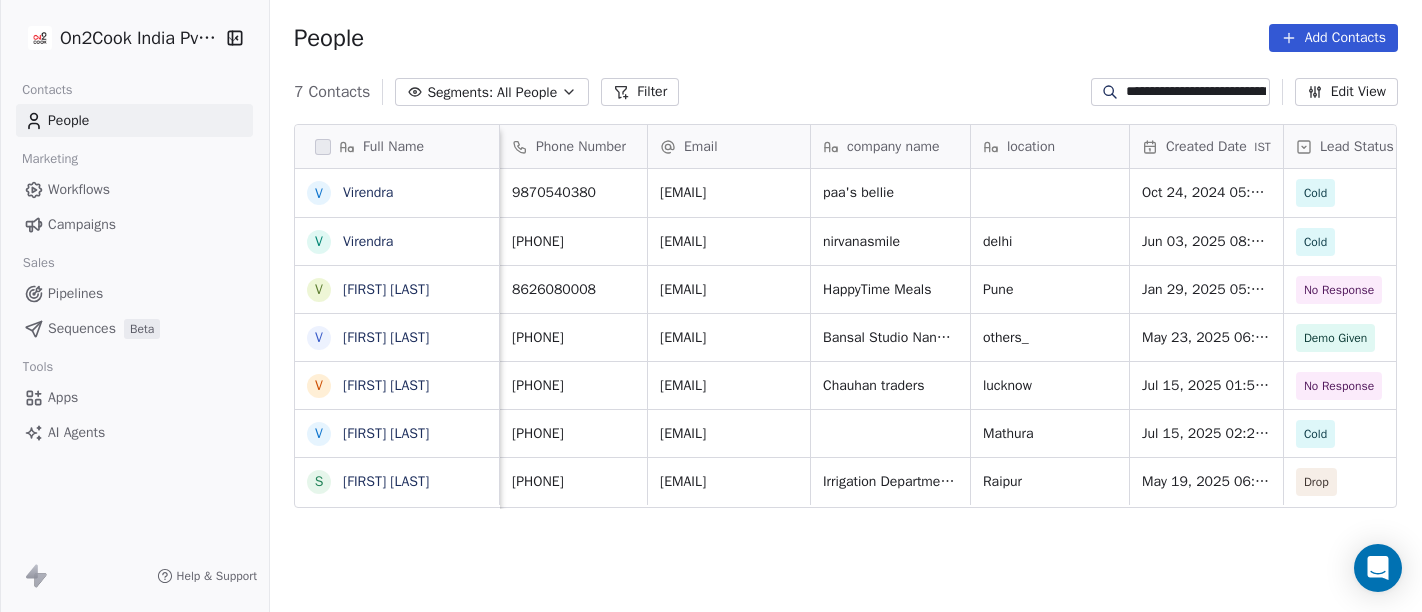 scroll, scrollTop: 0, scrollLeft: 0, axis: both 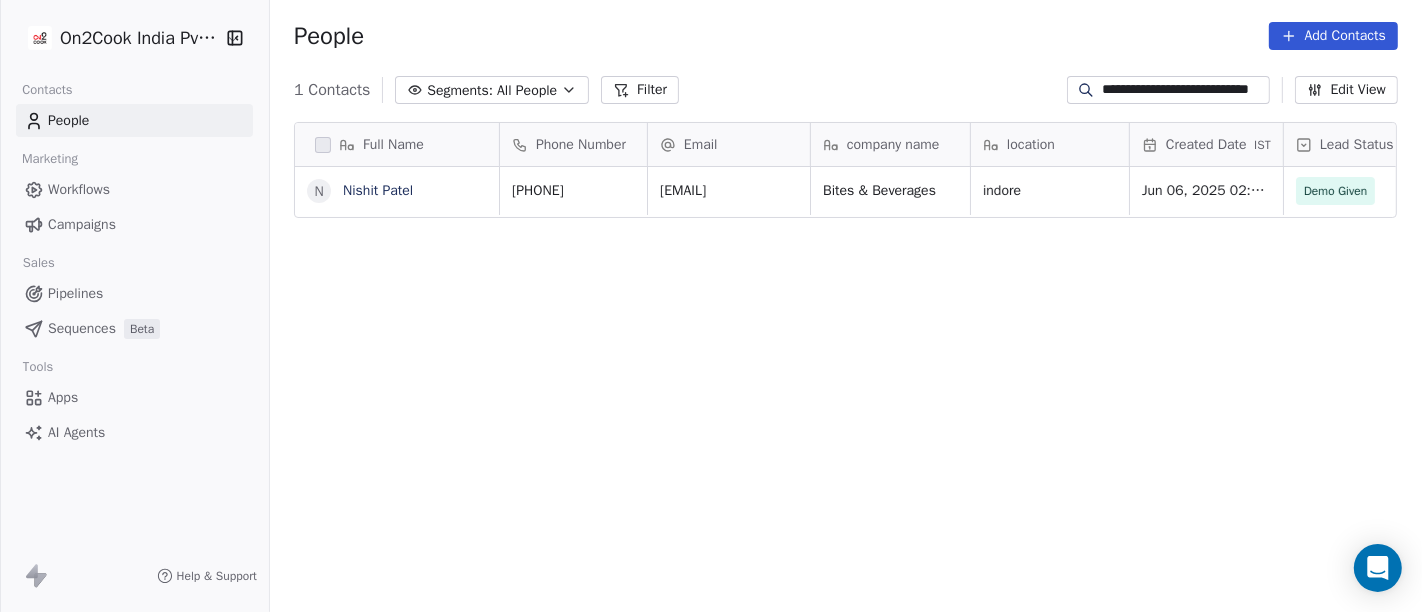 type on "**********" 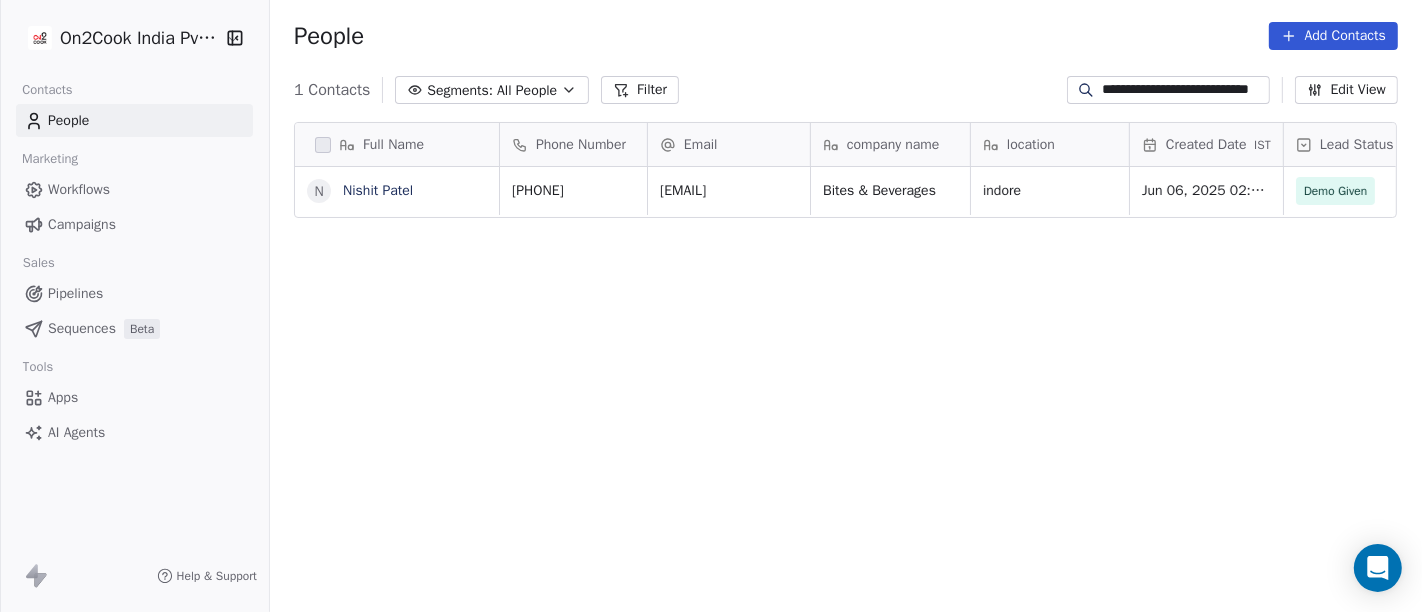 scroll, scrollTop: 0, scrollLeft: 0, axis: both 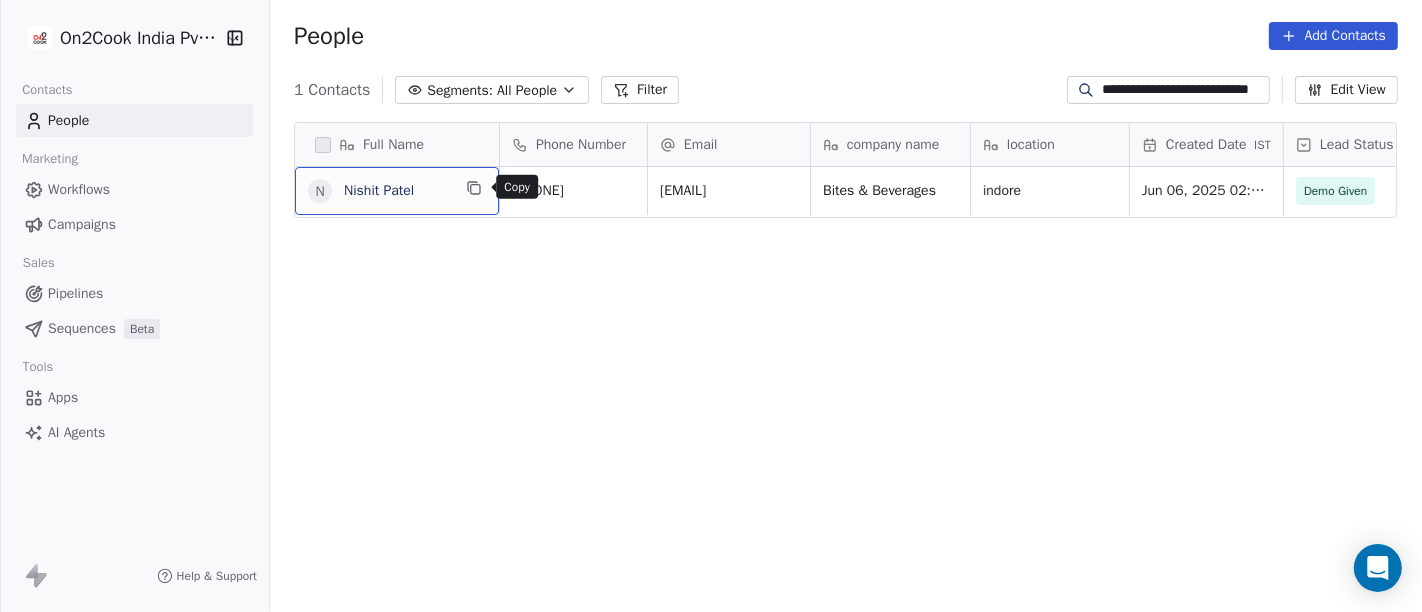 click at bounding box center (474, 188) 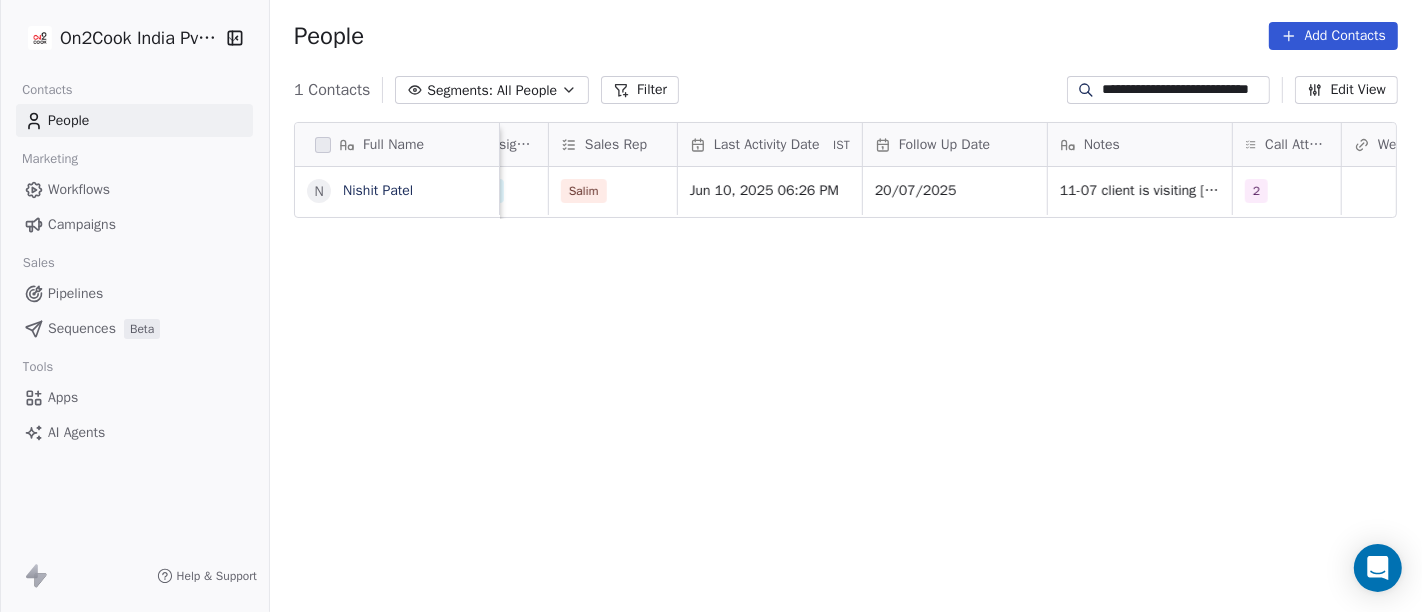 scroll, scrollTop: 0, scrollLeft: 1168, axis: horizontal 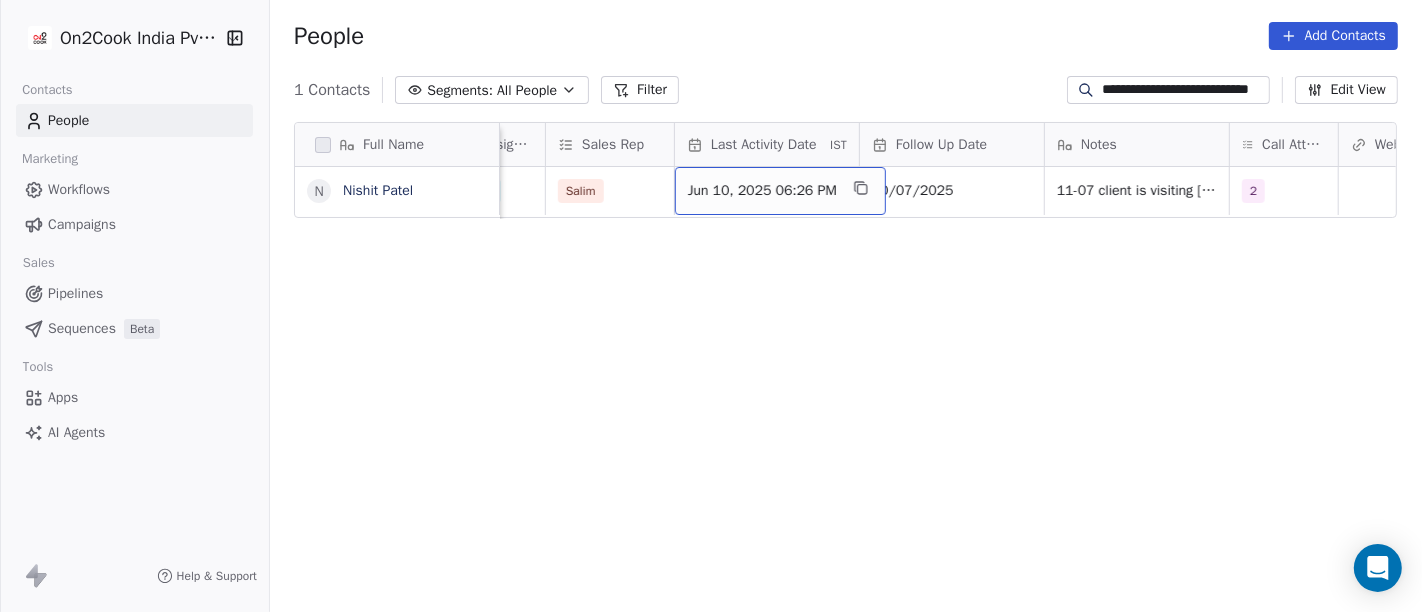 click on "Jun 10, 2025 06:26 PM" at bounding box center [807, 196] 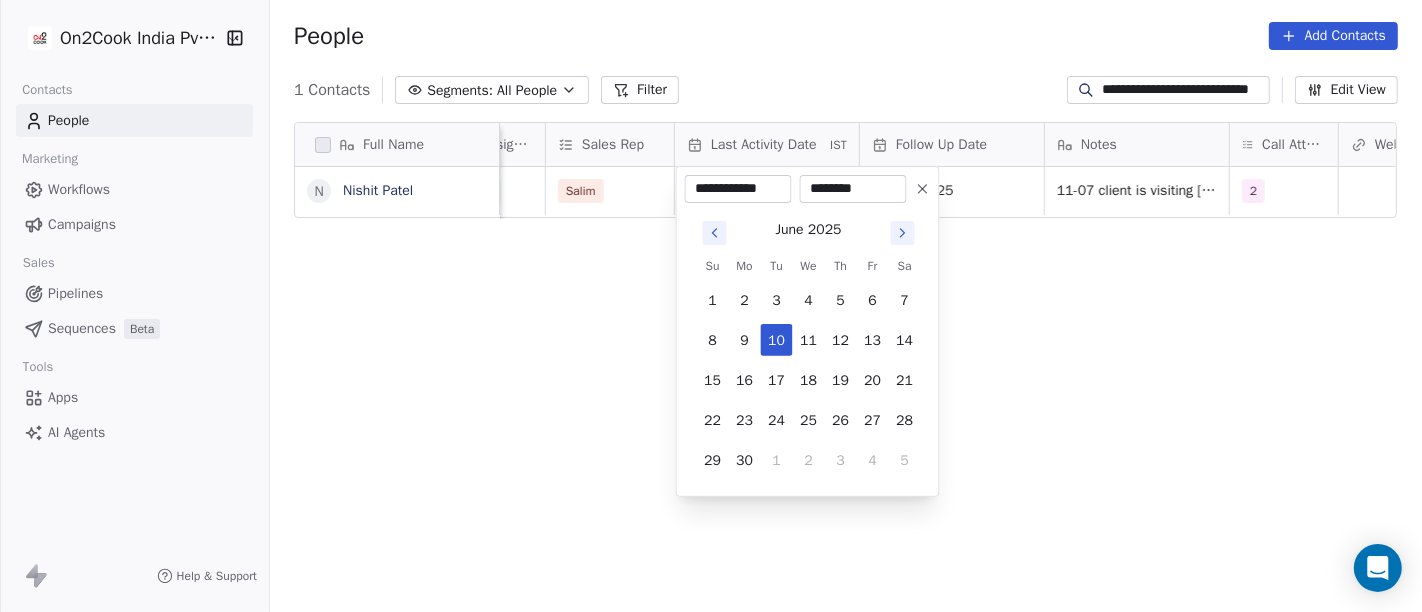 click 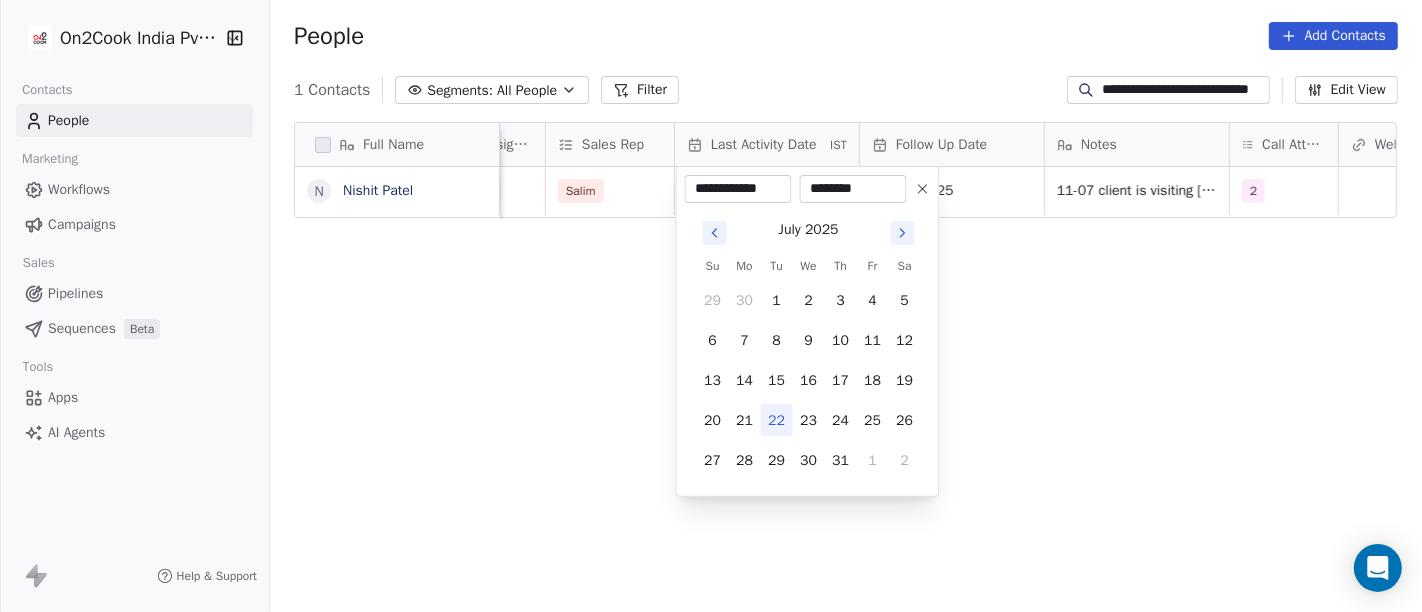 click on "22" at bounding box center (777, 420) 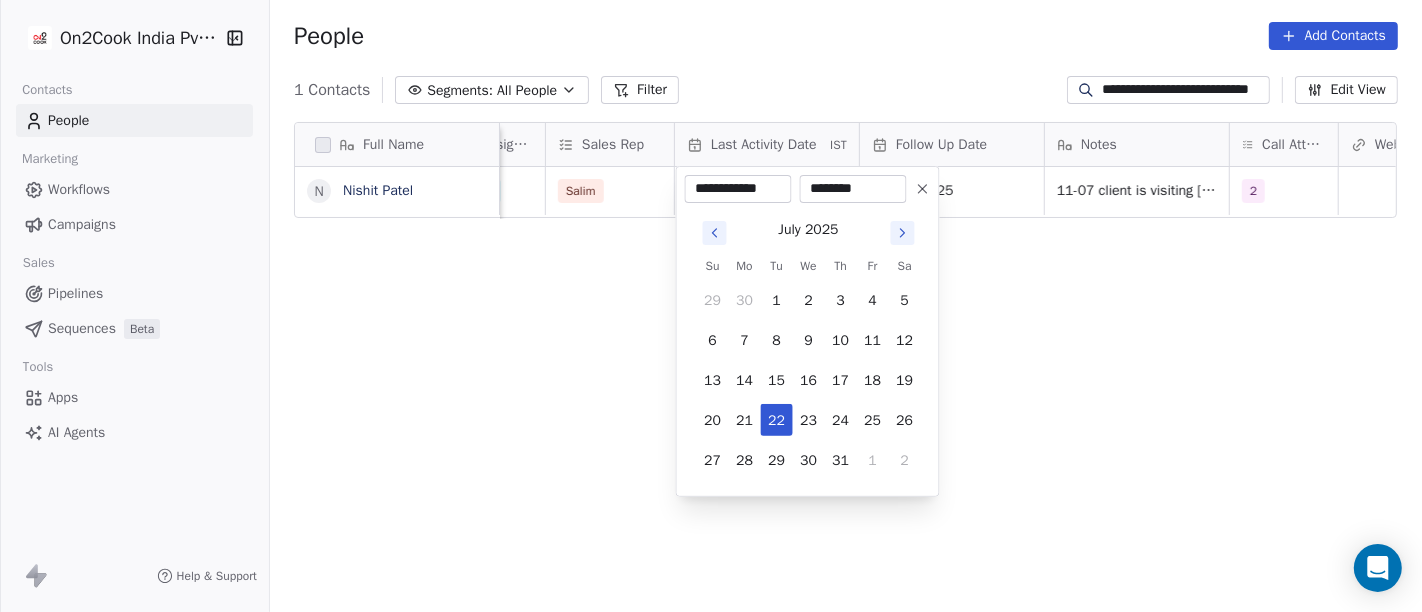 click on "**********" at bounding box center (711, 306) 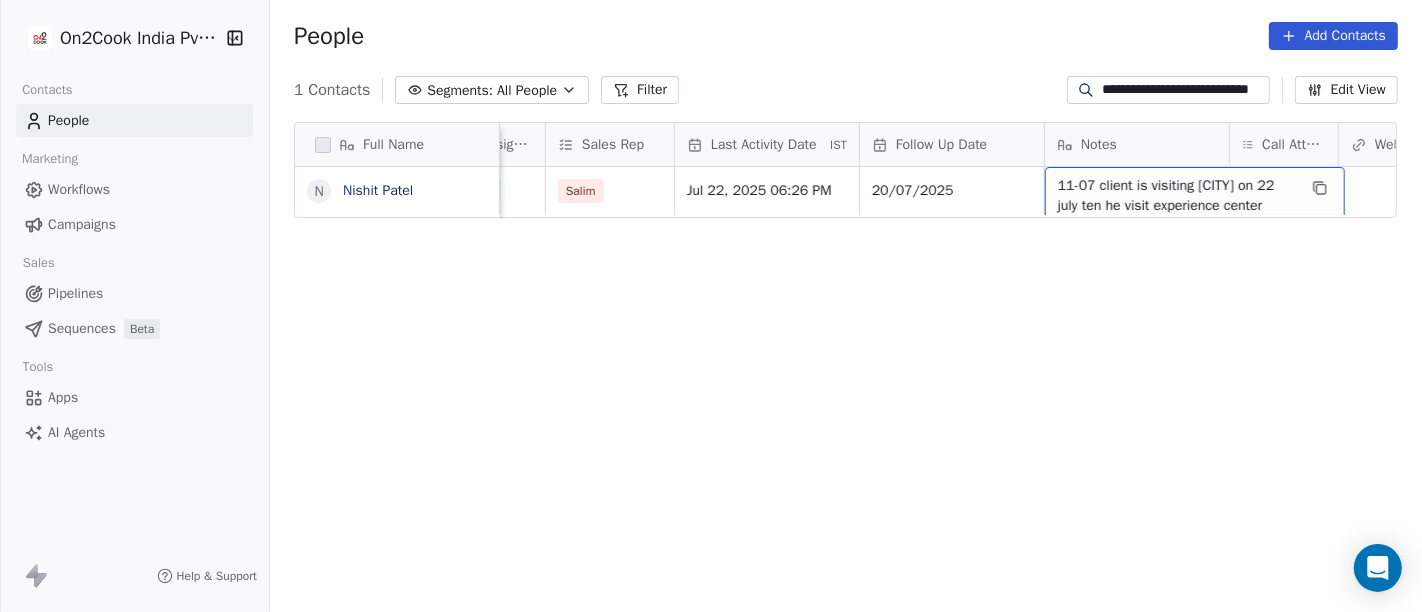 click on "11-07 client is visiting ahmedabad on 22 july ten he visit experience center" at bounding box center [1177, 196] 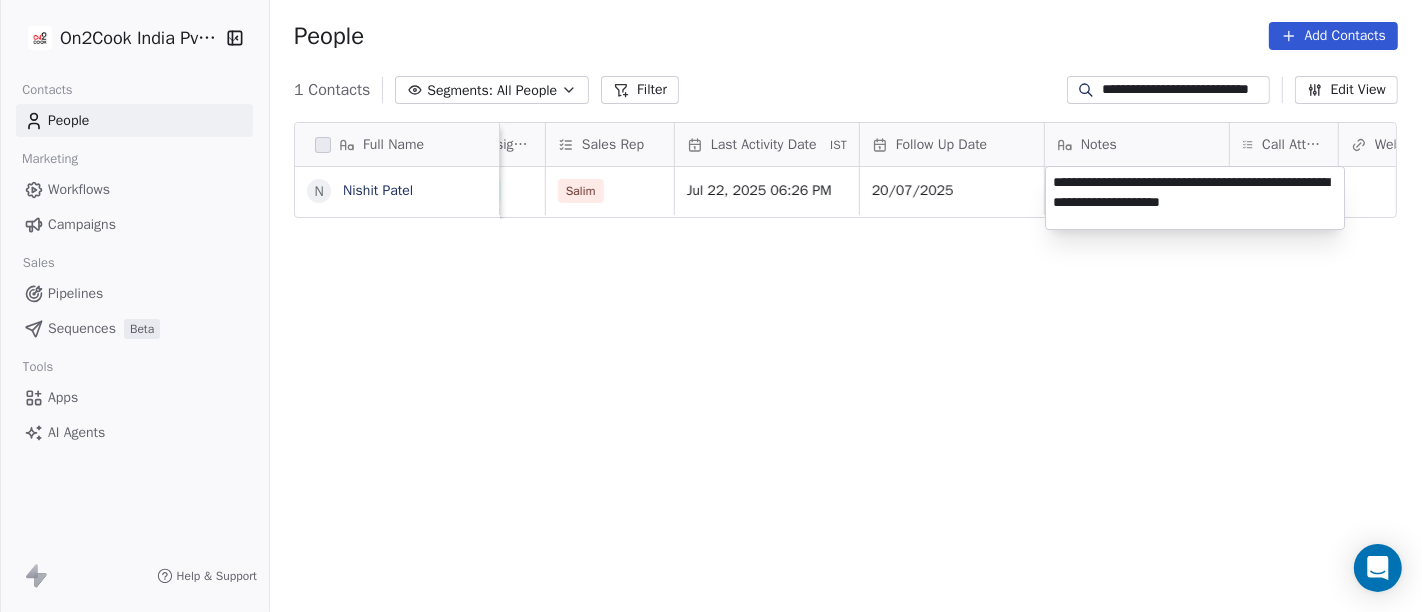 click on "**********" at bounding box center [1195, 198] 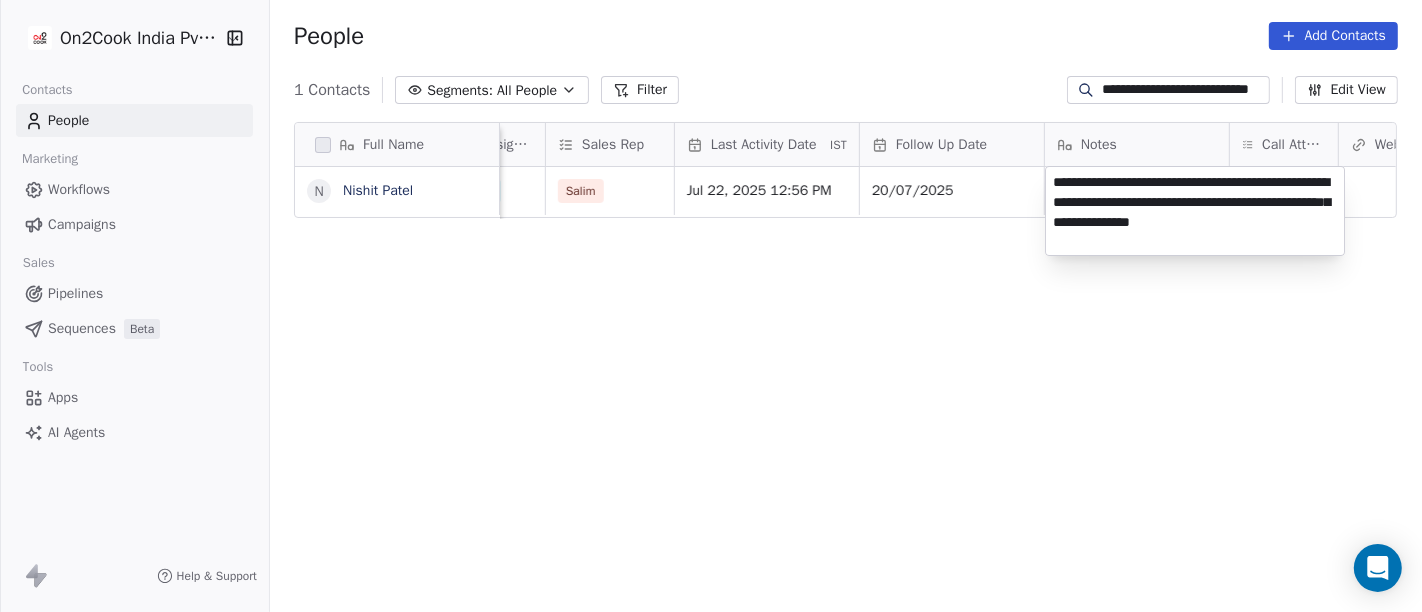 click on "**********" at bounding box center [1195, 211] 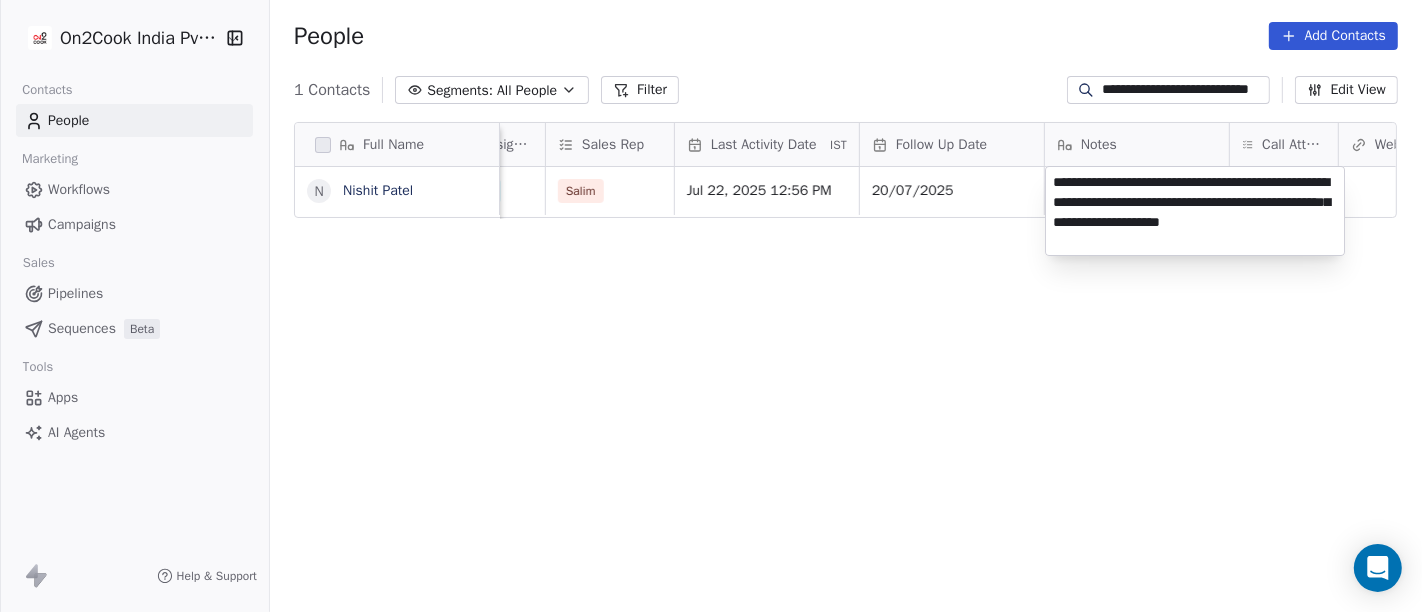 type on "**********" 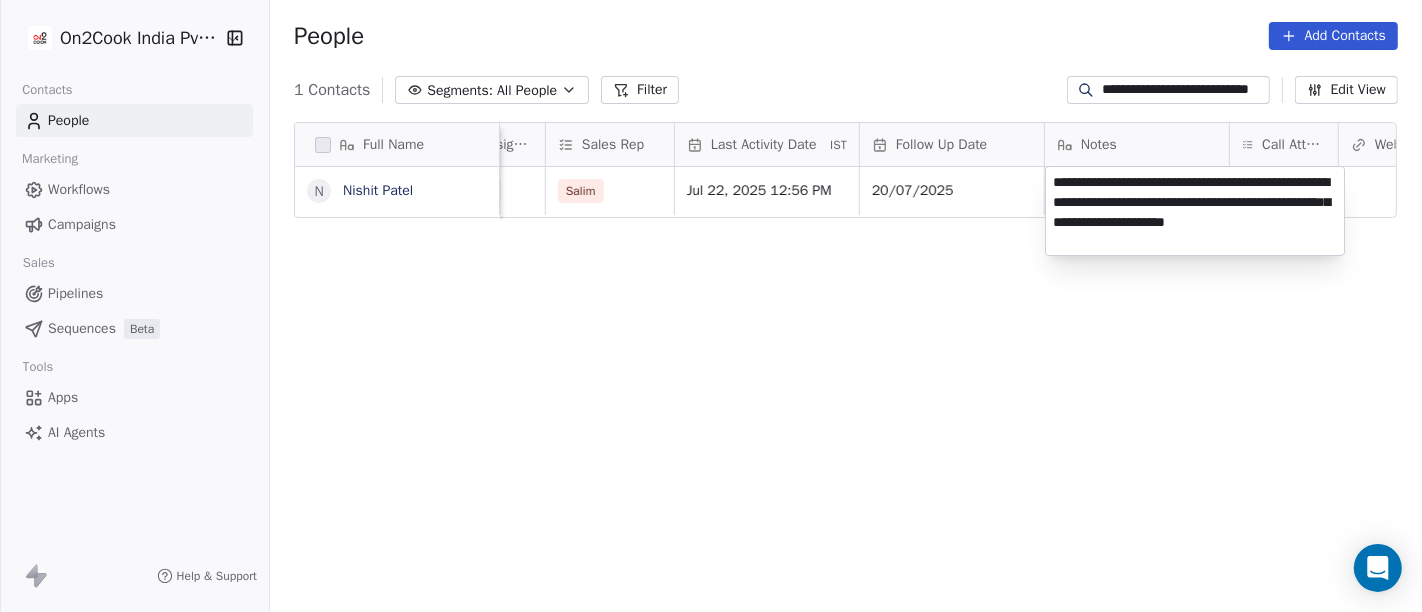 click on "**********" at bounding box center (711, 306) 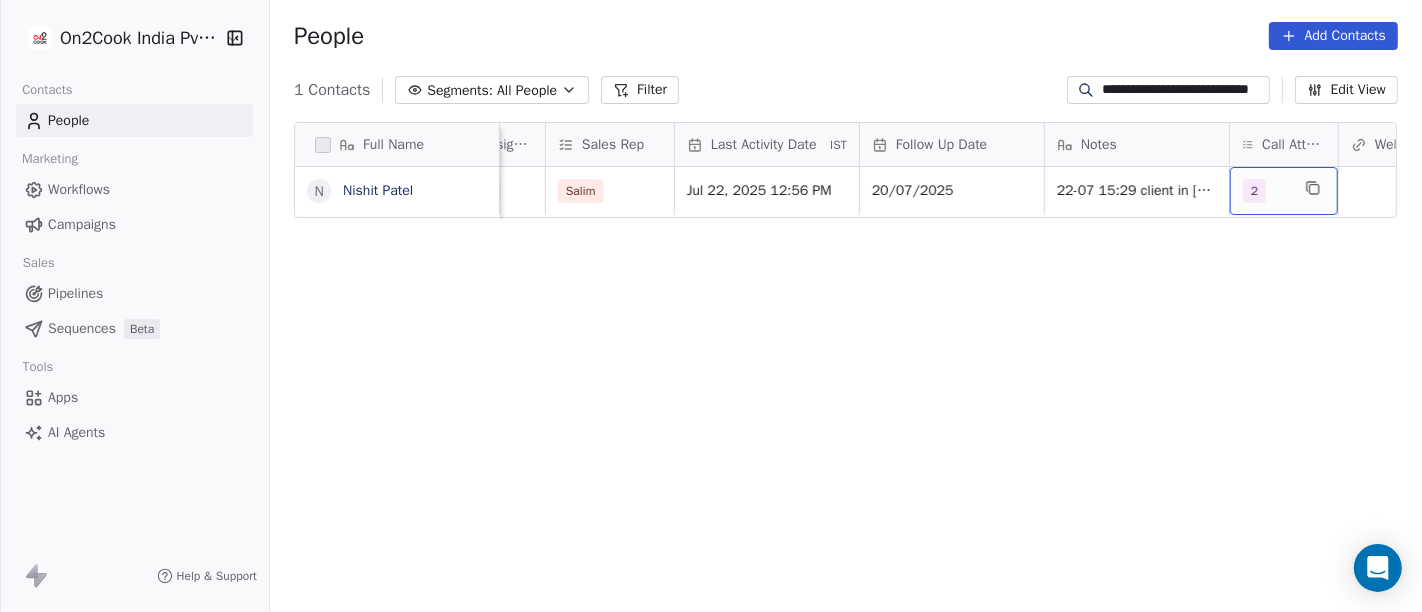 click on "2" at bounding box center (1266, 191) 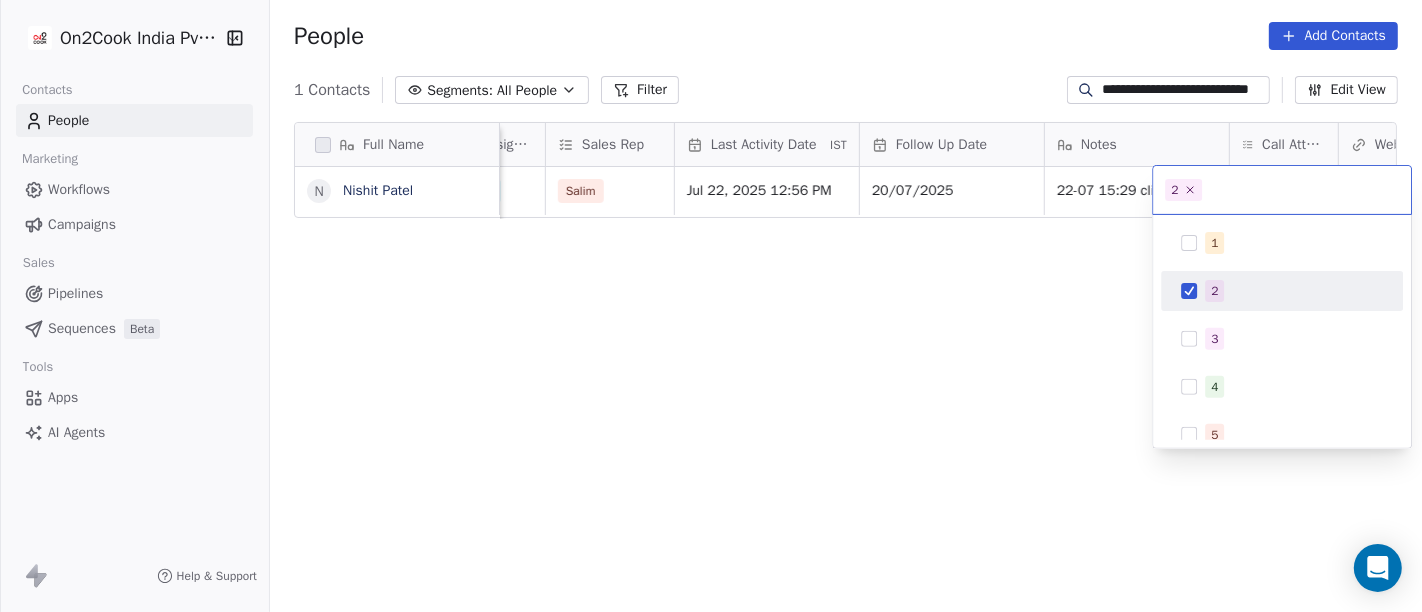 click on "2" at bounding box center [1294, 291] 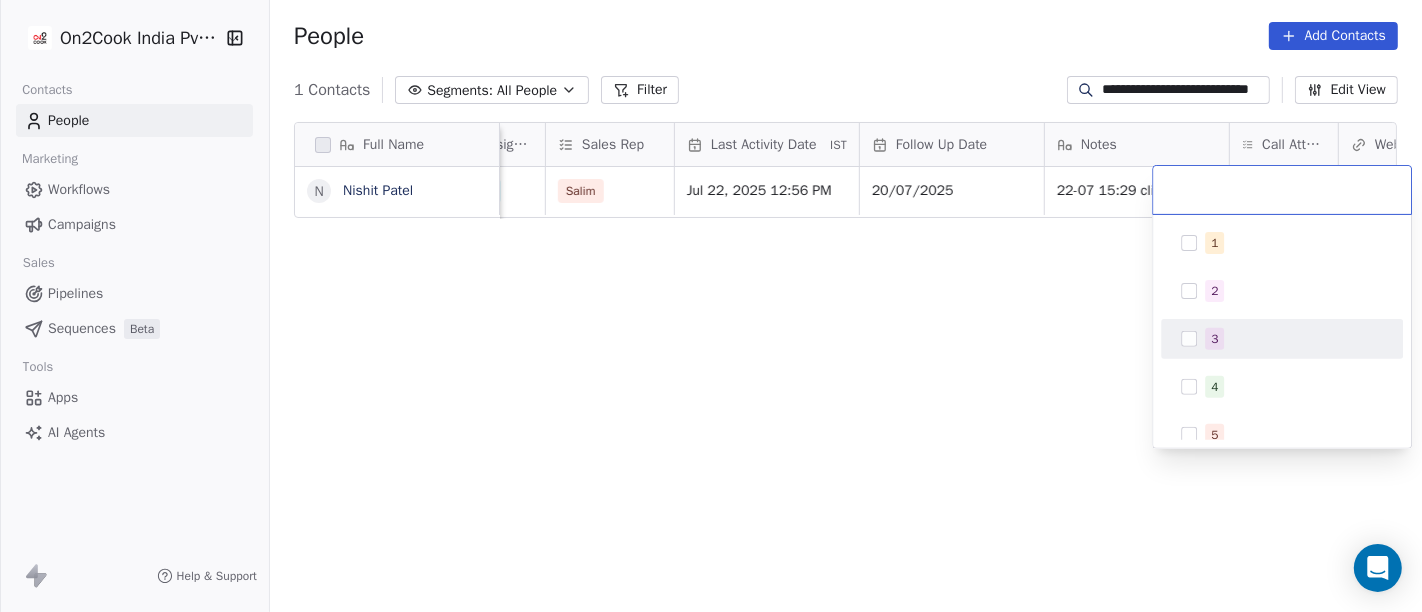 click on "3" at bounding box center (1214, 339) 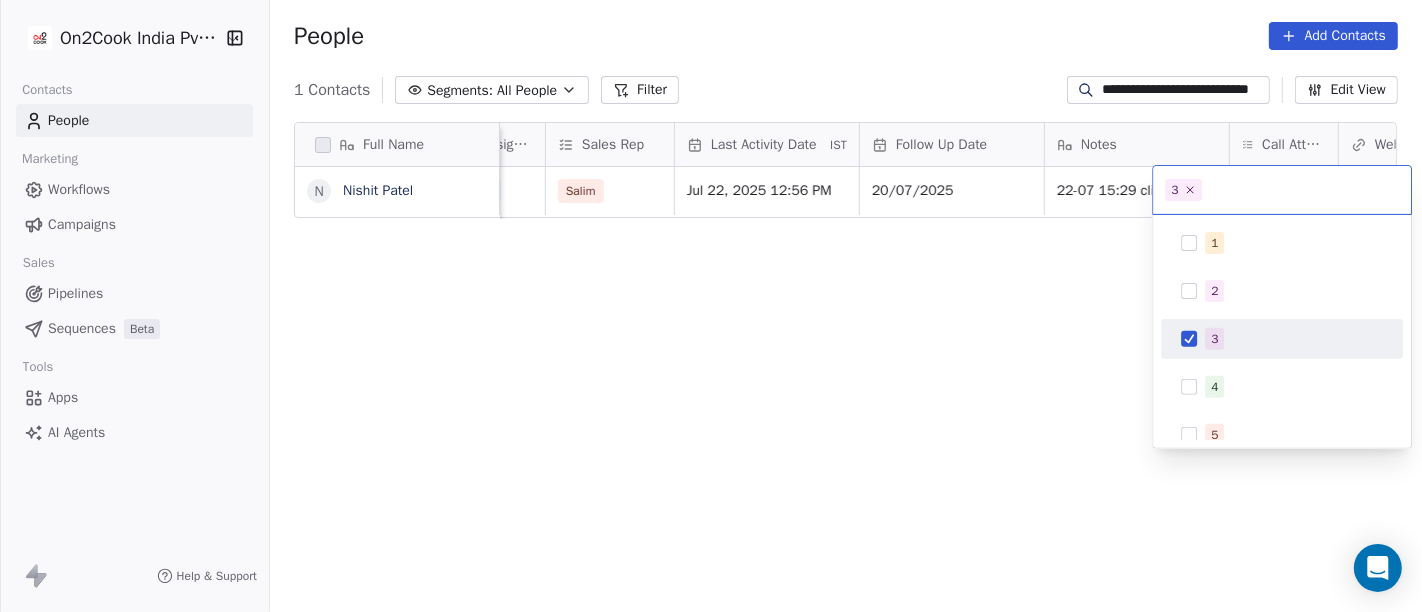click on "**********" at bounding box center [711, 306] 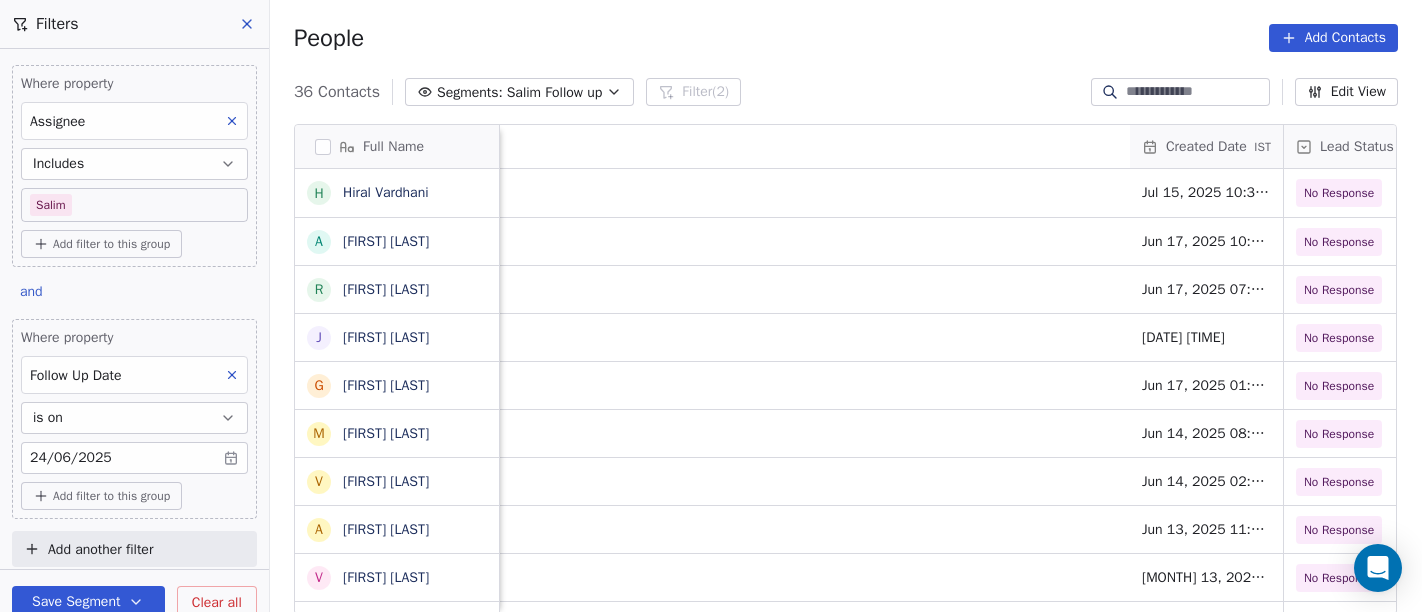 scroll, scrollTop: 0, scrollLeft: 0, axis: both 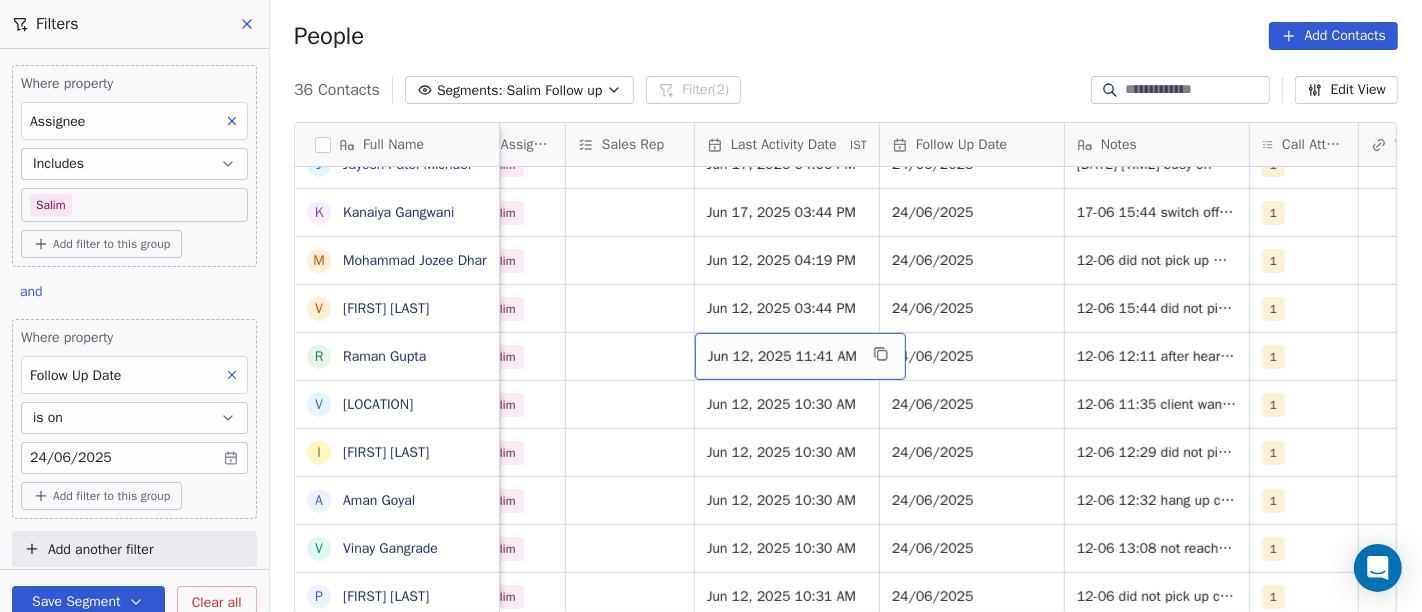 click on "Jun 12, 2025 11:41 AM" at bounding box center [800, 356] 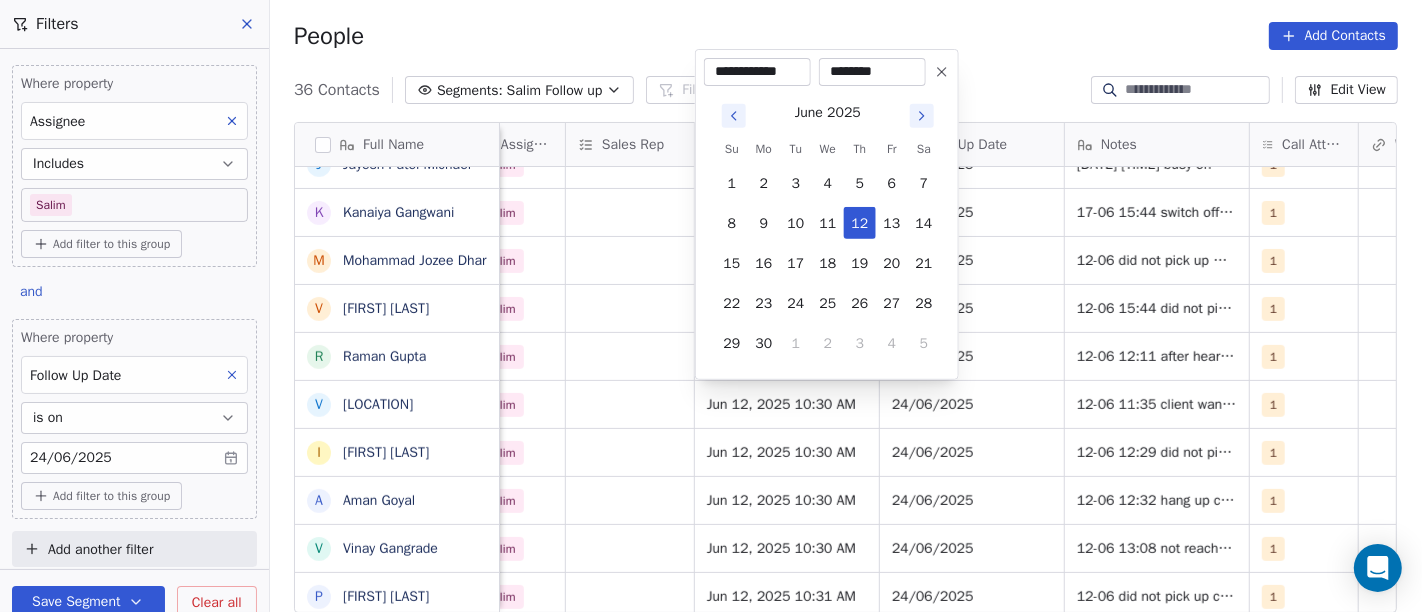 click at bounding box center [922, 116] 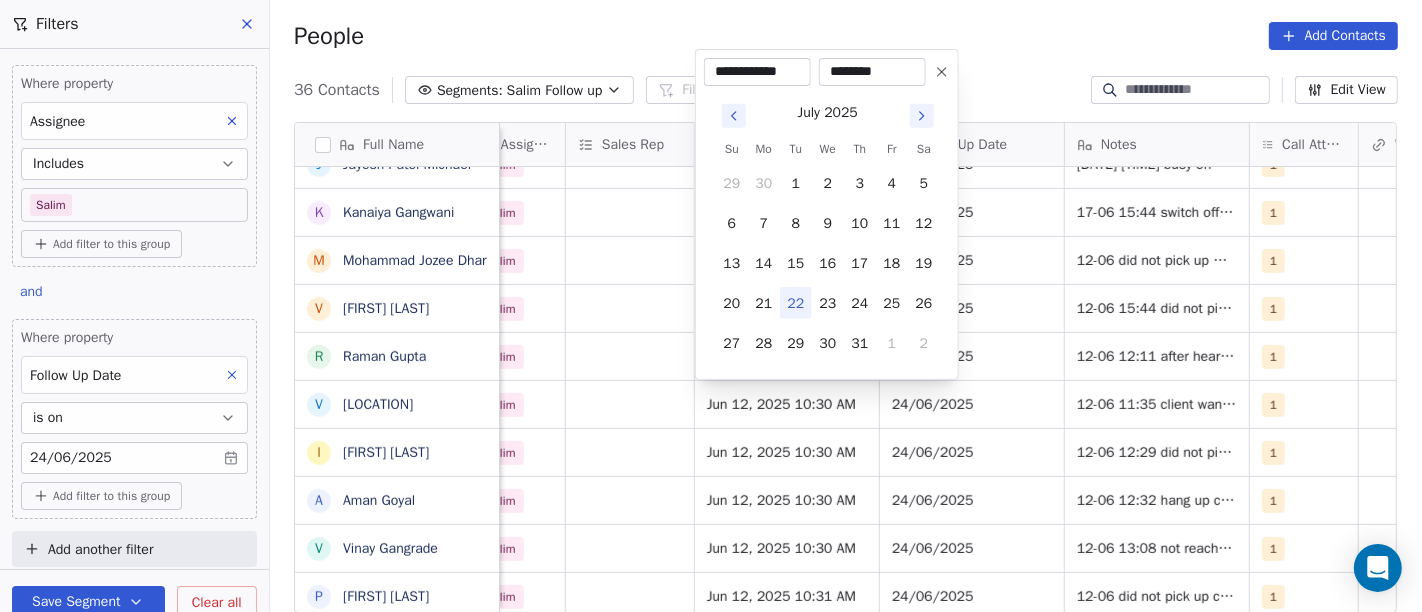 click on "22" at bounding box center [796, 303] 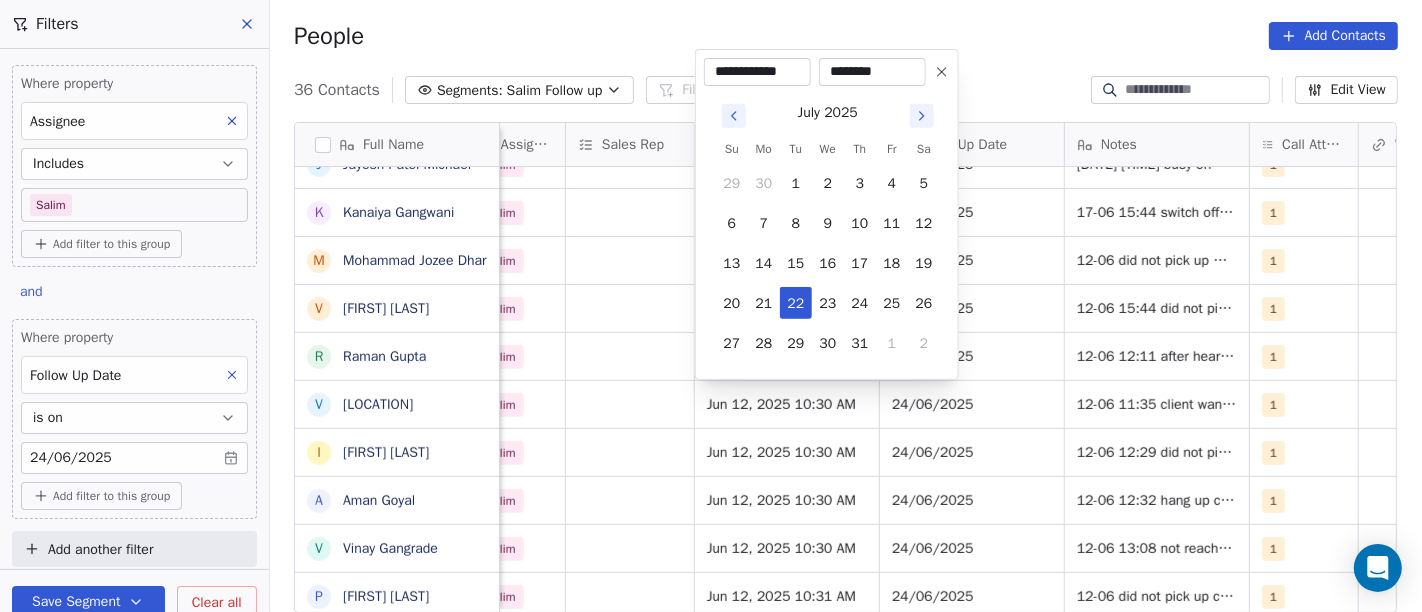 click on "********" at bounding box center [872, 72] 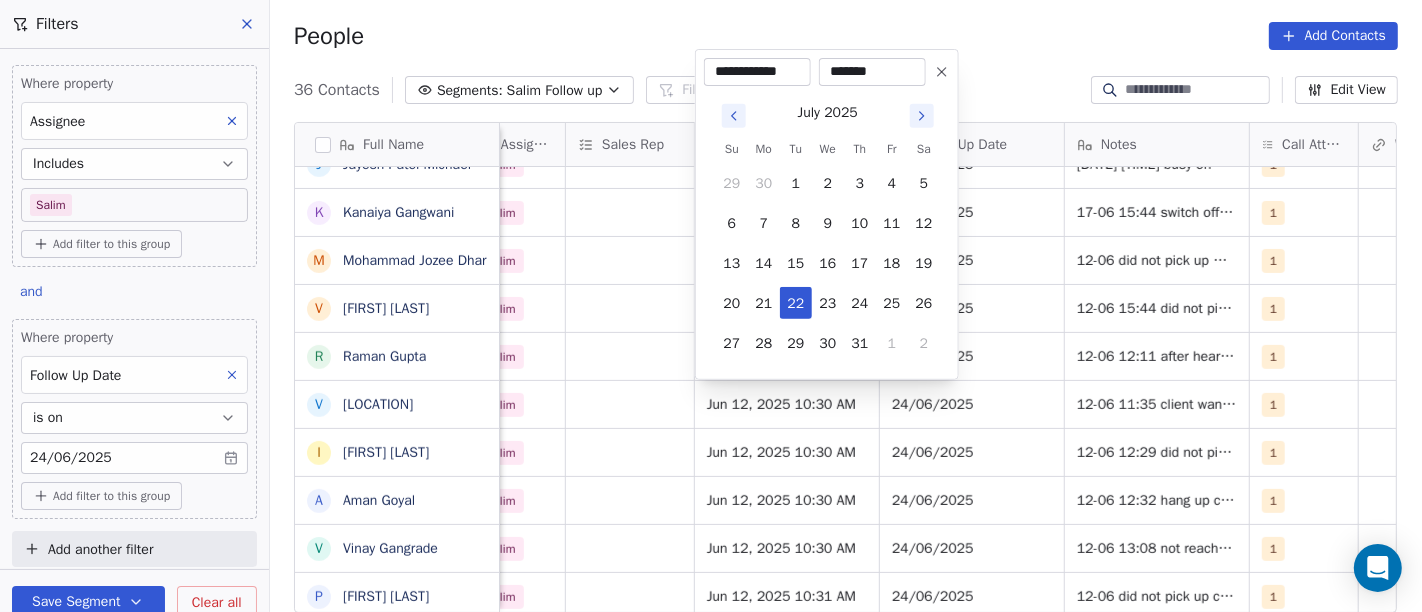 type on "********" 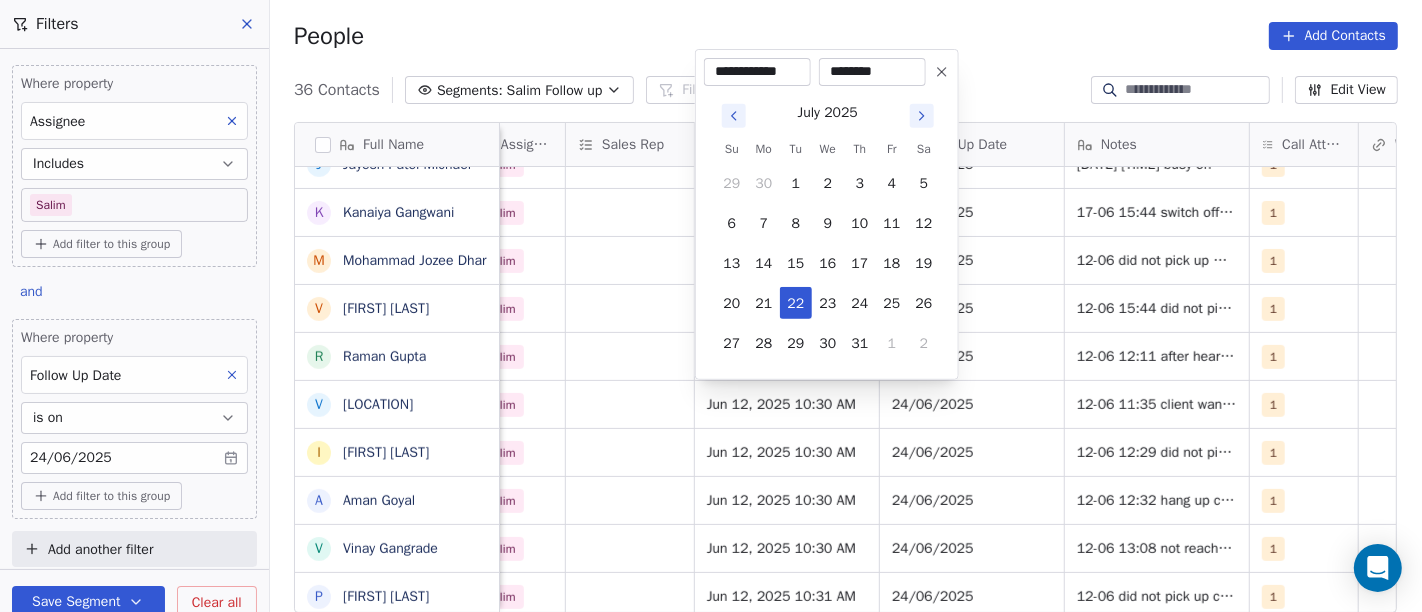 click on "On2Cook India Pvt. Ltd. Contacts People Marketing Workflows Campaigns Sales Pipelines Sequences Beta Tools Apps AI Agents Help & Support Filters Where property   Assignee   Includes [FIRST] Add filter to this group and Where property   Follow Up Date   is on [DATE] Add filter to this group Add another filter Save Segment Clear all People  Add Contacts 36 Contacts Segments: [FIRST] Follow up Filter  (2) Edit View Tag Add to Sequence Full Name H [FIRST] [LAST] A [FIRST] [LAST] R [FIRST] [LAST] J [FIRST] [LAST] G [FIRST] [LAST] m [FIRST] [LAST] V [FIRST] [LAST] A [FIRST] [LAST] V [FIRST] [LAST] p p:[PHONE] p [FIRST] [LAST] A [FIRST] [LAST] P [FIRST] [LAST] J [FIRST] [LAST] M [FIRST] [LAST] K [FIRST] [LAST] M [FIRST] [LAST] V [FIRST] [LAST] R [FIRST] [LAST] V [FIRST] [LAST] K [FIRST] [LAST] Ŕ V [FIRST] [LAST] M [FIRST]" at bounding box center [711, 306] 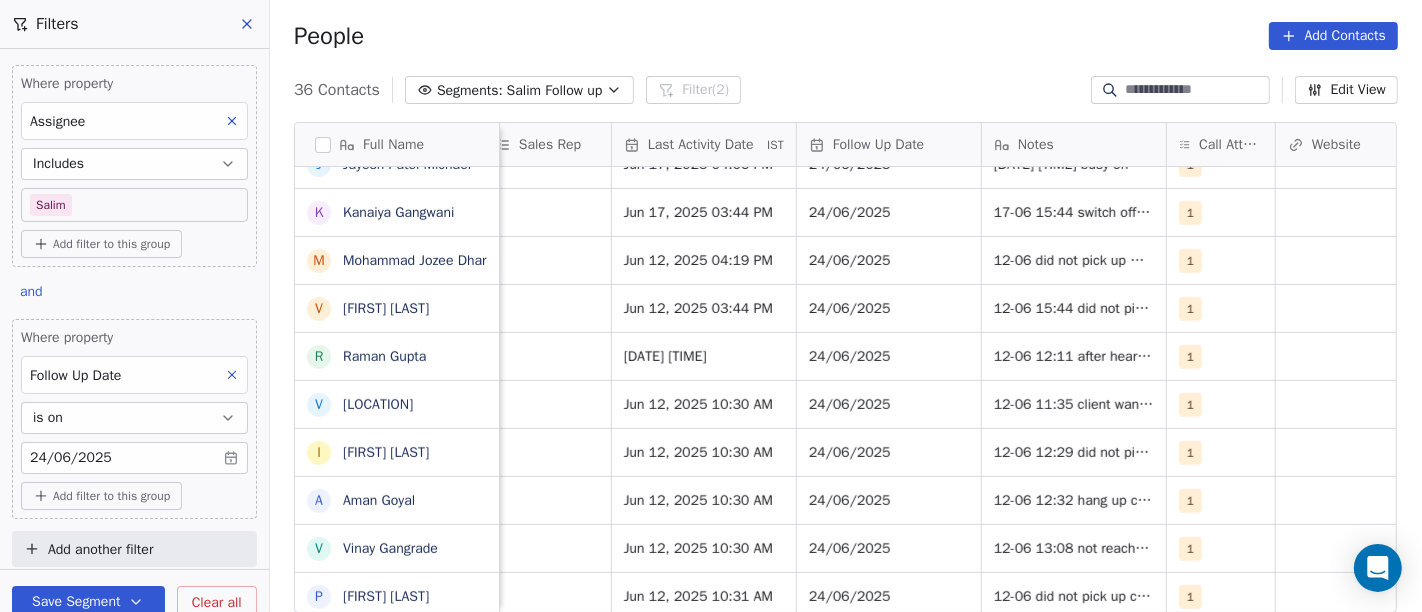 scroll, scrollTop: 0, scrollLeft: 1248, axis: horizontal 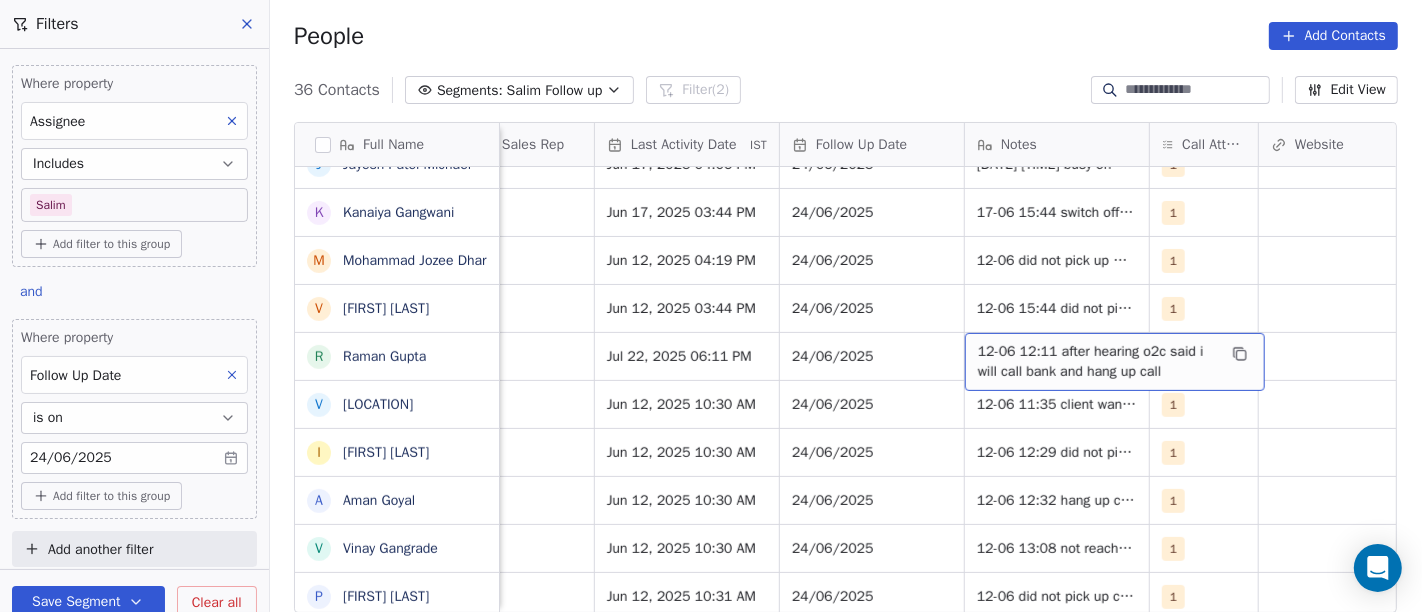 click on "12-06 12:11 after hearing o2c said i will call bank and hang up call" at bounding box center [1097, 372] 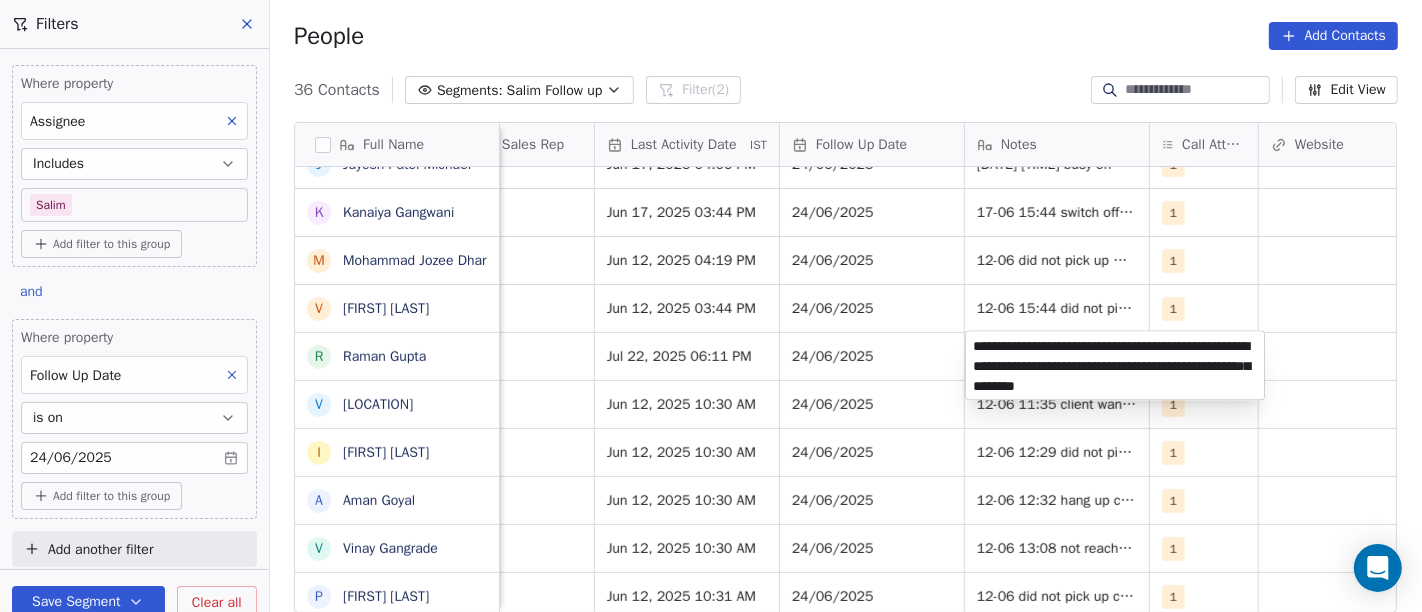 type on "**********" 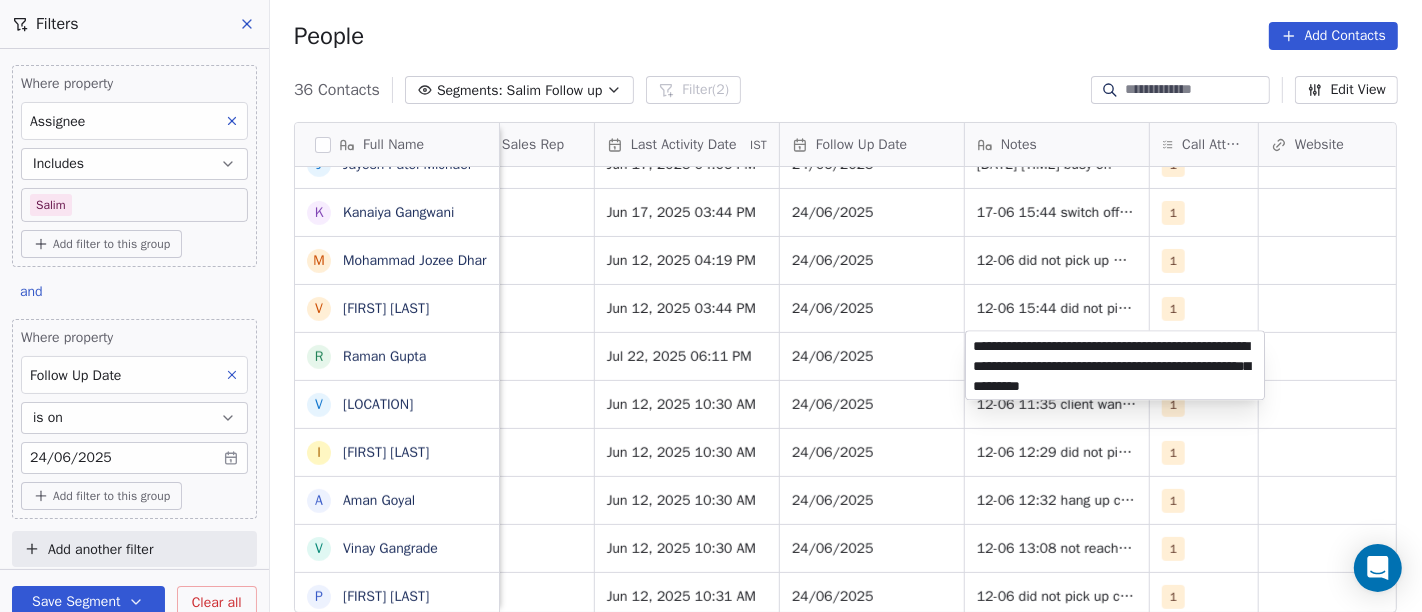 click on "On2Cook India Pvt. Ltd. Contacts People Marketing Workflows Campaigns Sales Pipelines Sequences Beta Tools Apps AI Agents Help & Support Filters Where property   Assignee   Includes Salim Add filter to this group and Where property   Follow Up Date   is on 24/06/2025 Add filter to this group Add another filter Save Segment Clear all People  Add Contacts 36 Contacts Segments: Salim Follow up Filter  (2) Edit View Tag Add to Sequence Full Name H Hiral Vardhani A Aakanksha Biswas R Ritesh Desai J Jaffar Sadiq G Girdhari lal m mahesh devnani V Vikas Parihar A Ashish Sinha V Vishnu Madanlal Prajapat p p:+919947344444 p prajakta Desai A Ankit Saraswat P Pranay J Jayesh Patel Michael K Kanaiya Gangwani M Mohammad Jozee Dhar V Vinod Upadhyay R Raman Gupta V VANAPRASTHA ASHRAM KESAVAN I Imran Khokhar A Aman Goyal V Vinay Gangrade P Pranav Arora S Shubham Shukla G Gaurav Madan S Sahil Sachdeva D Deepak Patni m mitesh khimji J Joe Baath J Jimmy B Basant Sethia P Pankaj Chilkoti K Kedar Nandini Keer Ŕ V Vijjat Kumar M" at bounding box center [711, 306] 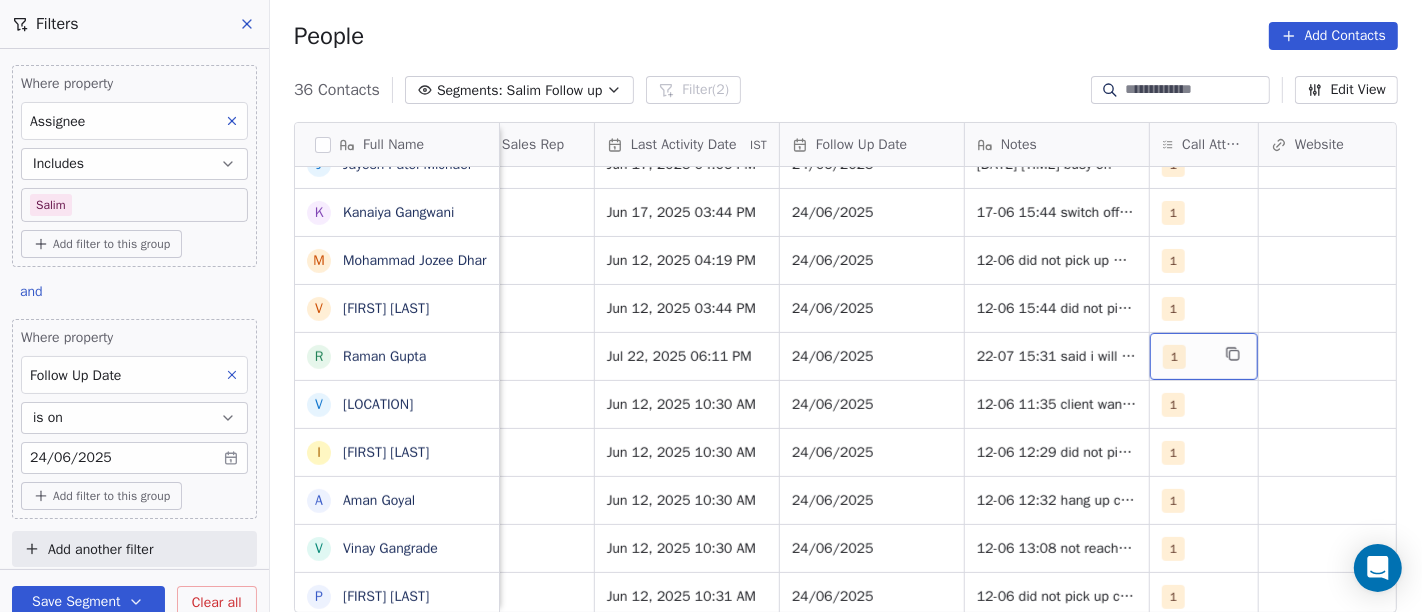 click on "1" at bounding box center (1186, 357) 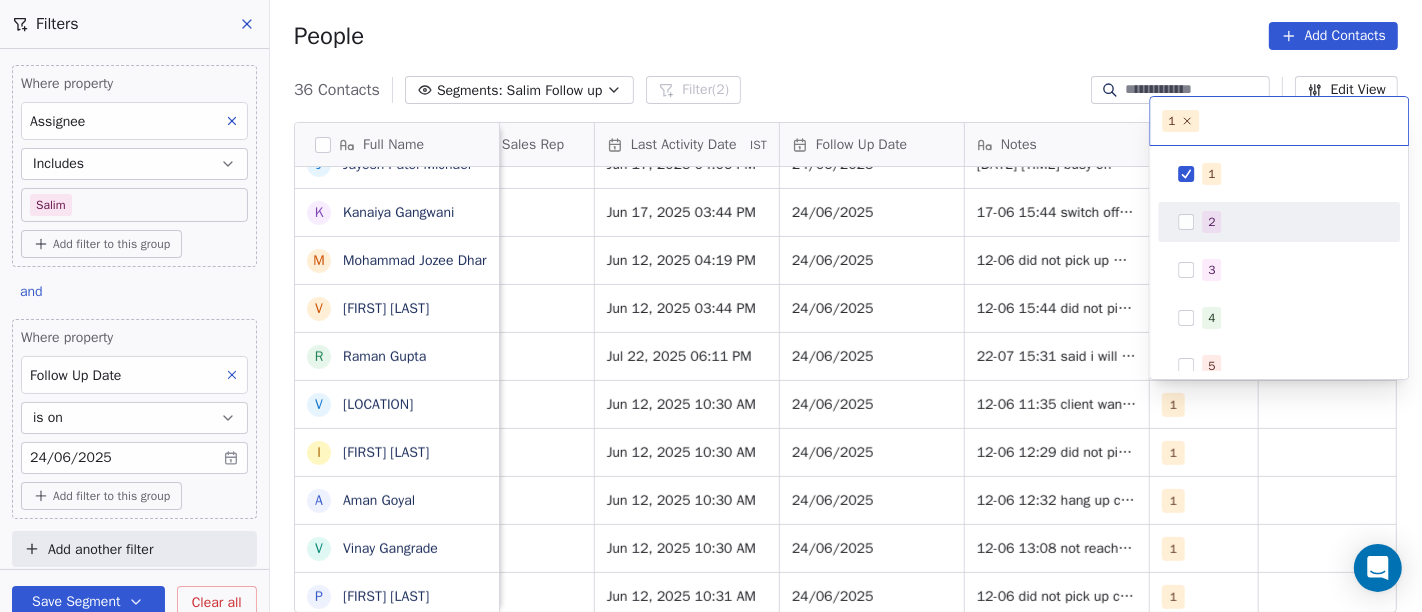 click at bounding box center (1186, 222) 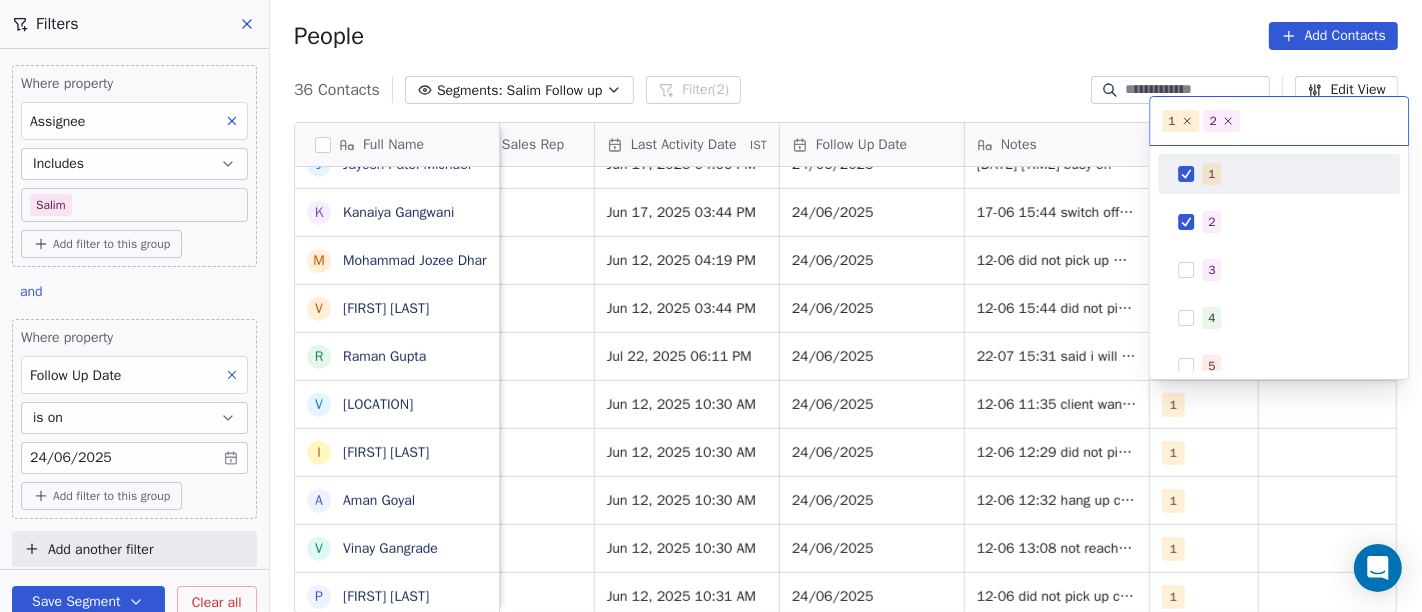 click on "1" at bounding box center (1279, 174) 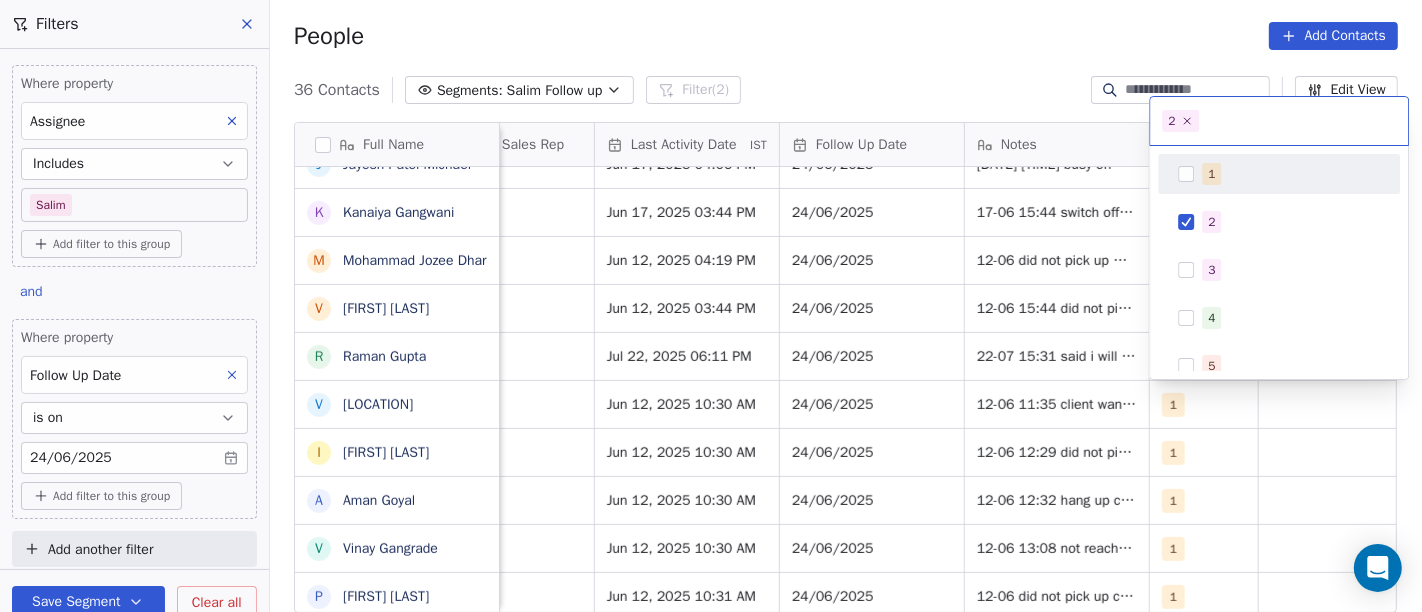 click on "On2Cook India Pvt. Ltd. Contacts People Marketing Workflows Campaigns Sales Pipelines Sequences Beta Tools Apps AI Agents Help & Support Filters Where property   Assignee   Includes Salim Add filter to this group and Where property   Follow Up Date   is on 24/06/2025 Add filter to this group Add another filter Save Segment Clear all People  Add Contacts 36 Contacts Segments: Salim Follow up Filter  (2) Edit View Tag Add to Sequence Full Name H Hiral Vardhani A Aakanksha Biswas R Ritesh Desai J Jaffar Sadiq G Girdhari lal m mahesh devnani V Vikas Parihar A Ashish Sinha V Vishnu Madanlal Prajapat p p:+919947344444 p prajakta Desai A Ankit Saraswat P Pranay J Jayesh Patel Michael K Kanaiya Gangwani M Mohammad Jozee Dhar V Vinod Upadhyay R Raman Gupta V VANAPRASTHA ASHRAM KESAVAN I Imran Khokhar A Aman Goyal V Vinay Gangrade P Pranav Arora S Shubham Shukla G Gaurav Madan S Sahil Sachdeva D Deepak Patni m mitesh khimji J Joe Baath J Jimmy B Basant Sethia P Pankaj Chilkoti K Kedar Nandini Keer Ŕ V Vijjat Kumar M" at bounding box center [711, 306] 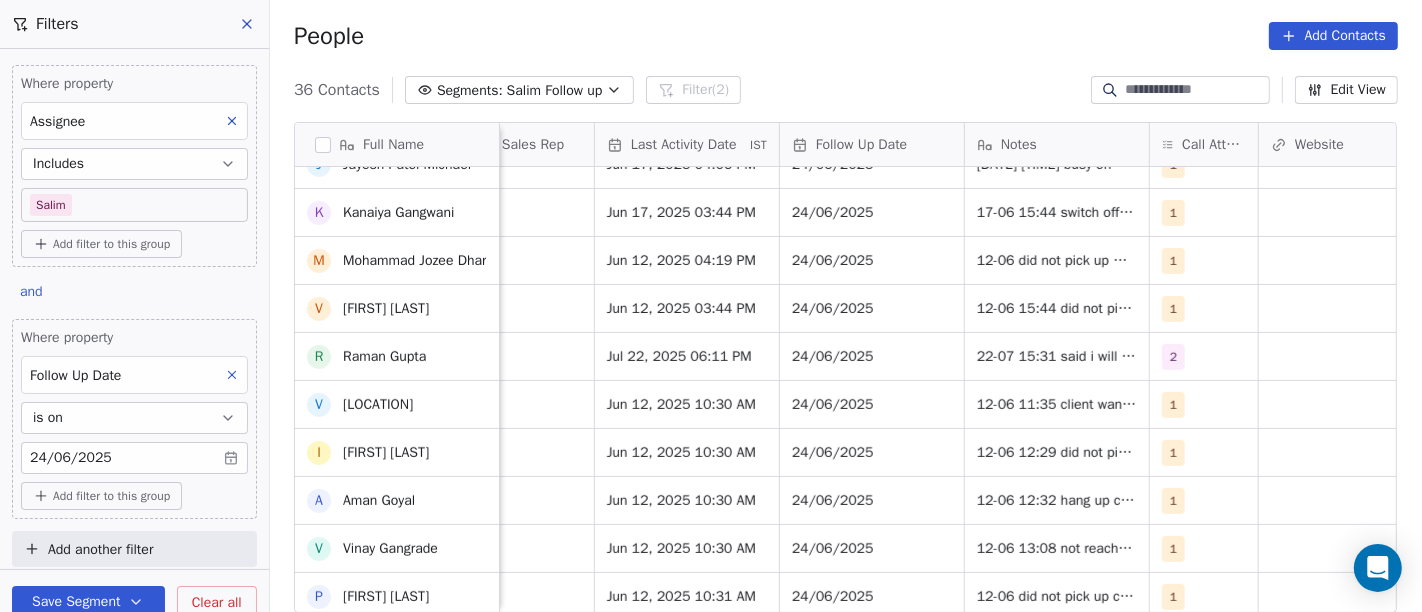 scroll, scrollTop: 600, scrollLeft: 0, axis: vertical 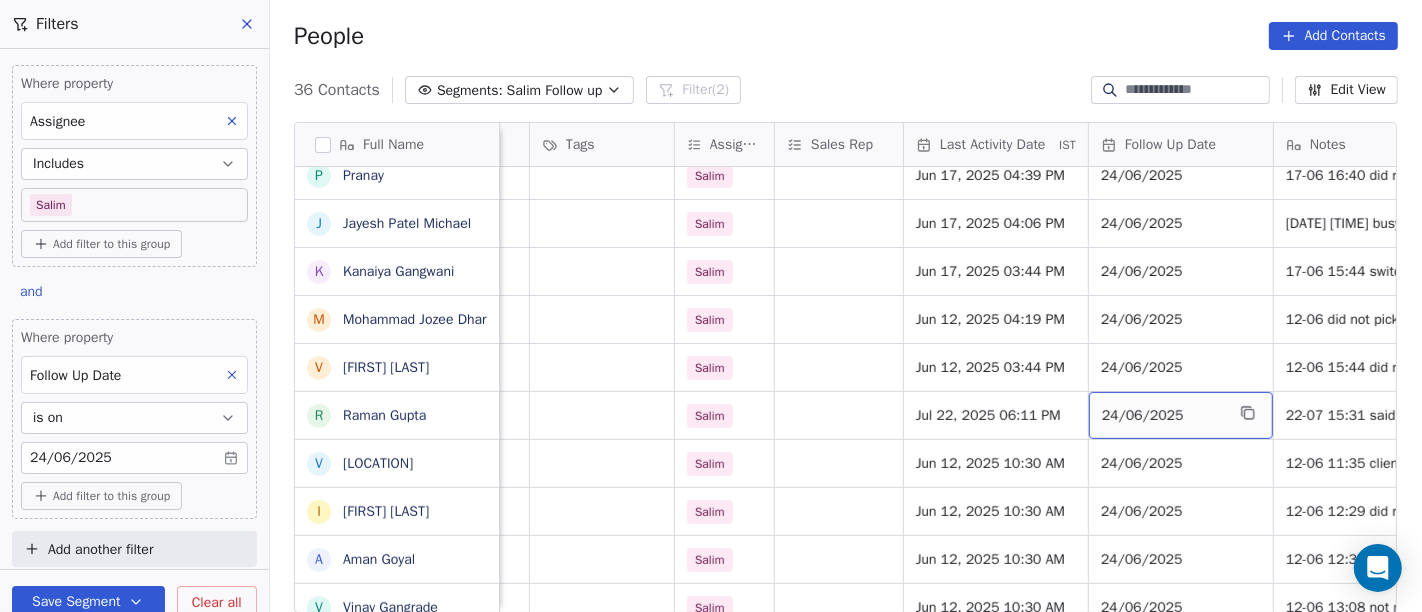 click on "24/06/2025" at bounding box center [1163, 416] 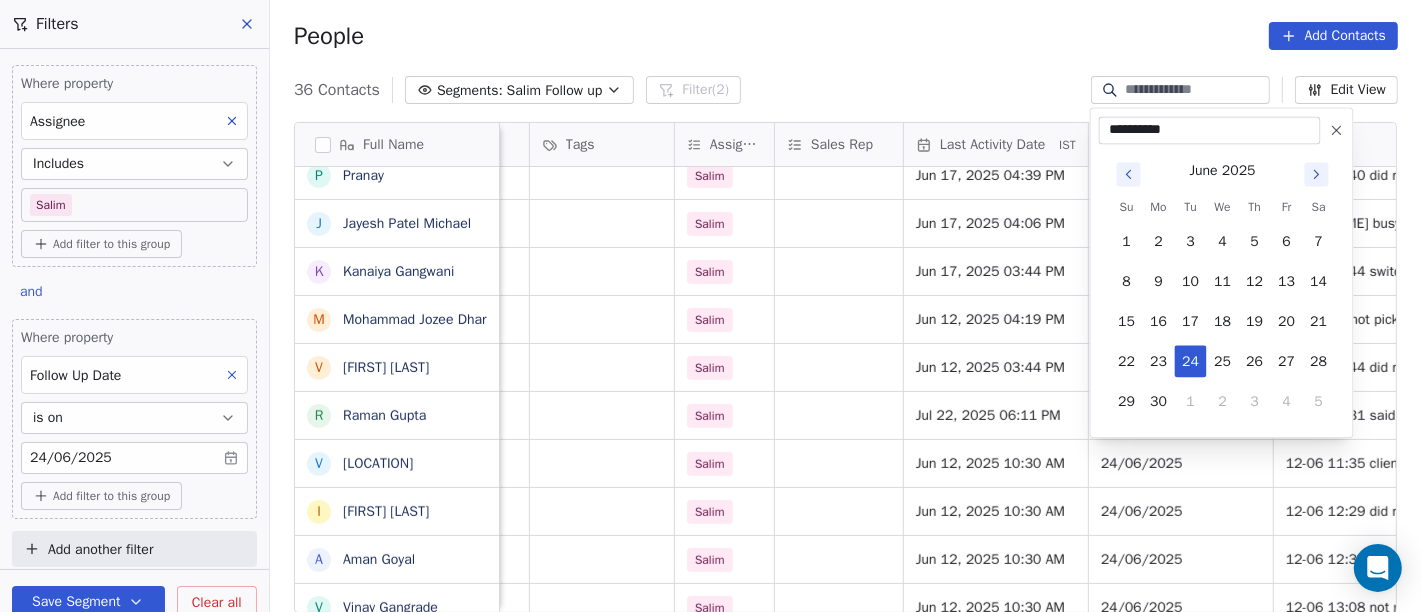 click 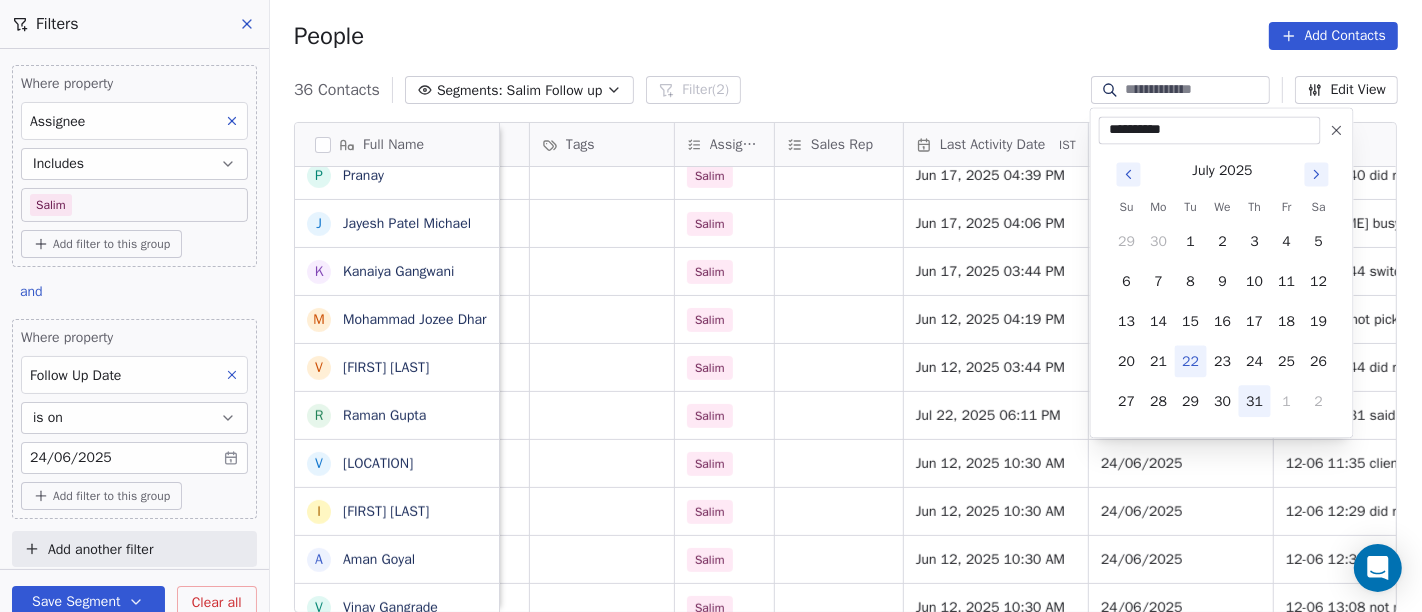 click on "31" at bounding box center [1255, 401] 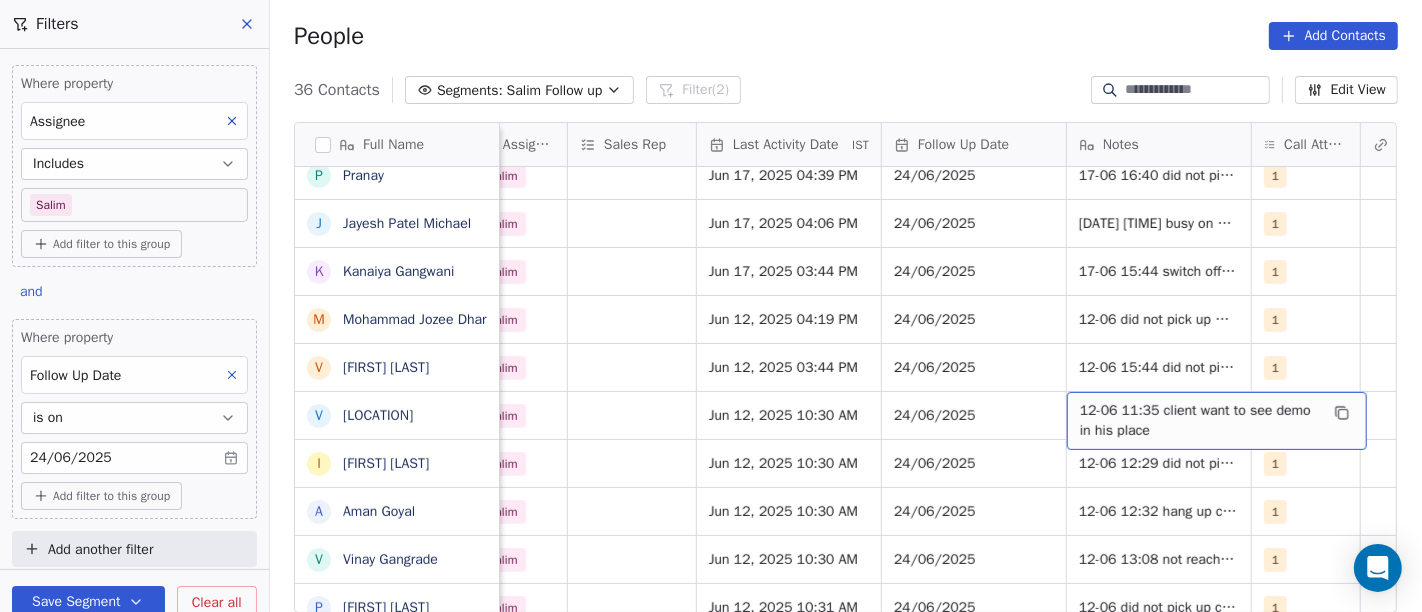 scroll, scrollTop: 0, scrollLeft: 1148, axis: horizontal 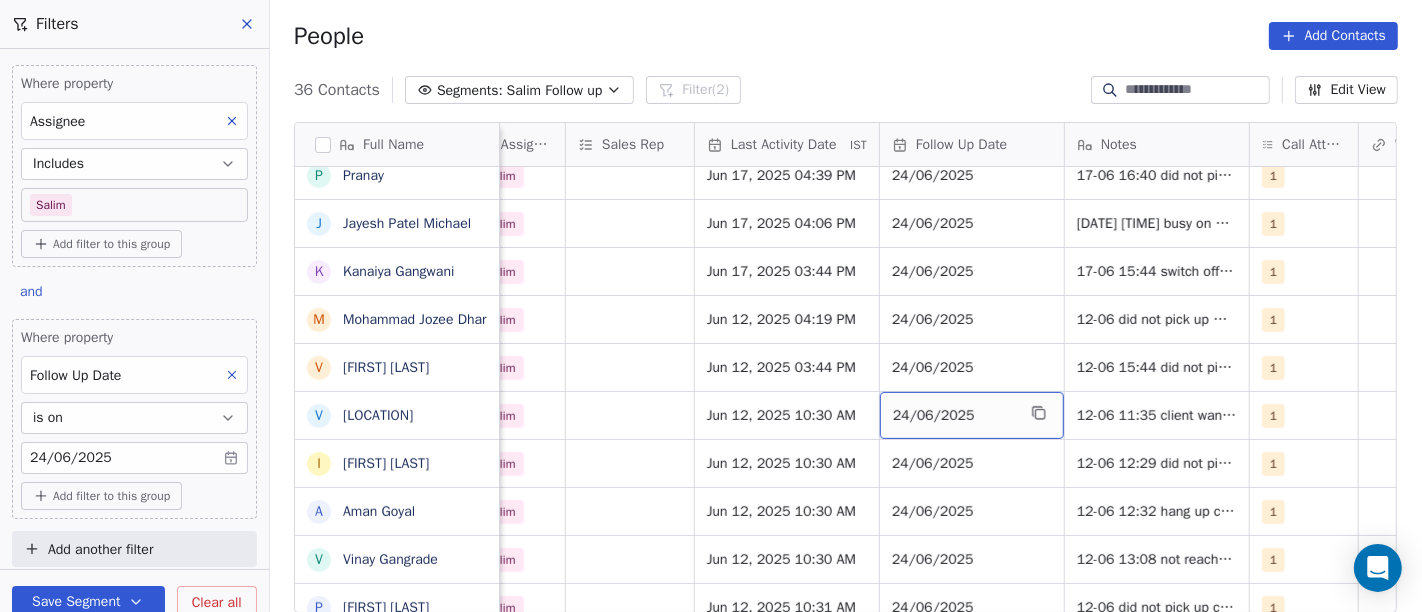 click on "24/06/2025" at bounding box center [954, 416] 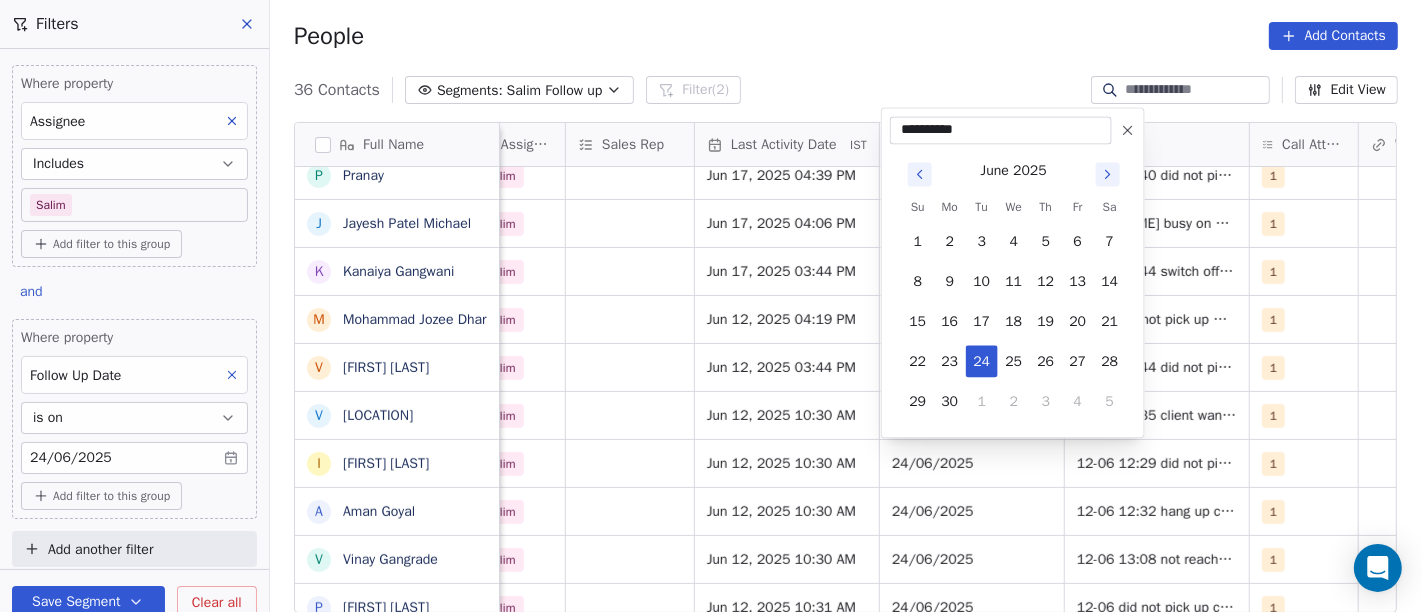 click 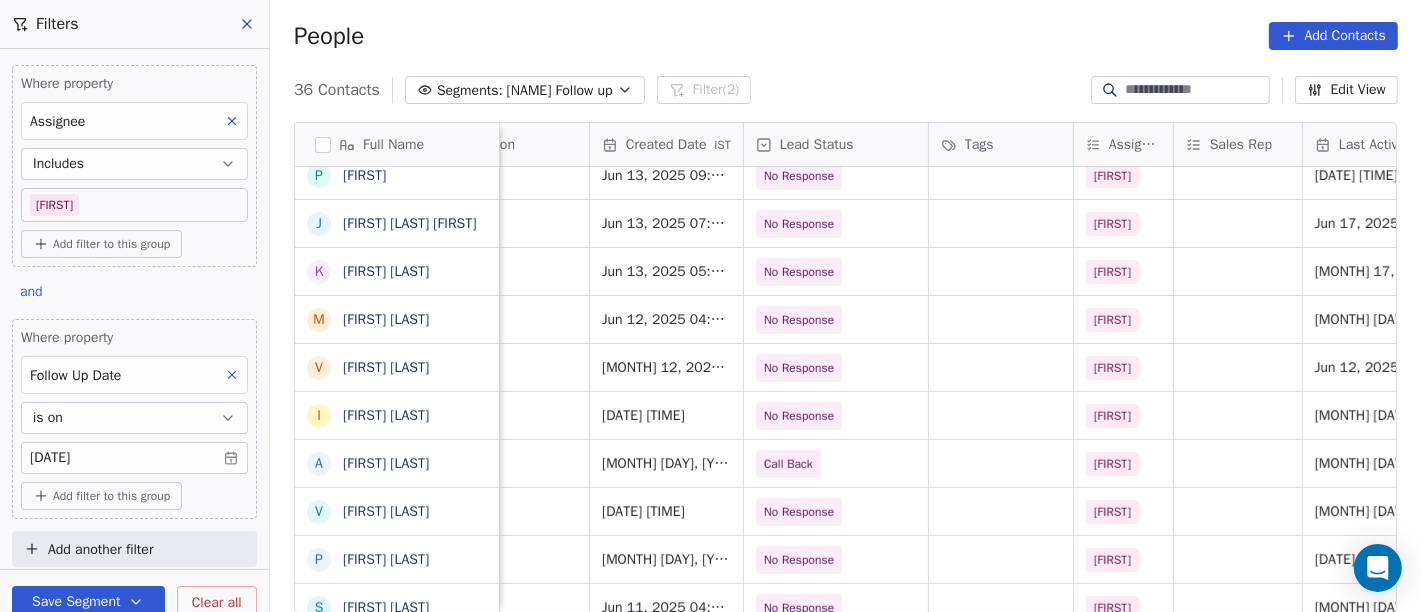 scroll, scrollTop: 0, scrollLeft: 533, axis: horizontal 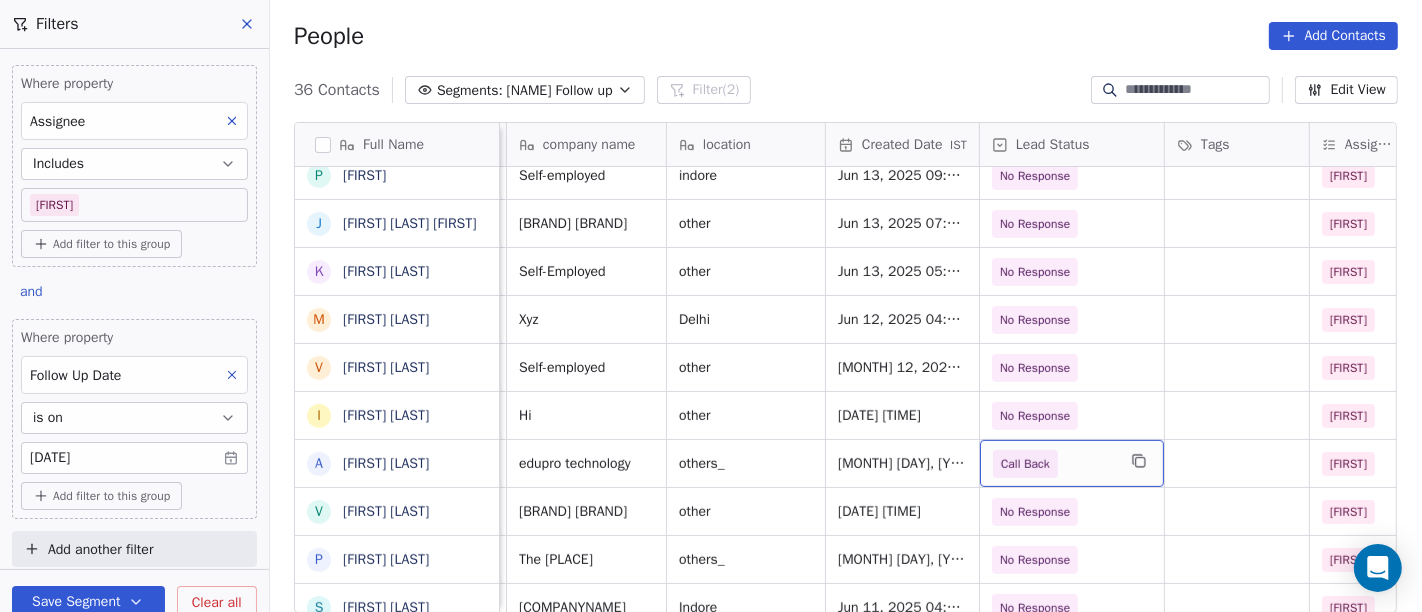 click on "Call Back" at bounding box center [1054, 464] 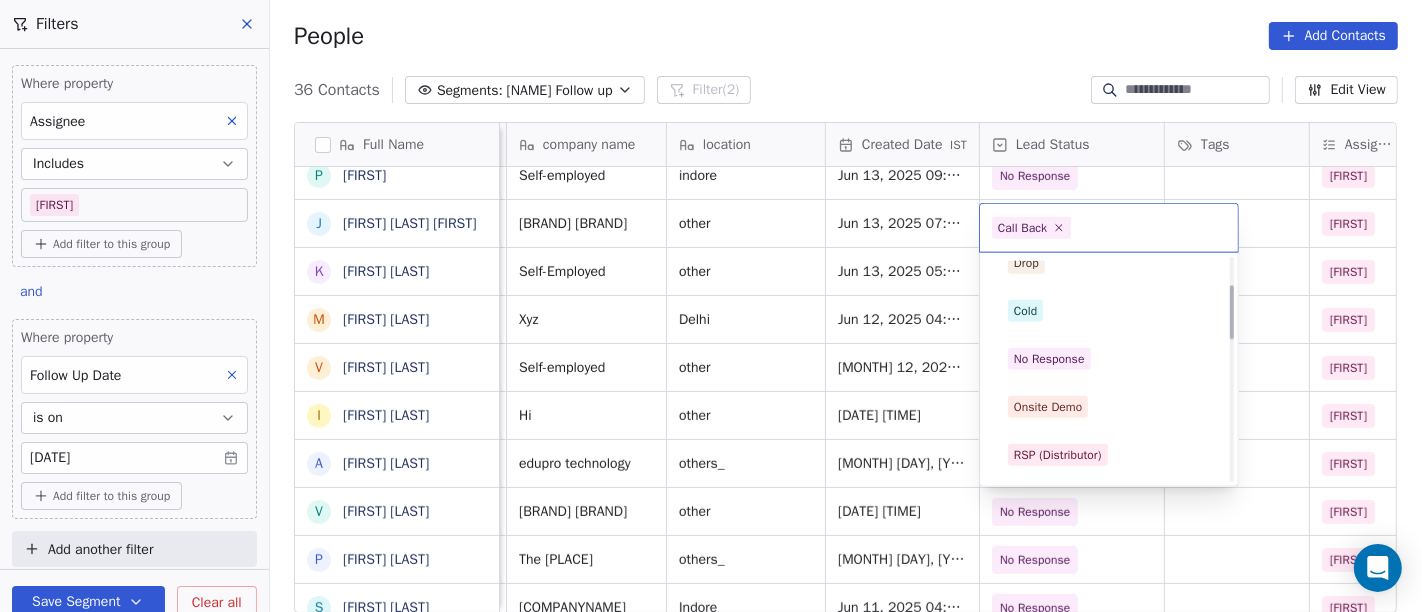scroll, scrollTop: 32, scrollLeft: 0, axis: vertical 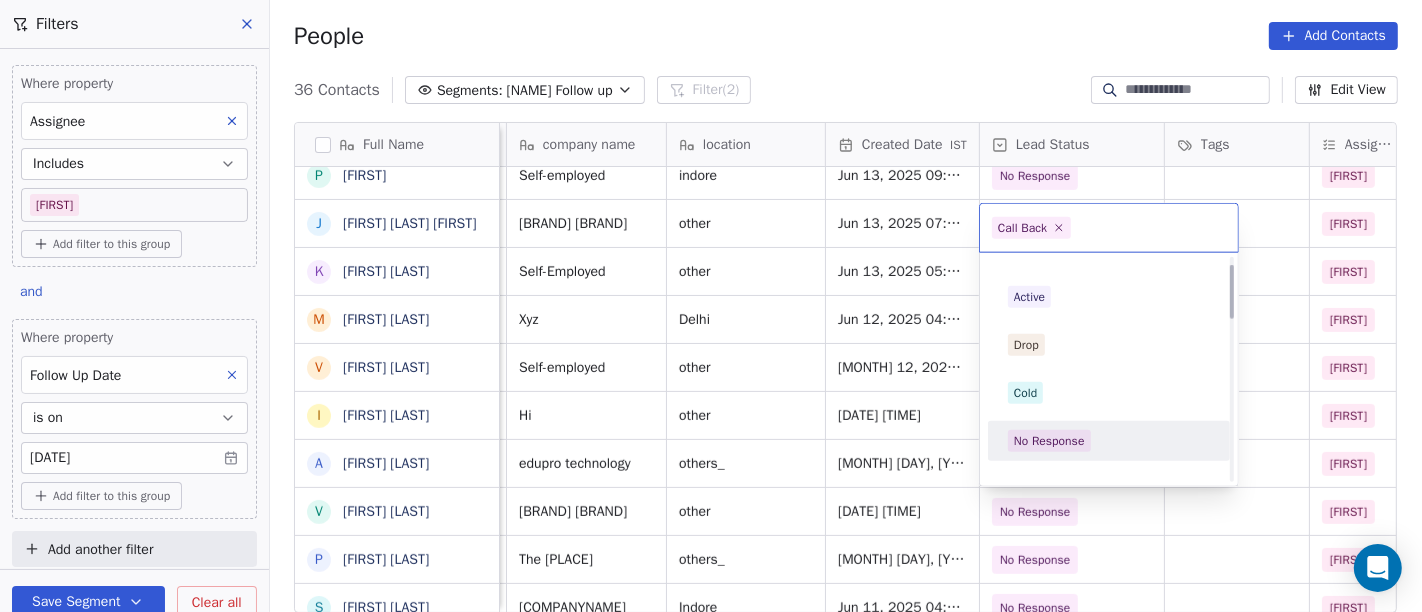 click on "No Response" at bounding box center [1049, 441] 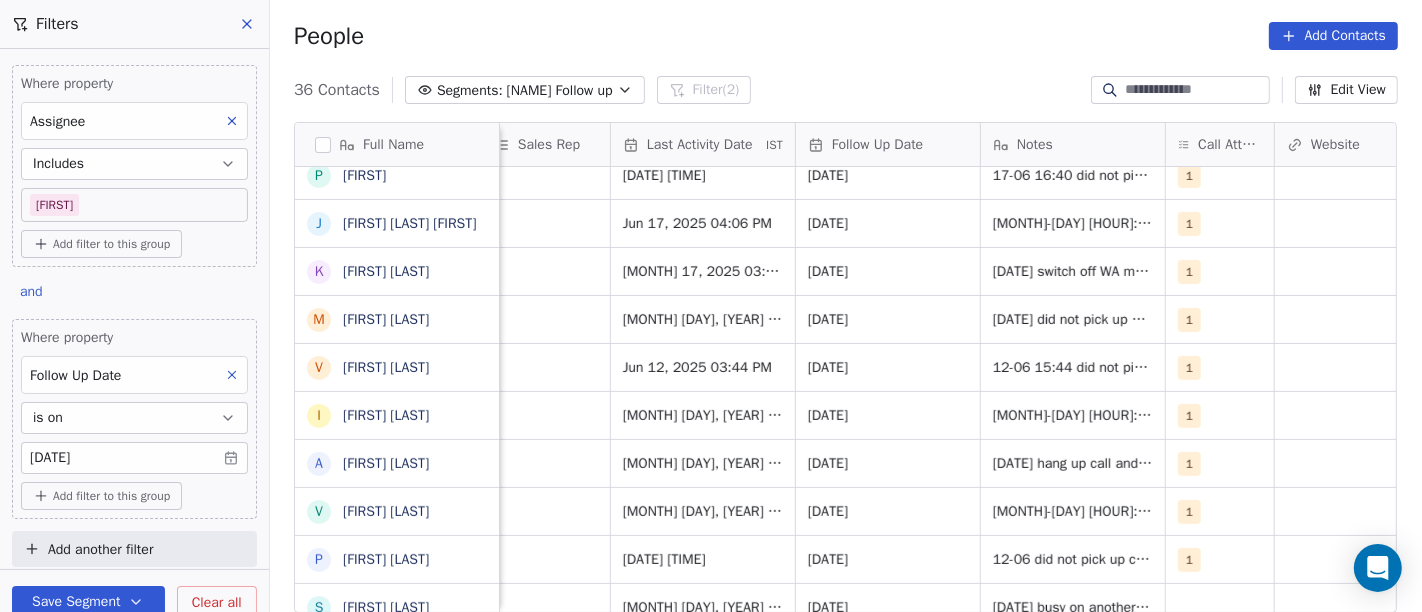 scroll, scrollTop: 0, scrollLeft: 1231, axis: horizontal 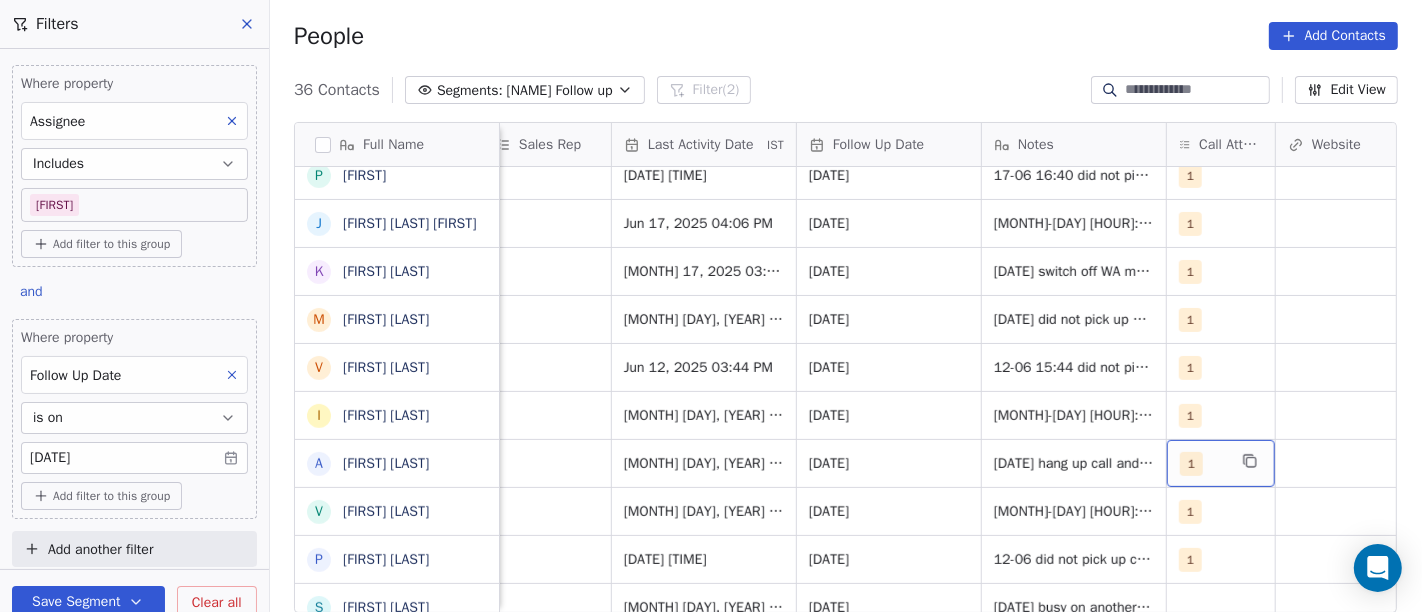 click on "1" at bounding box center (1191, 464) 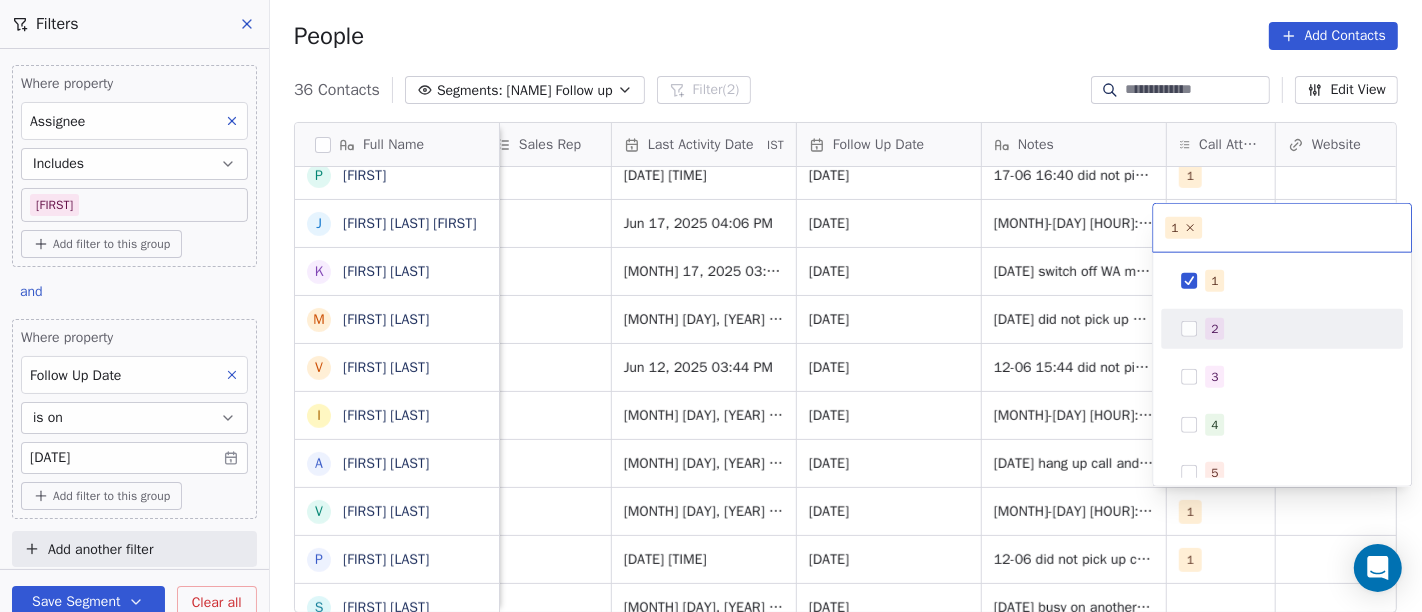 click at bounding box center [1189, 329] 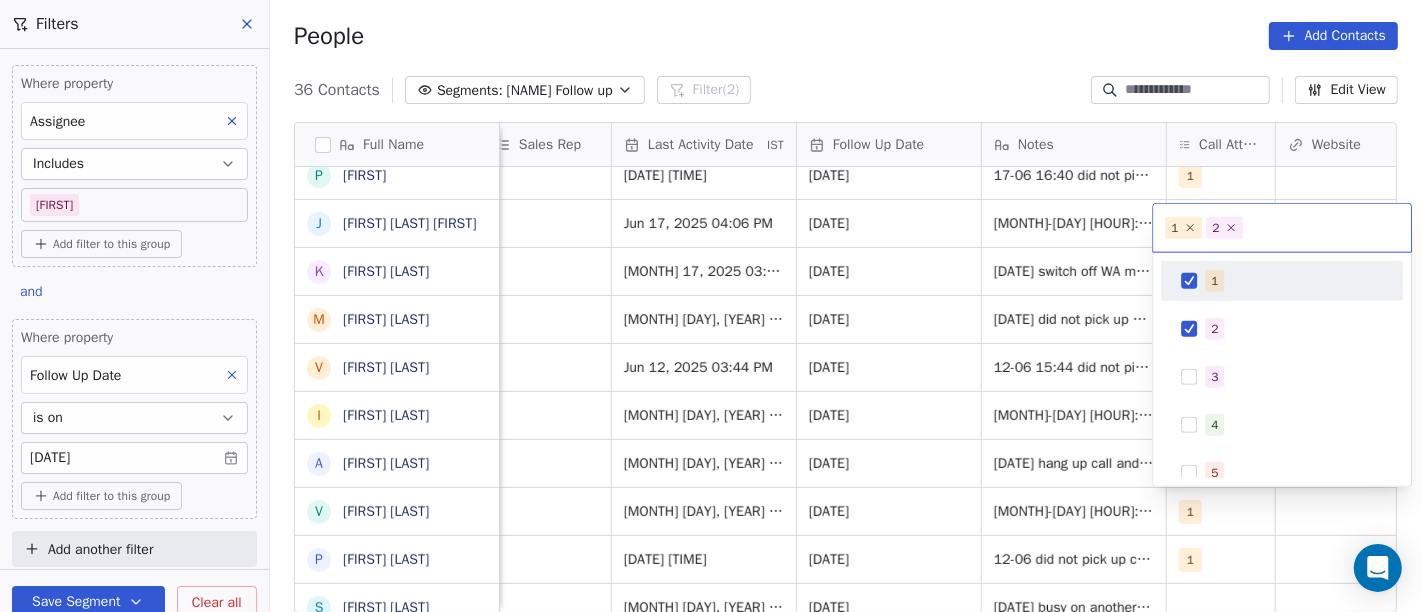 click on "1" at bounding box center [1282, 281] 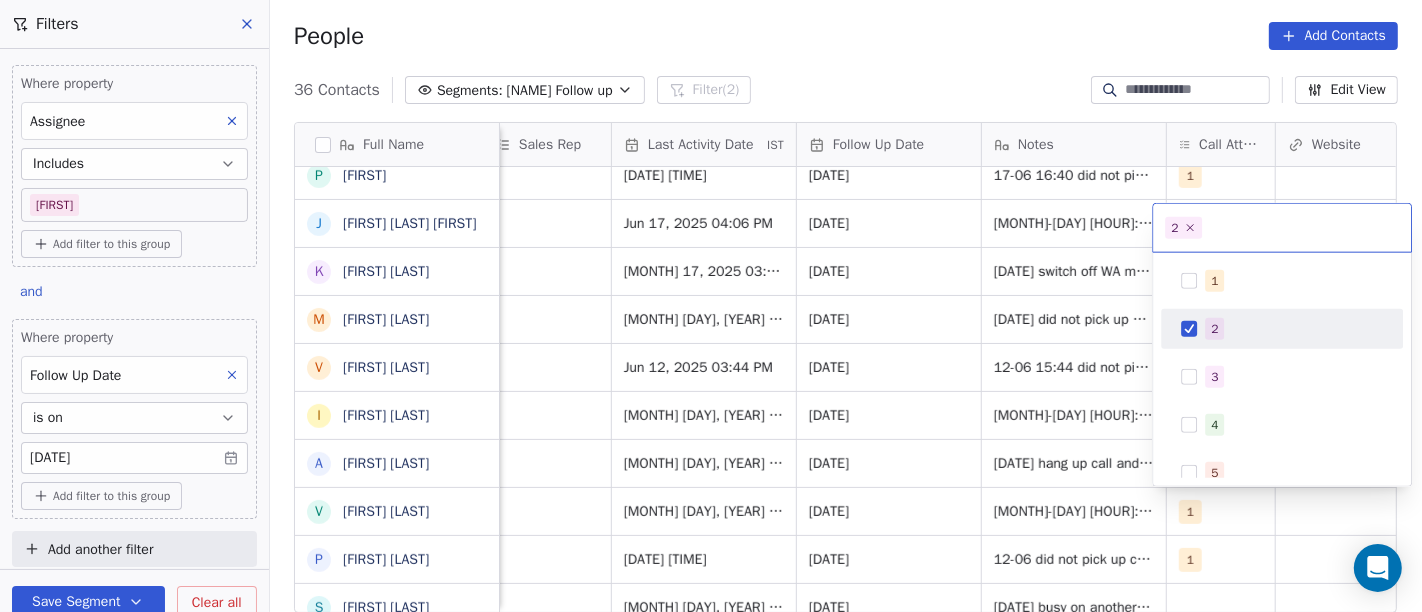 click on "On2Cook India Pvt. Ltd. Contacts People Marketing Workflows Campaigns Sales Pipelines Sequences Beta Tools Apps AI Agents Help & Support Filters Where property   Assignee   Includes Salim Add filter to this group and Where property   Follow Up Date   is on 24/06/2025 Add filter to this group Add another filter Save Segment Clear all People  Add Contacts 36 Contacts Segments: Salim Follow up Filter  (2) Edit View Tag Add to Sequence Full Name H Hiral Vardhani A Aakanksha Biswas R Ritesh Desai J Jaffar Sadiq G Girdhari lal m mahesh devnani V Vikas Parihar A Ashish Sinha V Vishnu Madanlal Prajapat p p:+919947344444 p prajakta Desai A Ankit Saraswat P Pranay J Jayesh Patel Michael K Kanaiya Gangwani M Mohammad Jozee Dhar V Vinod Upadhyay I Imran Khokhar A Aman Goyal V Vinay Gangrade P Pranav Arora S Shubham Shukla G Gaurav Madan S Sahil Sachdeva D Deepak Patni m mitesh khimji J Joe Baath J Jimmy B Basant Sethia P Pankaj Chilkoti K Kedar Nandini Keer Ŕ Ŕòhìt Sharma Sharma V Vijjat Kumar M Manoj Behera Tags" at bounding box center (711, 306) 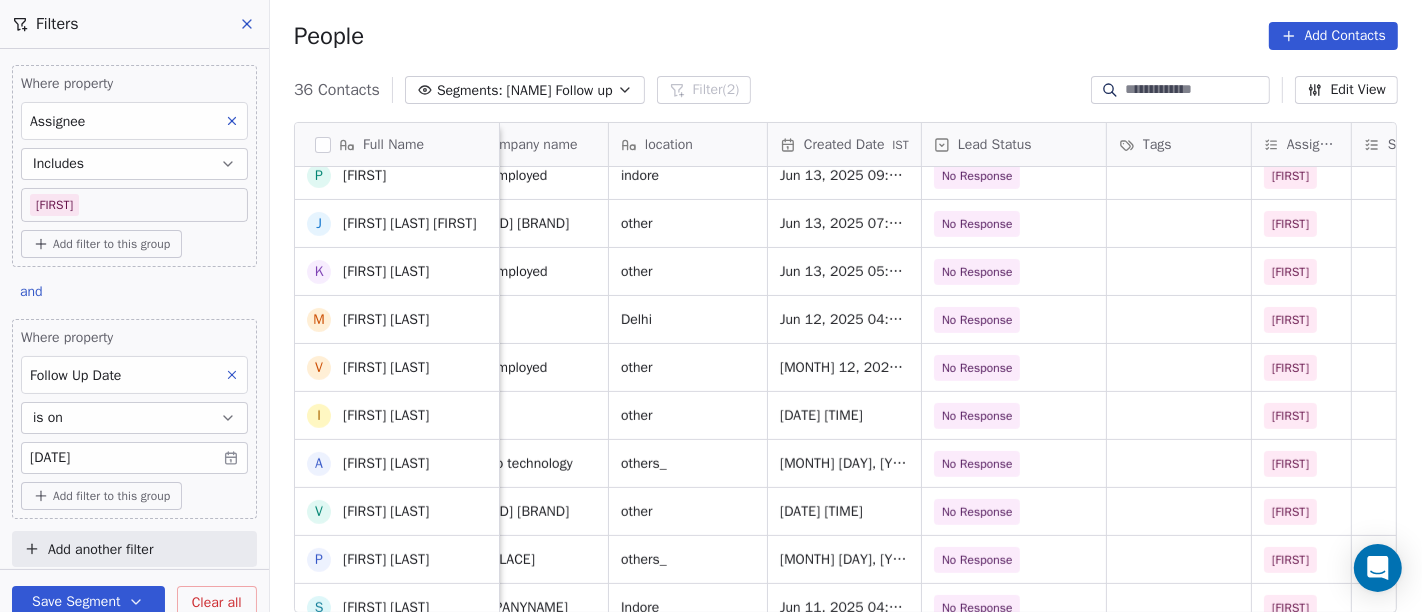 scroll, scrollTop: 0, scrollLeft: 359, axis: horizontal 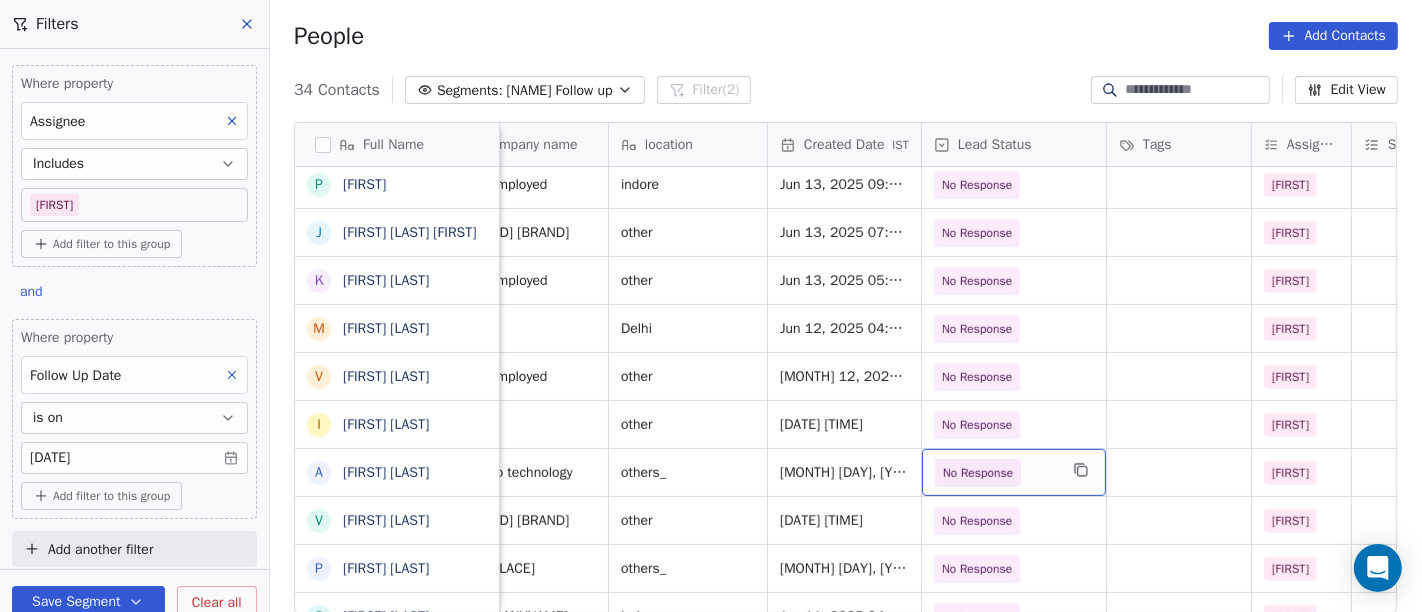 click on "No Response" at bounding box center [978, 473] 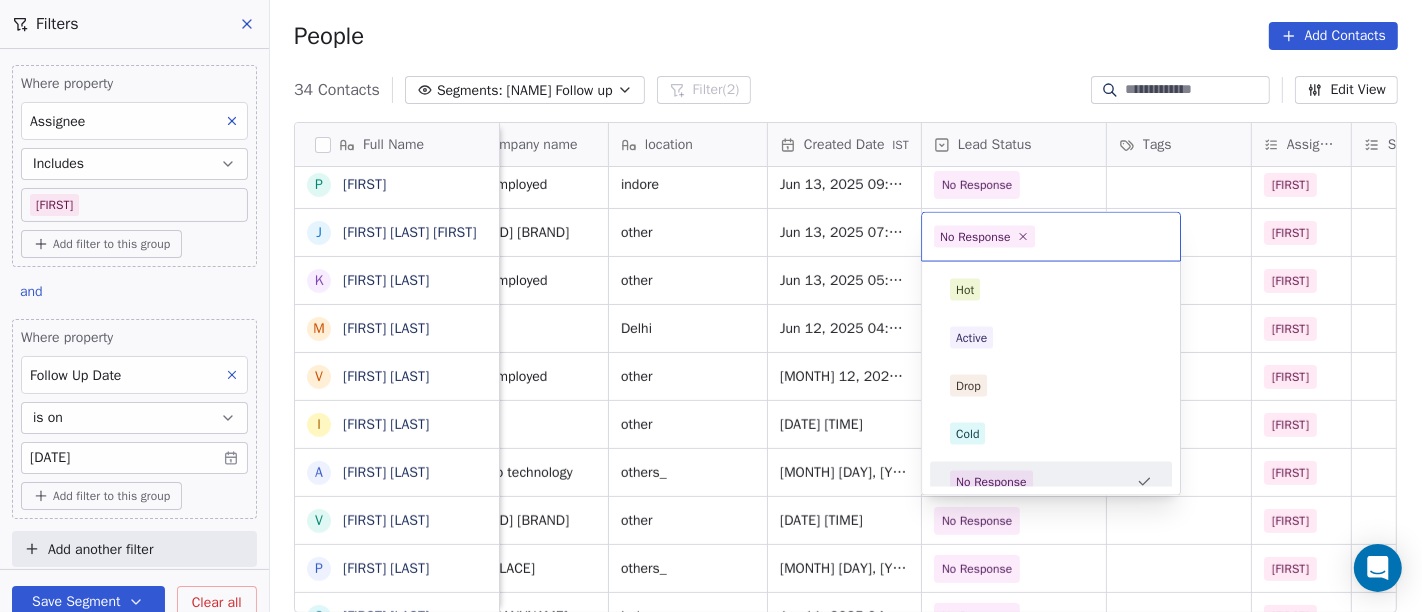 scroll, scrollTop: 14, scrollLeft: 0, axis: vertical 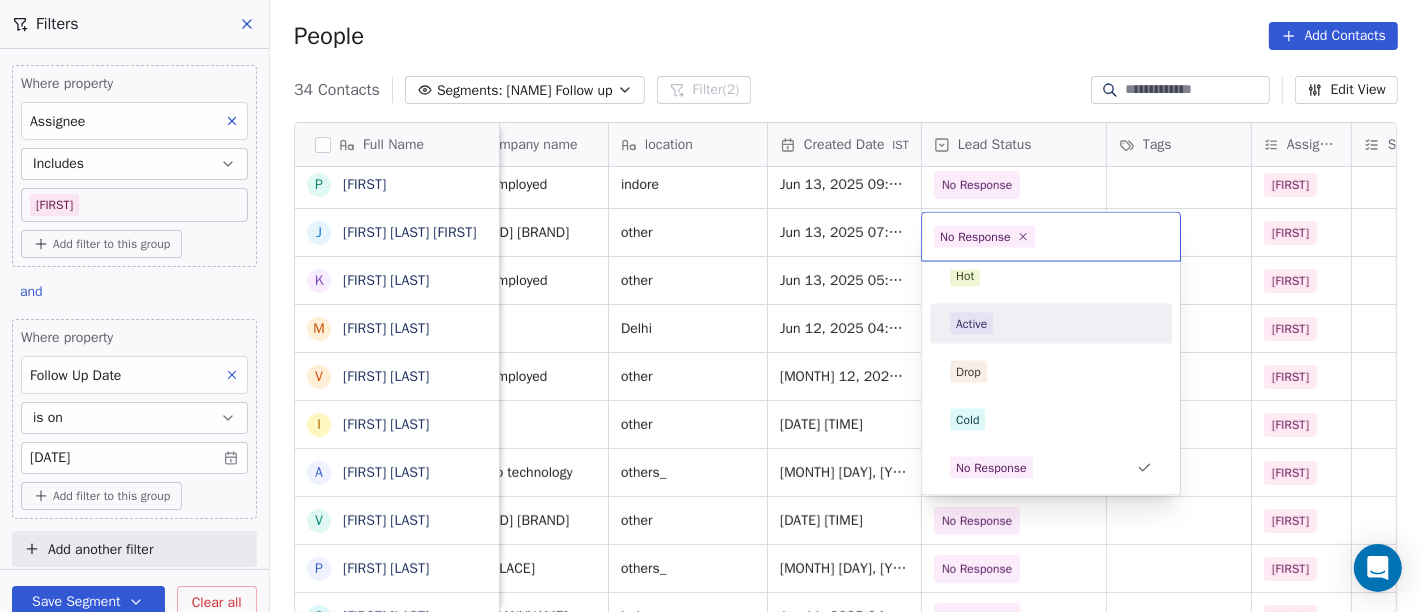 click on "Active" at bounding box center (1051, 324) 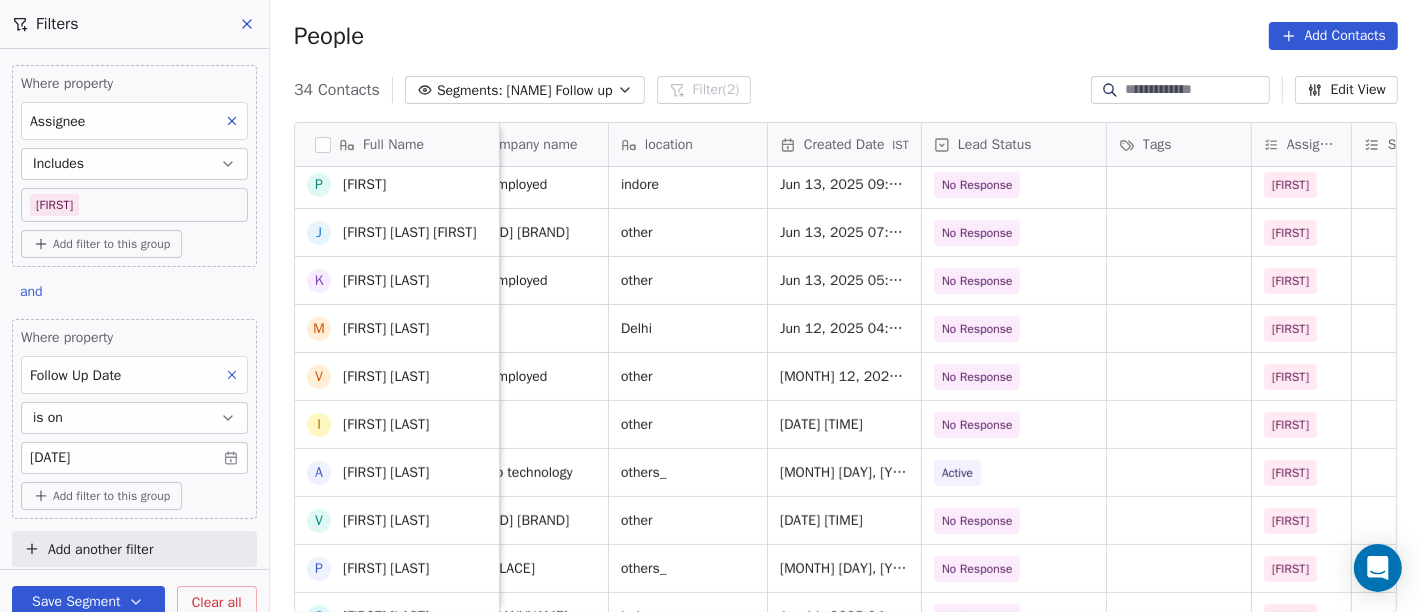 scroll, scrollTop: 568, scrollLeft: 0, axis: vertical 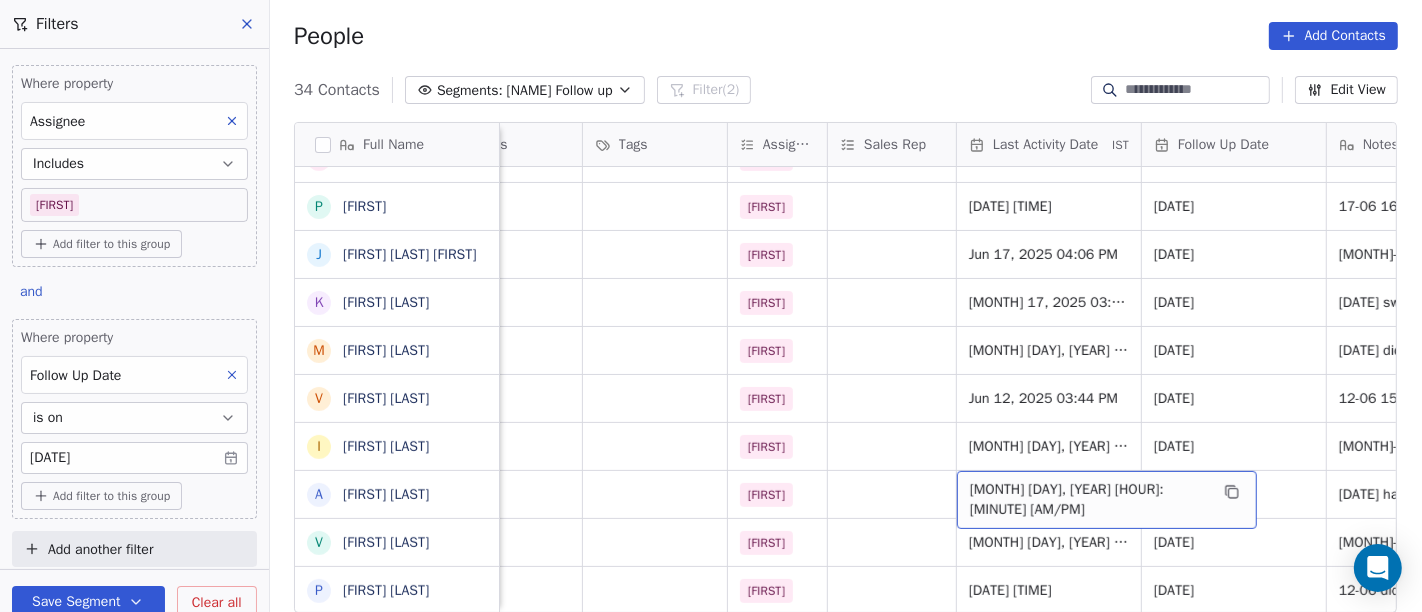 click on "Jun 12, 2025 10:30 AM" at bounding box center [1089, 500] 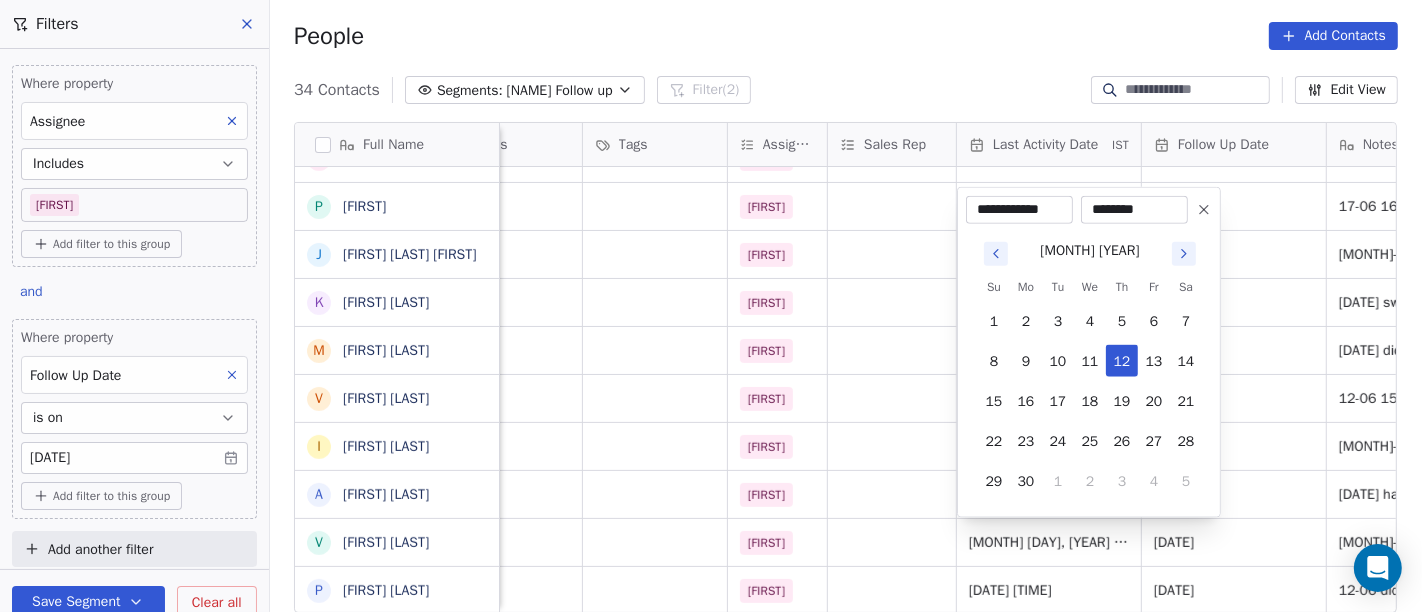 click 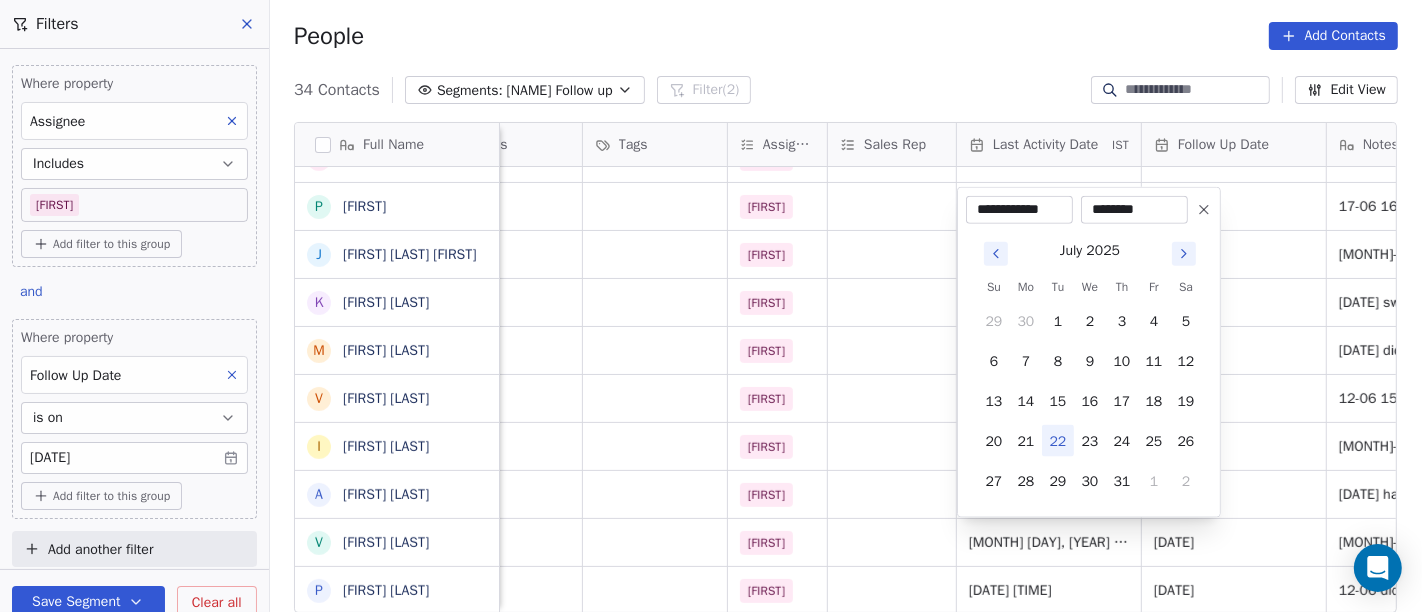 click on "22" at bounding box center (1058, 441) 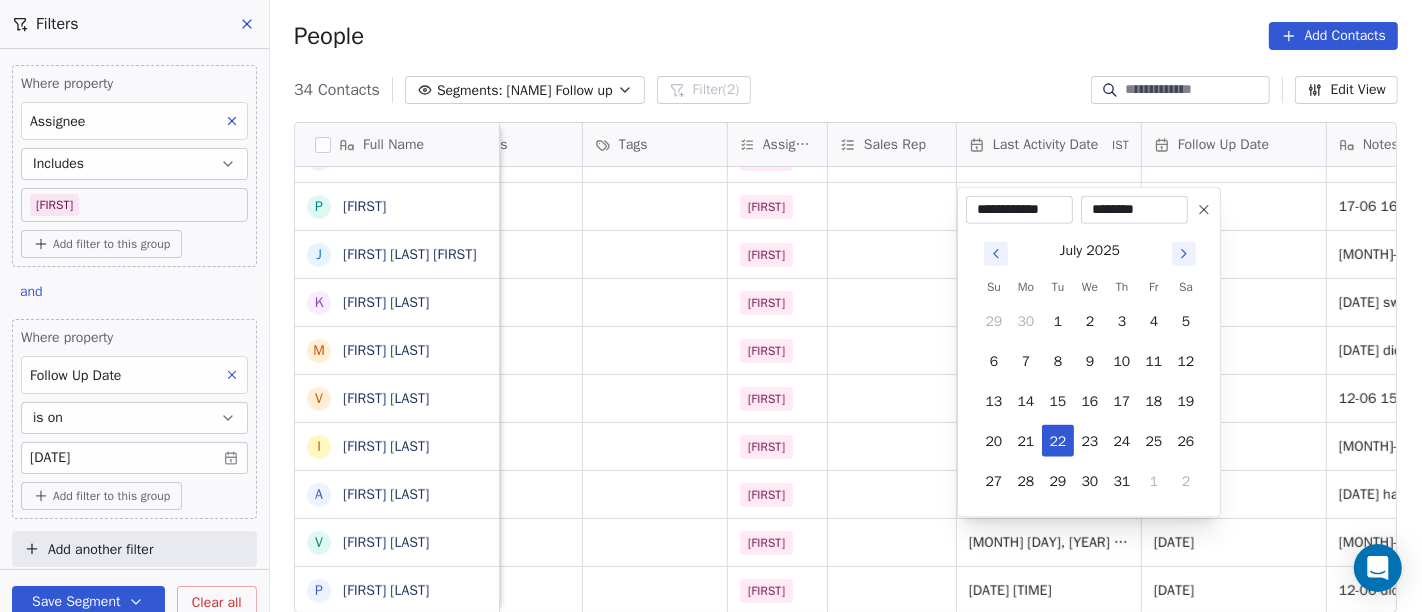 click on "********" at bounding box center [1134, 210] 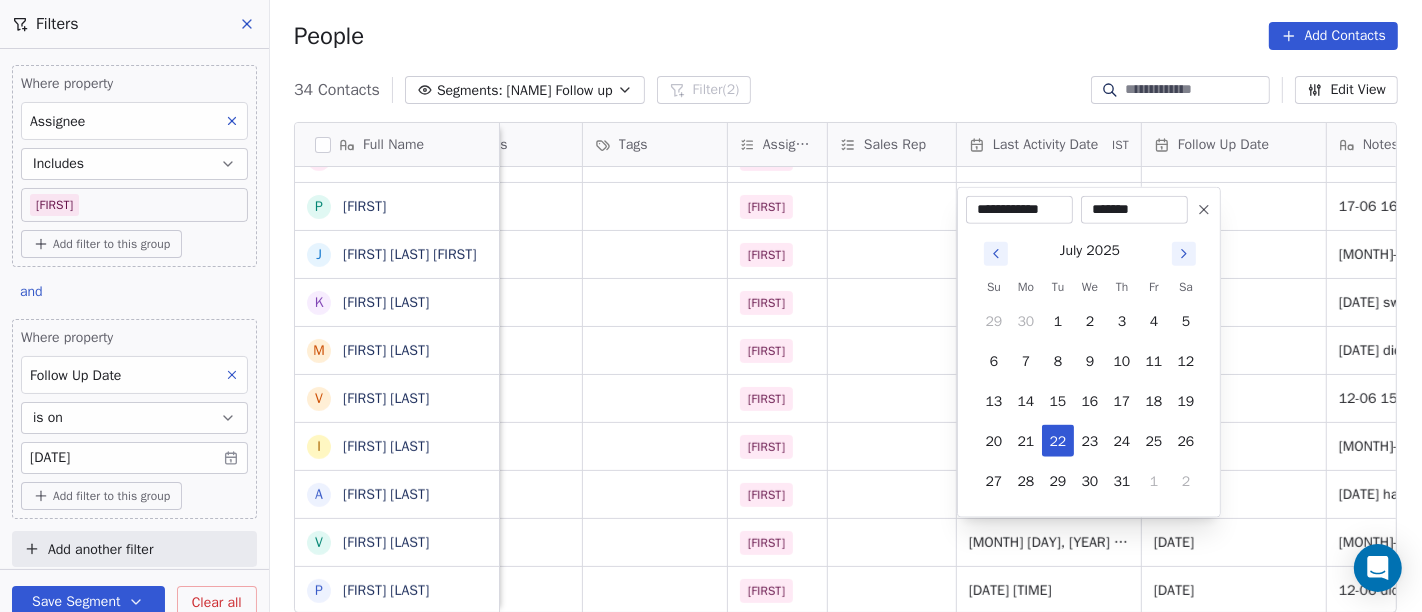 type on "********" 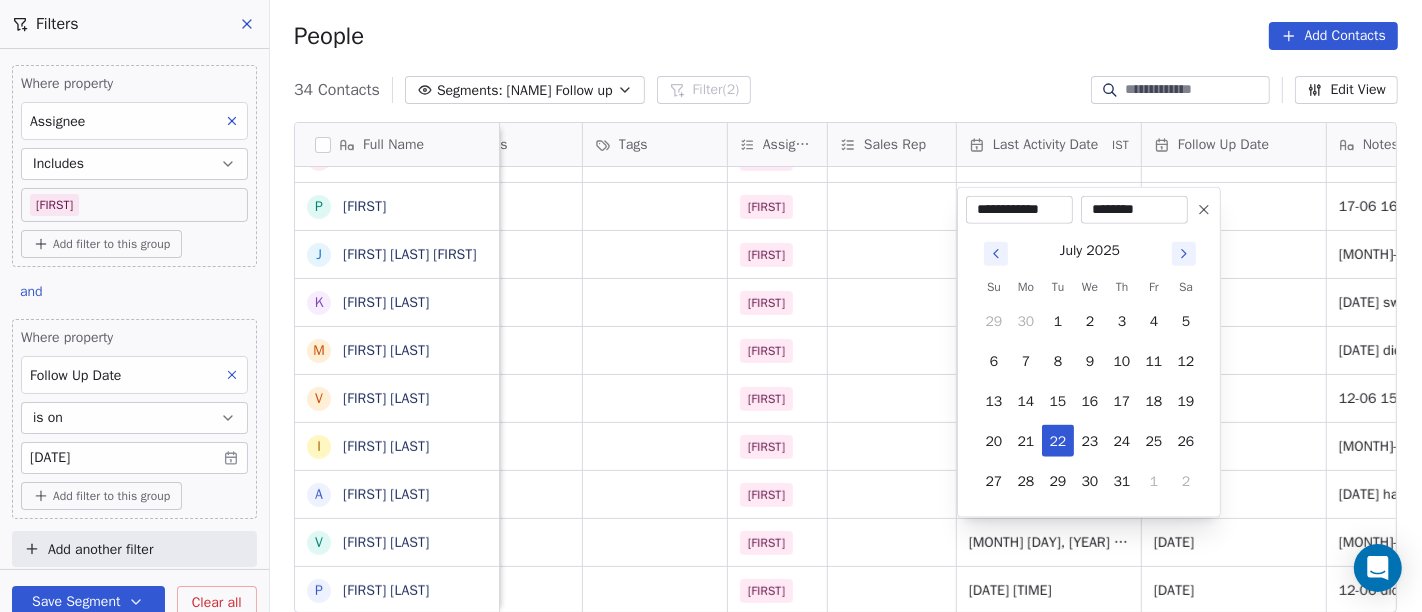 click on "On2Cook India Pvt. Ltd. Contacts People Marketing Workflows Campaigns Sales Pipelines Sequences Beta Tools Apps AI Agents Help & Support Filters Where property   Assignee   Includes Salim Add filter to this group and Where property   Follow Up Date   is on 24/06/2025 Add filter to this group Add another filter Save Segment Clear all People  Add Contacts 34 Contacts Segments: Salim Follow up Filter  (2) Edit View Tag Add to Sequence Full Name H Hiral Vardhani A Aakanksha Biswas R Ritesh Desai J Jaffar Sadiq G Girdhari lal m mahesh devnani V Vikas Parihar A Ashish Sinha V Vishnu Madanlal Prajapat p p:+919947344444 p prajakta Desai A Ankit Saraswat P Pranay J Jayesh Patel Michael K Kanaiya Gangwani M Mohammad Jozee Dhar V Vinod Upadhyay I Imran Khokhar A Aman Goyal V Vinay Gangrade P Pranav Arora S Shubham Shukla G Gaurav Madan S Sahil Sachdeva D Deepak Patni m mitesh khimji J Joe Baath J Jimmy B Basant Sethia P Pankaj Chilkoti K Kedar Nandini Keer Ŕ Ŕòhìt Sharma Sharma V Vijjat Kumar M Manoj Behera IST" at bounding box center [711, 306] 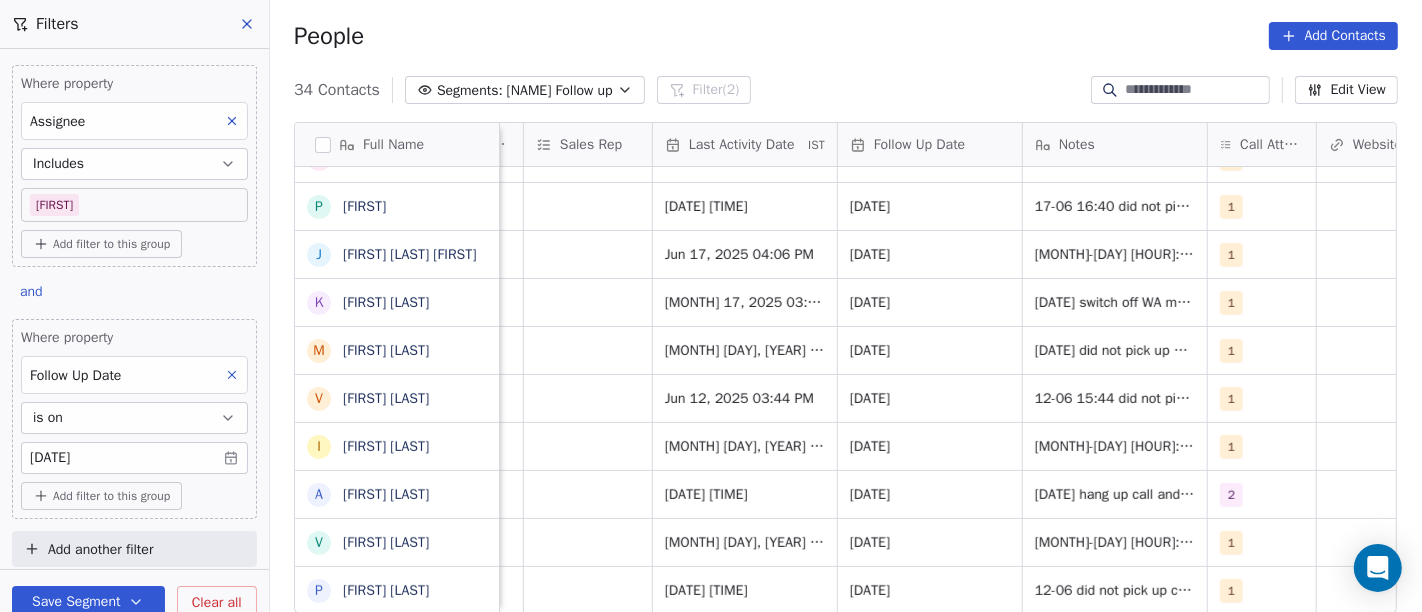 scroll, scrollTop: 0, scrollLeft: 1191, axis: horizontal 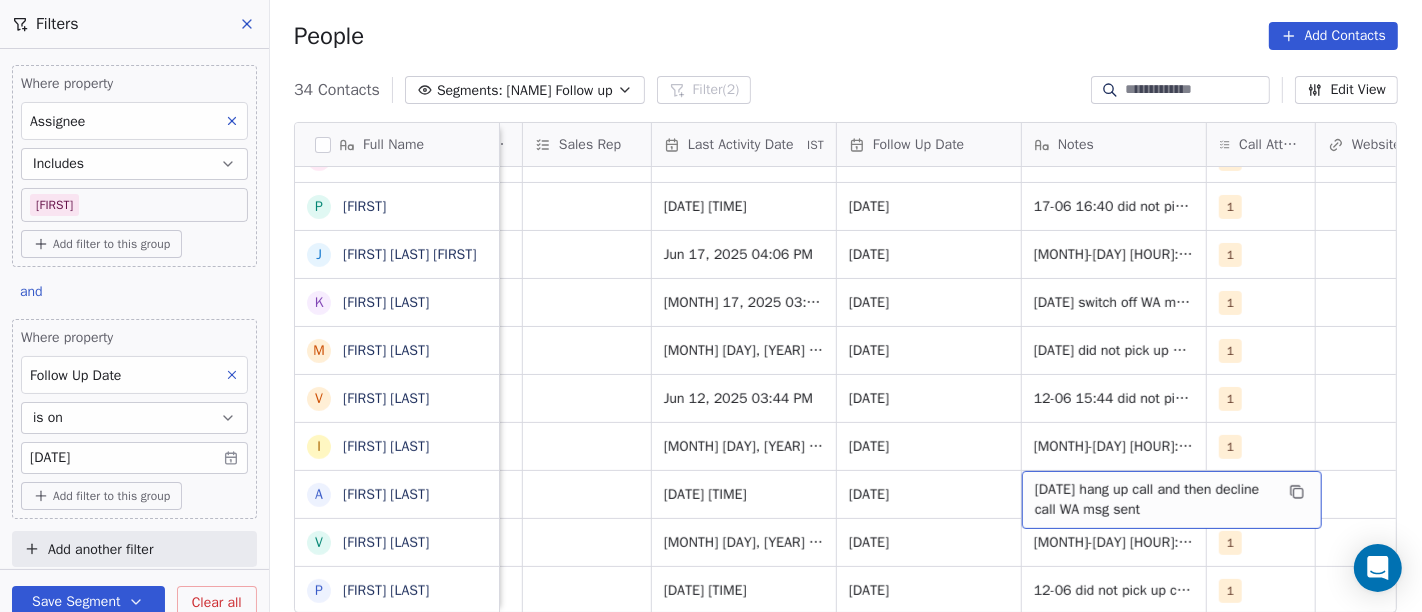 click on "12-06 12:32 hang up call and then decline call WA msg sent" at bounding box center [1154, 500] 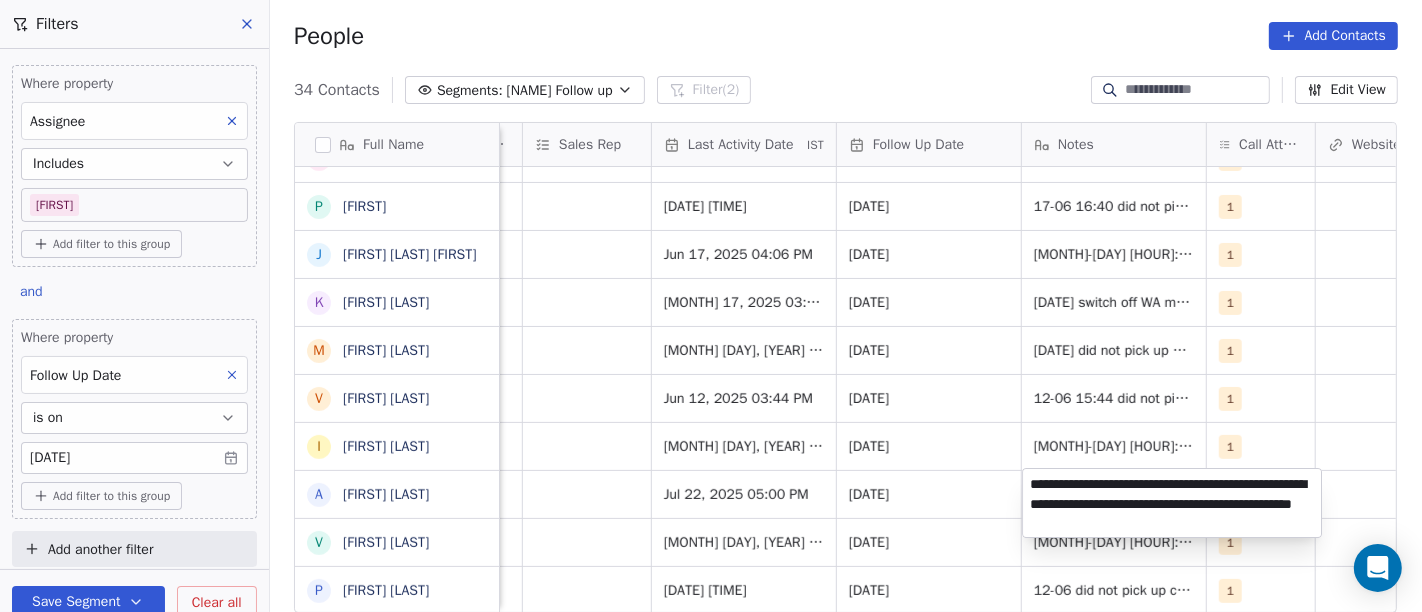 type on "**********" 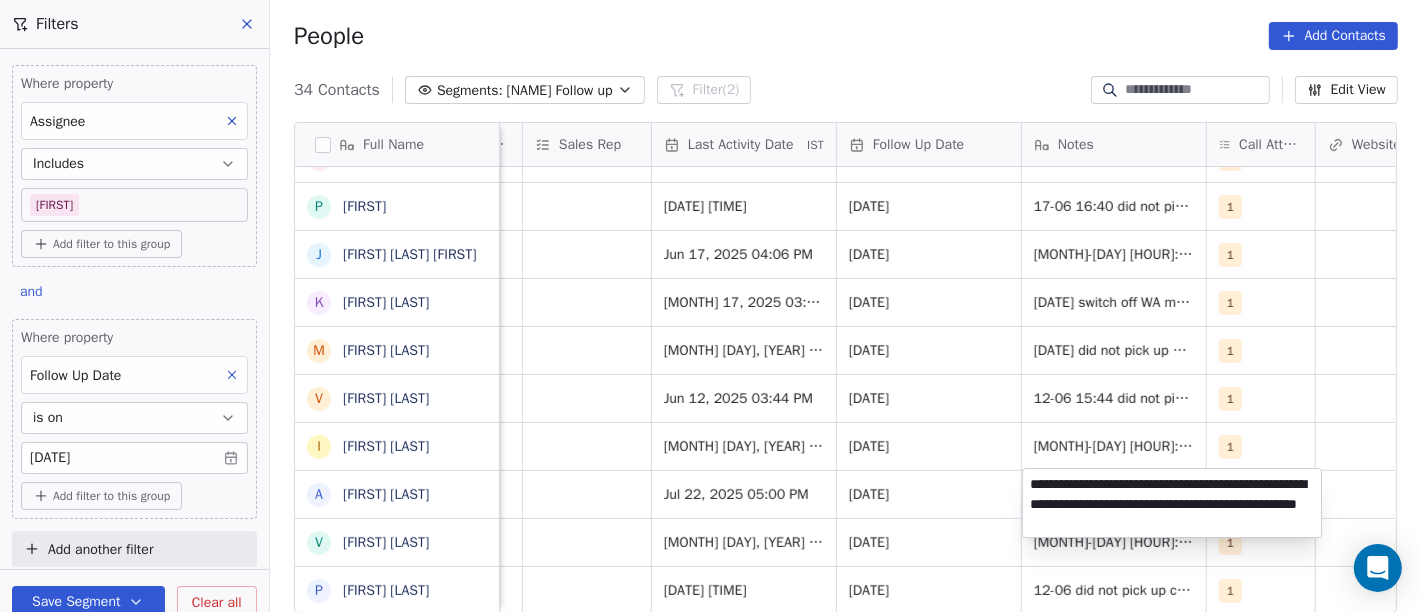 click on "On2Cook India Pvt. Ltd. Contacts People Marketing Workflows Campaigns Sales Pipelines Sequences Beta Tools Apps AI Agents Help & Support Filters Where property   Assignee   Includes Salim Add filter to this group and Where property   Follow Up Date   is on 24/06/2025 Add filter to this group Add another filter Save Segment Clear all People  Add Contacts 34 Contacts Segments: Salim Follow up Filter  (2) Edit View Tag Add to Sequence Full Name H Hiral Vardhani A Aakanksha Biswas R Ritesh Desai J Jaffar Sadiq G Girdhari lal m mahesh devnani V Vikas Parihar A Ashish Sinha V Vishnu Madanlal Prajapat p p:+919947344444 p prajakta Desai A Ankit Saraswat P Pranay J Jayesh Patel Michael K Kanaiya Gangwani M Mohammad Jozee Dhar V Vinod Upadhyay I Imran Khokhar A Aman Goyal V Vinay Gangrade P Pranav Arora S Shubham Shukla G Gaurav Madan S Sahil Sachdeva D Deepak Patni m mitesh khimji J Joe Baath J Jimmy B Basant Sethia P Pankaj Chilkoti K Kedar Nandini Keer Ŕ Ŕòhìt Sharma Sharma V Vijjat Kumar M Manoj Behera IST" at bounding box center [711, 306] 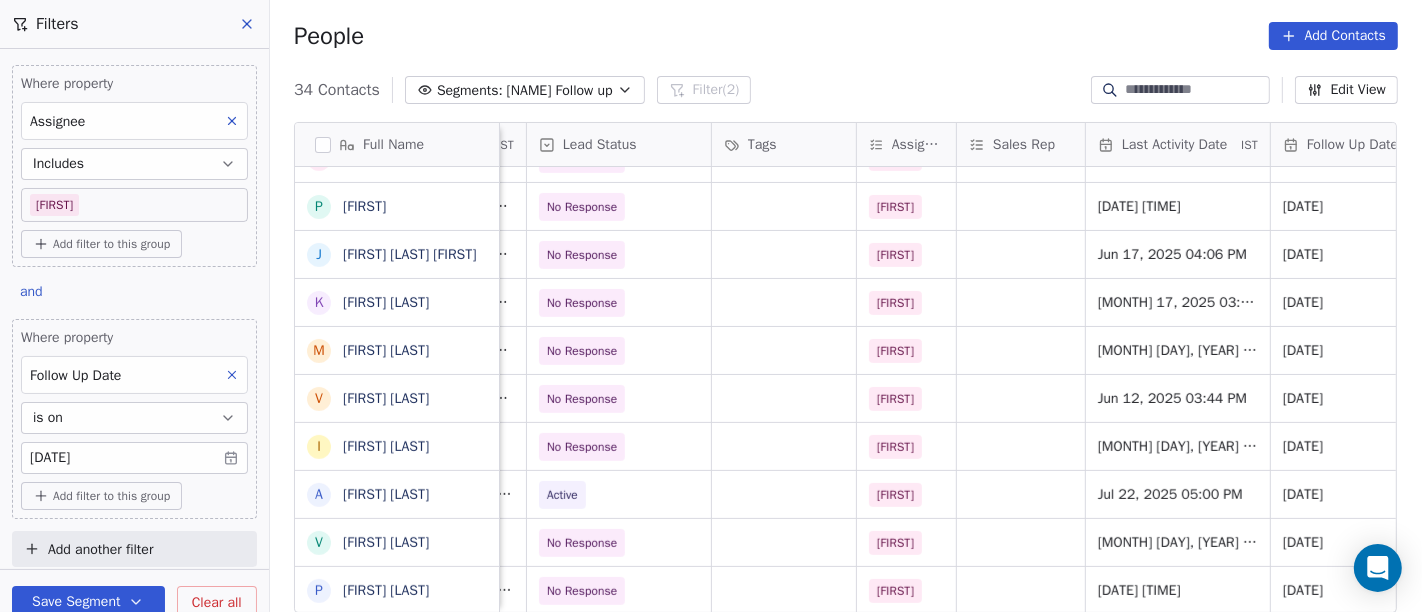 scroll, scrollTop: 0, scrollLeft: 750, axis: horizontal 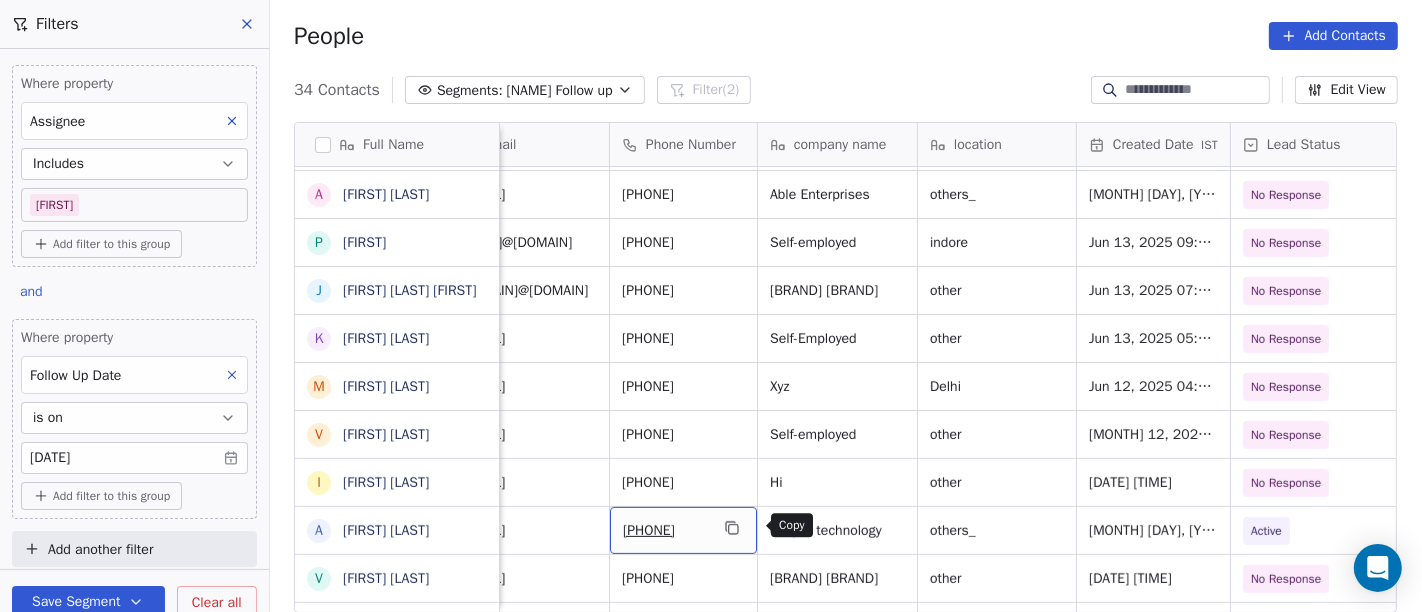 click 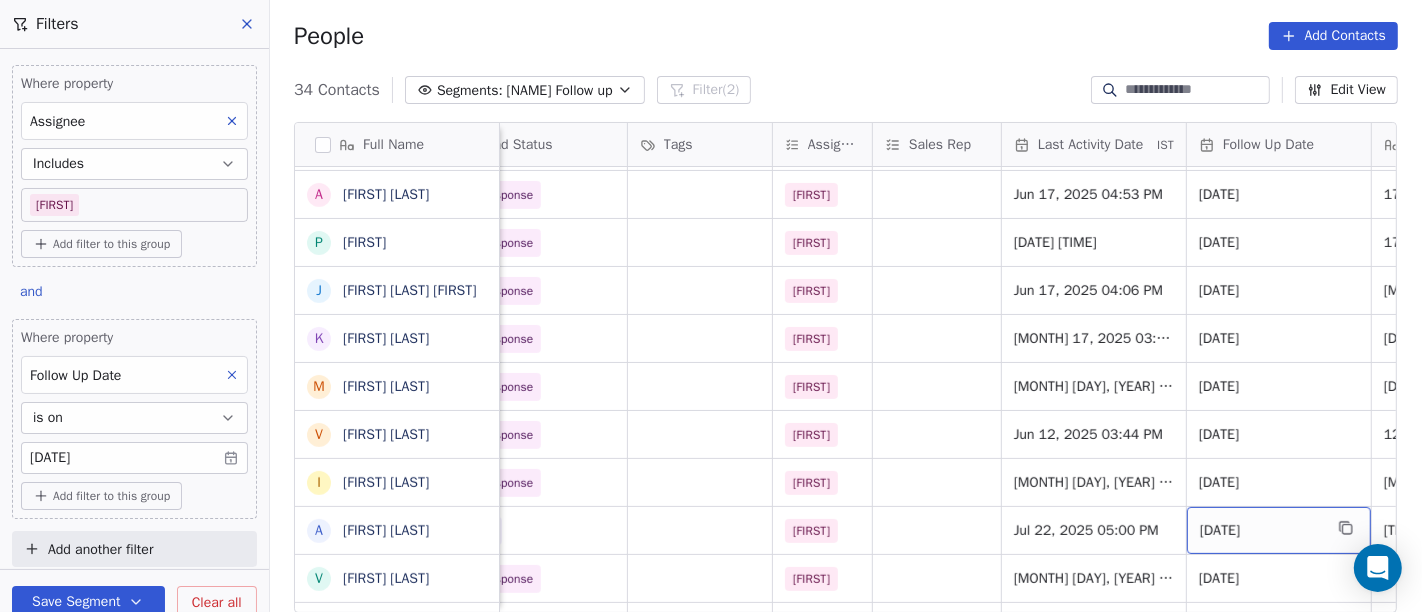 click on "24/06/2025" at bounding box center (1279, 530) 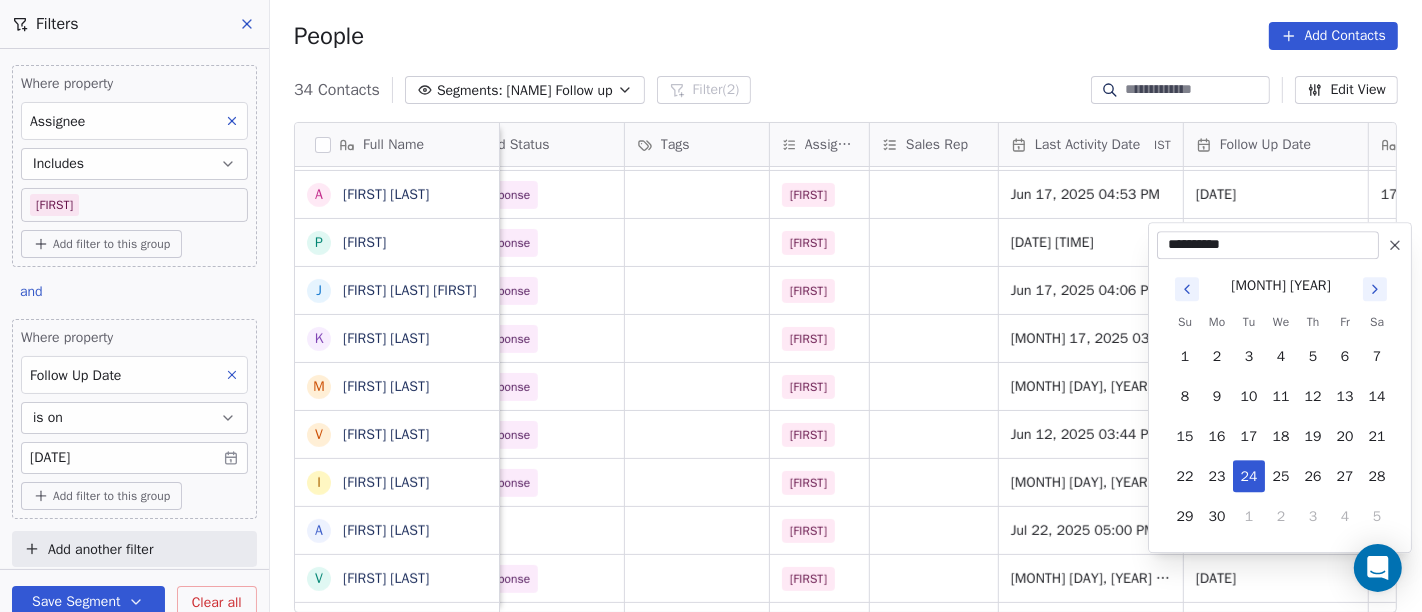 scroll, scrollTop: 0, scrollLeft: 846, axis: horizontal 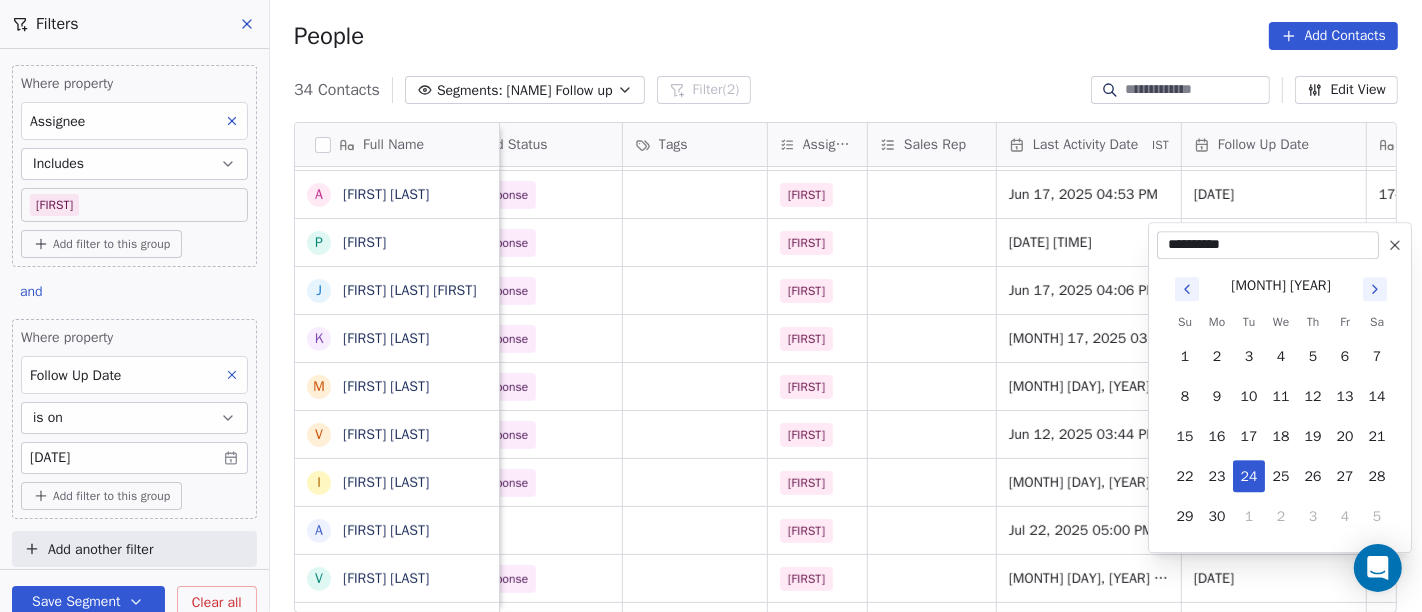 click 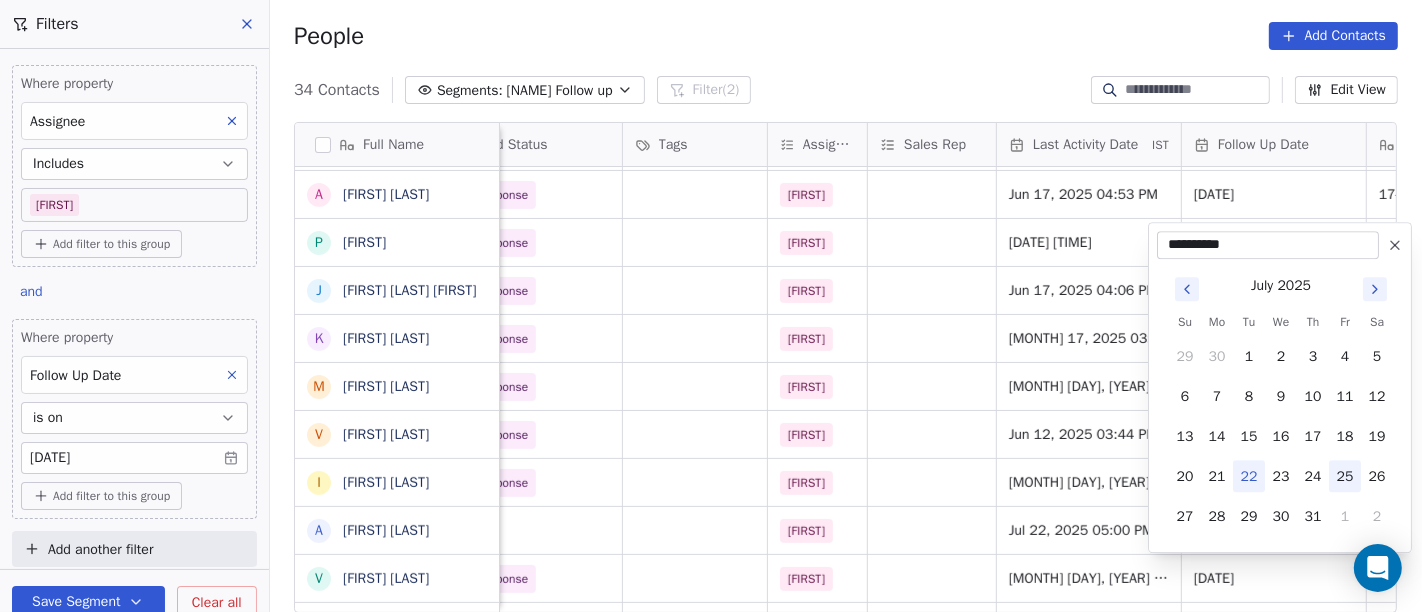 click on "25" at bounding box center [1345, 476] 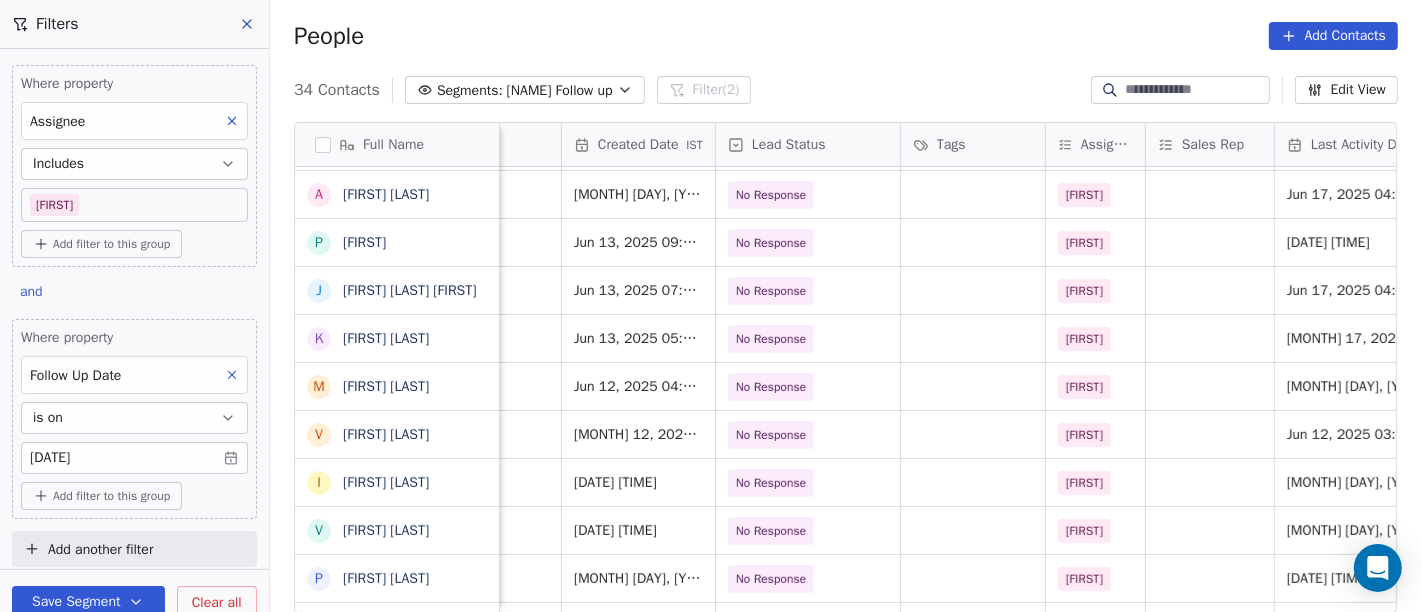 scroll, scrollTop: 1, scrollLeft: 567, axis: both 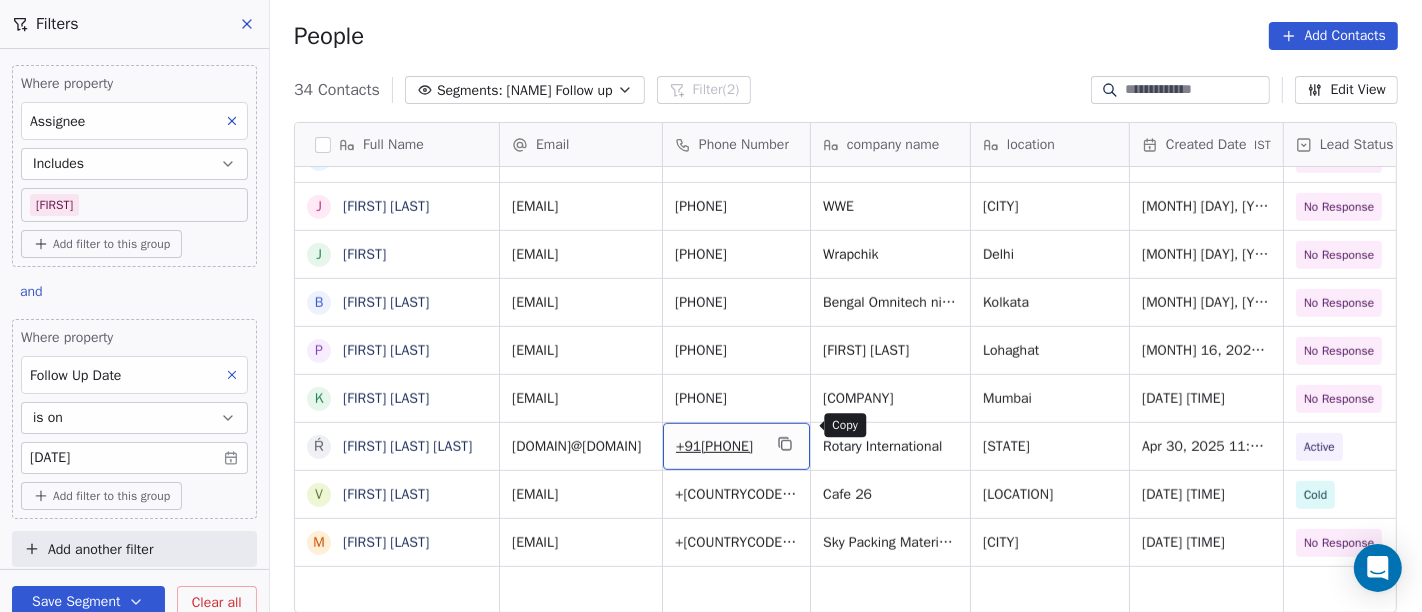 click 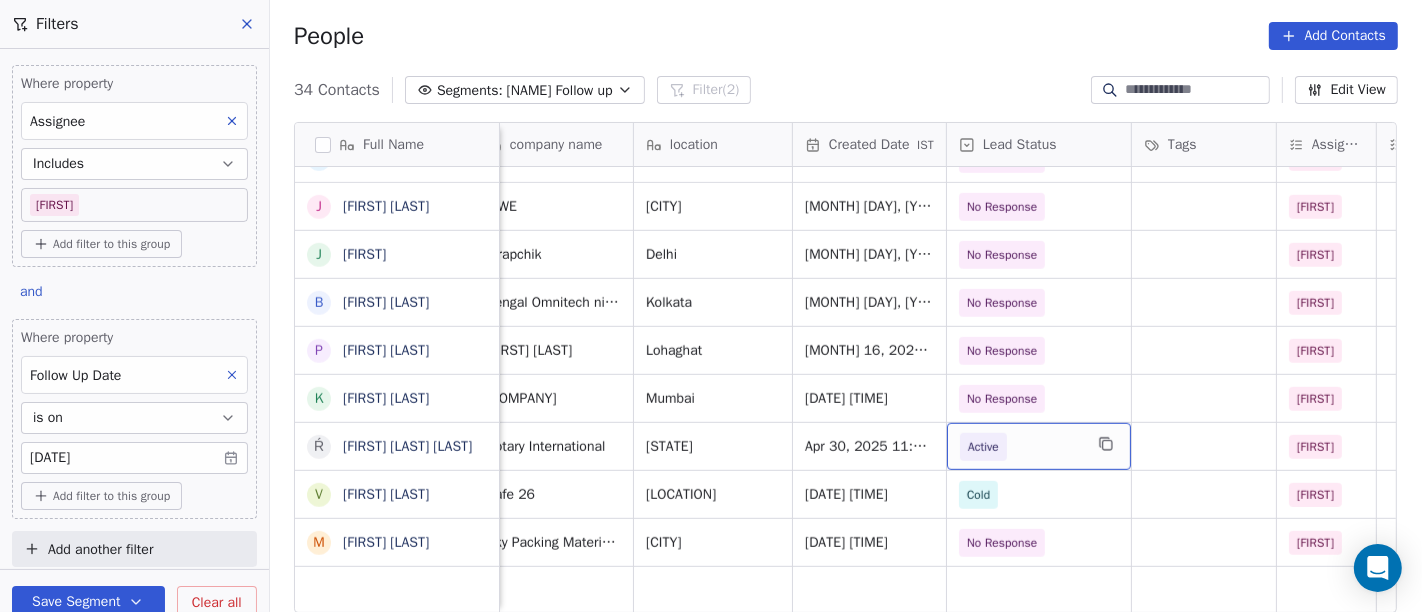 scroll, scrollTop: 14, scrollLeft: 337, axis: both 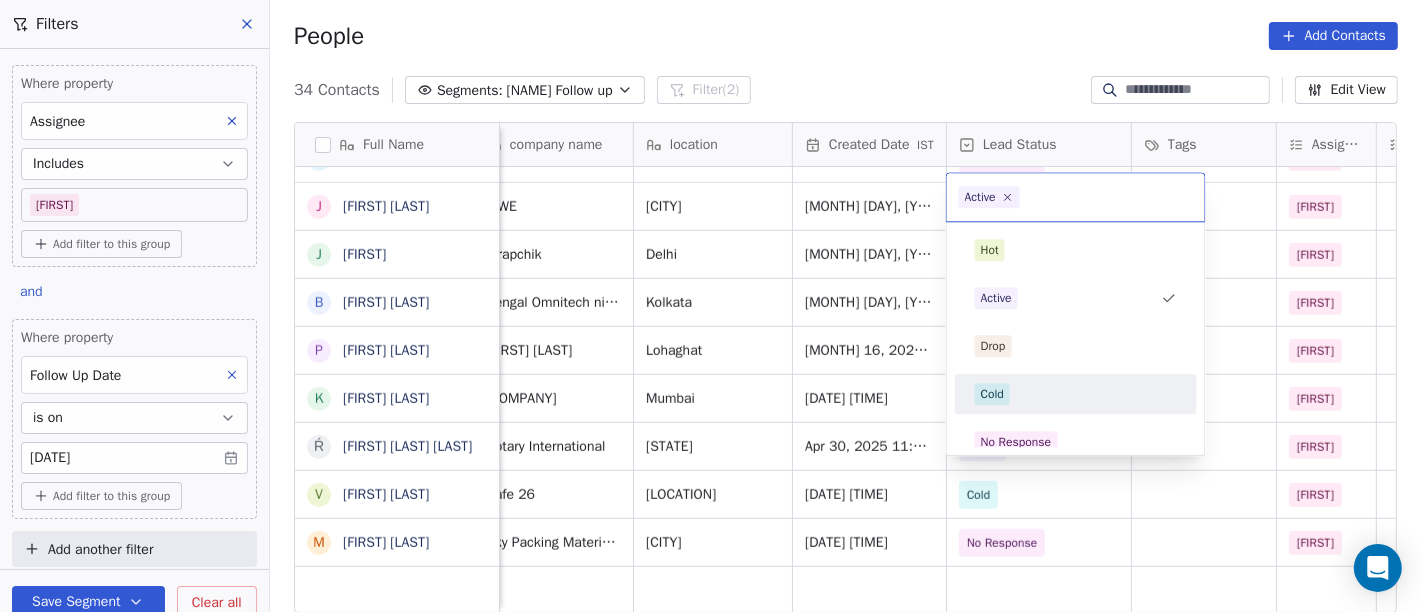 click on "Cold" at bounding box center (1076, 394) 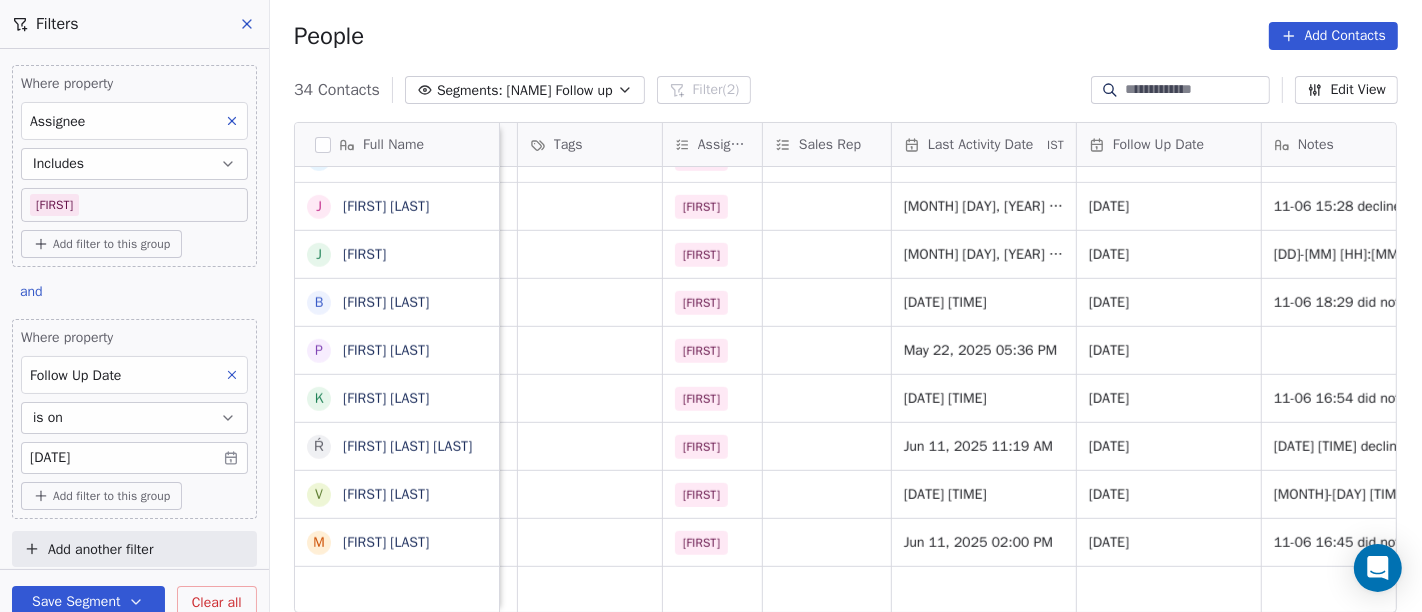 scroll, scrollTop: 14, scrollLeft: 955, axis: both 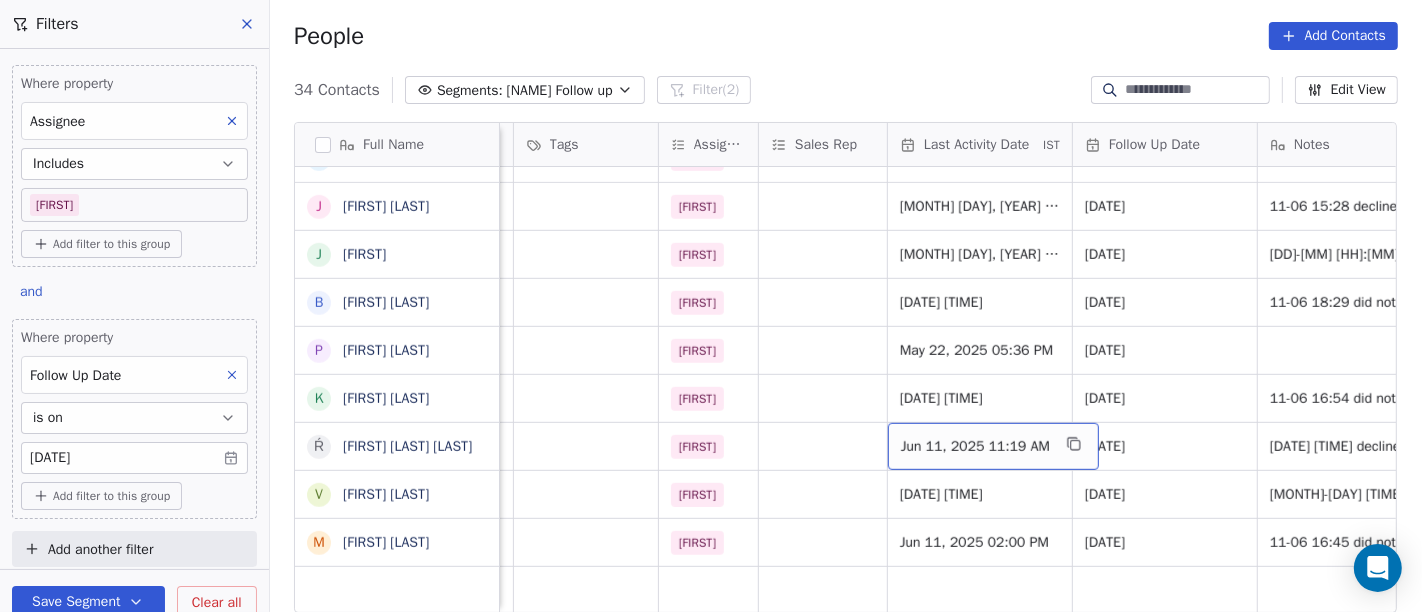 click on "Jun 11, 2025 11:19 AM" at bounding box center [975, 447] 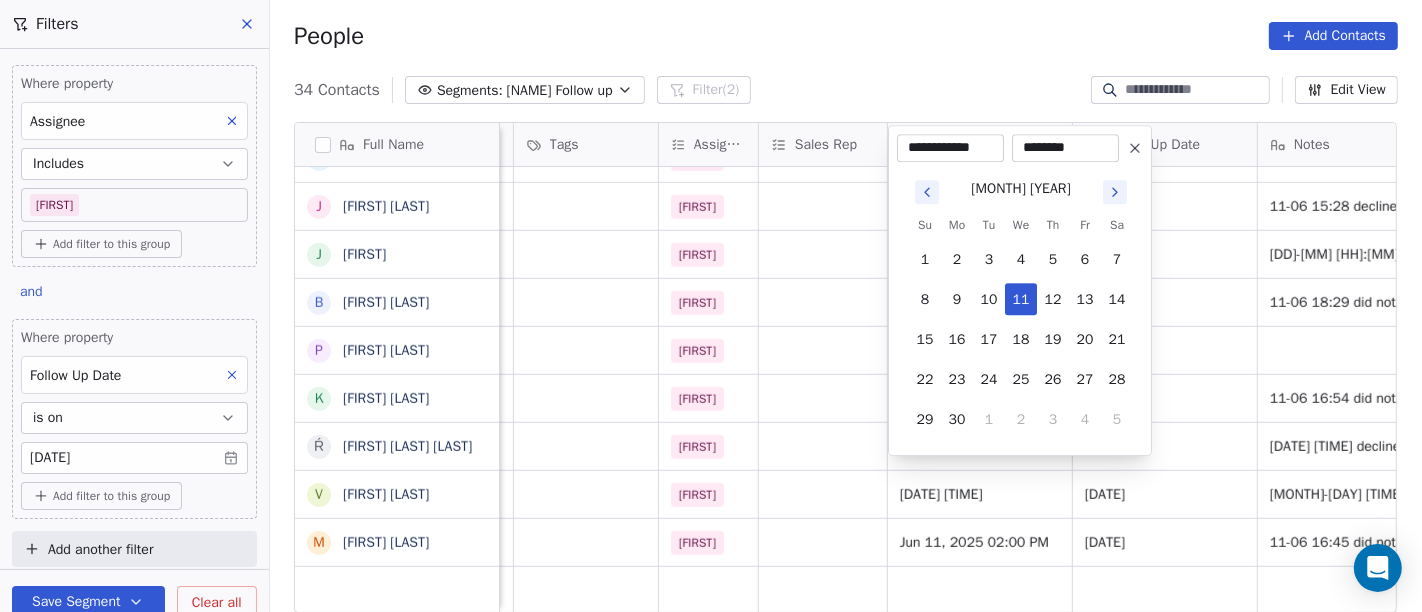 click 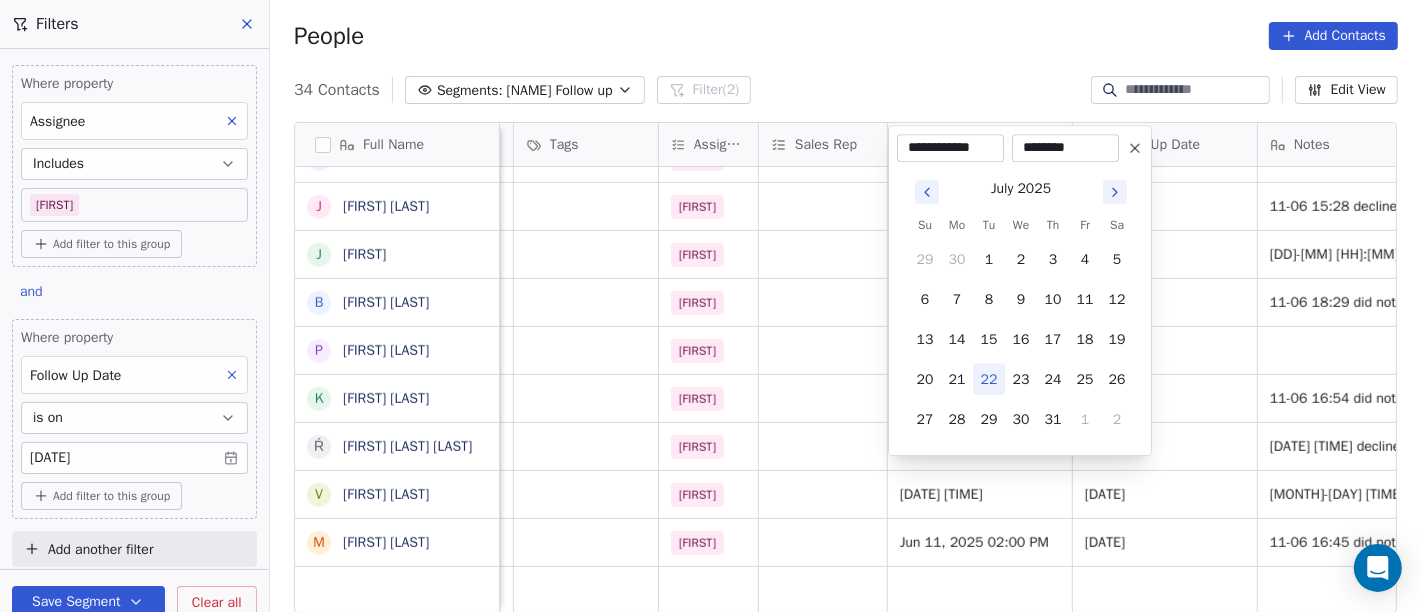 click on "22" at bounding box center [989, 379] 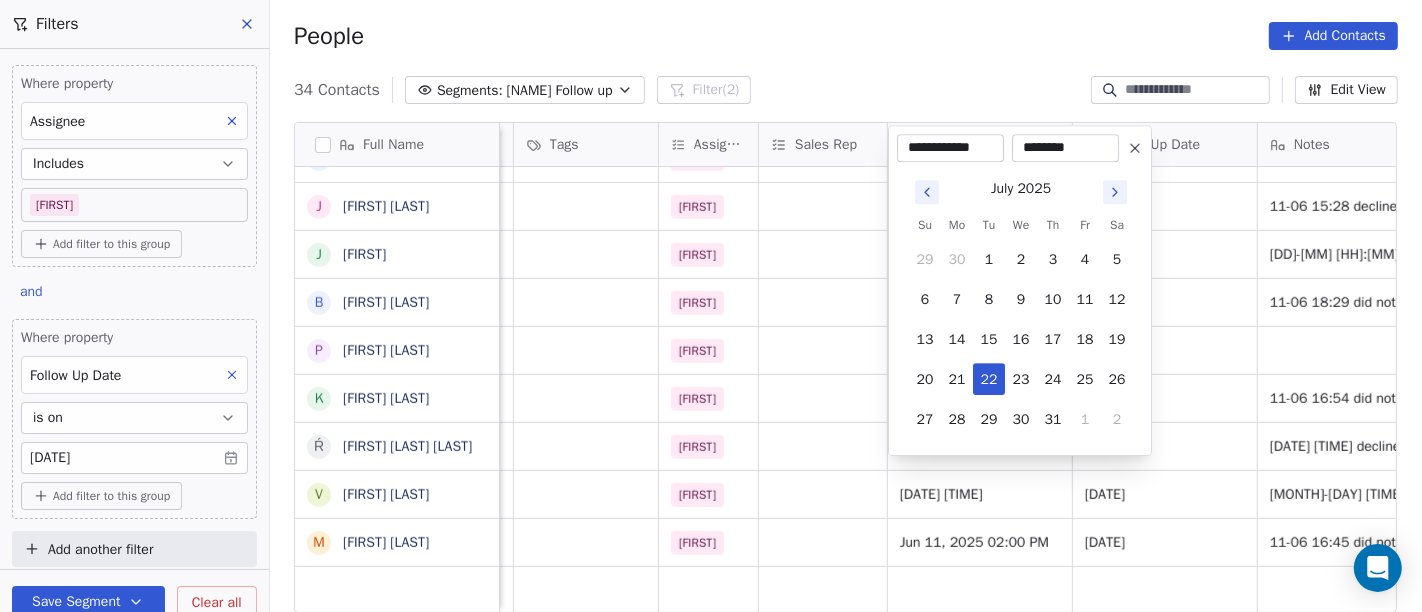 click on "********" at bounding box center [1065, 148] 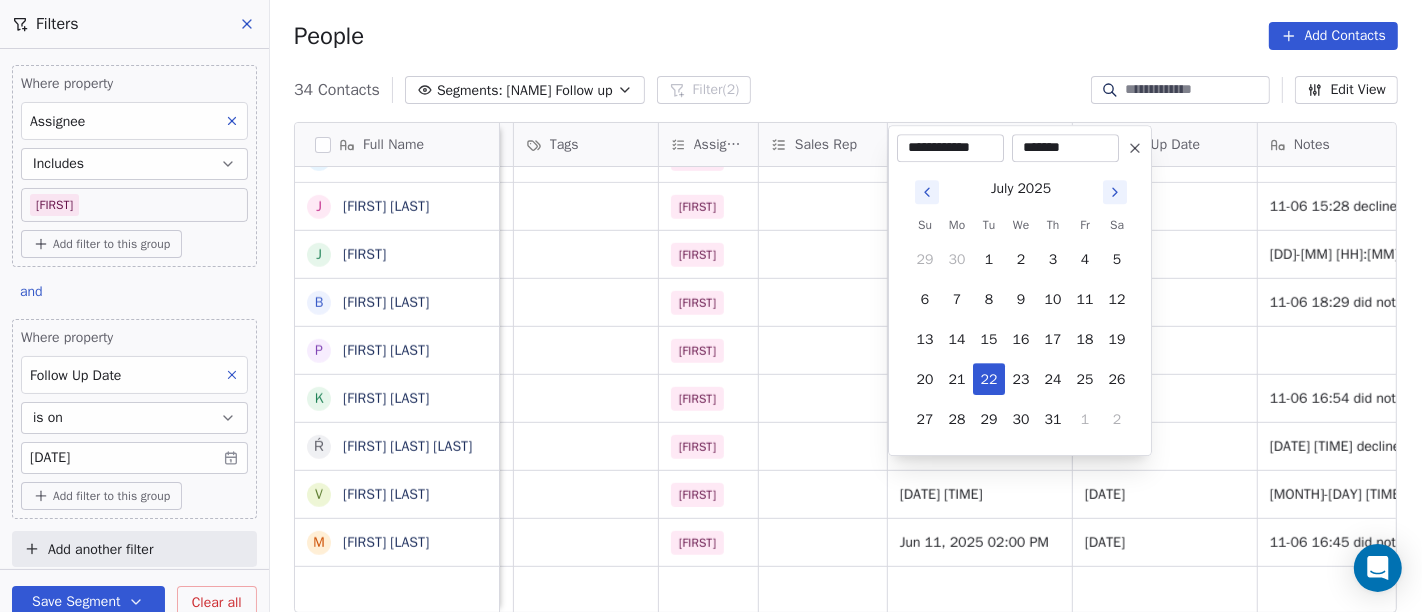 type on "********" 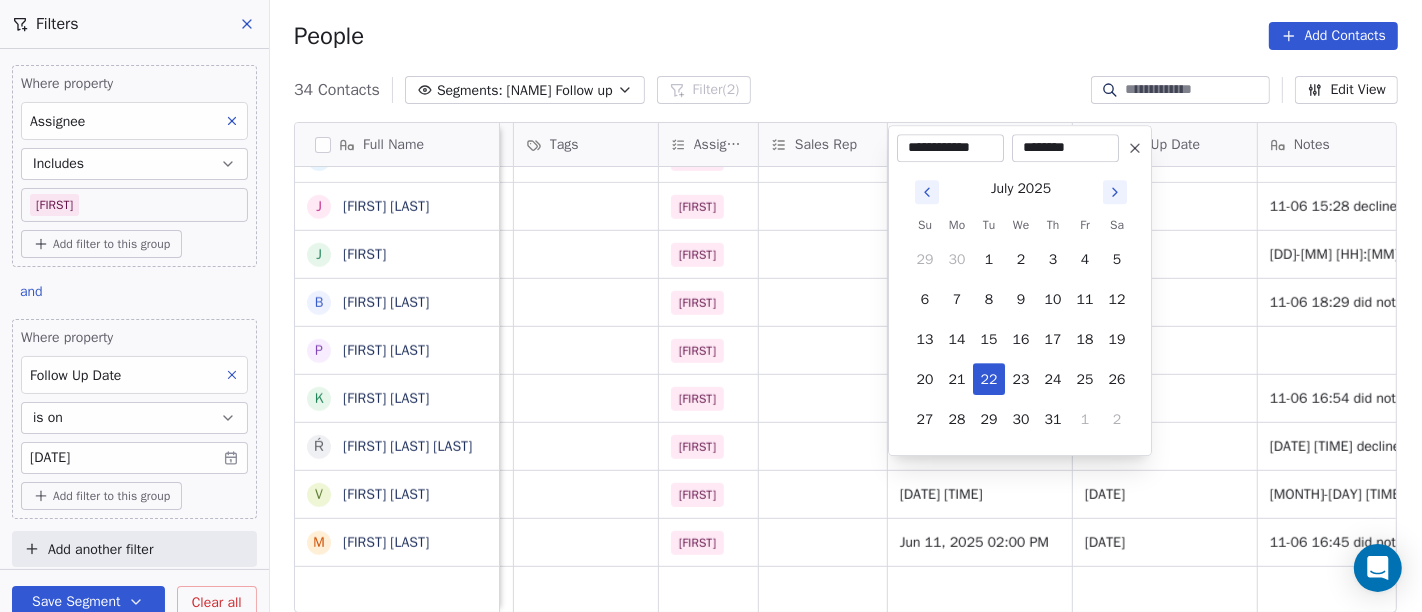 click on "On2Cook India Pvt. Ltd. Contacts People Marketing Workflows Campaigns Sales Pipelines Sequences Beta Tools Apps AI Agents Help & Support Filters Where property   Assignee   Includes Salim Add filter to this group and Where property   Follow Up Date   is on 24/06/2025 Add filter to this group Add another filter Save Segment Clear all People  Add Contacts 34 Contacts Segments: Salim Follow up Filter  (2) Edit View Tag Add to Sequence Full Name G Girdhari lal m mahesh devnani V Vikas Parihar A Ashish Sinha V Vishnu Madanlal Prajapat p p:+919947344444 p prajakta Desai A Ankit Saraswat P Pranay J Jayesh Patel Michael K Kanaiya Gangwani M Mohammad Jozee Dhar V Vinod Upadhyay I Imran Khokhar V Vinay Gangrade P Pranav Arora S Shubham Shukla G Gaurav Madan S Sahil Sachdeva D Deepak Patni m mitesh khimji J Joe Baath J Jimmy B Basant Sethia P Pankaj Chilkoti K Kedar Nandini Keer Ŕ Ŕòhìt Sharma Sharma V Vijjat Kumar M Manoj Behera company name location Created Date IST Lead Status Tags Assignee Sales Rep IST Notes" at bounding box center [711, 306] 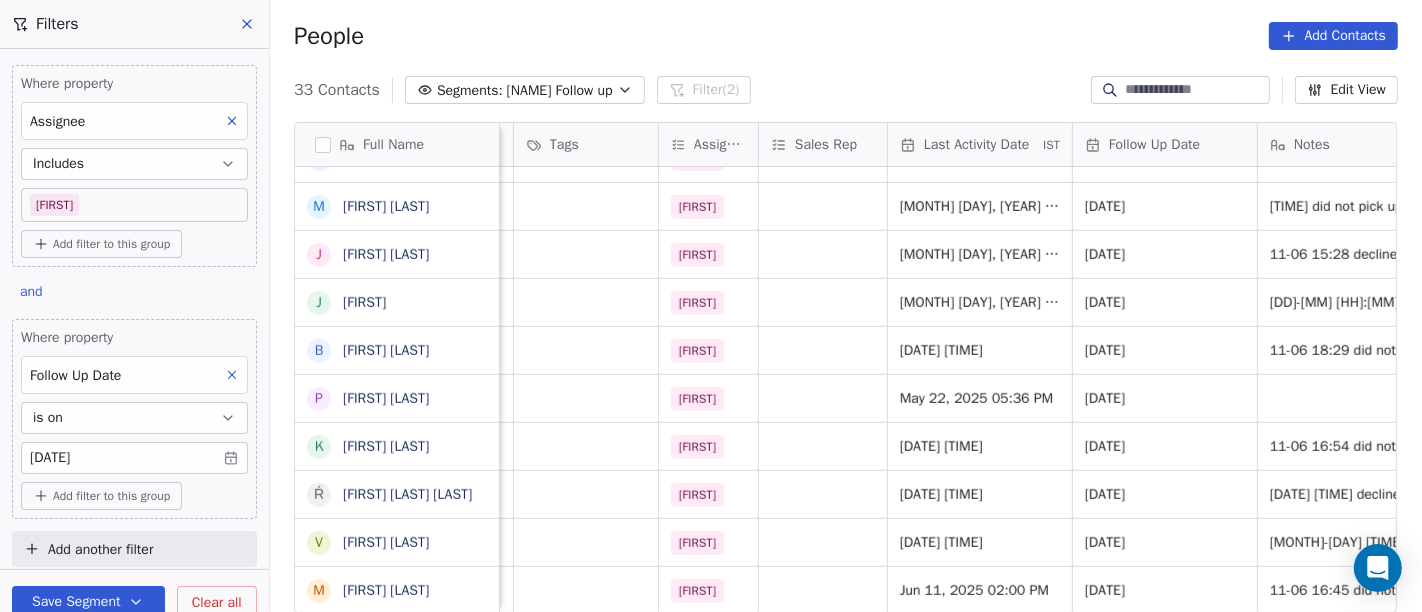 scroll, scrollTop: 1137, scrollLeft: 0, axis: vertical 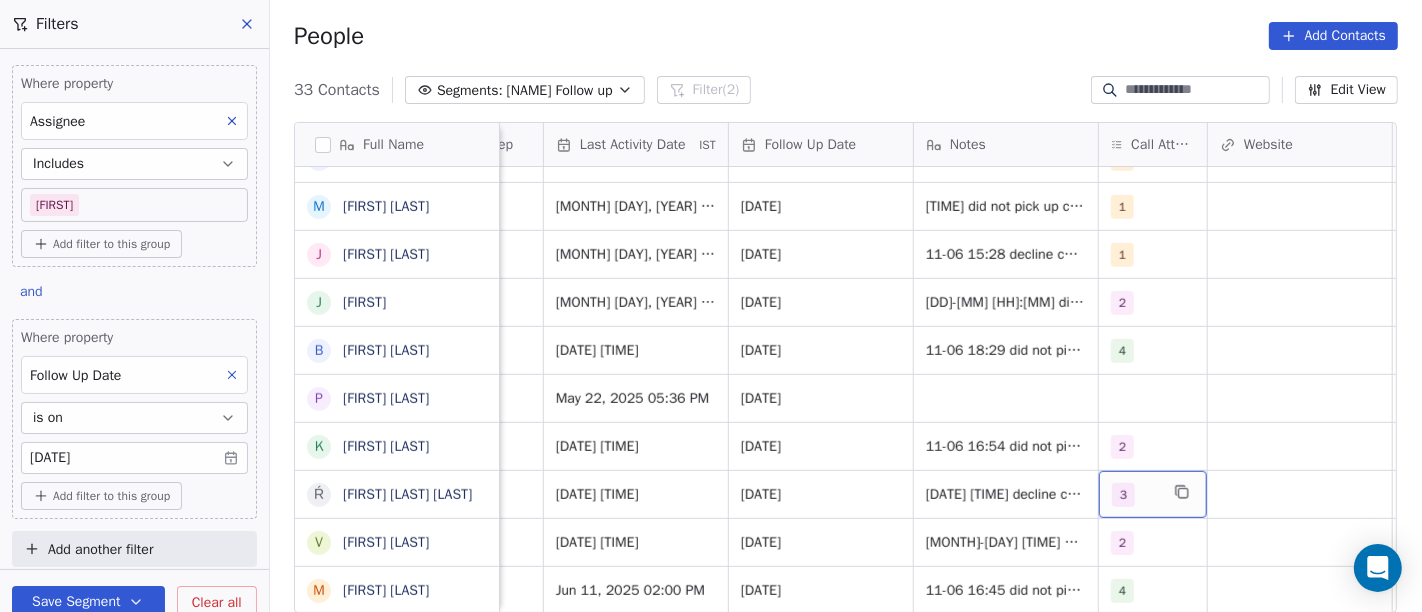 click on "3" at bounding box center (1153, 494) 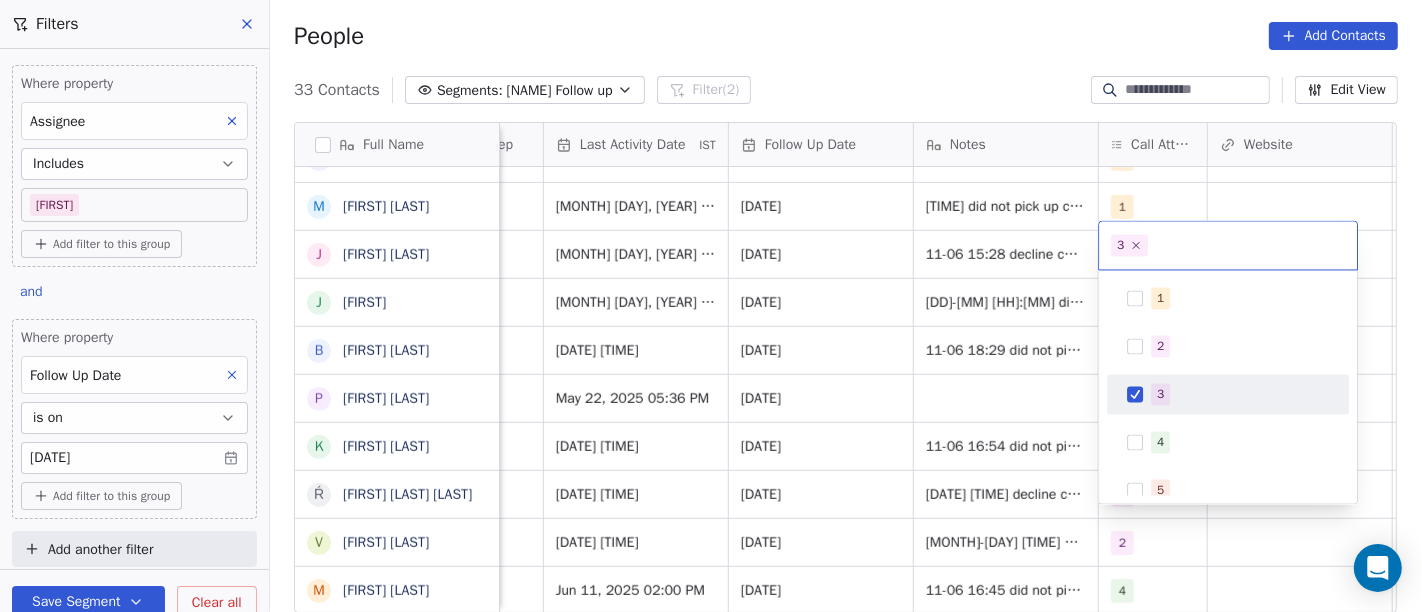 click on "3" at bounding box center [1228, 394] 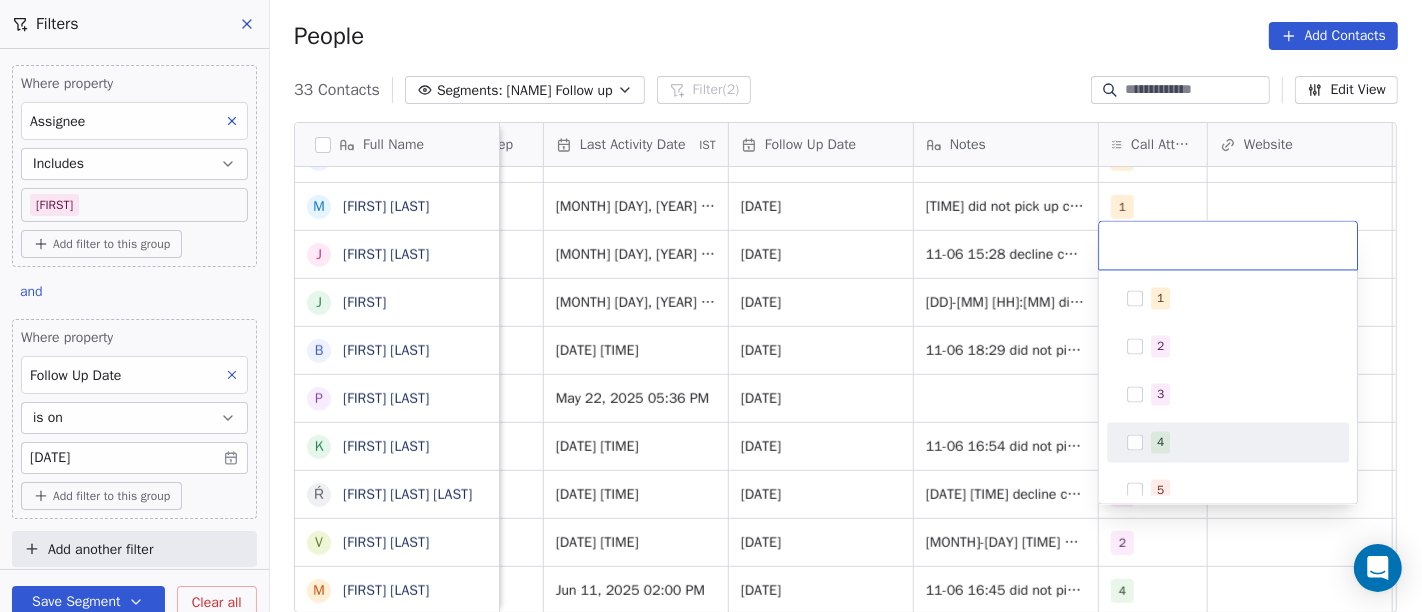 click on "4" at bounding box center (1228, 442) 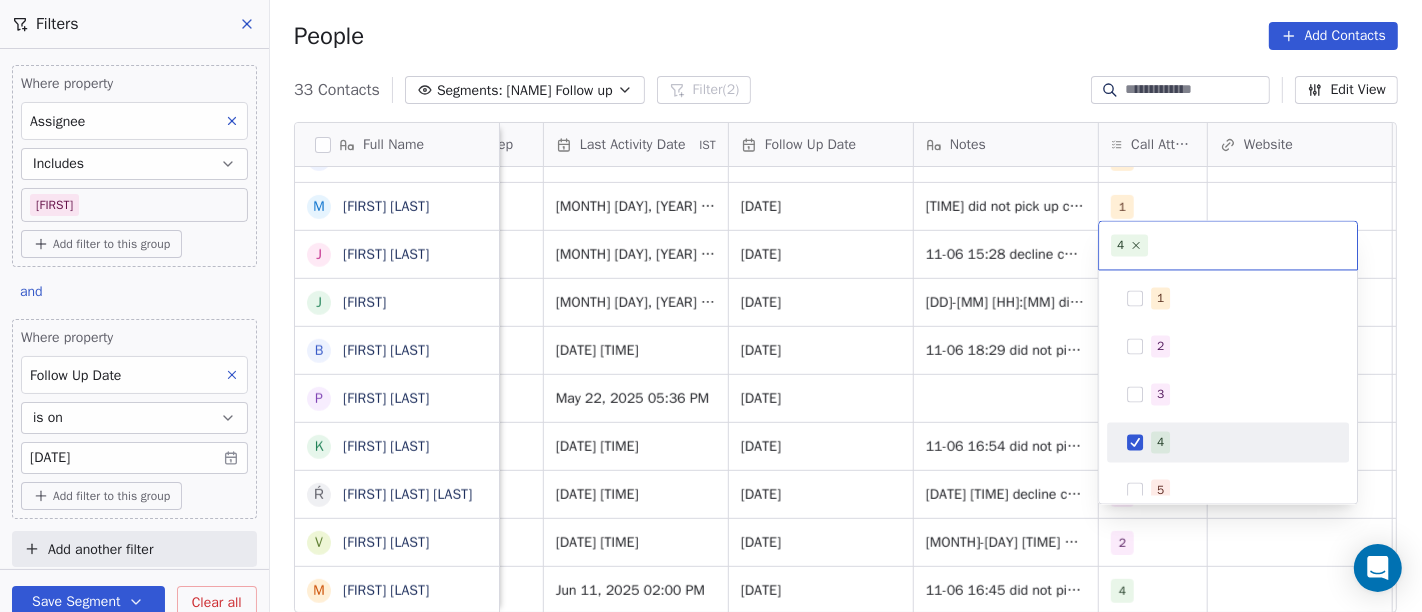 click on "On2Cook India Pvt. Ltd. Contacts People Marketing Workflows Campaigns Sales Pipelines Sequences Beta Tools Apps AI Agents Help & Support Filters Where property   Assignee   Includes Salim Add filter to this group and Where property   Follow Up Date   is on 24/06/2025 Add filter to this group Add another filter Save Segment Clear all People  Add Contacts 33 Contacts Segments: Salim Follow up Filter  (2) Edit View Tag Add to Sequence Full Name J Jaffar Sadiq G Girdhari lal m mahesh devnani V Vikas Parihar A Ashish Sinha V Vishnu Madanlal Prajapat p p:+919947344444 p prajakta Desai A Ankit Saraswat P Pranay J Jayesh Patel Michael K Kanaiya Gangwani M Mohammad Jozee Dhar V Vinod Upadhyay I Imran Khokhar V Vinay Gangrade P Pranav Arora S Shubham Shukla G Gaurav Madan S Sahil Sachdeva D Deepak Patni m mitesh khimji J Joe Baath J Jimmy B Basant Sethia P Pankaj Chilkoti K Kedar Nandini Keer Ŕ Ŕòhìt Sharma Sharma V Vijjat Kumar M Manoj Behera Lead Status Tags Assignee Sales Rep Last Activity Date IST Notes   07" at bounding box center (711, 306) 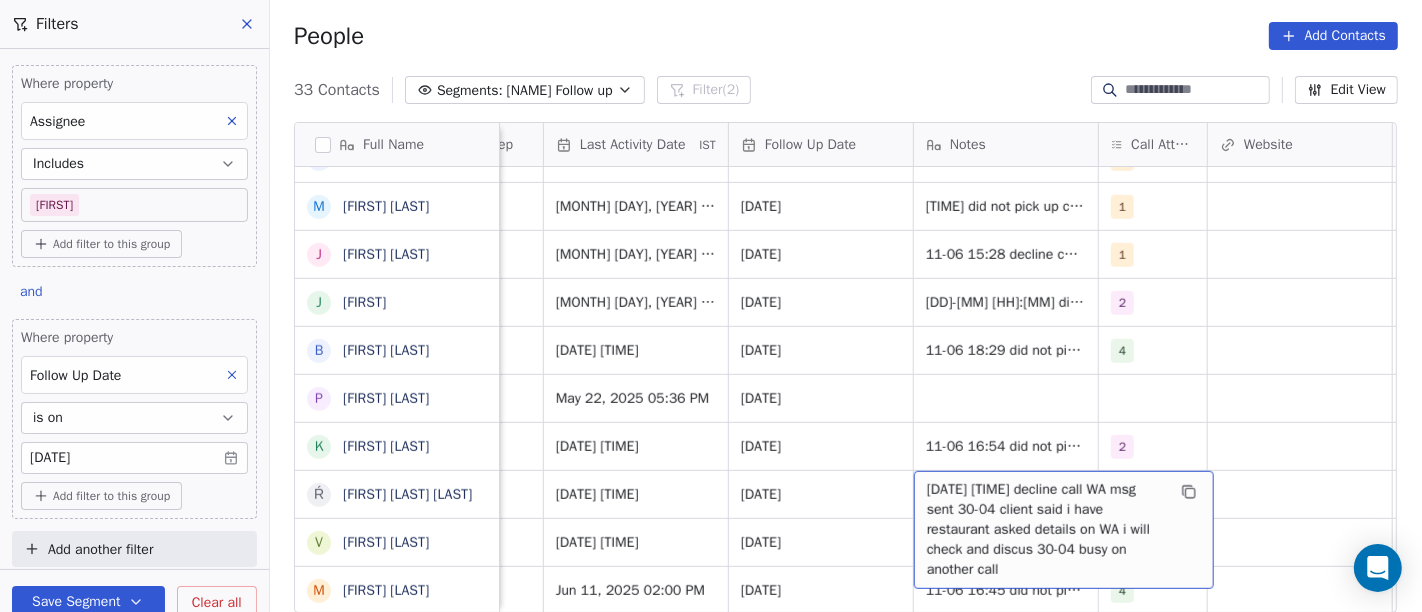 click on "11-06  16:20 decline call
30-04 client said i have restaurant asked details on WA i will check and discus
30-04 busy on another call" at bounding box center (1046, 530) 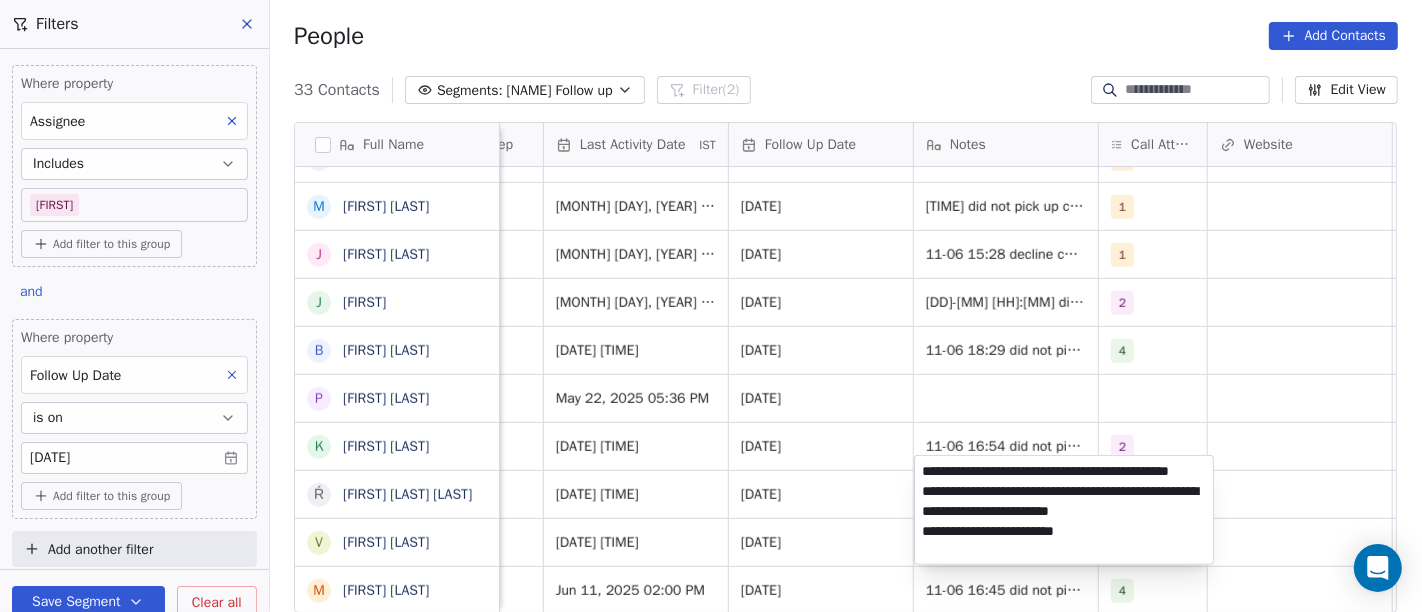 type on "**********" 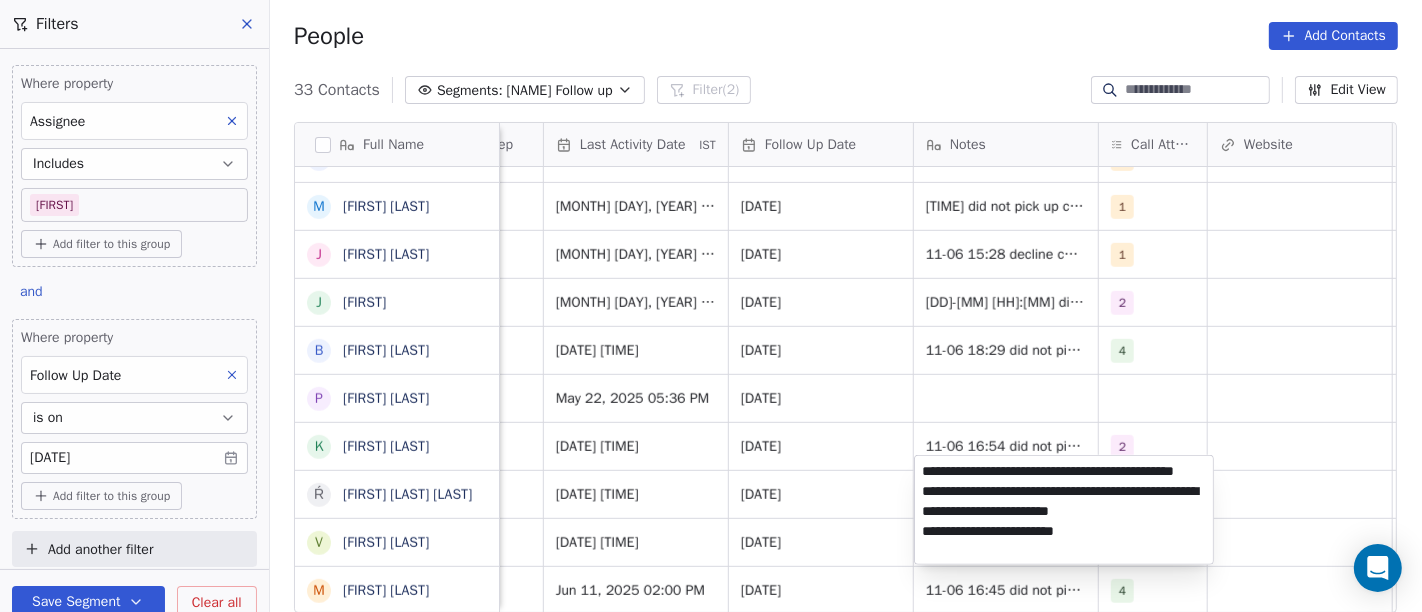 click on "On2Cook India Pvt. Ltd. Contacts People Marketing Workflows Campaigns Sales Pipelines Sequences Beta Tools Apps AI Agents Help & Support Filters Where property   Assignee   Includes Salim Add filter to this group and Where property   Follow Up Date   is on 24/06/2025 Add filter to this group Add another filter Save Segment Clear all People  Add Contacts 33 Contacts Segments: Salim Follow up Filter  (2) Edit View Tag Add to Sequence Full Name J Jaffar Sadiq G Girdhari lal m mahesh devnani V Vikas Parihar A Ashish Sinha V Vishnu Madanlal Prajapat p p:+919947344444 p prajakta Desai A Ankit Saraswat P Pranay J Jayesh Patel Michael K Kanaiya Gangwani M Mohammad Jozee Dhar V Vinod Upadhyay I Imran Khokhar V Vinay Gangrade P Pranav Arora S Shubham Shukla G Gaurav Madan S Sahil Sachdeva D Deepak Patni m mitesh khimji J Joe Baath J Jimmy B Basant Sethia P Pankaj Chilkoti K Kedar Nandini Keer Ŕ Ŕòhìt Sharma Sharma V Vijjat Kumar M Manoj Behera Lead Status Tags Assignee Sales Rep Last Activity Date IST Notes   07" at bounding box center [711, 306] 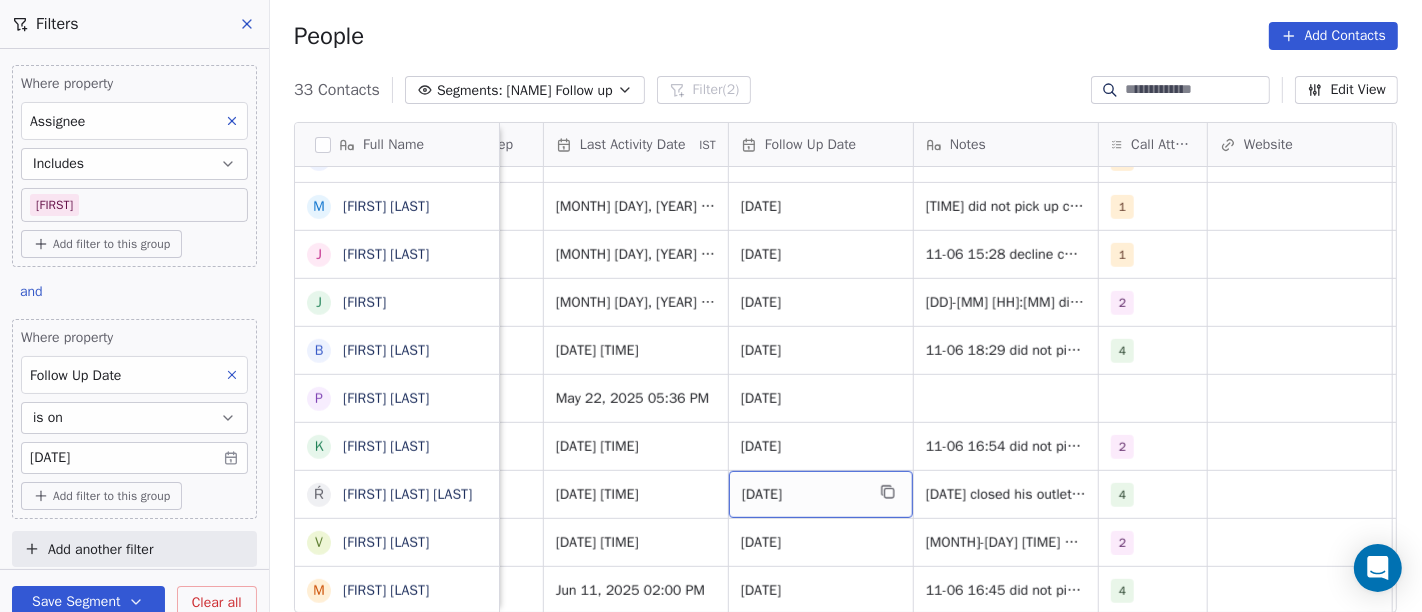 click on "24/06/2025" at bounding box center [803, 495] 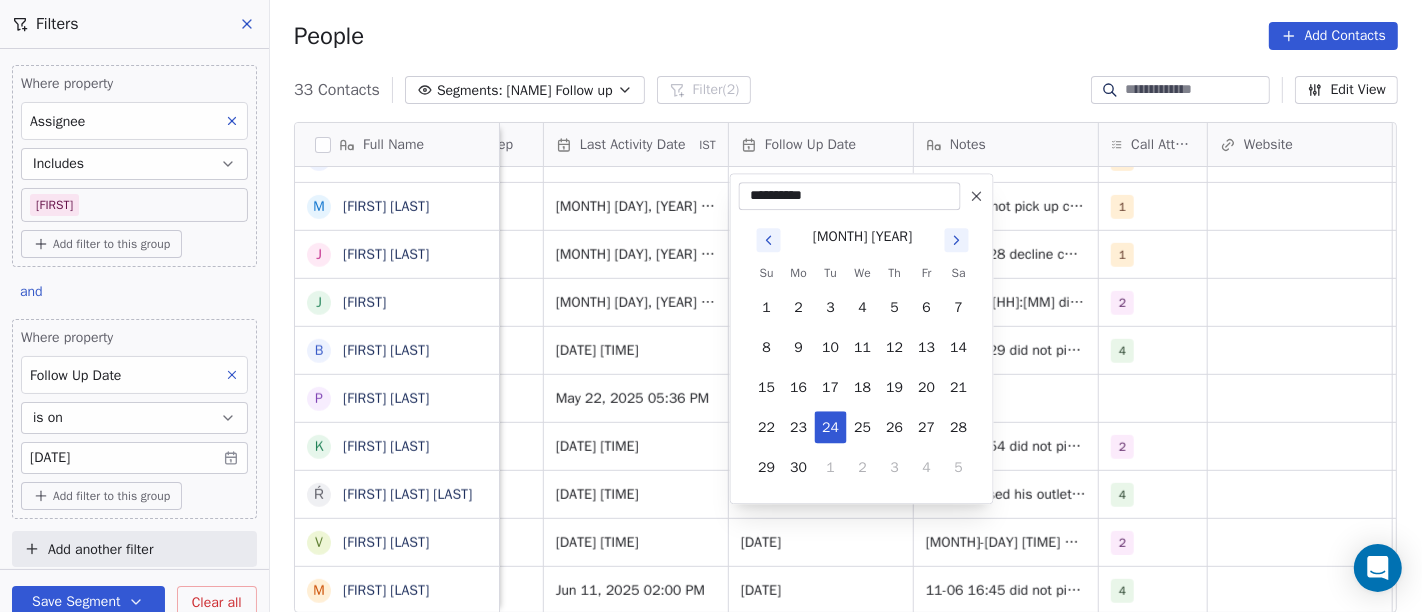 click 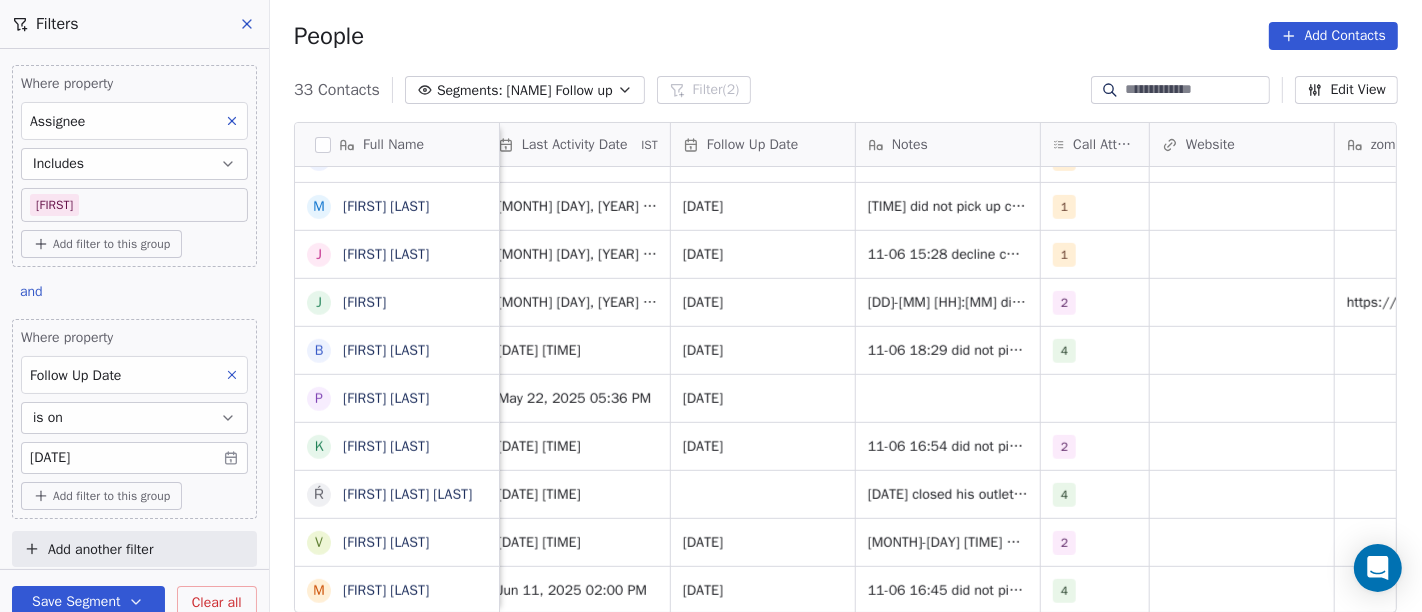 scroll, scrollTop: 12, scrollLeft: 1355, axis: both 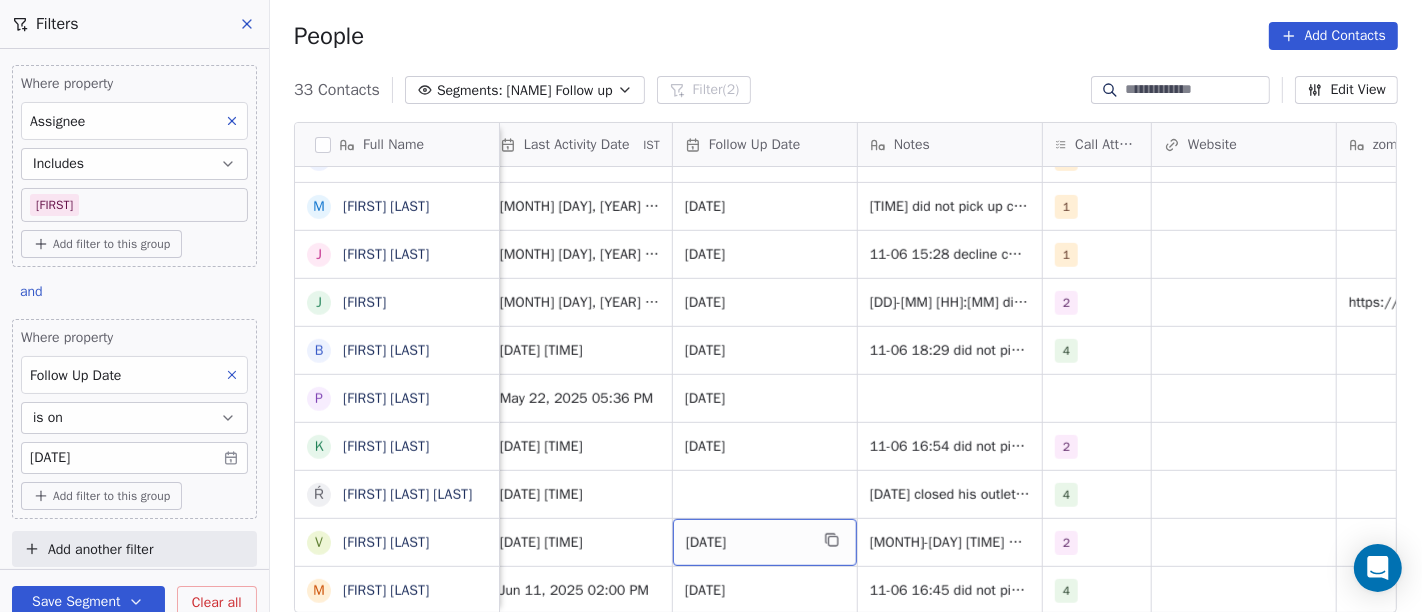 click on "24/06/2025" at bounding box center (747, 543) 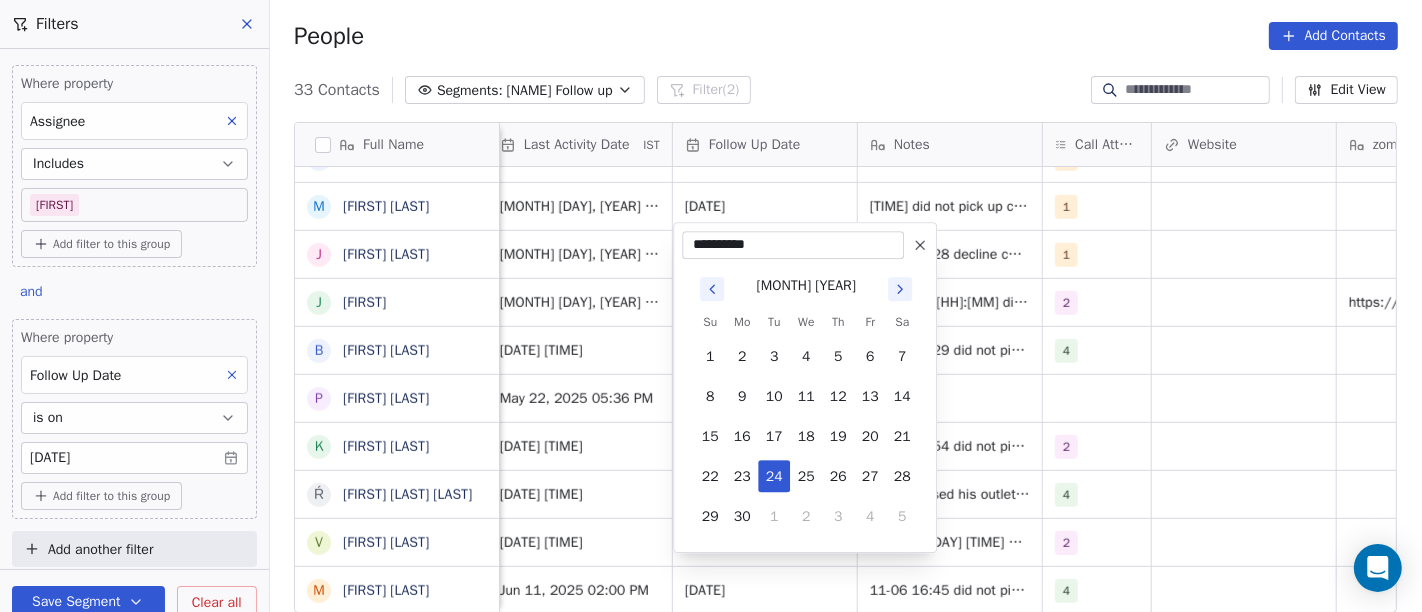click on "30" at bounding box center (742, 516) 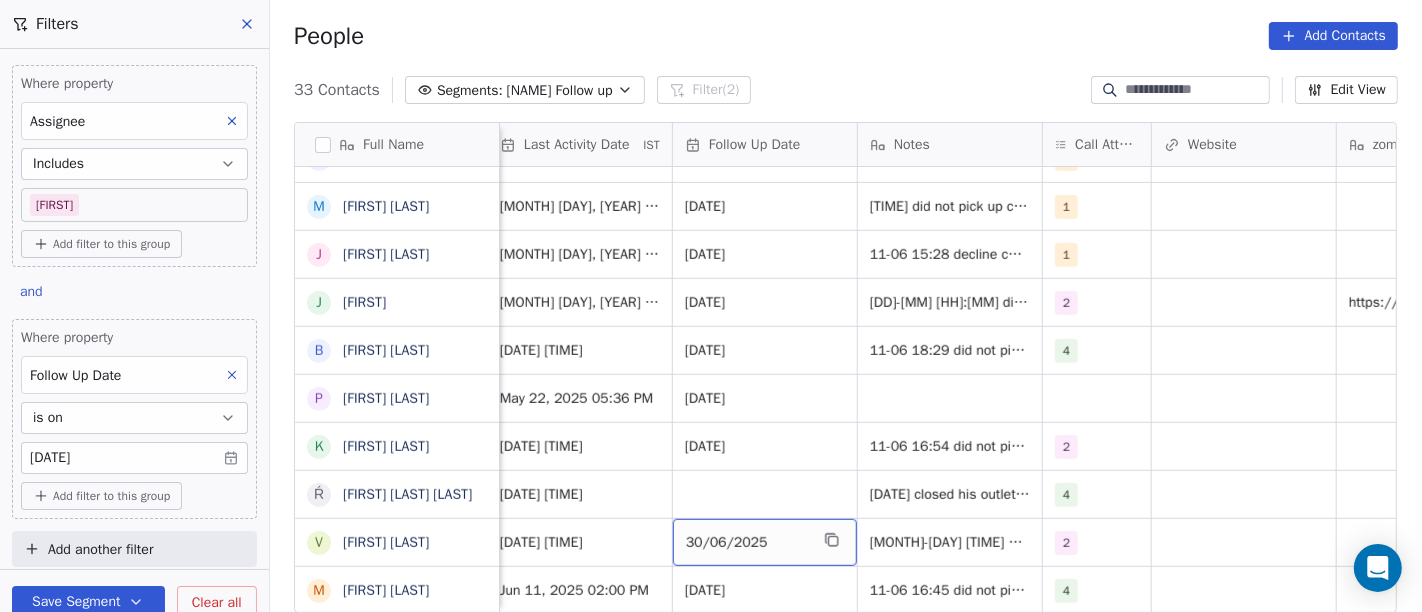 click on "30/06/2025" at bounding box center (747, 543) 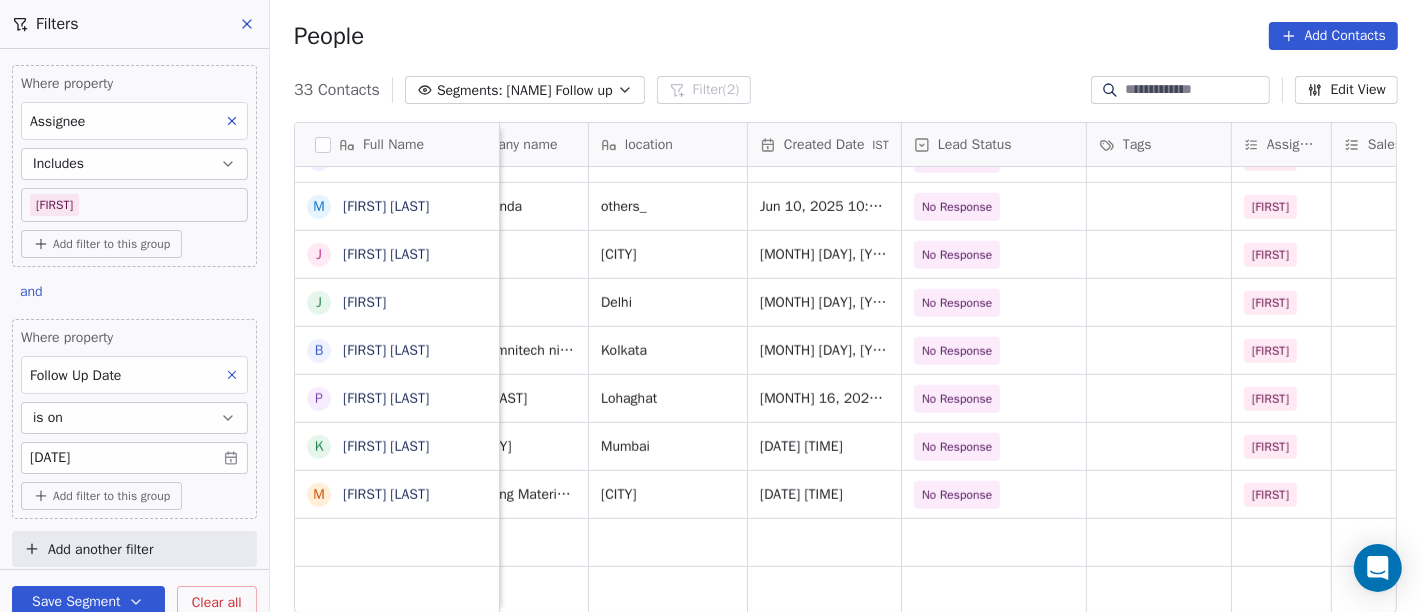 scroll, scrollTop: 12, scrollLeft: 381, axis: both 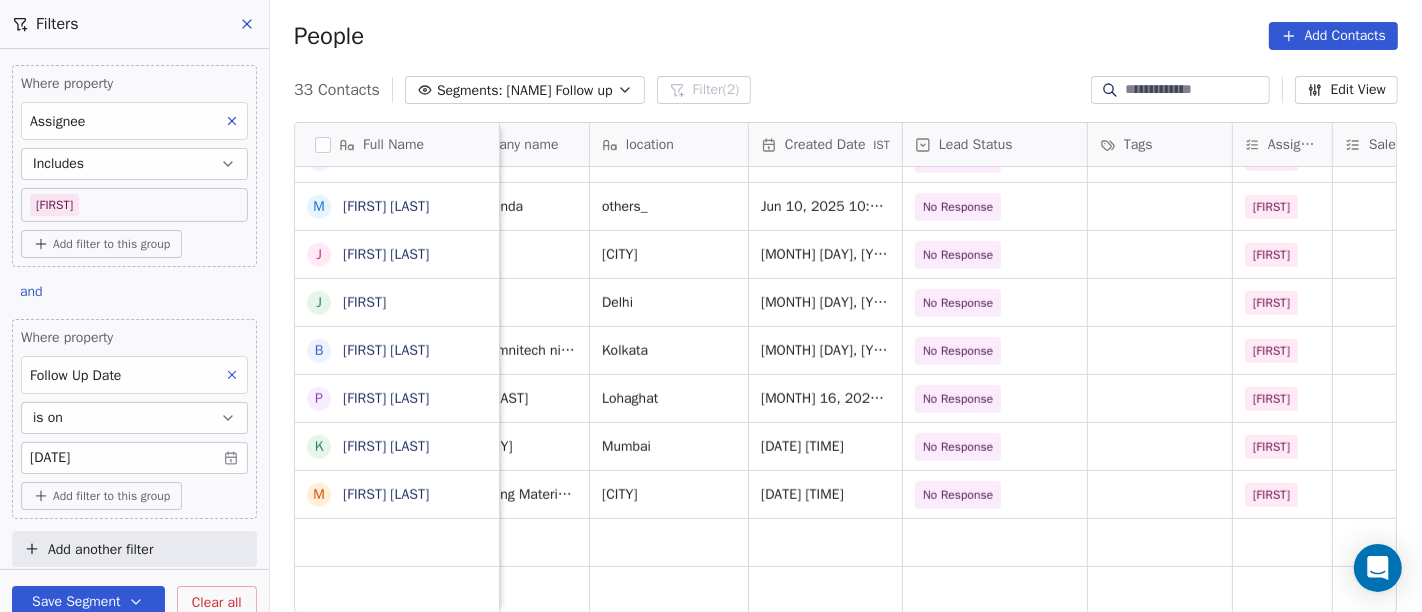 click on "On2Cook India Pvt. Ltd. Contacts People Marketing Workflows Campaigns Sales Pipelines Sequences Beta Tools Apps AI Agents Help & Support Filters Where property   Assignee   Includes Salim Add filter to this group and Where property   Follow Up Date   is on 24/06/2025 Add filter to this group Add another filter Save Segment Clear all People  Add Contacts 33 Contacts Segments: Salim Follow up Filter  (2) Edit View Tag Add to Sequence Full Name J Jaffar Sadiq G Girdhari lal m mahesh devnani V Vikas Parihar A Ashish Sinha V Vishnu Madanlal Prajapat p p:+919947344444 p prajakta Desai A Ankit Saraswat P Pranay J Jayesh Patel Michael K Kanaiya Gangwani M Mohammad Jozee Dhar V Vinod Upadhyay I Imran Khokhar V Vinay Gangrade P Pranav Arora S Shubham Shukla G Gaurav Madan S Sahil Sachdeva D Deepak Patni m mitesh khimji J Joe Baath J Jimmy B Basant Sethia P Pankaj Chilkoti K Kedar Nandini Keer M Manoj Behera Email Phone Number company name location Created Date IST Lead Status Tags Assignee Sales Rep IST Notes other" at bounding box center (711, 306) 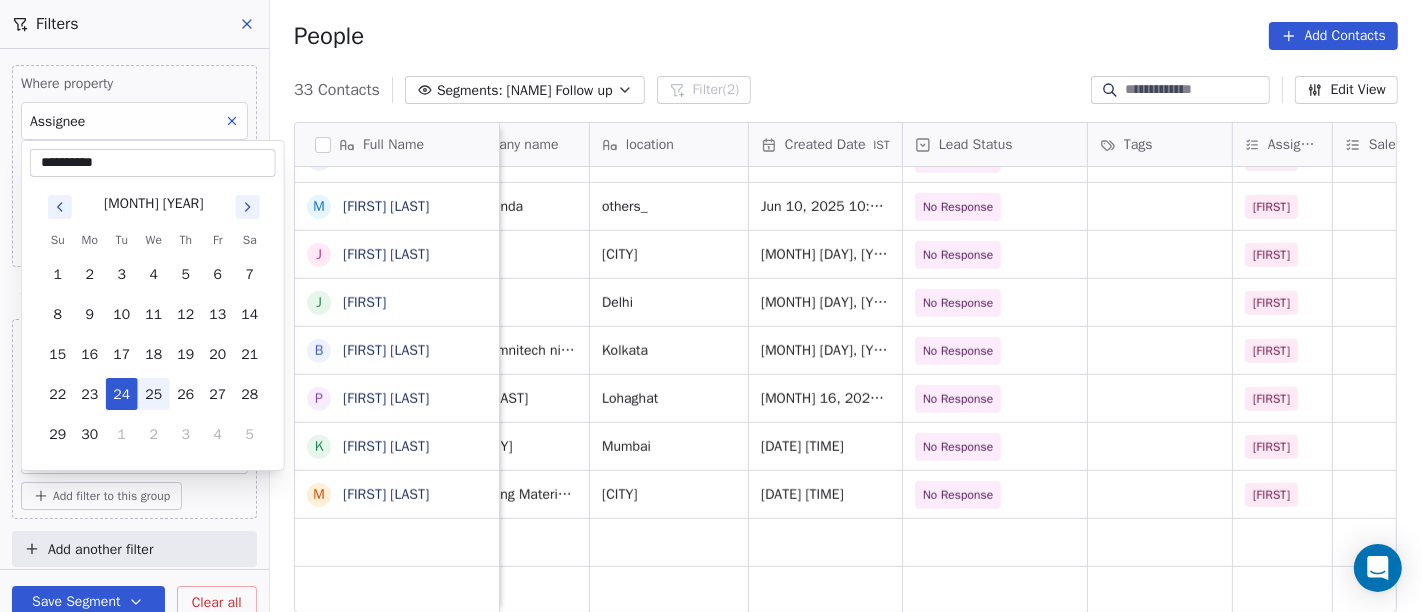 click on "25" at bounding box center [154, 394] 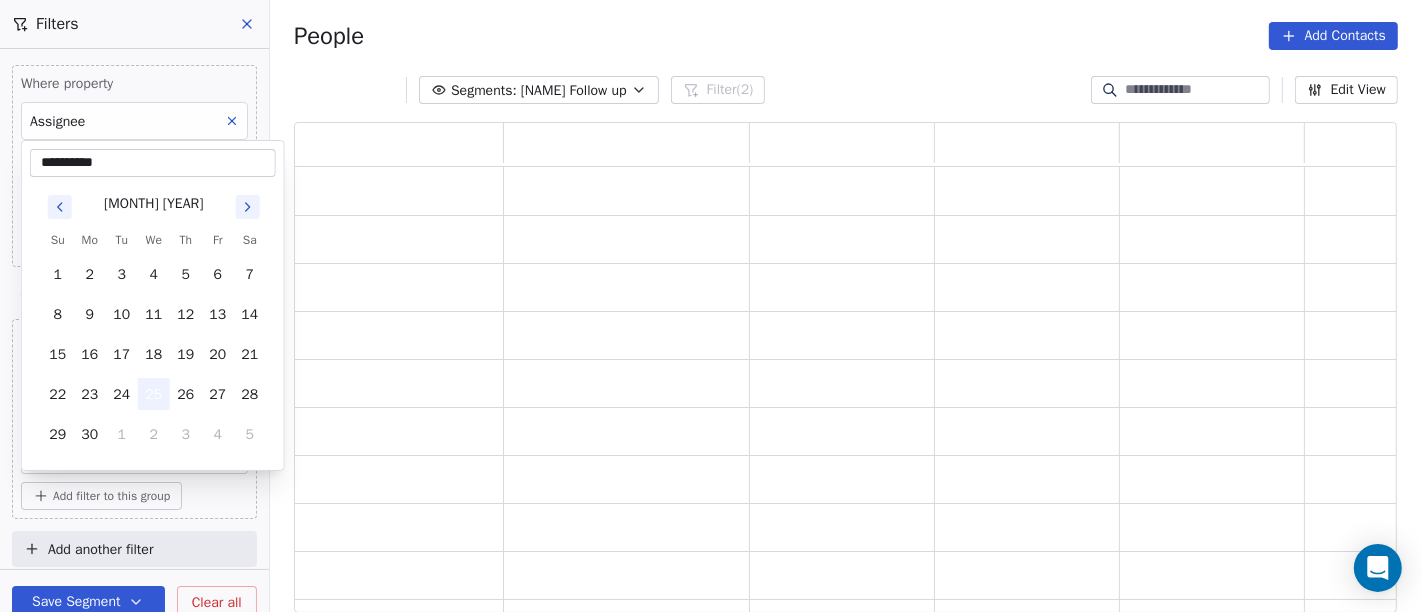 scroll, scrollTop: 17, scrollLeft: 17, axis: both 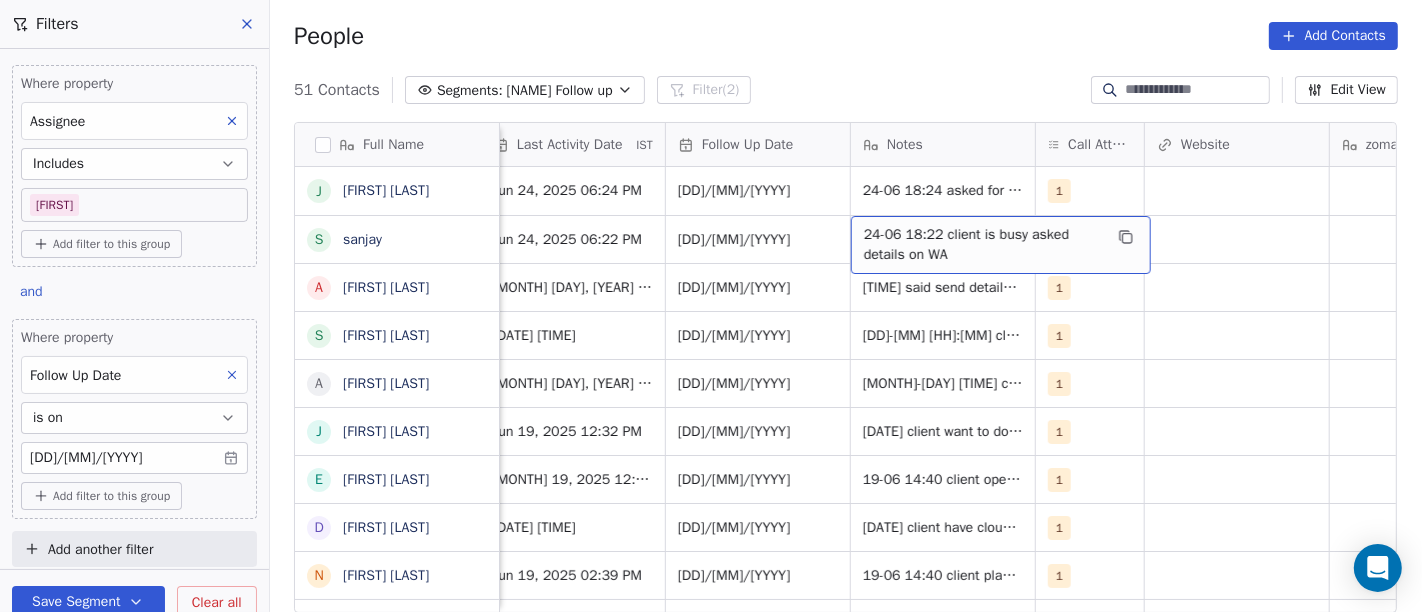 click on "24-06 18:22 client is busy asked details on WA" at bounding box center (983, 245) 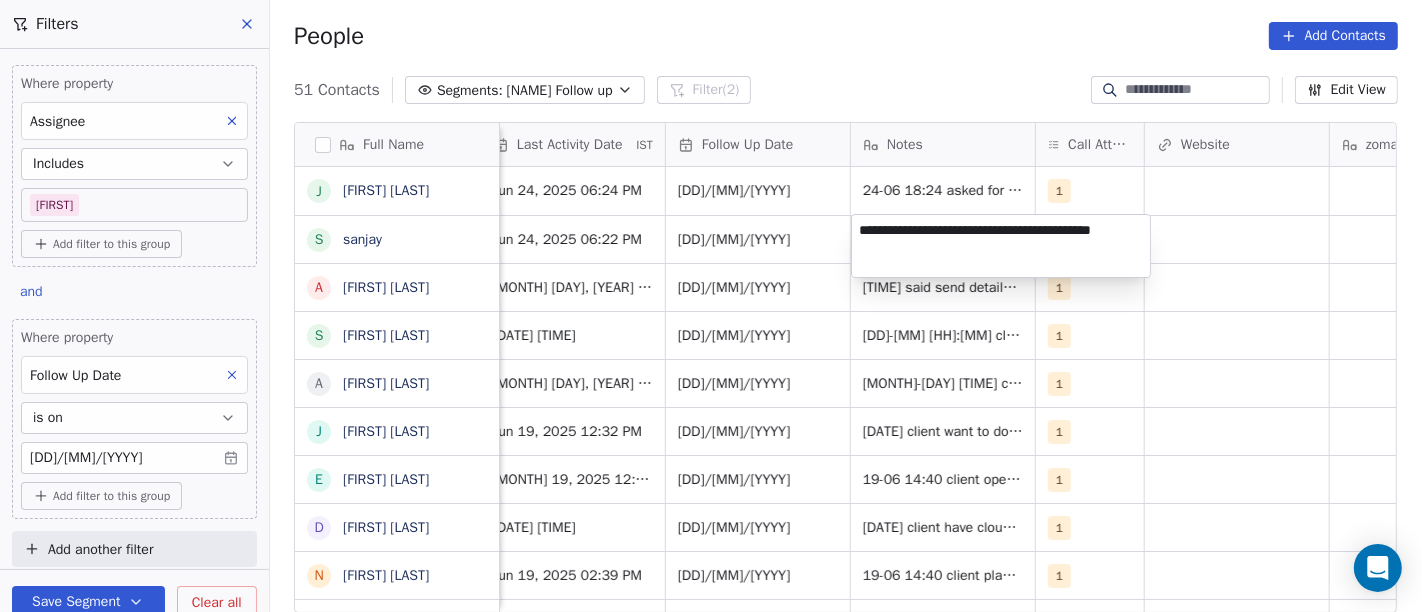 click on "On2Cook India Pvt. Ltd. Contacts People Marketing Workflows Campaigns Sales Pipelines Sequences Beta Tools Apps AI Agents Help & Support Filters Where property   Assignee   Includes Salim Add filter to this group and Where property   Follow Up Date   is on 25/06/2025 Add filter to this group Add another filter Save Segment Clear all People  Add Contacts 51 Contacts Segments: Salim Follow up Filter  (2) Edit View Tag Add to Sequence Full Name J Japkirat Oberai s sanjay A Anupam Chourasiya S Satpal Singh A Arpit Rathore J Jitendra Pal Gujral E Ethiraj kumar D Deepak Kumar N Naresh Saneja N Nazir Ahmad Shah P Parmar Mehul S Satish Shende � 𝕊𝕙𝕖𝕝𝕝𝕪 ℕ𝕒𝕣𝕒𝕟𝕘 K Krishan Kumar R Ramesh Patel B Bhavin Patel u umashankar kukreti S Santosh Kumar Mishra N Noushad B Binaya kumar satapathy s subhash Nagpal j janak Uchchat P Parth F Faizan Bandi R Raj Chandani Y Yogesh Vadiya H Hari Kumar V Vishu Angel K Ketan Gor G G Sasikumar Tags Assignee Sales Rep Last Activity Date IST Follow Up Date" at bounding box center [711, 306] 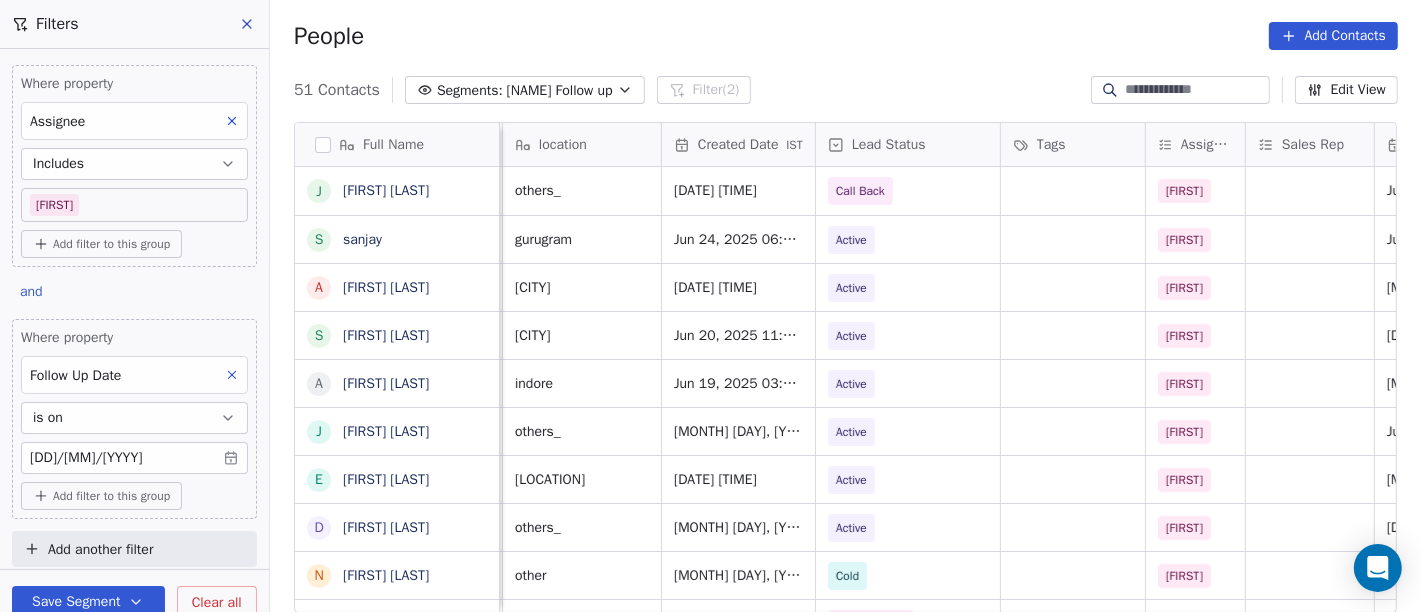 scroll, scrollTop: 0, scrollLeft: 466, axis: horizontal 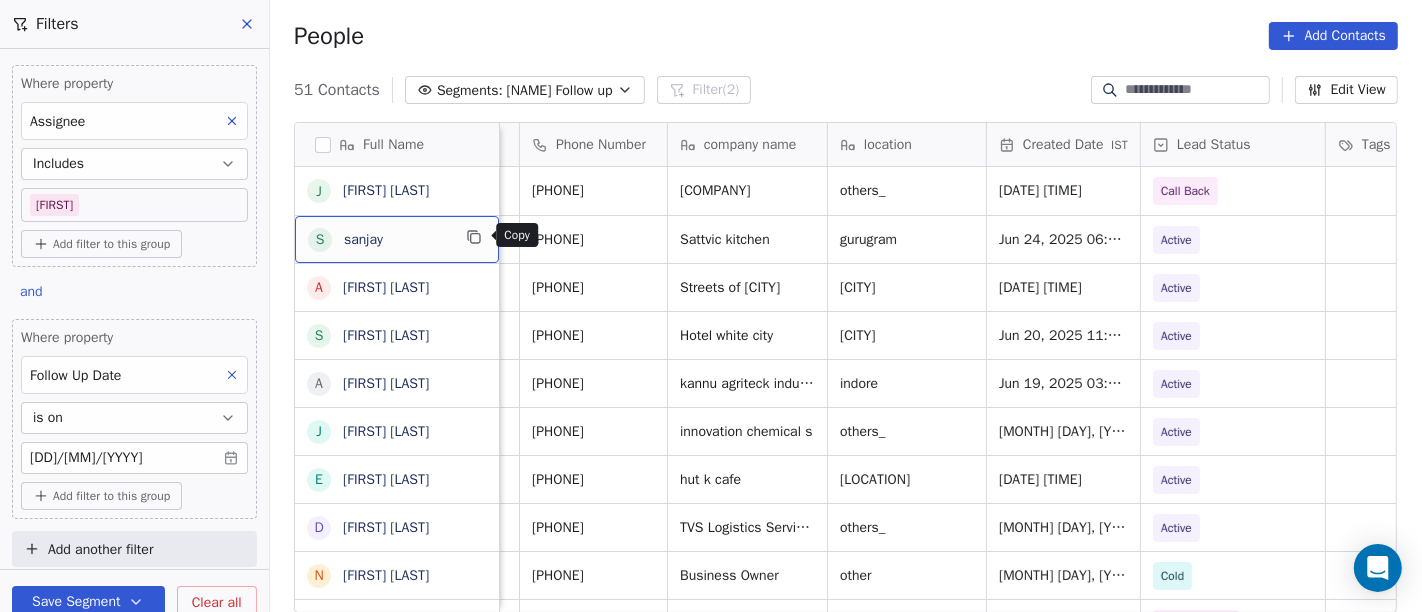 click 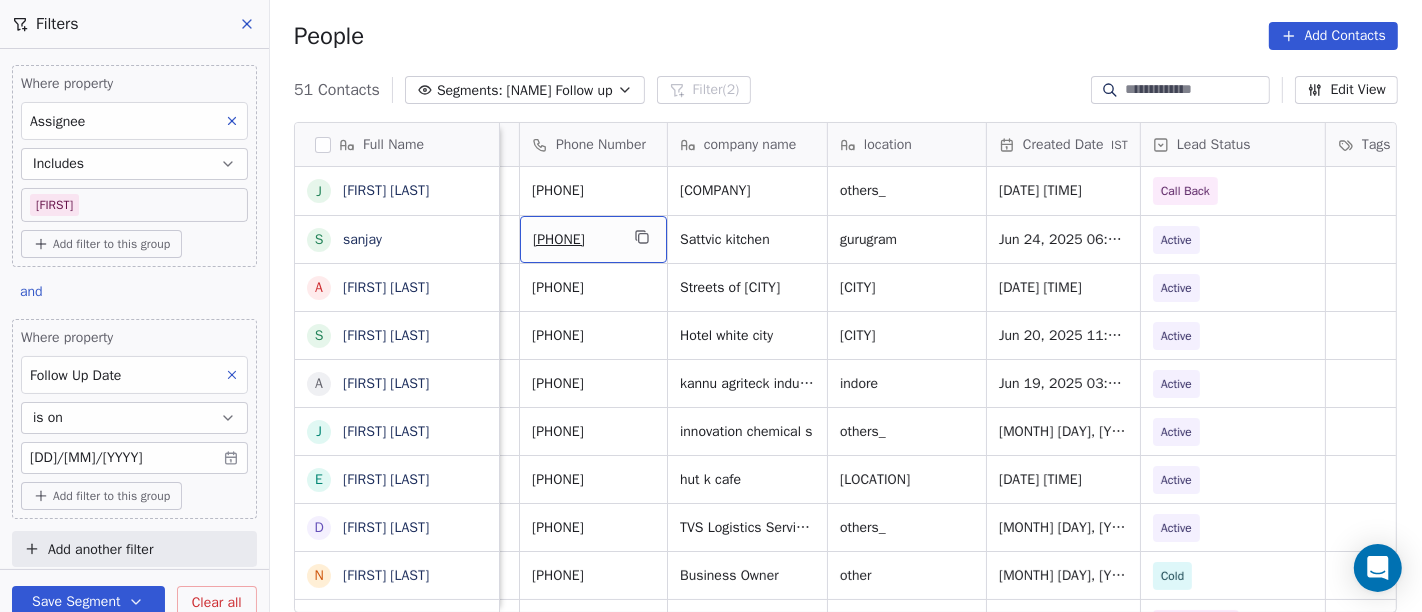 click on "+919352856420" at bounding box center [575, 240] 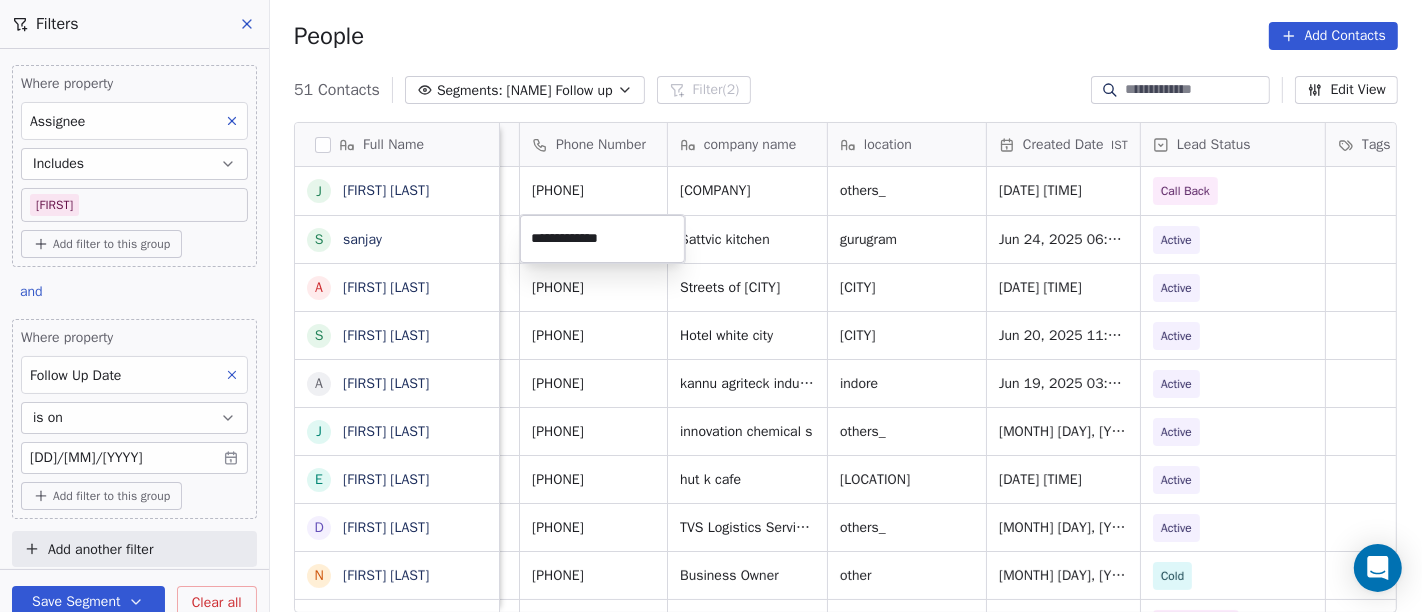 click on "**********" at bounding box center (602, 239) 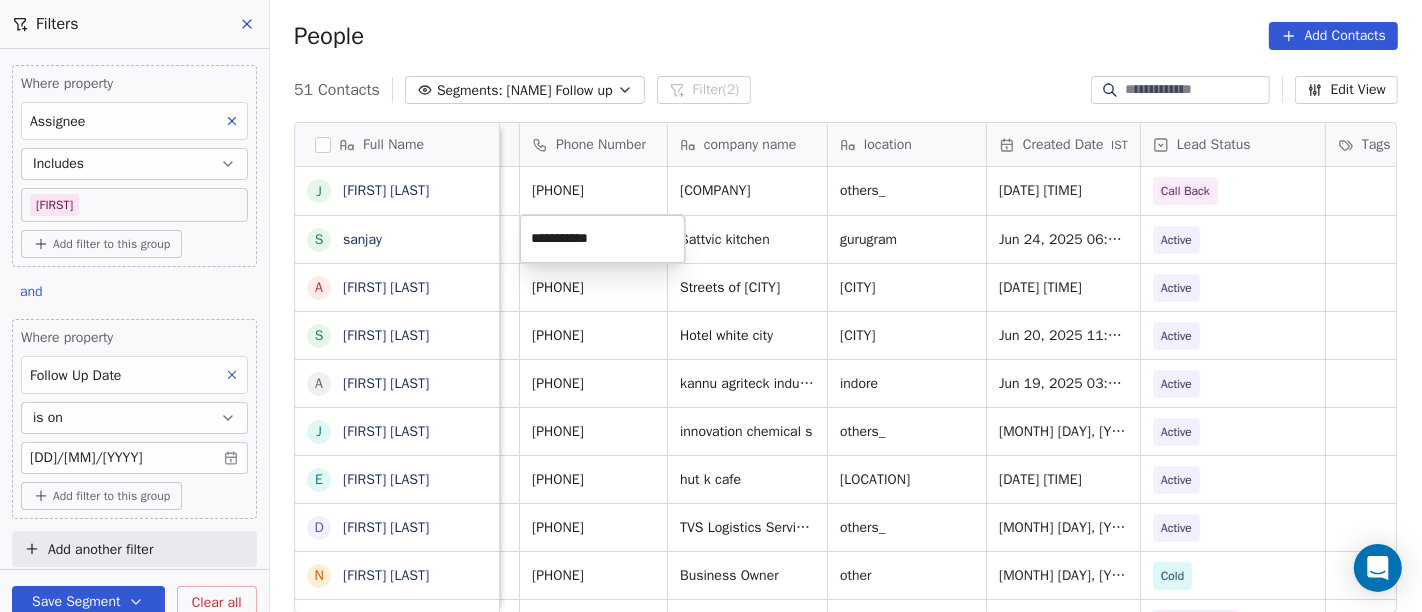 type on "**********" 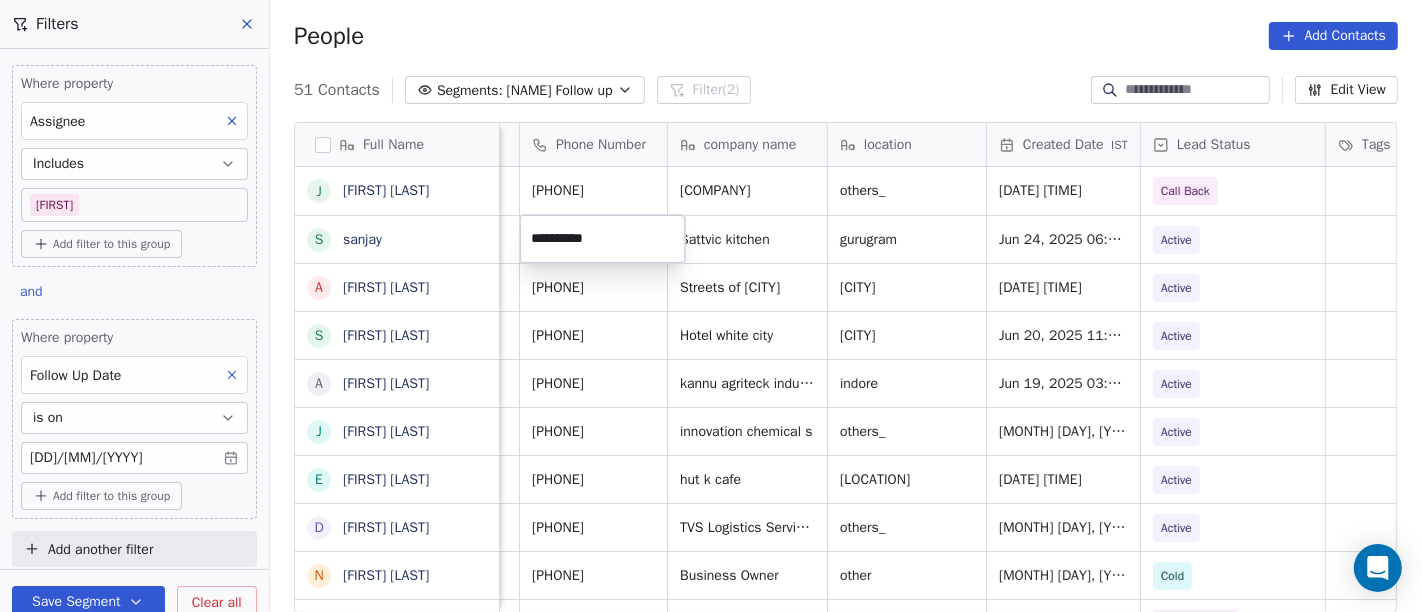 click on "On2Cook India Pvt. Ltd. Contacts People Marketing Workflows Campaigns Sales Pipelines Sequences Beta Tools Apps AI Agents Help & Support Filters Where property   Assignee   Includes Salim Add filter to this group and Where property   Follow Up Date   is on 25/06/2025 Add filter to this group Add another filter Save Segment Clear all People  Add Contacts 51 Contacts Segments: Salim Follow up Filter  (2) Edit View Tag Add to Sequence Full Name J Japkirat Oberai s sanjay A Anupam Chourasiya S Satpal Singh A Arpit Rathore J Jitendra Pal Gujral E Ethiraj kumar D Deepak Kumar N Naresh Saneja N Nazir Ahmad Shah P Parmar Mehul S Satish Shende � 𝕊𝕙𝕖𝕝𝕝𝕪 ℕ𝕒𝕣𝕒𝕟𝕘 K Krishan Kumar R Ramesh Patel B Bhavin Patel u umashankar kukreti S Santosh Kumar Mishra N Noushad B Binaya kumar satapathy s subhash Nagpal j janak Uchchat P Parth F Faizan Bandi R Raj Chandani Y Yogesh Vadiya H Hari Kumar V Vishu Angel K Ketan Gor G G Sasikumar Email Phone Number company name location Created Date IST IST" at bounding box center [711, 306] 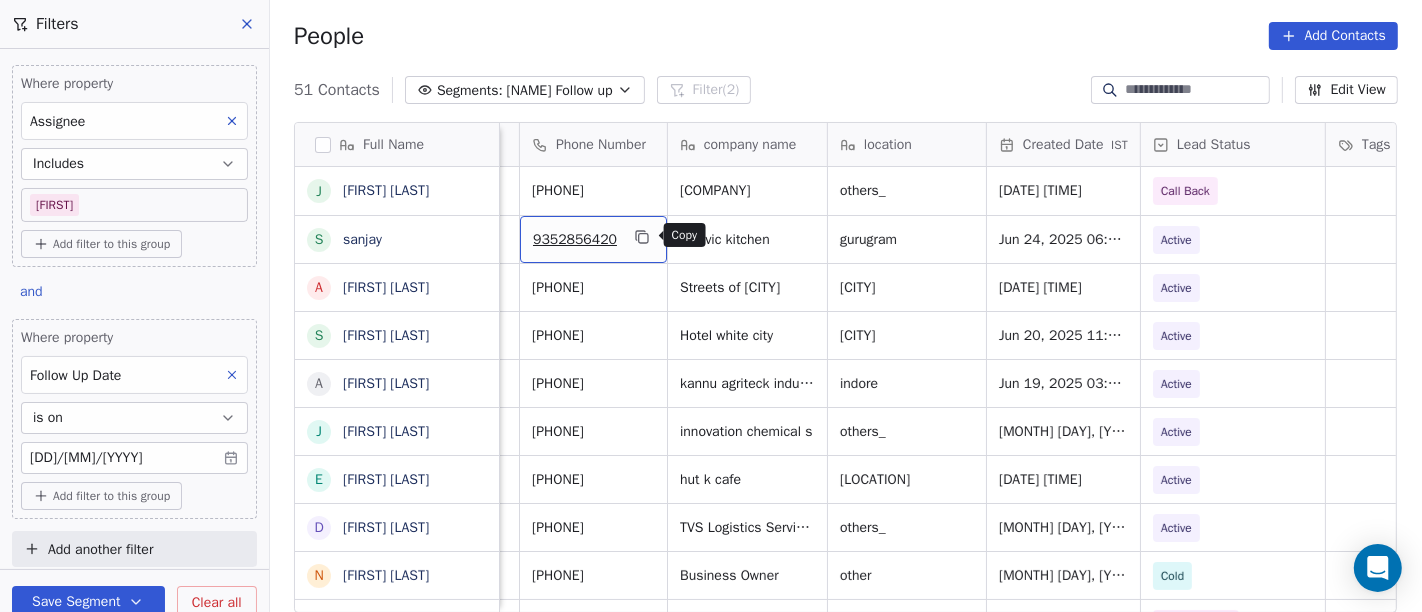 click 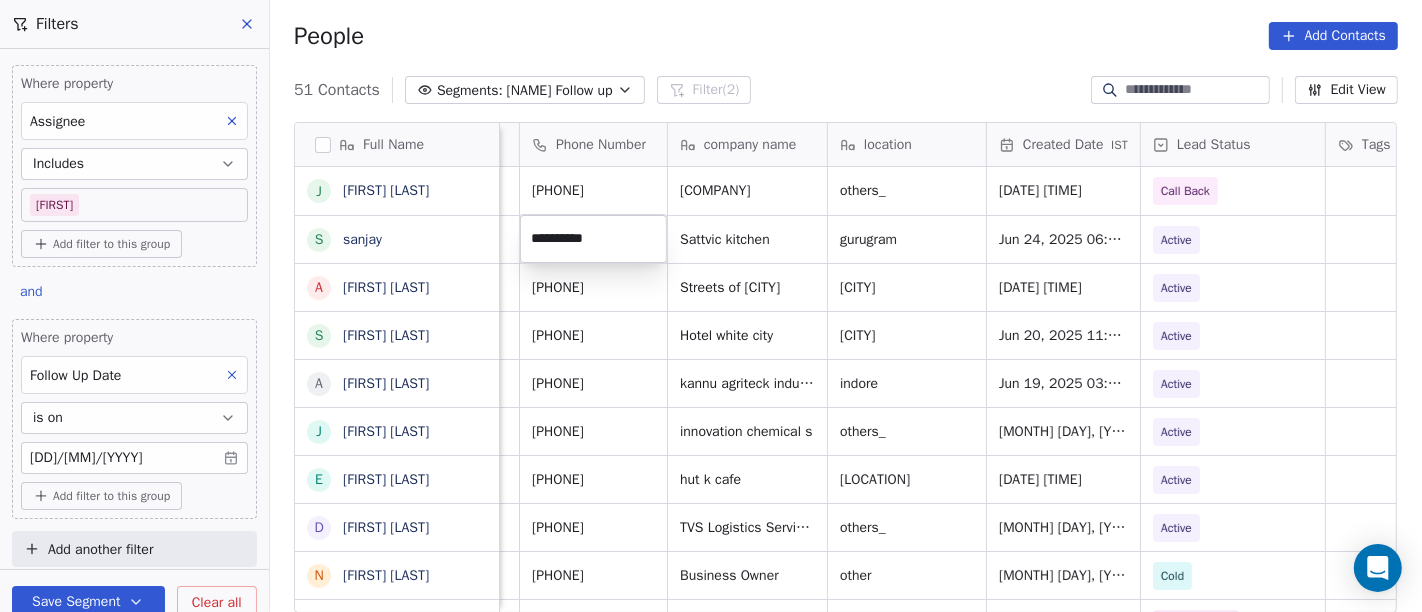 click on "On2Cook India Pvt. Ltd. Contacts People Marketing Workflows Campaigns Sales Pipelines Sequences Beta Tools Apps AI Agents Help & Support Filters Where property   Assignee   Includes Salim Add filter to this group and Where property   Follow Up Date   is on 25/06/2025 Add filter to this group Add another filter Save Segment Clear all People  Add Contacts 51 Contacts Segments: Salim Follow up Filter  (2) Edit View Tag Add to Sequence Full Name J Japkirat Oberai s sanjay A Anupam Chourasiya S Satpal Singh A Arpit Rathore J Jitendra Pal Gujral E Ethiraj kumar D Deepak Kumar N Naresh Saneja N Nazir Ahmad Shah P Parmar Mehul S Satish Shende � 𝕊𝕙𝕖𝕝𝕝𝕪 ℕ𝕒𝕣𝕒𝕟𝕘 K Krishan Kumar R Ramesh Patel B Bhavin Patel u umashankar kukreti S Santosh Kumar Mishra N Noushad B Binaya kumar satapathy s subhash Nagpal j janak Uchchat P Parth F Faizan Bandi R Raj Chandani Y Yogesh Vadiya H Hari Kumar V Vishu Angel K Ketan Gor G G Sasikumar Email Phone Number company name location Created Date IST IST" at bounding box center [711, 306] 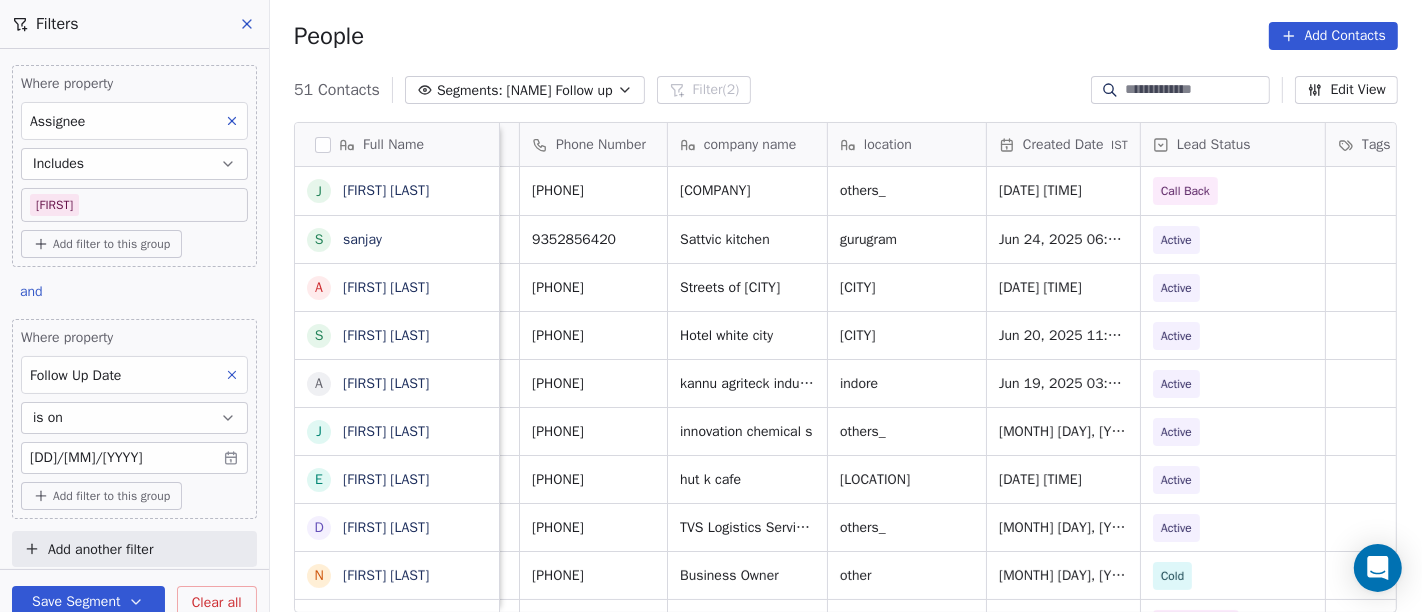 scroll, scrollTop: 0, scrollLeft: 0, axis: both 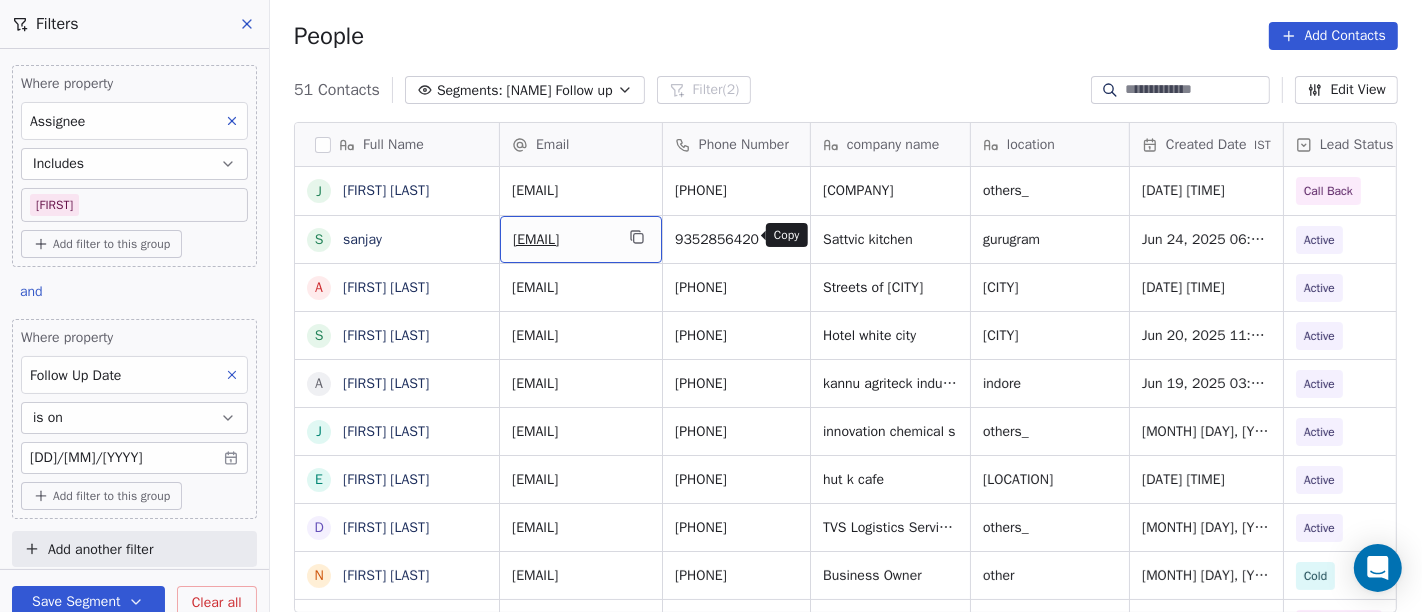 drag, startPoint x: 737, startPoint y: 238, endPoint x: 717, endPoint y: 232, distance: 20.880613 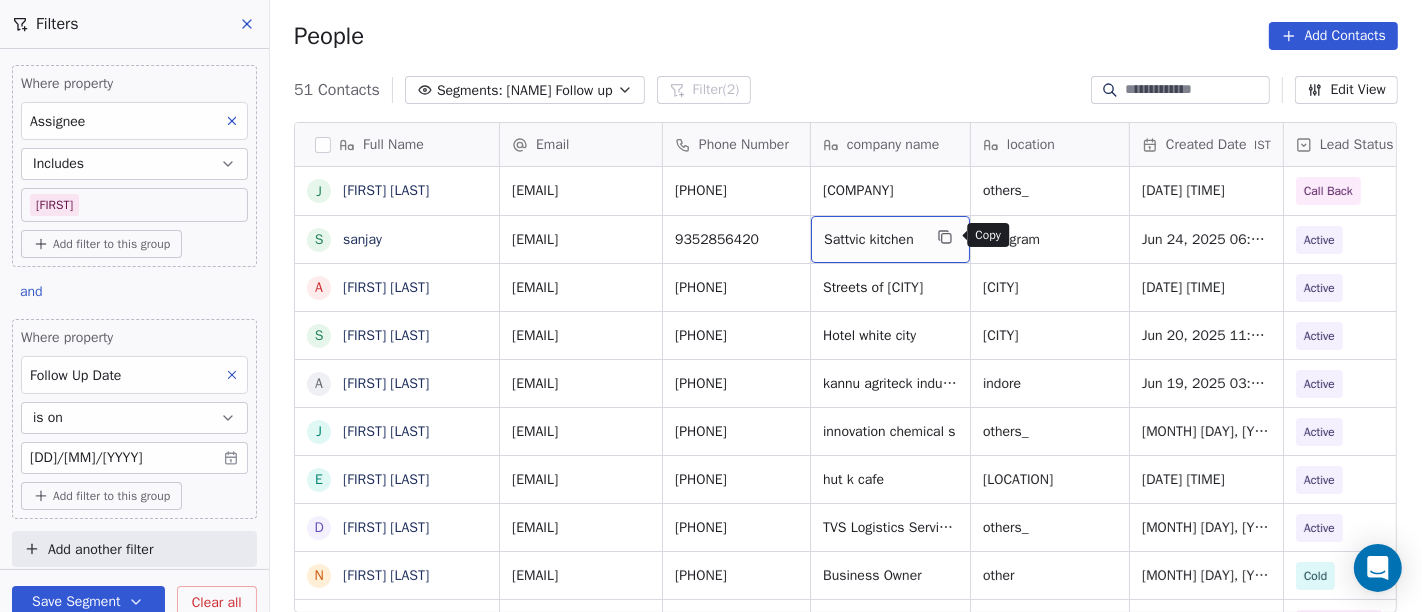 click 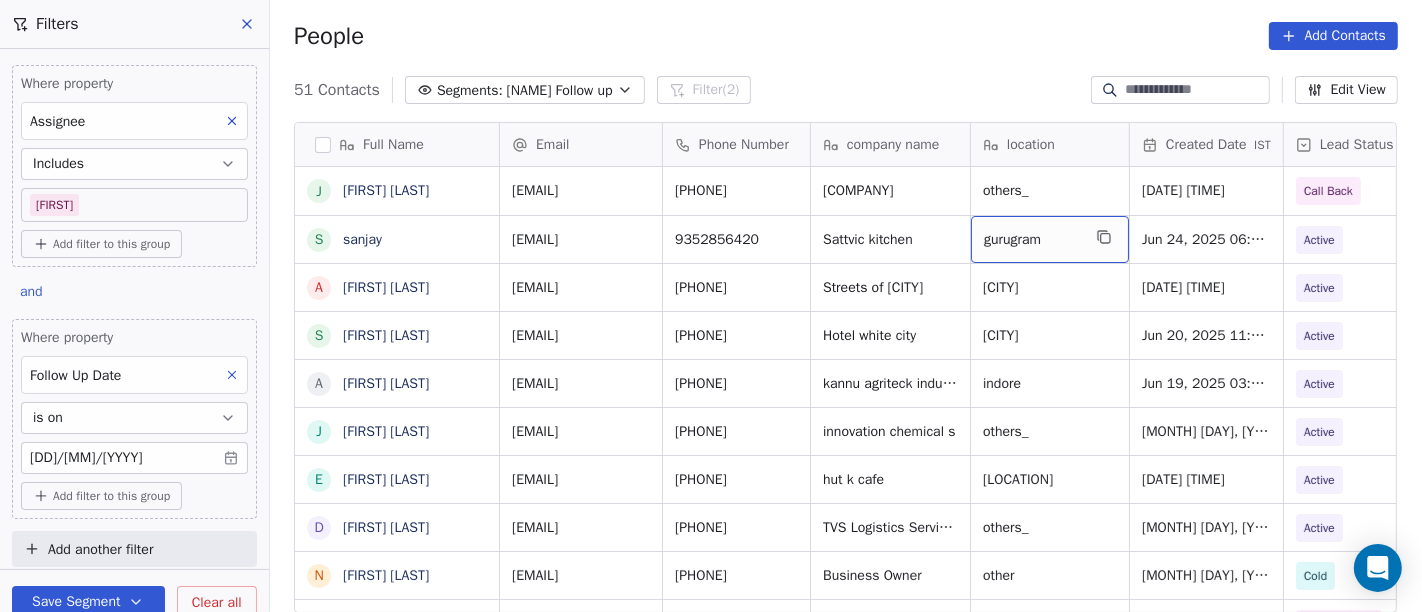 click on "gurugram" at bounding box center (1050, 239) 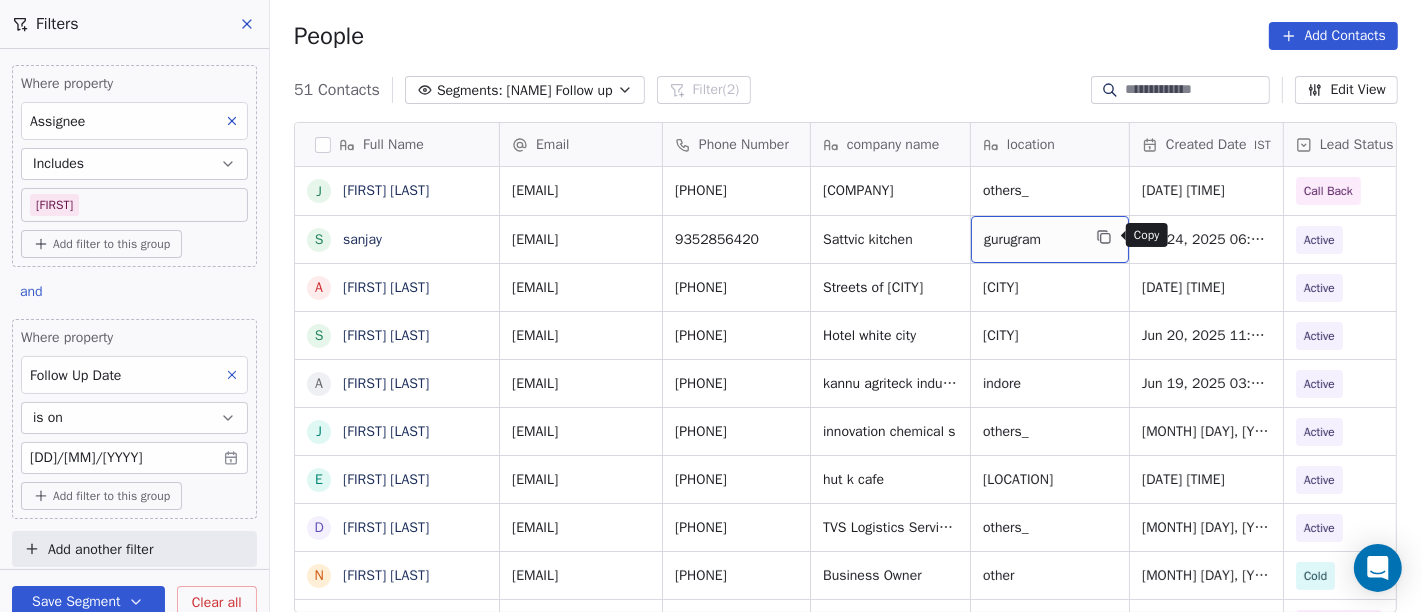 click at bounding box center (1104, 237) 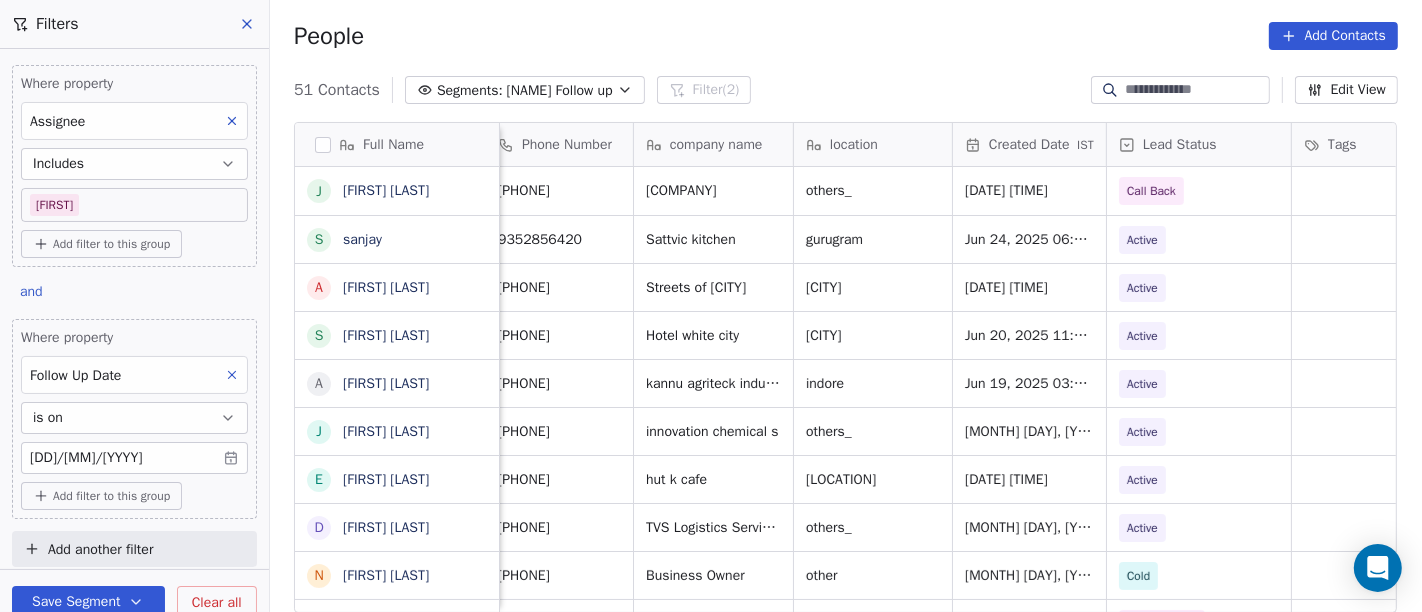 scroll, scrollTop: 0, scrollLeft: 182, axis: horizontal 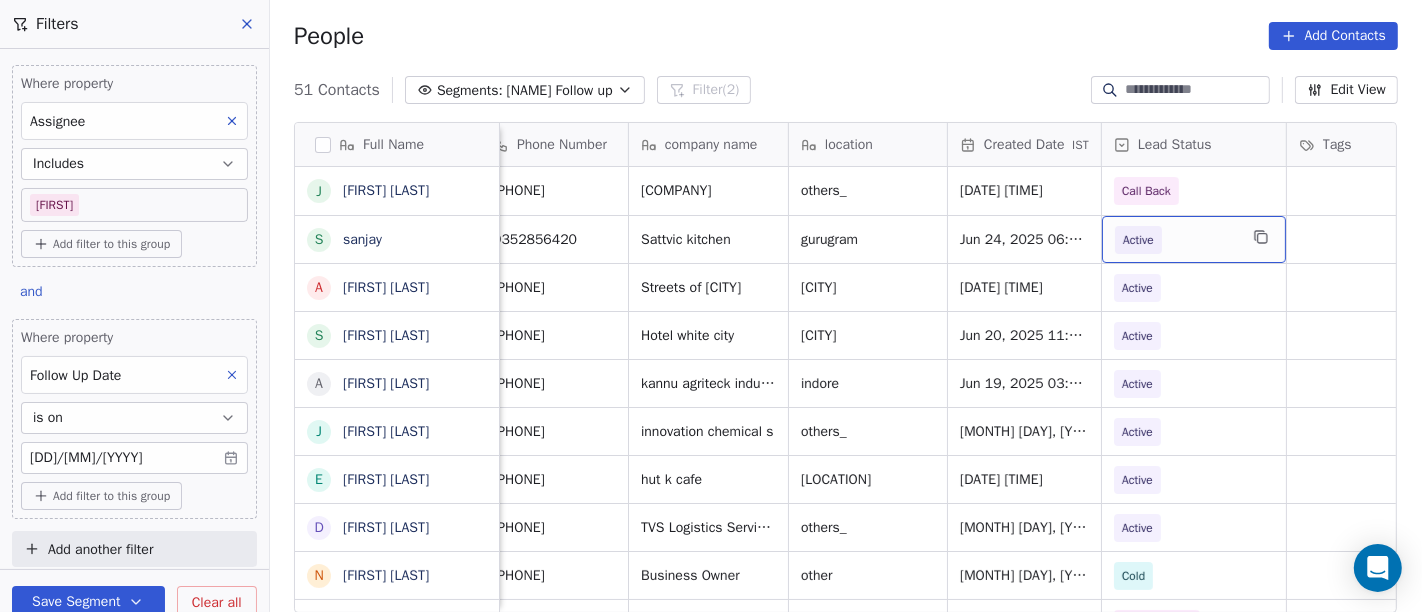 click on "Active" at bounding box center [1176, 240] 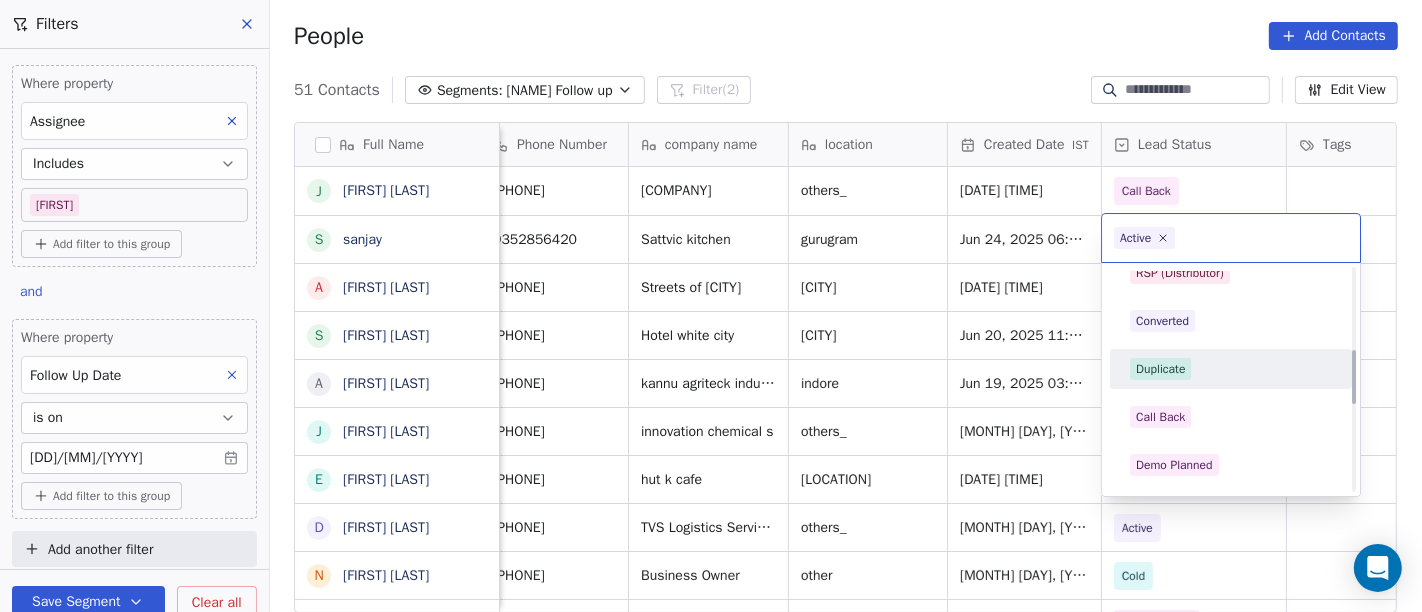 scroll, scrollTop: 333, scrollLeft: 0, axis: vertical 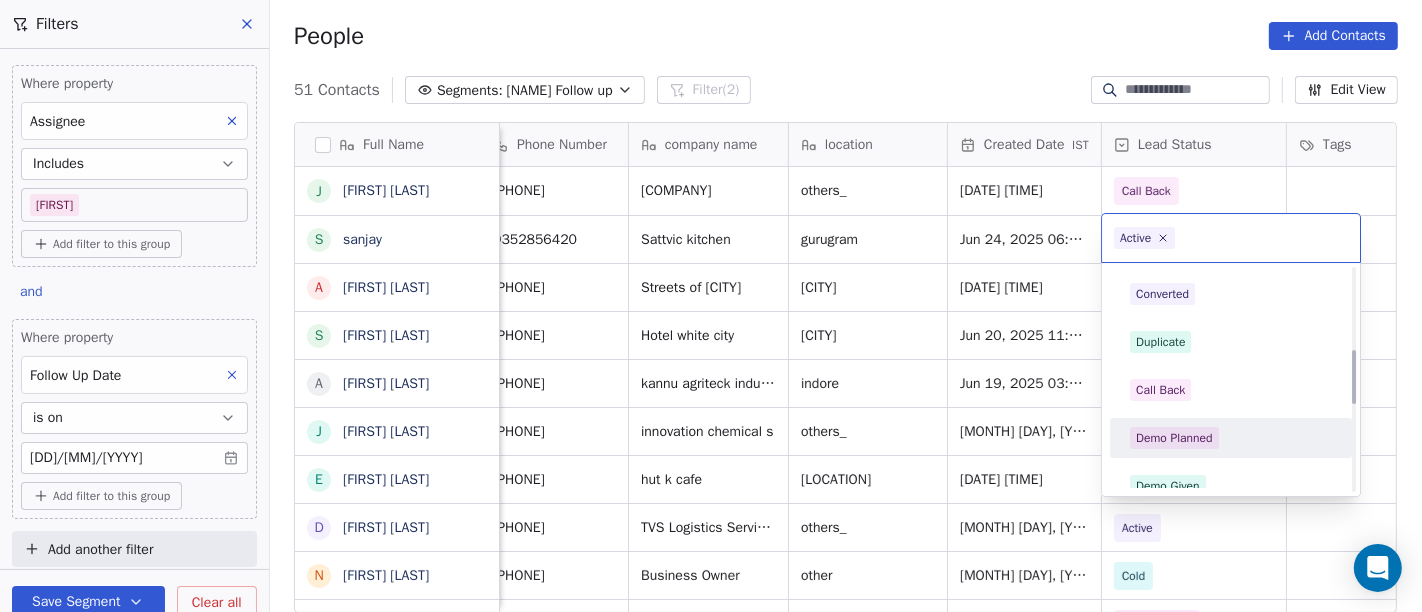 click on "Demo Planned" at bounding box center [1174, 438] 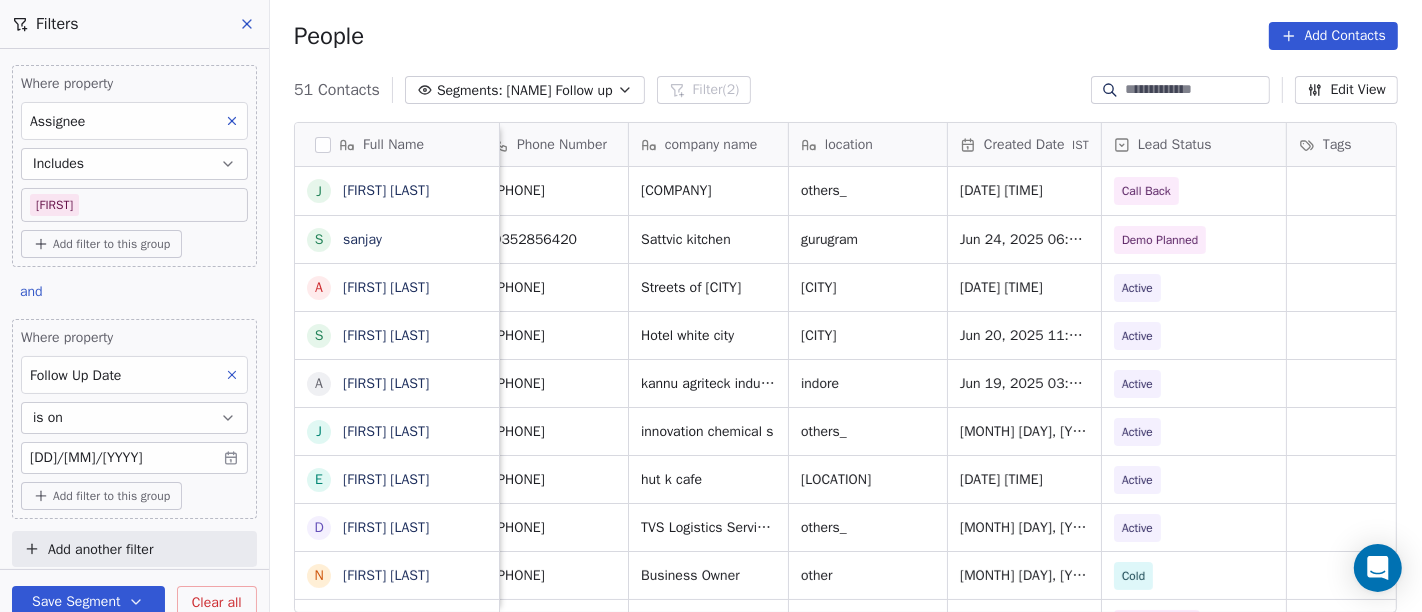 scroll, scrollTop: 0, scrollLeft: 455, axis: horizontal 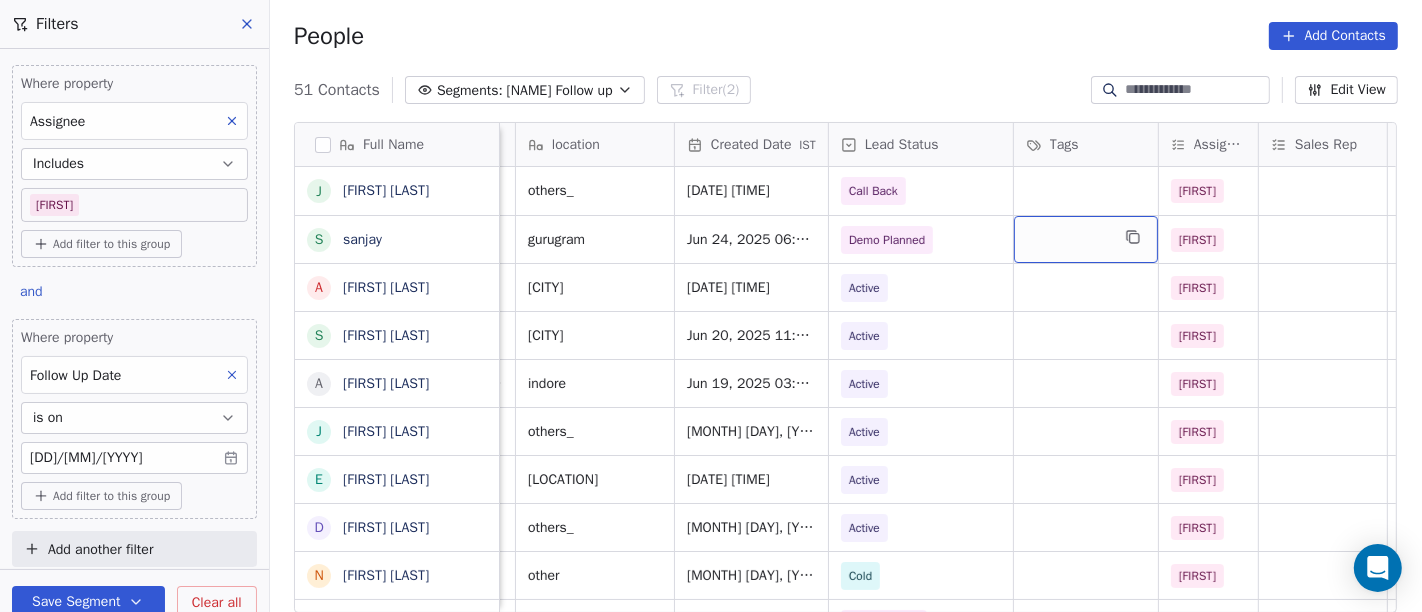 click at bounding box center (1086, 239) 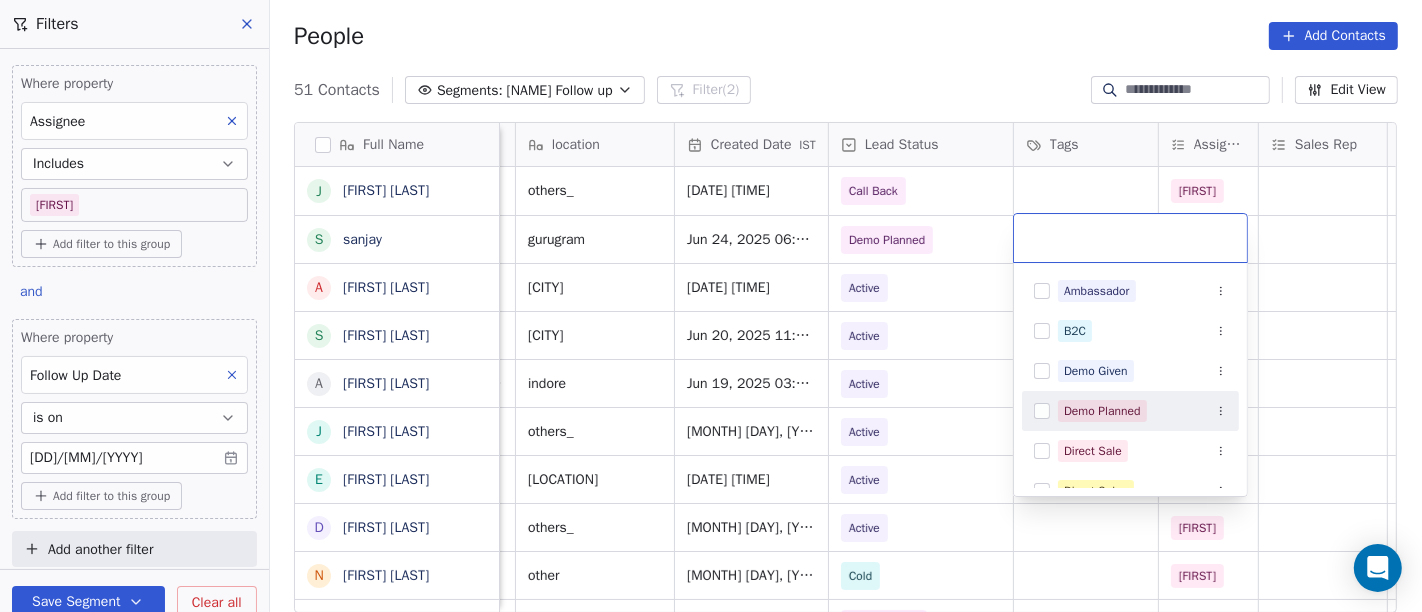 click on "Demo Planned" at bounding box center (1102, 411) 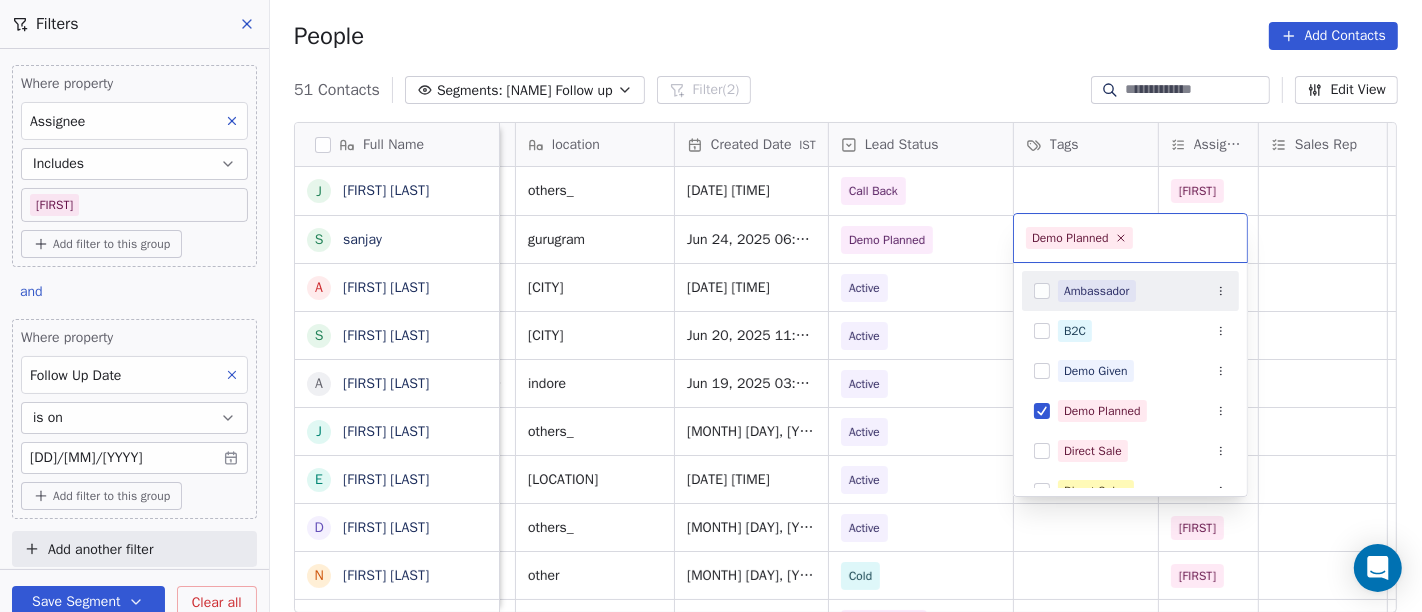 click on "On2Cook India Pvt. Ltd. Contacts People Marketing Workflows Campaigns Sales Pipelines Sequences Beta Tools Apps AI Agents Help & Support Filters Where property   Assignee   Includes Salim Add filter to this group and Where property   Follow Up Date   is on 25/06/2025 Add filter to this group Add another filter Save Segment Clear all People  Add Contacts 51 Contacts Segments: Salim Follow up Filter  (2) Edit View Tag Add to Sequence Full Name J Japkirat Oberai s sanjay A Anupam Chourasiya S Satpal Singh A Arpit Rathore J Jitendra Pal Gujral E Ethiraj kumar D Deepak Kumar N Naresh Saneja N Nazir Ahmad Shah P Parmar Mehul S Satish Shende � 𝕊𝕙𝕖𝕝𝕝𝕪 ℕ𝕒𝕣𝕒𝕟𝕘 K Krishan Kumar R Ramesh Patel B Bhavin Patel u umashankar kukreti S Santosh Kumar Mishra N Noushad B Binaya kumar satapathy s subhash Nagpal j janak Uchchat P Parth F Faizan Bandi R Raj Chandani Y Yogesh Vadiya H Hari Kumar V Vishu Angel K Ketan Gor G G Sasikumar Email Phone Number company name location Created Date IST IST" at bounding box center (711, 306) 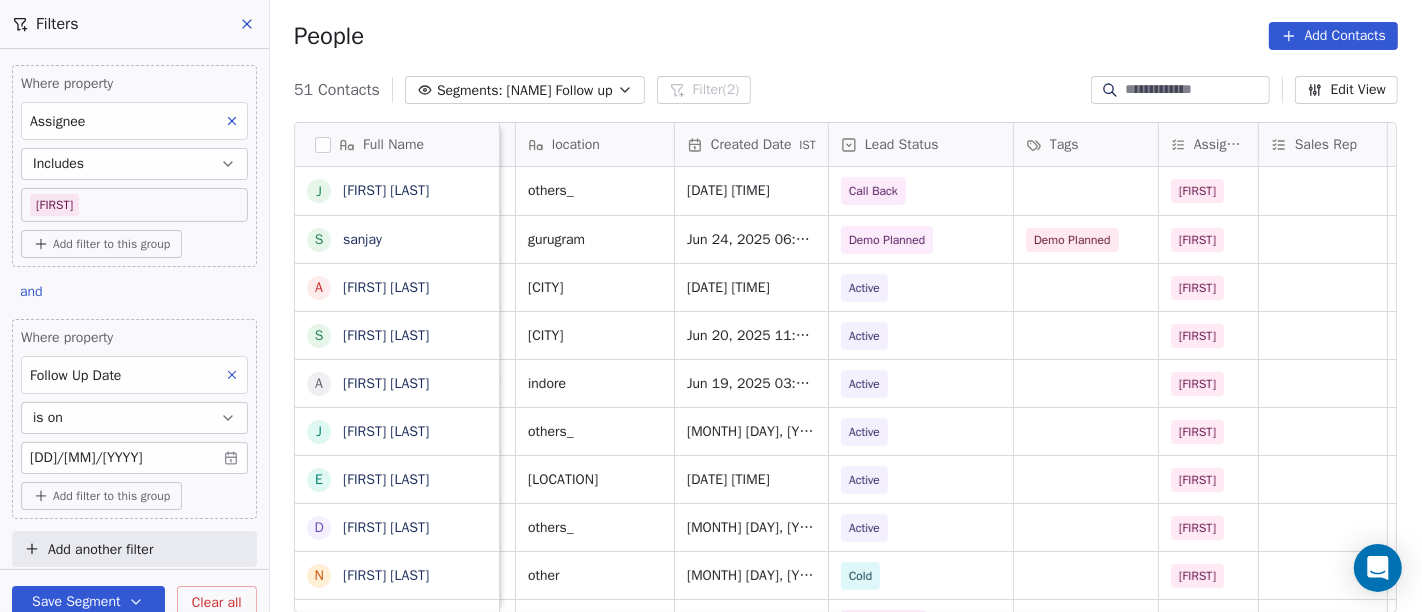 scroll, scrollTop: 0, scrollLeft: 463, axis: horizontal 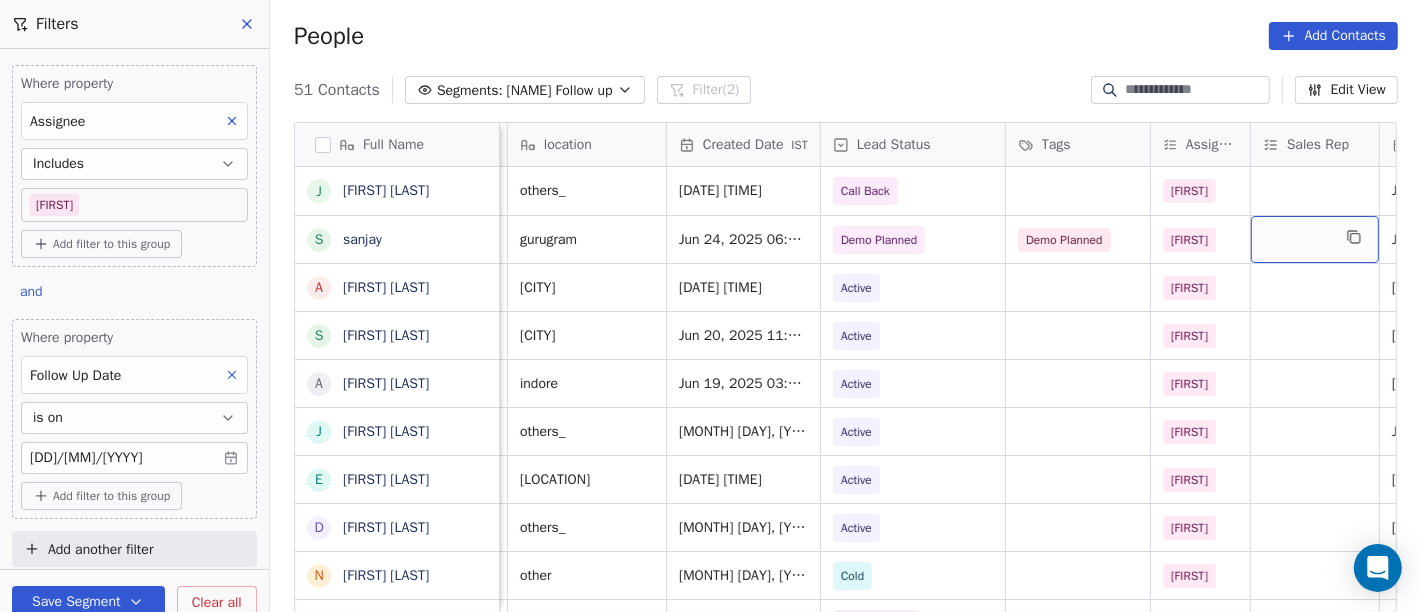 click at bounding box center (1315, 239) 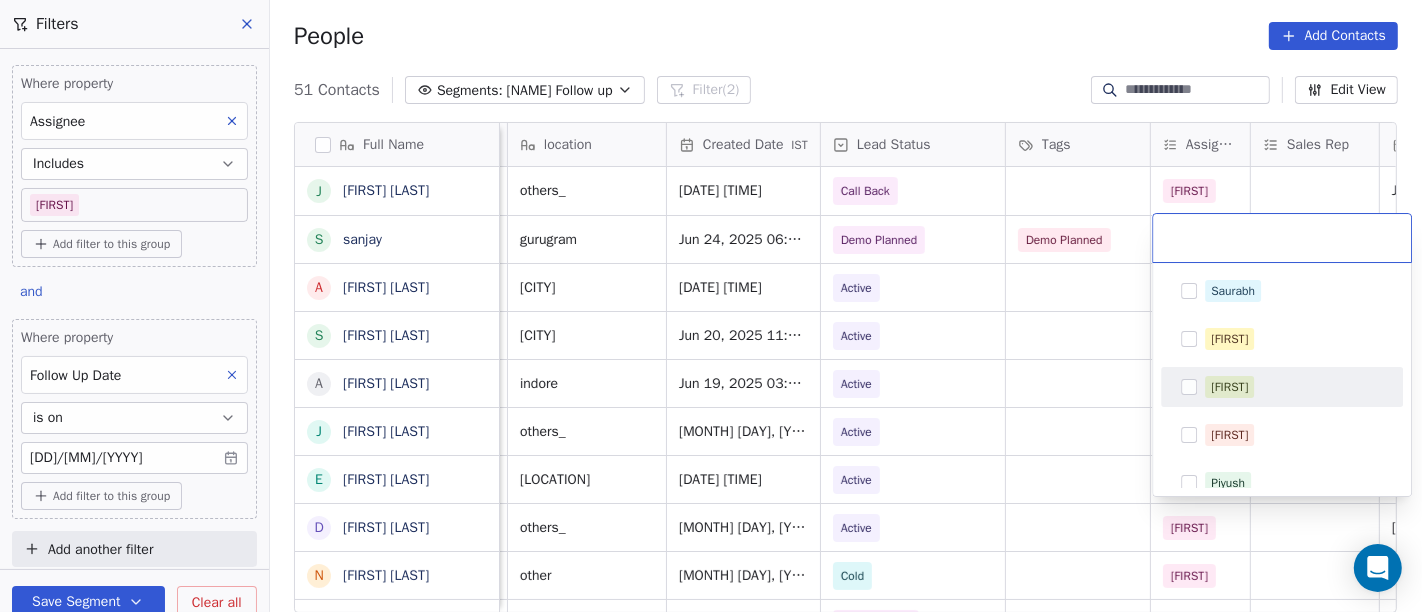 click on "Saurabh Sapan Anmol Salim Piyush Falguni Mary Ankit" at bounding box center (1282, 459) 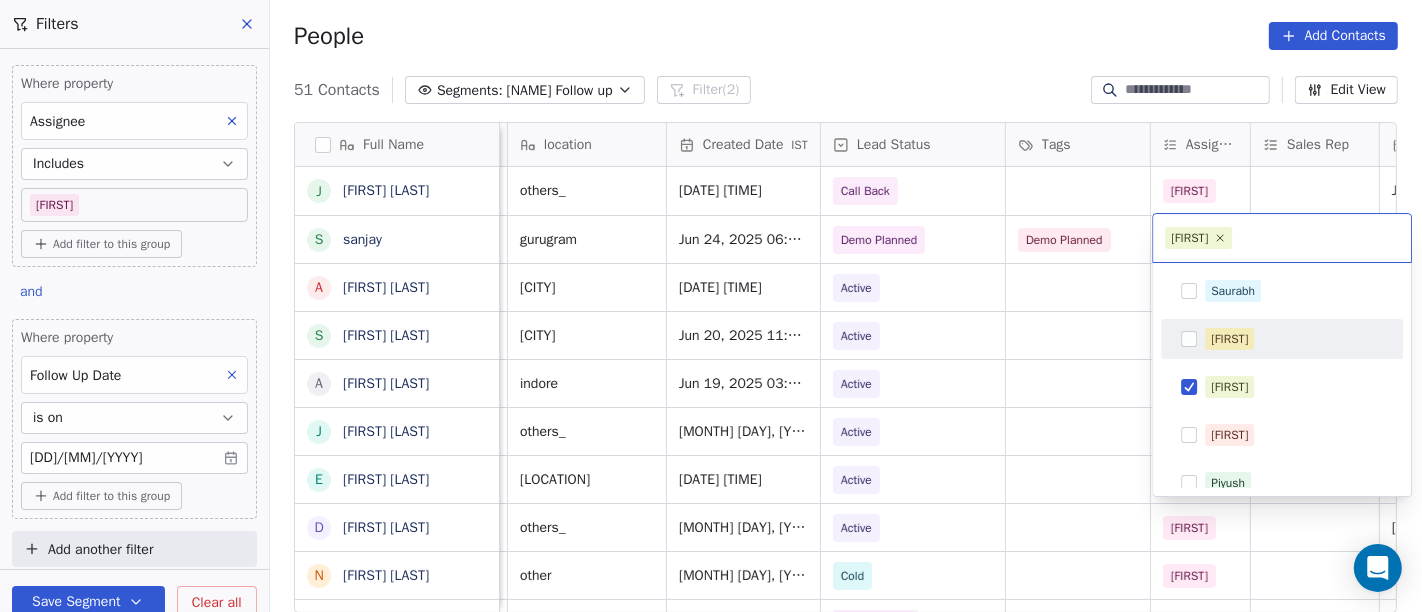 click on "On2Cook India Pvt. Ltd. Contacts People Marketing Workflows Campaigns Sales Pipelines Sequences Beta Tools Apps AI Agents Help & Support Filters Where property   Assignee   Includes Salim Add filter to this group and Where property   Follow Up Date   is on 25/06/2025 Add filter to this group Add another filter Save Segment Clear all People  Add Contacts 51 Contacts Segments: Salim Follow up Filter  (2) Edit View Tag Add to Sequence Full Name J Japkirat Oberai s sanjay A Anupam Chourasiya S Satpal Singh A Arpit Rathore J Jitendra Pal Gujral E Ethiraj kumar D Deepak Kumar N Naresh Saneja N Nazir Ahmad Shah P Parmar Mehul S Satish Shende � 𝕊𝕙𝕖𝕝𝕝𝕪 ℕ𝕒𝕣𝕒𝕟𝕘 K Krishan Kumar R Ramesh Patel B Bhavin Patel u umashankar kukreti S Santosh Kumar Mishra N Noushad B Binaya kumar satapathy s subhash Nagpal j janak Uchchat P Parth F Faizan Bandi R Raj Chandani Y Yogesh Vadiya H Hari Kumar V Vishu Angel K Ketan Gor G G Sasikumar Email Phone Number company name location Created Date IST IST" at bounding box center [711, 306] 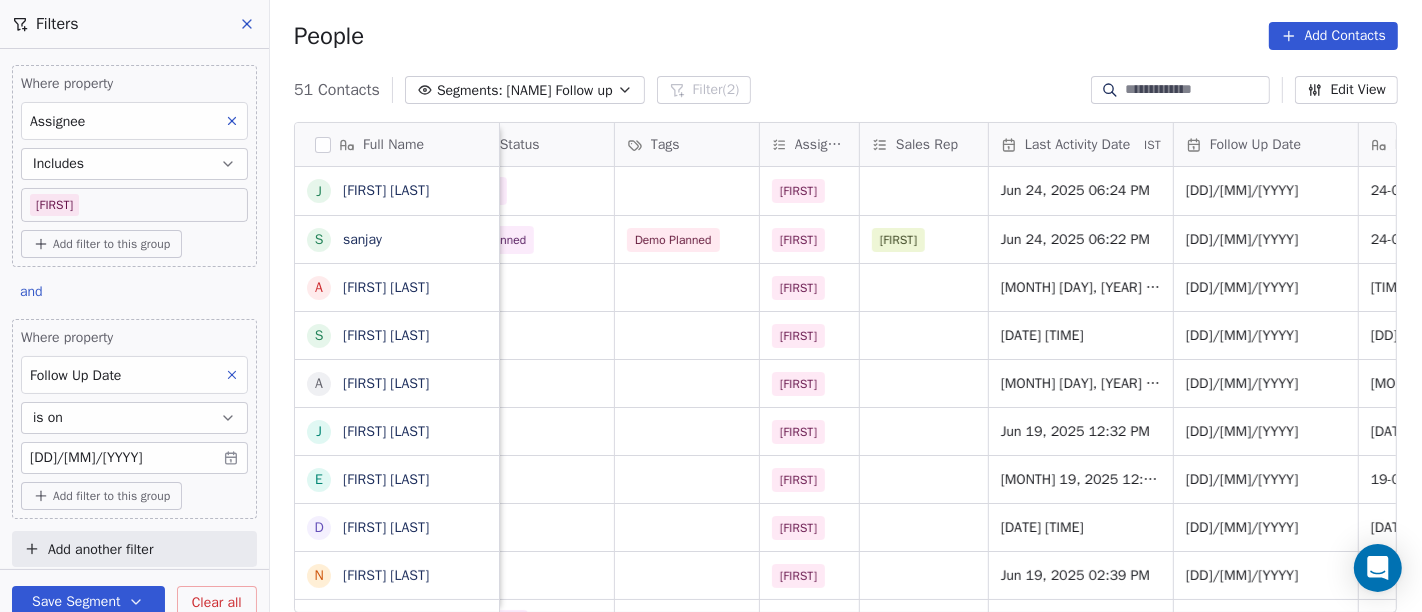 scroll, scrollTop: 0, scrollLeft: 885, axis: horizontal 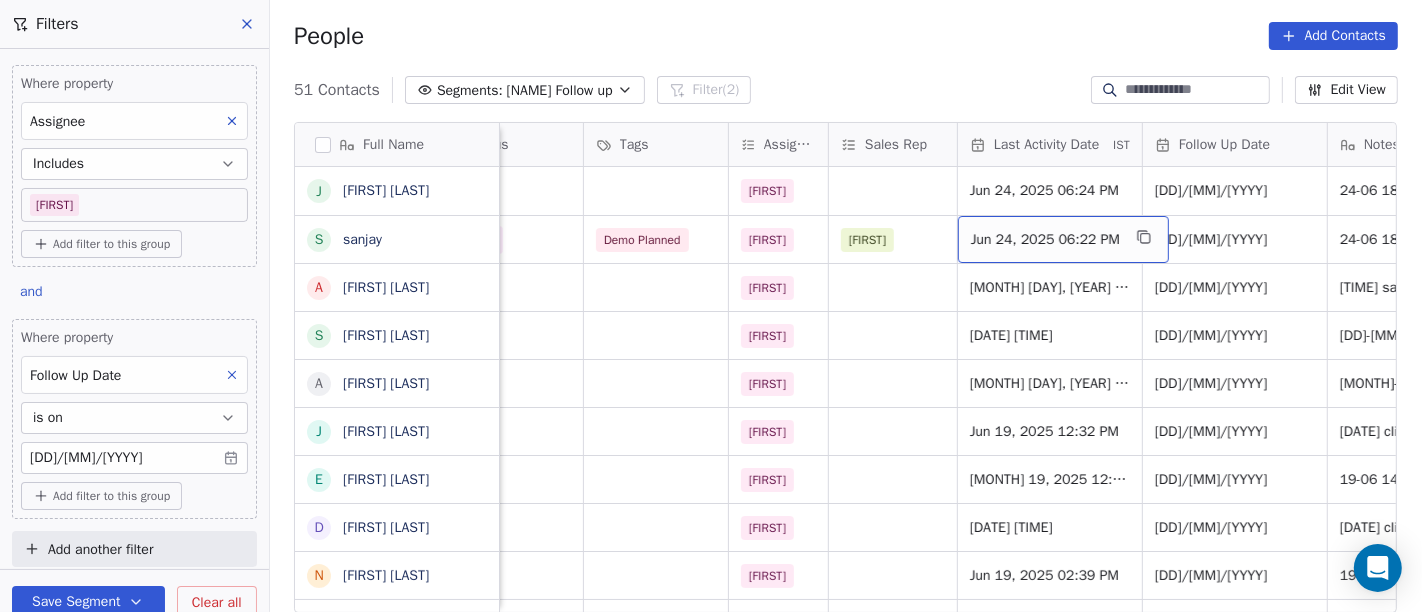 click on "Jun 24, 2025 06:22 PM" at bounding box center (1045, 240) 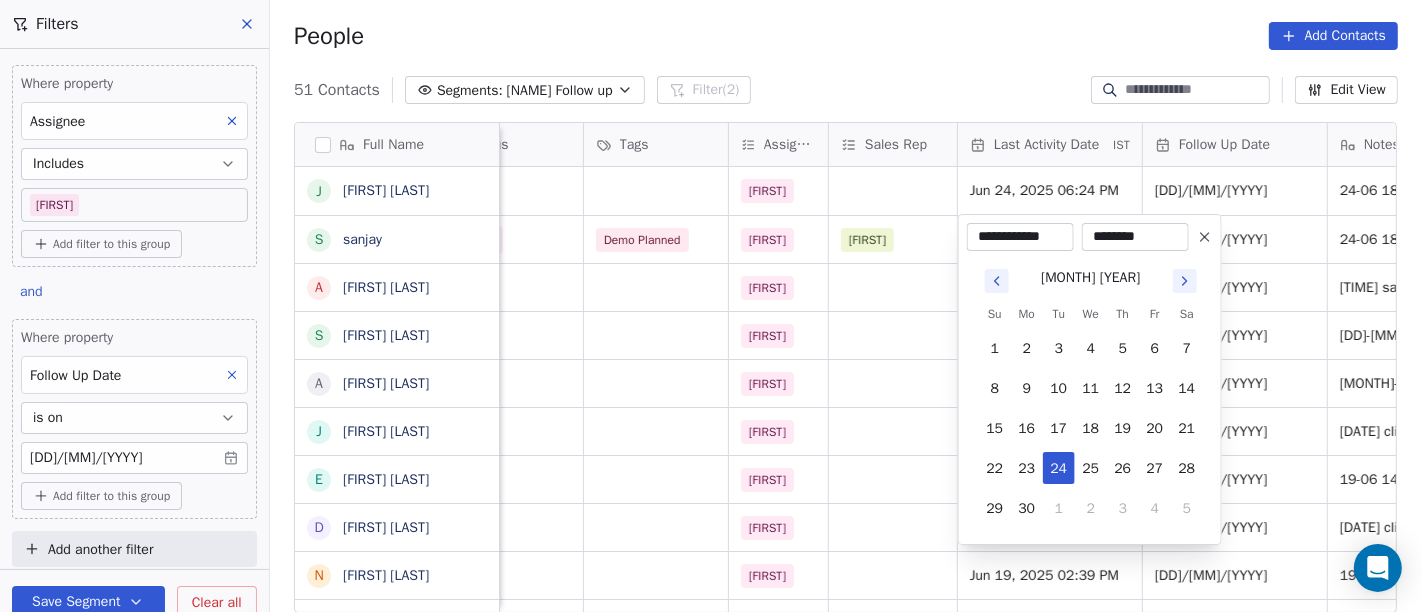 click 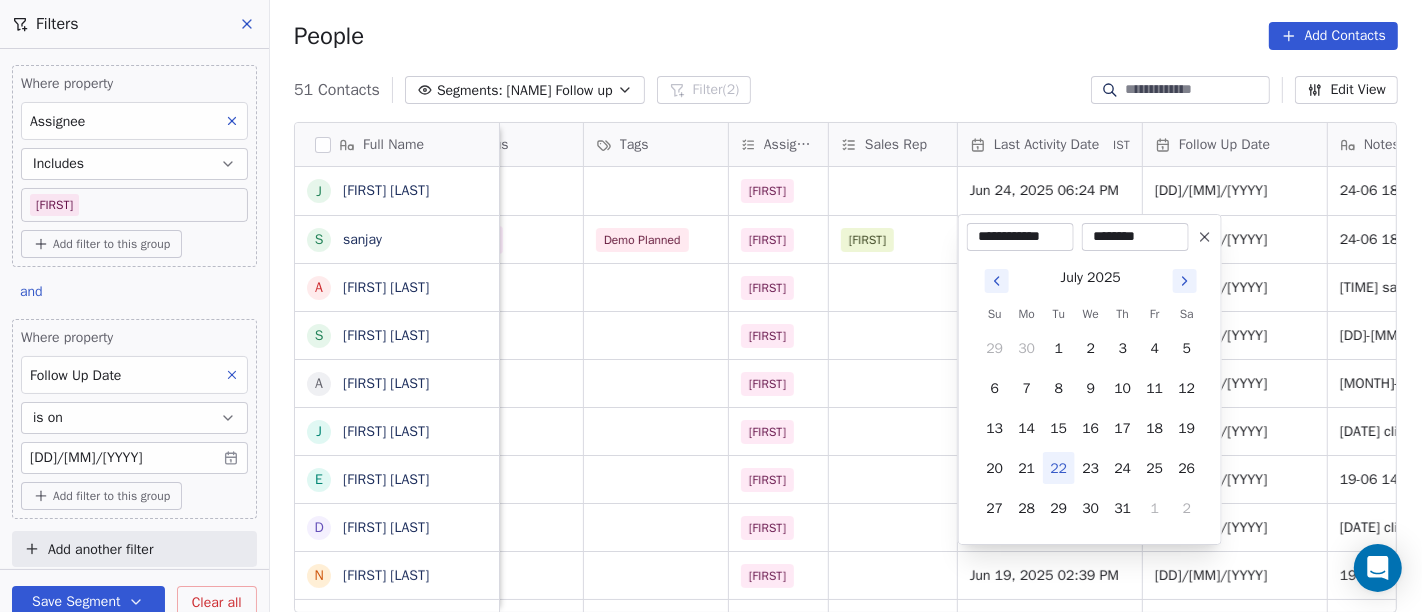 click on "22" at bounding box center (1059, 468) 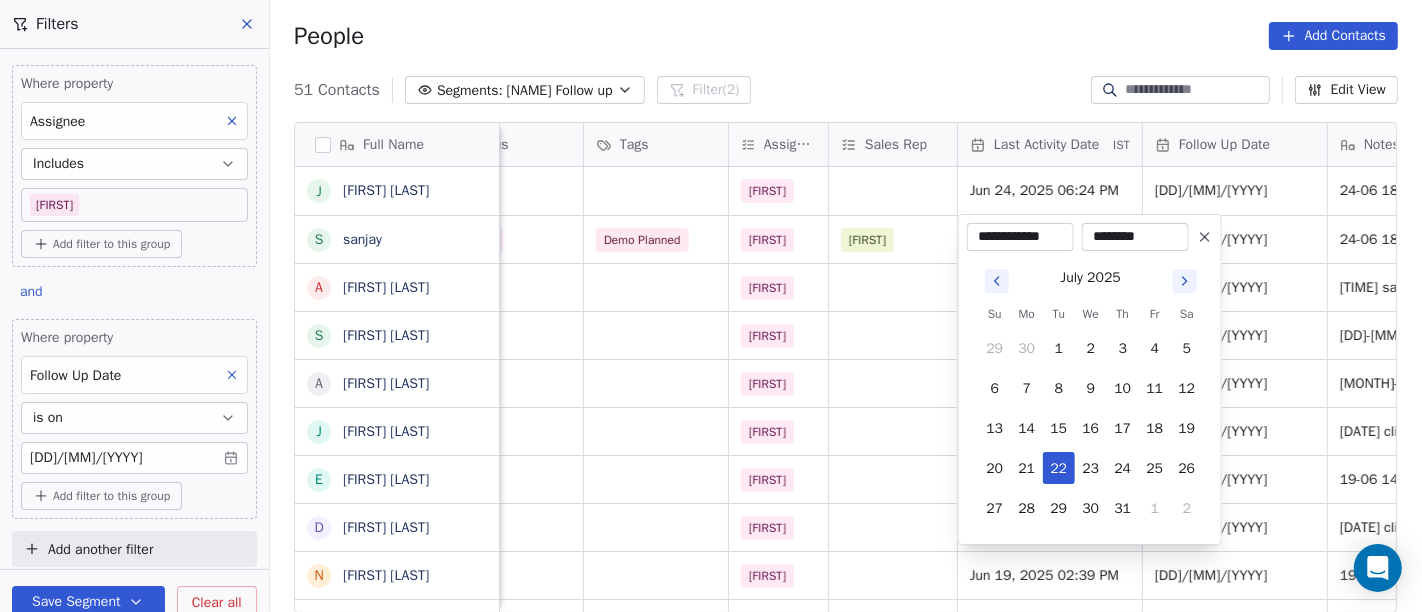 click on "On2Cook India Pvt. Ltd. Contacts People Marketing Workflows Campaigns Sales Pipelines Sequences Beta Tools Apps AI Agents Help & Support Filters Where property   Assignee   Includes Salim Add filter to this group and Where property   Follow Up Date   is on 25/06/2025 Add filter to this group Add another filter Save Segment Clear all People  Add Contacts 51 Contacts Segments: Salim Follow up Filter  (2) Edit View Tag Add to Sequence Full Name J Japkirat Oberai s sanjay A Anupam Chourasiya S Satpal Singh A Arpit Rathore J Jitendra Pal Gujral E Ethiraj kumar D Deepak Kumar N Naresh Saneja N Nazir Ahmad Shah P Parmar Mehul S Satish Shende � 𝕊𝕙𝕖𝕝𝕝𝕪 ℕ𝕒𝕣𝕒𝕟𝕘 K Krishan Kumar R Ramesh Patel B Bhavin Patel u umashankar kukreti S Santosh Kumar Mishra N Noushad B Binaya kumar satapathy s subhash Nagpal j janak Uchchat P Parth F Faizan Bandi R Raj Chandani Y Yogesh Vadiya H Hari Kumar V Vishu Angel K Ketan Gor G G Sasikumar company name location Created Date IST Lead Status Tags IST" at bounding box center [711, 306] 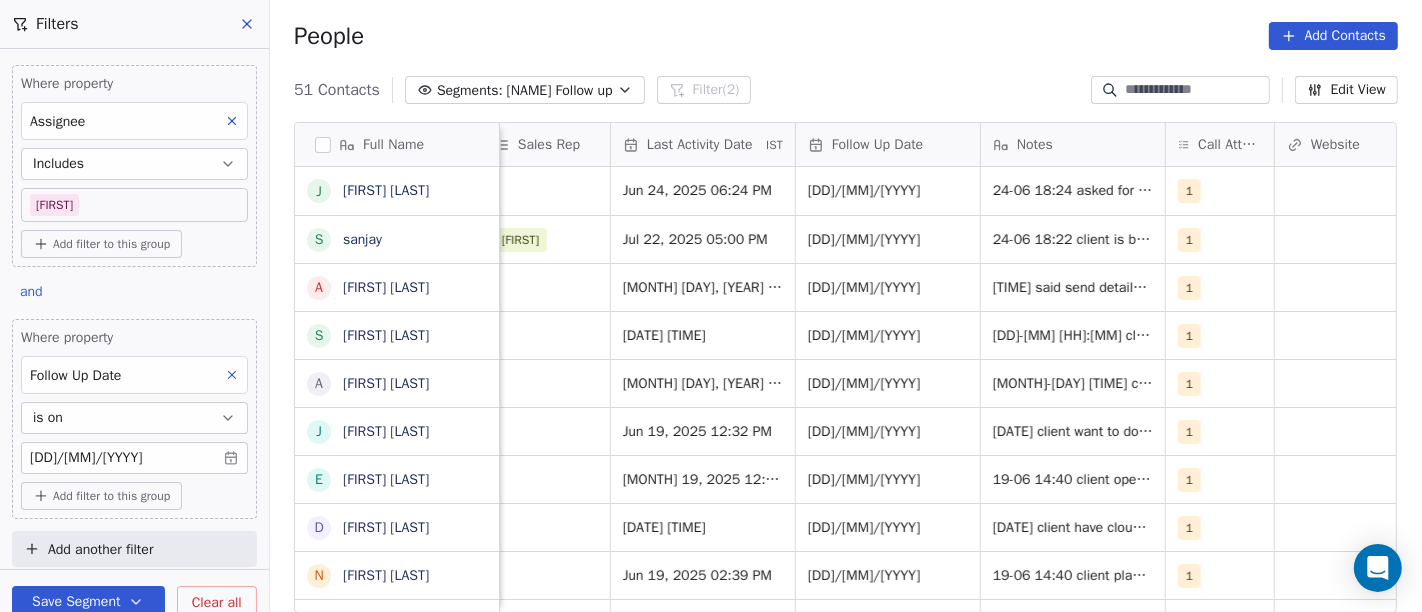 scroll, scrollTop: 0, scrollLeft: 1234, axis: horizontal 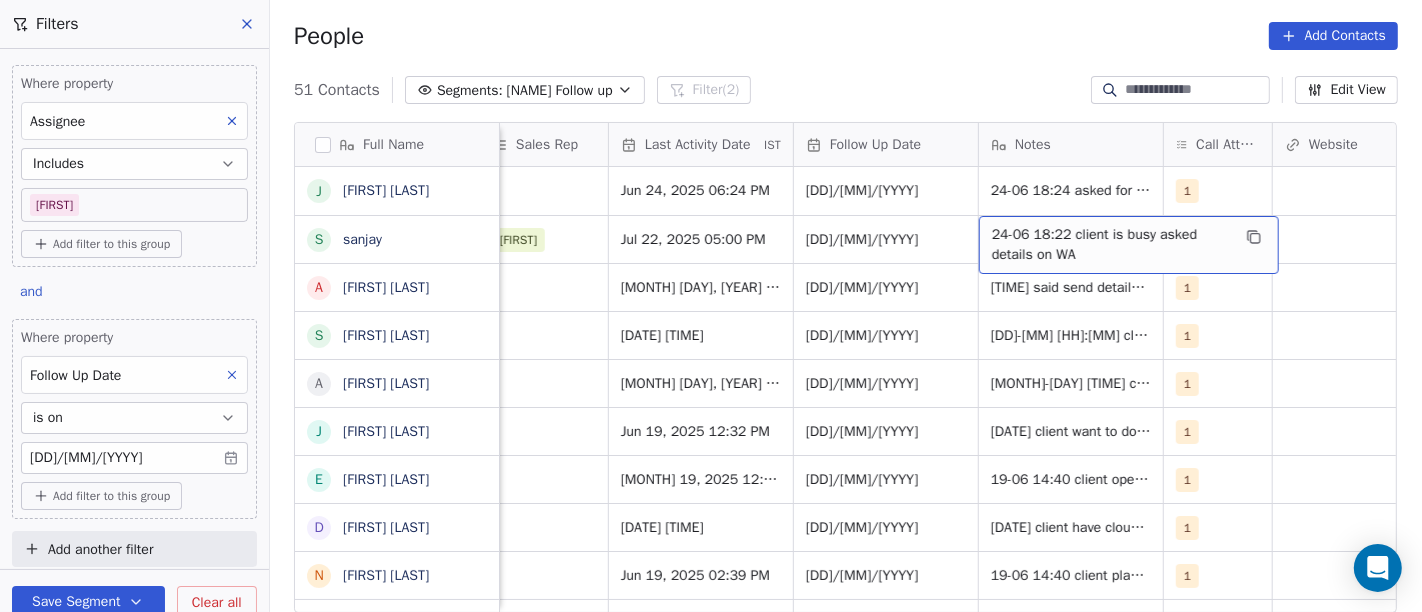 click on "24-06 18:22 client is busy asked details on WA" at bounding box center (1111, 245) 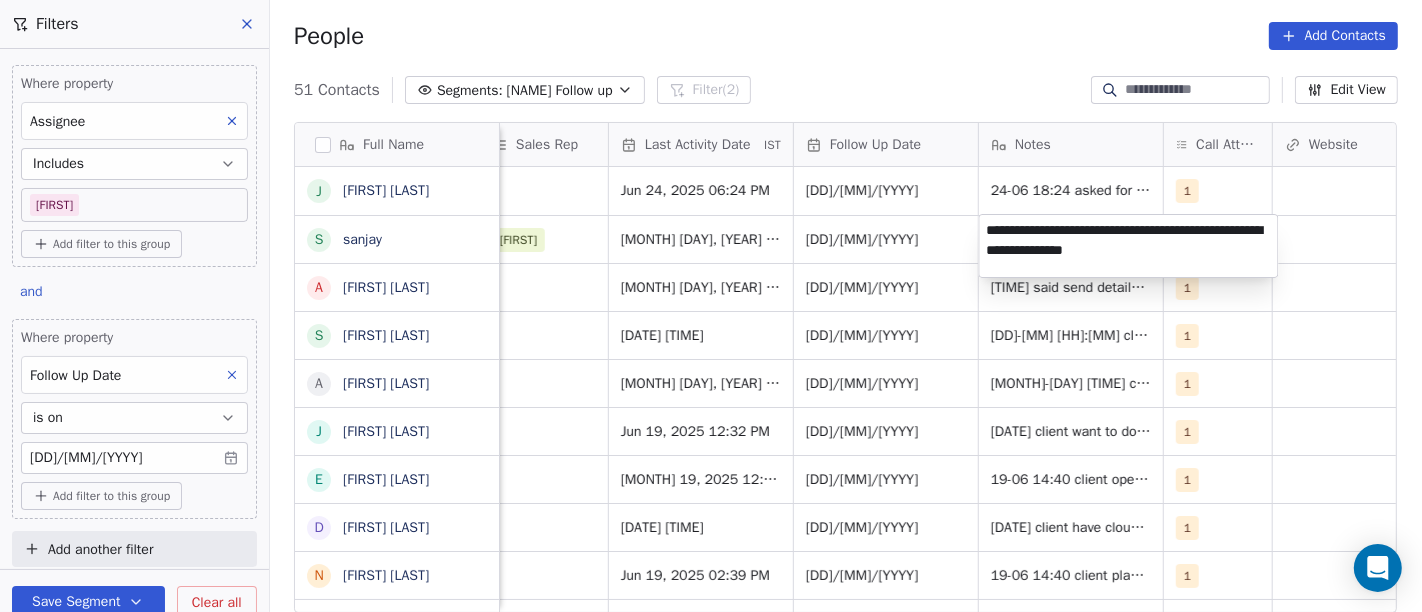 type on "**********" 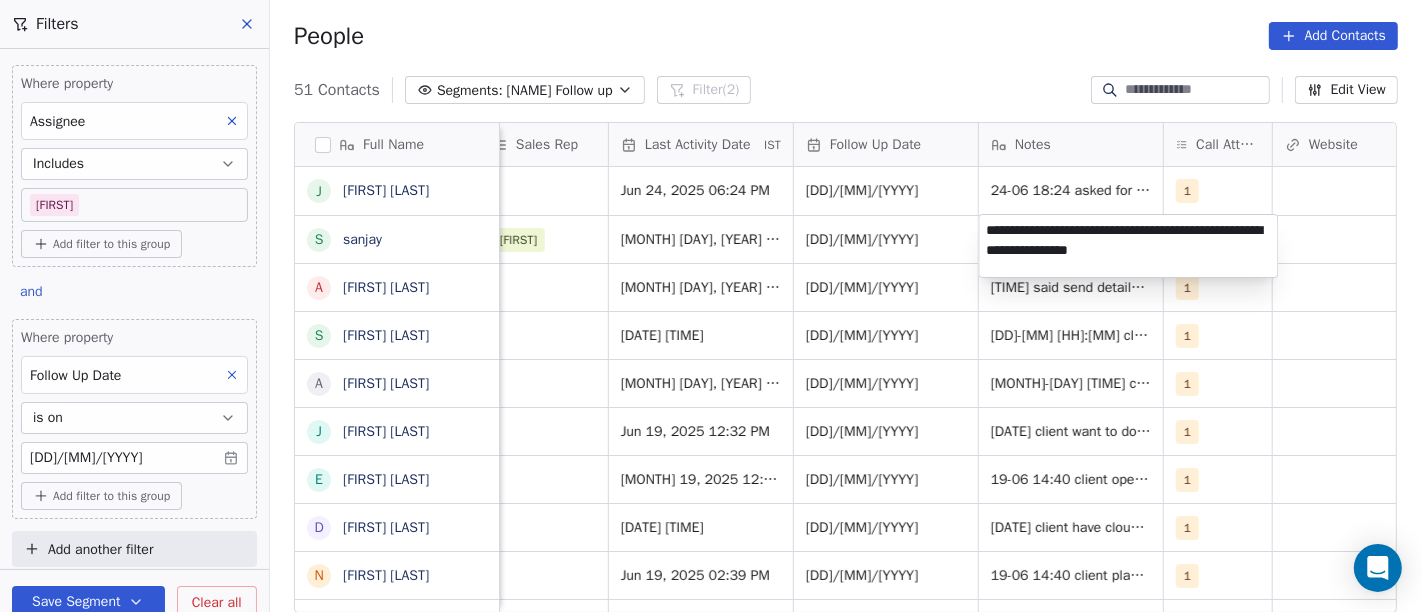 click on "On2Cook India Pvt. Ltd. Contacts People Marketing Workflows Campaigns Sales Pipelines Sequences Beta Tools Apps AI Agents Help & Support Filters Where property   Assignee   Includes Salim Add filter to this group and Where property   Follow Up Date   is on 25/06/2025 Add filter to this group Add another filter Save Segment Clear all People  Add Contacts 51 Contacts Segments: Salim Follow up Filter  (2) Edit View Tag Add to Sequence Full Name J Japkirat Oberai s sanjay A Anupam Chourasiya S Satpal Singh A Arpit Rathore J Jitendra Pal Gujral E Ethiraj kumar D Deepak Kumar N Naresh Saneja N Nazir Ahmad Shah P Parmar Mehul S Satish Shende � 𝕊𝕙𝕖𝕝𝕝𝕪 ℕ𝕒𝕣𝕒𝕟𝕘 K Krishan Kumar R Ramesh Patel B Bhavin Patel u umashankar kukreti S Santosh Kumar Mishra N Noushad B Binaya kumar satapathy s subhash Nagpal j janak Uchchat P Parth F Faizan Bandi R Raj Chandani Y Yogesh Vadiya H Hari Kumar V Vishu Angel K Ketan Gor G G Sasikumar Lead Status Tags Assignee Sales Rep Last Activity Date IST" at bounding box center (711, 306) 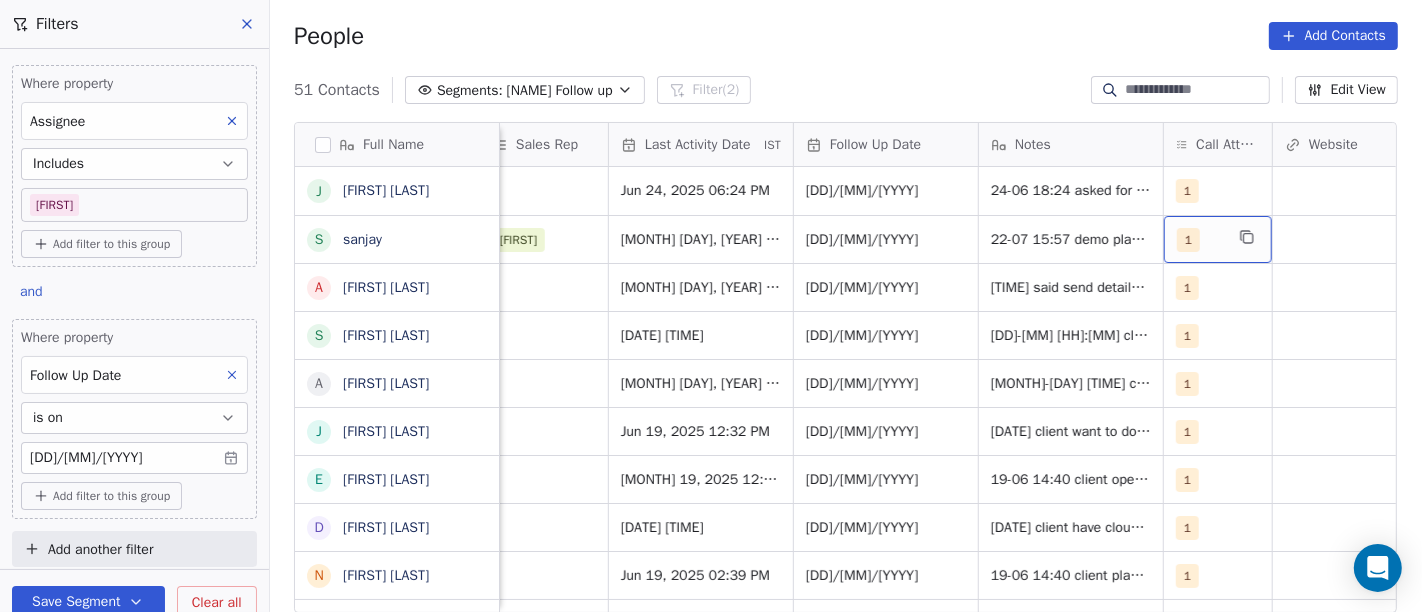 click on "1" at bounding box center [1218, 239] 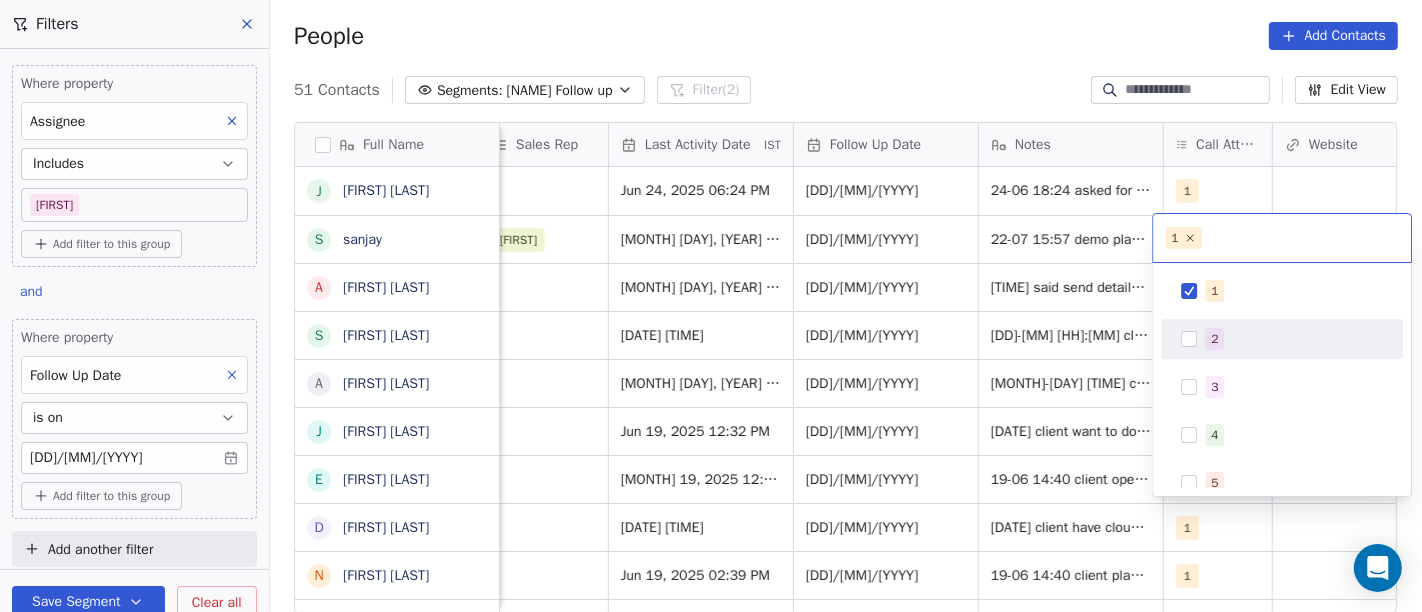 click on "2" at bounding box center (1214, 339) 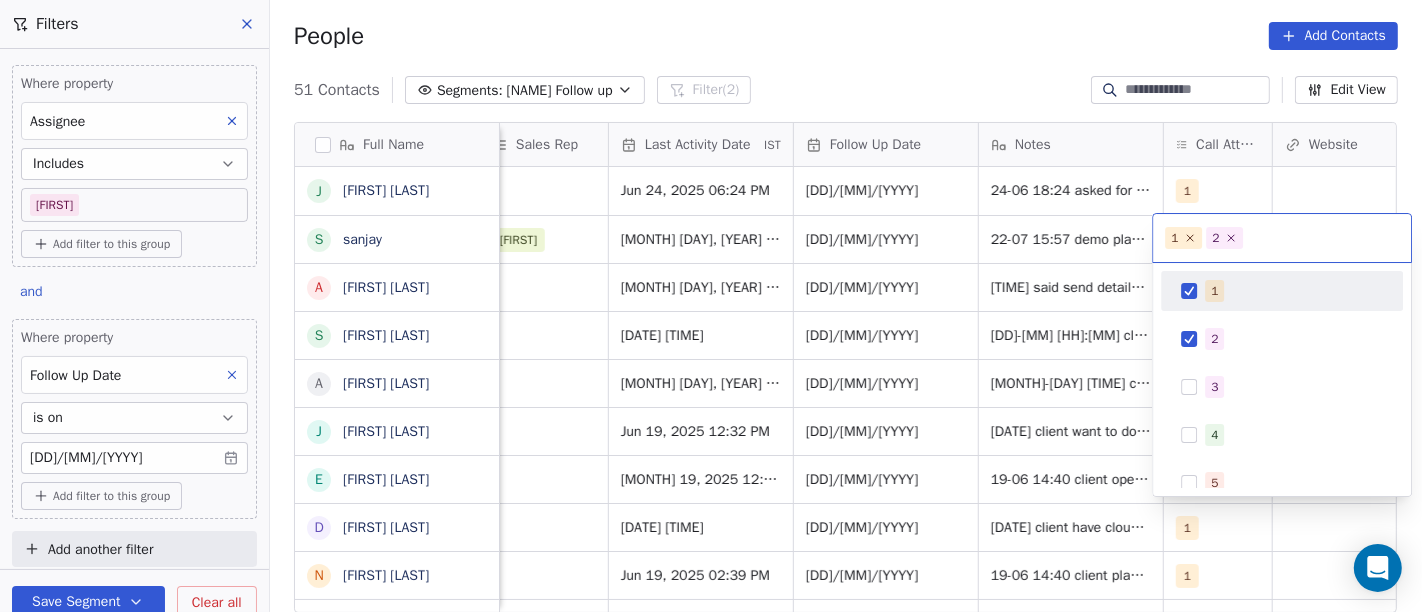 click on "1" at bounding box center (1282, 291) 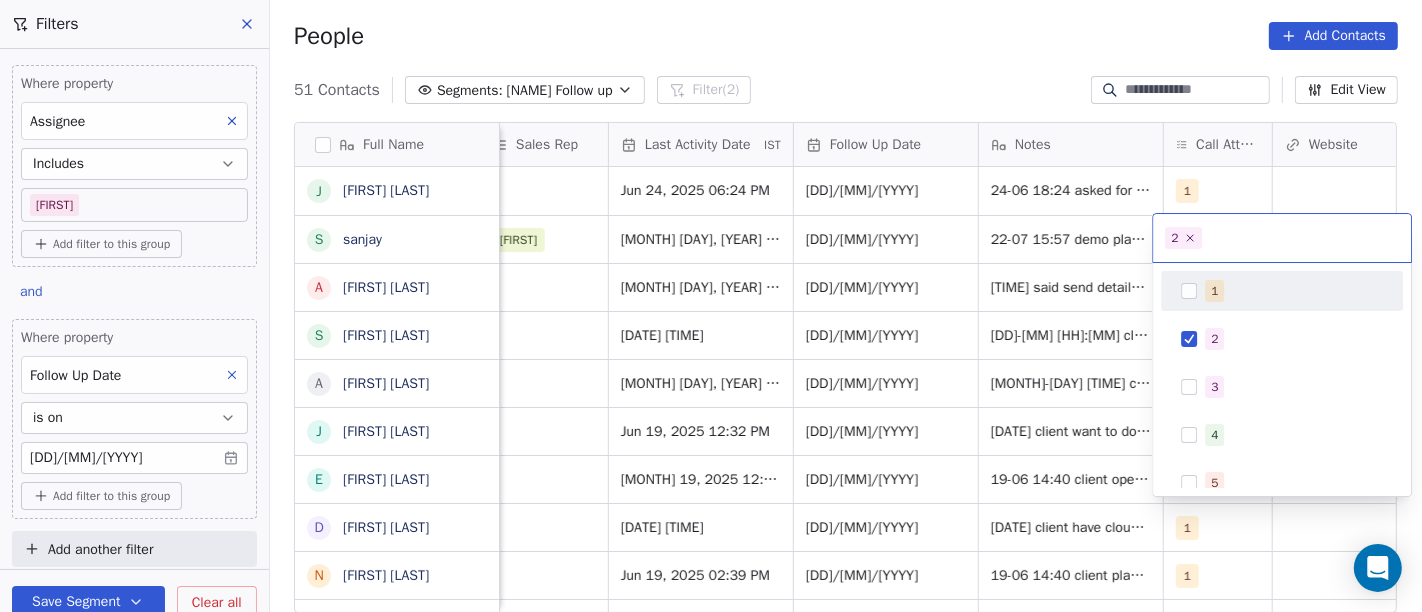 click on "On2Cook India Pvt. Ltd. Contacts People Marketing Workflows Campaigns Sales Pipelines Sequences Beta Tools Apps AI Agents Help & Support Filters Where property   Assignee   Includes Salim Add filter to this group and Where property   Follow Up Date   is on 25/06/2025 Add filter to this group Add another filter Save Segment Clear all People  Add Contacts 51 Contacts Segments: Salim Follow up Filter  (2) Edit View Tag Add to Sequence Full Name J Japkirat Oberai s sanjay A Anupam Chourasiya S Satpal Singh A Arpit Rathore J Jitendra Pal Gujral E Ethiraj kumar D Deepak Kumar N Naresh Saneja N Nazir Ahmad Shah P Parmar Mehul S Satish Shende � 𝕊𝕙𝕖𝕝𝕝𝕪 ℕ𝕒𝕣𝕒𝕟𝕘 K Krishan Kumar R Ramesh Patel B Bhavin Patel u umashankar kukreti S Santosh Kumar Mishra N Noushad B Binaya kumar satapathy s subhash Nagpal j janak Uchchat P Parth F Faizan Bandi R Raj Chandani Y Yogesh Vadiya H Hari Kumar V Vishu Angel K Ketan Gor G G Sasikumar Lead Status Tags Assignee Sales Rep Last Activity Date IST" at bounding box center (711, 306) 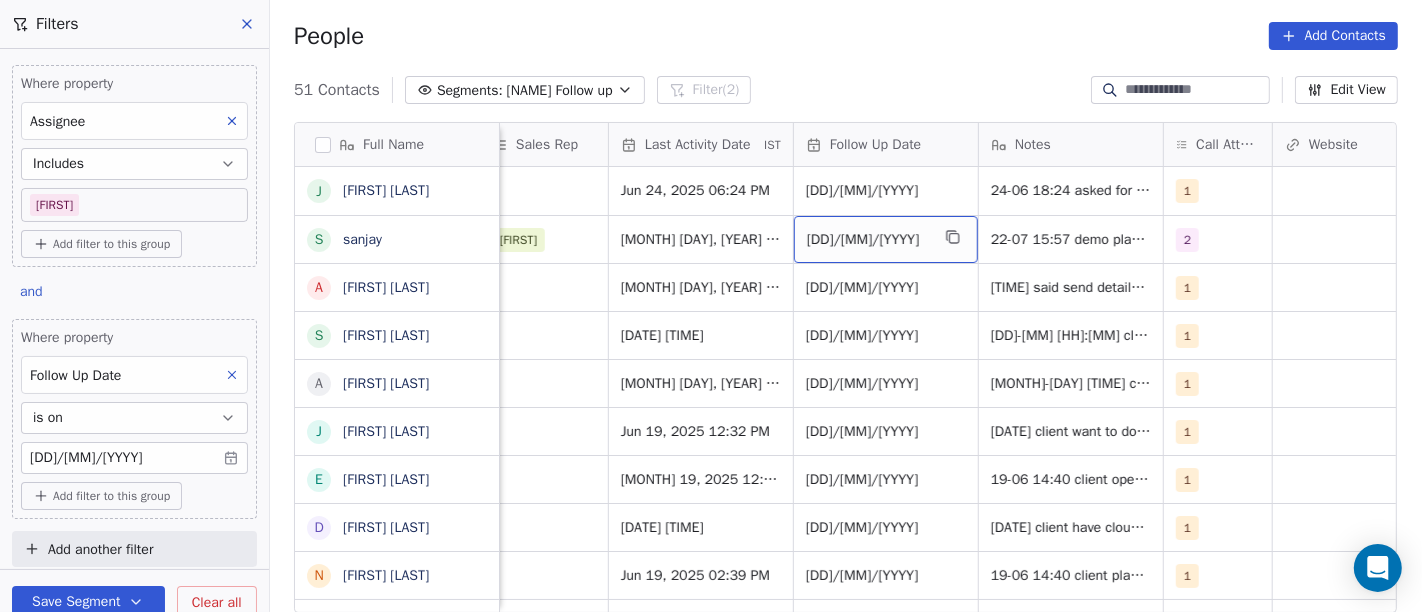 click on "25/06/2025" at bounding box center [868, 240] 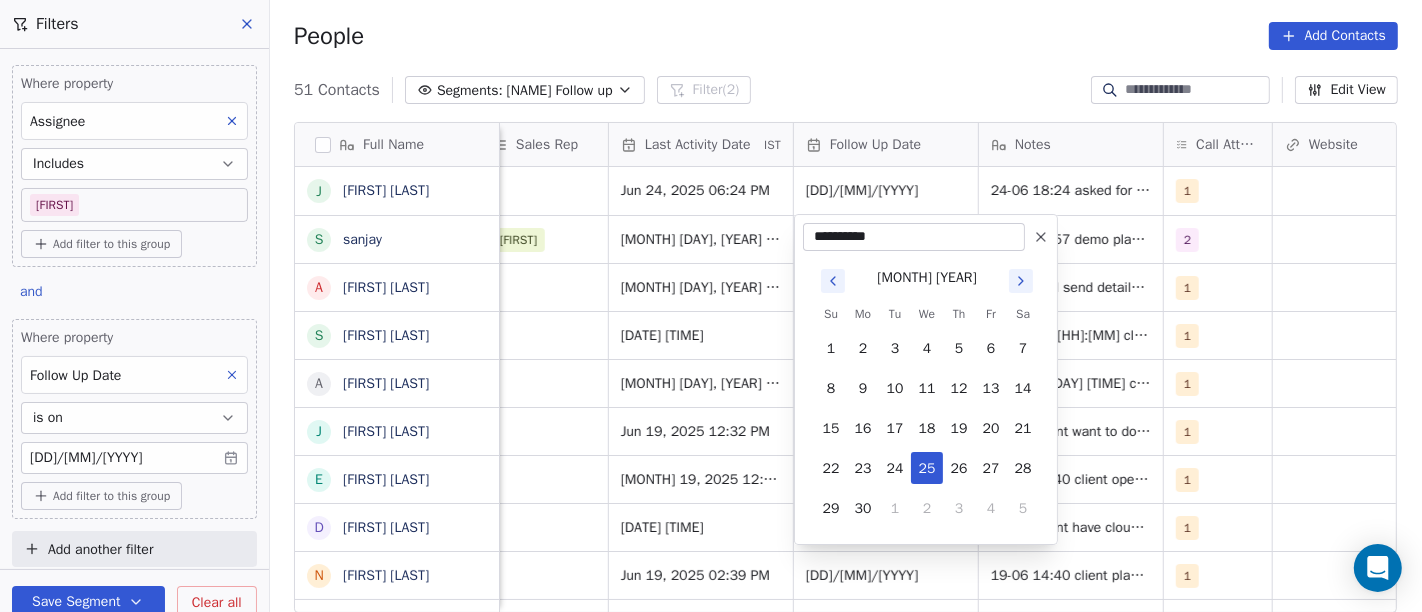 click at bounding box center [1021, 281] 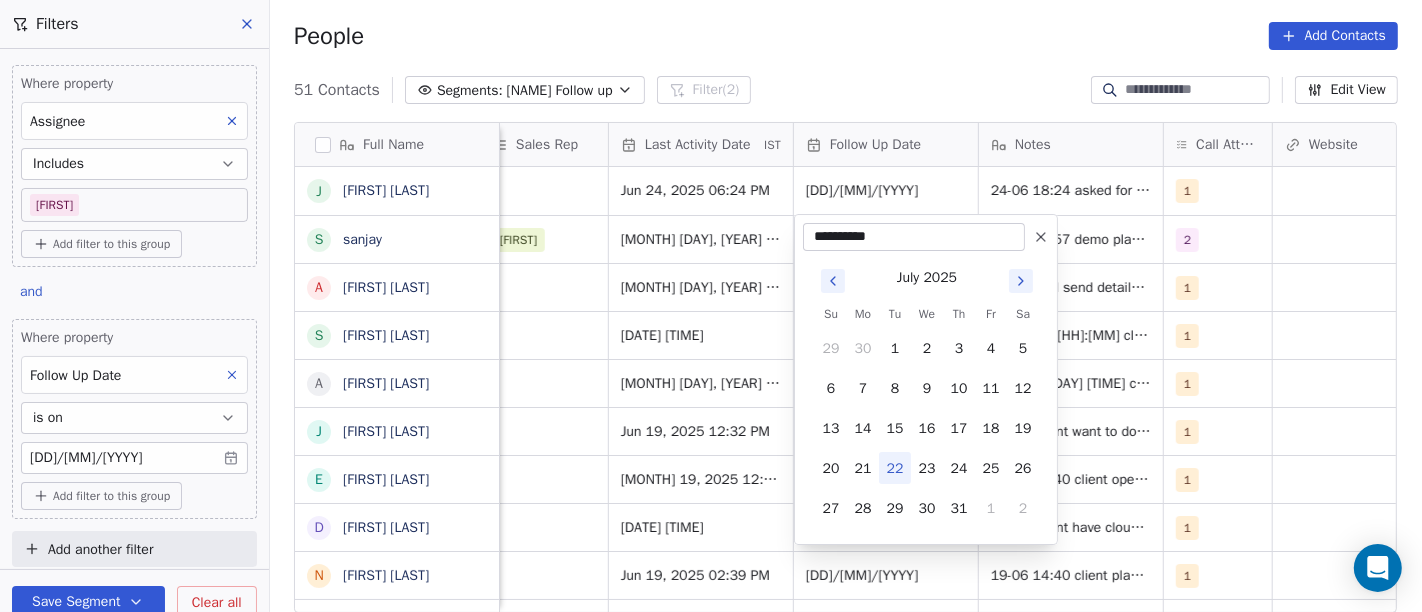 click on "22" at bounding box center [895, 468] 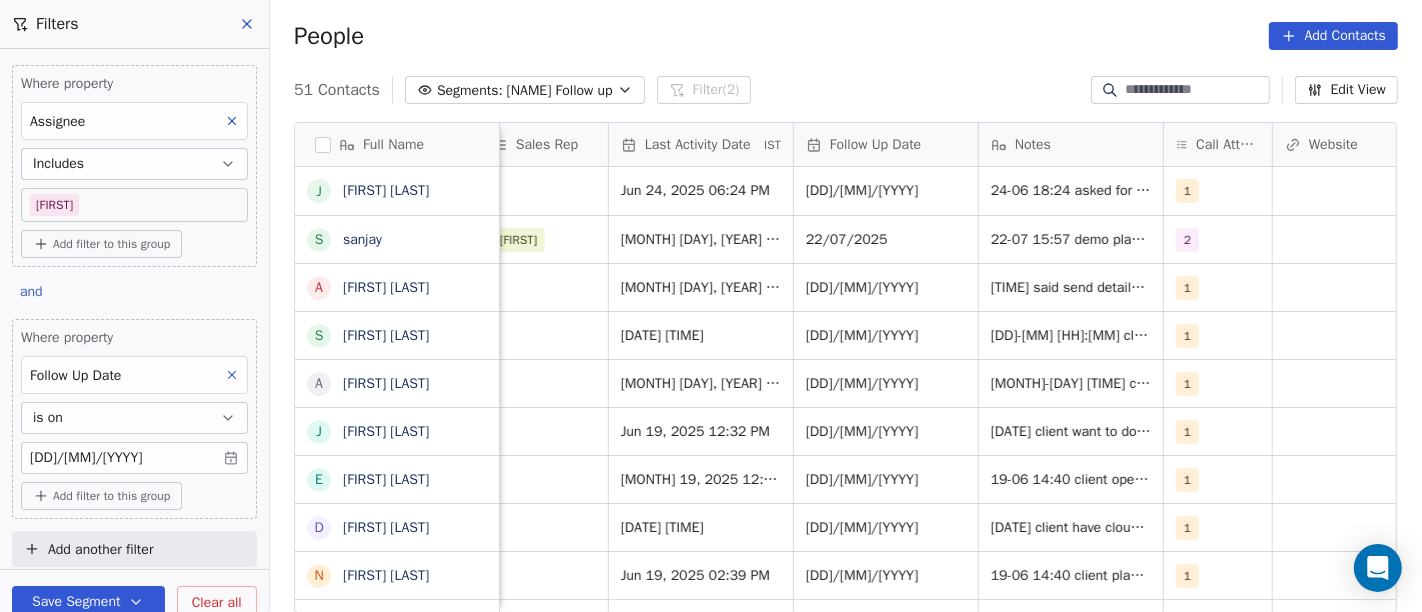 click on "People  Add Contacts" at bounding box center [846, 36] 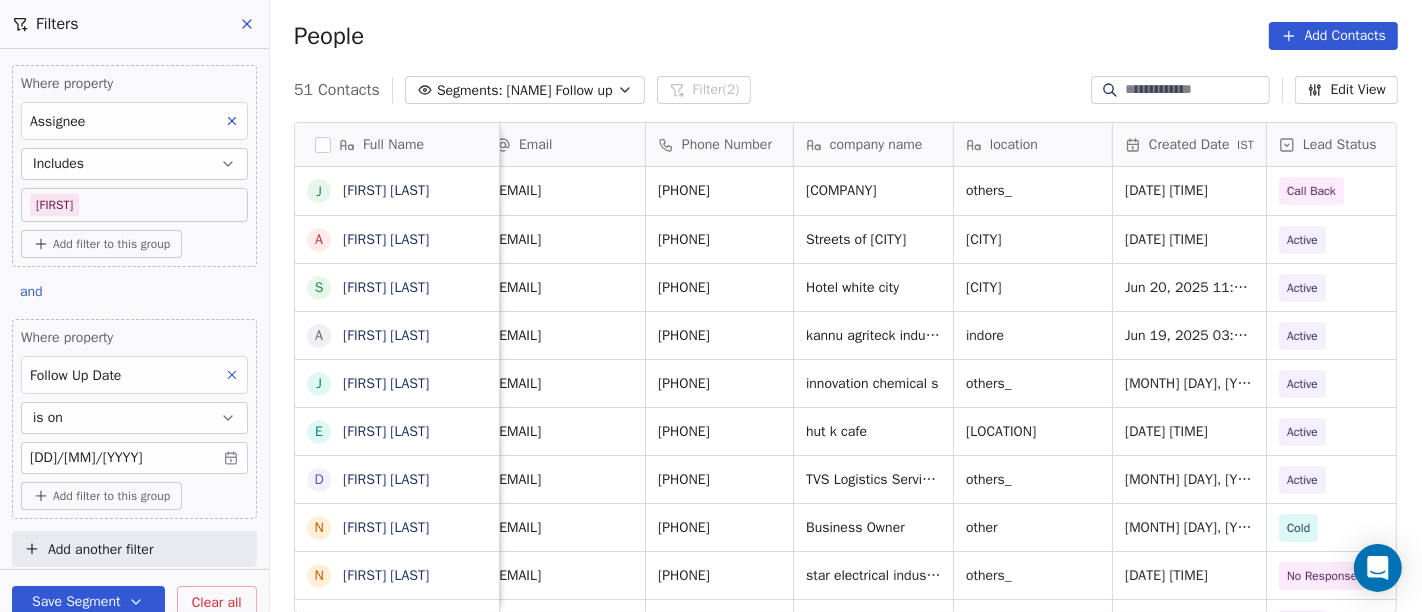 scroll, scrollTop: 0, scrollLeft: 0, axis: both 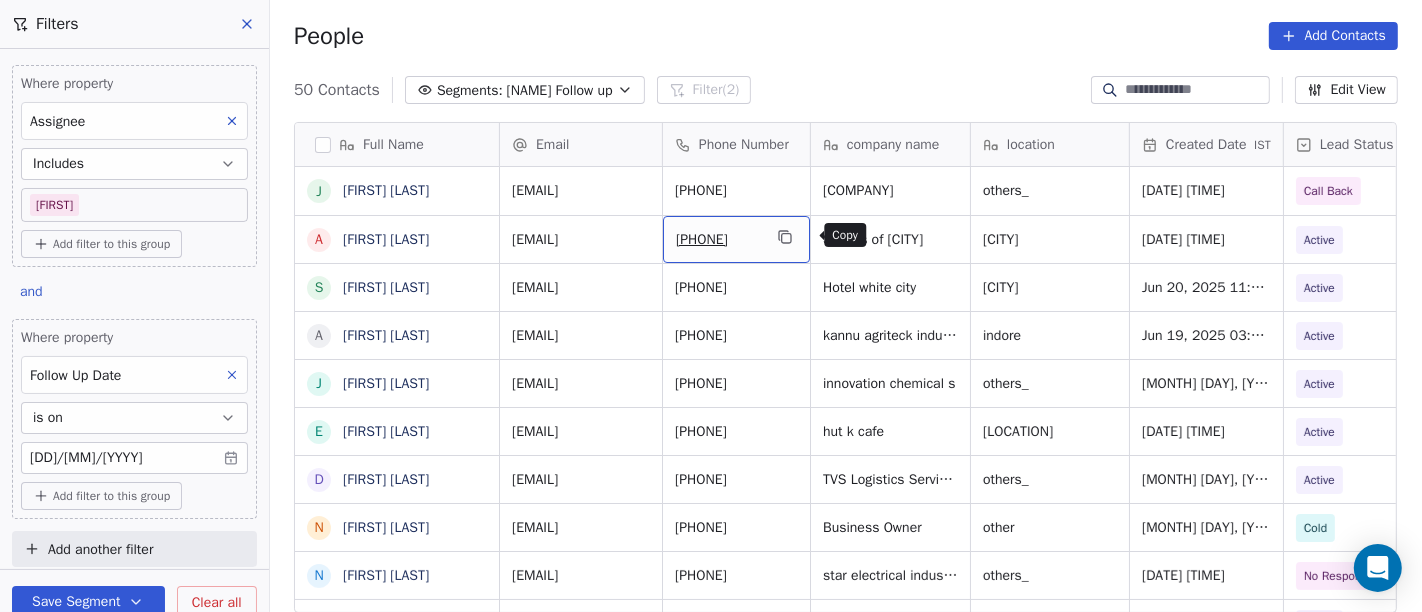 click at bounding box center (785, 237) 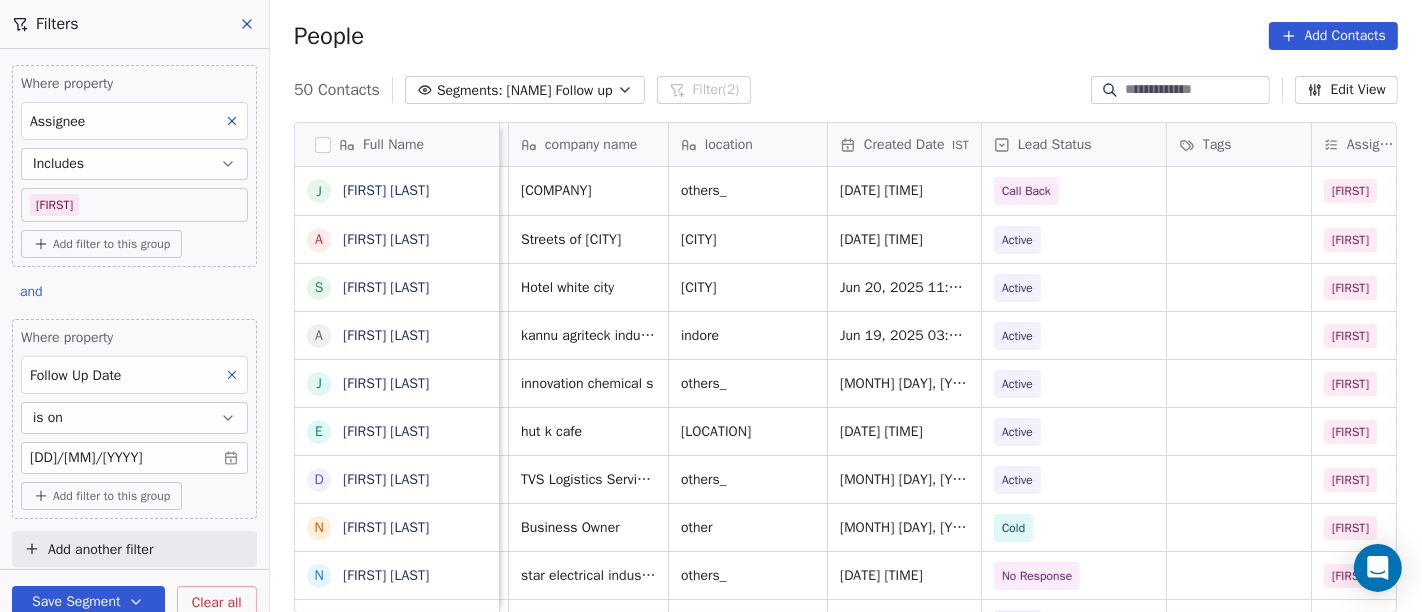 scroll, scrollTop: 0, scrollLeft: 346, axis: horizontal 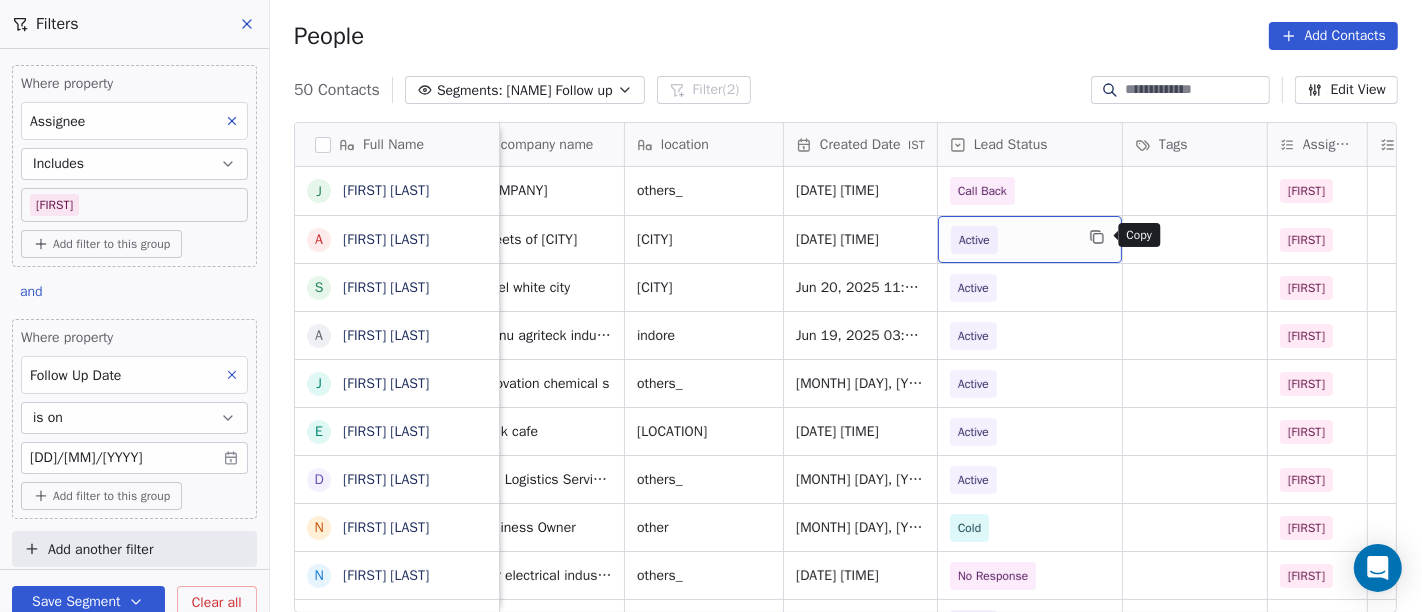 click 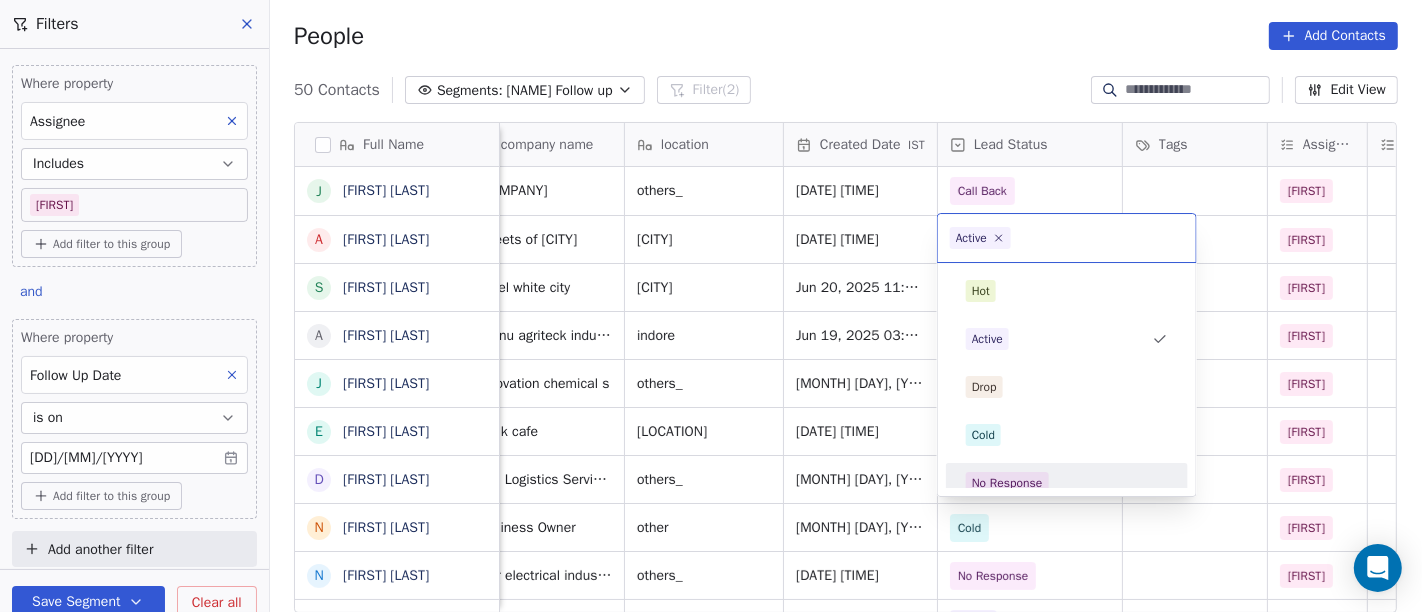 click on "No Response" at bounding box center (1007, 483) 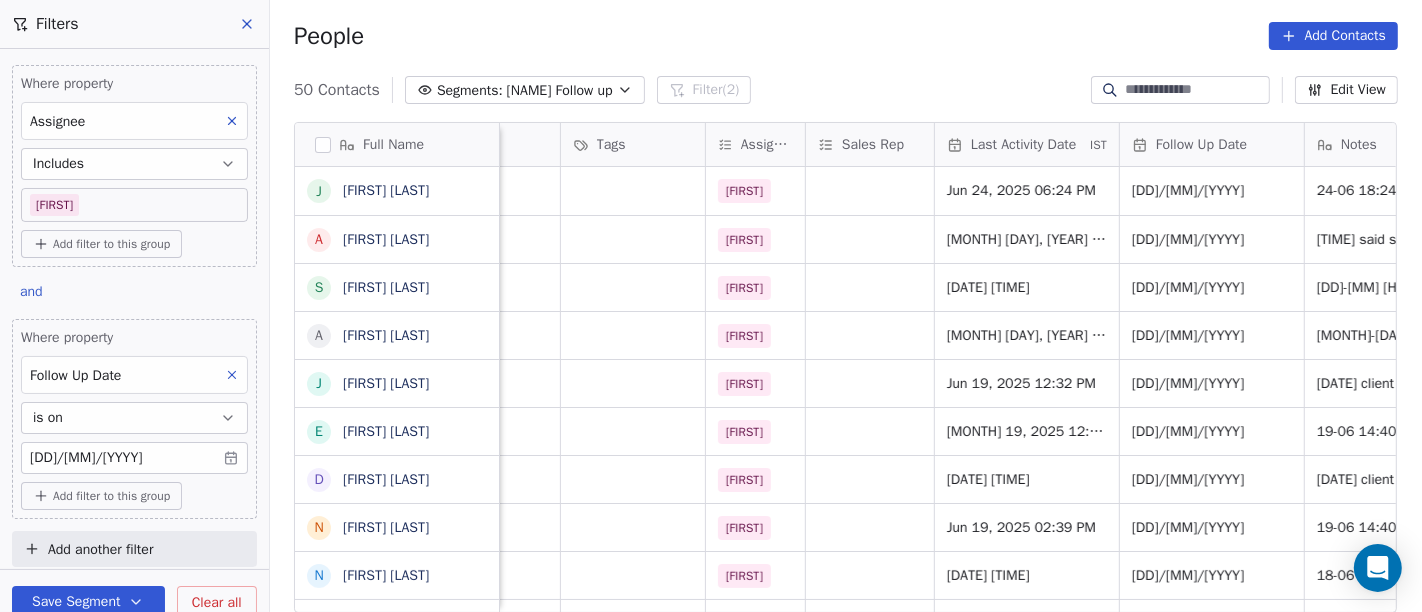 scroll, scrollTop: 0, scrollLeft: 912, axis: horizontal 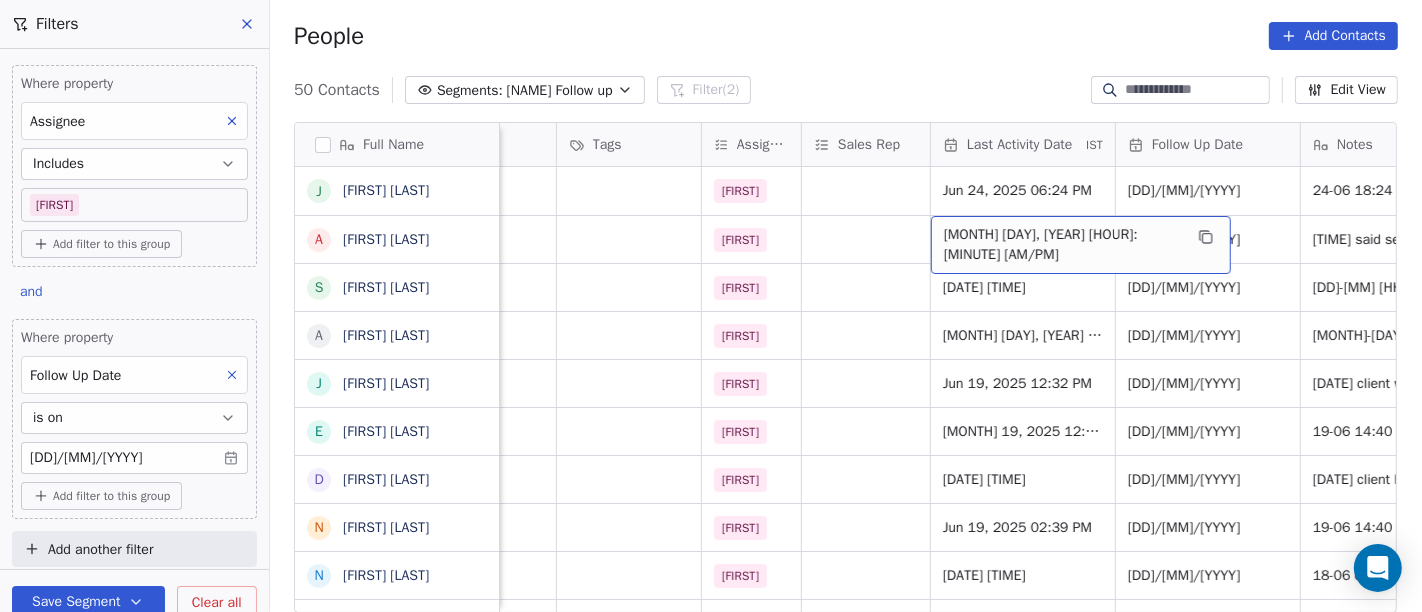 click on "Jun 23, 2025 03:21 PM" at bounding box center (1081, 245) 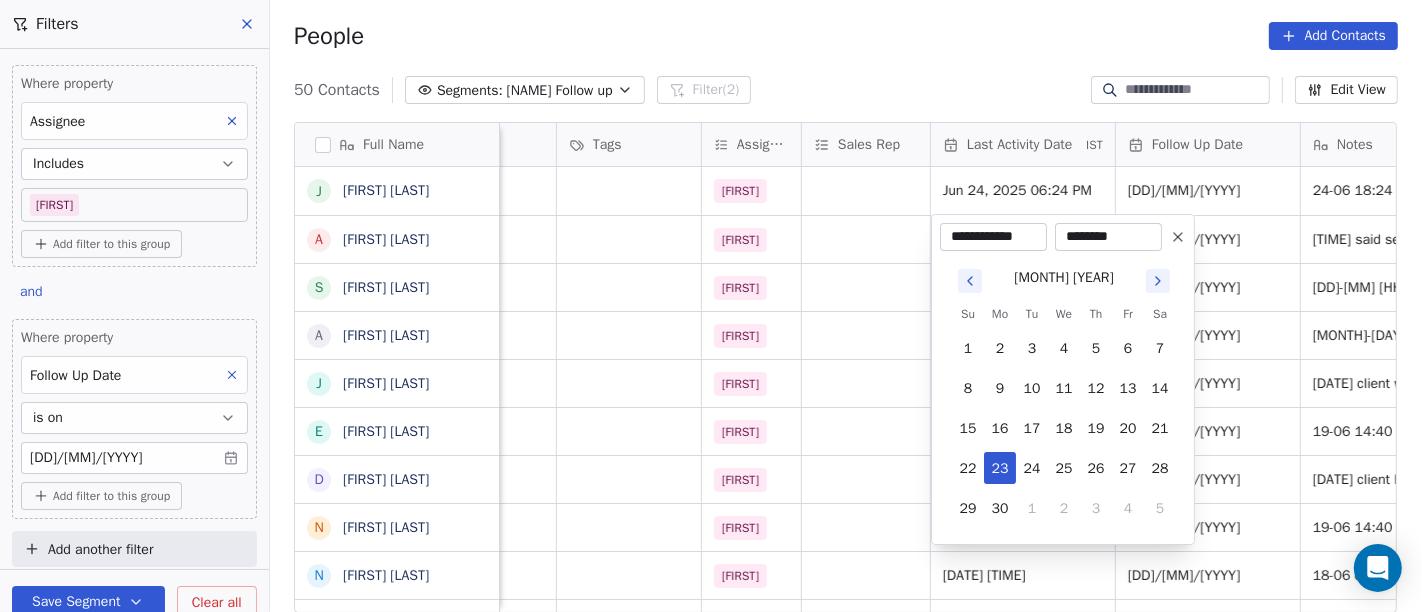 click 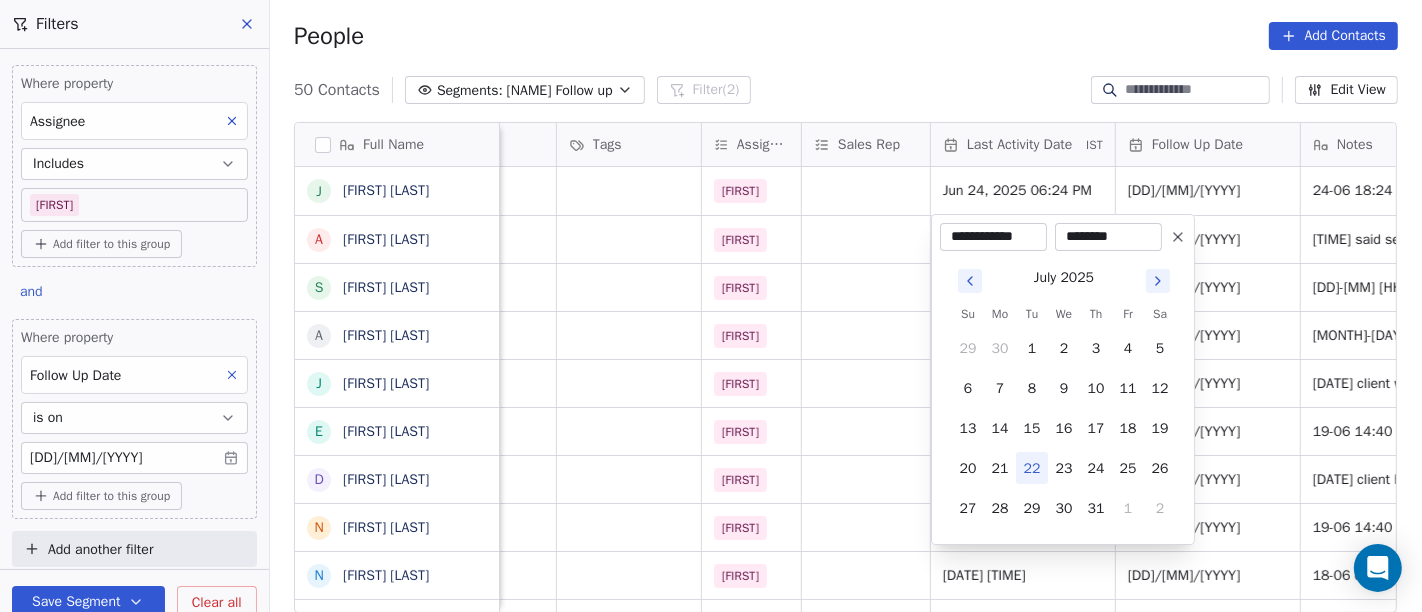 click on "22" at bounding box center (1032, 468) 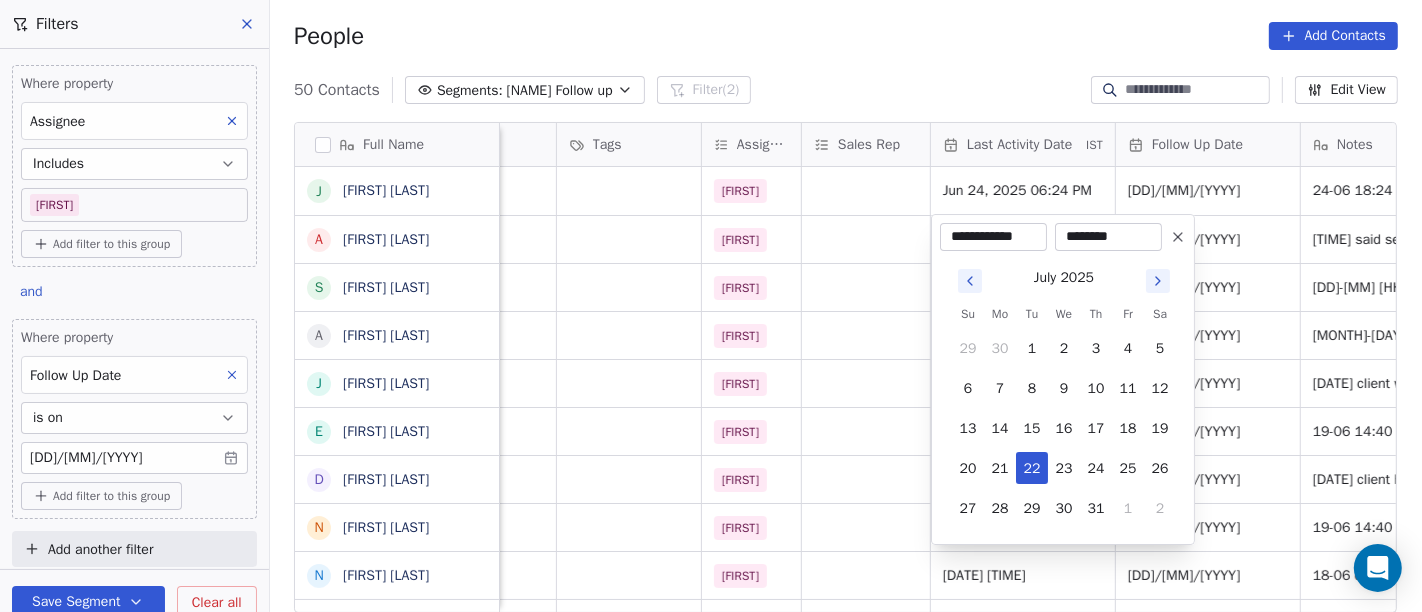 click on "On2Cook India Pvt. Ltd. Contacts People Marketing Workflows Campaigns Sales Pipelines Sequences Beta Tools Apps AI Agents Help & Support Filters Where property   Assignee   Includes Salim Add filter to this group and Where property   Follow Up Date   is on 25/06/2025 Add filter to this group Add another filter Save Segment Clear all People  Add Contacts 50 Contacts Segments: Salim Follow up Filter  (2) Edit View Tag Add to Sequence Full Name J Japkirat Oberai A Anupam Chourasiya S Satpal Singh A Arpit Rathore J Jitendra Pal Gujral E Ethiraj kumar D Deepak Kumar N Naresh Saneja N Nazir Ahmad Shah P Parmar Mehul S Satish Shende � 𝕊𝕙𝕖𝕝𝕝𝕪 ℕ𝕒𝕣𝕒𝕟𝕘 K Krishan Kumar R Ramesh Patel B Bhavin Patel u umashankar kukreti S Santosh Kumar Mishra N Noushad B Binaya kumar satapathy s subhash Nagpal j janak Uchchat P Parth F Faizan Bandi R Raj Chandani Y Yogesh Vadiya H Hari Kumar V Vishu Angel K Ketan Gor G G Sasikumar K Kiran Mahajan company name location Created Date IST Lead Status IST" at bounding box center [711, 306] 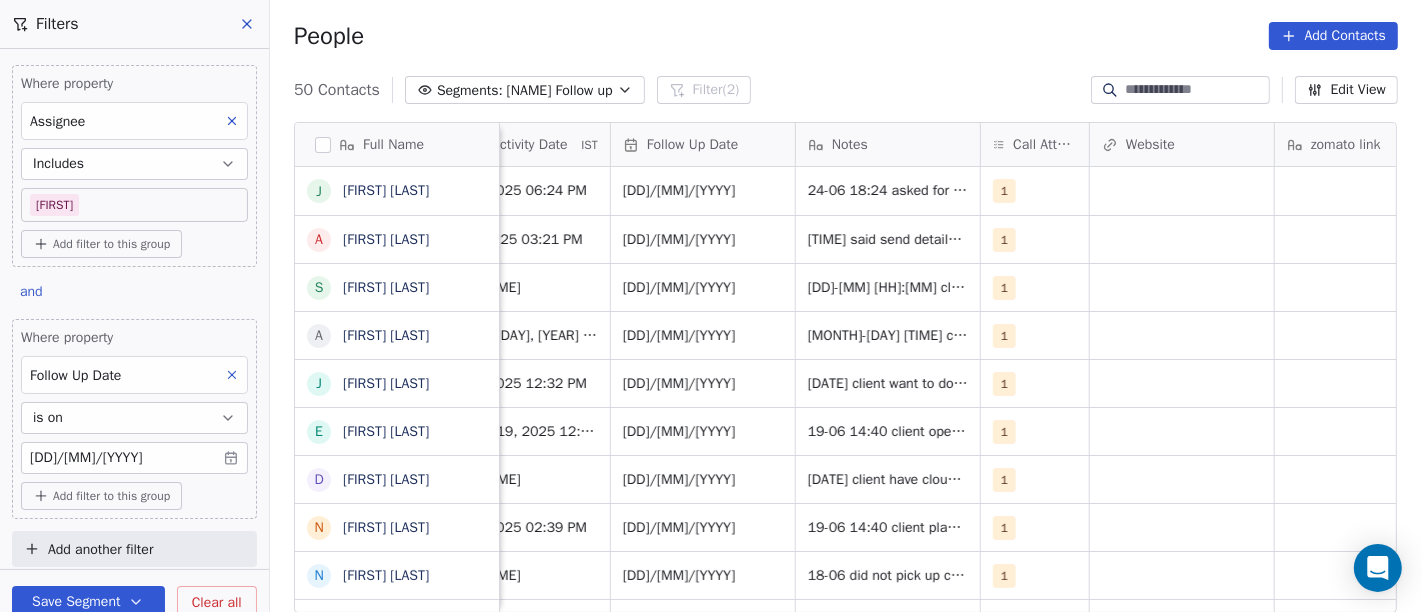 scroll, scrollTop: 0, scrollLeft: 1419, axis: horizontal 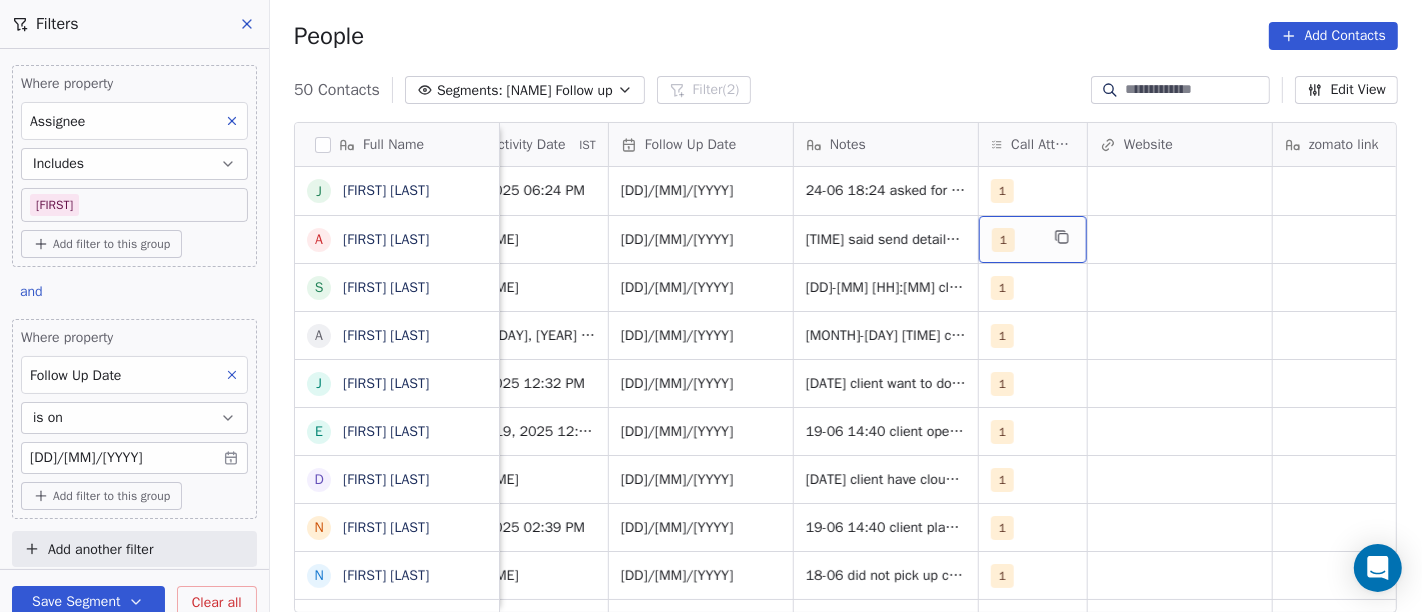 click on "1" at bounding box center (1003, 240) 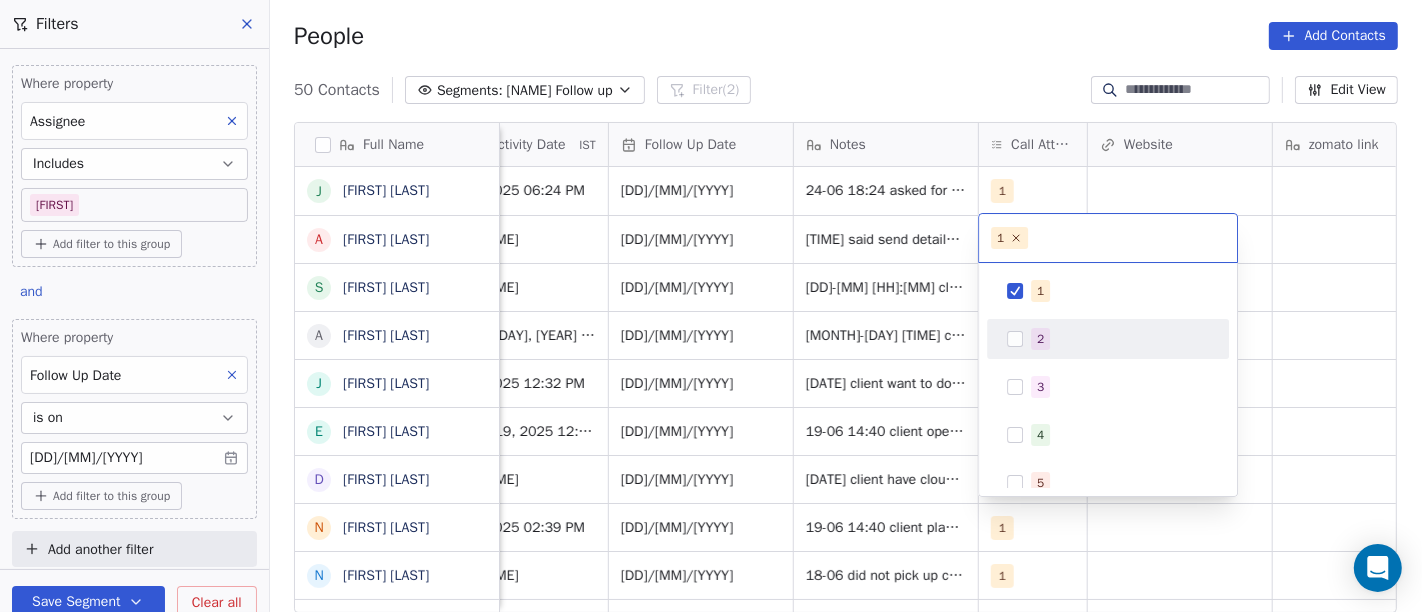 click on "2" at bounding box center (1040, 339) 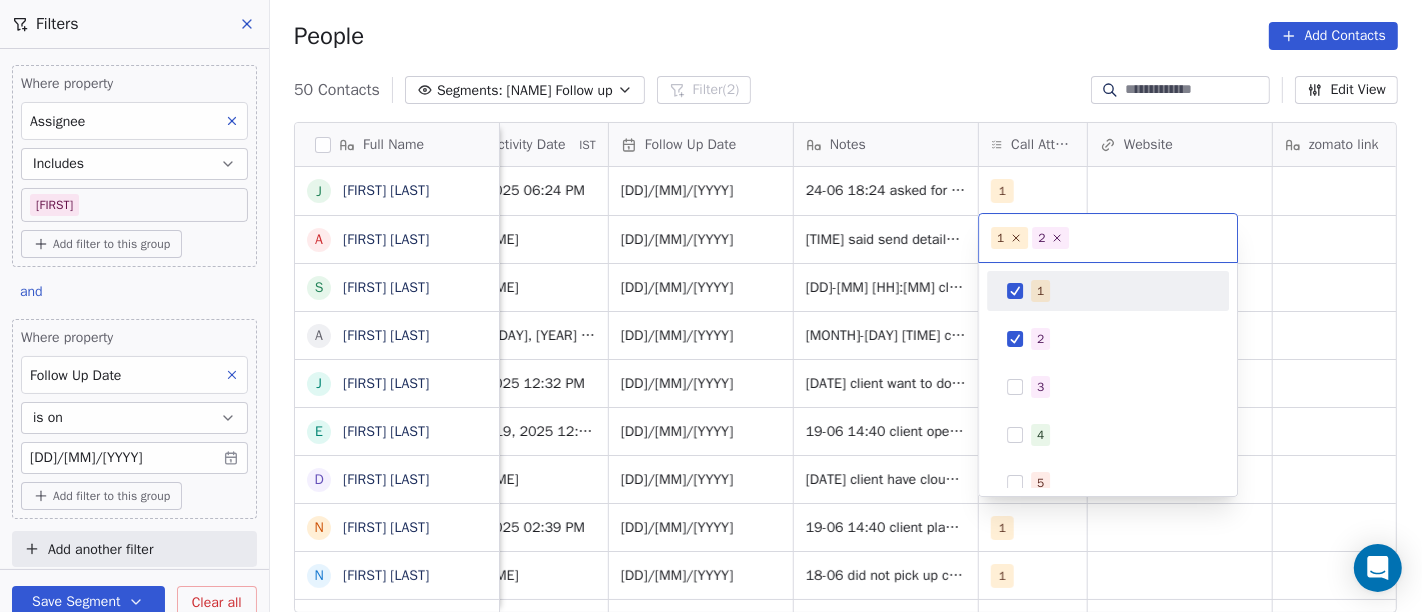click on "1 2 3 4 5 6 7 8 9 10" at bounding box center [1108, 379] 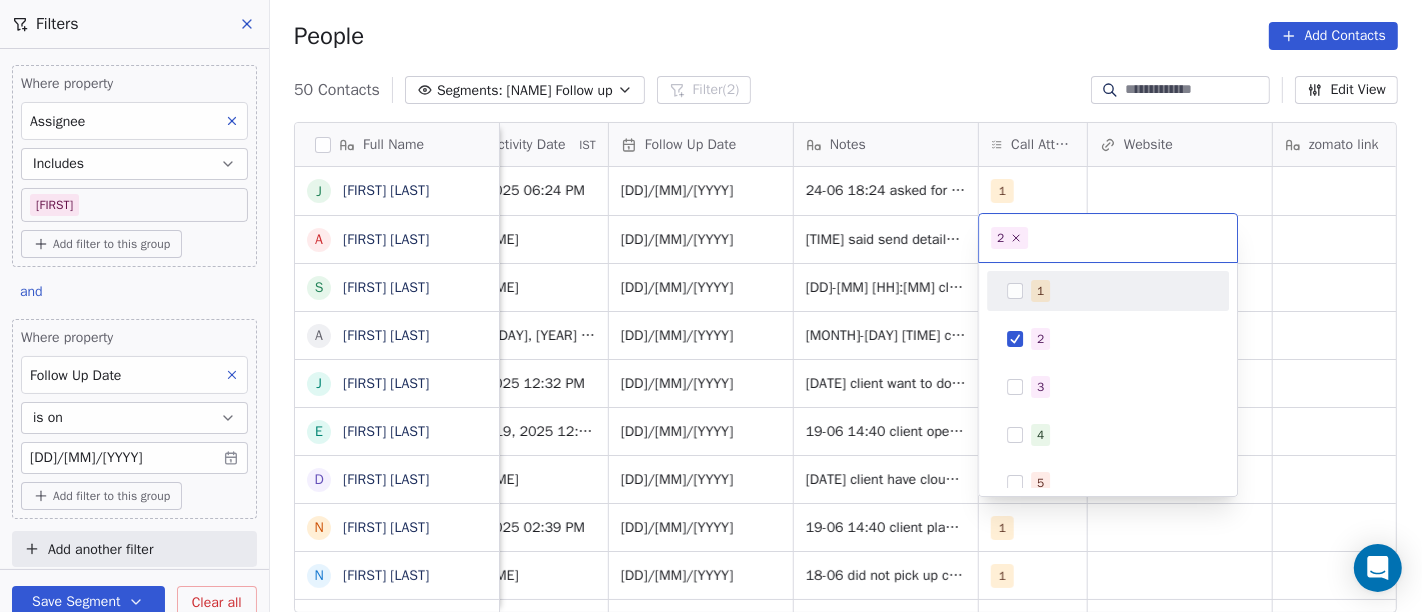 click on "On2Cook India Pvt. Ltd. Contacts People Marketing Workflows Campaigns Sales Pipelines Sequences Beta Tools Apps AI Agents Help & Support Filters Where property   Assignee   Includes Salim Add filter to this group and Where property   Follow Up Date   is on 25/06/2025 Add filter to this group Add another filter Save Segment Clear all People  Add Contacts 50 Contacts Segments: Salim Follow up Filter  (2) Edit View Tag Add to Sequence Full Name J Japkirat Oberai A Anupam Chourasiya S Satpal Singh A Arpit Rathore J Jitendra Pal Gujral E Ethiraj kumar D Deepak Kumar N Naresh Saneja N Nazir Ahmad Shah P Parmar Mehul S Satish Shende � 𝕊𝕙𝕖𝕝𝕝𝕪 ℕ𝕒𝕣𝕒𝕟𝕘 K Krishan Kumar R Ramesh Patel B Bhavin Patel u umashankar kukreti S Santosh Kumar Mishra N Noushad B Binaya kumar satapathy s subhash Nagpal j janak Uchchat P Parth F Faizan Bandi R Raj Chandani Y Yogesh Vadiya H Hari Kumar V Vishu Angel K Ketan Gor G G Sasikumar K Kiran Mahajan Tags Assignee Sales Rep Last Activity Date IST Notes" at bounding box center [711, 306] 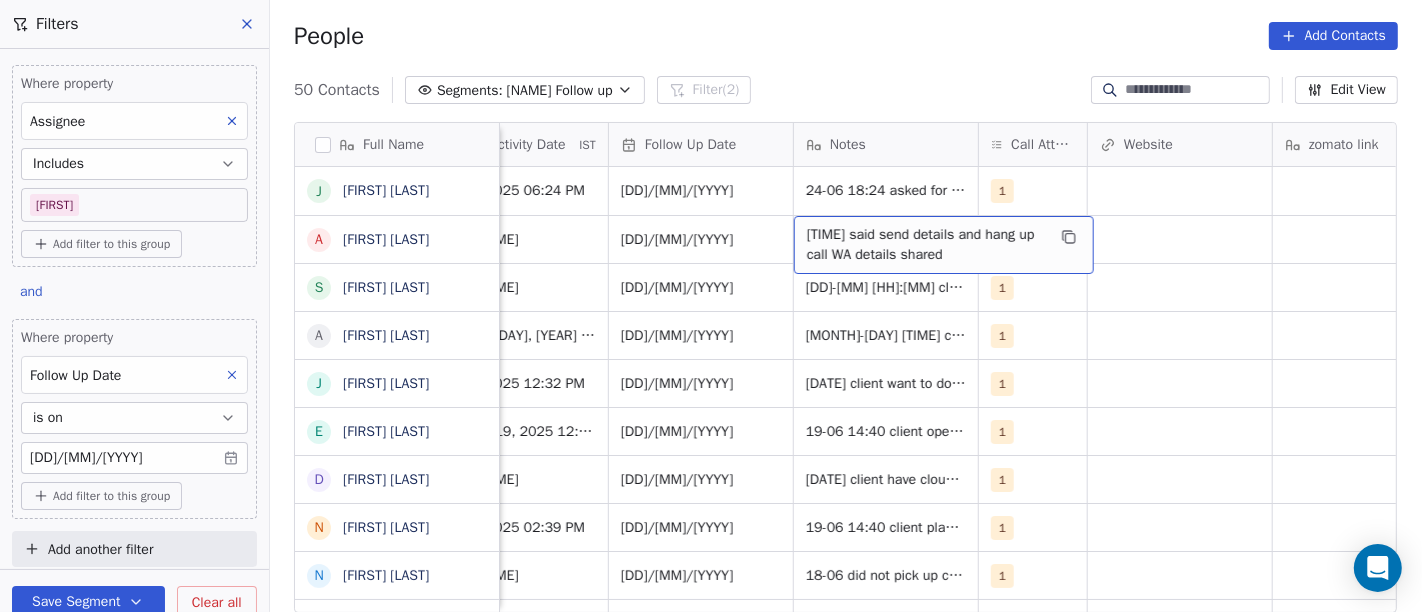 click on "23-06 15:39 said send details and hang up call WA  details shared" at bounding box center [926, 245] 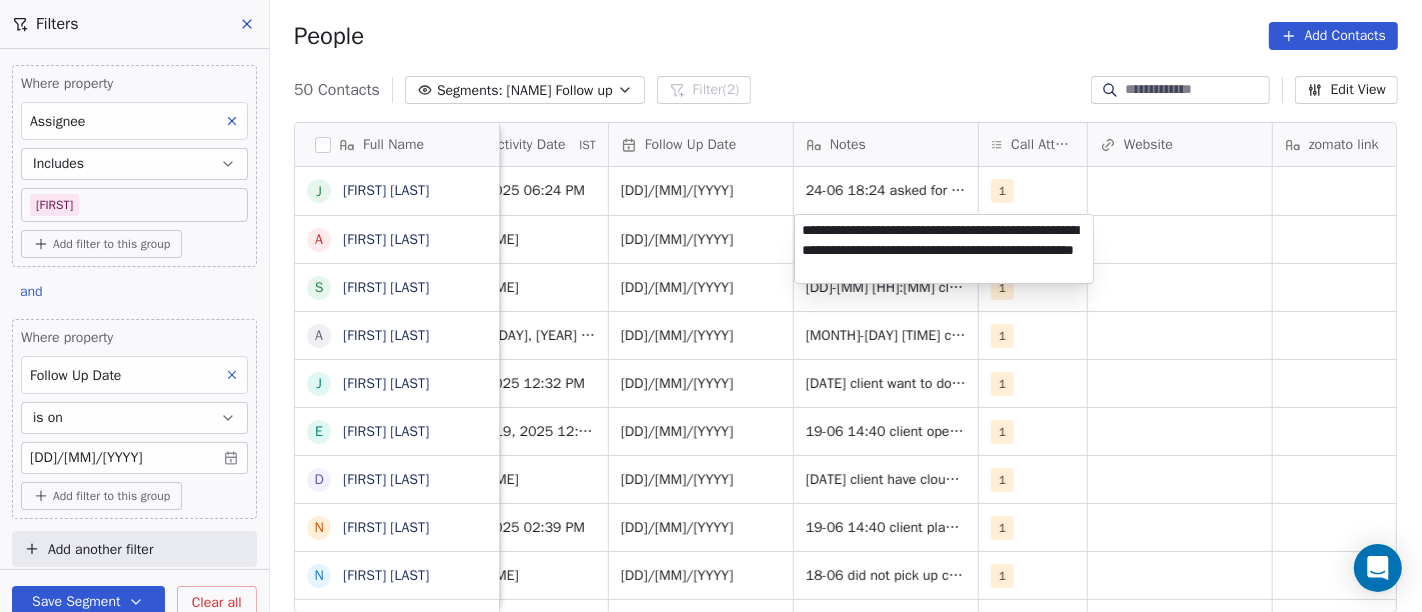type on "**********" 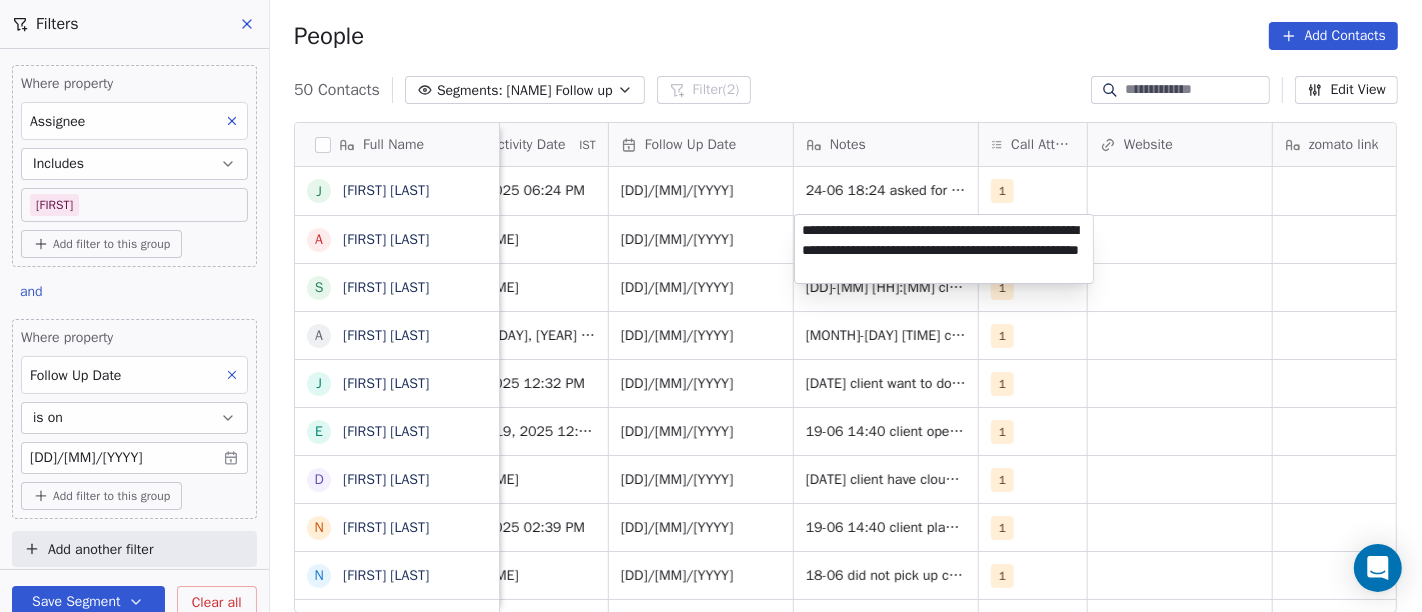 click on "On2Cook India Pvt. Ltd. Contacts People Marketing Workflows Campaigns Sales Pipelines Sequences Beta Tools Apps AI Agents Help & Support Filters Where property   Assignee   Includes Salim Add filter to this group and Where property   Follow Up Date   is on 25/06/2025 Add filter to this group Add another filter Save Segment Clear all People  Add Contacts 50 Contacts Segments: Salim Follow up Filter  (2) Edit View Tag Add to Sequence Full Name J Japkirat Oberai A Anupam Chourasiya S Satpal Singh A Arpit Rathore J Jitendra Pal Gujral E Ethiraj kumar D Deepak Kumar N Naresh Saneja N Nazir Ahmad Shah P Parmar Mehul S Satish Shende � 𝕊𝕙𝕖𝕝𝕝𝕪 ℕ𝕒𝕣𝕒𝕟𝕘 K Krishan Kumar R Ramesh Patel B Bhavin Patel u umashankar kukreti S Santosh Kumar Mishra N Noushad B Binaya kumar satapathy s subhash Nagpal j janak Uchchat P Parth F Faizan Bandi R Raj Chandani Y Yogesh Vadiya H Hari Kumar V Vishu Angel K Ketan Gor G G Sasikumar K Kiran Mahajan Tags Assignee Sales Rep Last Activity Date IST Notes" at bounding box center (711, 306) 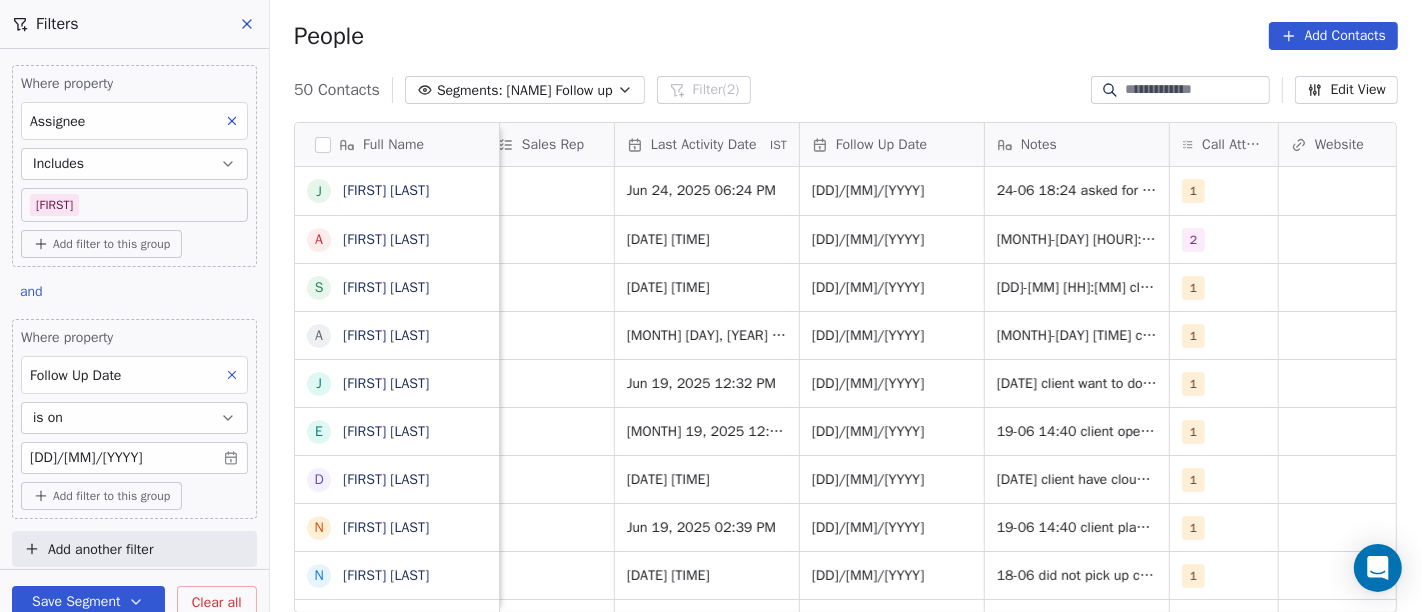scroll, scrollTop: 3, scrollLeft: 1230, axis: both 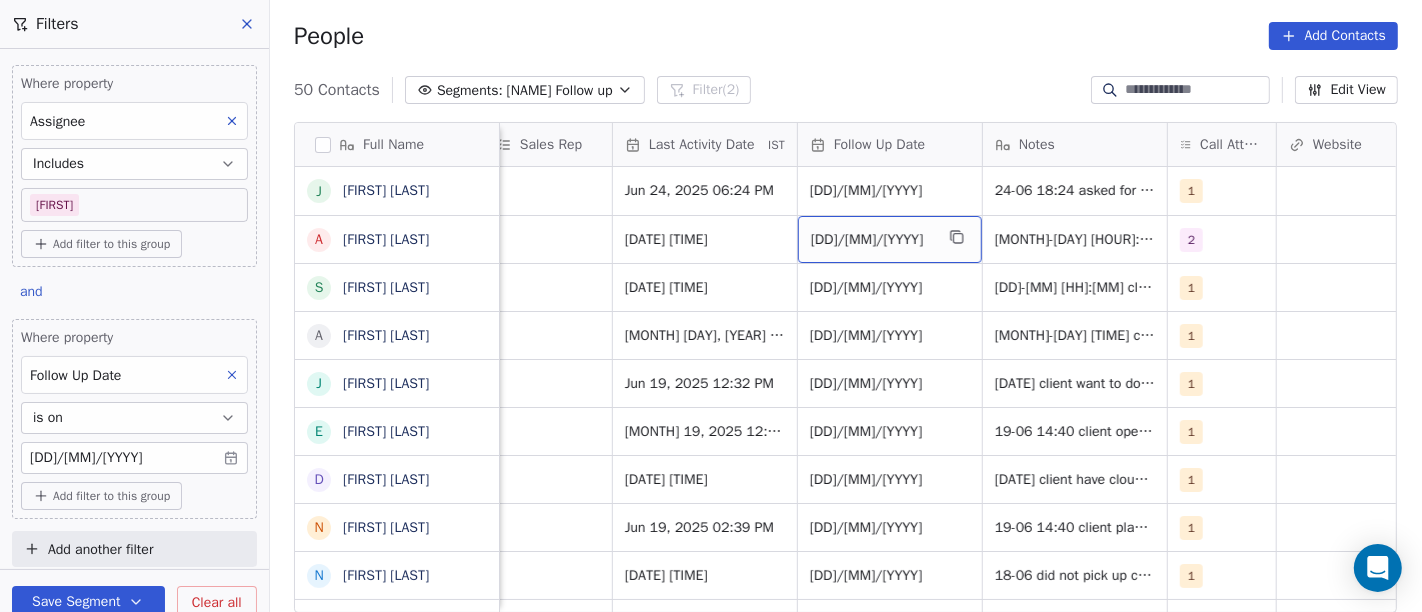 click on "25/06/2025" at bounding box center (890, 239) 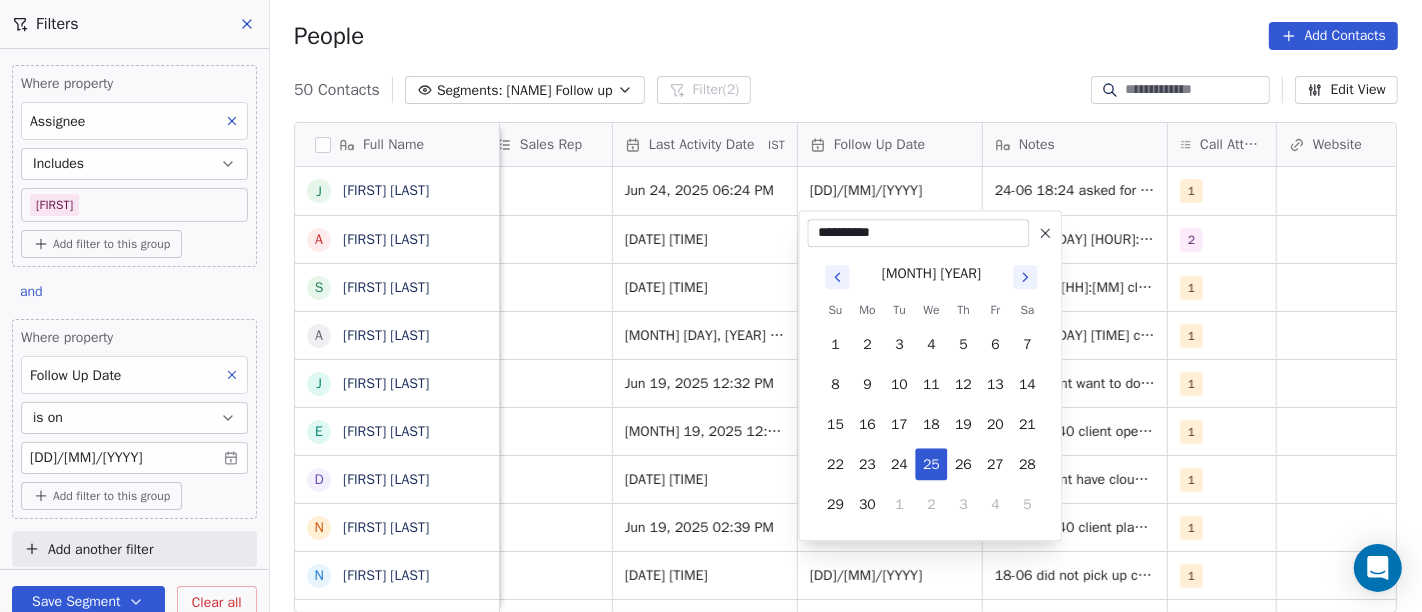 click 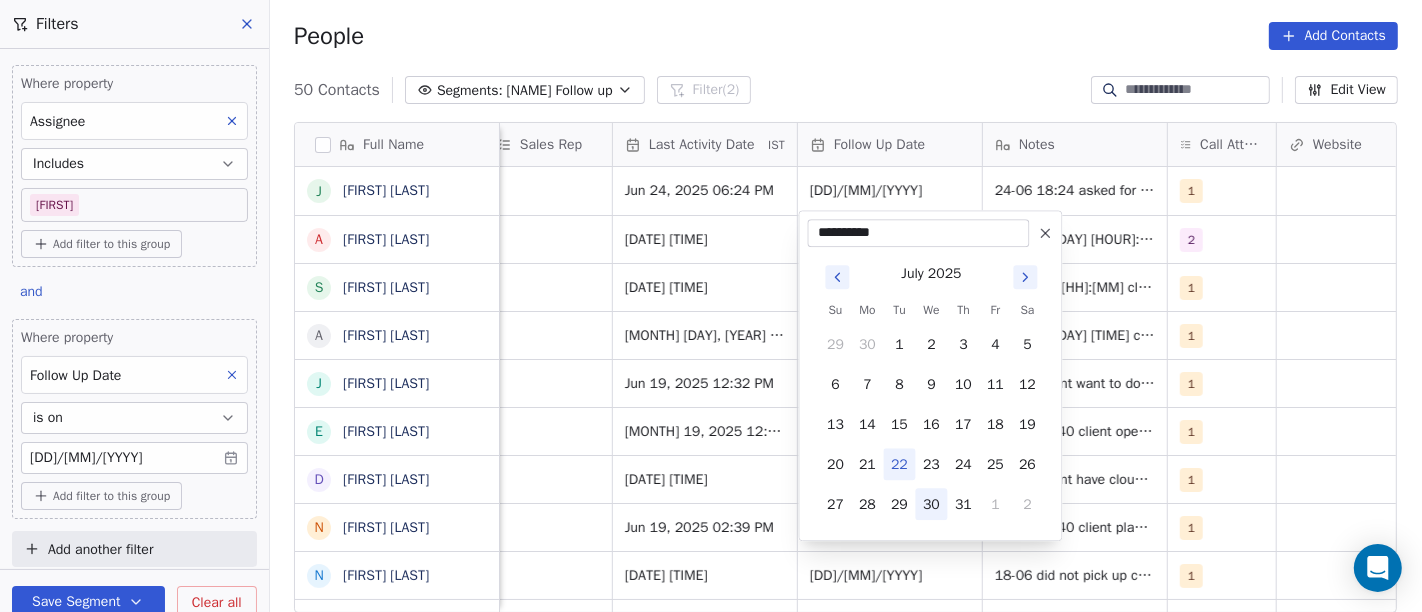 click on "30" at bounding box center (932, 504) 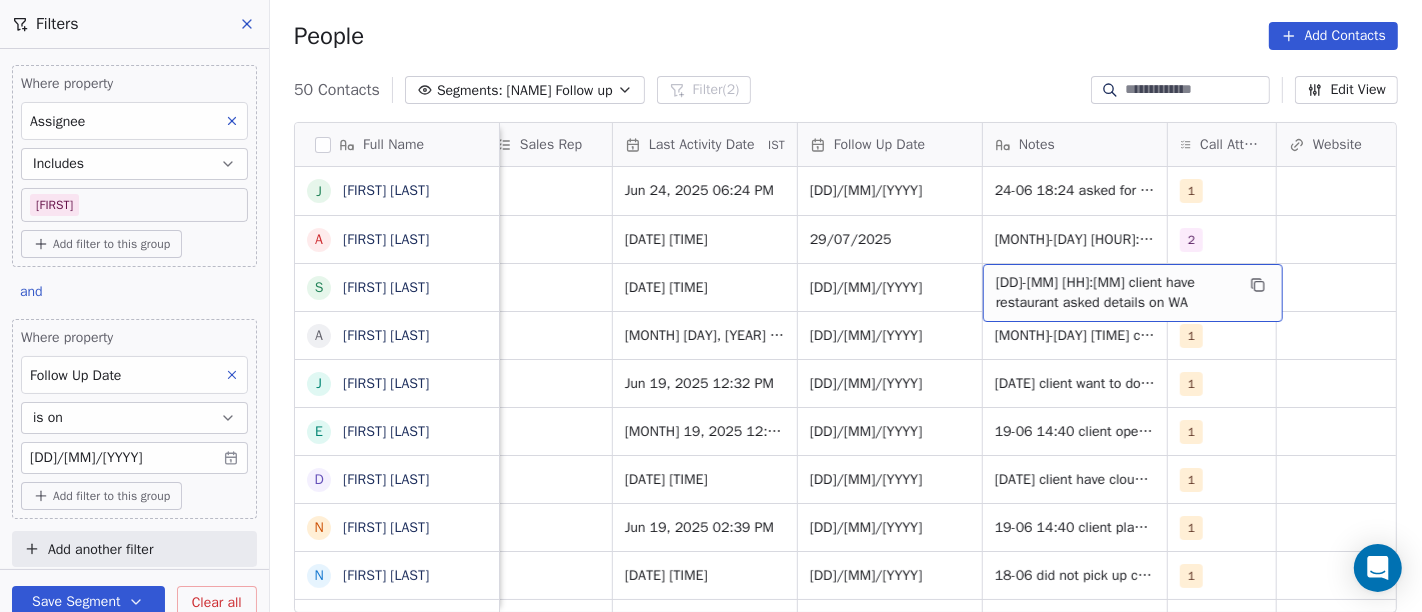 click on "24-06 10:50 client have restaurant asked details on WA" at bounding box center (1115, 293) 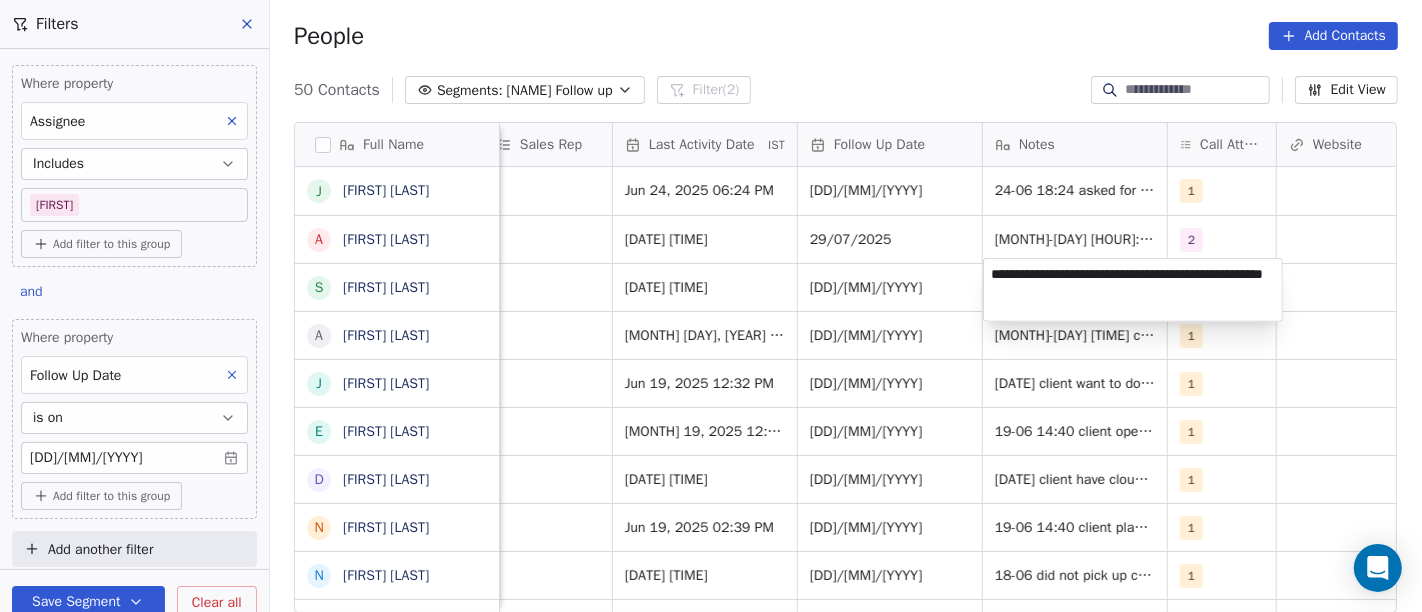 click on "On2Cook India Pvt. Ltd. Contacts People Marketing Workflows Campaigns Sales Pipelines Sequences Beta Tools Apps AI Agents Help & Support Filters Where property   Assignee   Includes Salim Add filter to this group and Where property   Follow Up Date   is on 25/06/2025 Add filter to this group Add another filter Save Segment Clear all People  Add Contacts 50 Contacts Segments: Salim Follow up Filter  (2) Edit View Tag Add to Sequence Full Name J Japkirat Oberai A Anupam Chourasiya S Satpal Singh A Arpit Rathore J Jitendra Pal Gujral E Ethiraj kumar D Deepak Kumar N Naresh Saneja N Nazir Ahmad Shah P Parmar Mehul S Satish Shende � 𝕊𝕙𝕖𝕝𝕝𝕪 ℕ𝕒𝕣𝕒𝕟𝕘 K Krishan Kumar R Ramesh Patel B Bhavin Patel u umashankar kukreti S Santosh Kumar Mishra N Noushad B Binaya kumar satapathy s subhash Nagpal j janak Uchchat P Parth F Faizan Bandi R Raj Chandani Y Yogesh Vadiya H Hari Kumar V Vishu Angel K Ketan Gor G G Sasikumar K Kiran Mahajan Lead Status Tags Assignee Sales Rep Last Activity Date" at bounding box center (711, 306) 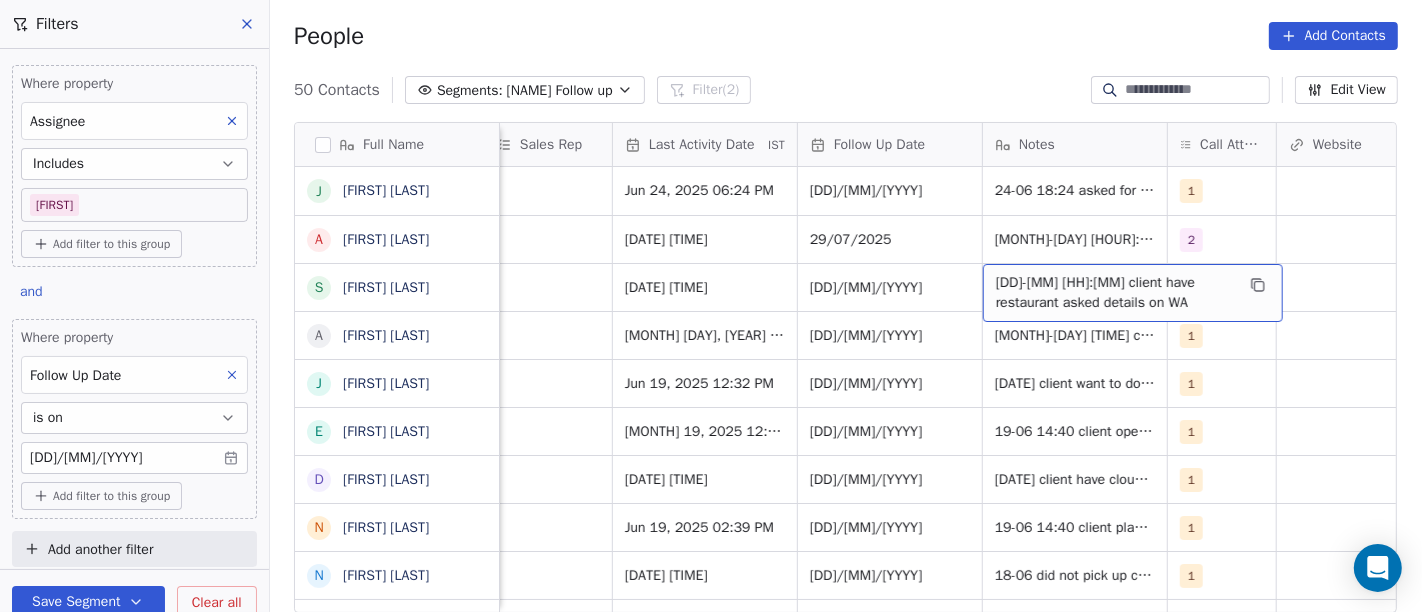 click on "24-06 10:50 client have restaurant asked details on WA" at bounding box center [1115, 293] 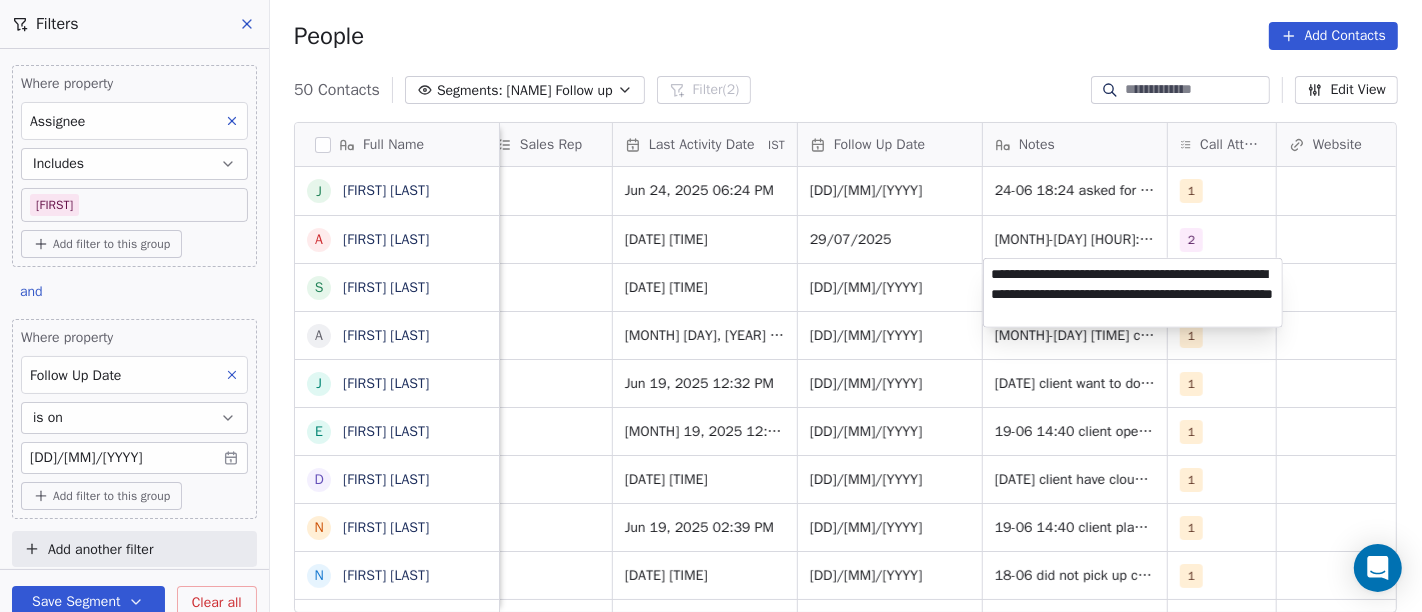 type on "**********" 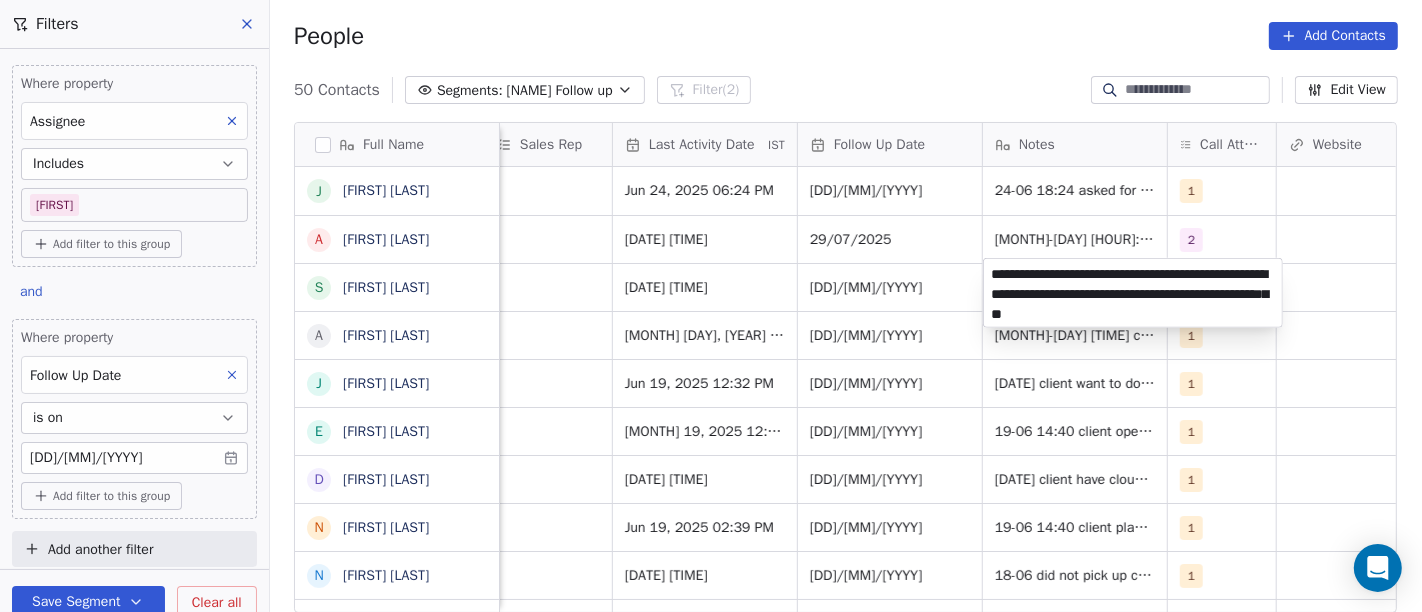 click on "On2Cook India Pvt. Ltd. Contacts People Marketing Workflows Campaigns Sales Pipelines Sequences Beta Tools Apps AI Agents Help & Support Filters Where property   Assignee   Includes Salim Add filter to this group and Where property   Follow Up Date   is on 25/06/2025 Add filter to this group Add another filter Save Segment Clear all People  Add Contacts 50 Contacts Segments: Salim Follow up Filter  (2) Edit View Tag Add to Sequence Full Name J Japkirat Oberai A Anupam Chourasiya S Satpal Singh A Arpit Rathore J Jitendra Pal Gujral E Ethiraj kumar D Deepak Kumar N Naresh Saneja N Nazir Ahmad Shah P Parmar Mehul S Satish Shende � 𝕊𝕙𝕖𝕝𝕝𝕪 ℕ𝕒𝕣𝕒𝕟𝕘 K Krishan Kumar R Ramesh Patel B Bhavin Patel u umashankar kukreti S Santosh Kumar Mishra N Noushad B Binaya kumar satapathy s subhash Nagpal j janak Uchchat P Parth F Faizan Bandi R Raj Chandani Y Yogesh Vadiya H Hari Kumar V Vishu Angel K Ketan Gor G G Sasikumar K Kiran Mahajan Lead Status Tags Assignee Sales Rep Last Activity Date" at bounding box center (711, 306) 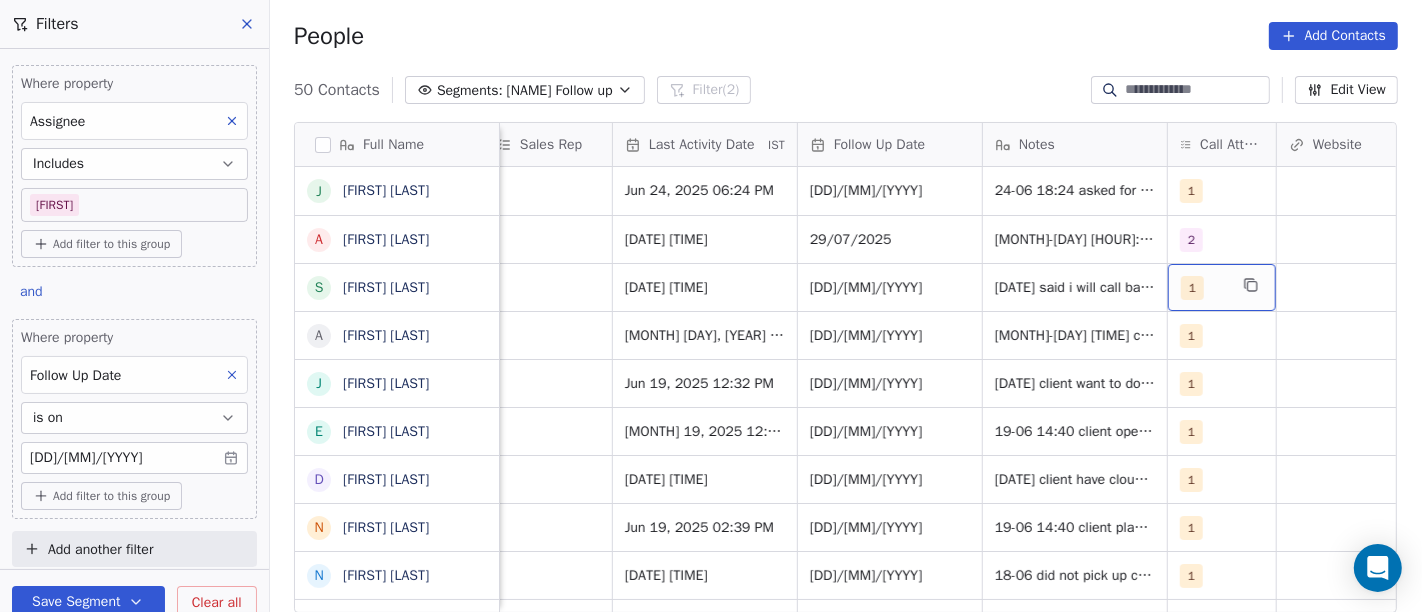 click on "1" at bounding box center (1192, 288) 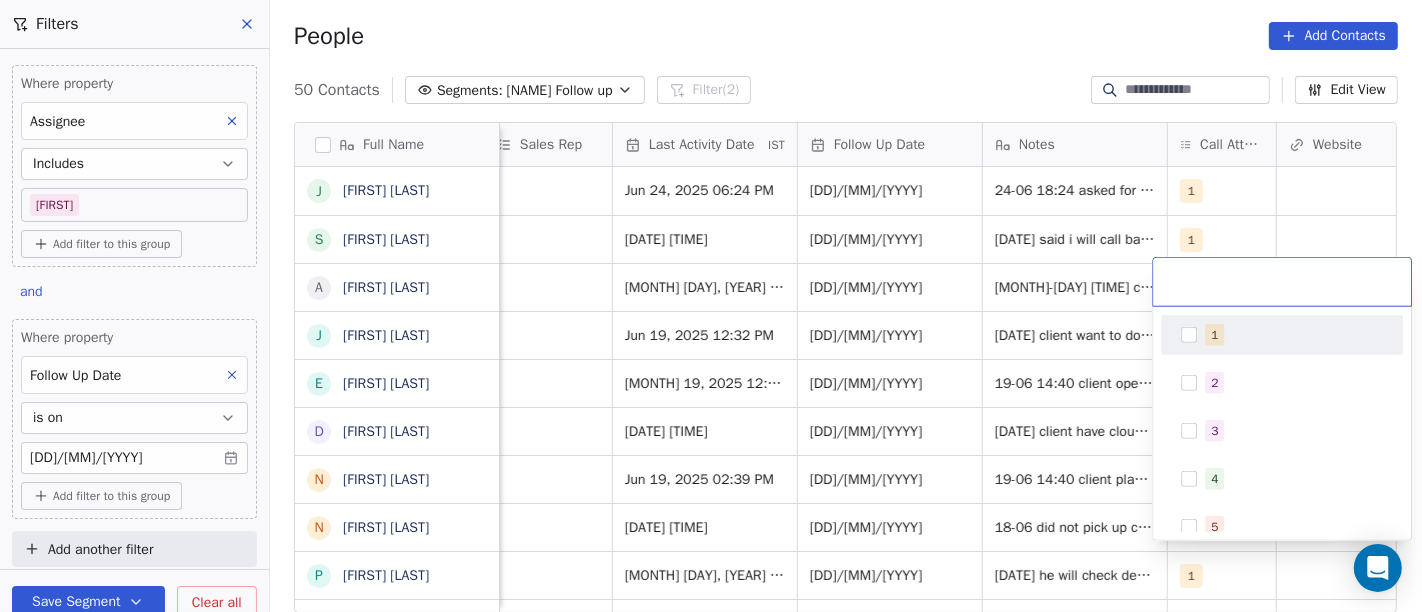 click at bounding box center (1189, 335) 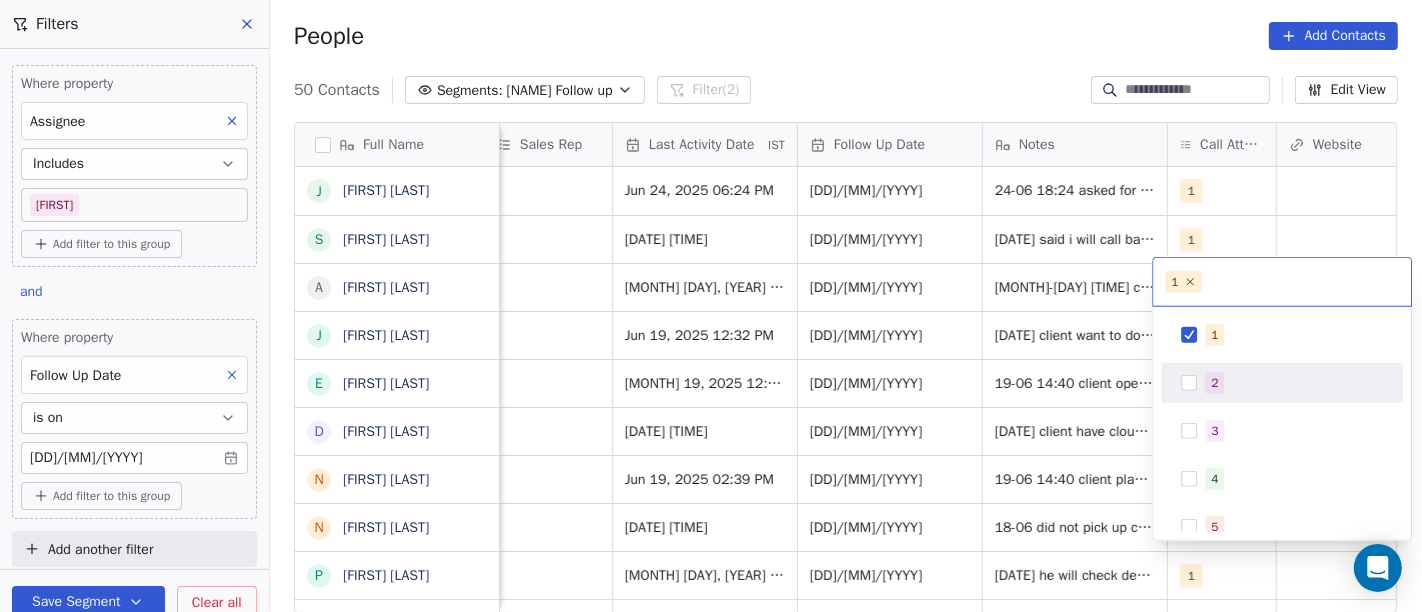 click on "2" at bounding box center [1282, 383] 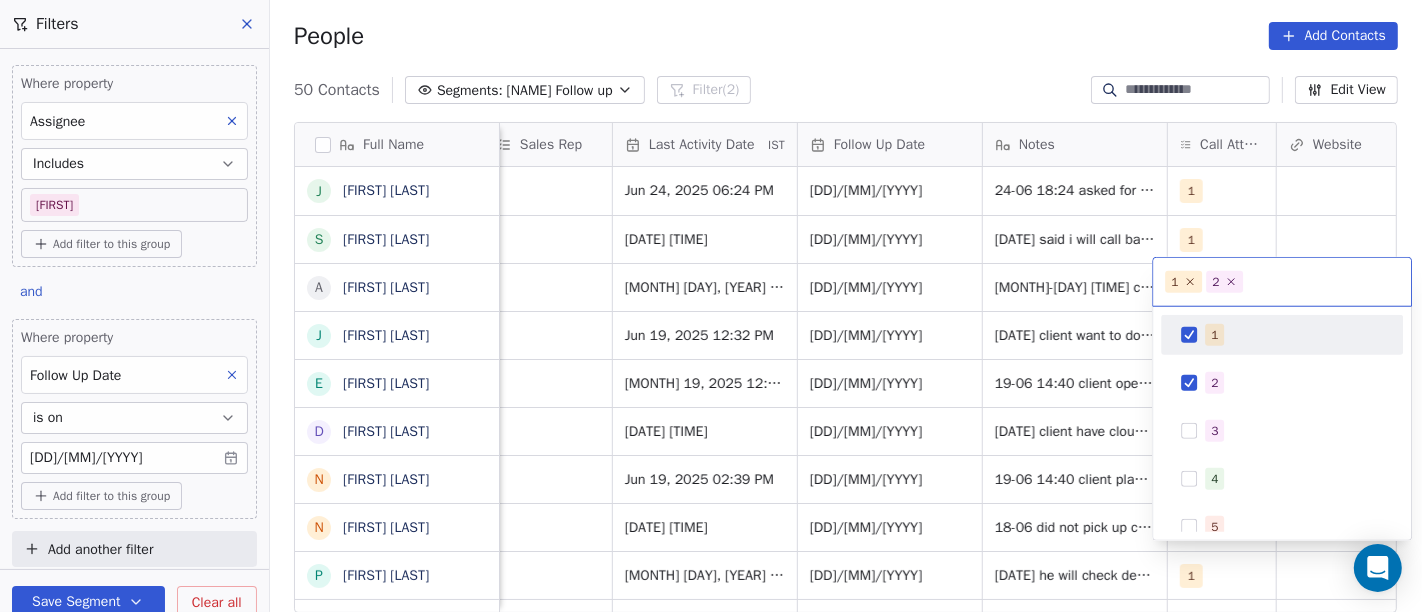 click at bounding box center [1189, 335] 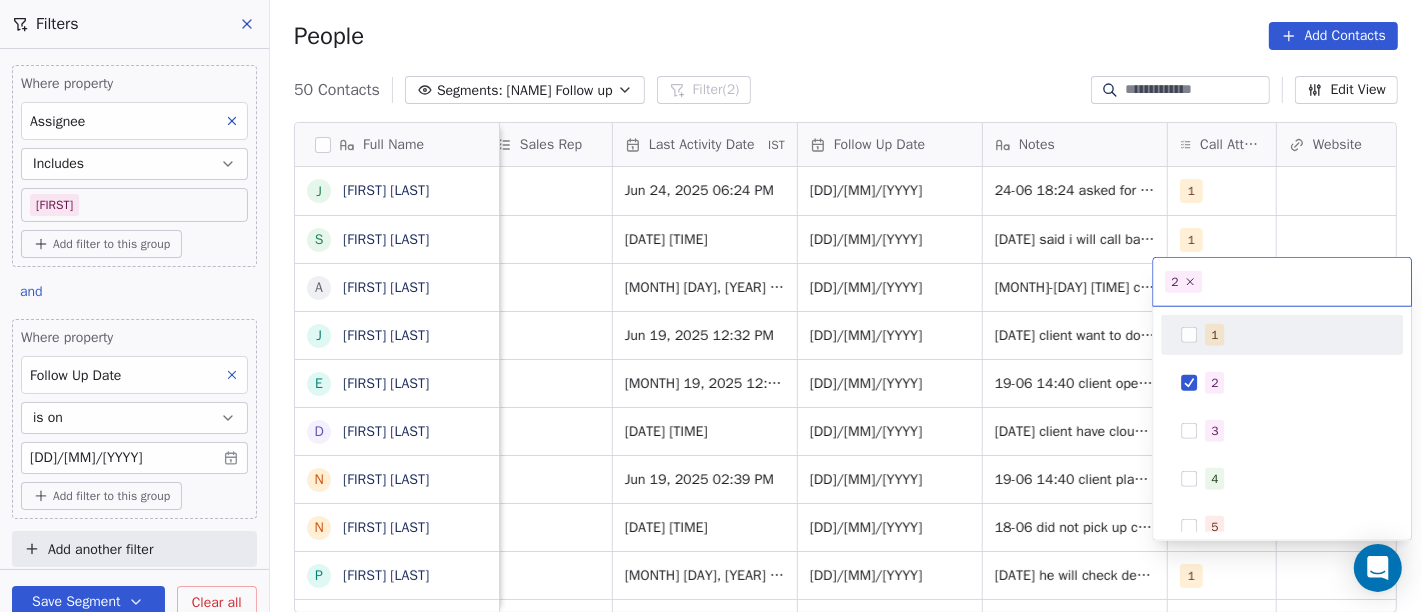 click on "On2Cook India Pvt. Ltd. Contacts People Marketing Workflows Campaigns Sales Pipelines Sequences Beta Tools Apps AI Agents Help & Support Filters Where property   Assignee   Includes Salim Add filter to this group and Where property   Follow Up Date   is on 25/06/2025 Add filter to this group Add another filter Save Segment Clear all People  Add Contacts 50 Contacts Segments: Salim Follow up Filter  (2) Edit View Tag Add to Sequence Full Name J Japkirat Oberai S Satpal Singh A Arpit Rathore J Jitendra Pal Gujral E Ethiraj kumar D Deepak Kumar N Naresh Saneja N Nazir Ahmad Shah P Parmar Mehul S Satish Shende � 𝕊𝕙𝕖𝕝𝕝𝕪 ℕ𝕒𝕣𝕒𝕟𝕘 K Krishan Kumar R Ramesh Patel B Bhavin Patel u umashankar kukreti S Santosh Kumar Mishra N Noushad B Binaya kumar satapathy s subhash Nagpal j janak Uchchat P Parth F Faizan Bandi R Raj Chandani Y Yogesh Vadiya H Hari Kumar V Vishu Angel K Ketan Gor G G Sasikumar K Kiran Mahajan S Sanjay Khullar Lead Status Tags Assignee Sales Rep Last Activity Date" at bounding box center (711, 306) 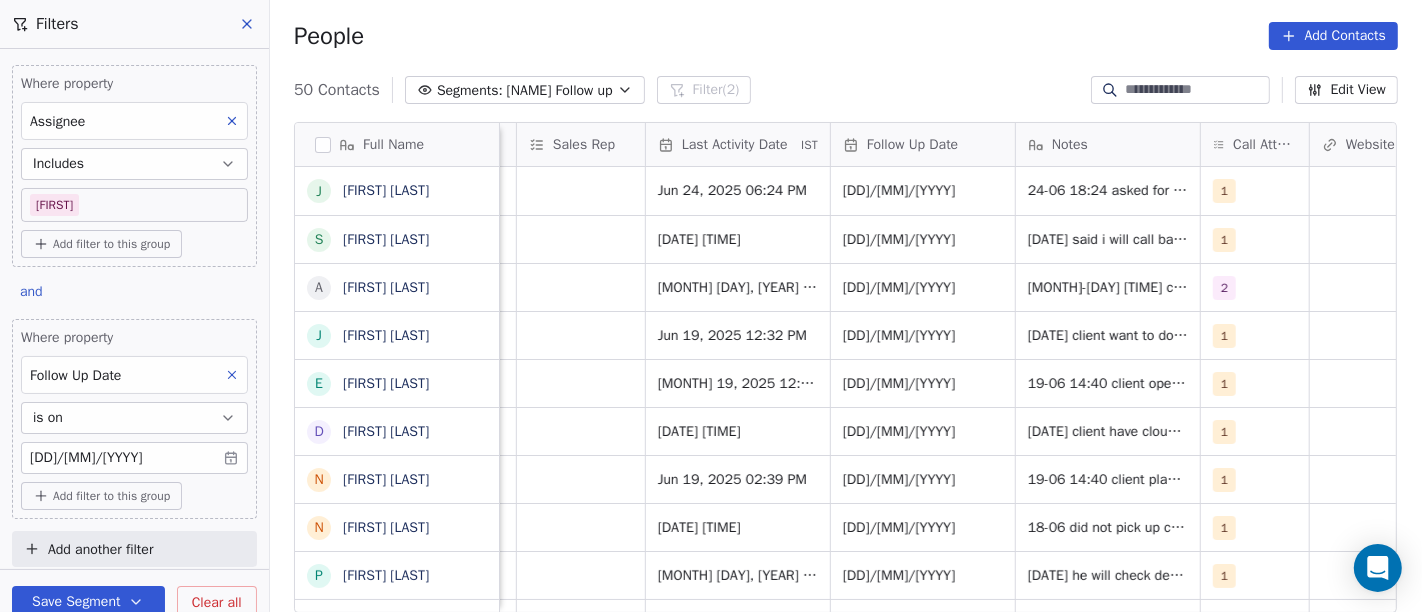 scroll, scrollTop: 3, scrollLeft: 1203, axis: both 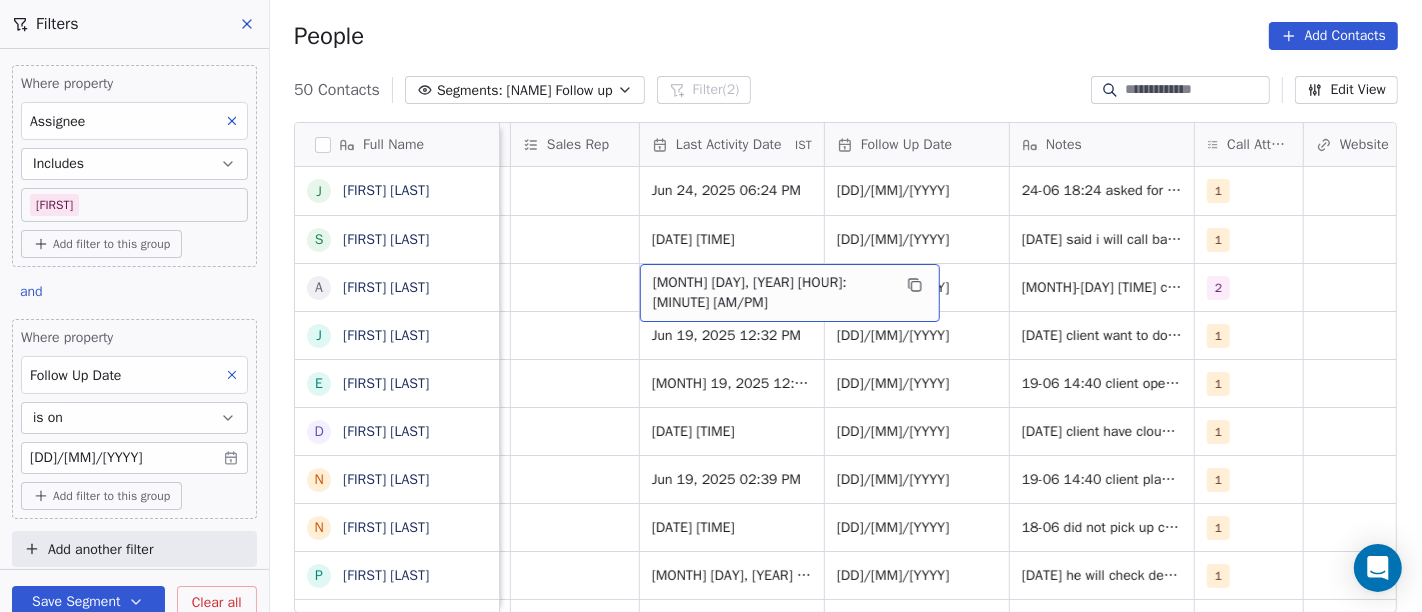 click on "Jun 19, 2025 04:44 PM" at bounding box center (772, 293) 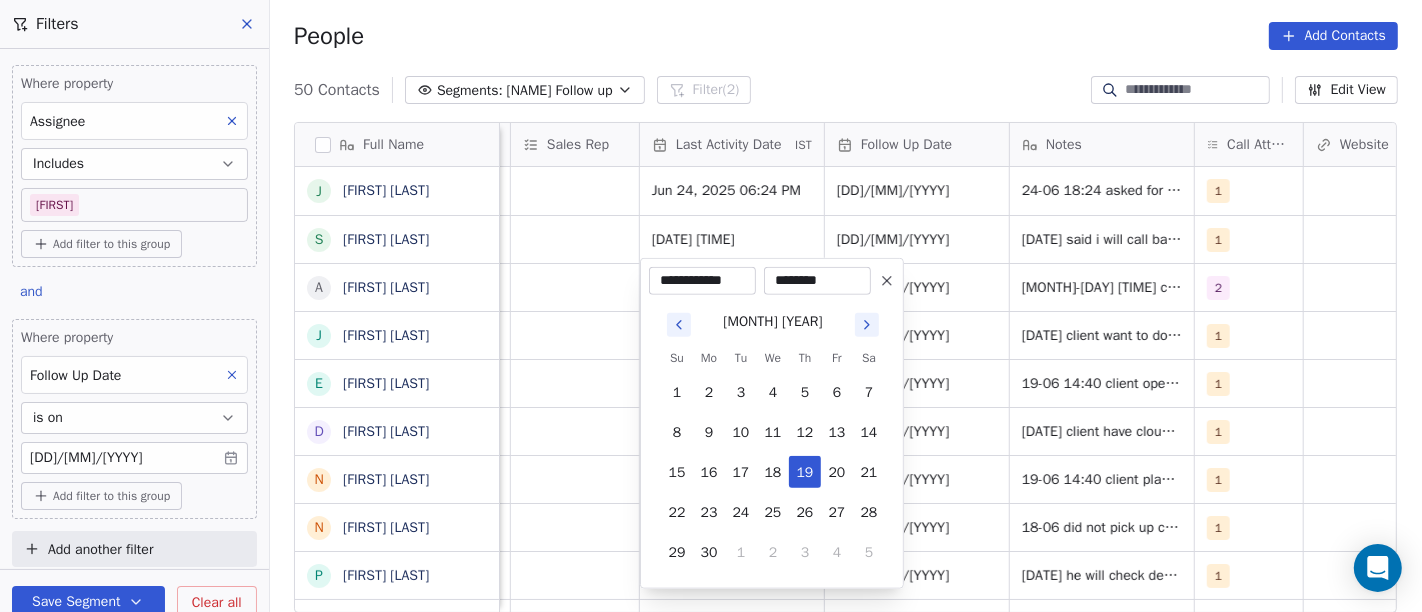 click on "On2Cook India Pvt. Ltd. Contacts People Marketing Workflows Campaigns Sales Pipelines Sequences Beta Tools Apps AI Agents Help & Support Filters Where property   Assignee   Includes Salim Add filter to this group and Where property   Follow Up Date   is on 25/06/2025 Add filter to this group Add another filter Save Segment Clear all People  Add Contacts 50 Contacts Segments: Salim Follow up Filter  (2) Edit View Tag Add to Sequence Full Name J Japkirat Oberai S Satpal Singh A Arpit Rathore J Jitendra Pal Gujral E Ethiraj kumar D Deepak Kumar N Naresh Saneja N Nazir Ahmad Shah P Parmar Mehul S Satish Shende � 𝕊𝕙𝕖𝕝𝕝𝕪 ℕ𝕒𝕣𝕒𝕟𝕘 K Krishan Kumar R Ramesh Patel B Bhavin Patel u umashankar kukreti S Santosh Kumar Mishra N Noushad B Binaya kumar satapathy s subhash Nagpal j janak Uchchat P Parth F Faizan Bandi R Raj Chandani Y Yogesh Vadiya H Hari Kumar V Vishu Angel K Ketan Gor G G Sasikumar K Kiran Mahajan S Sanjay Khullar Created Date IST Lead Status Tags Assignee Sales Rep IST" at bounding box center (711, 306) 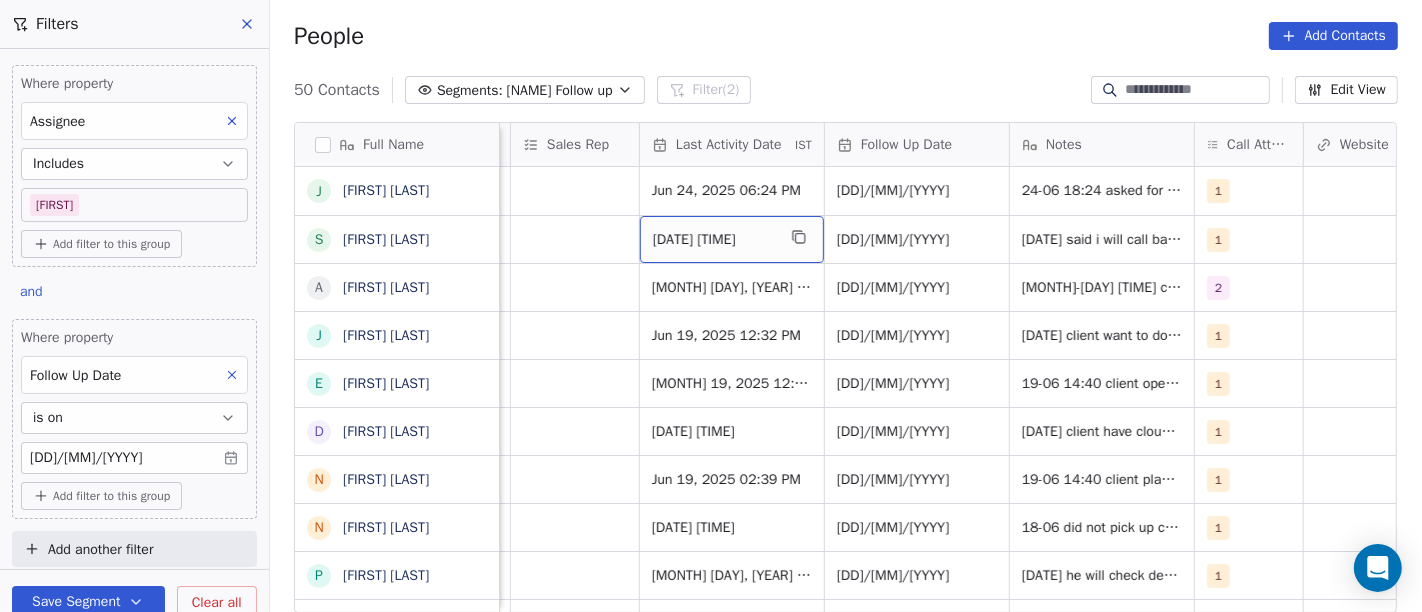 click on "Jun 24, 2025 10:50 AM" at bounding box center [714, 240] 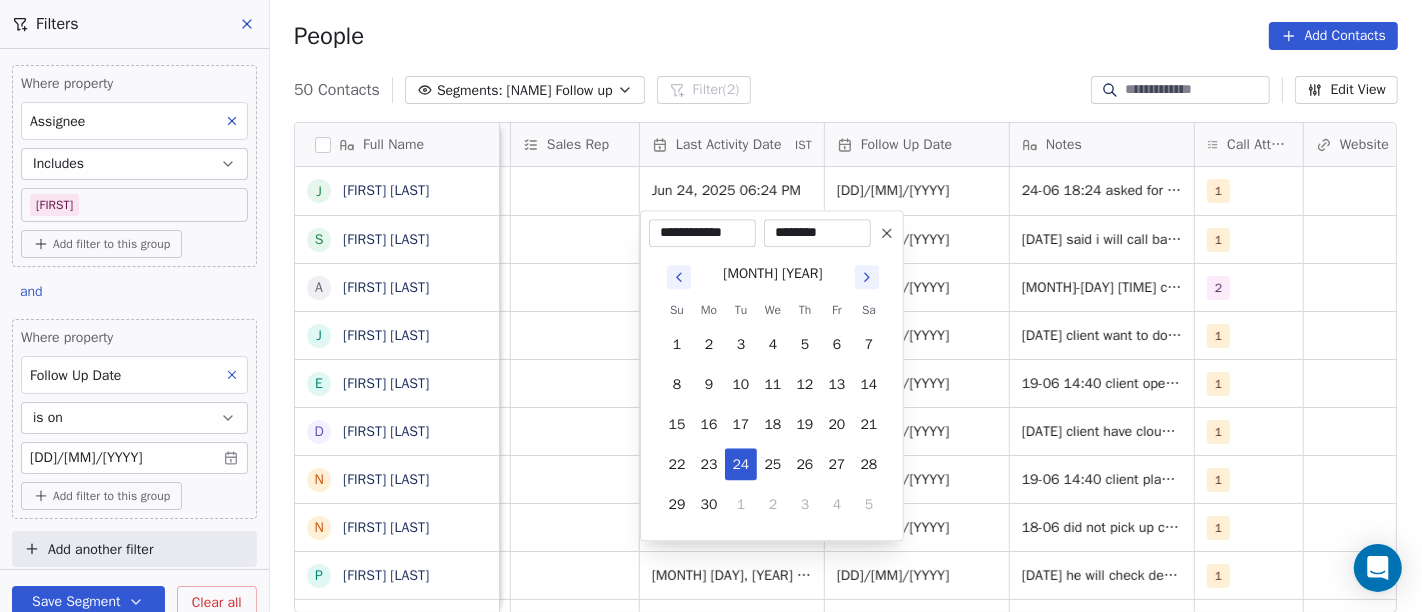click 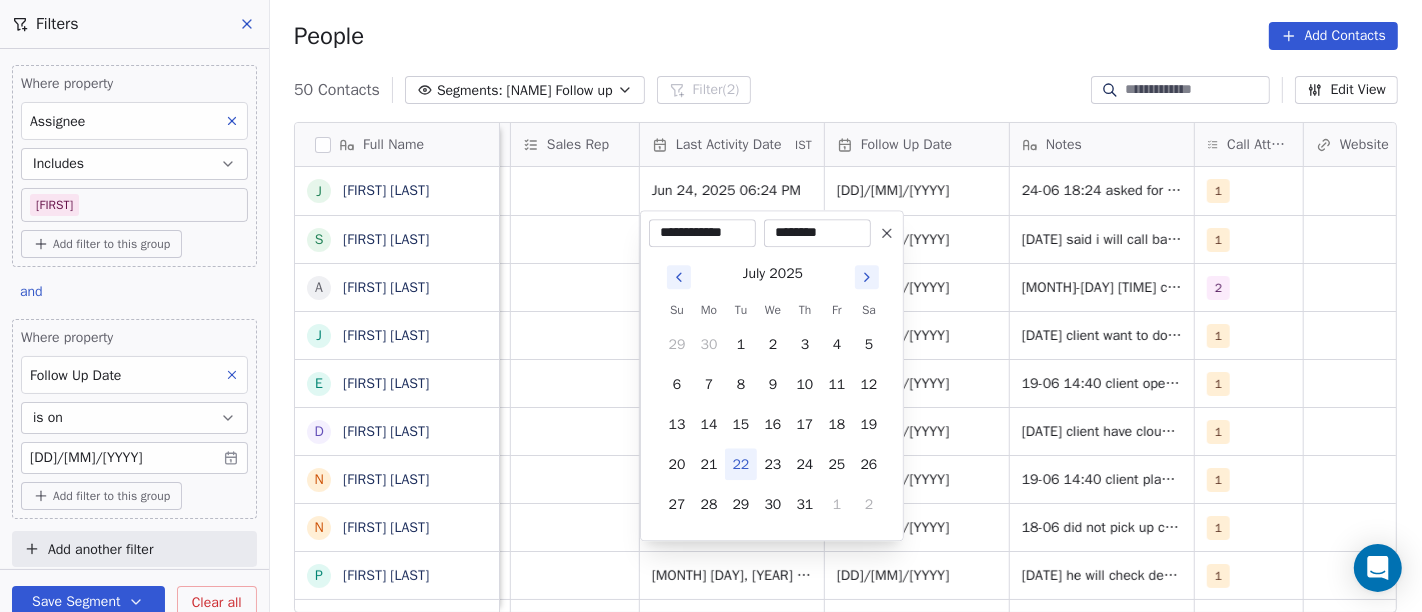 click on "22" at bounding box center (741, 464) 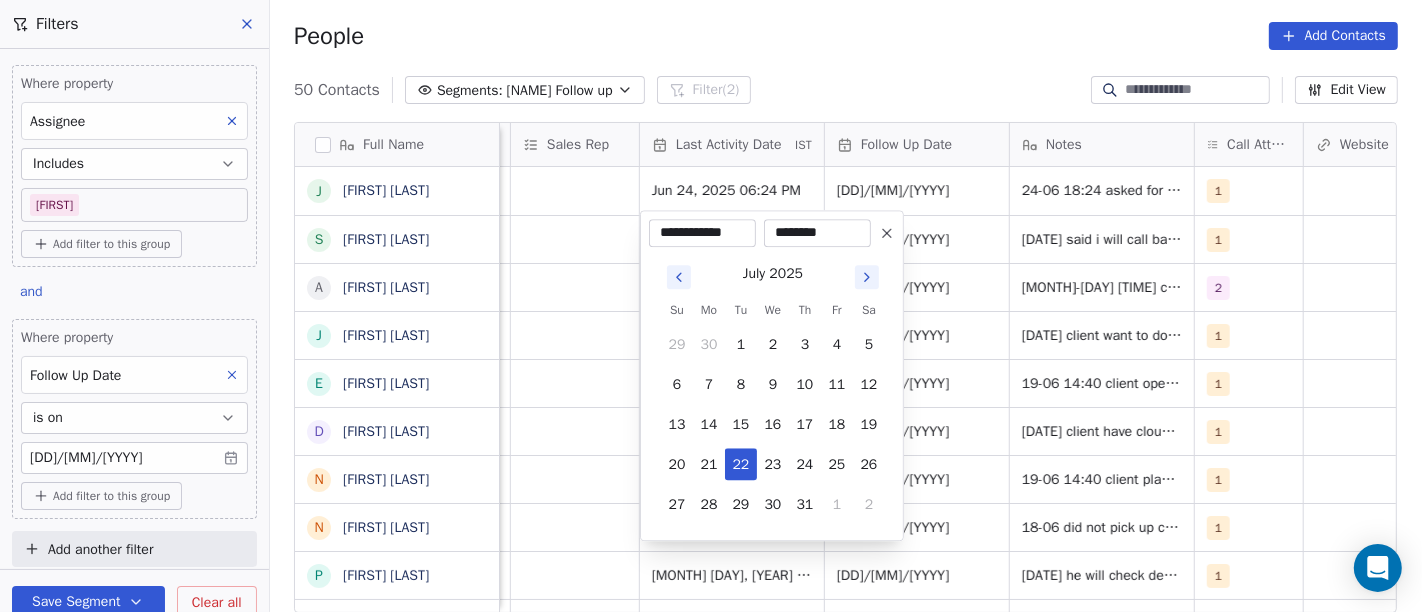 click on "********" at bounding box center [817, 233] 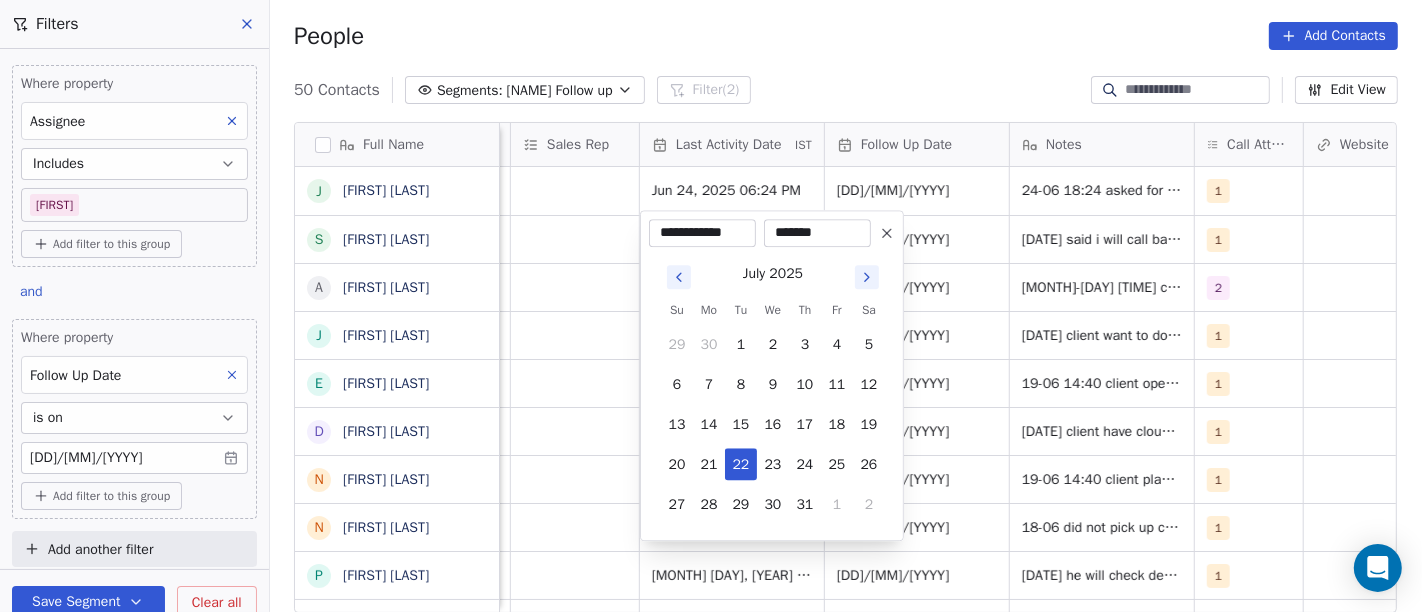 type on "********" 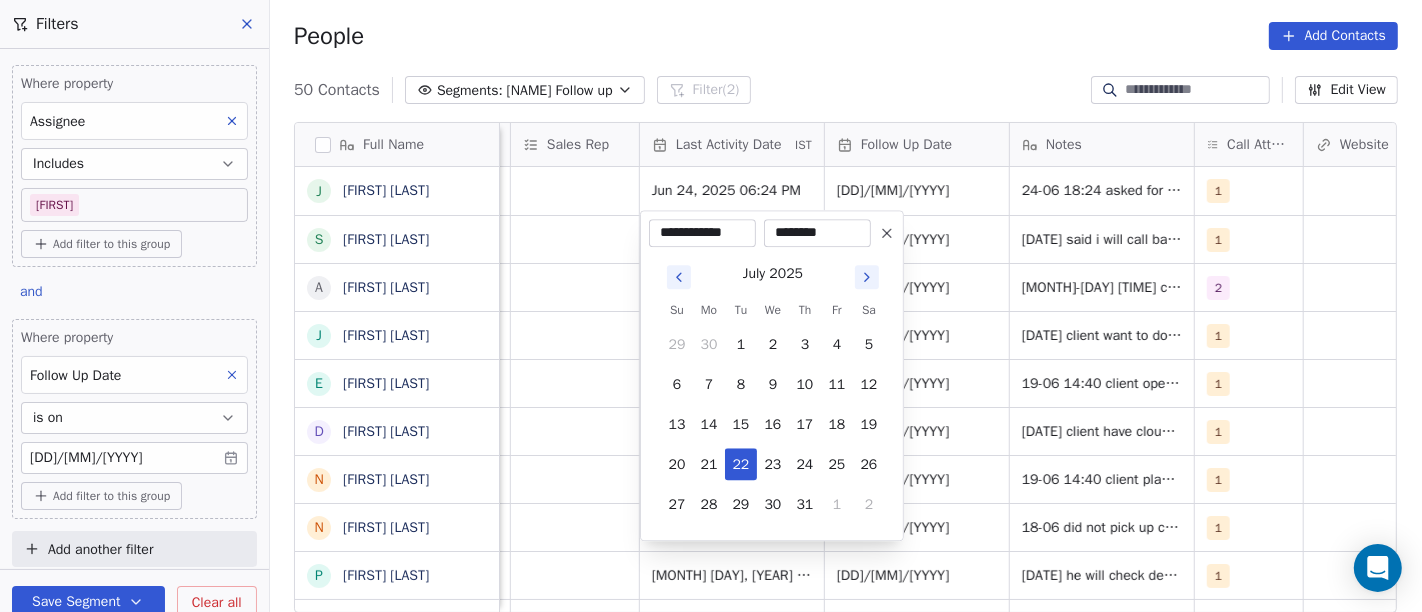 click on "On2Cook India Pvt. Ltd. Contacts People Marketing Workflows Campaigns Sales Pipelines Sequences Beta Tools Apps AI Agents Help & Support Filters Where property   Assignee   Includes Salim Add filter to this group and Where property   Follow Up Date   is on 25/06/2025 Add filter to this group Add another filter Save Segment Clear all People  Add Contacts 50 Contacts Segments: Salim Follow up Filter  (2) Edit View Tag Add to Sequence Full Name J Japkirat Oberai S Satpal Singh A Arpit Rathore J Jitendra Pal Gujral E Ethiraj kumar D Deepak Kumar N Naresh Saneja N Nazir Ahmad Shah P Parmar Mehul S Satish Shende � 𝕊𝕙𝕖𝕝𝕝𝕪 ℕ𝕒𝕣𝕒𝕟𝕘 K Krishan Kumar R Ramesh Patel B Bhavin Patel u umashankar kukreti S Santosh Kumar Mishra N Noushad B Binaya kumar satapathy s subhash Nagpal j janak Uchchat P Parth F Faizan Bandi R Raj Chandani Y Yogesh Vadiya H Hari Kumar V Vishu Angel K Ketan Gor G G Sasikumar K Kiran Mahajan S Sanjay Khullar Created Date IST Lead Status Tags Assignee Sales Rep IST" at bounding box center [711, 306] 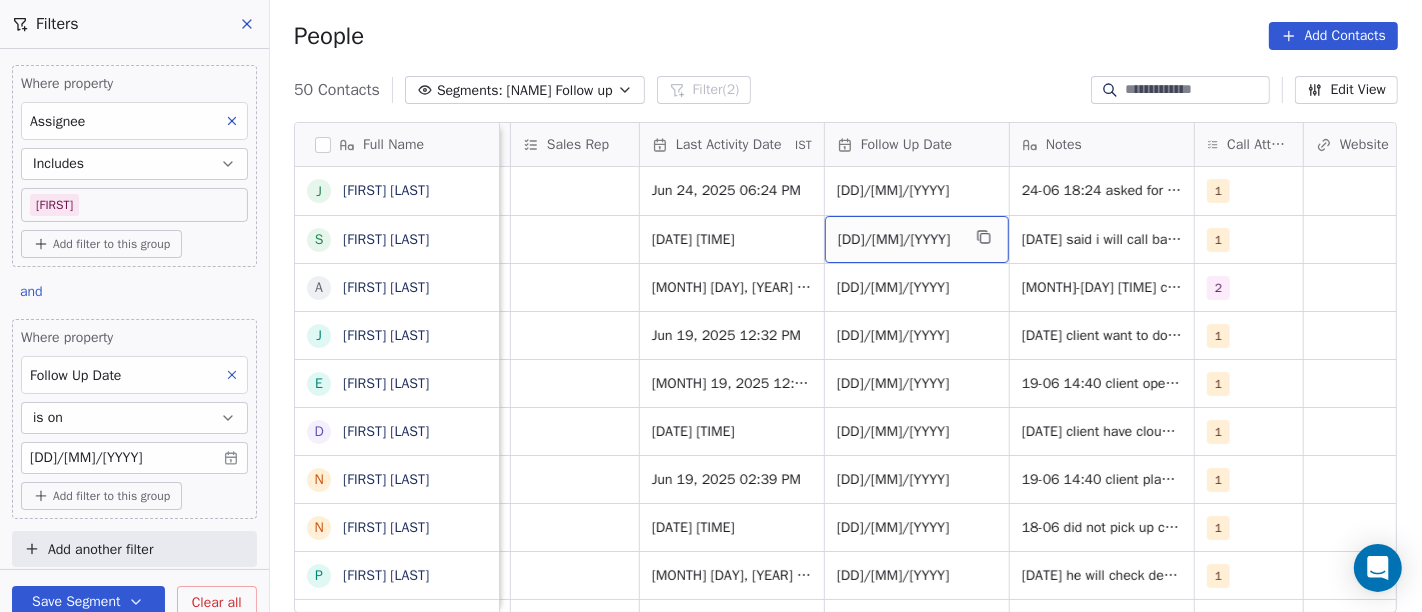 click on "25/06/2025" at bounding box center (899, 240) 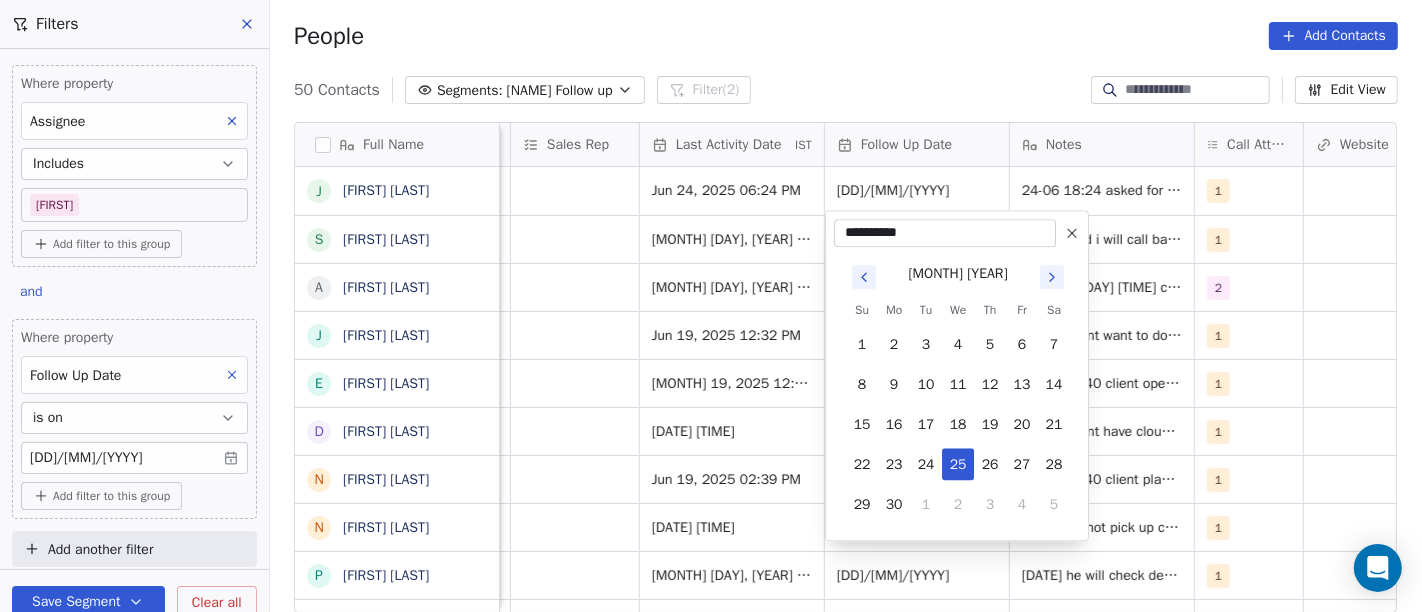 click 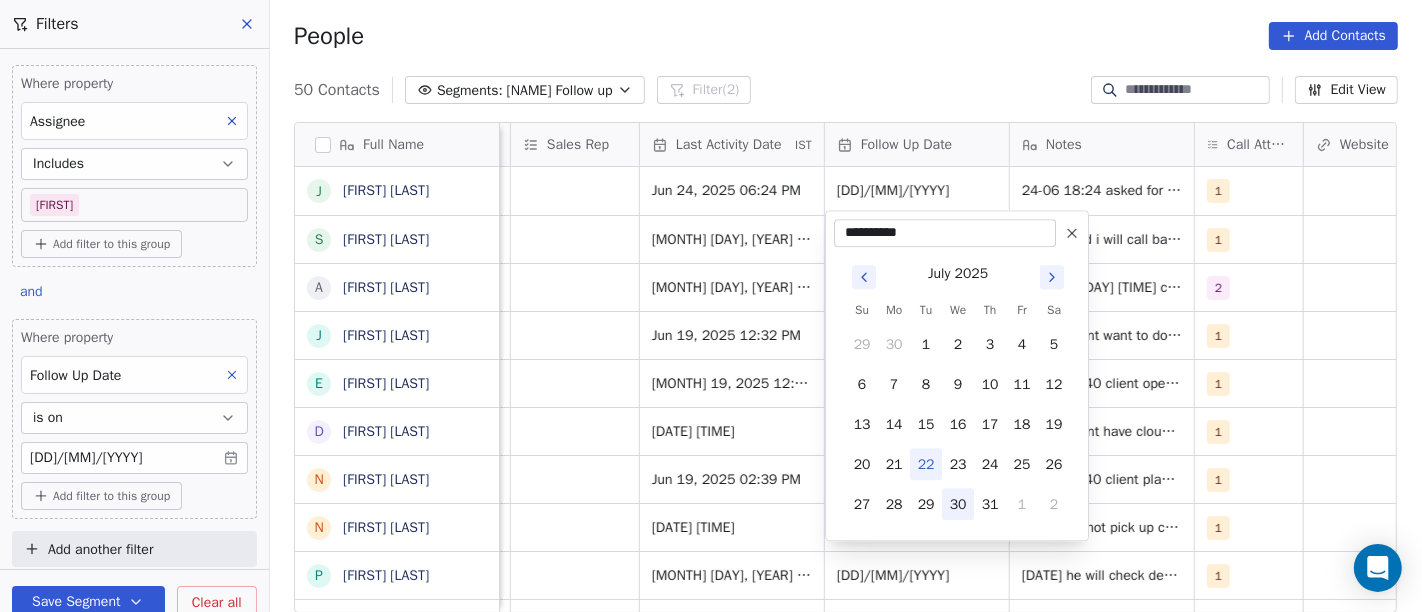 click on "30" at bounding box center [958, 504] 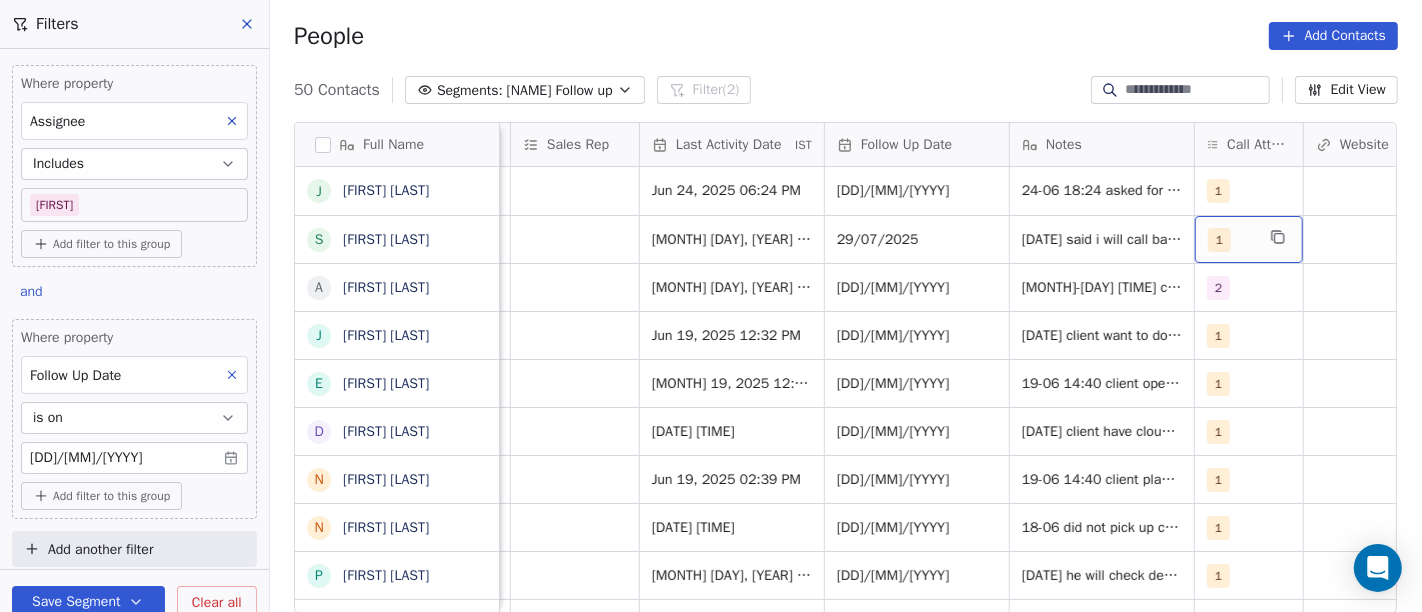 click on "1" at bounding box center [1249, 239] 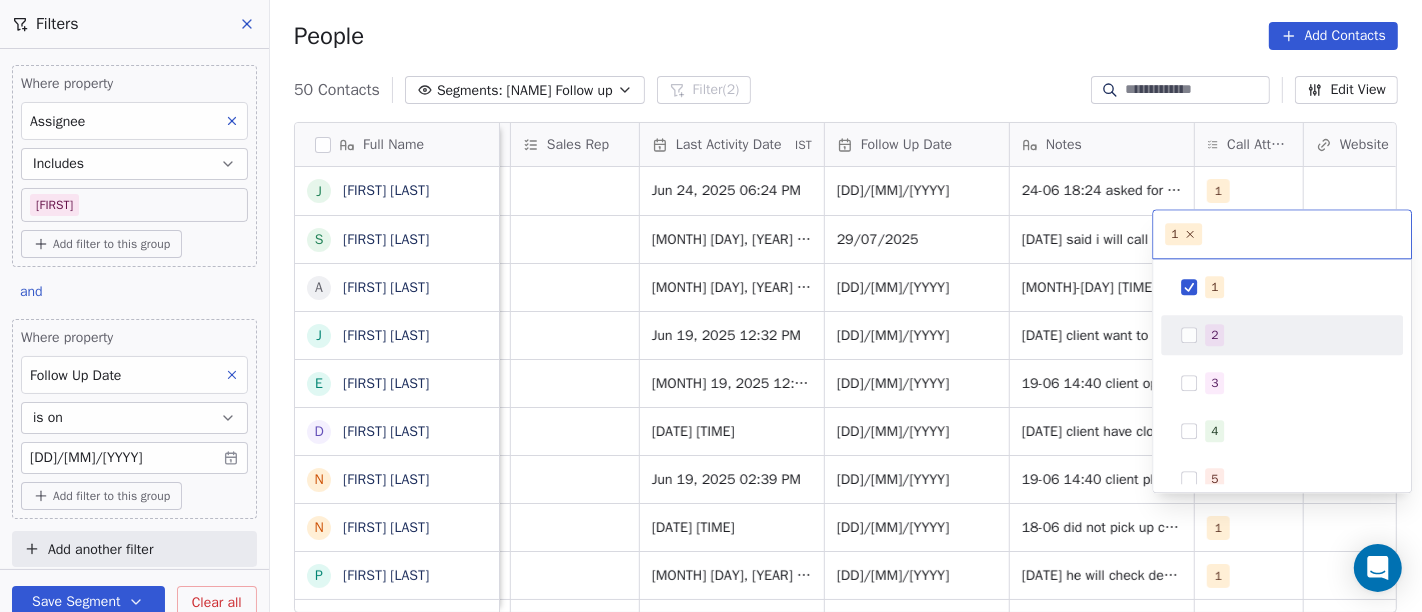 click on "2" at bounding box center (1214, 335) 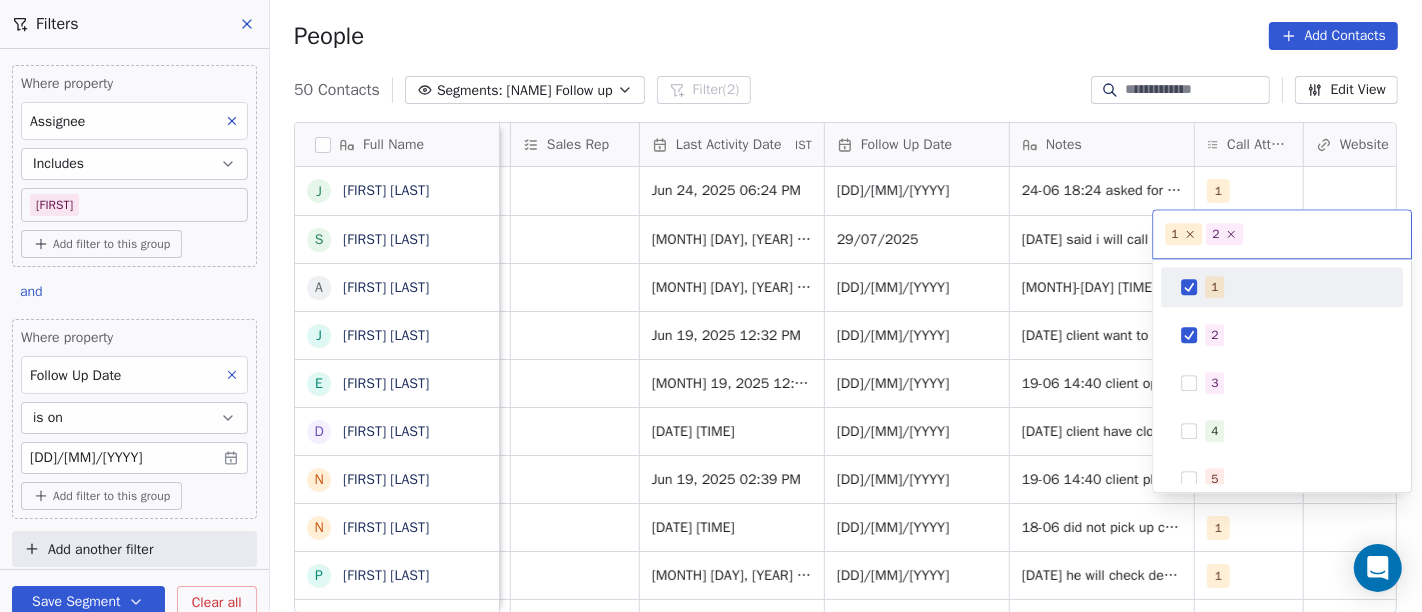 click on "1" at bounding box center [1282, 287] 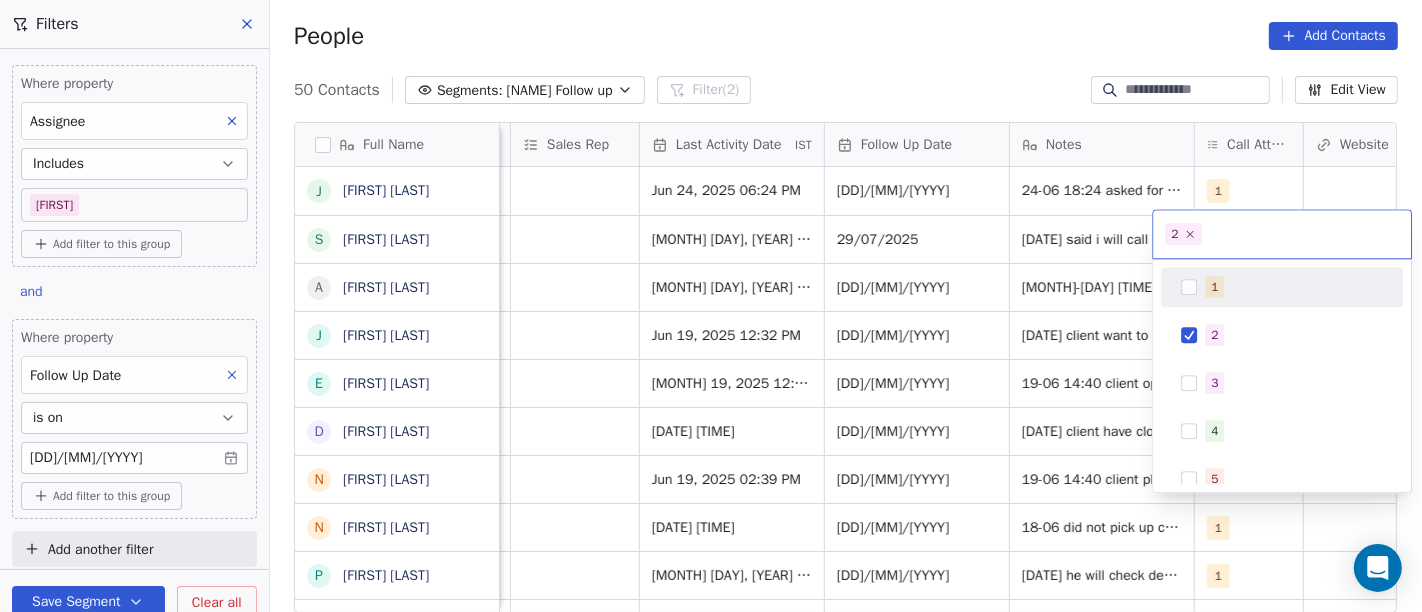 click on "On2Cook India Pvt. Ltd. Contacts People Marketing Workflows Campaigns Sales Pipelines Sequences Beta Tools Apps AI Agents Help & Support Filters Where property   Assignee   Includes Salim Add filter to this group and Where property   Follow Up Date   is on 25/06/2025 Add filter to this group Add another filter Save Segment Clear all People  Add Contacts 50 Contacts Segments: Salim Follow up Filter  (2) Edit View Tag Add to Sequence Full Name J Japkirat Oberai S Satpal Singh A Arpit Rathore J Jitendra Pal Gujral E Ethiraj kumar D Deepak Kumar N Naresh Saneja N Nazir Ahmad Shah P Parmar Mehul S Satish Shende � 𝕊𝕙𝕖𝕝𝕝𝕪 ℕ𝕒𝕣𝕒𝕟𝕘 K Krishan Kumar R Ramesh Patel B Bhavin Patel u umashankar kukreti S Santosh Kumar Mishra N Noushad B Binaya kumar satapathy s subhash Nagpal j janak Uchchat P Parth F Faizan Bandi R Raj Chandani Y Yogesh Vadiya H Hari Kumar V Vishu Angel K Ketan Gor G G Sasikumar K Kiran Mahajan S Sanjay Khullar Created Date IST Lead Status Tags Assignee Sales Rep IST" at bounding box center (711, 306) 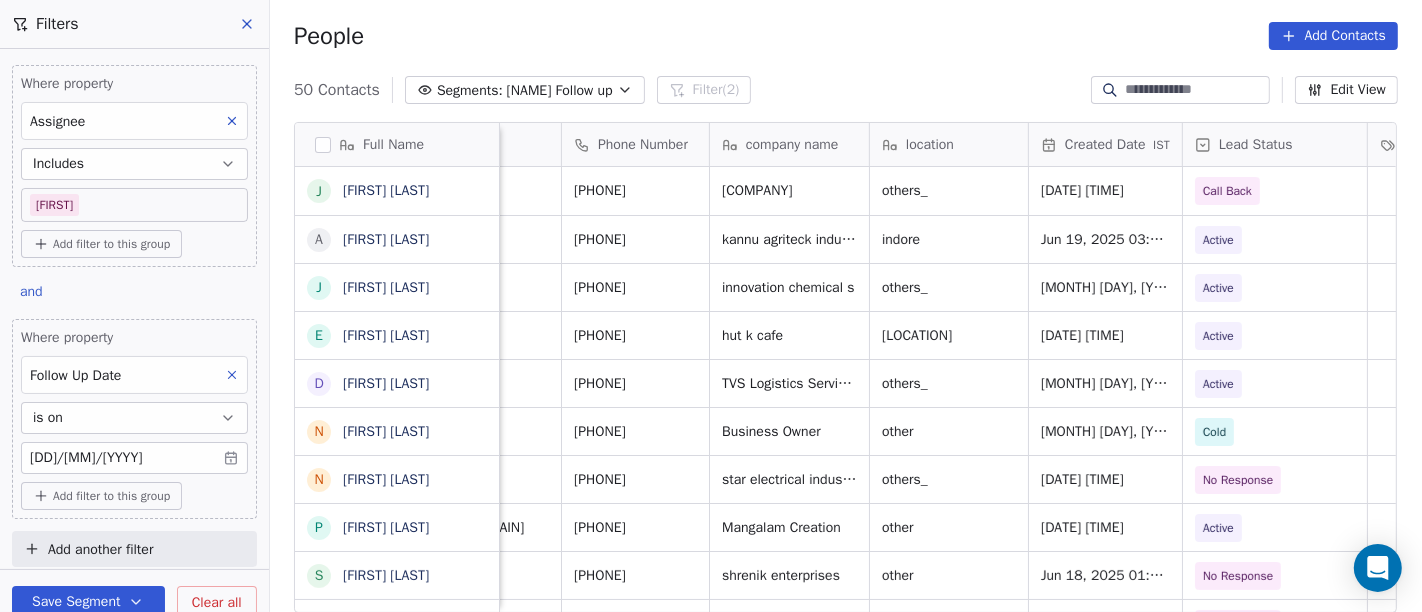 scroll, scrollTop: 3, scrollLeft: 102, axis: both 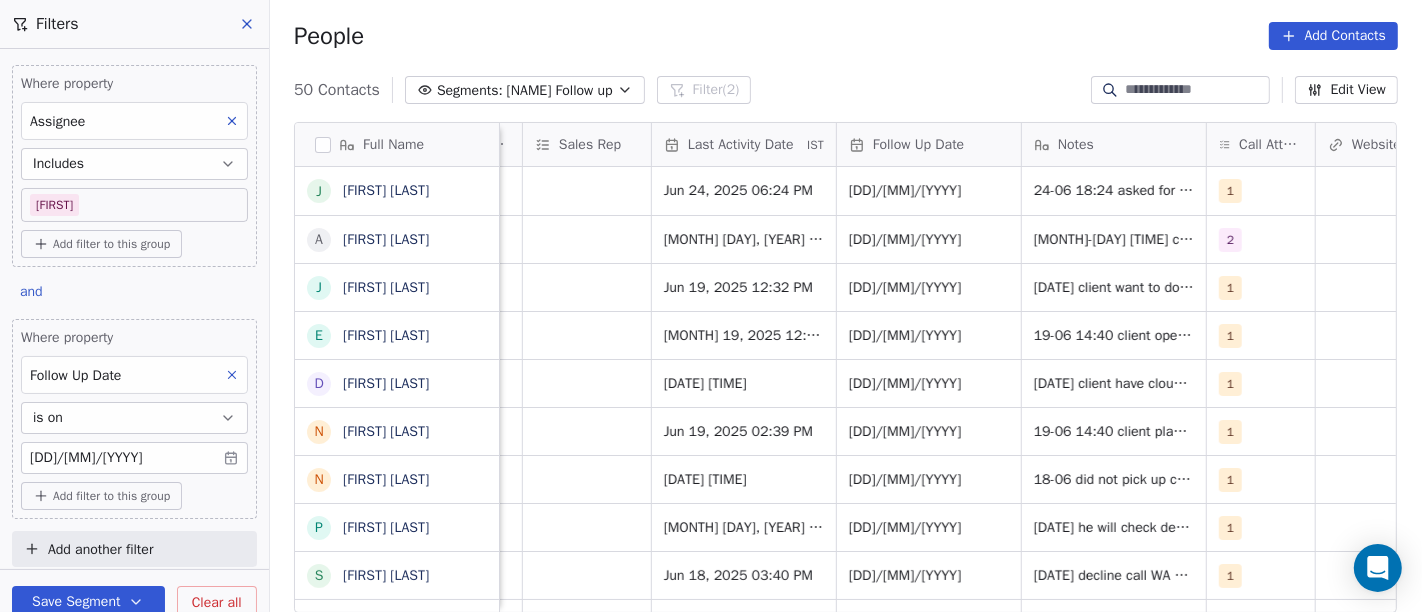 click on "People  Add Contacts" at bounding box center (846, 36) 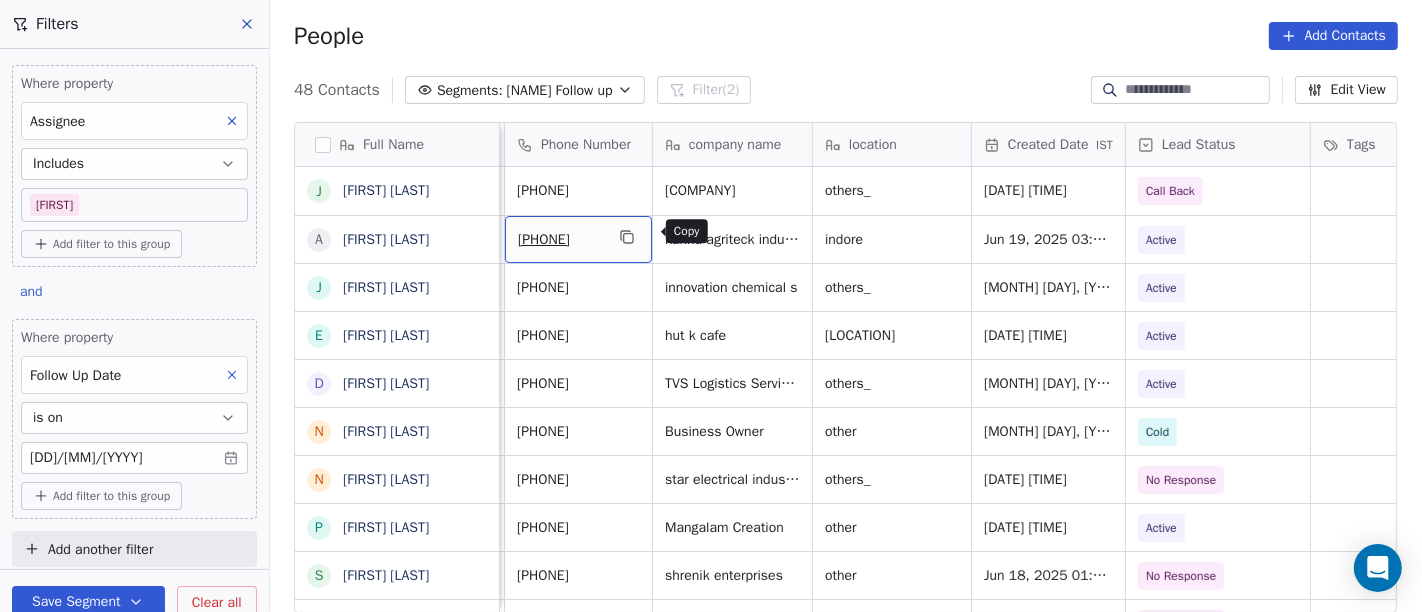 scroll, scrollTop: 3, scrollLeft: 157, axis: both 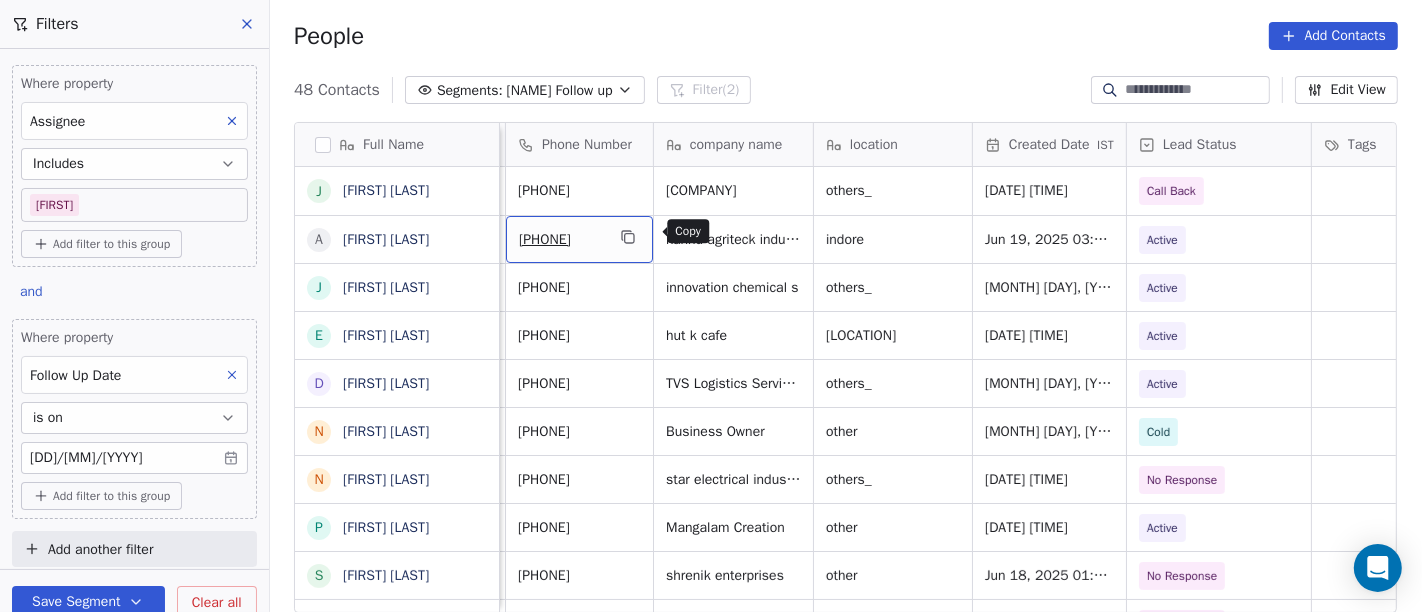 click 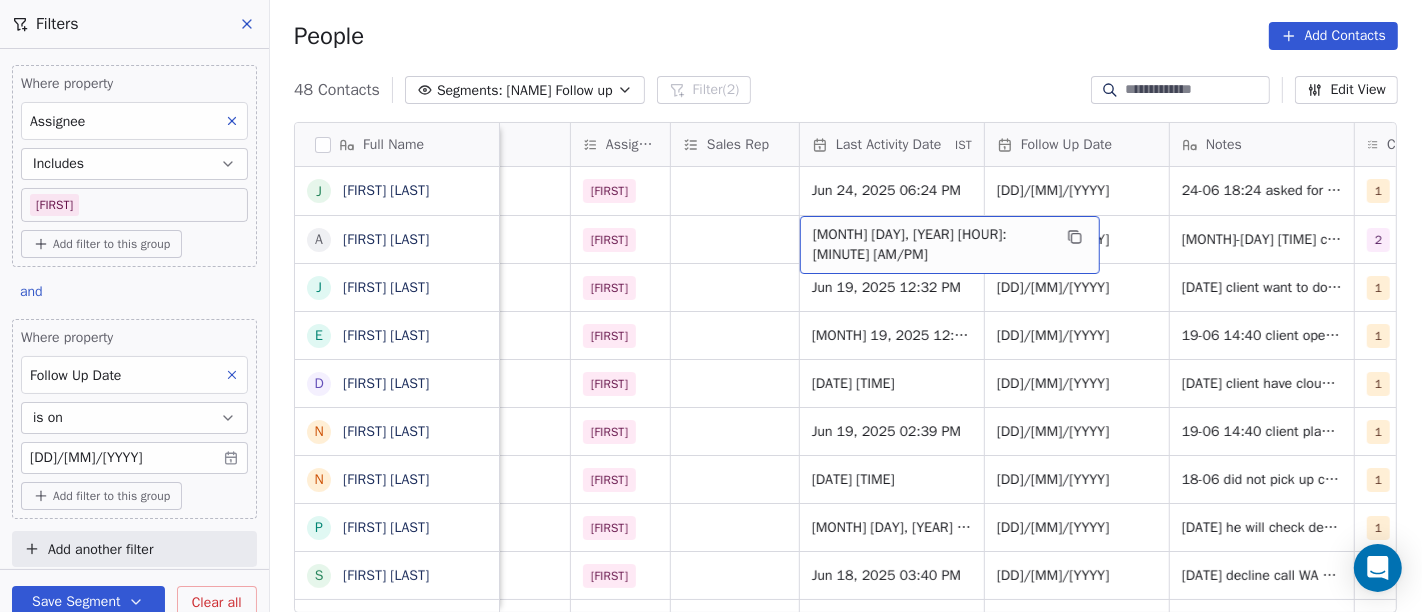 click on "Jun 19, 2025 11:14 AM" at bounding box center (950, 245) 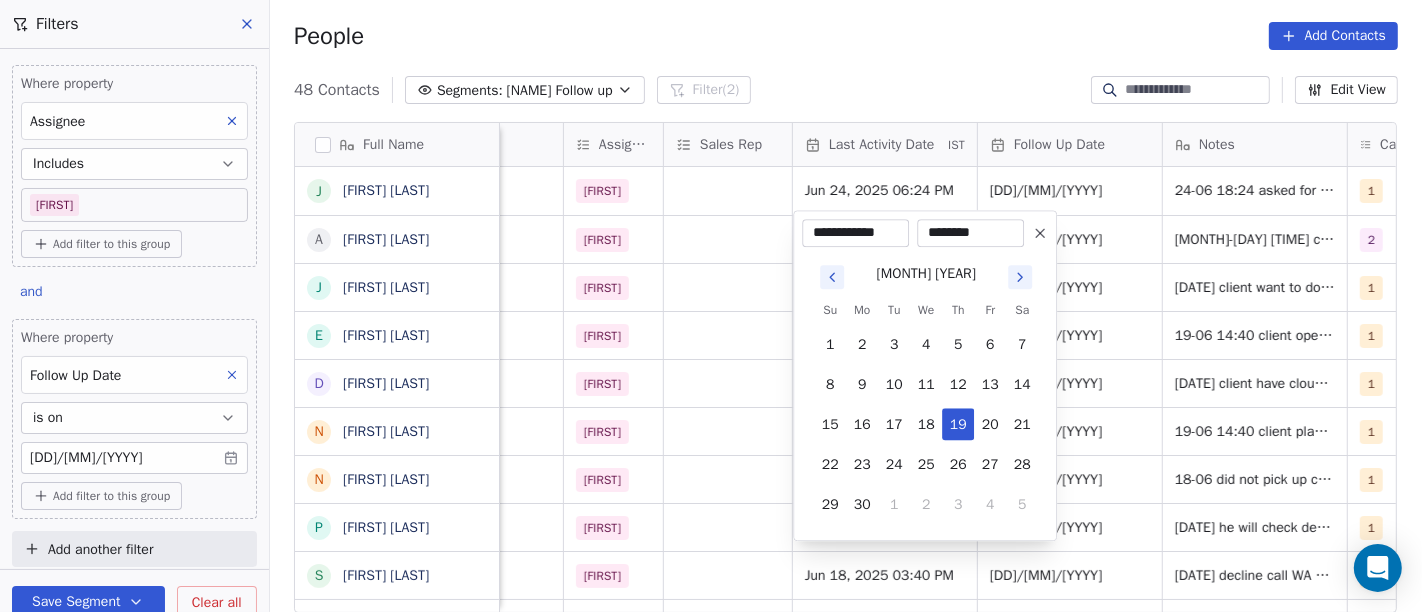 scroll, scrollTop: 3, scrollLeft: 1051, axis: both 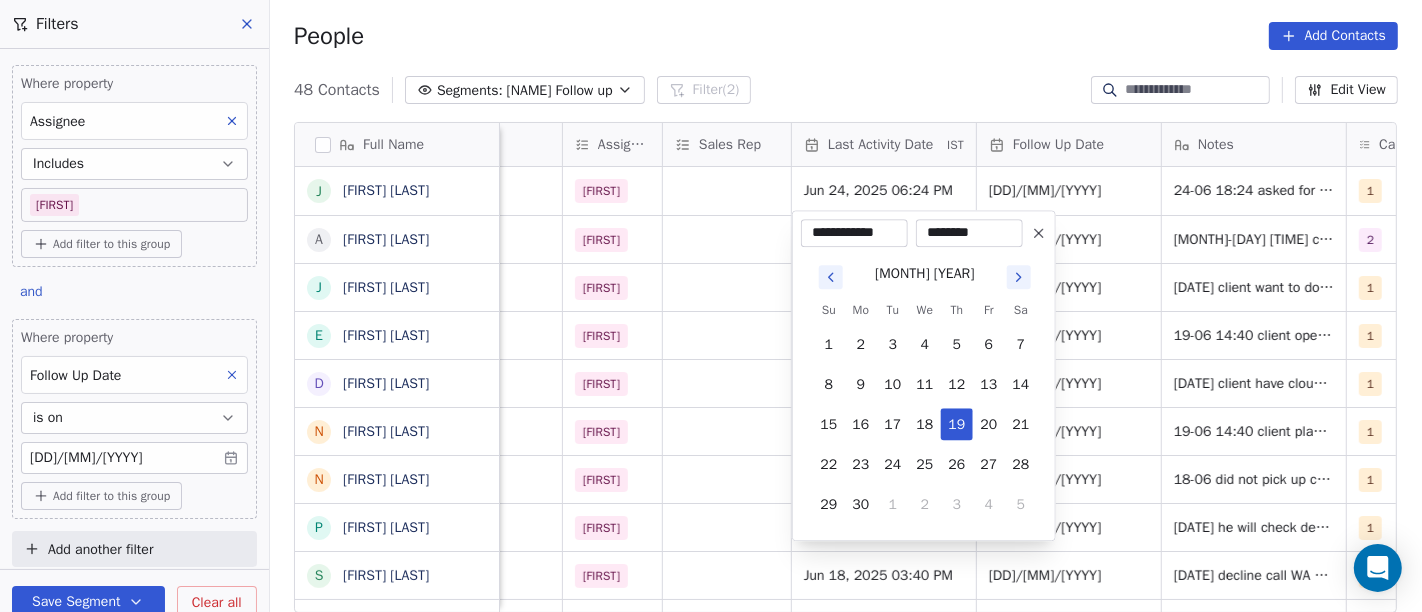 click 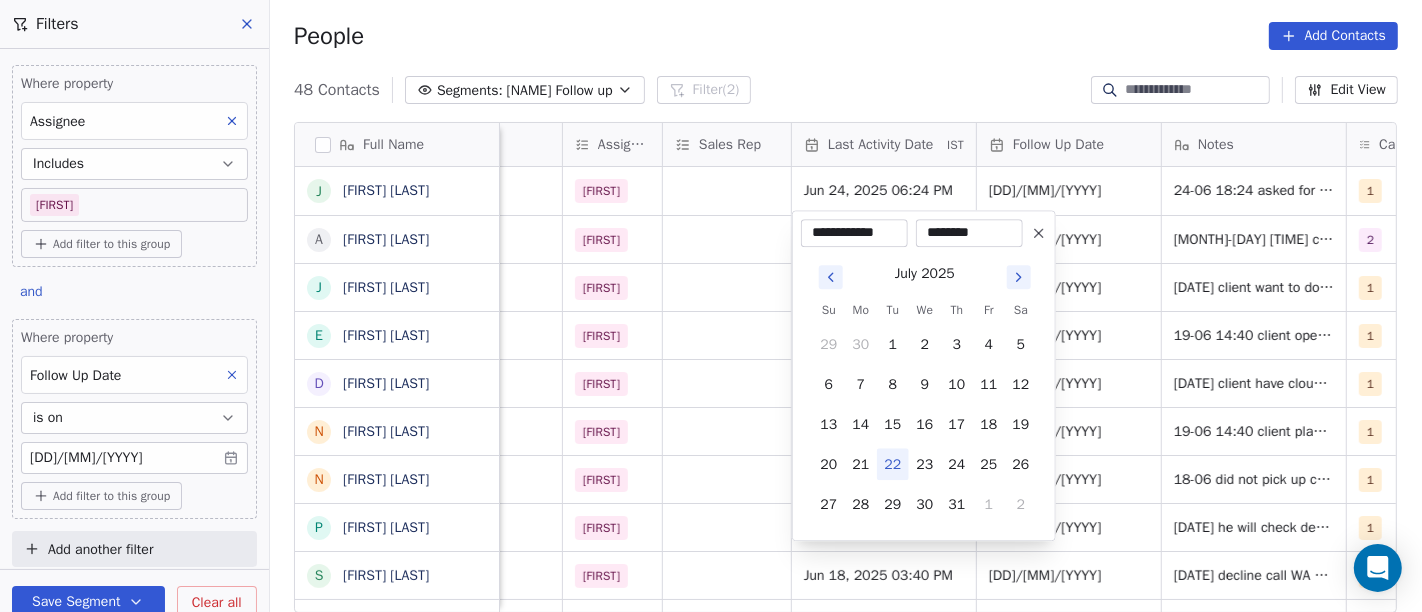 click on "22" at bounding box center (893, 464) 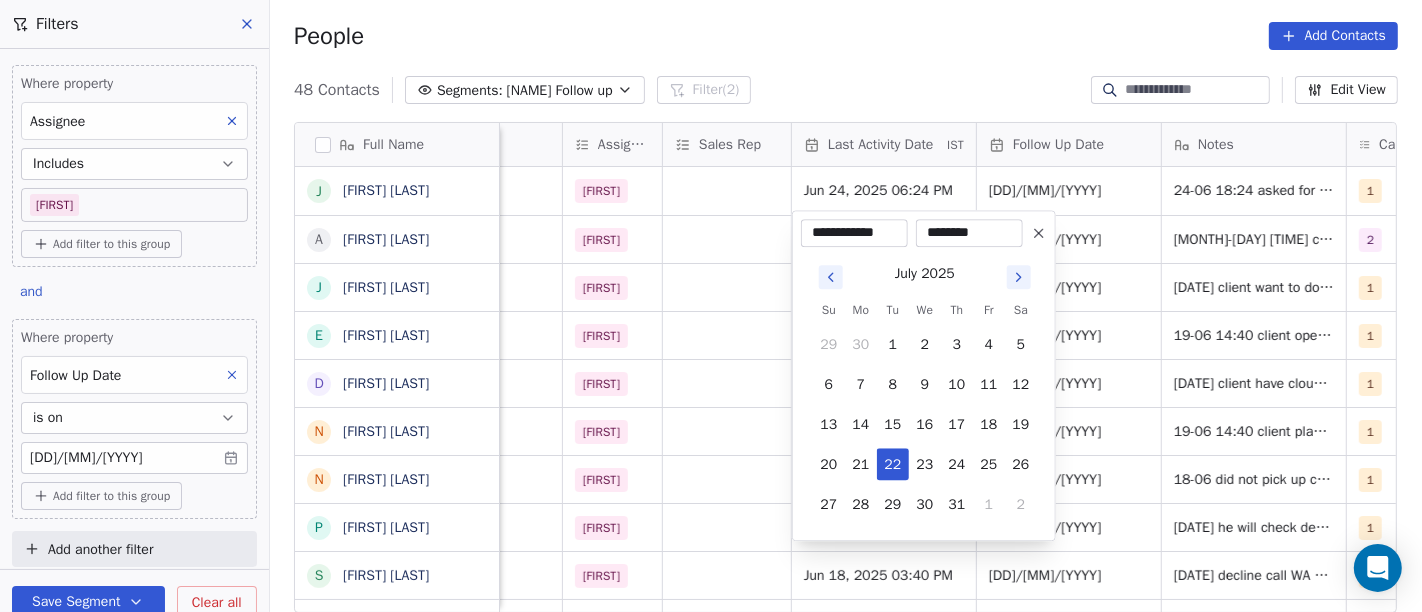 click on "********" at bounding box center (969, 233) 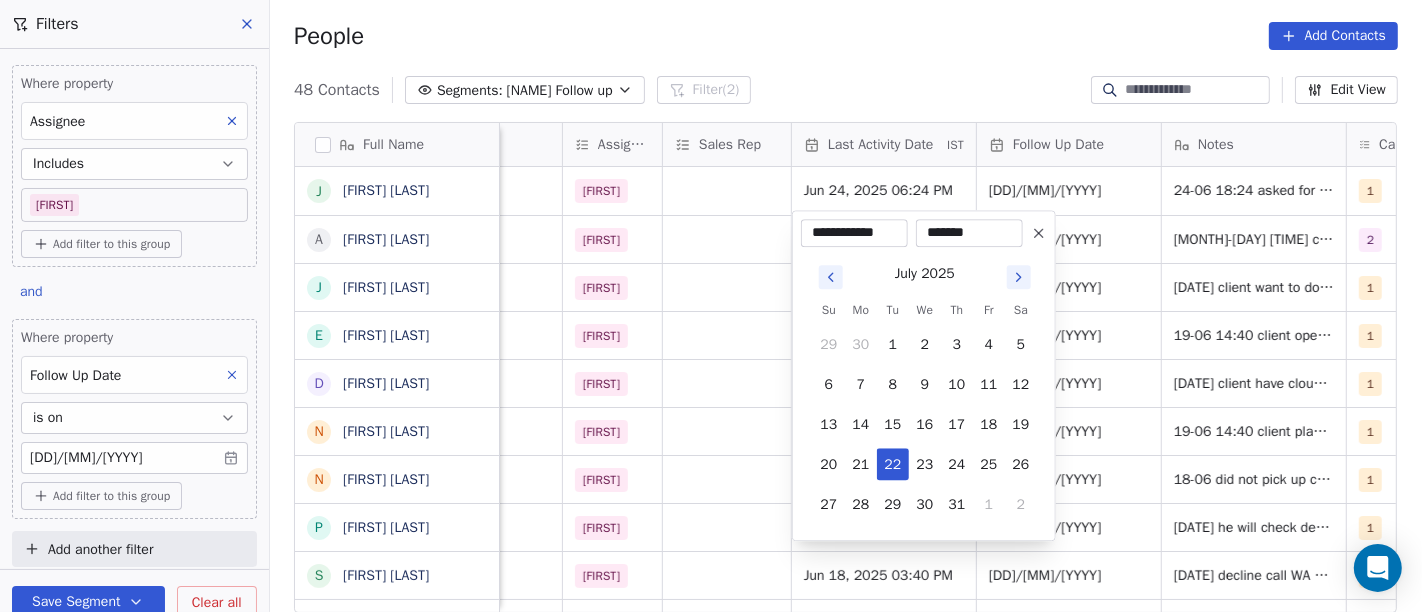 type on "********" 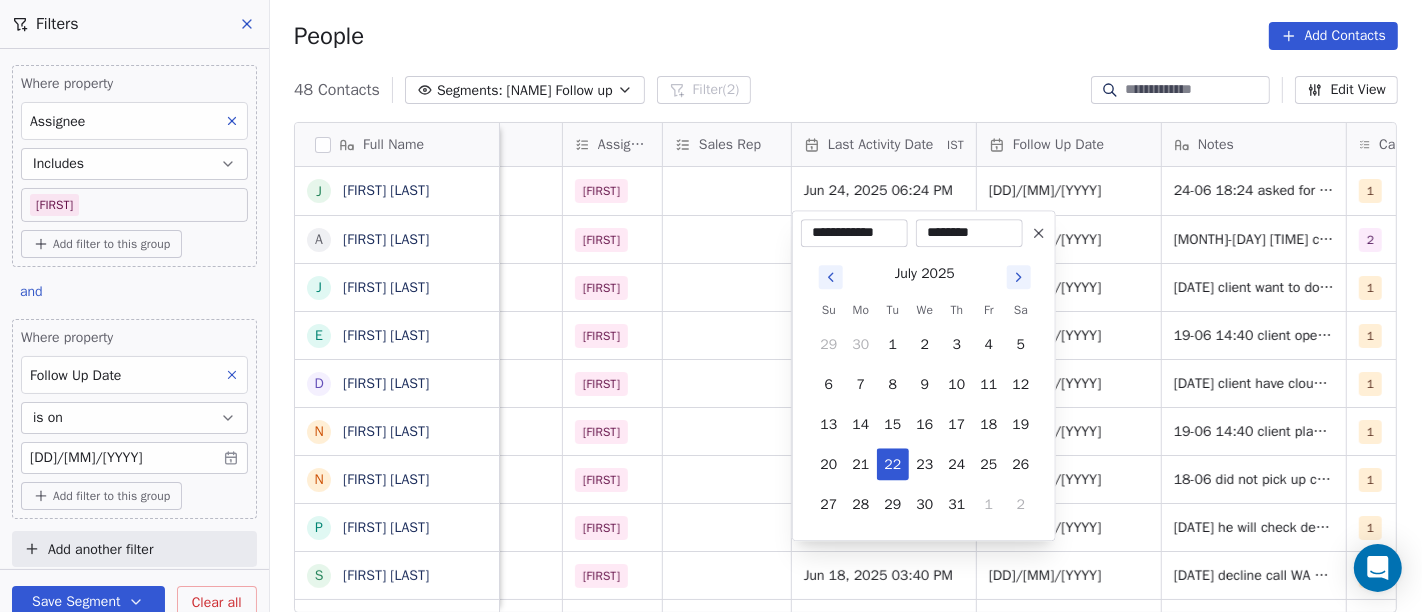 click on "On2Cook India Pvt. Ltd. Contacts People Marketing Workflows Campaigns Sales Pipelines Sequences Beta Tools Apps AI Agents Help & Support Filters Where property   Assignee   Includes Salim Add filter to this group and Where property   Follow Up Date   is on 25/06/2025 Add filter to this group Add another filter Save Segment Clear all People  Add Contacts 48 Contacts Segments: Salim Follow up Filter  (2) Edit View Tag Add to Sequence Full Name J Japkirat Oberai A Arpit Rathore J Jitendra Pal Gujral E Ethiraj kumar D Deepak Kumar N Naresh Saneja N Nazir Ahmad Shah P Parmar Mehul S Satish Shende � 𝕊𝕙𝕖𝕝𝕝𝕪 ℕ𝕒𝕣𝕒𝕟𝕘 K Krishan Kumar R Ramesh Patel B Bhavin Patel u umashankar kukreti S Santosh Kumar Mishra N Noushad B Binaya kumar satapathy s subhash Nagpal j janak Uchchat P Parth F Faizan Bandi R Raj Chandani Y Yogesh Vadiya H Hari Kumar V Vishu Angel K Ketan Gor G G Sasikumar K Kiran Mahajan S Sanjay Khullar p p:+919434749794 location Created Date IST Lead Status Tags Assignee" at bounding box center (711, 306) 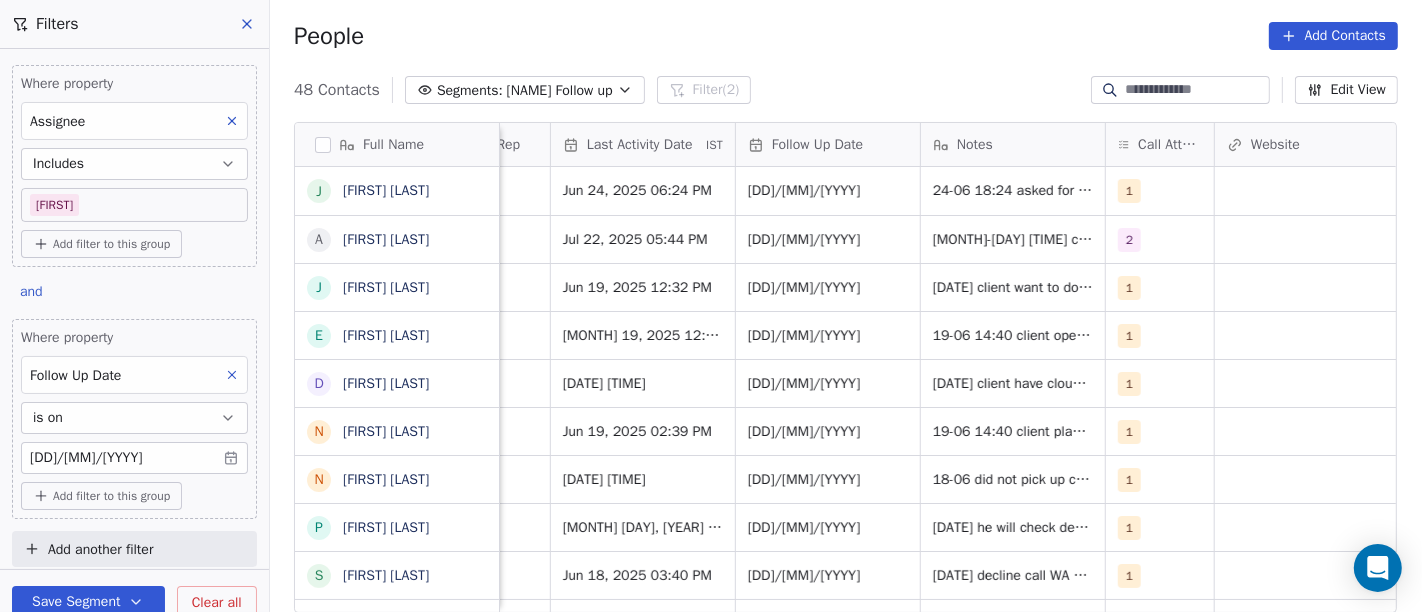 scroll, scrollTop: 3, scrollLeft: 1294, axis: both 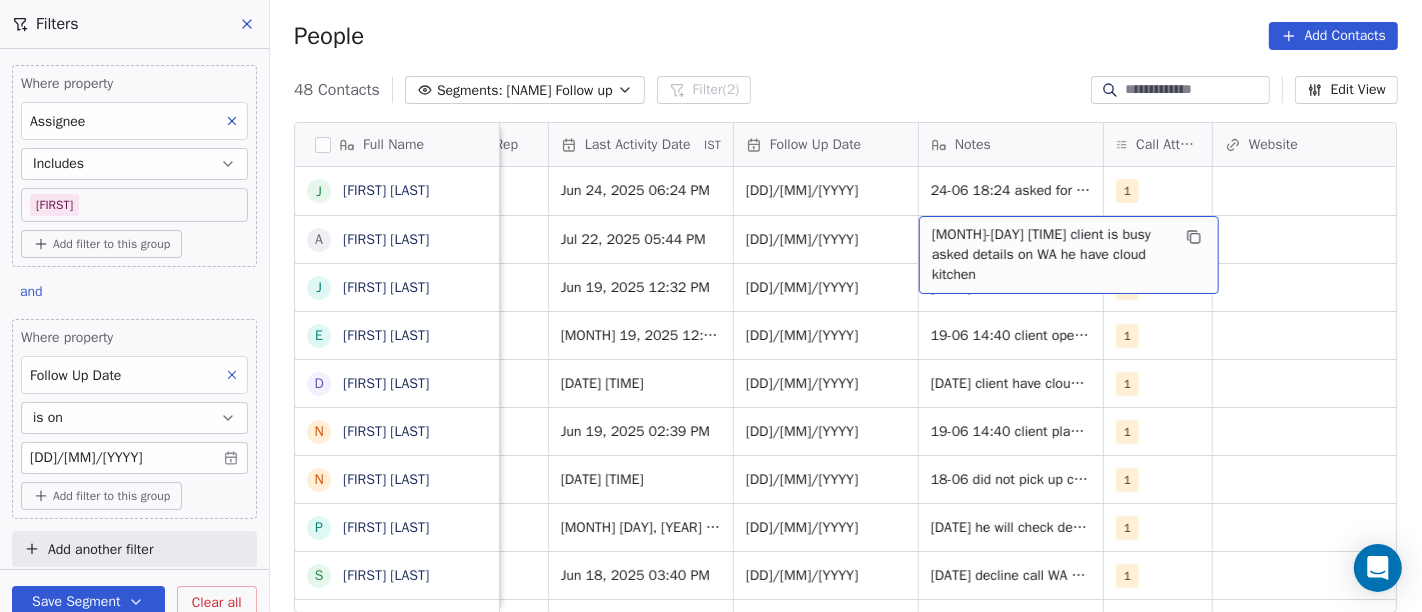 click on "19-06 16:44 client is busy asked details on WA he have cloud kitchen" at bounding box center [1051, 255] 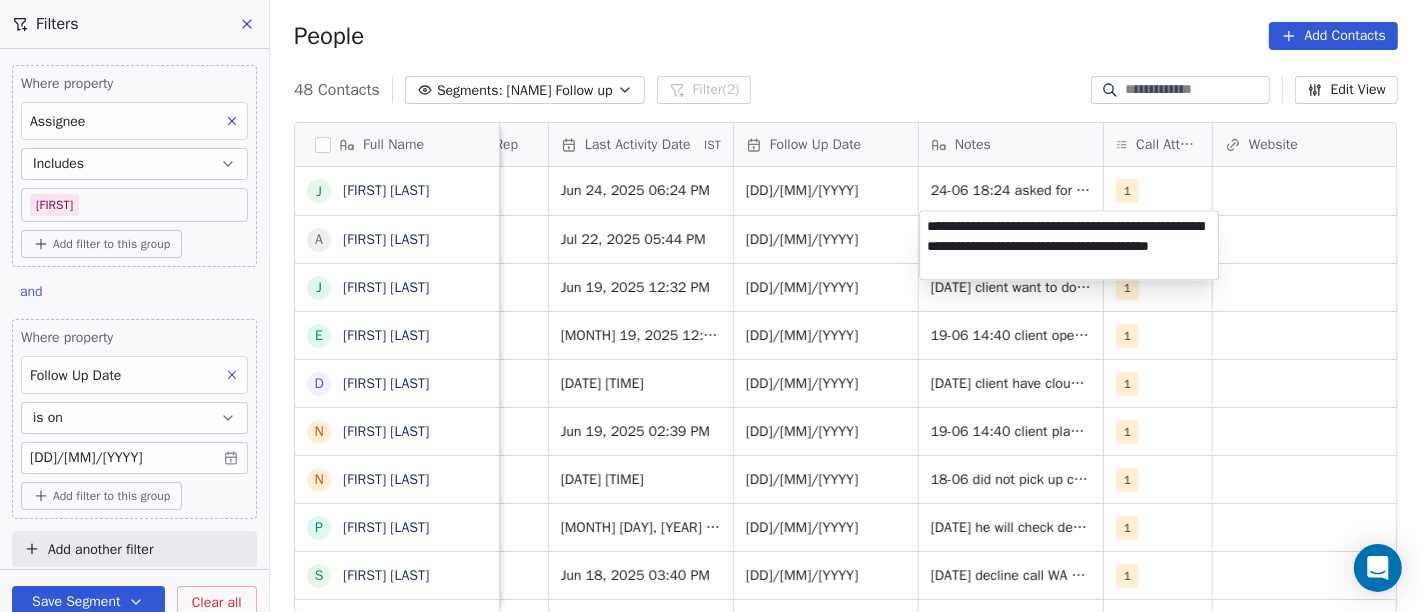 type on "**********" 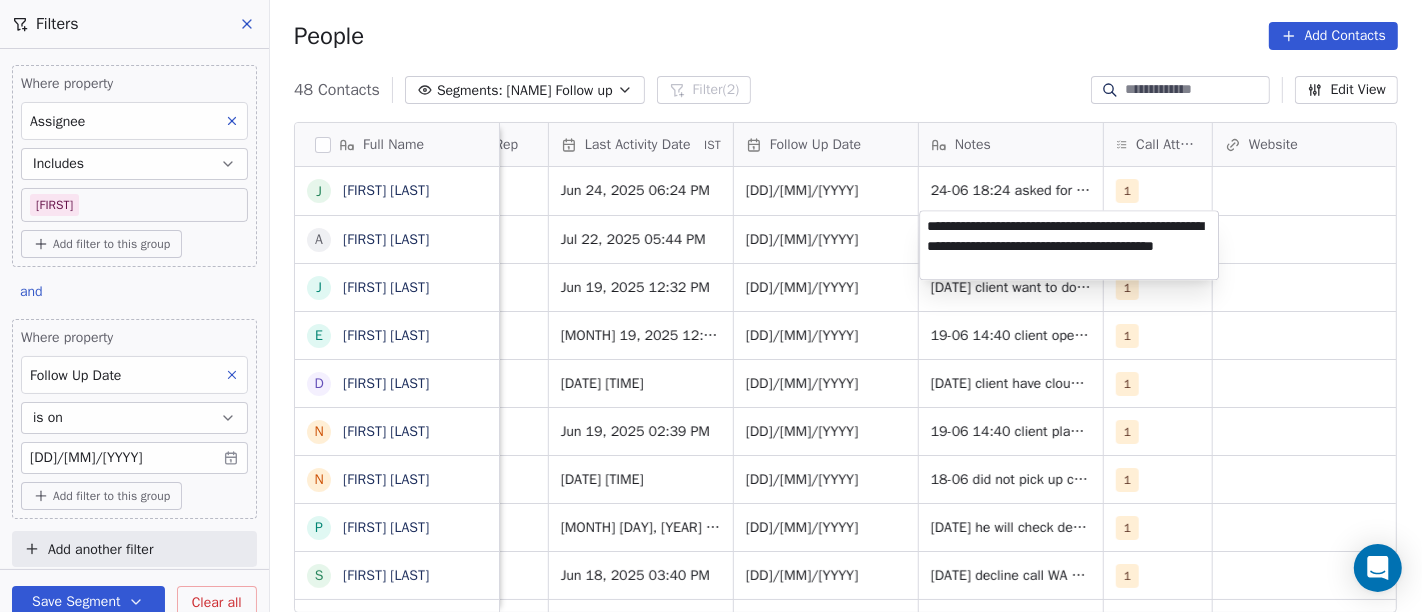 click on "On2Cook India Pvt. Ltd. Contacts People Marketing Workflows Campaigns Sales Pipelines Sequences Beta Tools Apps AI Agents Help & Support Filters Where property   Assignee   Includes Salim Add filter to this group and Where property   Follow Up Date   is on 25/06/2025 Add filter to this group Add another filter Save Segment Clear all People  Add Contacts 48 Contacts Segments: Salim Follow up Filter  (2) Edit View Tag Add to Sequence Full Name J Japkirat Oberai A Arpit Rathore J Jitendra Pal Gujral E Ethiraj kumar D Deepak Kumar N Naresh Saneja N Nazir Ahmad Shah P Parmar Mehul S Satish Shende � 𝕊𝕙𝕖𝕝𝕝𝕪 ℕ𝕒𝕣𝕒𝕟𝕘 K Krishan Kumar R Ramesh Patel B Bhavin Patel u umashankar kukreti S Santosh Kumar Mishra N Noushad B Binaya kumar satapathy s subhash Nagpal j janak Uchchat P Parth F Faizan Bandi R Raj Chandani Y Yogesh Vadiya H Hari Kumar V Vishu Angel K Ketan Gor G G Sasikumar K Kiran Mahajan S Sanjay Khullar p p:+919434749794 Lead Status Tags Assignee Sales Rep Last Activity Date" at bounding box center (711, 306) 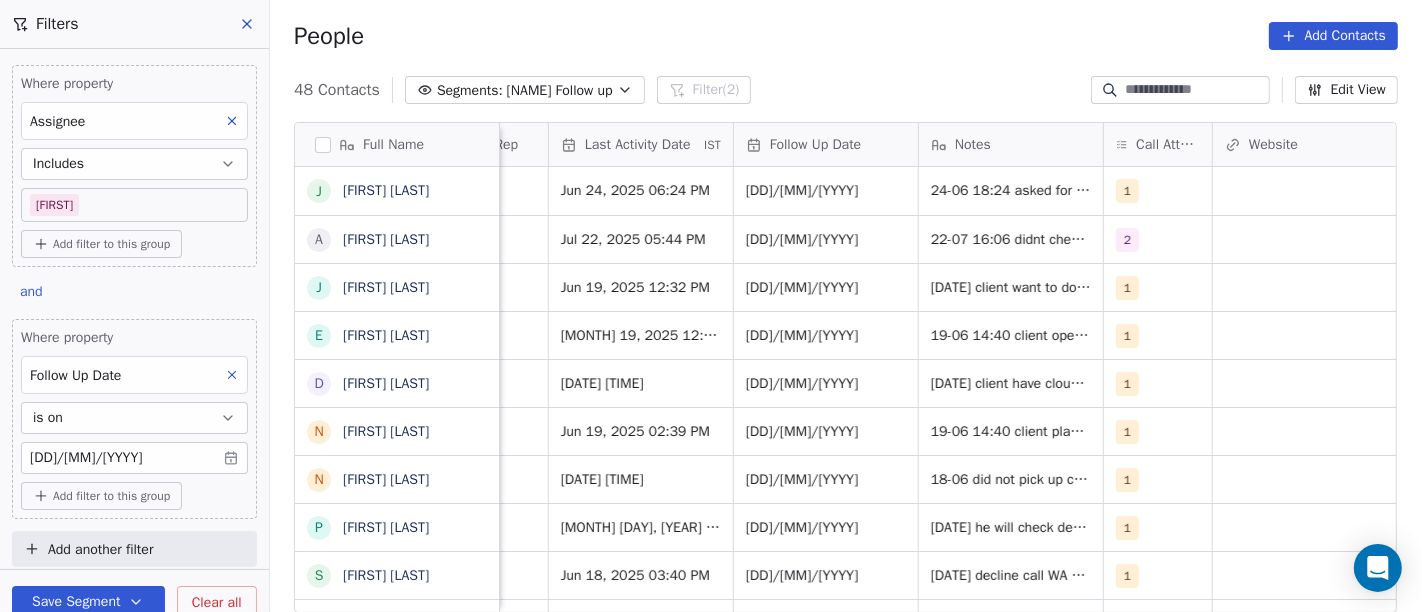 click on "Full Name J Japkirat Oberai A Arpit Rathore J Jitendra Pal Gujral E Ethiraj kumar D Deepak Kumar N Naresh Saneja N Nazir Ahmad Shah P Parmar Mehul S Satish Shende � 𝕊𝕙𝕖𝕝𝕝𝕪 ℕ𝕒𝕣𝕒𝕟𝕘 K Krishan Kumar R Ramesh Patel B Bhavin Patel u umashankar kukreti S Santosh Kumar Mishra N Noushad B Binaya kumar satapathy s subhash Nagpal j janak Uchchat P Parth F Faizan Bandi R Raj Chandani Y Yogesh Vadiya H Hari Kumar V Vishu Angel K Ketan Gor G G Sasikumar K Kiran Mahajan S Sanjay Khullar p p:+919434749794 Lead Status Tags Assignee Sales Rep Last Activity Date IST Follow Up Date Notes Call Attempts Website zomato link outlet type Location   Call Back Salim Jun 24, 2025 06:24 PM 25/06/2025 24-06 18:24 asked for call back and hang up call 1 cafeteria   Active Salim Jul 22, 2025 05:44 PM 25/06/2025 22-07 16:06 didnt check details 19-06 16:44 client is busy asked details on WA he have cloud kitchen 2 cloud_kitchen   Active Salim Jun 19, 2025 12:32 PM 25/06/2025 1 qsrs   Active Salim 25/06/2025" at bounding box center [846, 375] 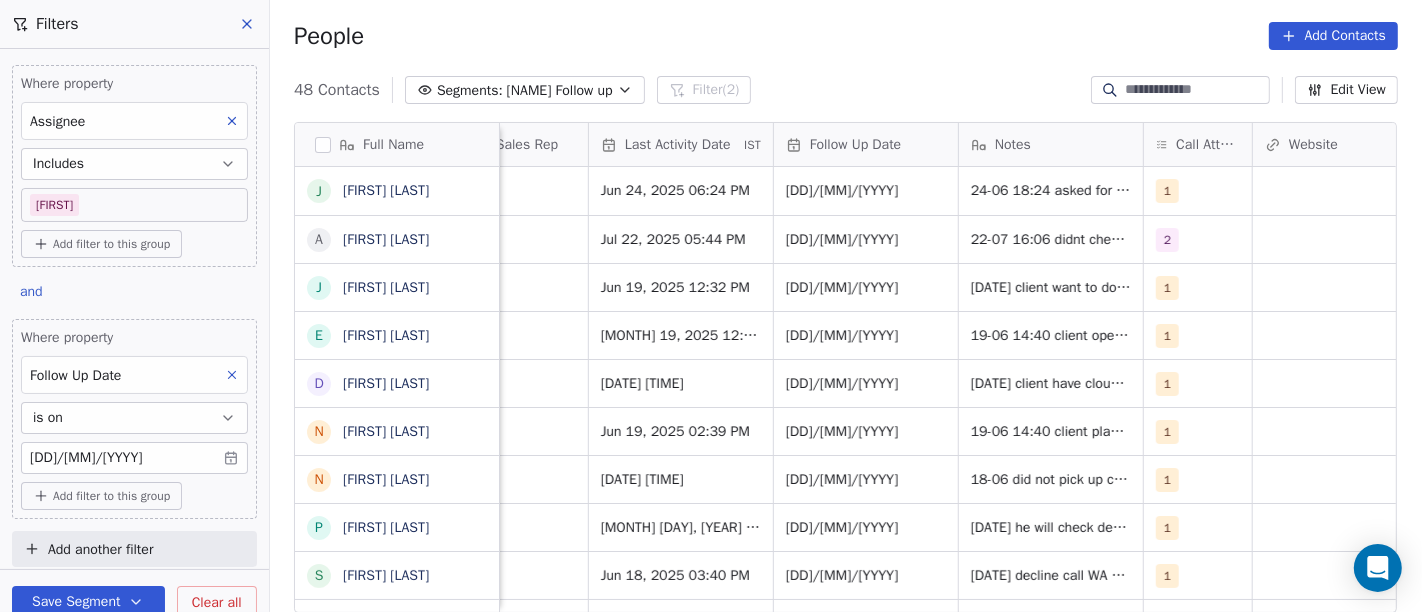scroll, scrollTop: 3, scrollLeft: 1251, axis: both 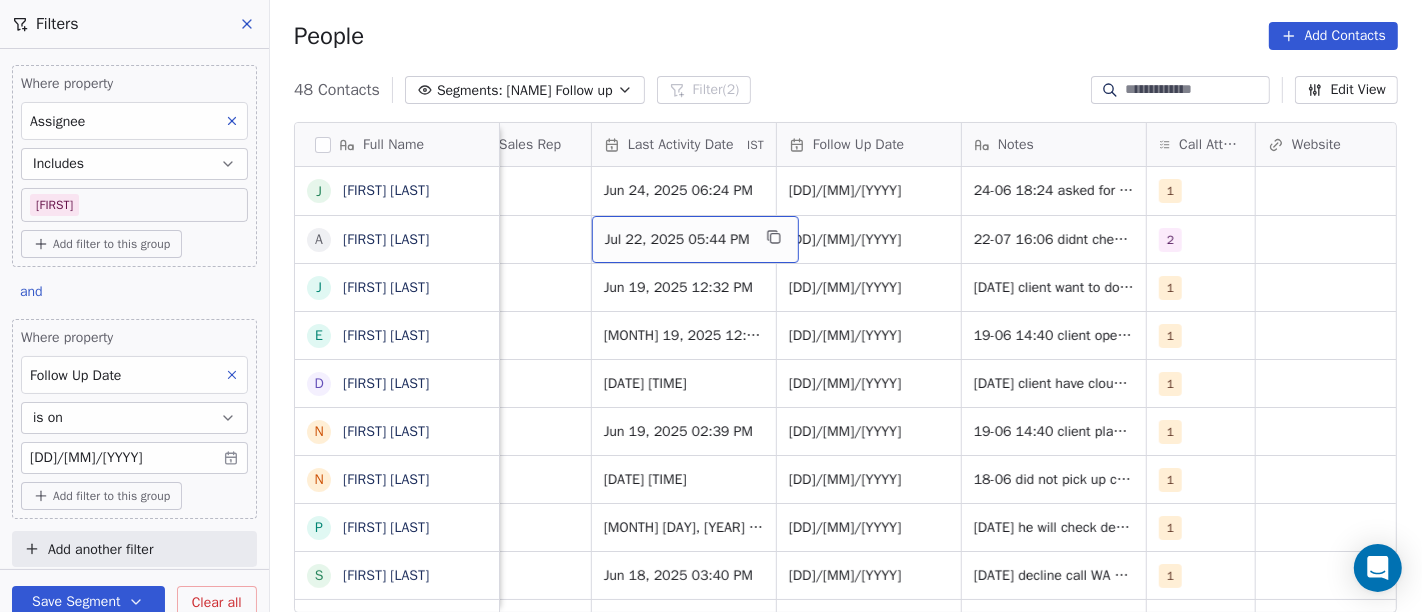 click on "Jul 22, 2025 05:44 PM" at bounding box center (677, 240) 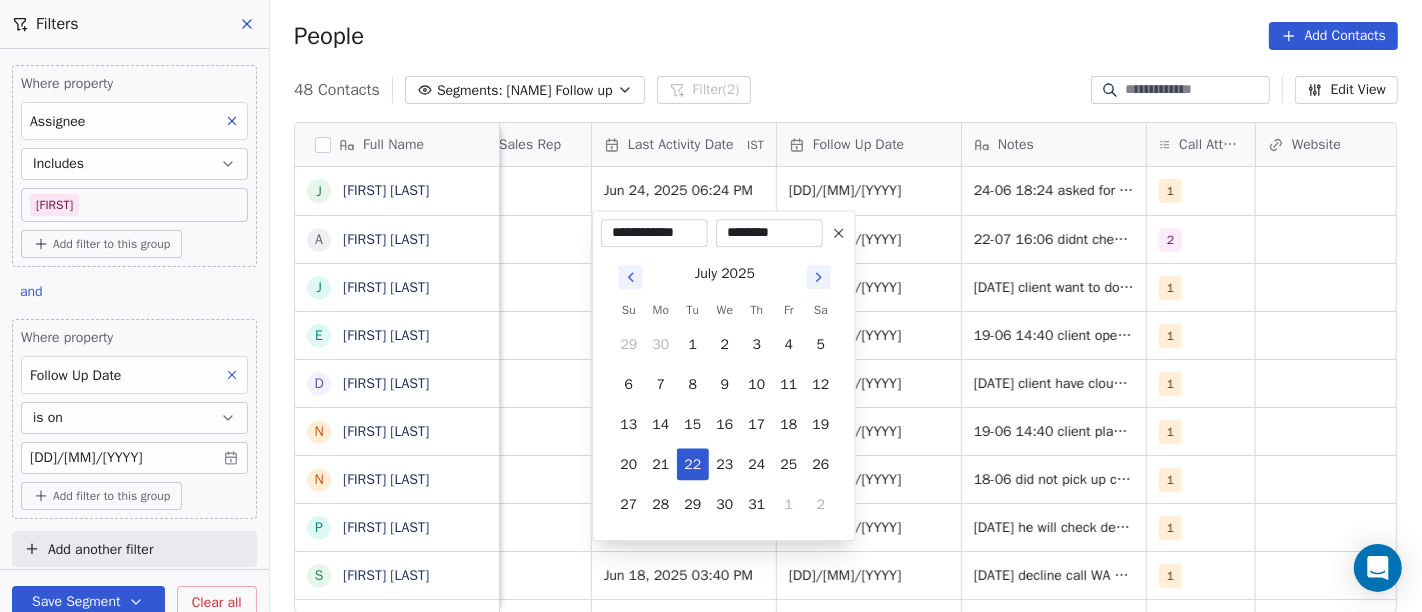 click on "On2Cook India Pvt. Ltd. Contacts People Marketing Workflows Campaigns Sales Pipelines Sequences Beta Tools Apps AI Agents Help & Support Filters Where property   Assignee   Includes Salim Add filter to this group and Where property   Follow Up Date   is on 25/06/2025 Add filter to this group Add another filter Save Segment Clear all People  Add Contacts 48 Contacts Segments: Salim Follow up Filter  (2) Edit View Tag Add to Sequence Full Name J Japkirat Oberai A Arpit Rathore J Jitendra Pal Gujral E Ethiraj kumar D Deepak Kumar N Naresh Saneja N Nazir Ahmad Shah P Parmar Mehul S Satish Shende � 𝕊𝕙𝕖𝕝𝕝𝕪 ℕ𝕒𝕣𝕒𝕟𝕘 K Krishan Kumar R Ramesh Patel B Bhavin Patel u umashankar kukreti S Santosh Kumar Mishra N Noushad B Binaya kumar satapathy s subhash Nagpal j janak Uchchat P Parth F Faizan Bandi R Raj Chandani Y Yogesh Vadiya H Hari Kumar V Vishu Angel K Ketan Gor G G Sasikumar K Kiran Mahajan S Sanjay Khullar p p:+919434749794 Lead Status Tags Assignee Sales Rep Last Activity Date" at bounding box center [711, 306] 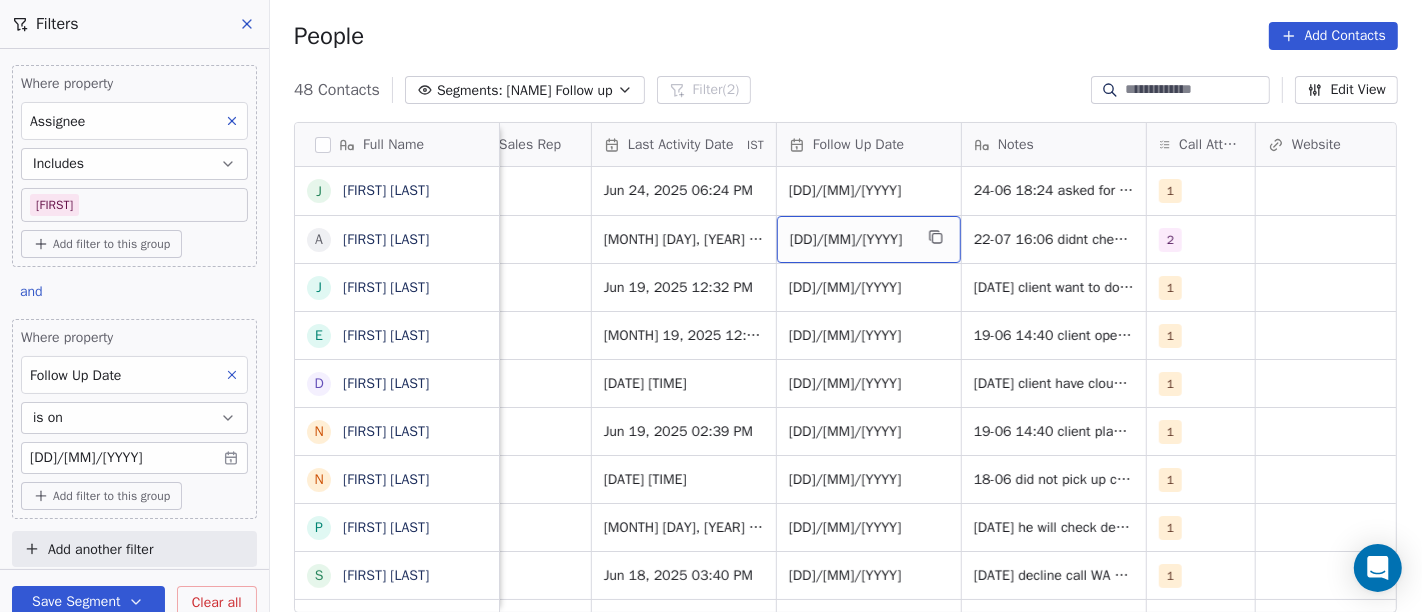 click on "25/06/2025" at bounding box center [851, 240] 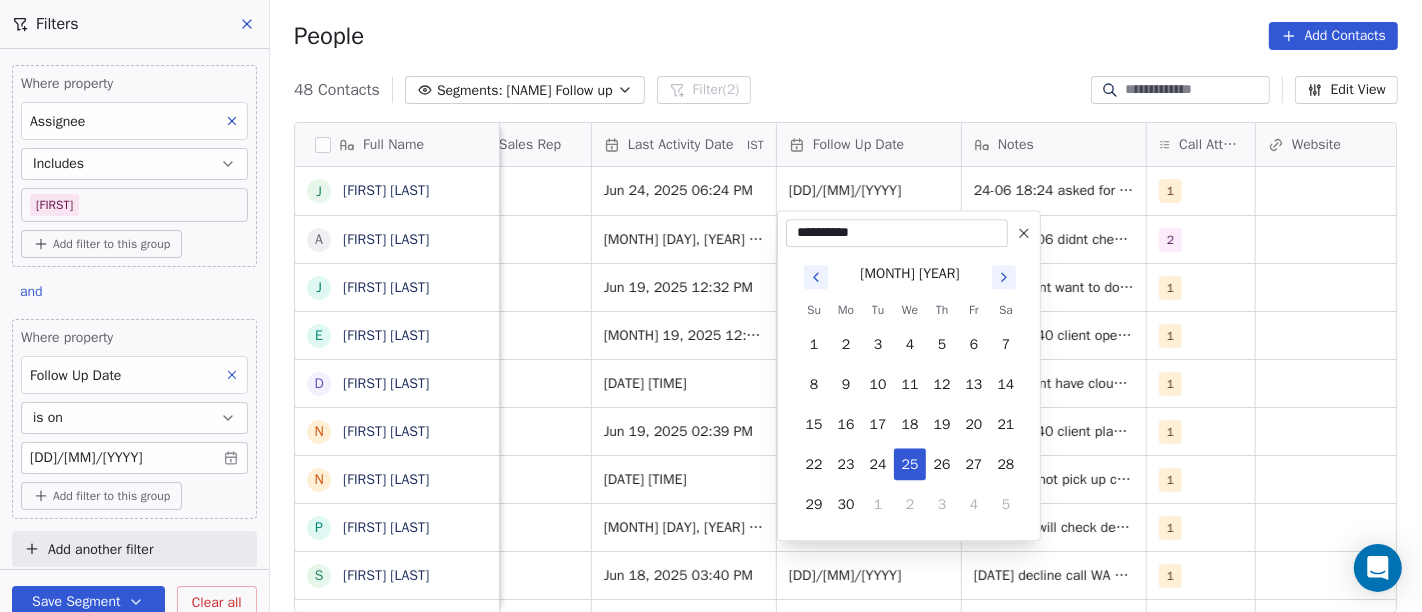 click 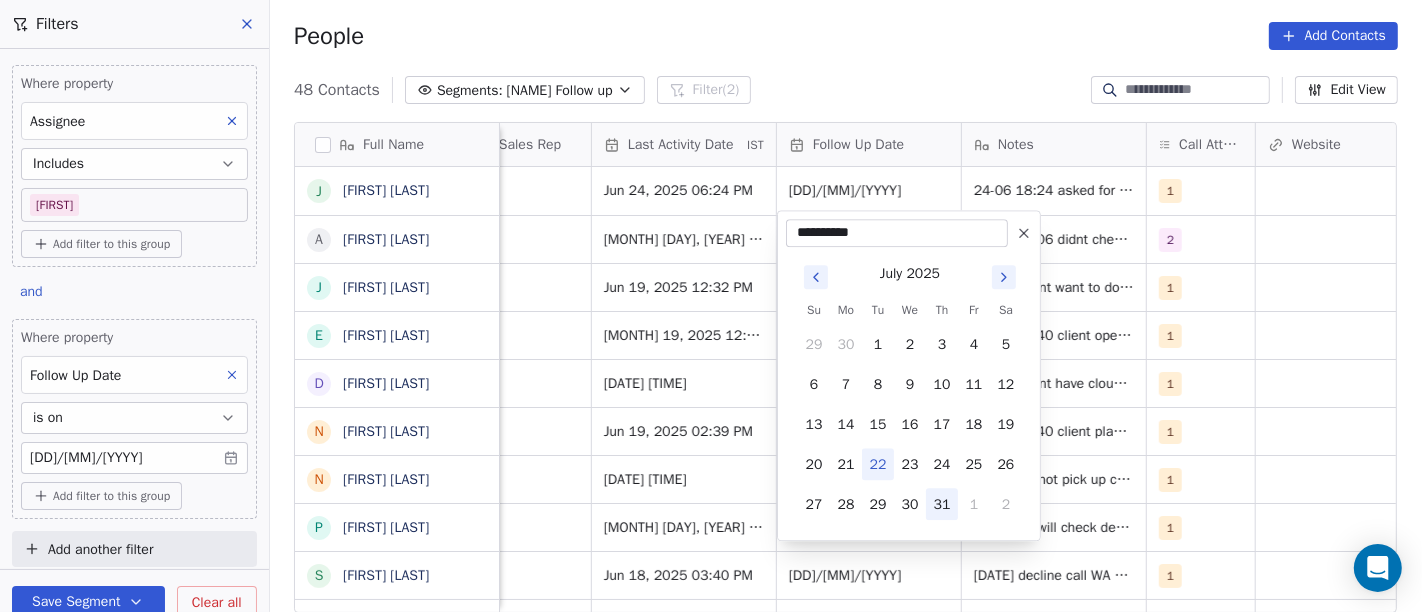 click on "31" at bounding box center (942, 504) 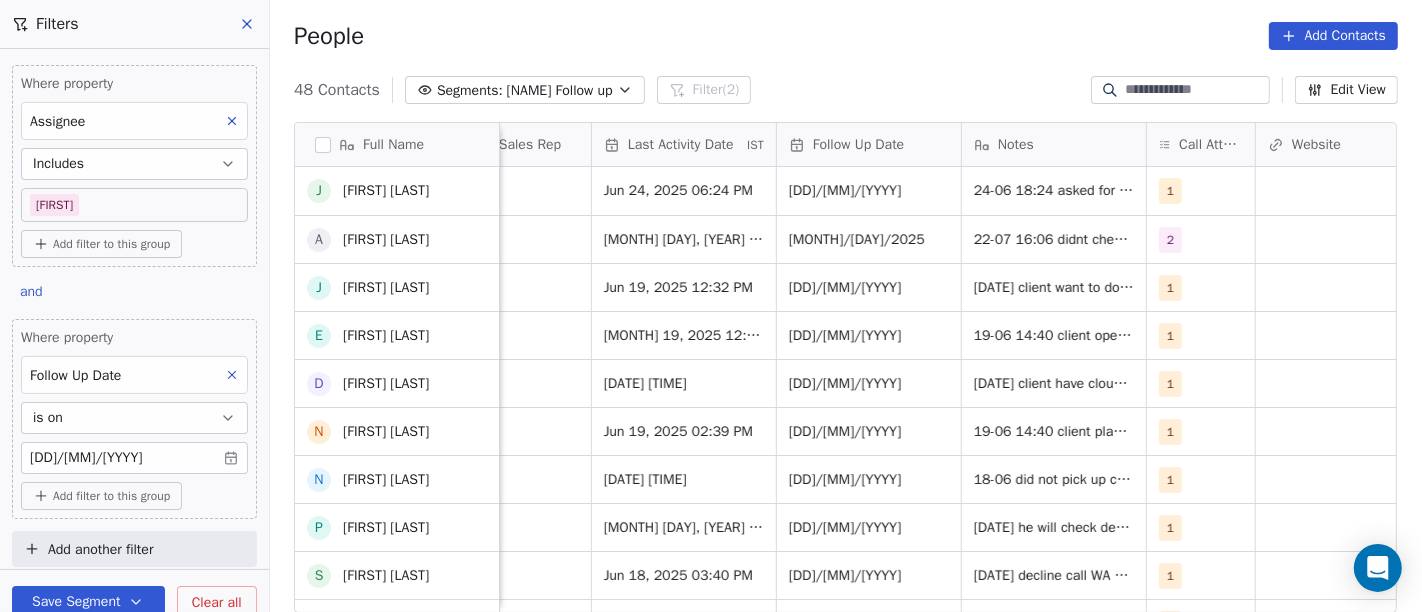 scroll, scrollTop: 8, scrollLeft: 0, axis: vertical 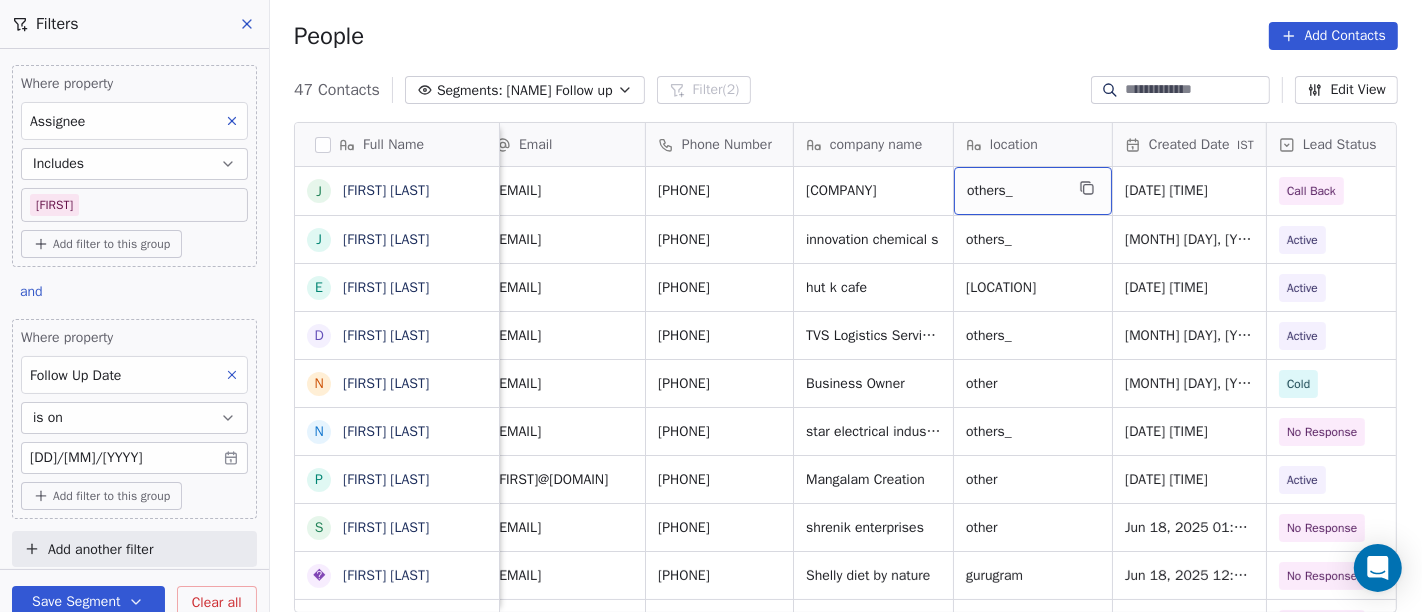 click on "others_" at bounding box center [1033, 191] 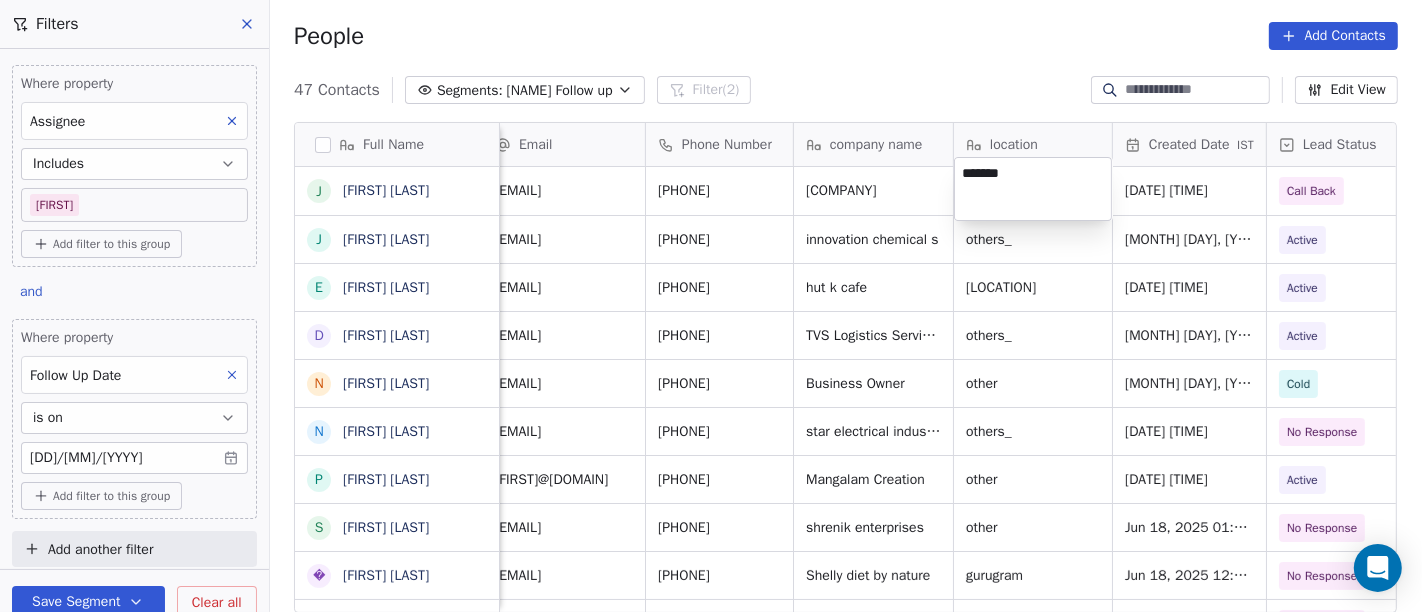 click on "*******" at bounding box center [1033, 189] 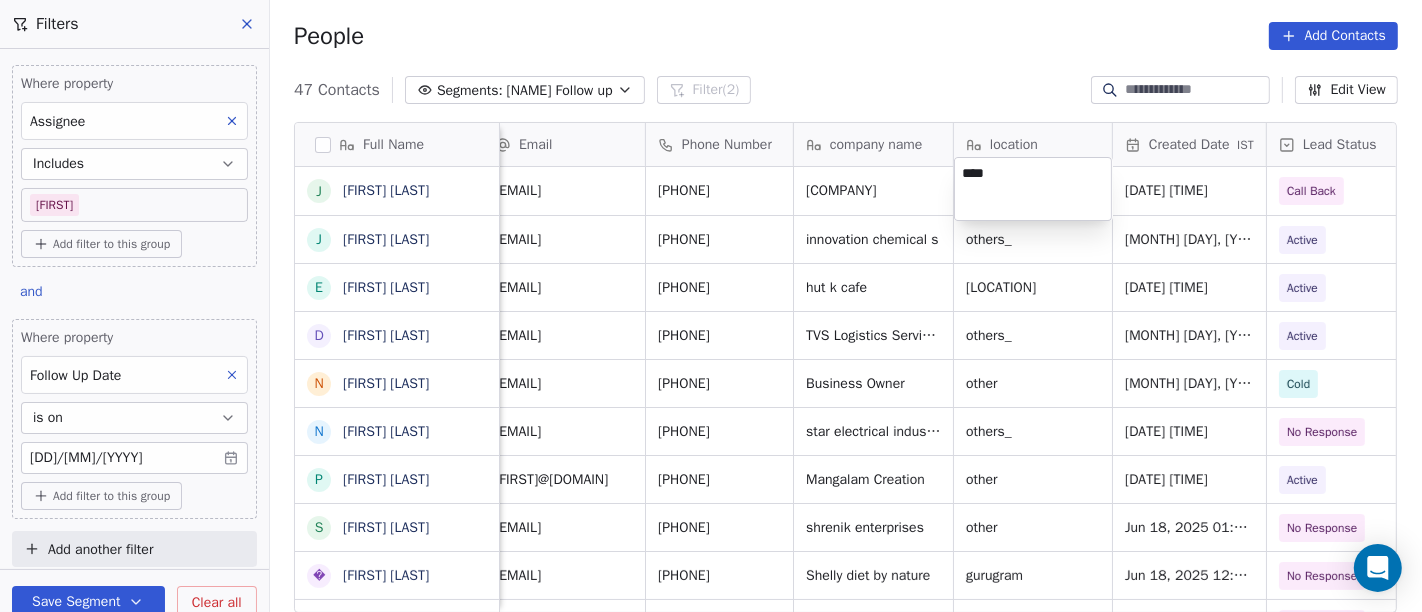 type on "****" 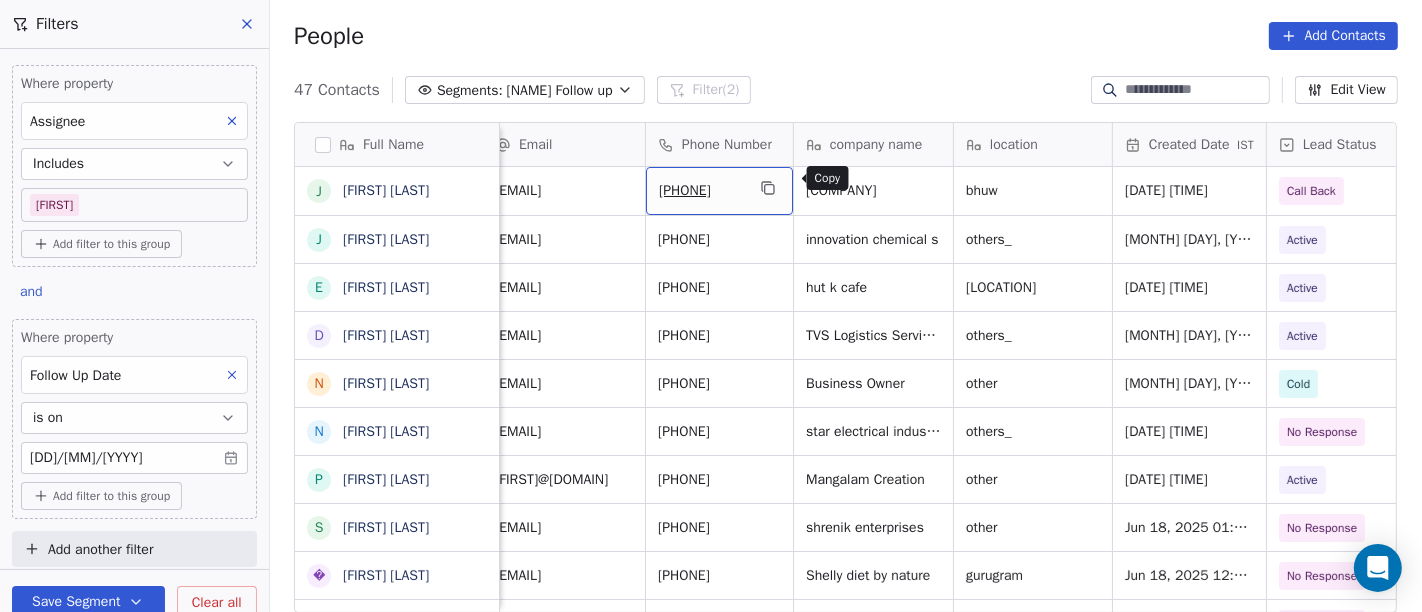 click at bounding box center (768, 188) 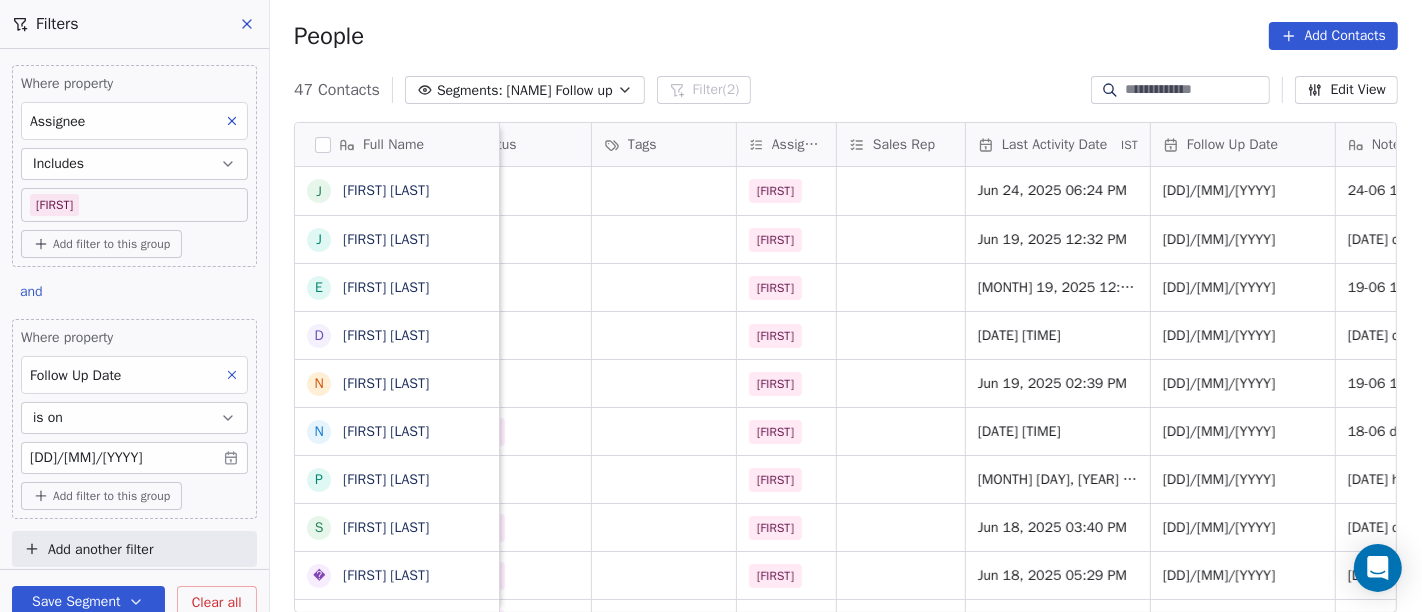 scroll, scrollTop: 8, scrollLeft: 880, axis: both 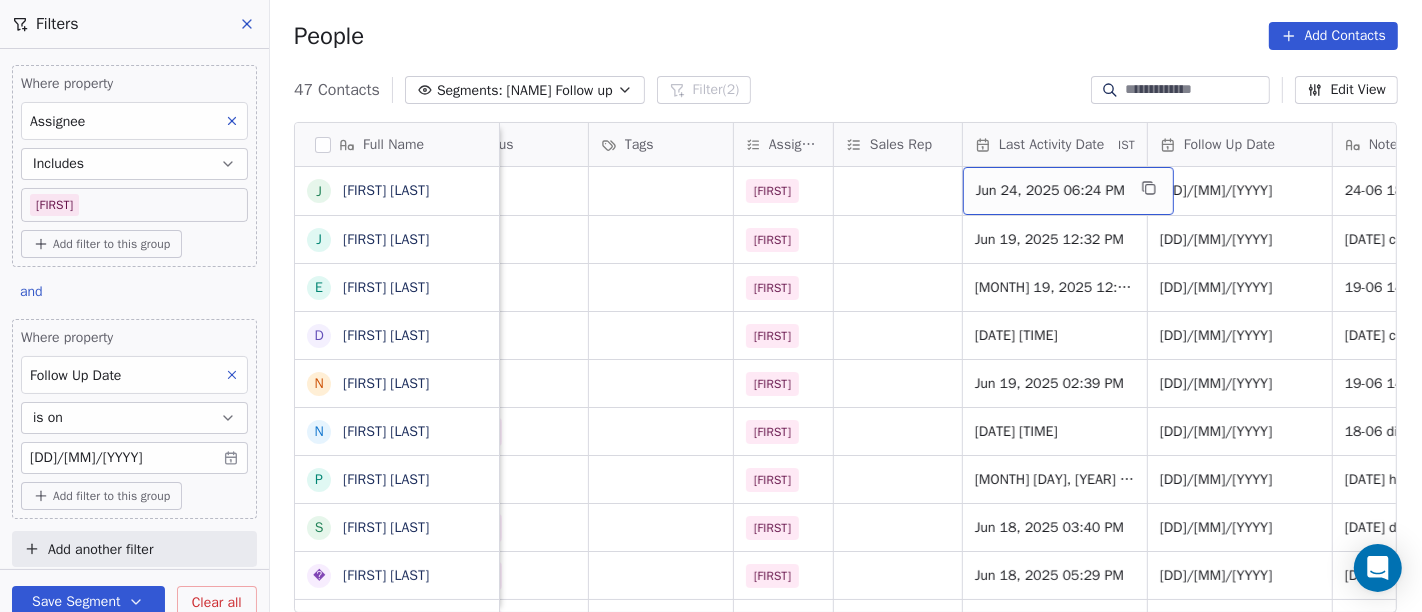 click on "Jun 24, 2025 06:24 PM" at bounding box center [1050, 191] 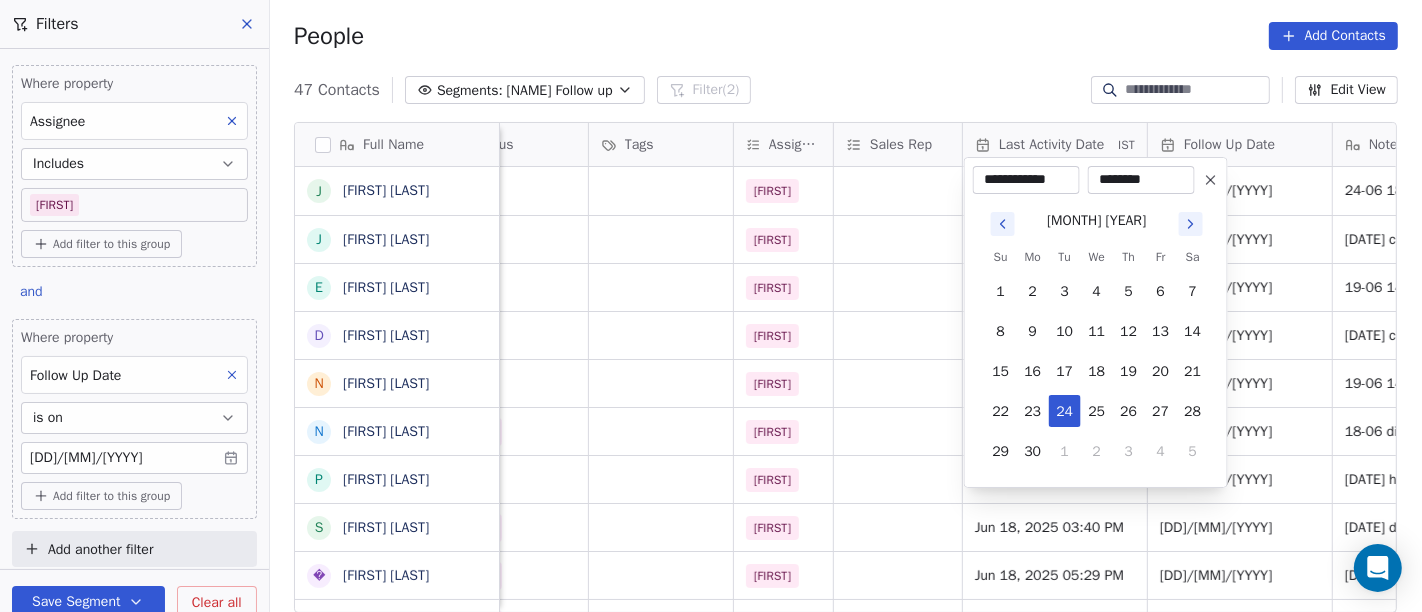 click 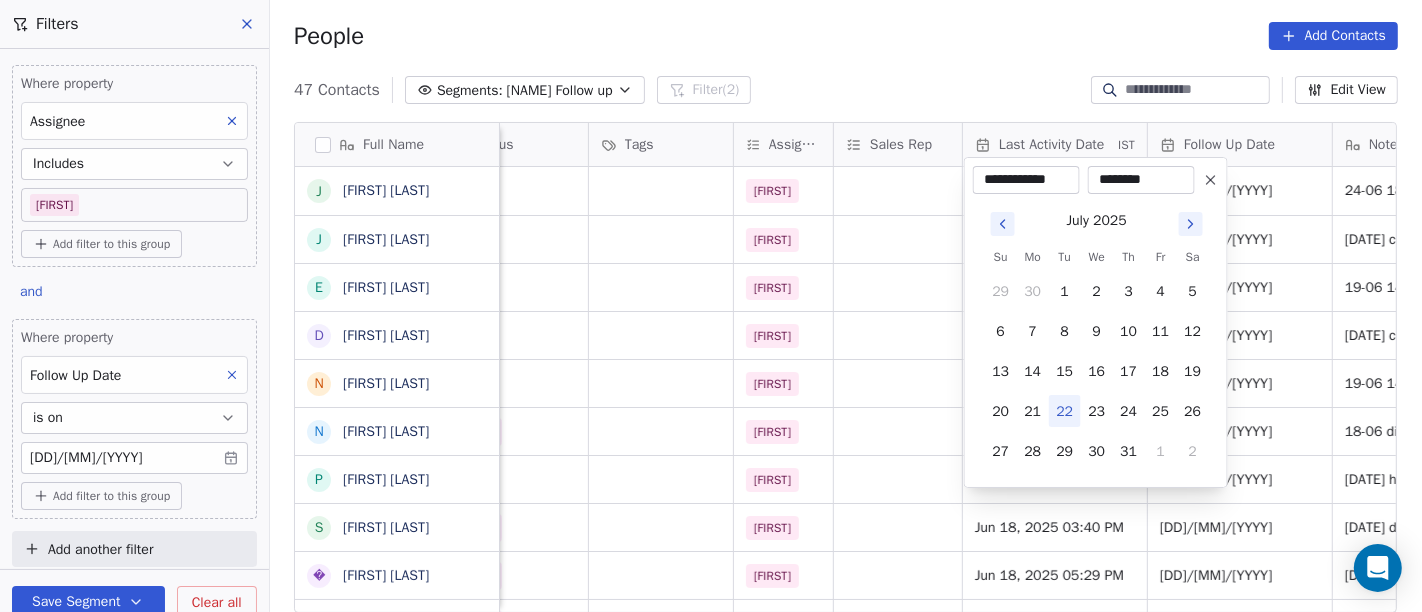 click on "22" at bounding box center (1065, 411) 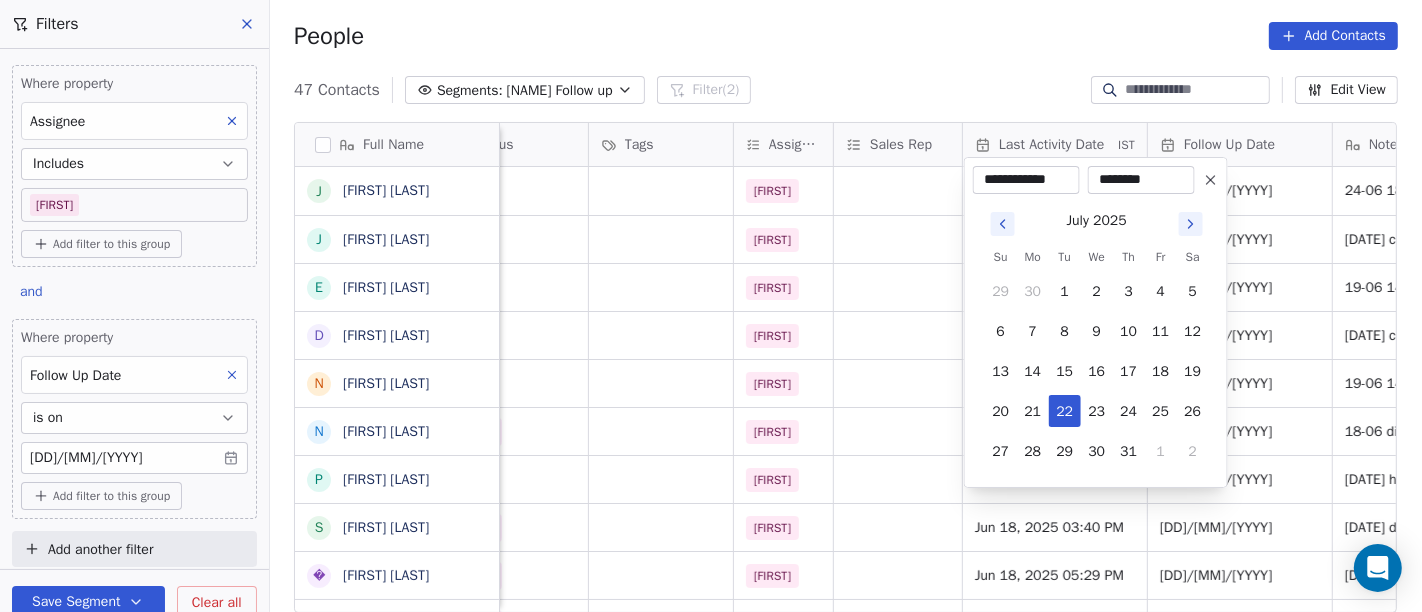 click on "On2Cook India Pvt. Ltd. Contacts People Marketing Workflows Campaigns Sales Pipelines Sequences Beta Tools Apps AI Agents Help & Support Filters Where property   Assignee   Includes Salim Add filter to this group and Where property   Follow Up Date   is on 25/06/2025 Add filter to this group Add another filter Save Segment Clear all People  Add Contacts 47 Contacts Segments: Salim Follow up Filter  (2) Edit View Tag Add to Sequence Full Name J Japkirat Oberai J Jitendra Pal Gujral E Ethiraj kumar D Deepak Kumar N Naresh Saneja N Nazir Ahmad Shah P Parmar Mehul S Satish Shende � 𝕊𝕙𝕖𝕝𝕝𝕪 ℕ𝕒𝕣𝕒𝕟𝕘 K Krishan Kumar R Ramesh Patel B Bhavin Patel u umashankar kukreti S Santosh Kumar Mishra N Noushad B Binaya kumar satapathy s subhash Nagpal j janak Uchchat P Parth F Faizan Bandi R Raj Chandani Y Yogesh Vadiya H Hari Kumar V Vishu Angel K Ketan Gor G G Sasikumar K Kiran Mahajan S Sanjay Khullar p p:+919434749794 V Vansh gopal patel company name location Created Date IST Lead Status" at bounding box center [711, 306] 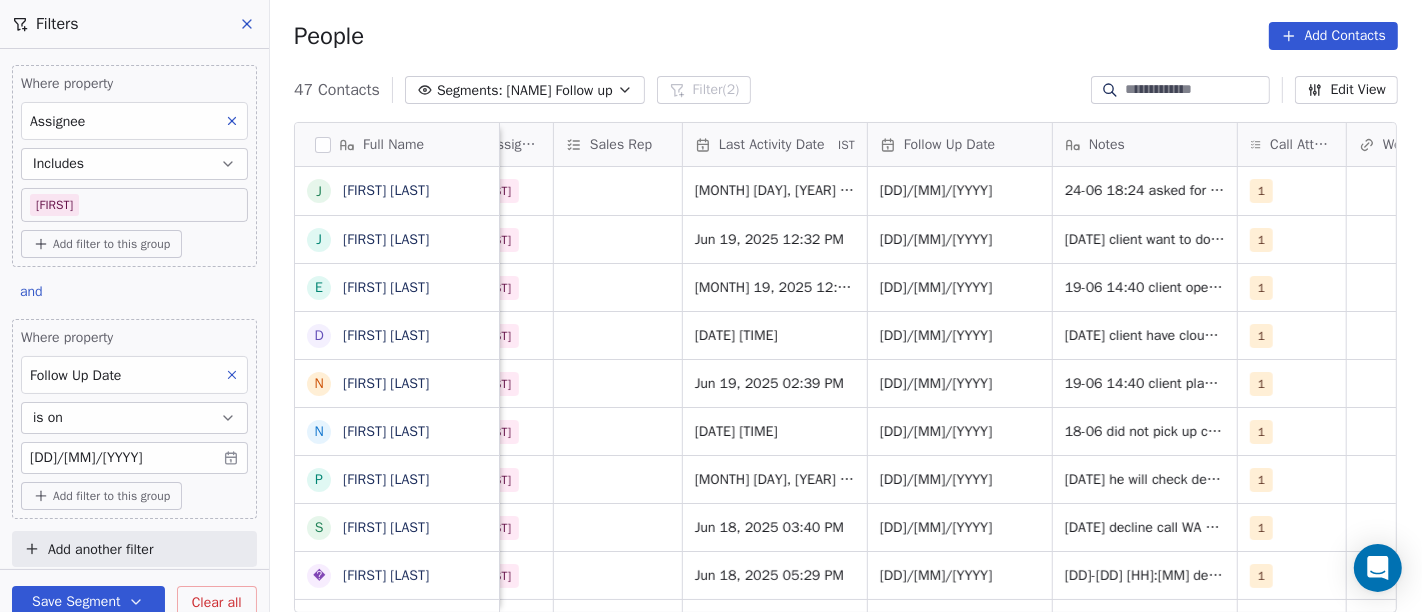 scroll, scrollTop: 8, scrollLeft: 1188, axis: both 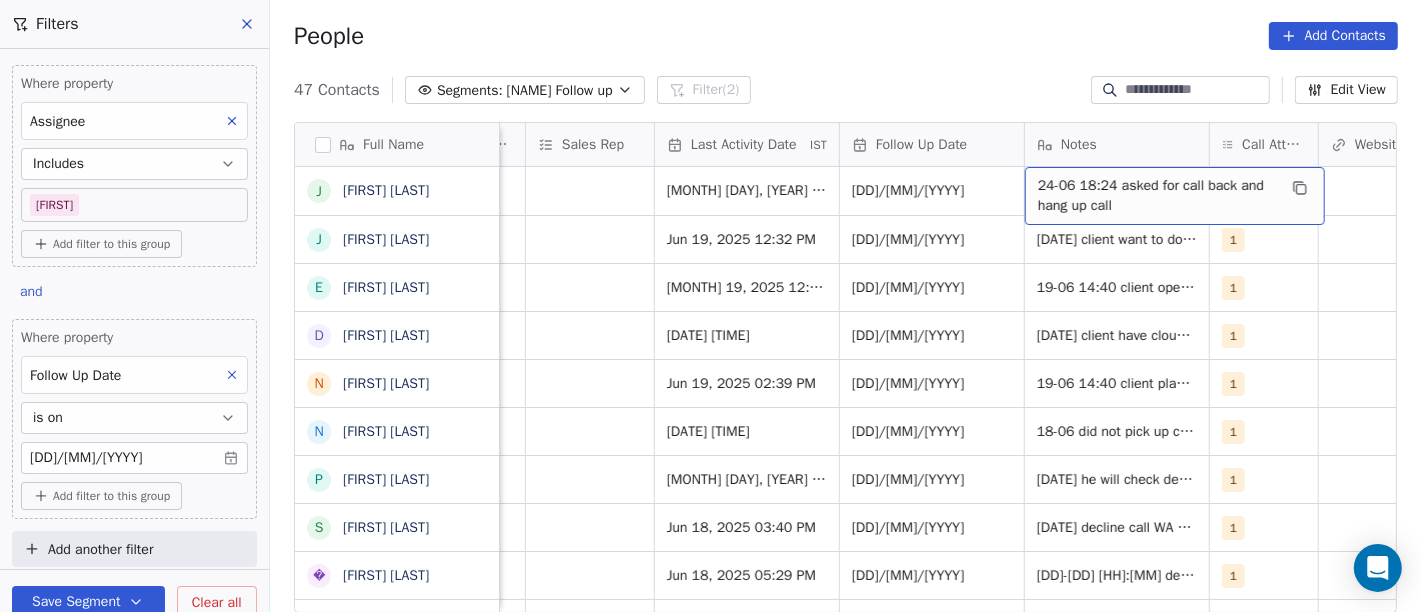 click on "24-06 18:24 asked for call back and hang up call" at bounding box center (1157, 196) 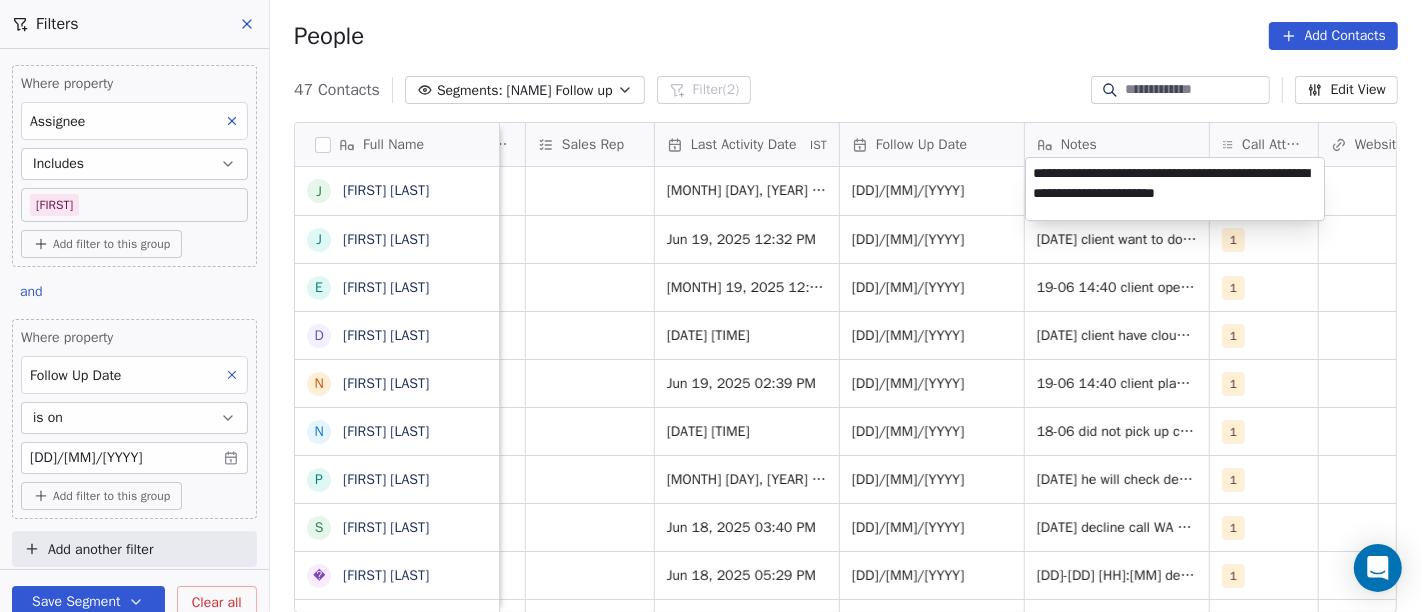 type on "**********" 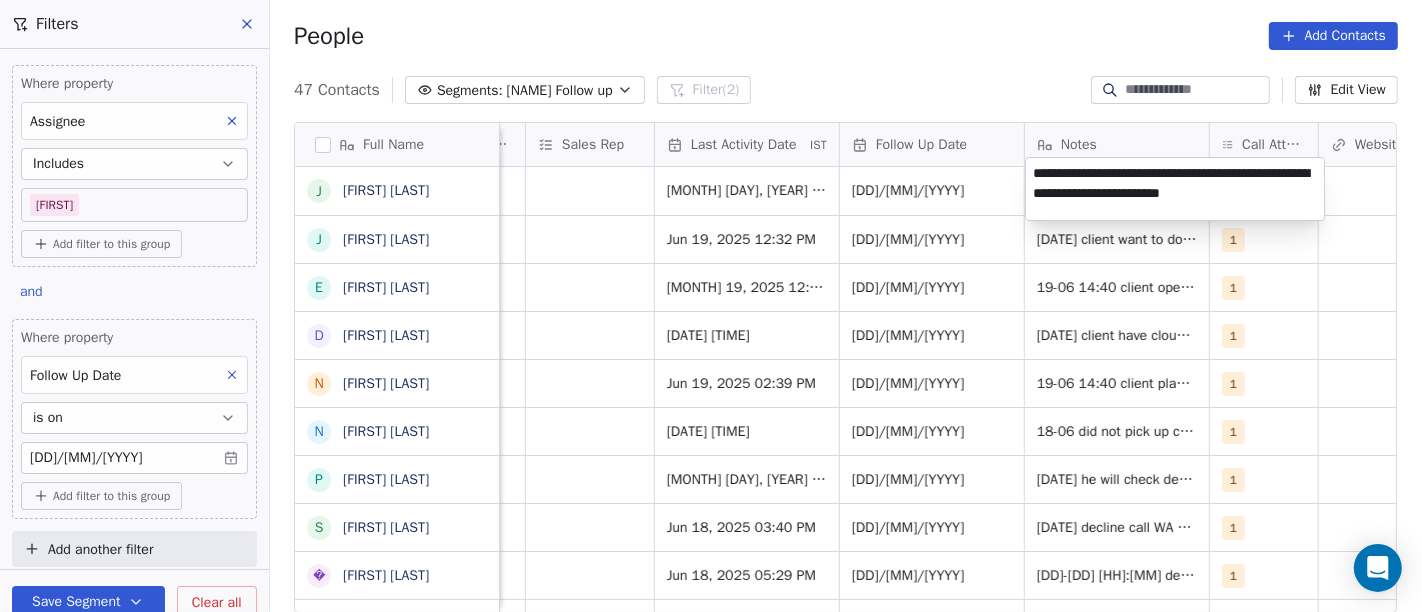 click on "On2Cook India Pvt. Ltd. Contacts People Marketing Workflows Campaigns Sales Pipelines Sequences Beta Tools Apps AI Agents Help & Support Filters Where property   Assignee   Includes Salim Add filter to this group and Where property   Follow Up Date   is on 25/06/2025 Add filter to this group Add another filter Save Segment Clear all People  Add Contacts 47 Contacts Segments: Salim Follow up Filter  (2) Edit View Tag Add to Sequence Full Name J Japkirat Oberai J Jitendra Pal Gujral E Ethiraj kumar D Deepak Kumar N Naresh Saneja N Nazir Ahmad Shah P Parmar Mehul S Satish Shende � 𝕊𝕙𝕖𝕝𝕝𝕪 ℕ𝕒𝕣𝕒𝕟𝕘 K Krishan Kumar R Ramesh Patel B Bhavin Patel u umashankar kukreti S Santosh Kumar Mishra N Noushad B Binaya kumar satapathy s subhash Nagpal j janak Uchchat P Parth F Faizan Bandi R Raj Chandani Y Yogesh Vadiya H Hari Kumar V Vishu Angel K Ketan Gor G G Sasikumar K Kiran Mahajan S Sanjay Khullar p p:+919434749794 V Vansh gopal patel Created Date IST Lead Status Tags Assignee IST   1" at bounding box center (711, 306) 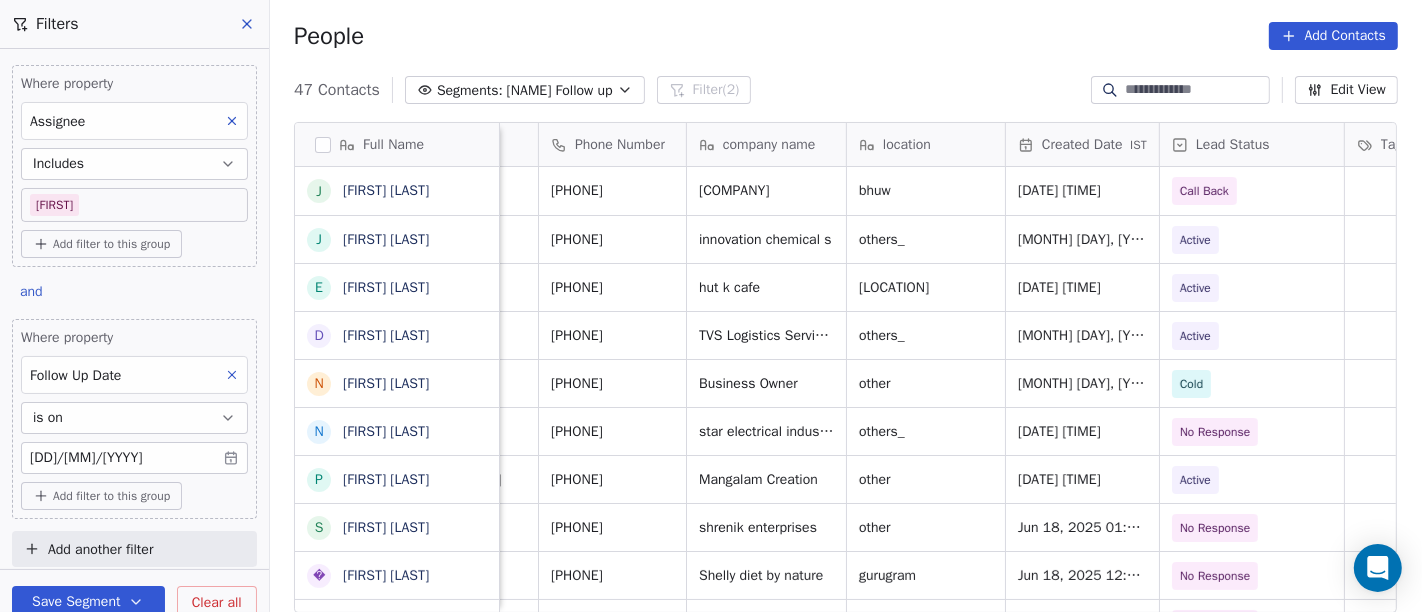 scroll, scrollTop: 0, scrollLeft: 123, axis: horizontal 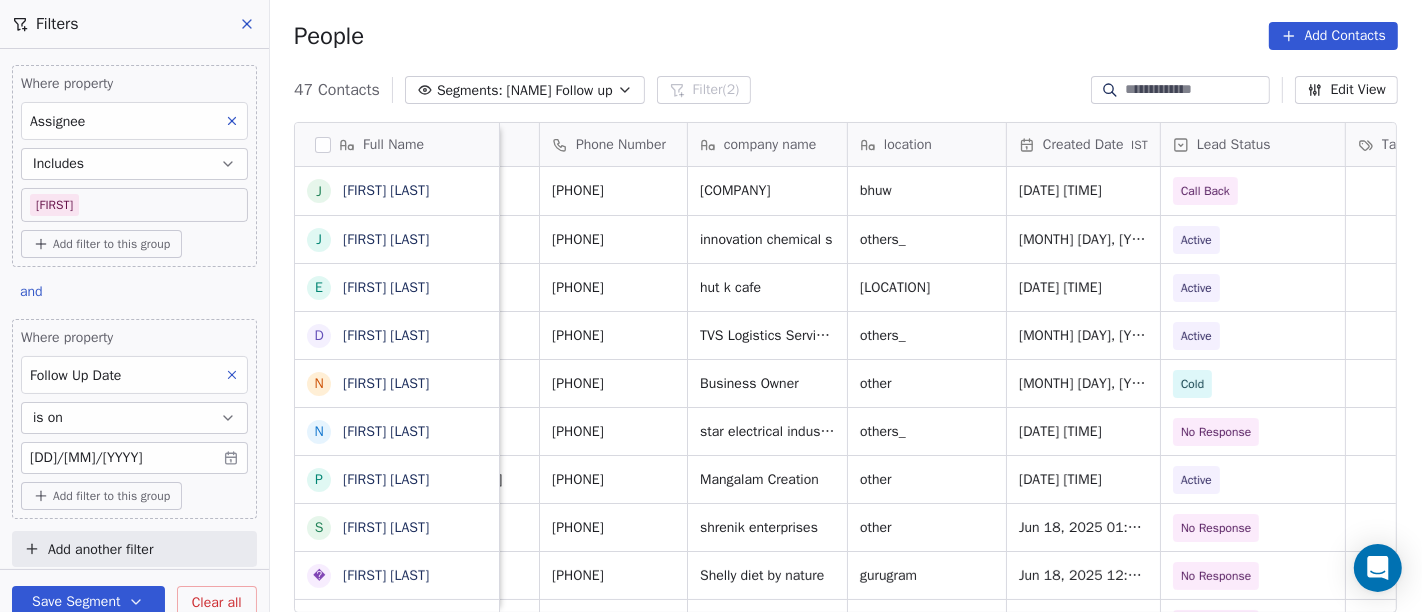 click on "People  Add Contacts" at bounding box center [846, 36] 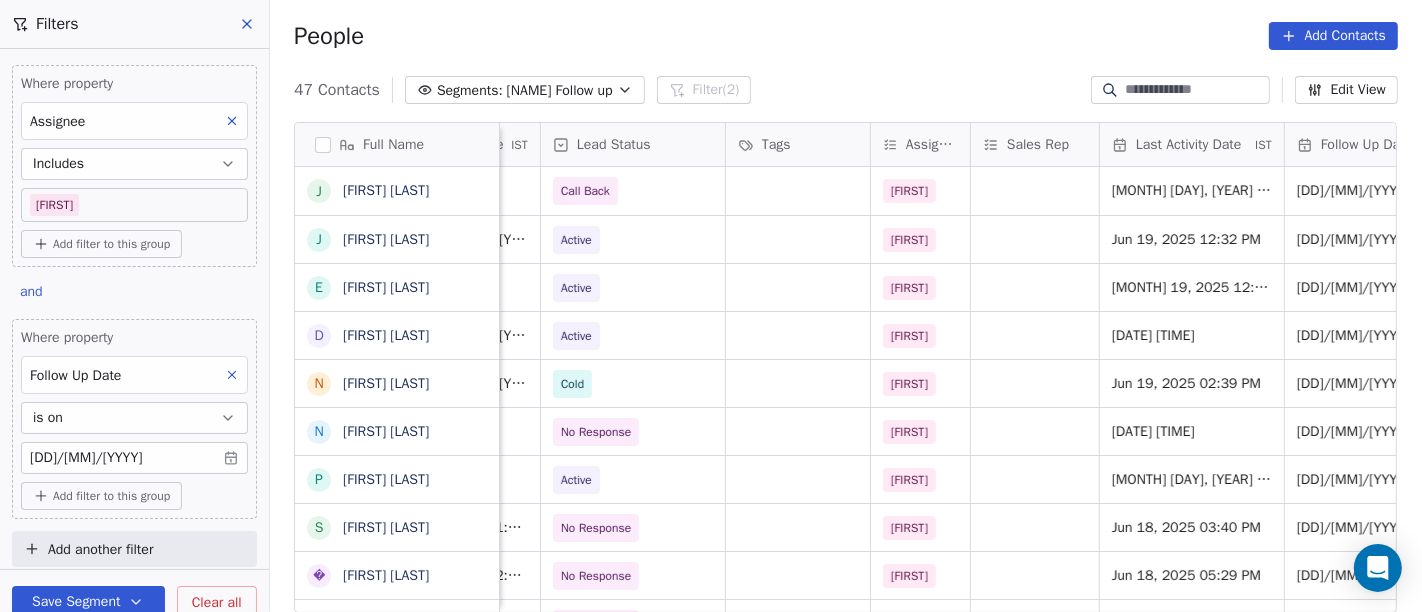 scroll, scrollTop: 0, scrollLeft: 0, axis: both 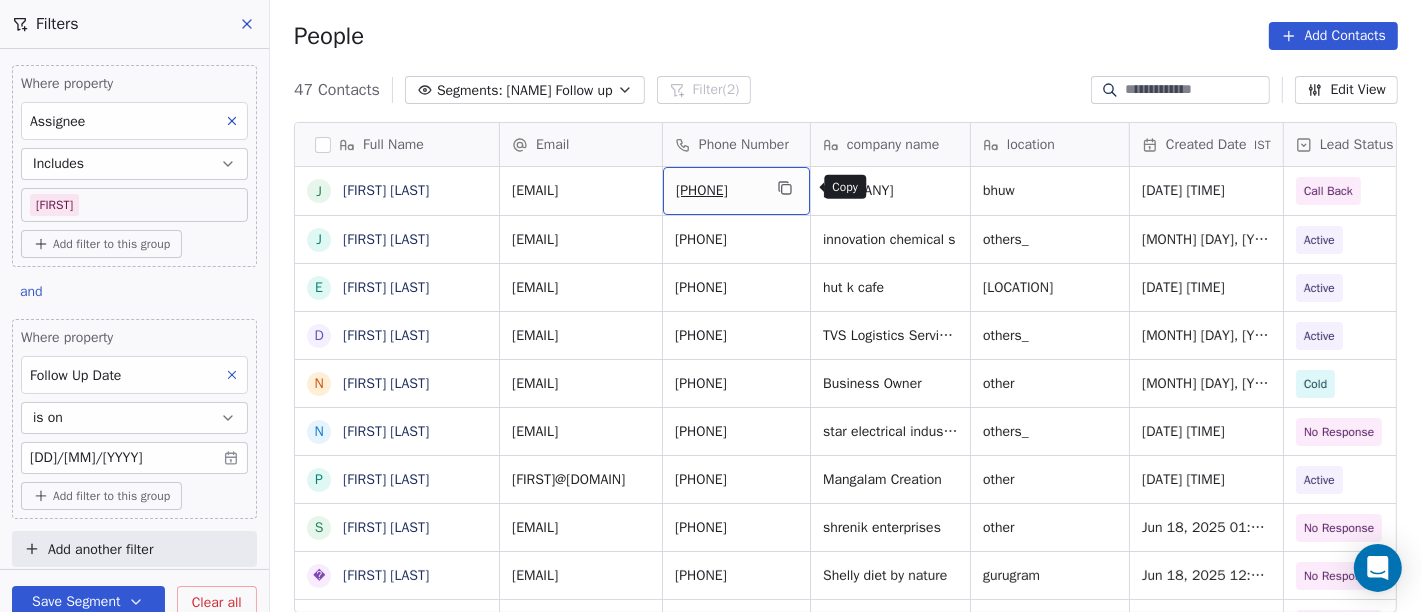 click 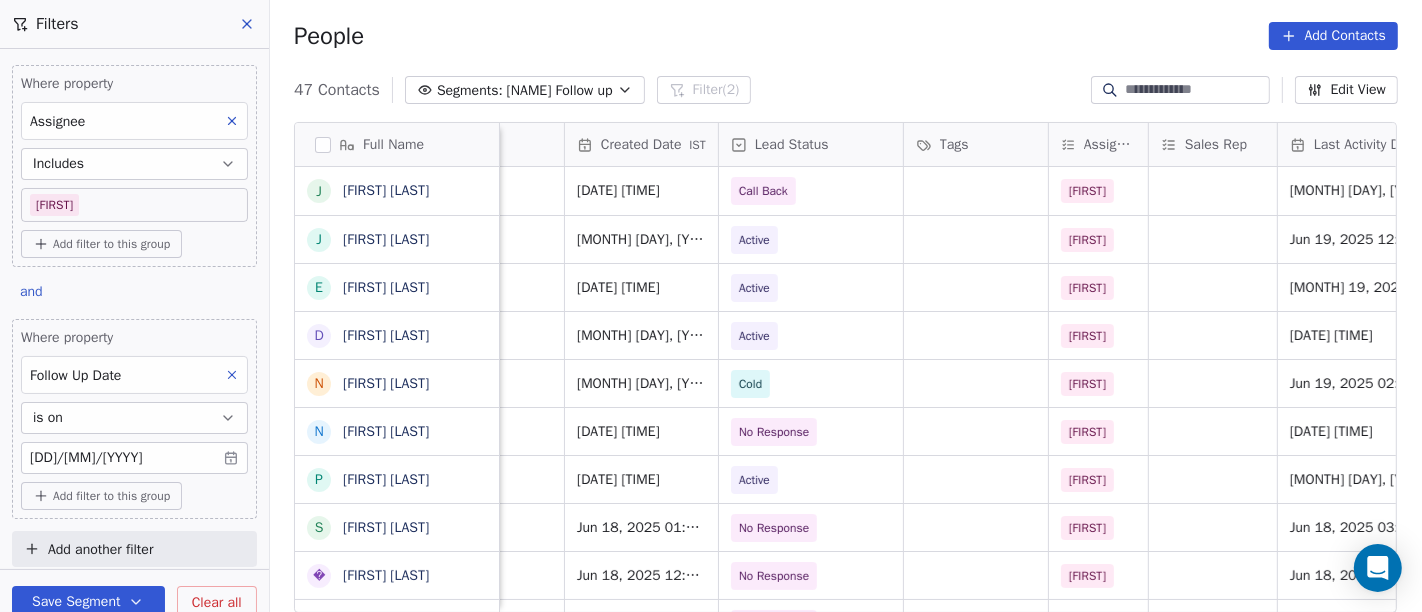 scroll, scrollTop: 0, scrollLeft: 637, axis: horizontal 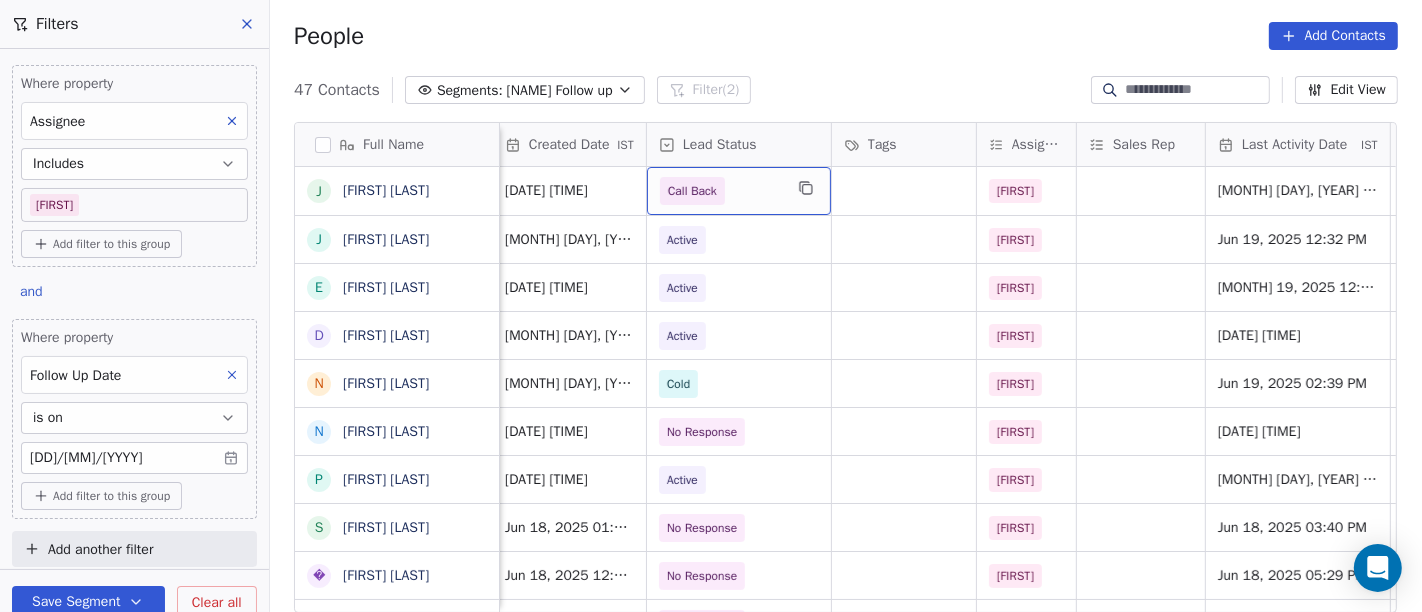 click on "Call Back" at bounding box center [692, 191] 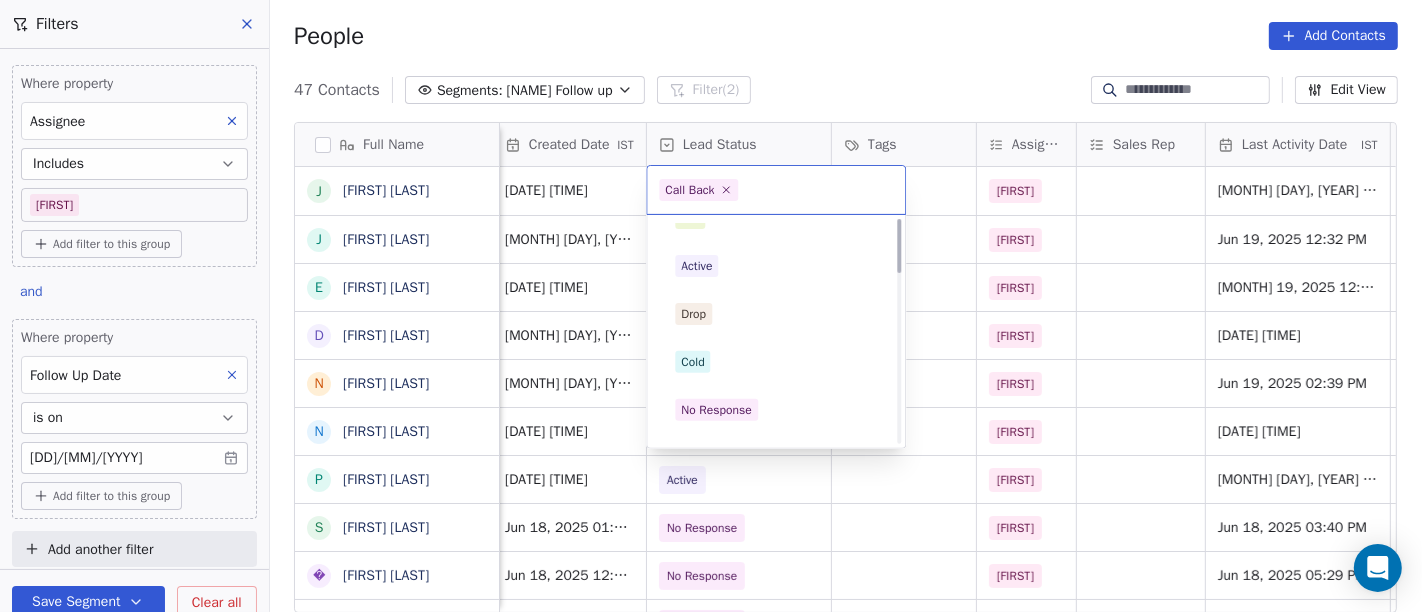 scroll, scrollTop: 0, scrollLeft: 0, axis: both 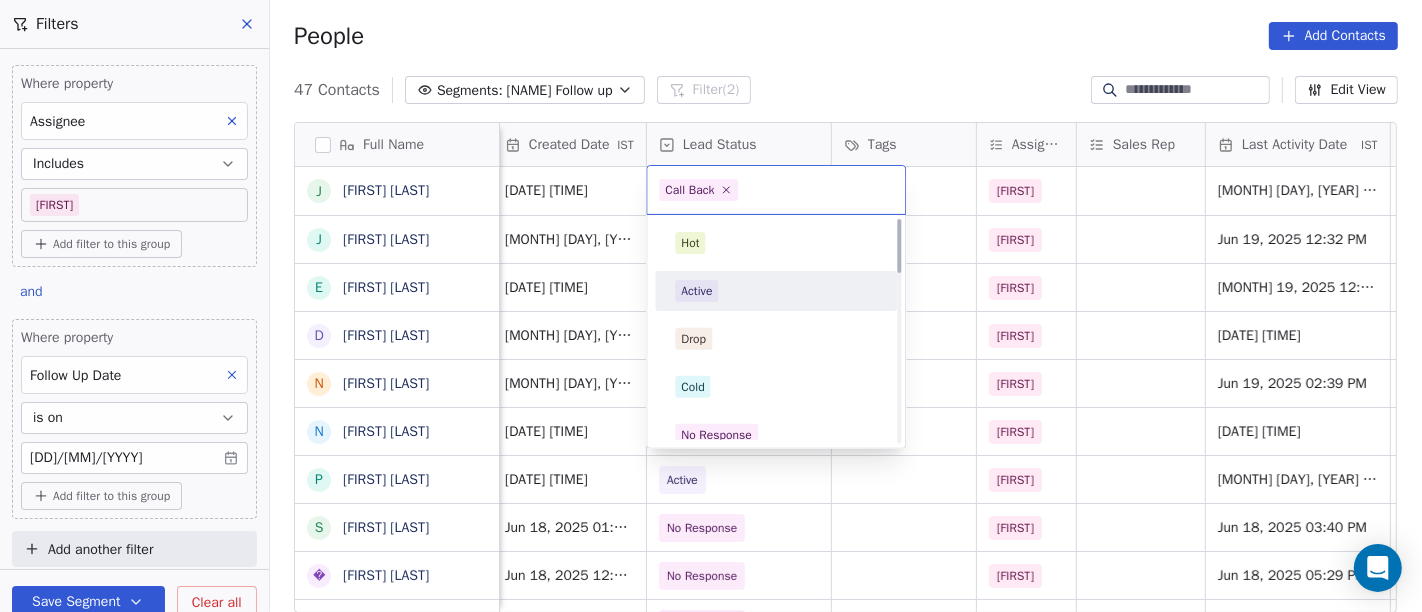 click on "Active" at bounding box center (696, 291) 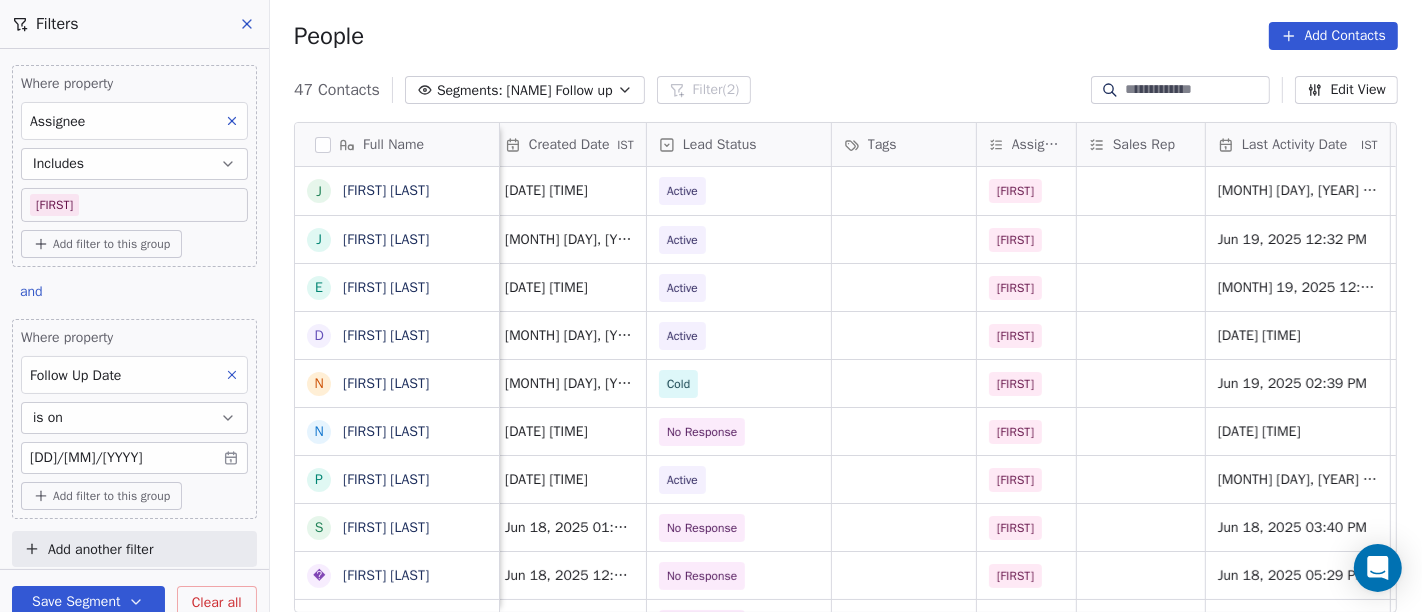 click on "People  Add Contacts" at bounding box center [846, 36] 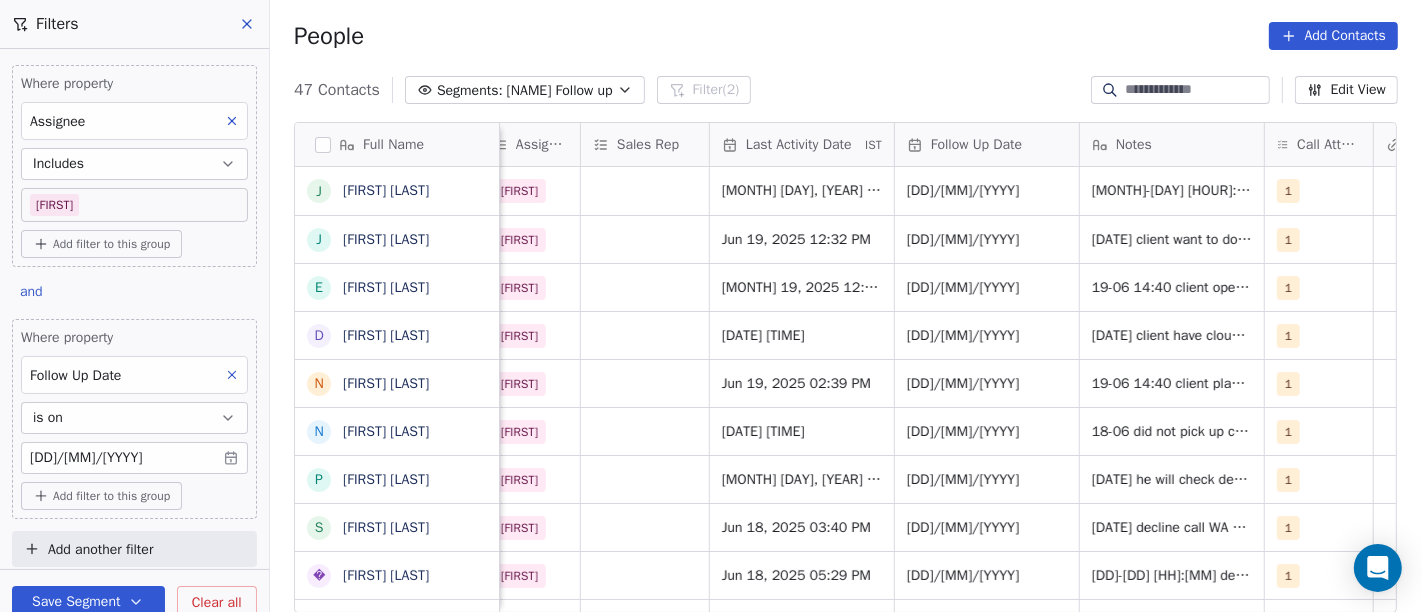 scroll, scrollTop: 0, scrollLeft: 1135, axis: horizontal 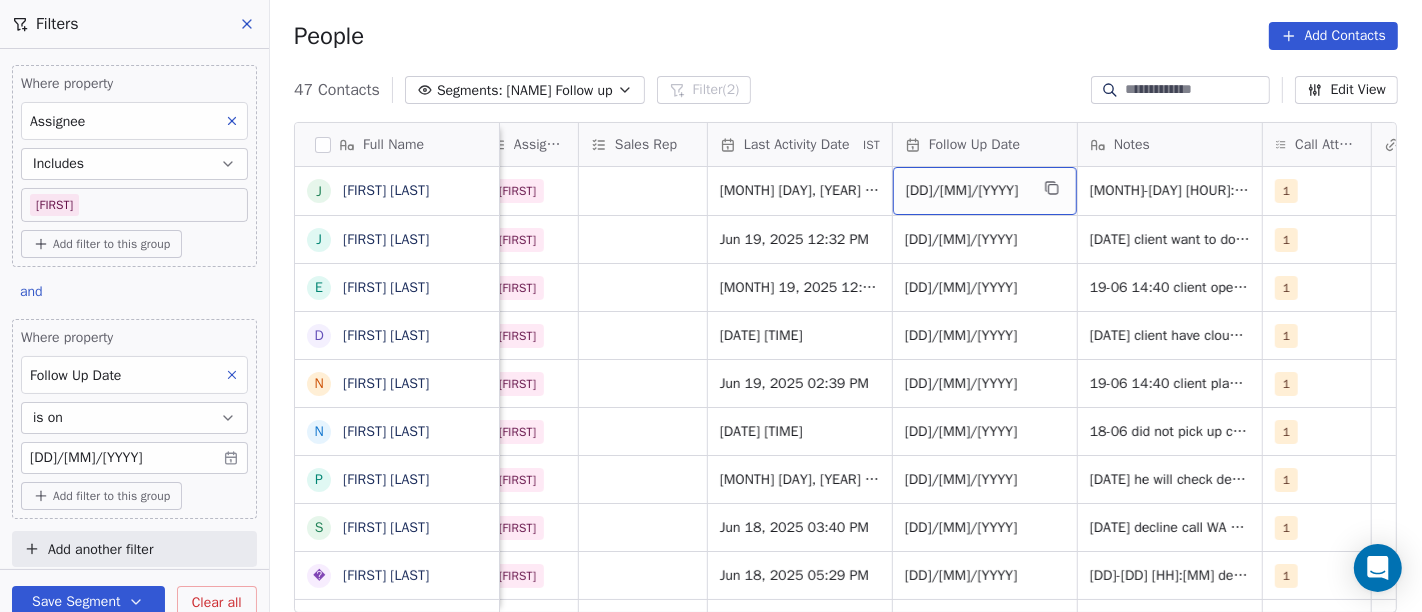 click on "25/06/2025" at bounding box center [967, 191] 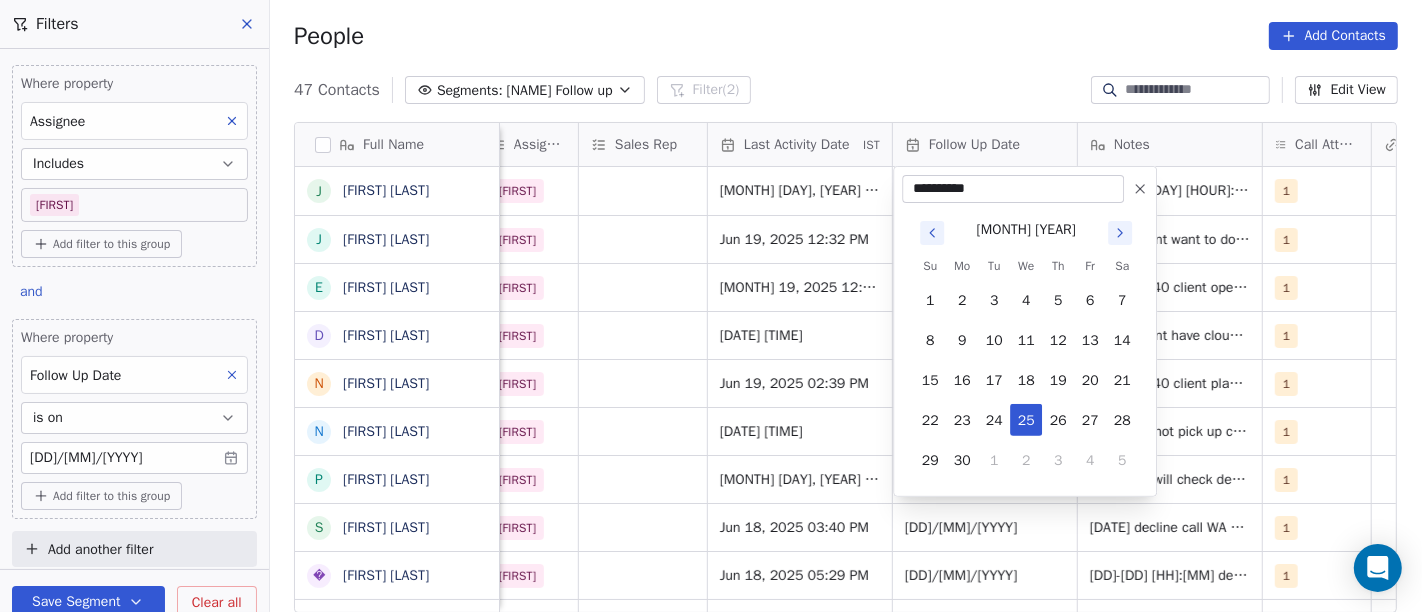 click 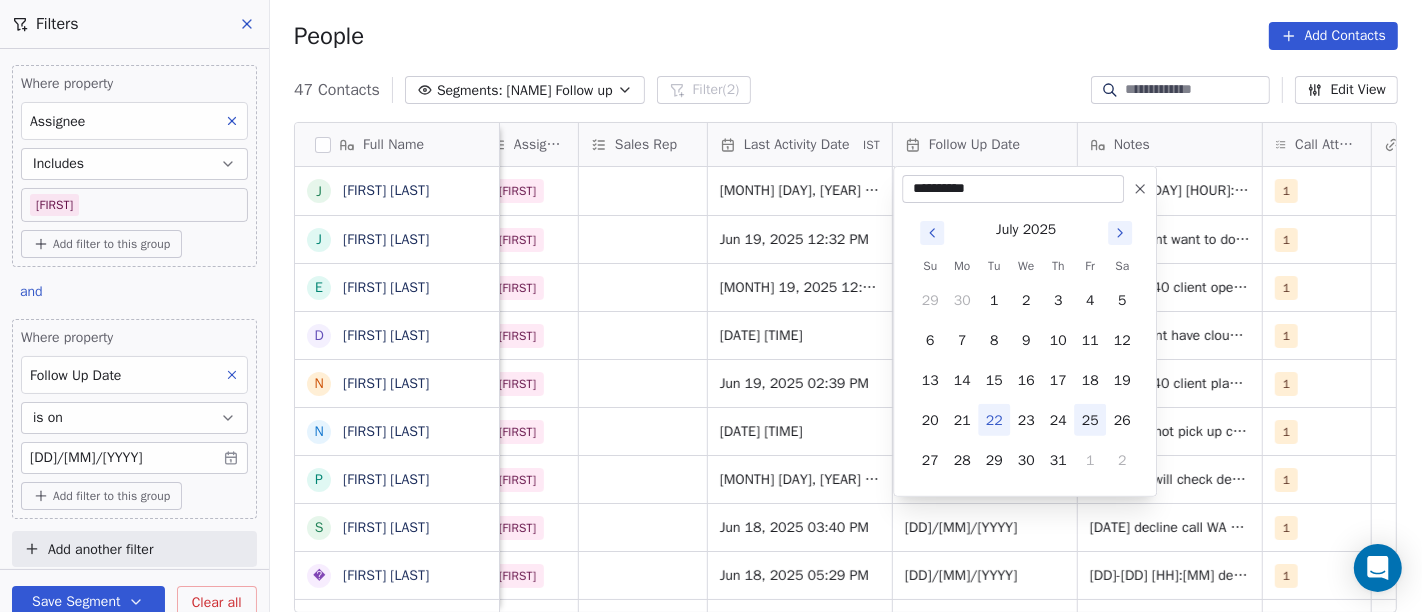 click on "25" at bounding box center (1090, 420) 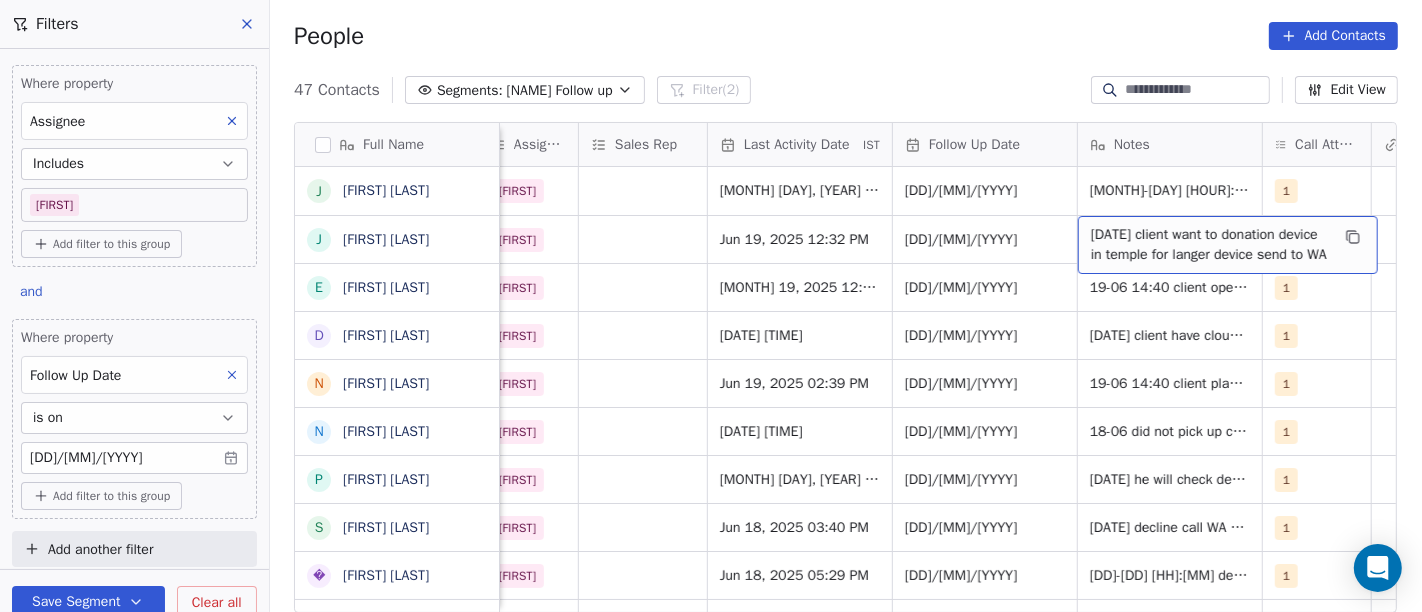 drag, startPoint x: 1082, startPoint y: 218, endPoint x: 1420, endPoint y: 259, distance: 340.4776 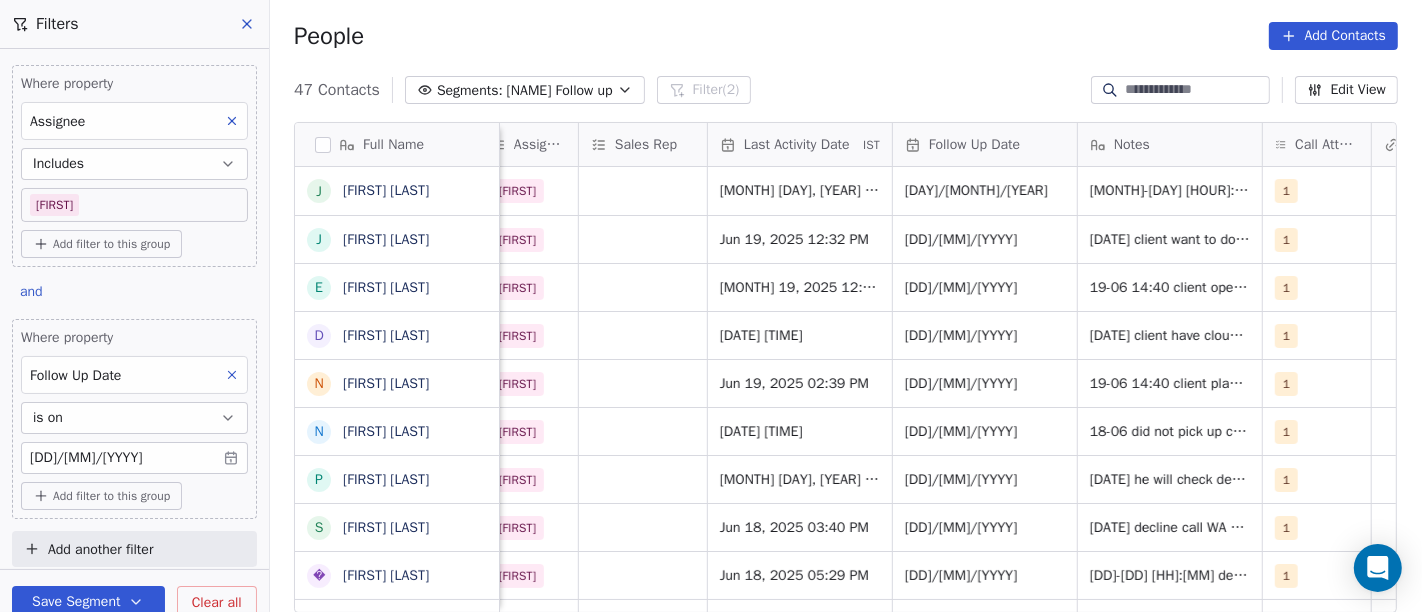 click on "47 Contacts Segments: Salim Follow up Filter  (2) Edit View" at bounding box center (846, 90) 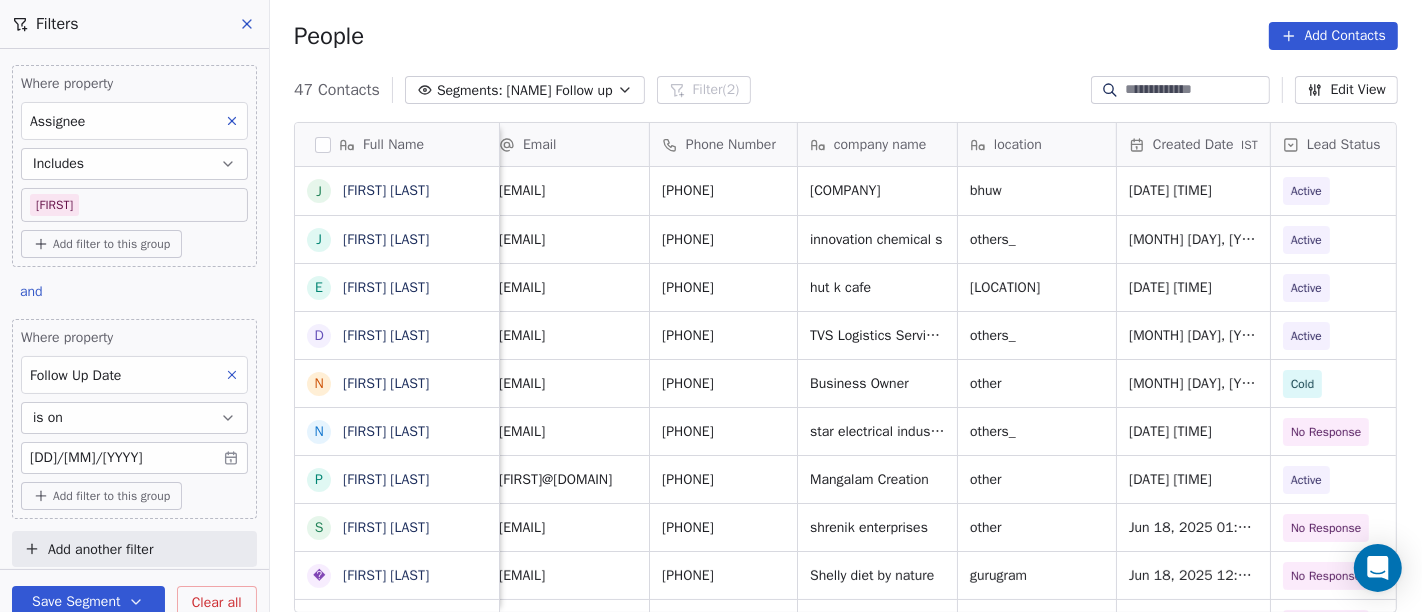 scroll, scrollTop: 0, scrollLeft: 0, axis: both 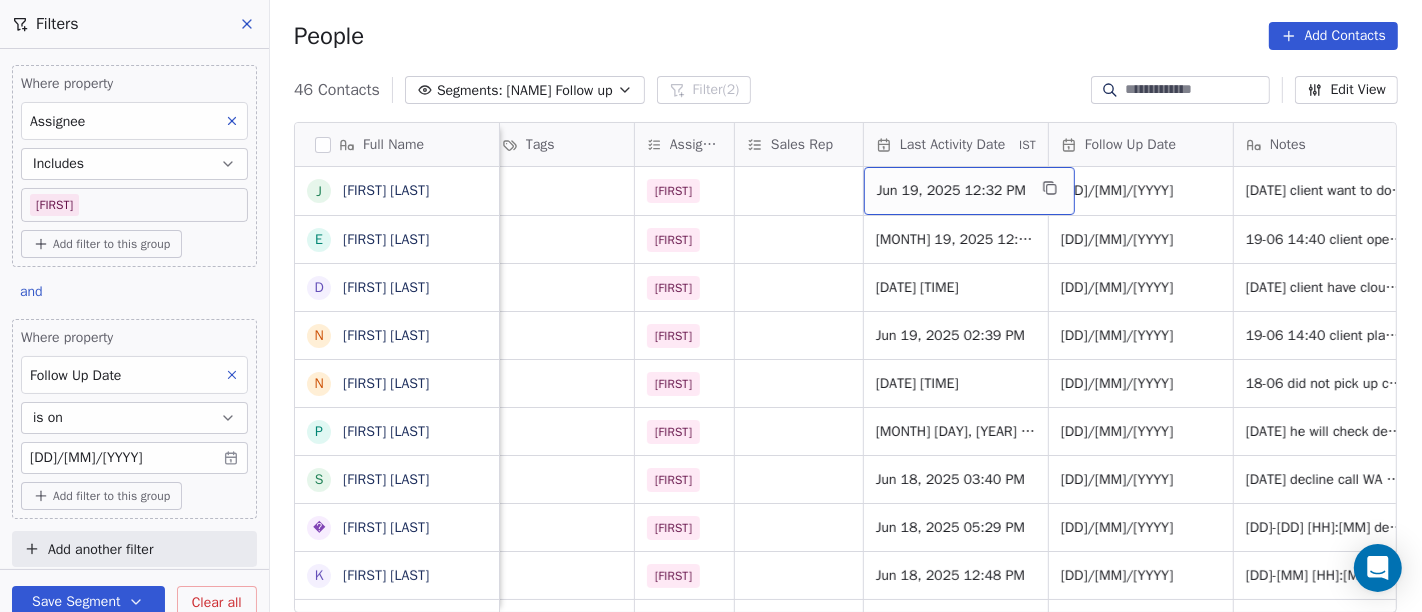 click on "Jun 19, 2025 12:32 PM" at bounding box center (951, 191) 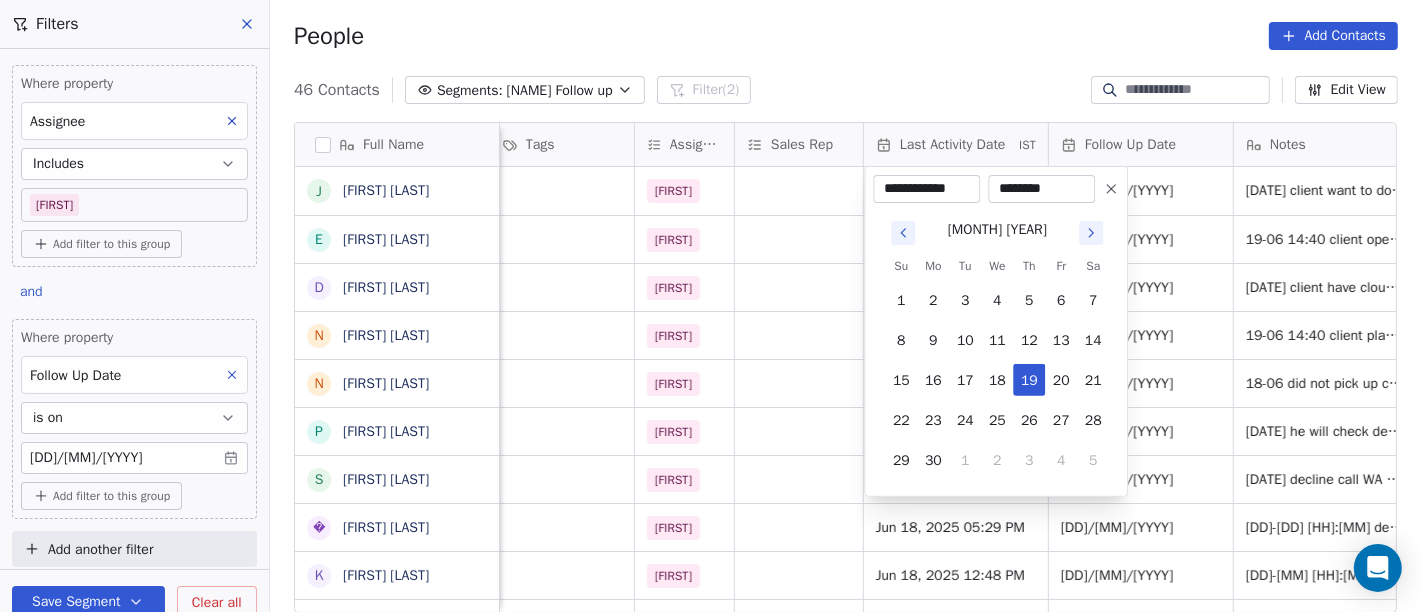 click 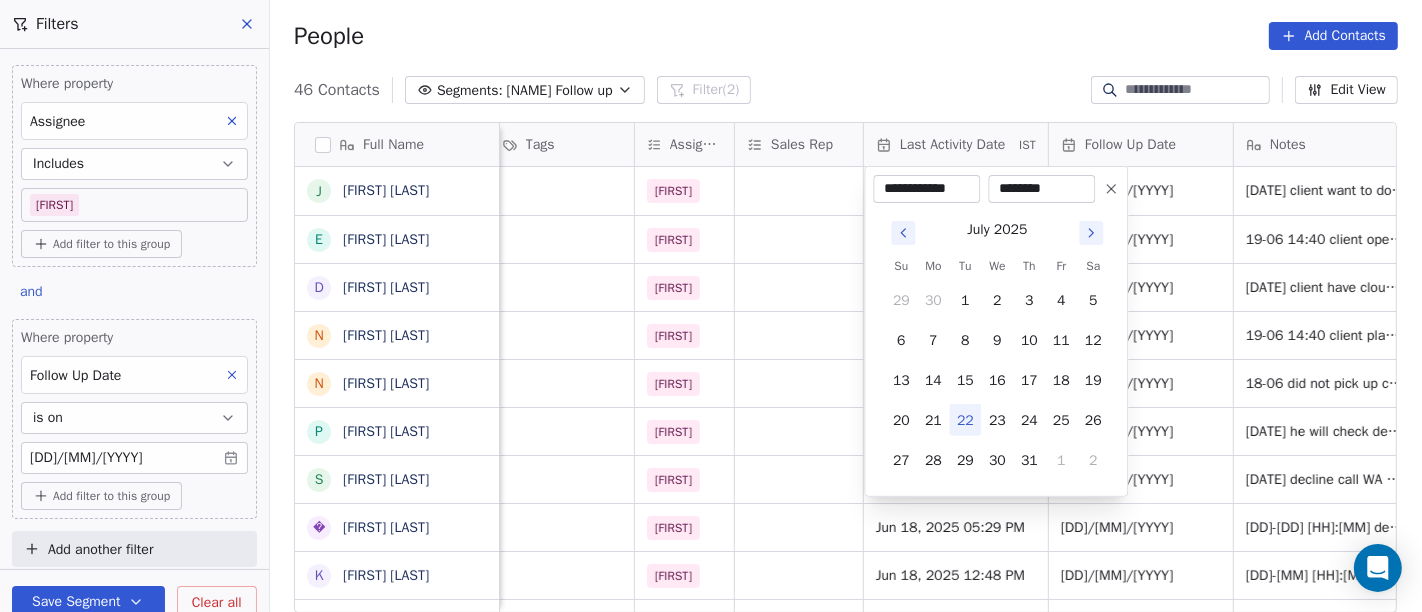 click on "22" at bounding box center (965, 420) 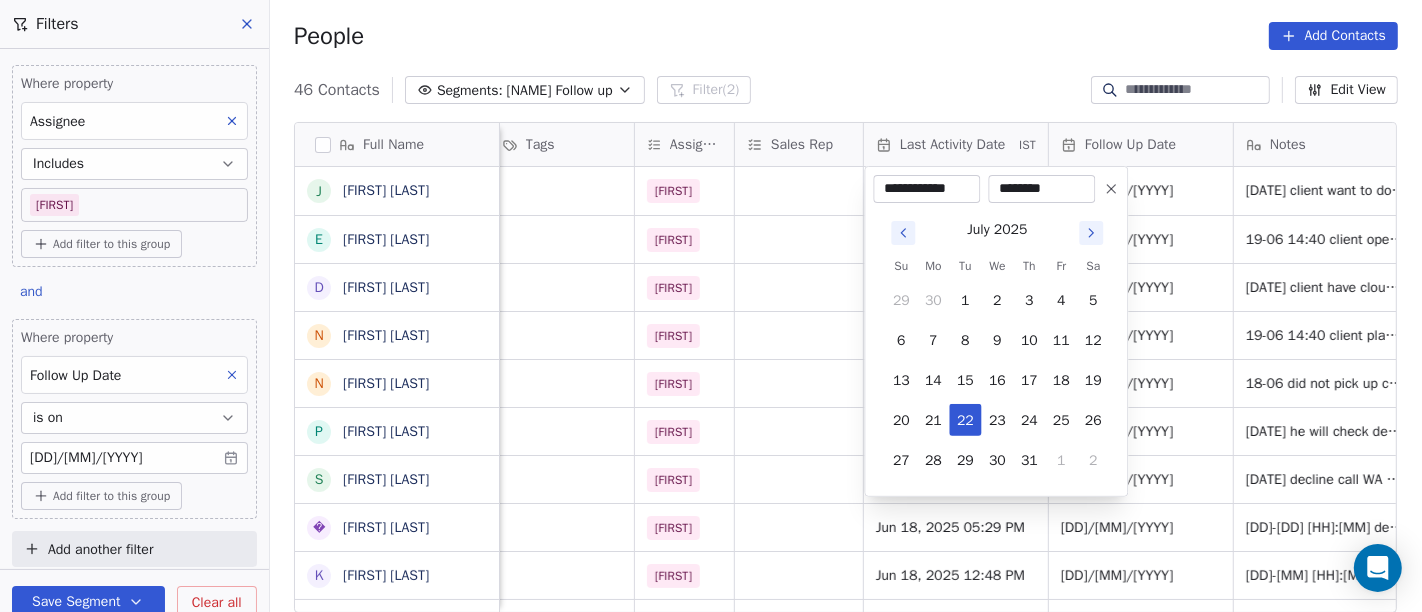 click on "On2Cook India Pvt. Ltd. Contacts People Marketing Workflows Campaigns Sales Pipelines Sequences Beta Tools Apps AI Agents Help & Support Filters Where property   Assignee   Includes Salim Add filter to this group and Where property   Follow Up Date   is on 25/06/2025 Add filter to this group Add another filter Save Segment Clear all People  Add Contacts 46 Contacts Segments: Salim Follow up Filter  (2) Edit View Tag Add to Sequence Full Name J Jitendra Pal Gujral E Ethiraj kumar D Deepak Kumar N Naresh Saneja N Nazir Ahmad Shah P Parmar Mehul S Satish Shende � 𝕊𝕙𝕖𝕝𝕝𝕪 ℕ𝕒𝕣𝕒𝕟𝕘 K Krishan Kumar R Ramesh Patel B Bhavin Patel u umashankar kukreti S Santosh Kumar Mishra N Noushad B Binaya kumar satapathy s subhash Nagpal j janak Uchchat P Parth F Faizan Bandi R Raj Chandani Y Yogesh Vadiya H Hari Kumar V Vishu Angel K Ketan Gor G G Sasikumar K Kiran Mahajan S Sanjay Khullar p p:+919434749794 V Vansh gopal patel K Kaleem Rehman location Created Date IST Lead Status Tags Assignee" at bounding box center [711, 306] 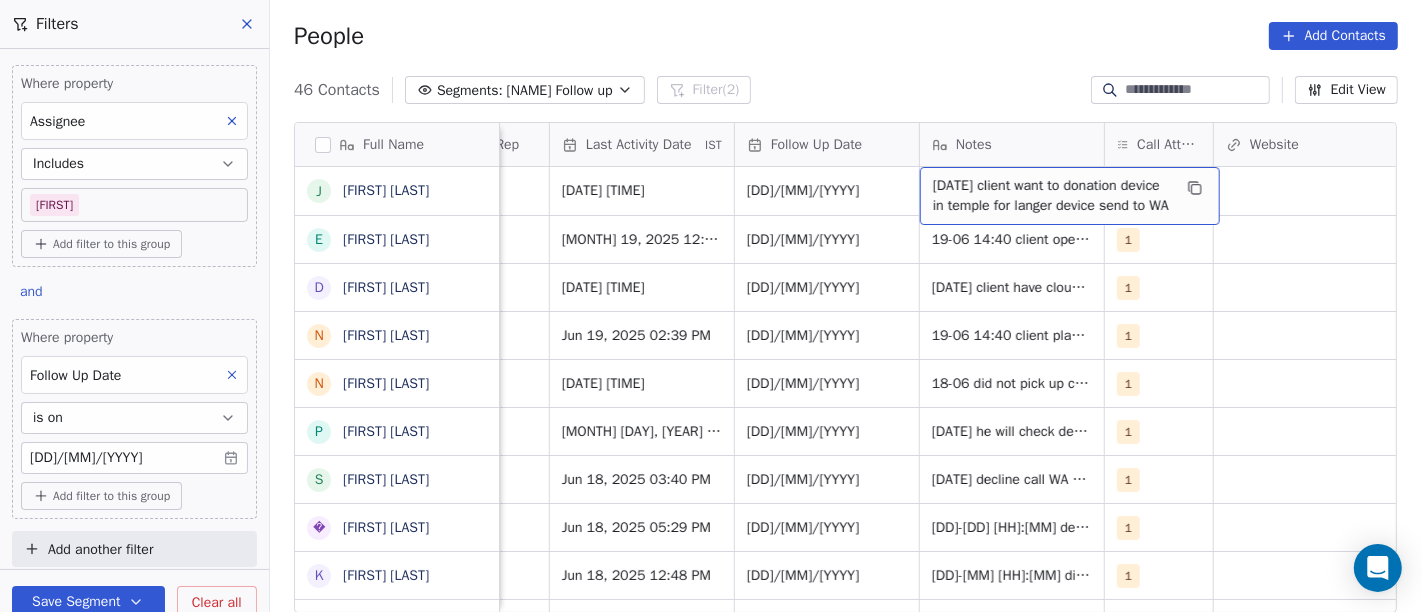scroll, scrollTop: 0, scrollLeft: 1294, axis: horizontal 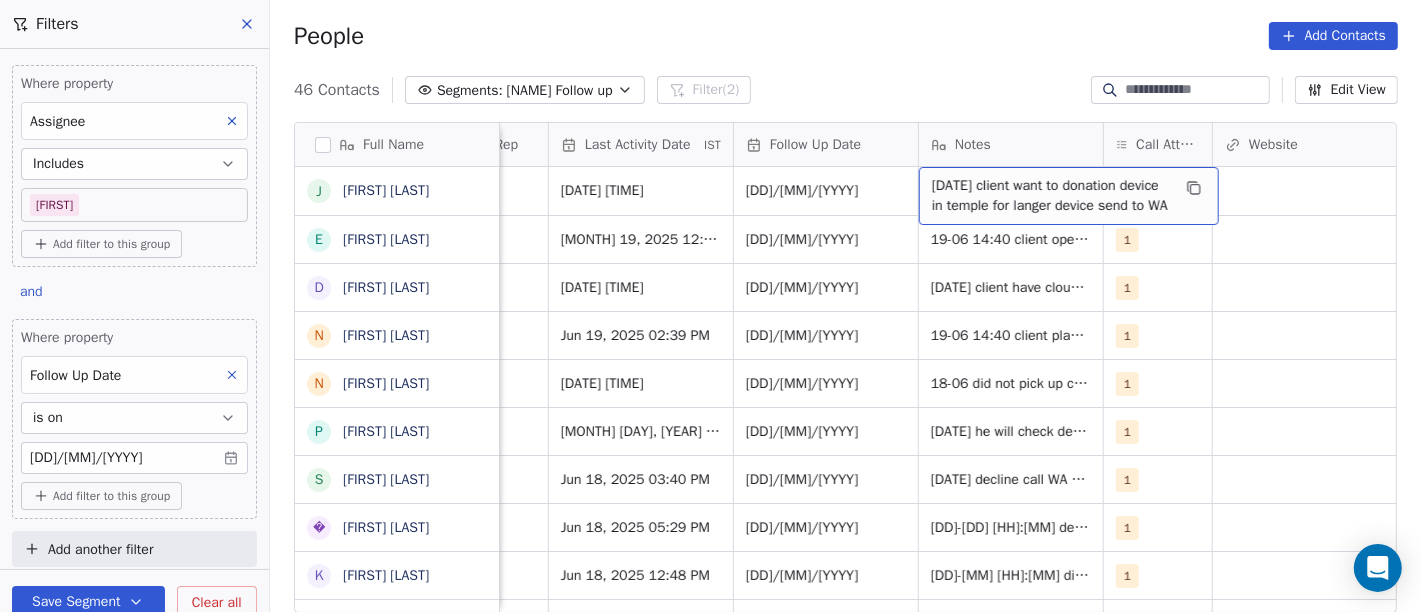 click on "19-06 12:33 client want to donation device in temple  for langer device send to WA" at bounding box center [1051, 196] 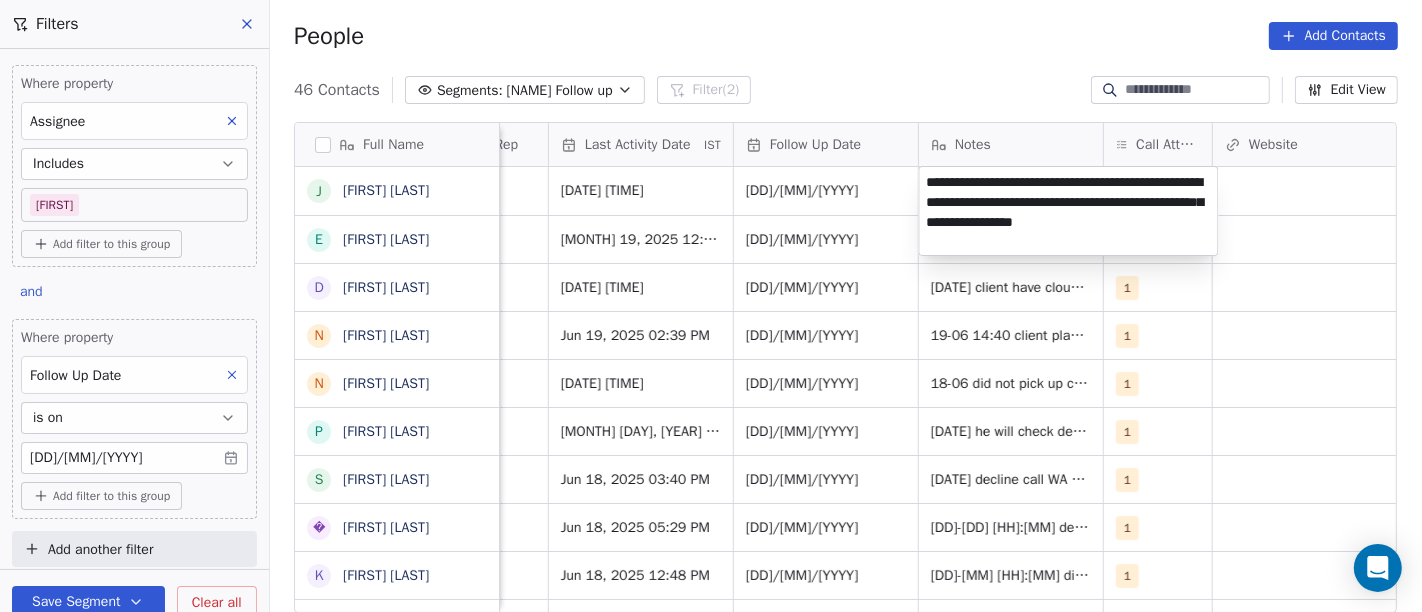 type on "**********" 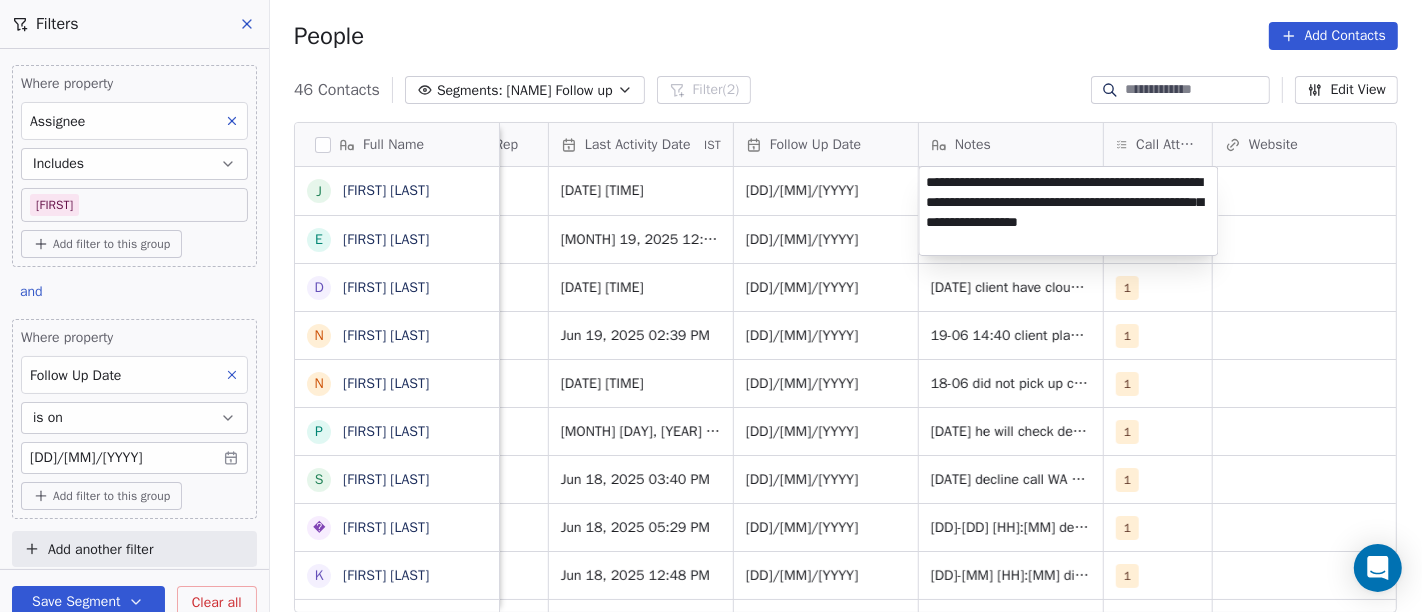 click on "On2Cook India Pvt. Ltd. Contacts People Marketing Workflows Campaigns Sales Pipelines Sequences Beta Tools Apps AI Agents Help & Support Filters Where property   Assignee   Includes Salim Add filter to this group and Where property   Follow Up Date   is on 25/06/2025 Add filter to this group Add another filter Save Segment Clear all People  Add Contacts 46 Contacts Segments: Salim Follow up Filter  (2) Edit View Tag Add to Sequence Full Name J Jitendra Pal Gujral E Ethiraj kumar D Deepak Kumar N Naresh Saneja N Nazir Ahmad Shah P Parmar Mehul S Satish Shende � 𝕊𝕙𝕖𝕝𝕝𝕪 ℕ𝕒𝕣𝕒𝕟𝕘 K Krishan Kumar R Ramesh Patel B Bhavin Patel u umashankar kukreti S Santosh Kumar Mishra N Noushad B Binaya kumar satapathy s subhash Nagpal j janak Uchchat P Parth F Faizan Bandi R Raj Chandani Y Yogesh Vadiya H Hari Kumar V Vishu Angel K Ketan Gor G G Sasikumar K Kiran Mahajan S Sanjay Khullar p p:+919434749794 V Vansh gopal patel K Kaleem Rehman Lead Status Tags Assignee Sales Rep IST Notes   1" at bounding box center [711, 306] 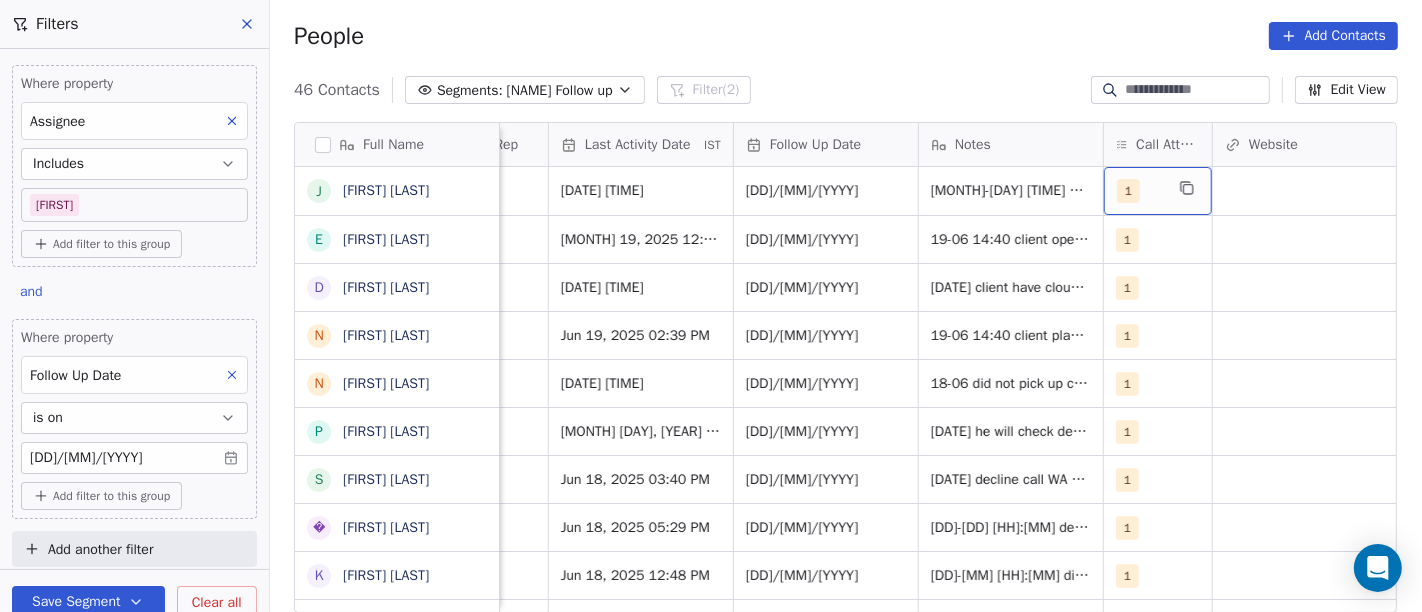 click on "1" at bounding box center (1128, 191) 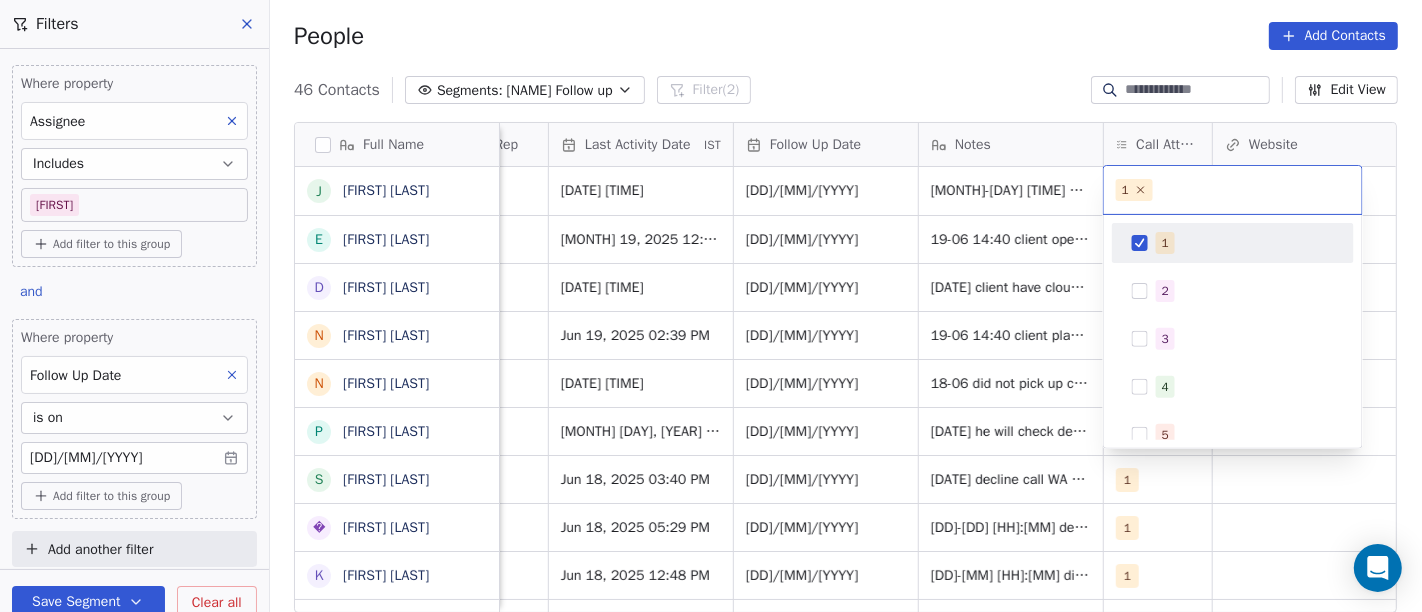 click on "1" at bounding box center [1233, 243] 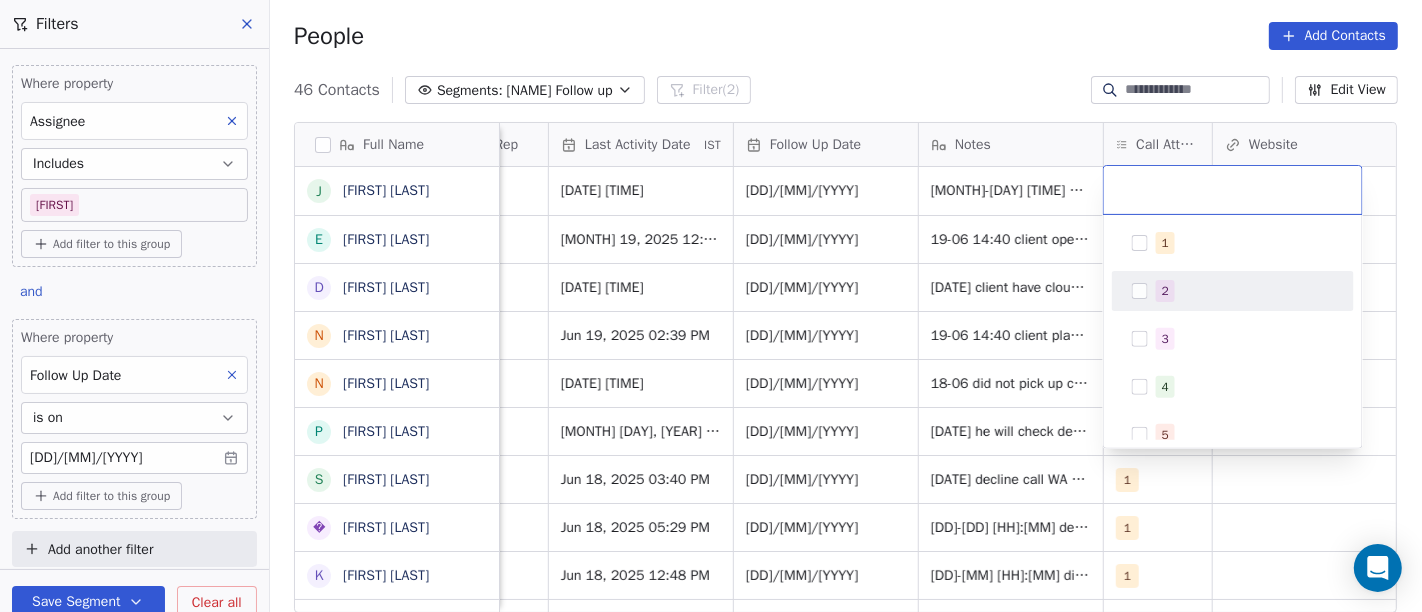 click on "2" at bounding box center [1165, 291] 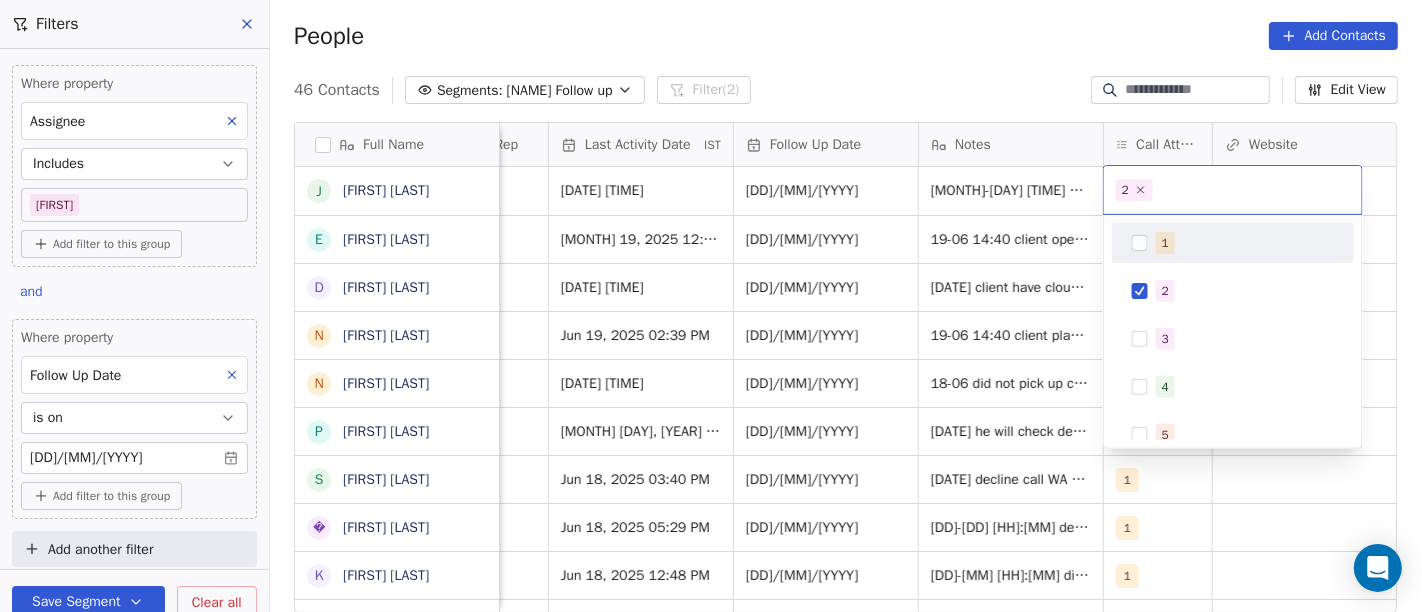 click on "On2Cook India Pvt. Ltd. Contacts People Marketing Workflows Campaigns Sales Pipelines Sequences Beta Tools Apps AI Agents Help & Support Filters Where property   Assignee   Includes Salim Add filter to this group and Where property   Follow Up Date   is on 25/06/2025 Add filter to this group Add another filter Save Segment Clear all People  Add Contacts 46 Contacts Segments: Salim Follow up Filter  (2) Edit View Tag Add to Sequence Full Name J Jitendra Pal Gujral E Ethiraj kumar D Deepak Kumar N Naresh Saneja N Nazir Ahmad Shah P Parmar Mehul S Satish Shende � 𝕊𝕙𝕖𝕝𝕝𝕪 ℕ𝕒𝕣𝕒𝕟𝕘 K Krishan Kumar R Ramesh Patel B Bhavin Patel u umashankar kukreti S Santosh Kumar Mishra N Noushad B Binaya kumar satapathy s subhash Nagpal j janak Uchchat P Parth F Faizan Bandi R Raj Chandani Y Yogesh Vadiya H Hari Kumar V Vishu Angel K Ketan Gor G G Sasikumar K Kiran Mahajan S Sanjay Khullar p p:+919434749794 V Vansh gopal patel K Kaleem Rehman Lead Status Tags Assignee Sales Rep IST Notes   1" at bounding box center [711, 306] 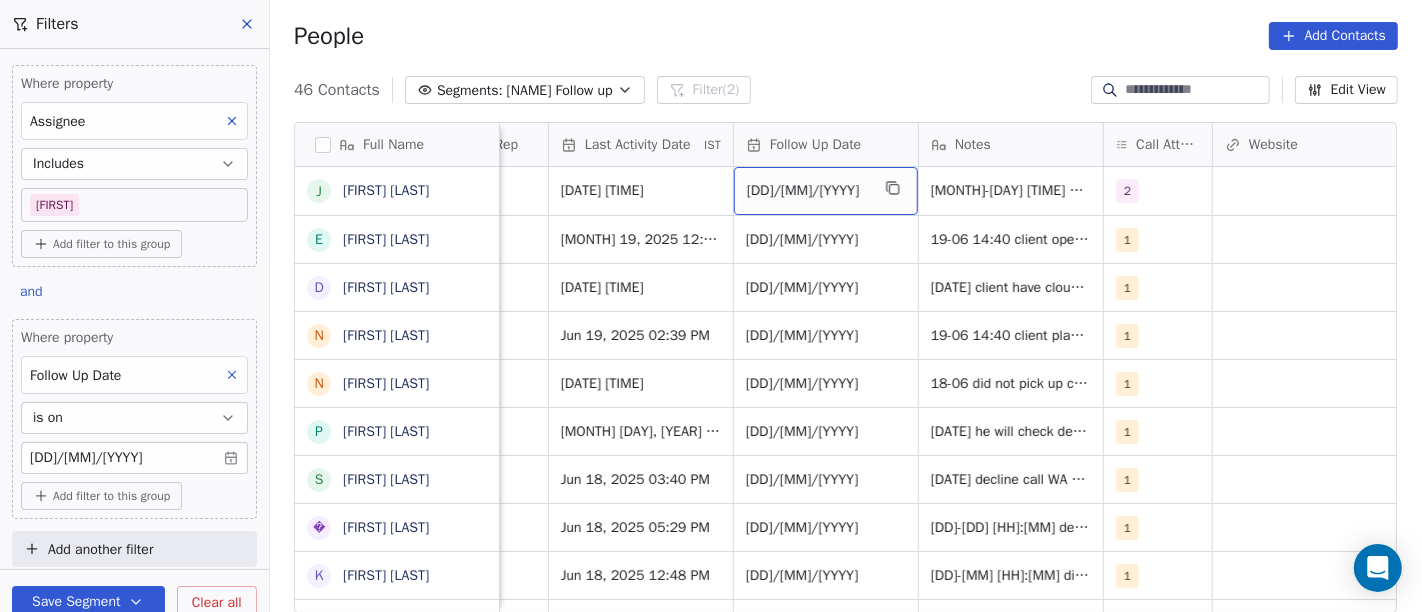 click on "25/06/2025" at bounding box center (808, 191) 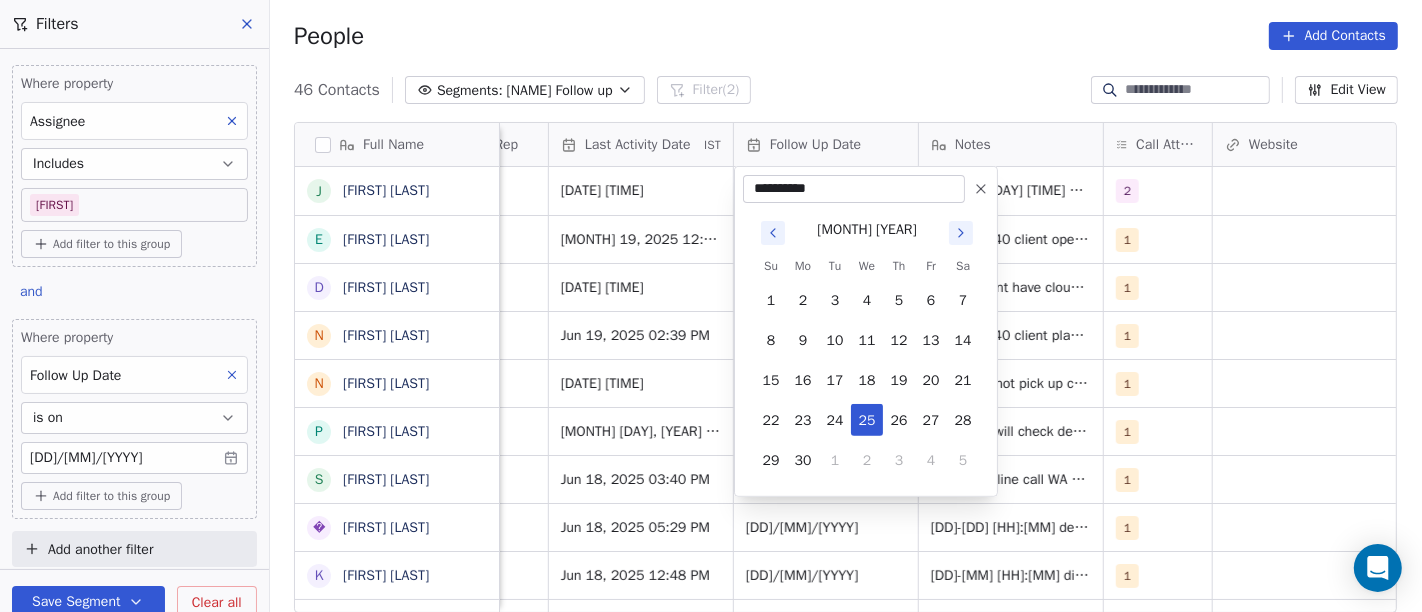 click 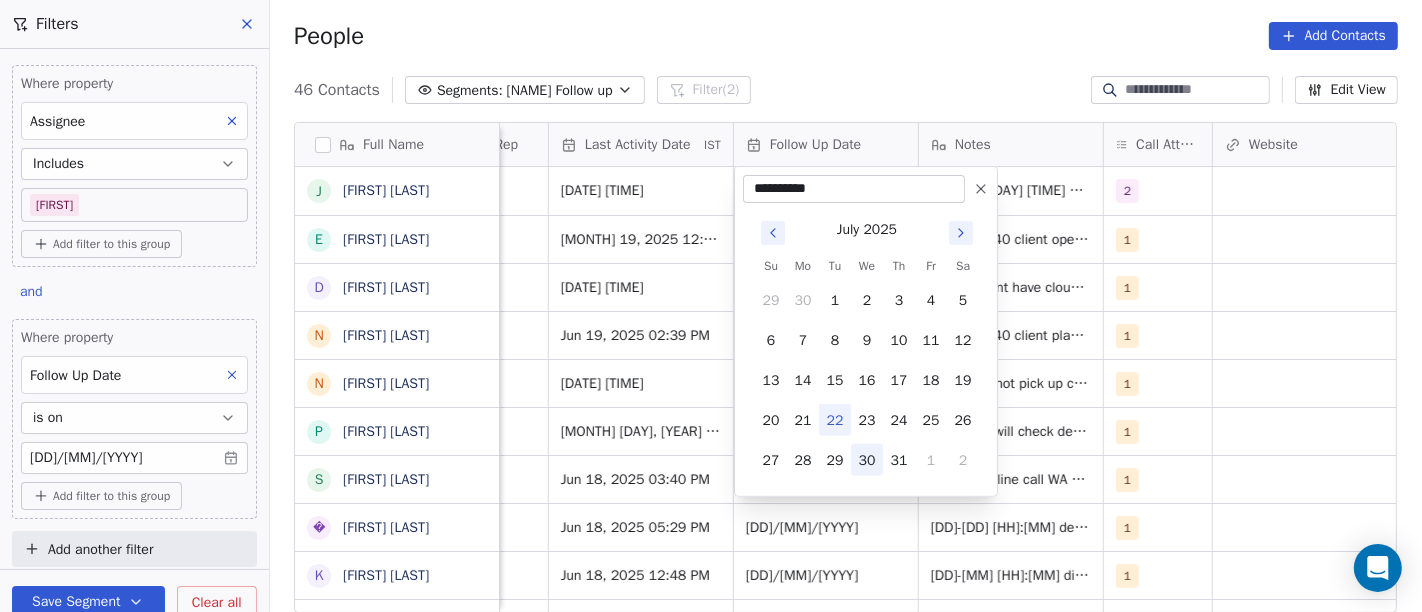 click on "30" at bounding box center [867, 460] 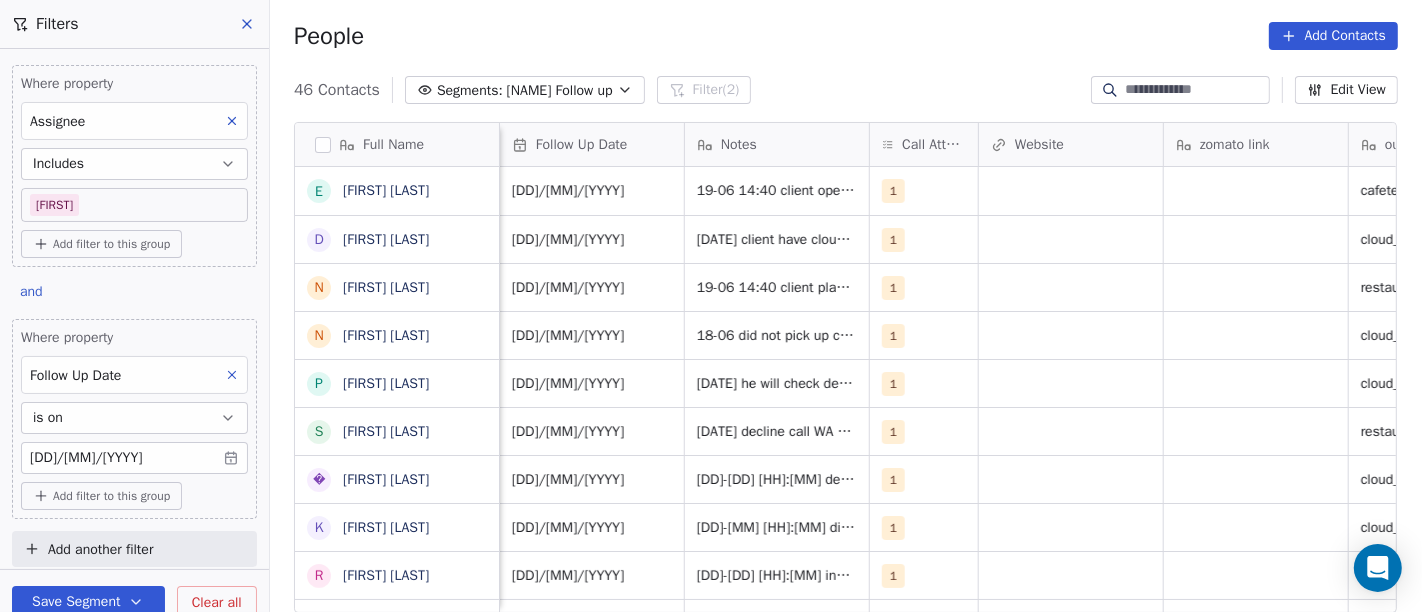 scroll, scrollTop: 0, scrollLeft: 1575, axis: horizontal 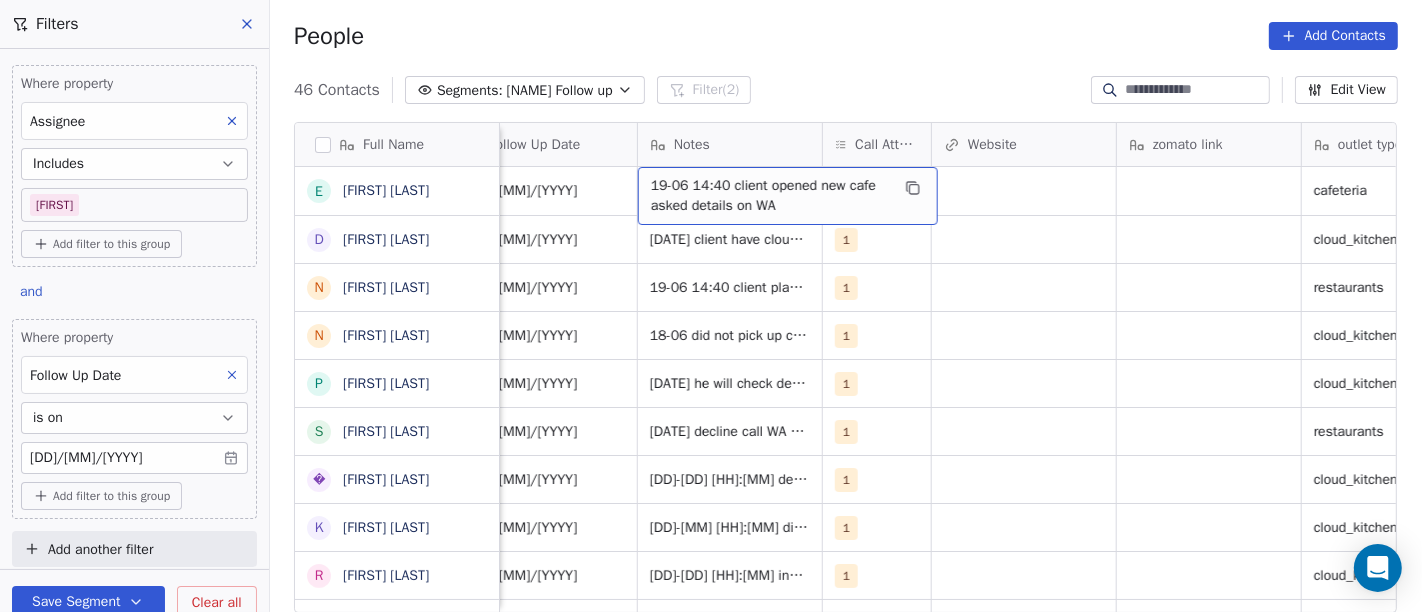 click on "19-06 client opened new cafe asked details on WA" at bounding box center (770, 196) 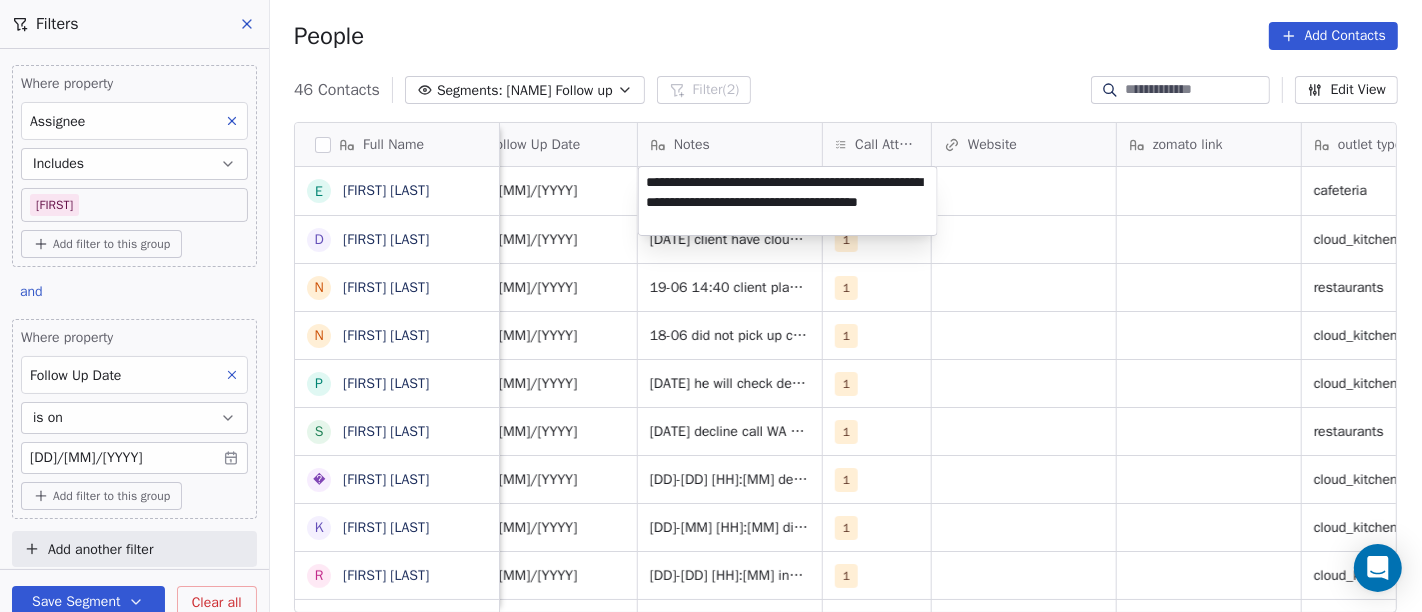 type on "**********" 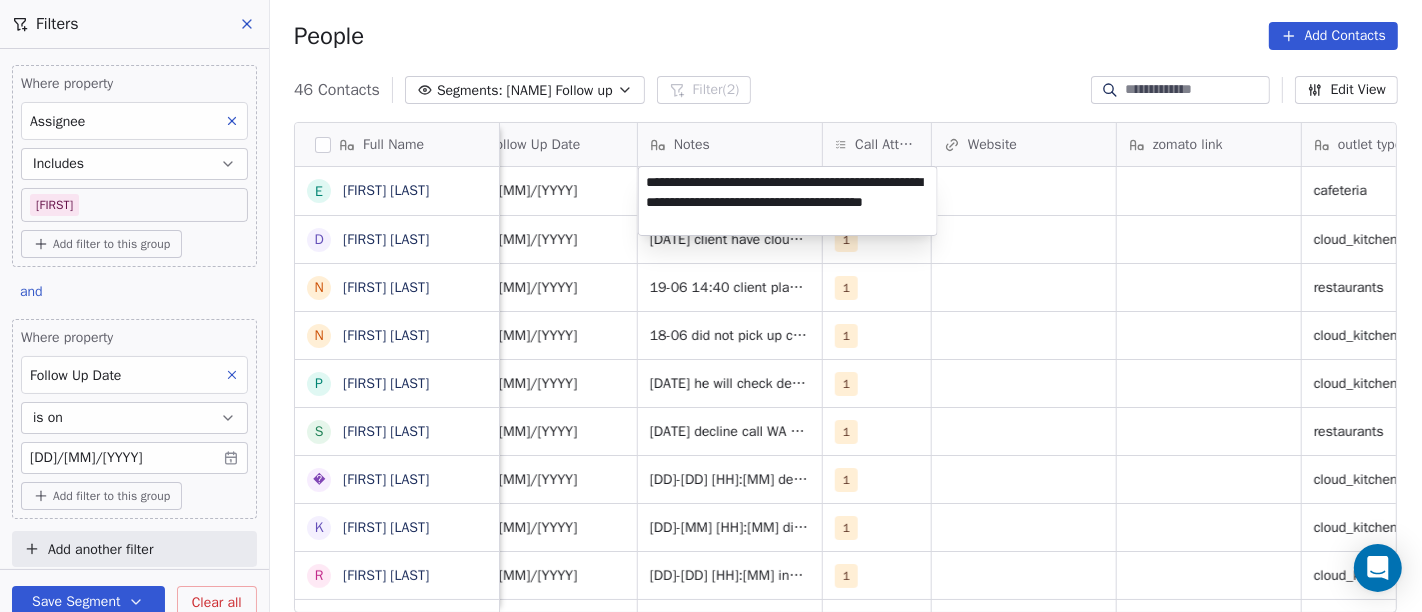 click on "On2Cook India Pvt. Ltd. Contacts People Marketing Workflows Campaigns Sales Pipelines Sequences Beta Tools Apps AI Agents Help & Support Filters Where property   Assignee   Includes Salim Add filter to this group and Where property   Follow Up Date   is on 25/06/2025 Add filter to this group Add another filter Save Segment Clear all People  Add Contacts 46 Contacts Segments: Salim Follow up Filter  (2) Edit View Tag Add to Sequence Full Name E Ethiraj kumar D Deepak Kumar N Naresh Saneja N Nazir Ahmad Shah P Parmar Mehul S Satish Shende � 𝕊𝕙𝕖𝕝𝕝𝕪 ℕ𝕒𝕣𝕒𝕟𝕘 K Krishan Kumar R Ramesh Patel B Bhavin Patel u umashankar kukreti S Santosh Kumar Mishra N Noushad B Binaya kumar satapathy s subhash Nagpal j janak Uchchat P Parth F Faizan Bandi R Raj Chandani Y Yogesh Vadiya H Hari Kumar V Vishu Angel K Ketan Gor G G Sasikumar K Kiran Mahajan S Sanjay Khullar p p:+919434749794 V Vansh gopal patel K Kaleem Rehman S Saibal Mitra Assignee Sales Rep Last Activity Date IST Follow Up Date" at bounding box center (711, 306) 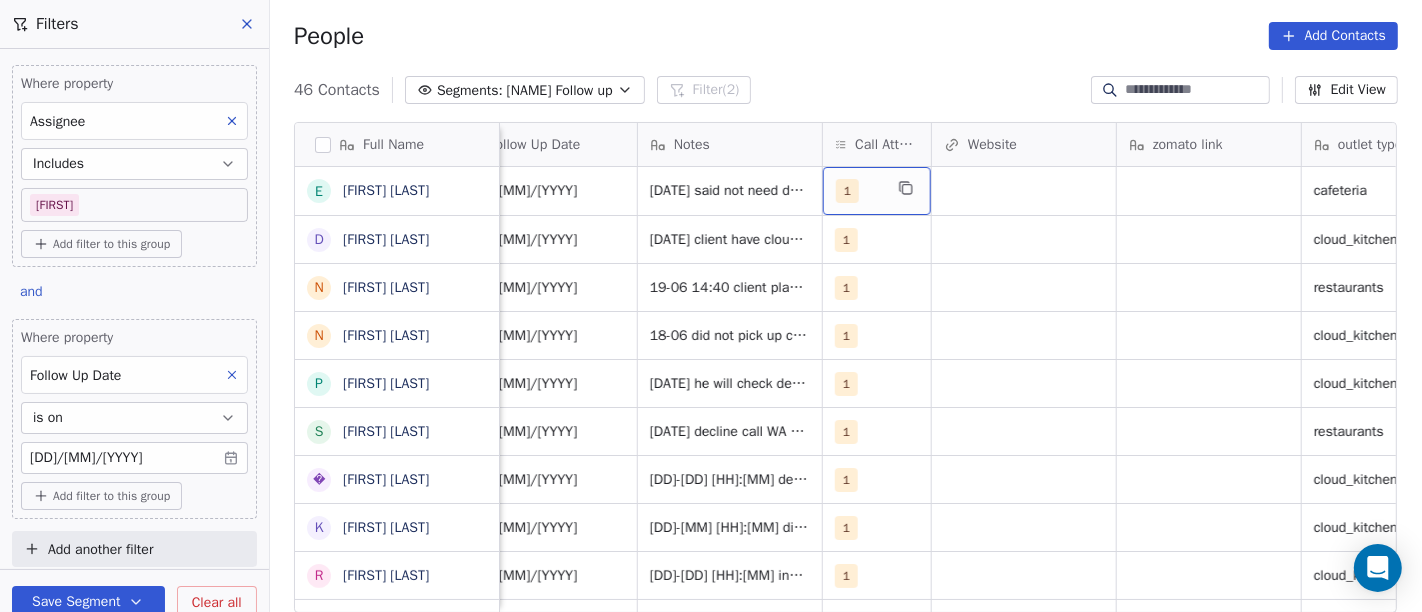 click on "1" at bounding box center (859, 191) 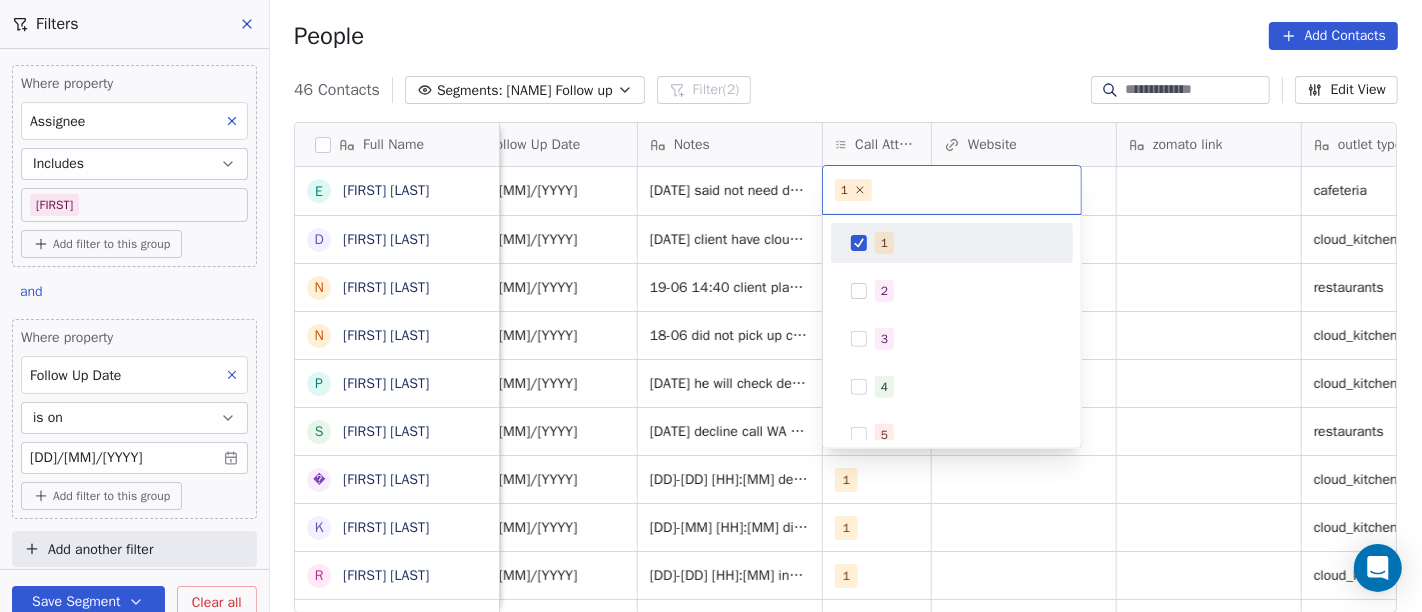 click on "1" at bounding box center (884, 243) 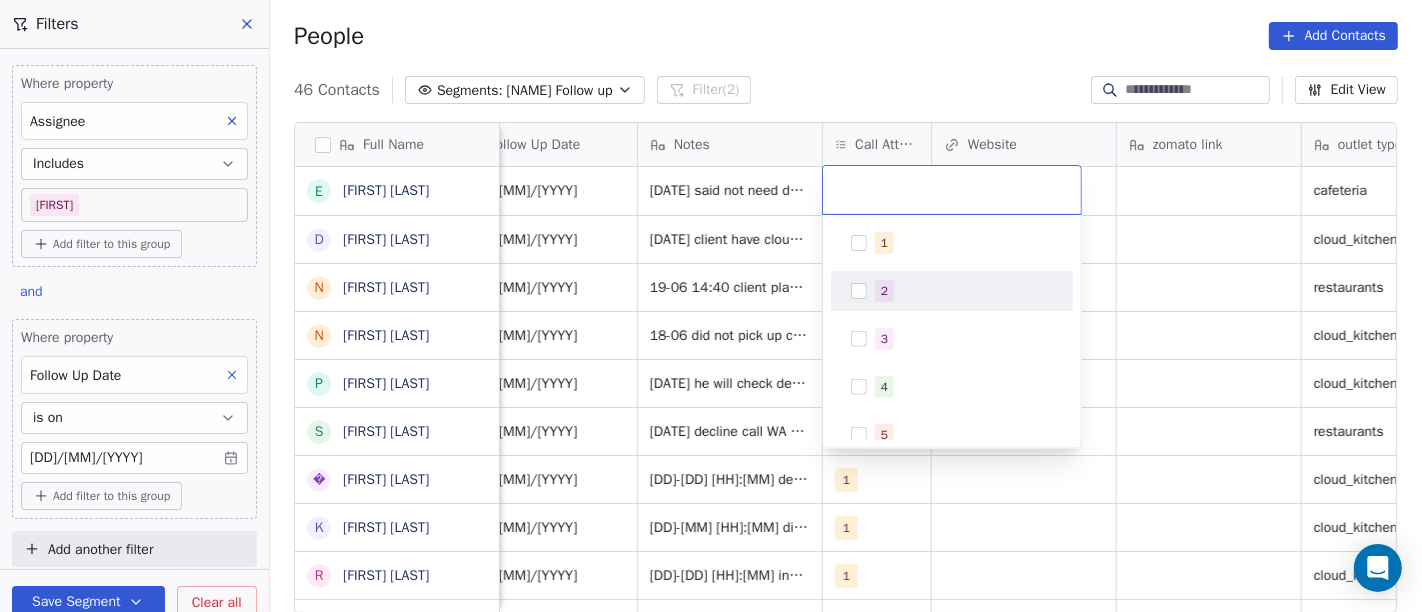 click on "2" at bounding box center (952, 291) 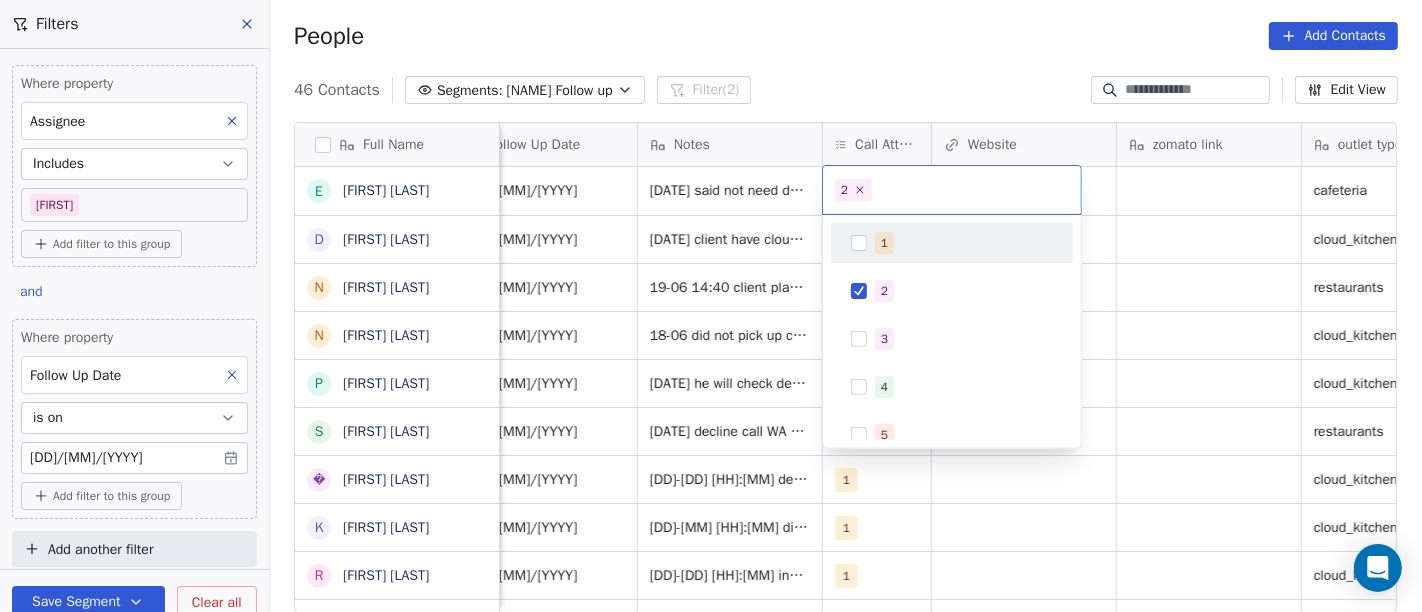 click on "On2Cook India Pvt. Ltd. Contacts People Marketing Workflows Campaigns Sales Pipelines Sequences Beta Tools Apps AI Agents Help & Support Filters Where property   Assignee   Includes Salim Add filter to this group and Where property   Follow Up Date   is on 25/06/2025 Add filter to this group Add another filter Save Segment Clear all People  Add Contacts 46 Contacts Segments: Salim Follow up Filter  (2) Edit View Tag Add to Sequence Full Name E Ethiraj kumar D Deepak Kumar N Naresh Saneja N Nazir Ahmad Shah P Parmar Mehul S Satish Shende � 𝕊𝕙𝕖𝕝𝕝𝕪 ℕ𝕒𝕣𝕒𝕟𝕘 K Krishan Kumar R Ramesh Patel B Bhavin Patel u umashankar kukreti S Santosh Kumar Mishra N Noushad B Binaya kumar satapathy s subhash Nagpal j janak Uchchat P Parth F Faizan Bandi R Raj Chandani Y Yogesh Vadiya H Hari Kumar V Vishu Angel K Ketan Gor G G Sasikumar K Kiran Mahajan S Sanjay Khullar p p:+919434749794 V Vansh gopal patel K Kaleem Rehman S Saibal Mitra Assignee Sales Rep Last Activity Date IST Follow Up Date" at bounding box center (711, 306) 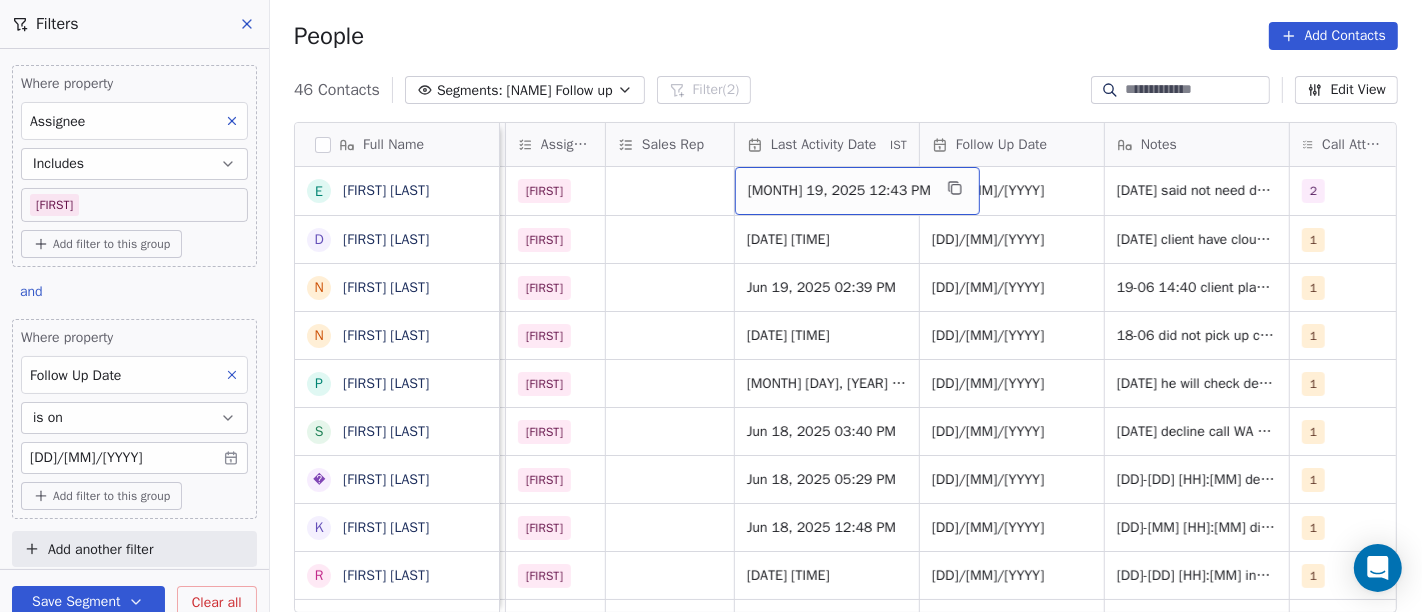 scroll, scrollTop: 0, scrollLeft: 1108, axis: horizontal 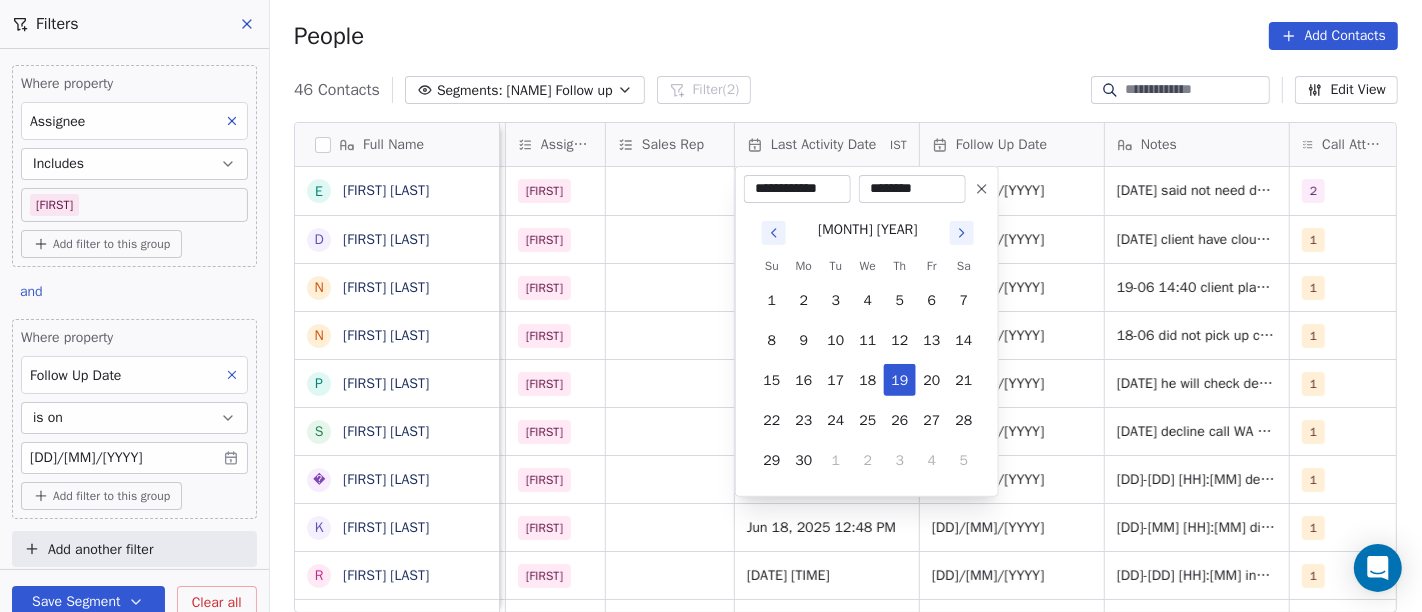 click 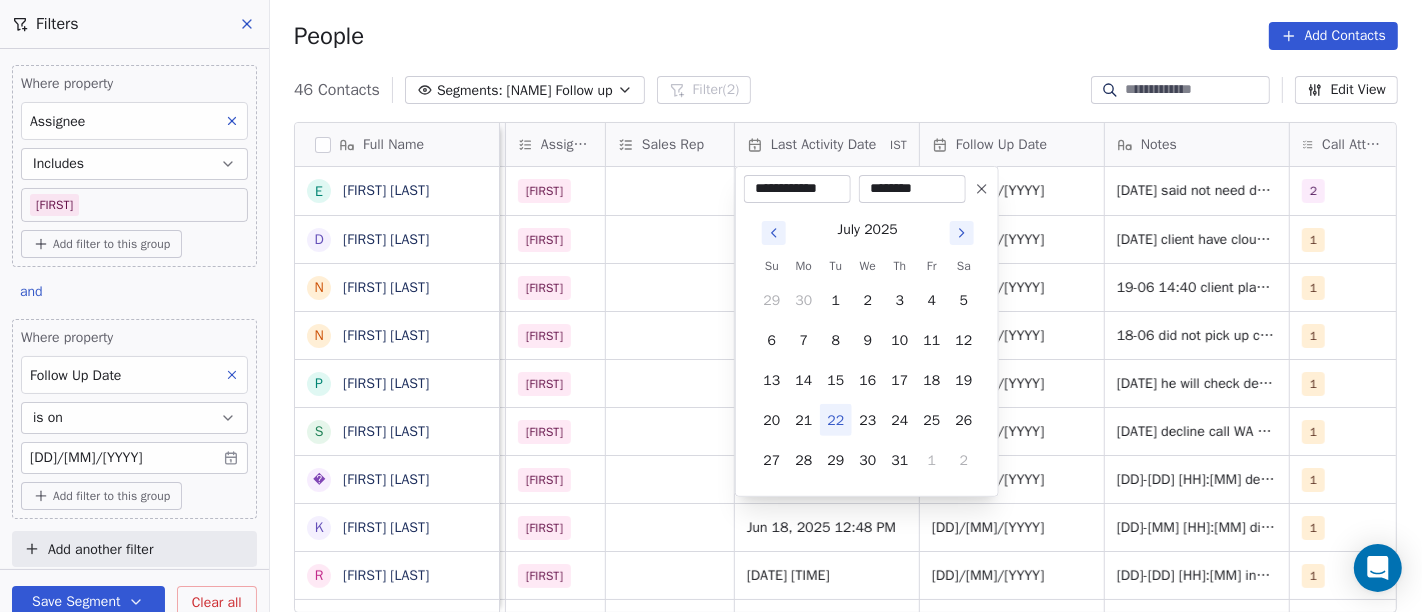 click on "22" at bounding box center [836, 420] 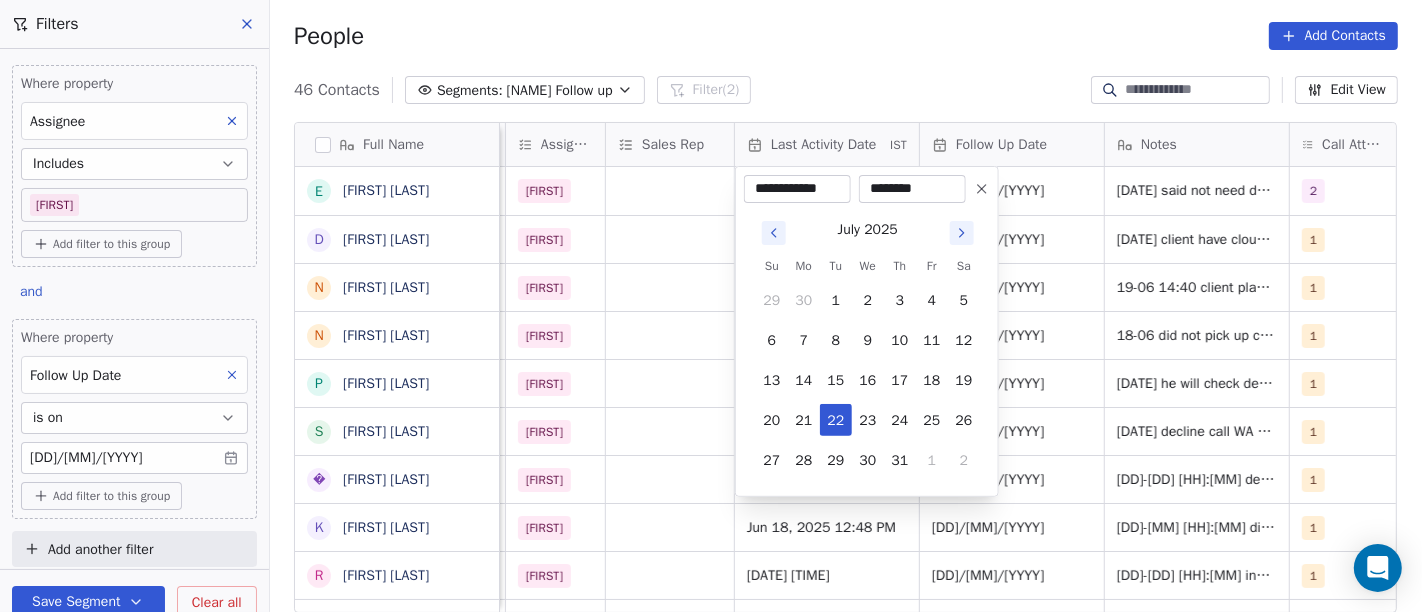 click on "On2Cook India Pvt. Ltd. Contacts People Marketing Workflows Campaigns Sales Pipelines Sequences Beta Tools Apps AI Agents Help & Support Filters Where property   Assignee   Includes Salim Add filter to this group and Where property   Follow Up Date   is on 25/06/2025 Add filter to this group Add another filter Save Segment Clear all People  Add Contacts 46 Contacts Segments: Salim Follow up Filter  (2) Edit View Tag Add to Sequence Full Name E Ethiraj kumar D Deepak Kumar N Naresh Saneja N Nazir Ahmad Shah P Parmar Mehul S Satish Shende � 𝕊𝕙𝕖𝕝𝕝𝕪 ℕ𝕒𝕣𝕒𝕟𝕘 K Krishan Kumar R Ramesh Patel B Bhavin Patel u umashankar kukreti S Santosh Kumar Mishra N Noushad B Binaya kumar satapathy s subhash Nagpal j janak Uchchat P Parth F Faizan Bandi R Raj Chandani Y Yogesh Vadiya H Hari Kumar V Vishu Angel K Ketan Gor G G Sasikumar K Kiran Mahajan S Sanjay Khullar p p:+919434749794 V Vansh gopal patel K Kaleem Rehman S Saibal Mitra location Created Date IST Lead Status Tags Assignee IST   2" at bounding box center (711, 306) 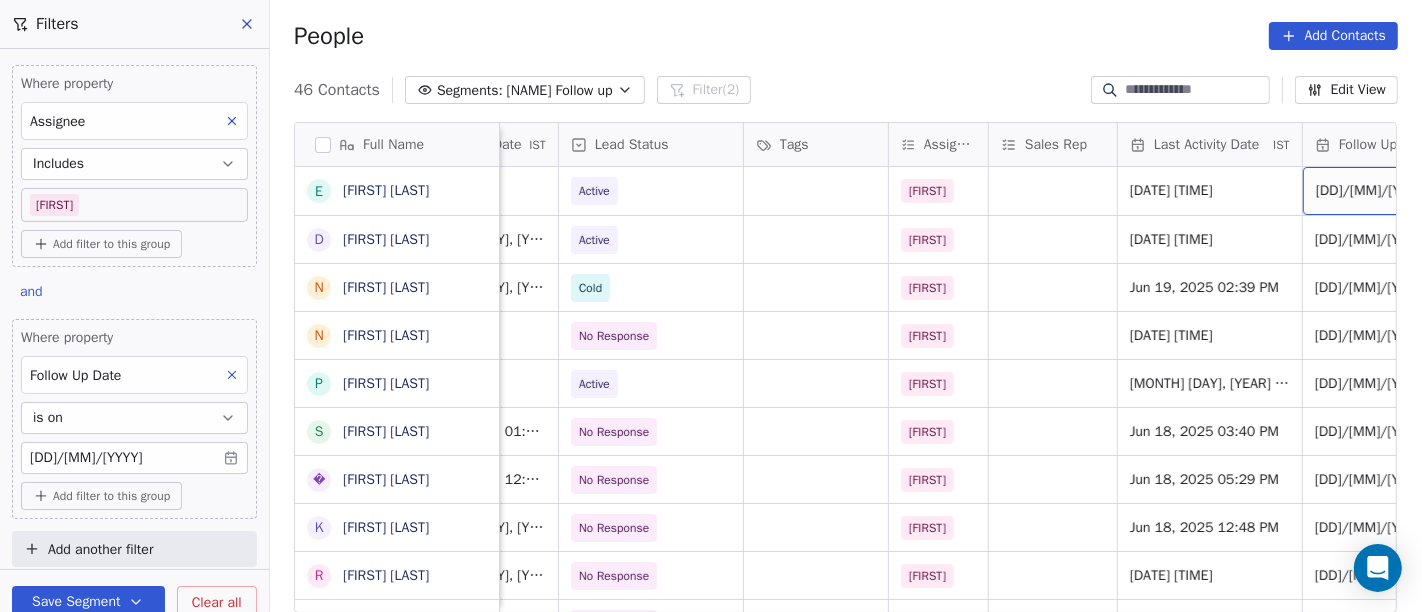 scroll, scrollTop: 0, scrollLeft: 723, axis: horizontal 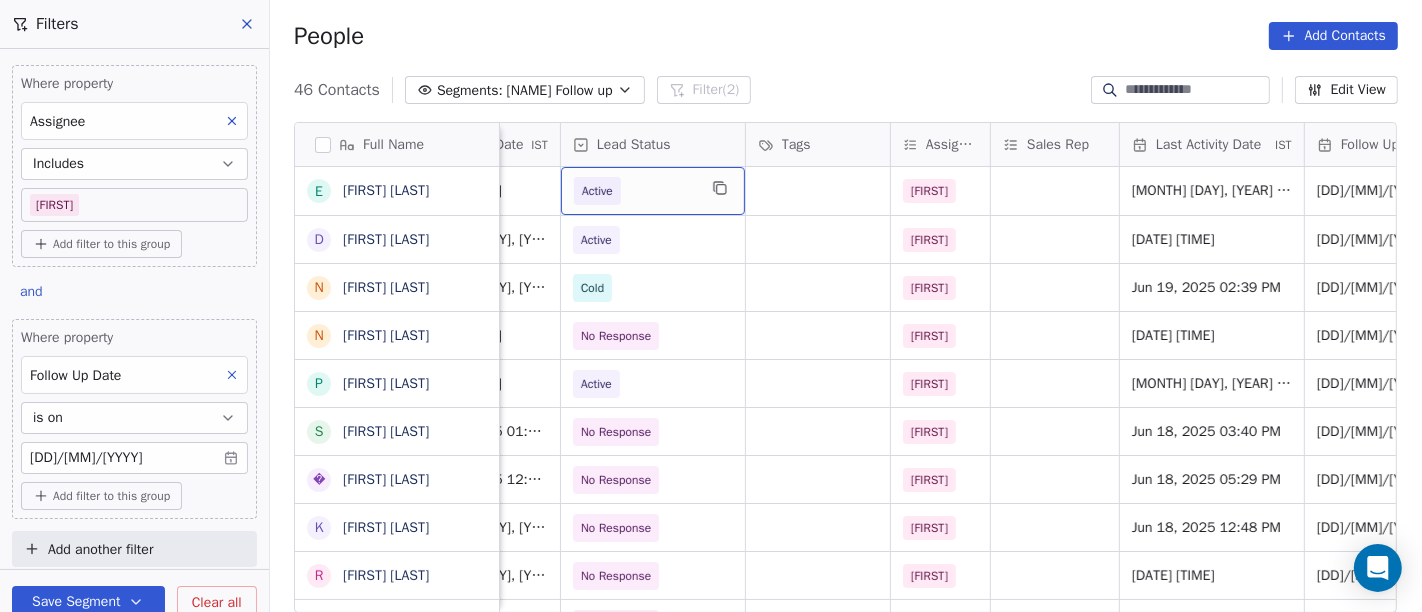 click on "Active" at bounding box center [653, 191] 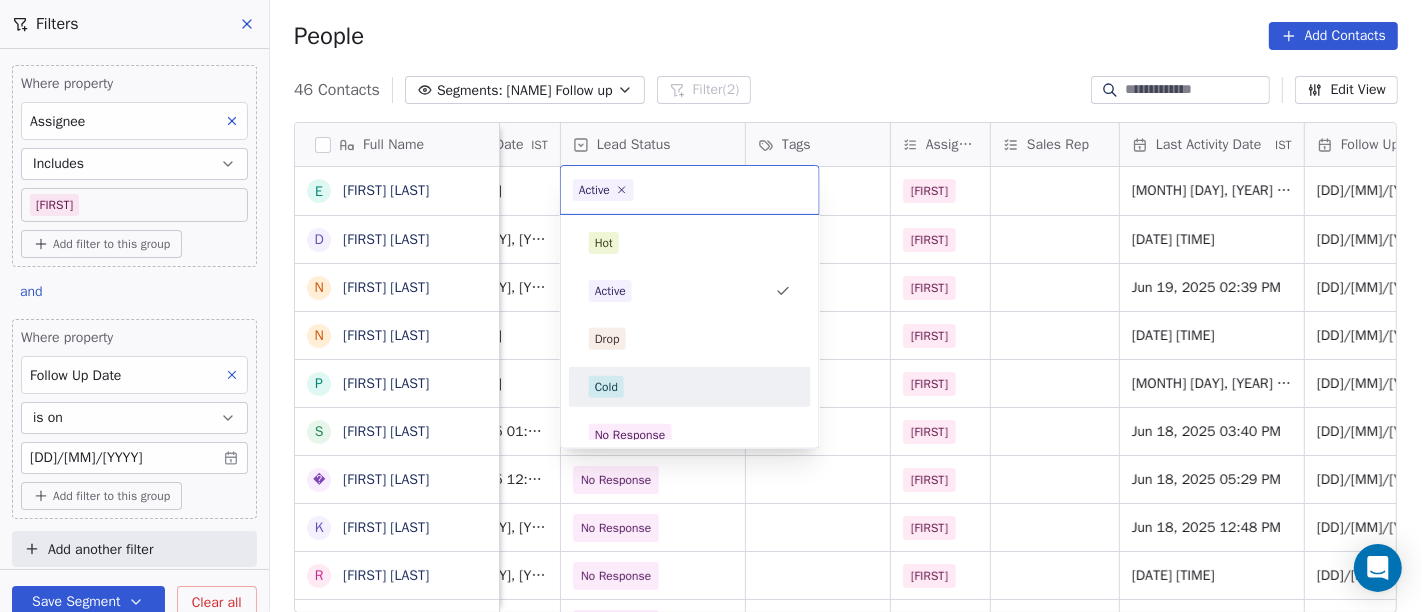 click on "Cold" at bounding box center [690, 387] 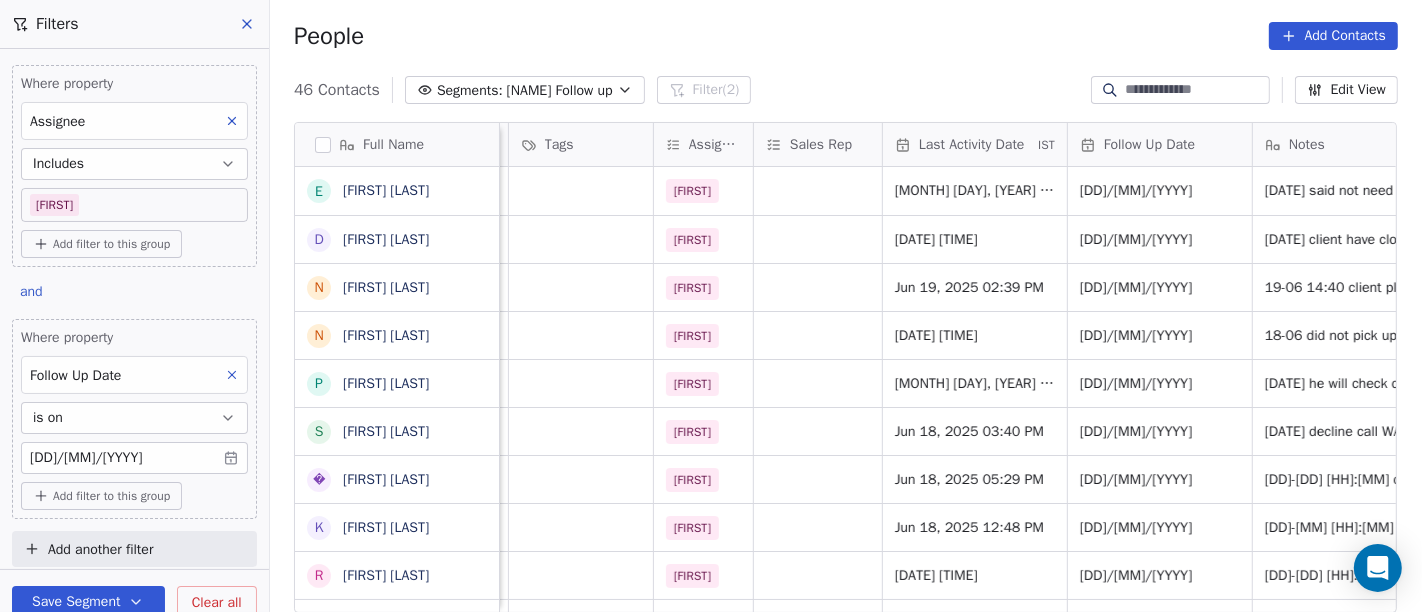 scroll, scrollTop: 0, scrollLeft: 1002, axis: horizontal 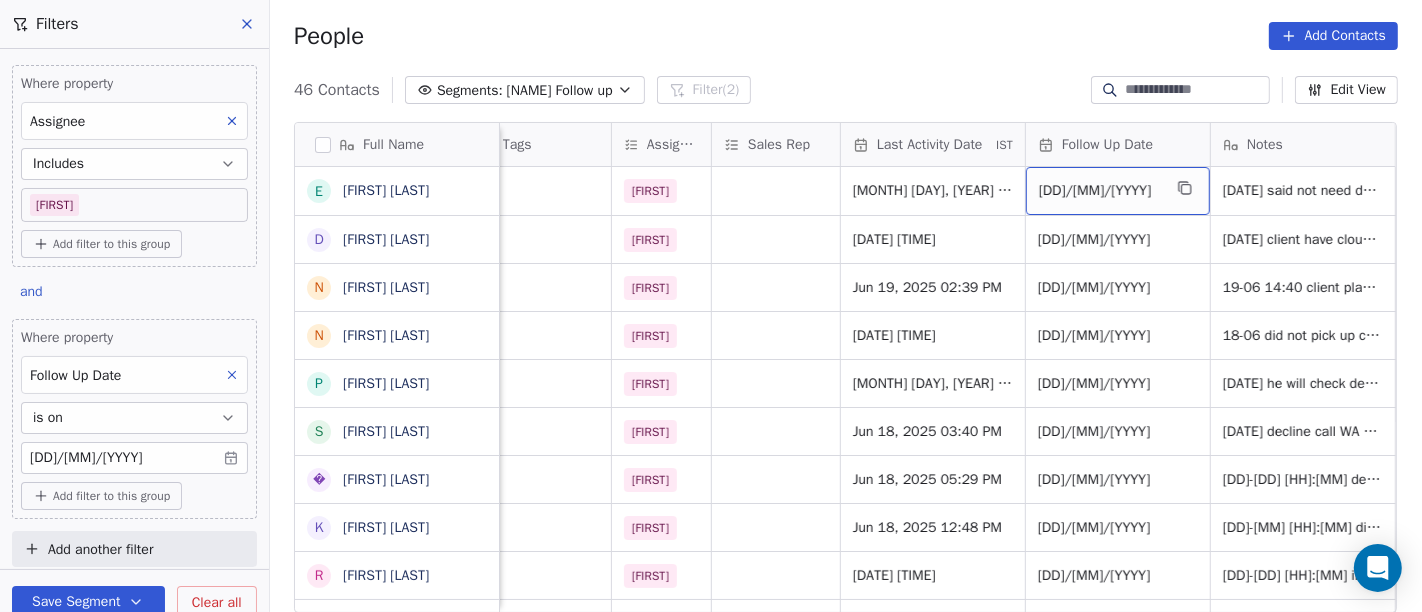 click on "25/06/2025" at bounding box center [1100, 191] 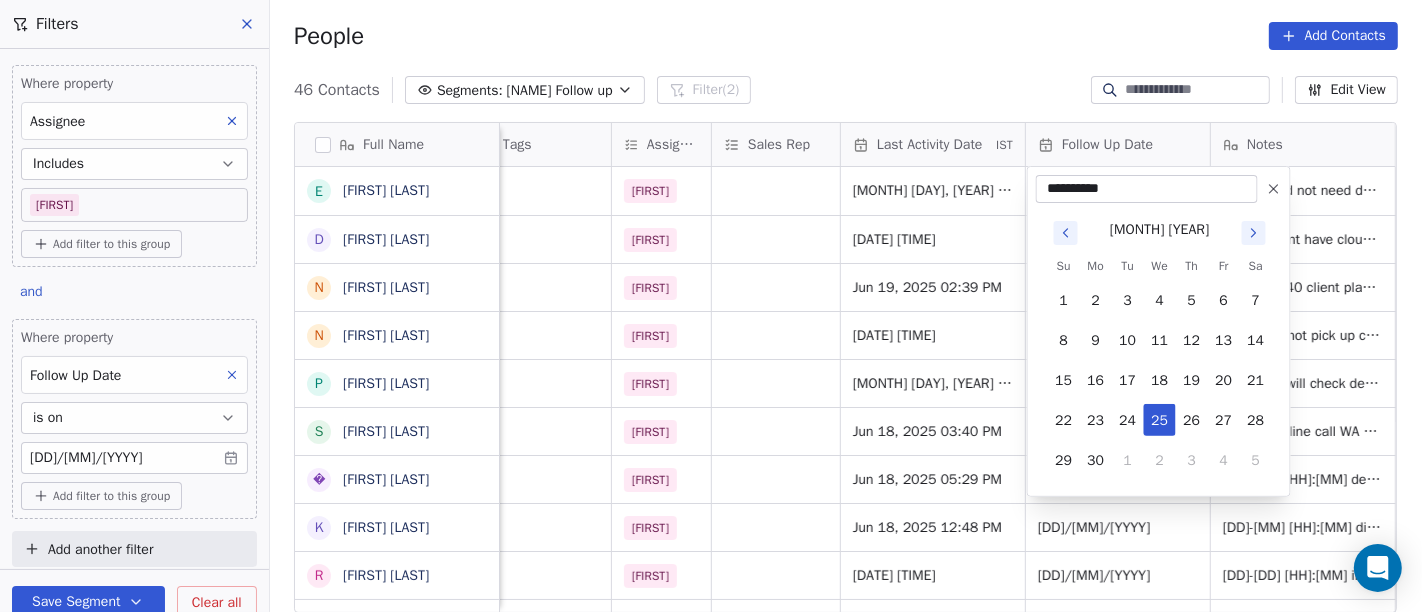 click 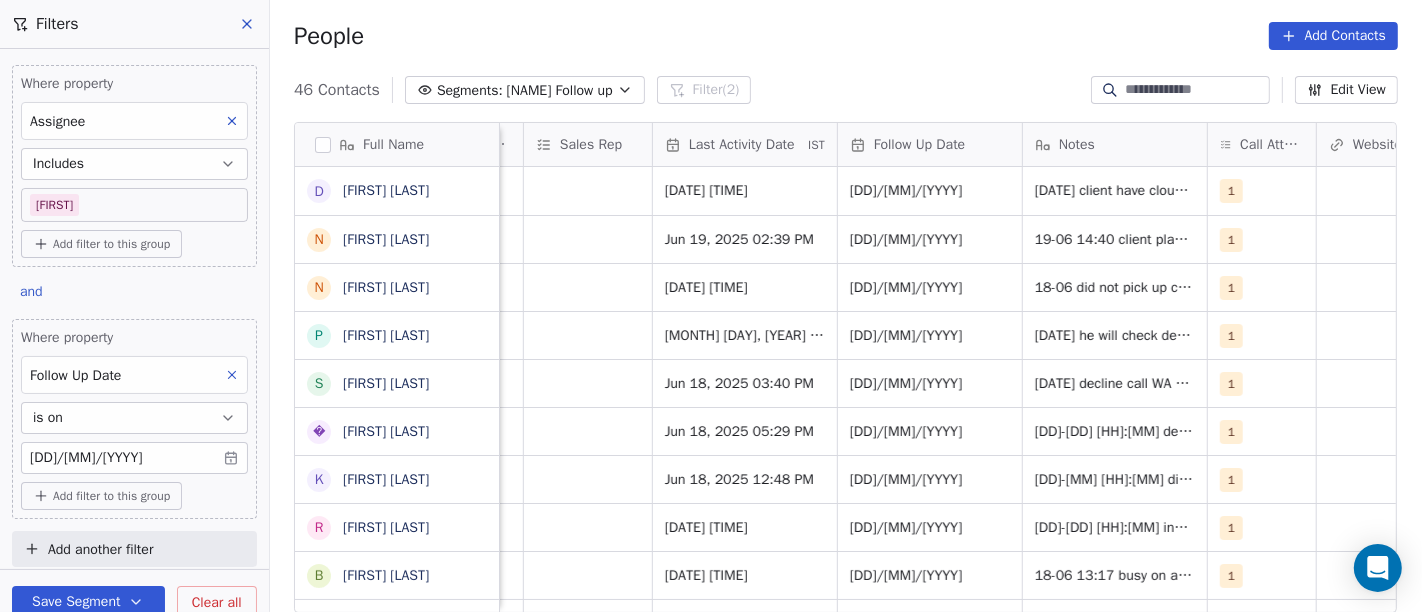 scroll, scrollTop: 0, scrollLeft: 1191, axis: horizontal 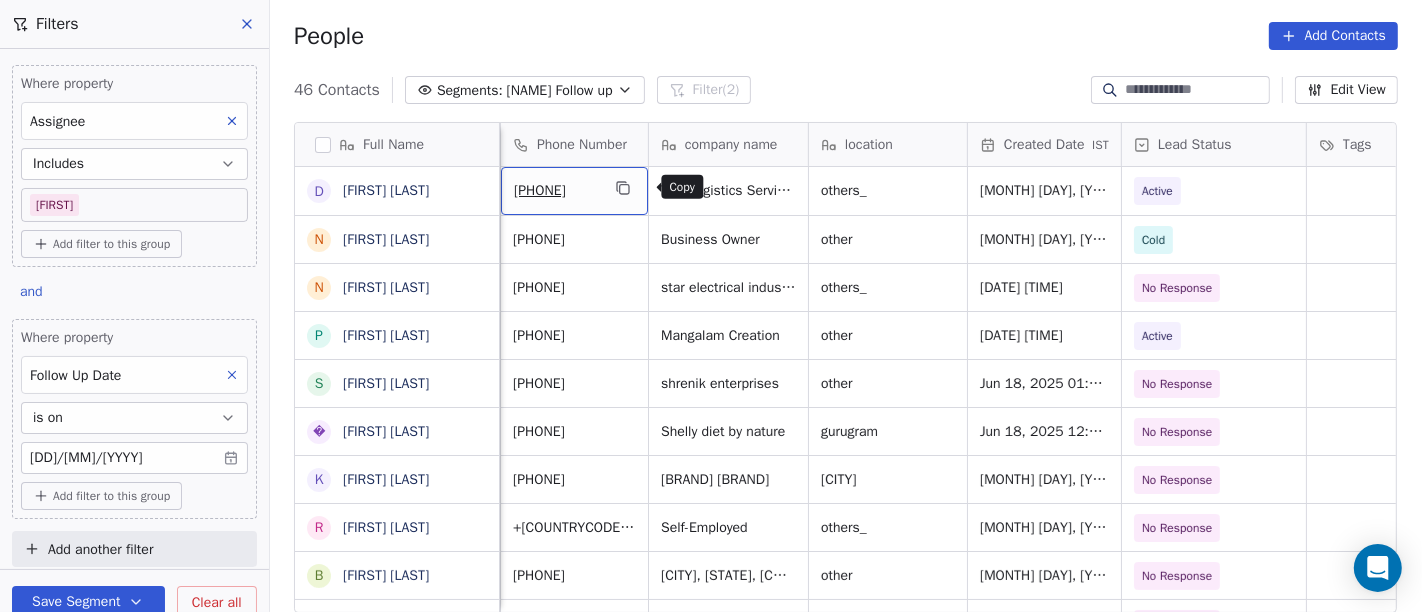 click 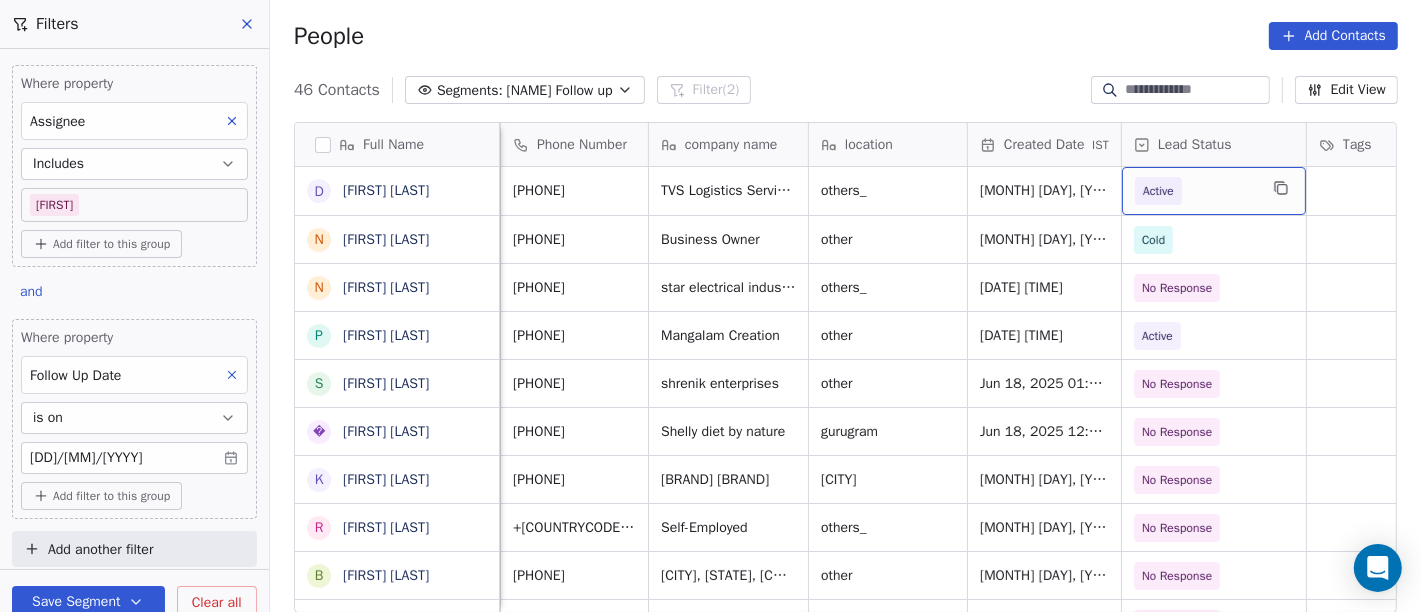 click on "Active" at bounding box center [1196, 191] 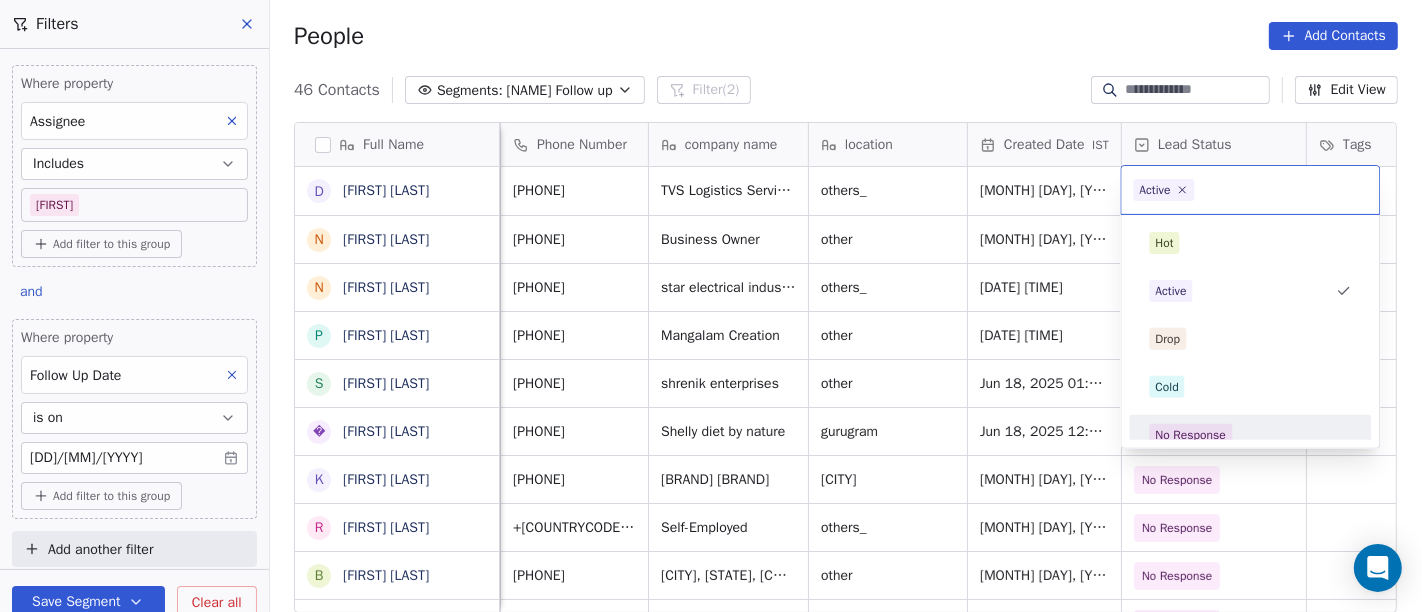 click on "No Response" at bounding box center (1190, 435) 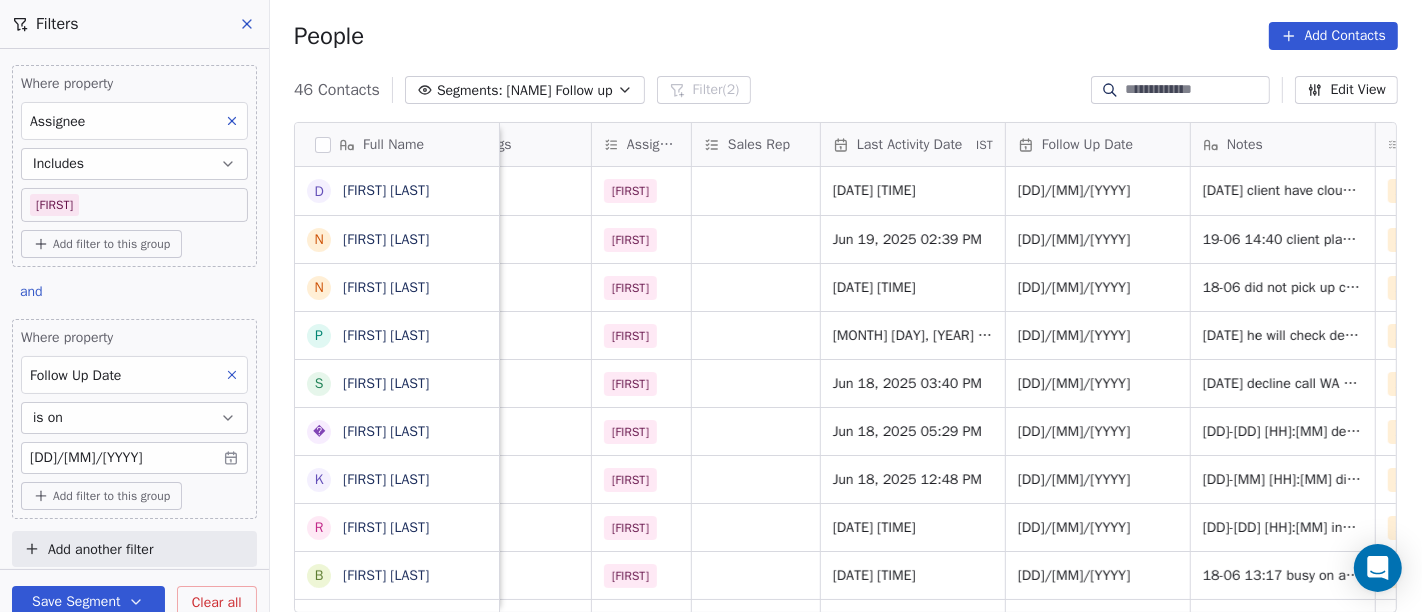 scroll, scrollTop: 0, scrollLeft: 1025, axis: horizontal 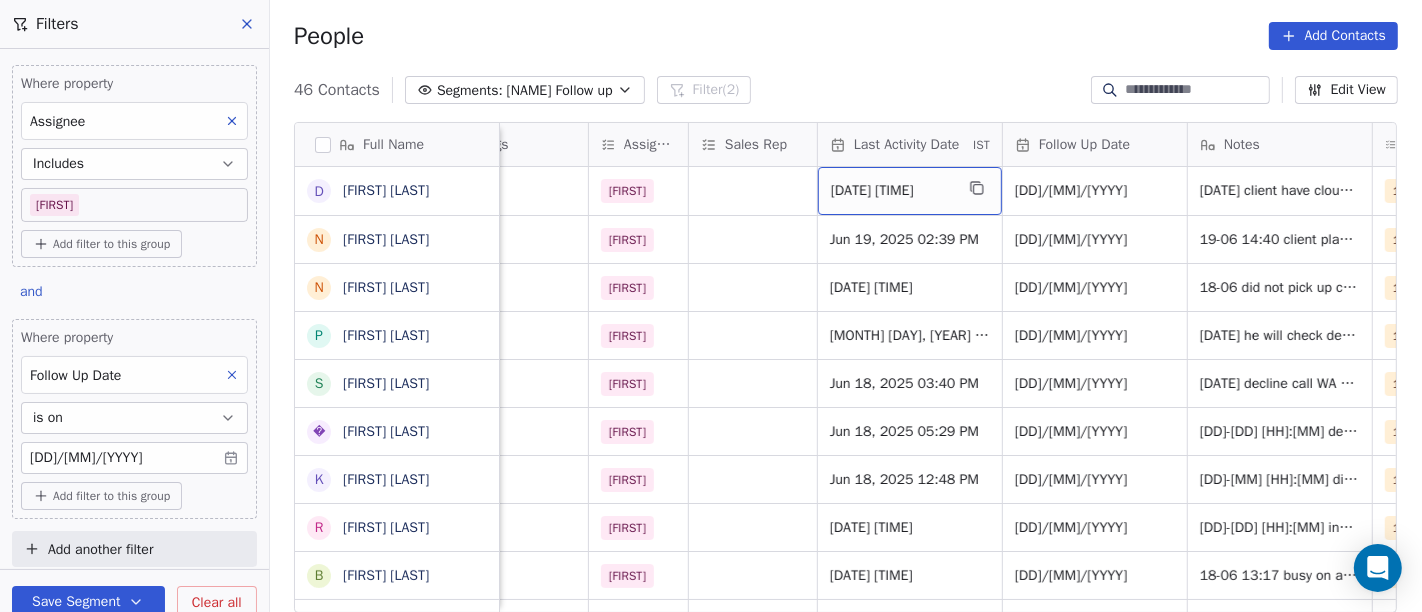 click on "Jun 19, 2025 02:36 PM" at bounding box center (910, 191) 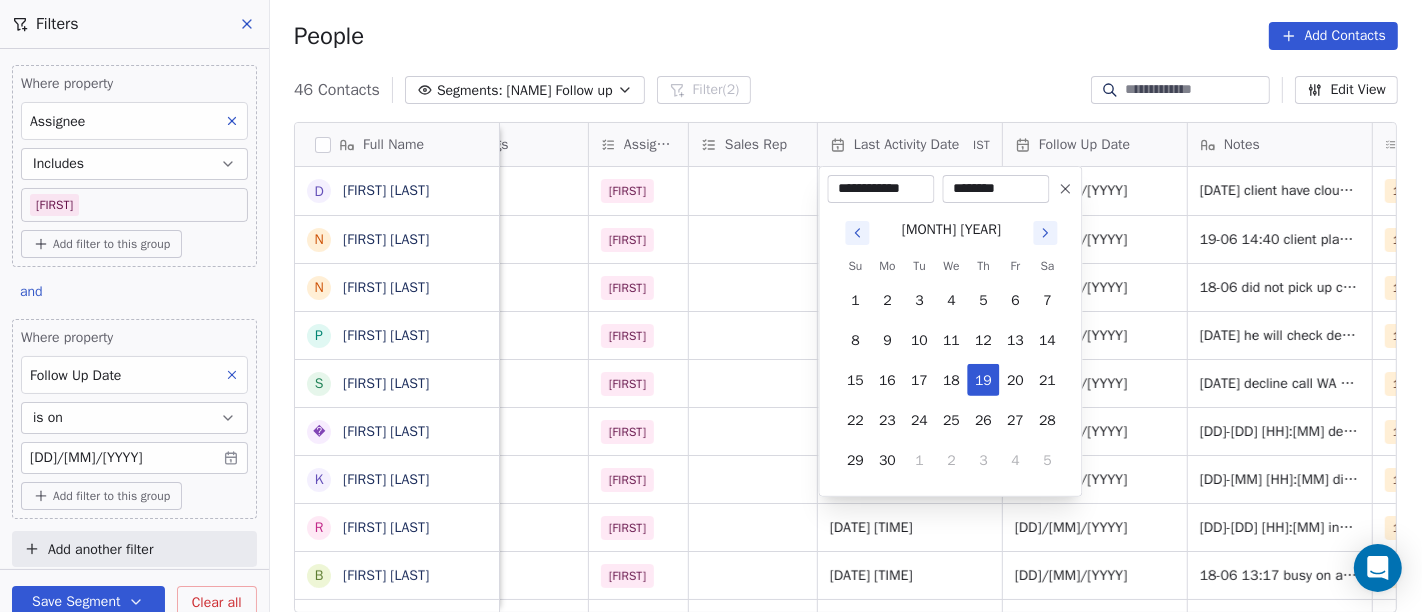 click 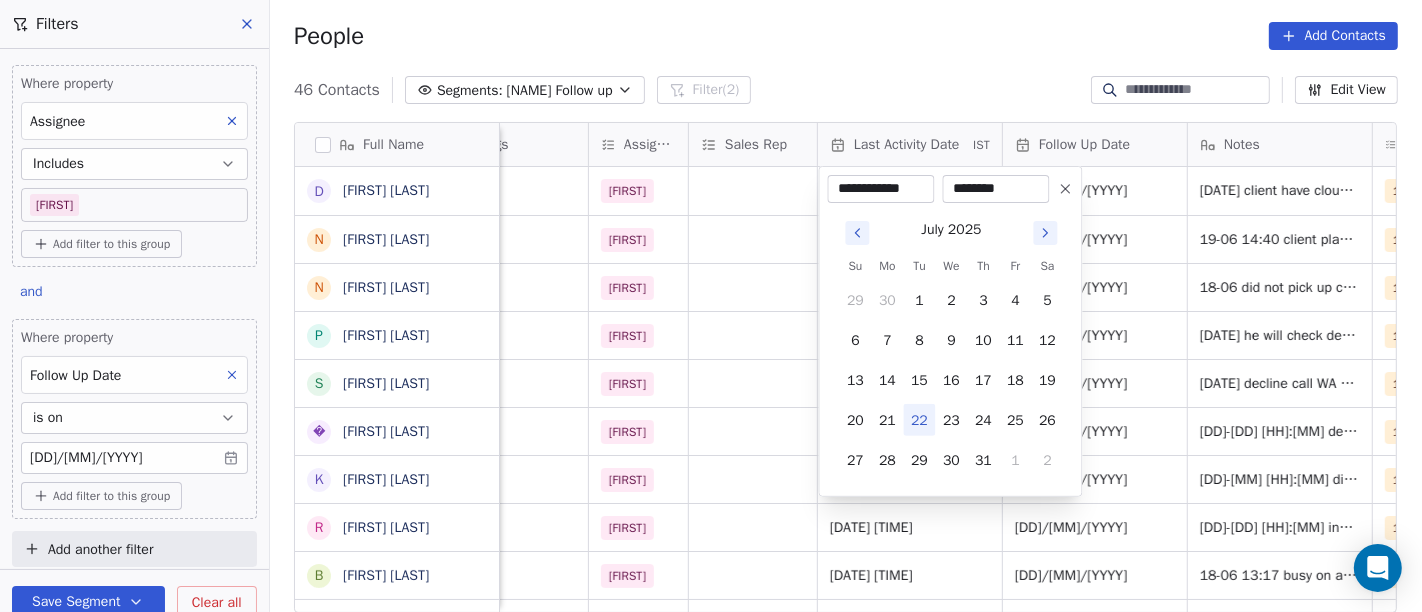 click on "22" at bounding box center [920, 420] 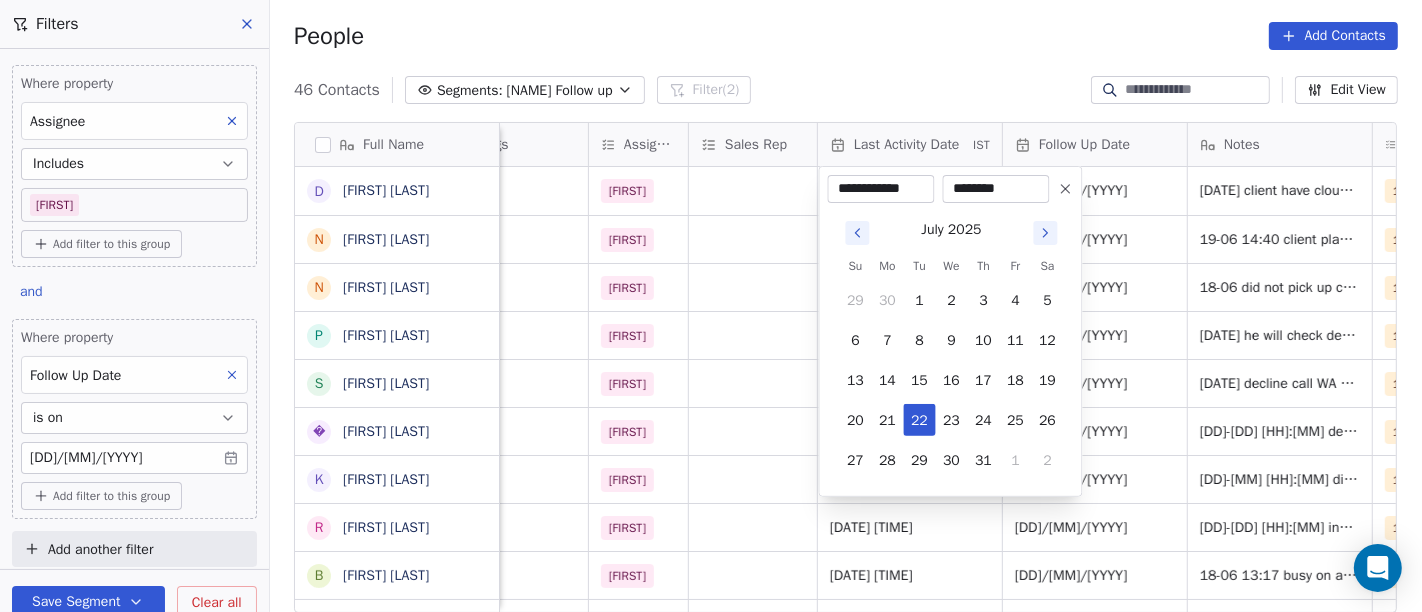 click on "On2Cook India Pvt. Ltd. Contacts People Marketing Workflows Campaigns Sales Pipelines Sequences Beta Tools Apps AI Agents Help & Support Filters Where property   Assignee   Includes Salim Add filter to this group and Where property   Follow Up Date   is on 25/06/2025 Add filter to this group Add another filter Save Segment Clear all People  Add Contacts 46 Contacts Segments: Salim Follow up Filter  (2) Edit View Tag Add to Sequence Full Name D Deepak Kumar N Naresh Saneja N Nazir Ahmad Shah P Parmar Mehul S Satish Shende � 𝕊𝕙𝕖𝕝𝕝𝕪 ℕ𝕒𝕣𝕒𝕟𝕘 K Krishan Kumar R Ramesh Patel B Bhavin Patel u umashankar kukreti S Santosh Kumar Mishra N Noushad B Binaya kumar satapathy s subhash Nagpal j janak Uchchat P Parth F Faizan Bandi R Raj Chandani Y Yogesh Vadiya H Hari Kumar V Vishu Angel K Ketan Gor G G Sasikumar K Kiran Mahajan S Sanjay Khullar p p:+919434749794 V Vansh gopal patel K Kaleem Rehman S Saibal Mitra A Ashutosh Verma location Created Date IST Lead Status Tags Assignee IST" at bounding box center [711, 306] 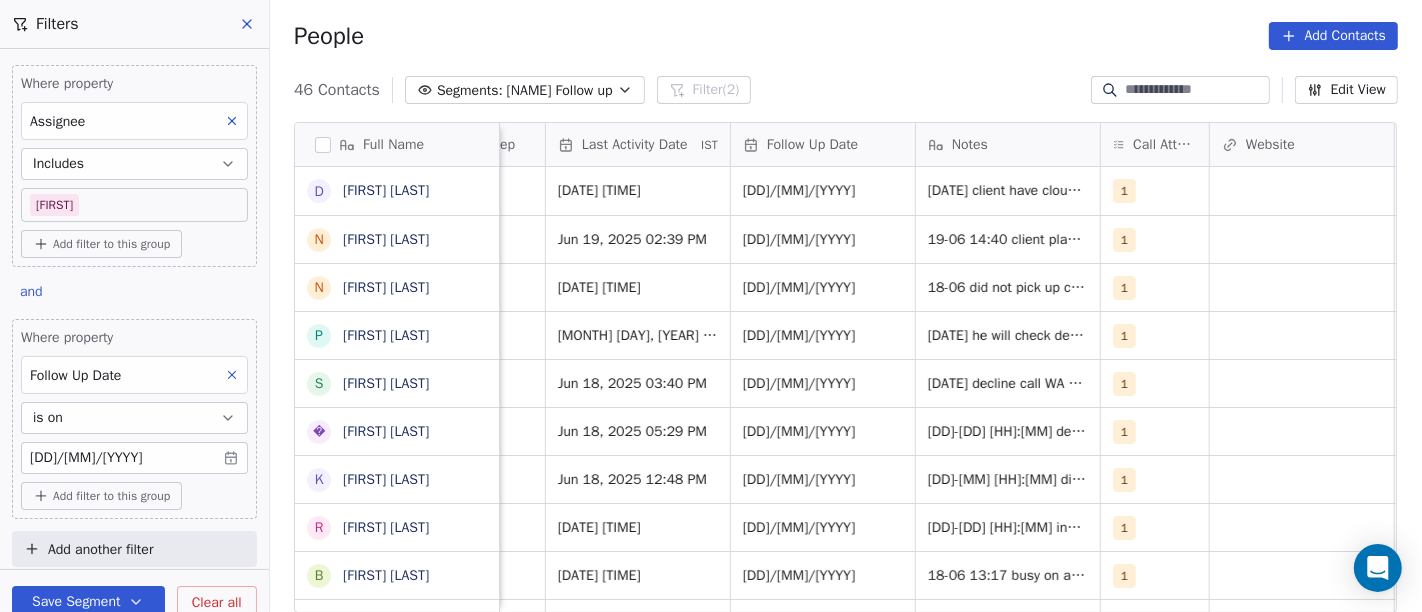 scroll, scrollTop: 0, scrollLeft: 1298, axis: horizontal 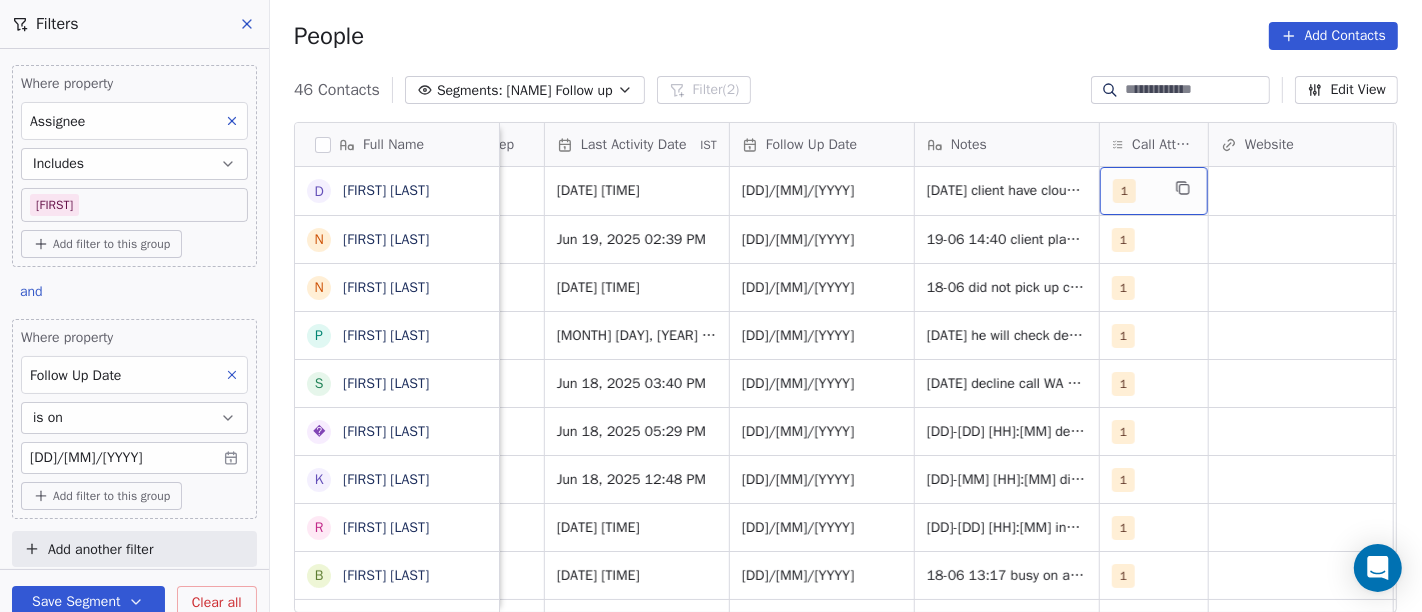 click on "1" at bounding box center (1136, 191) 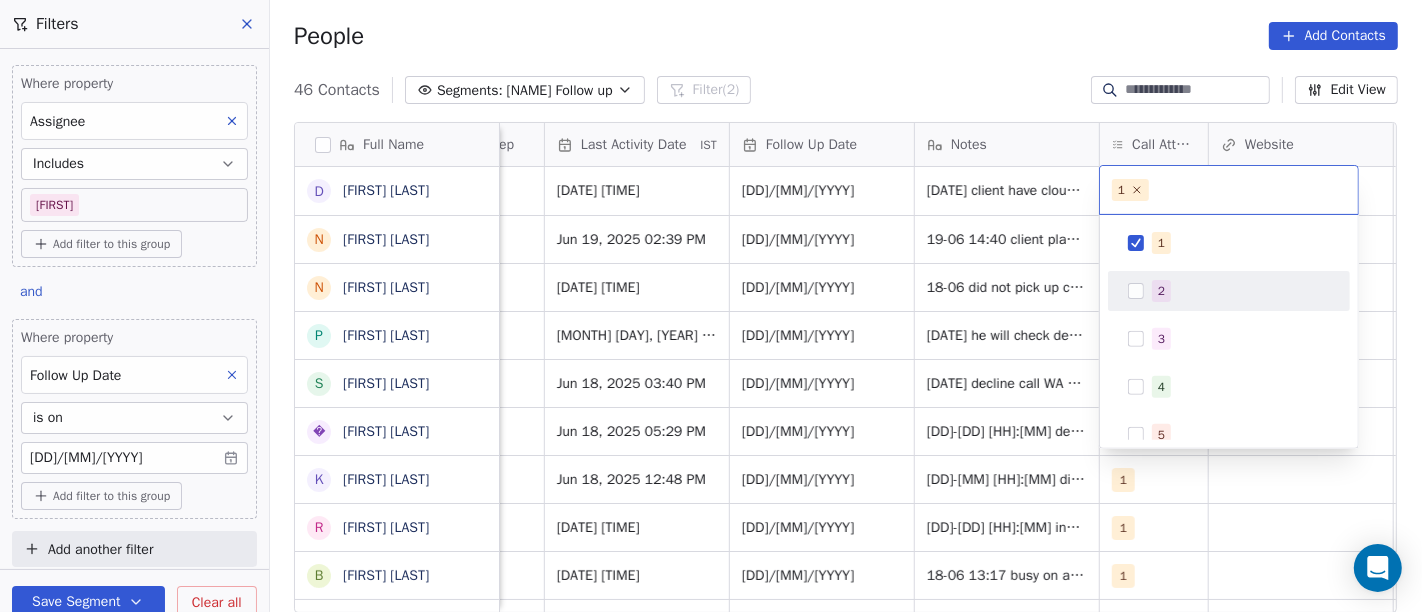 click on "2" at bounding box center (1229, 291) 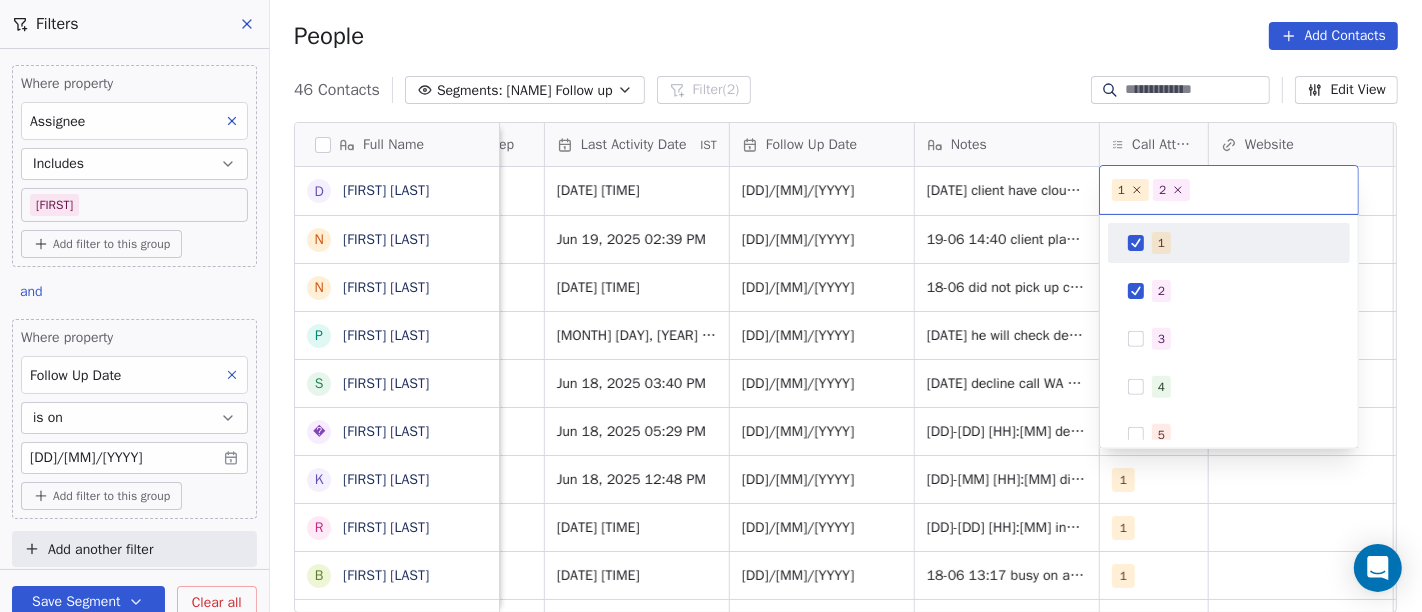 click on "1" at bounding box center [1229, 243] 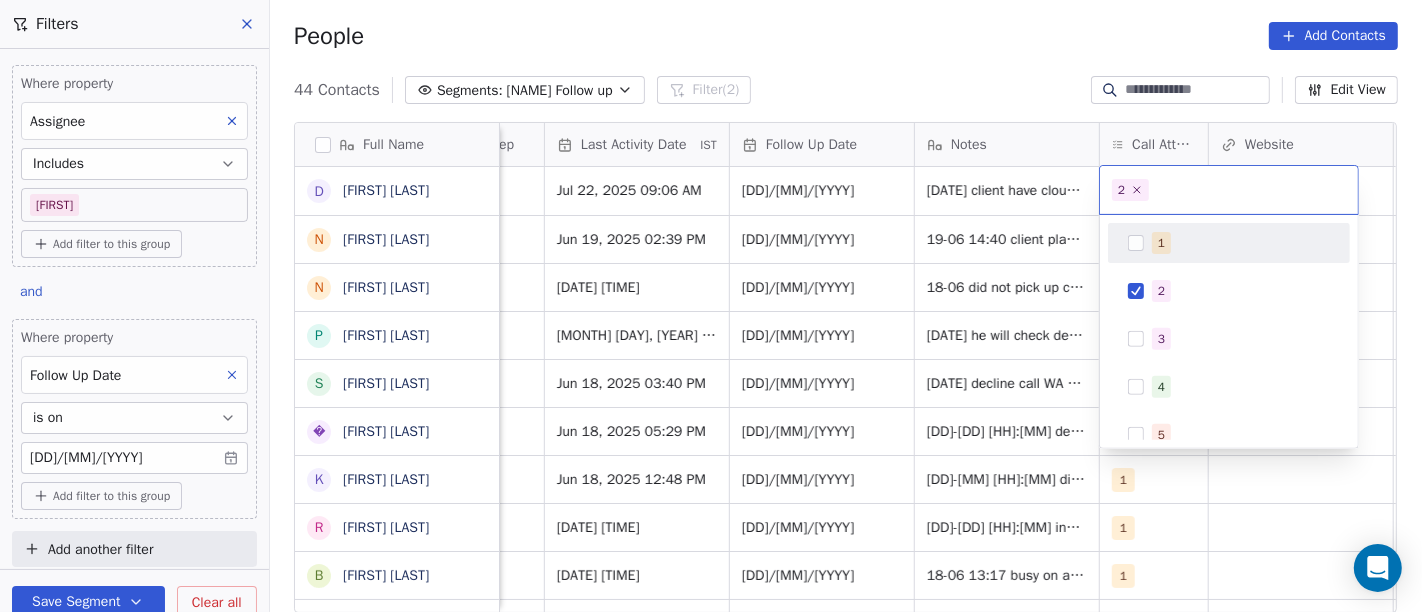 click on "On2Cook India Pvt. Ltd. Contacts People Marketing Workflows Campaigns Sales Pipelines Sequences Beta Tools Apps AI Agents Help & Support Filters Where property   Assignee   Includes Salim Add filter to this group and Where property   Follow Up Date   is on 25/06/2025 Add filter to this group Add another filter Save Segment Clear all People  Add Contacts 44 Contacts Segments: Salim Follow up Filter  (2) Edit View Tag Add to Sequence Full Name D Deepak Kumar N Naresh Saneja N Nazir Ahmad Shah P Parmar Mehul S Satish Shende � 𝕊𝕙𝕖𝕝𝕝𝕪 ℕ𝕒𝕣𝕒𝕟𝕘 K Krishan Kumar R Ramesh Patel B Bhavin Patel u umashankar kukreti S Santosh Kumar Mishra N Noushad B Binaya kumar satapathy s subhash Nagpal j janak Uchchat P Parth F Faizan Bandi R Raj Chandani Y Yogesh Vadiya H Hari Kumar V Vishu Angel K Ketan Gor G G Sasikumar K Kiran Mahajan S Sanjay Khullar p p:+919434749794 V Vansh gopal patel K Kaleem Rehman S Saibal Mitra A Ashutosh Verma Lead Status Tags Assignee Sales Rep Last Activity Date IST" at bounding box center [711, 306] 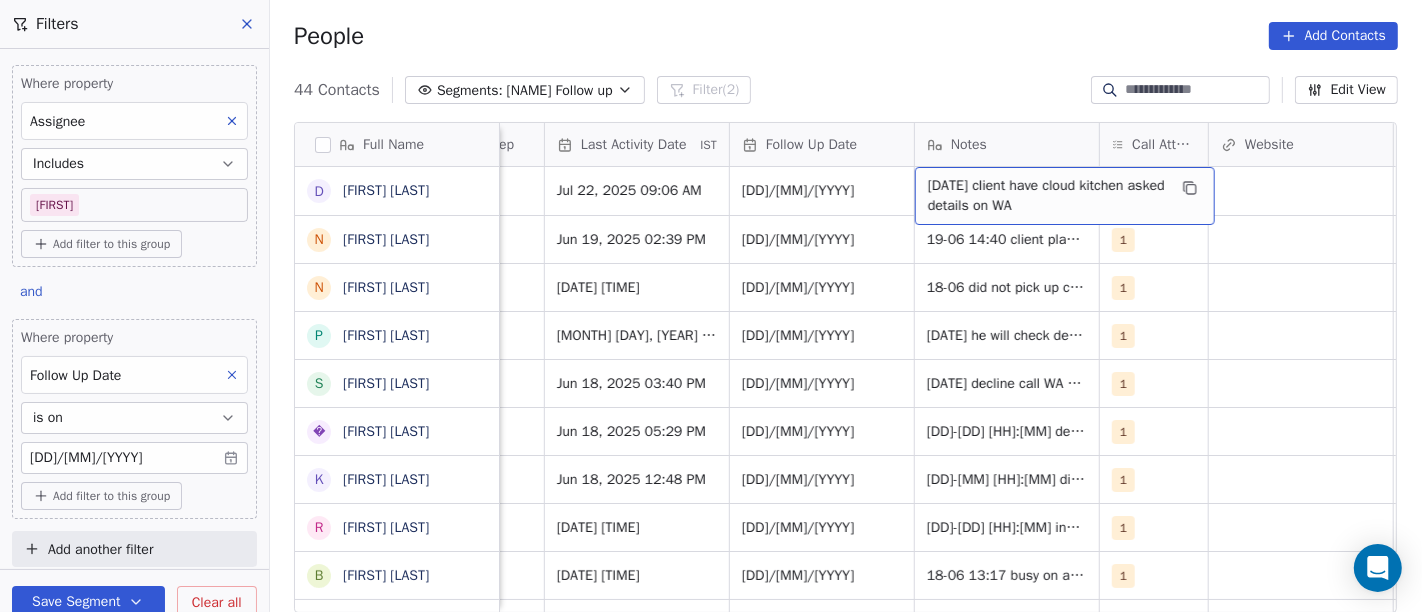 click on "19-06 14:36 client have cloud kitchen asked details on WA" at bounding box center (1047, 196) 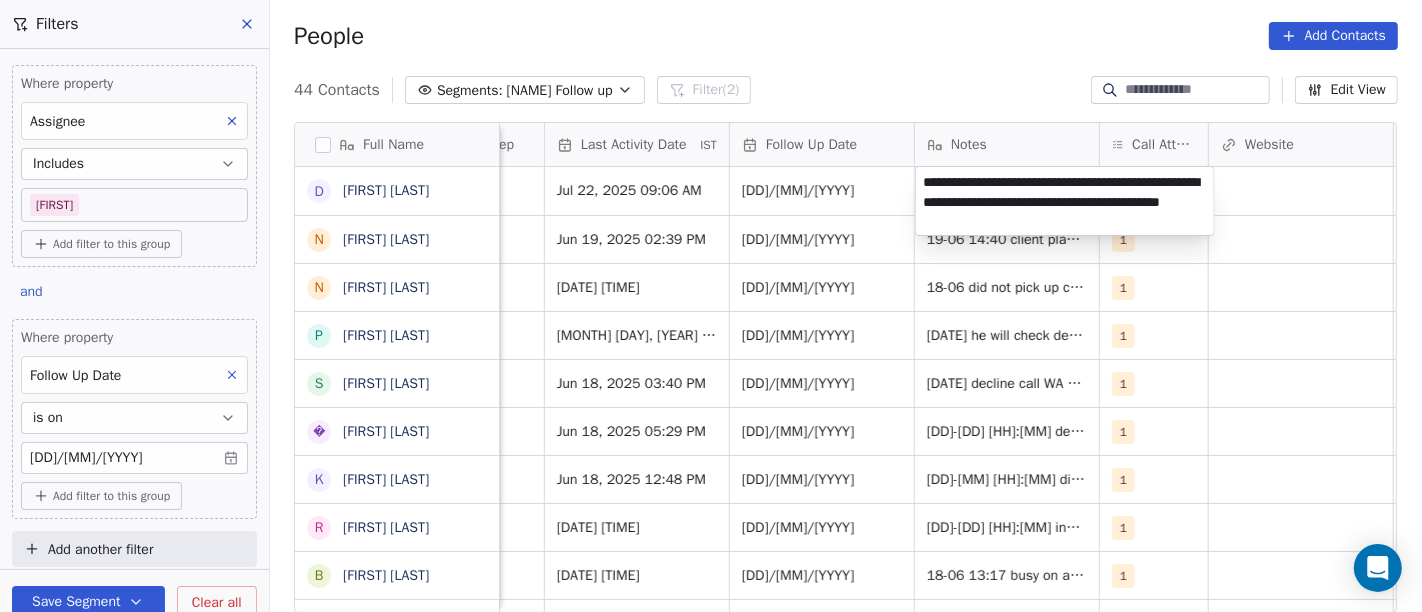 type on "**********" 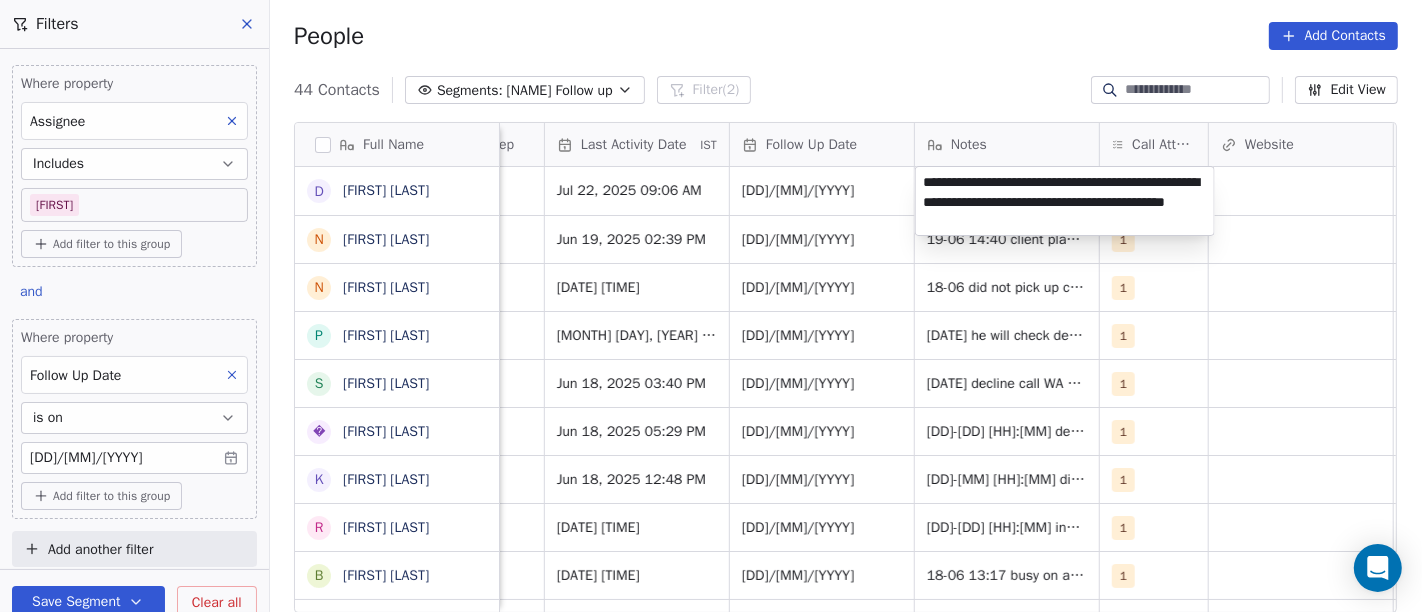 click on "On2Cook India Pvt. Ltd. Contacts People Marketing Workflows Campaigns Sales Pipelines Sequences Beta Tools Apps AI Agents Help & Support Filters Where property   Assignee   Includes Salim Add filter to this group and Where property   Follow Up Date   is on 25/06/2025 Add filter to this group Add another filter Save Segment Clear all People  Add Contacts 44 Contacts Segments: Salim Follow up Filter  (2) Edit View Tag Add to Sequence Full Name D Deepak Kumar N Naresh Saneja N Nazir Ahmad Shah P Parmar Mehul S Satish Shende � 𝕊𝕙𝕖𝕝𝕝𝕪 ℕ𝕒𝕣𝕒𝕟𝕘 K Krishan Kumar R Ramesh Patel B Bhavin Patel u umashankar kukreti S Santosh Kumar Mishra N Noushad B Binaya kumar satapathy s subhash Nagpal j janak Uchchat P Parth F Faizan Bandi R Raj Chandani Y Yogesh Vadiya H Hari Kumar V Vishu Angel K Ketan Gor G G Sasikumar K Kiran Mahajan S Sanjay Khullar p p:+919434749794 V Vansh gopal patel K Kaleem Rehman S Saibal Mitra A Ashutosh Verma Lead Status Tags Assignee Sales Rep Last Activity Date IST" at bounding box center (711, 306) 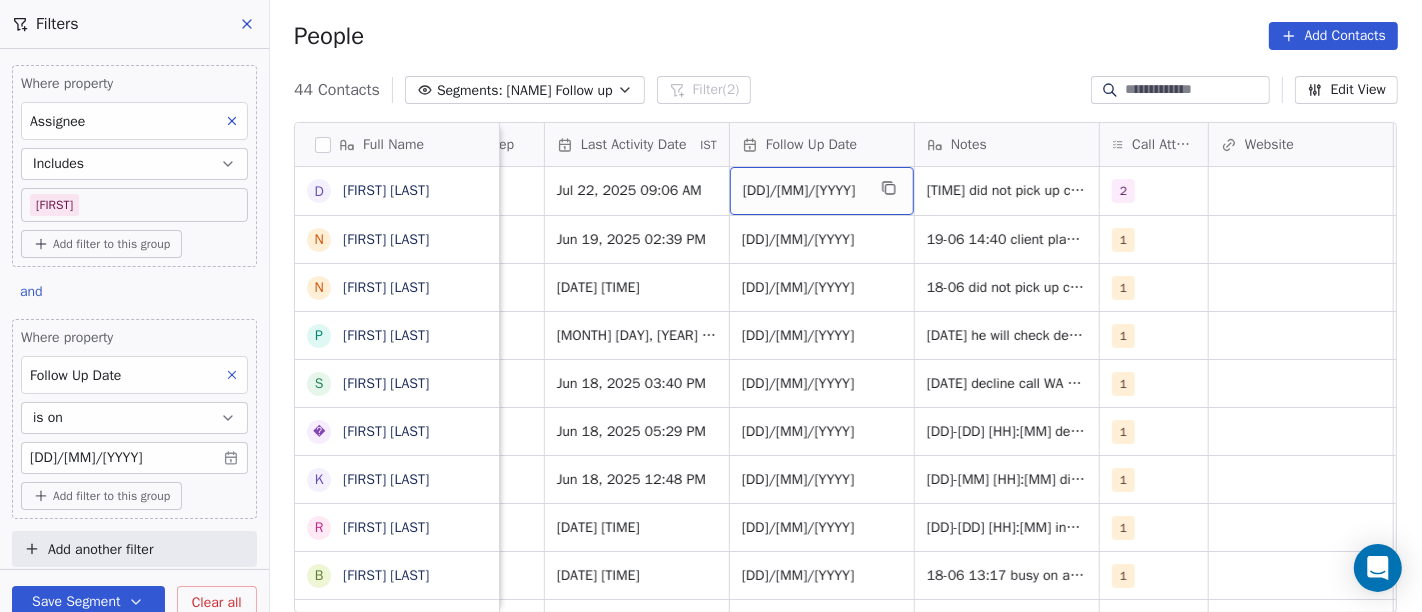 click on "25/06/2025" at bounding box center [804, 191] 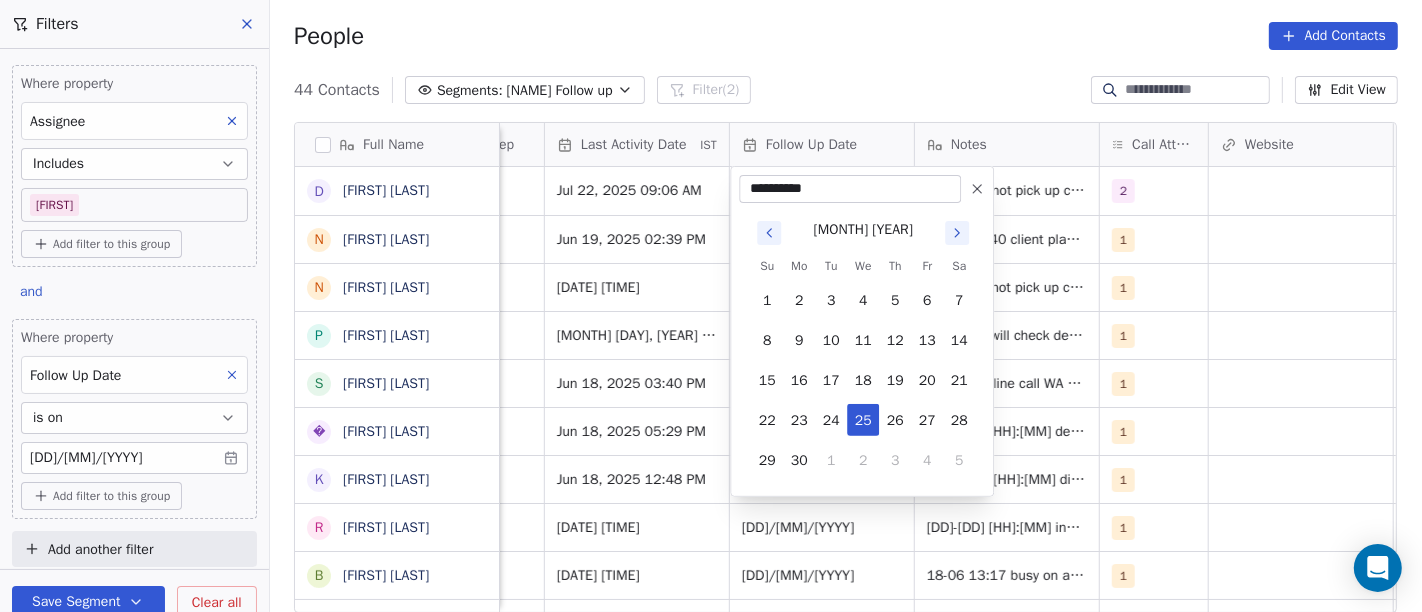 click 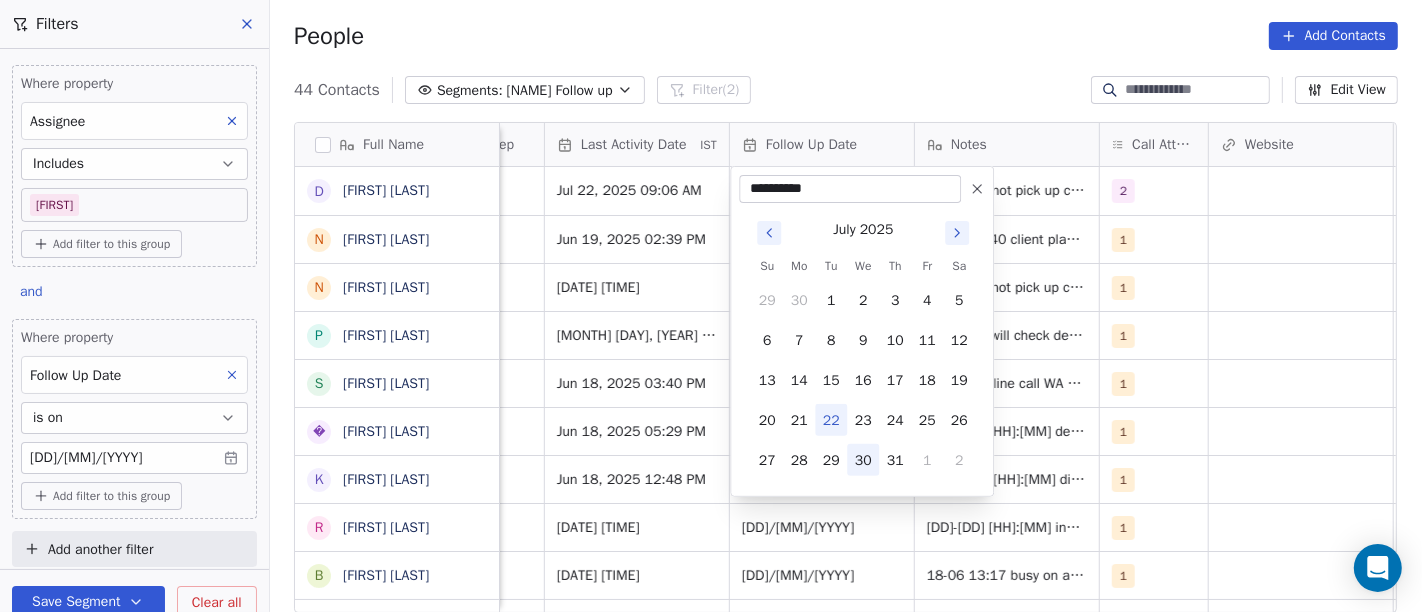 click on "30" at bounding box center (863, 460) 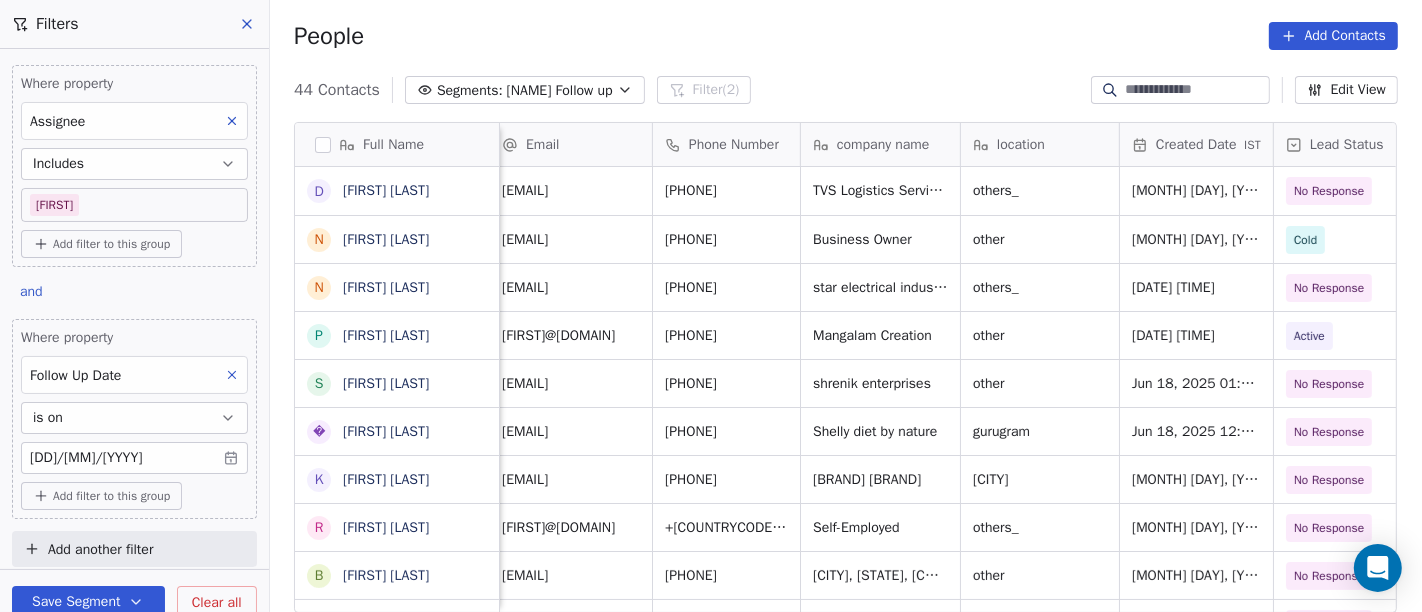 scroll, scrollTop: 0, scrollLeft: 0, axis: both 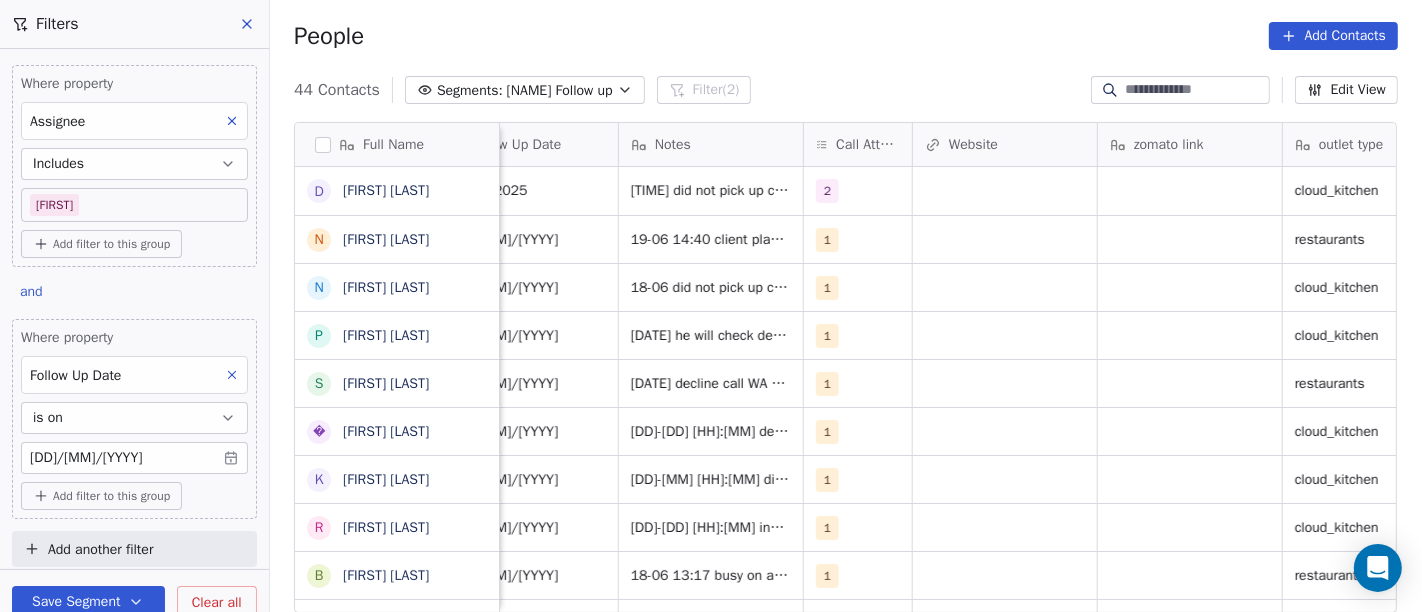 click on "People  Add Contacts" at bounding box center (846, 36) 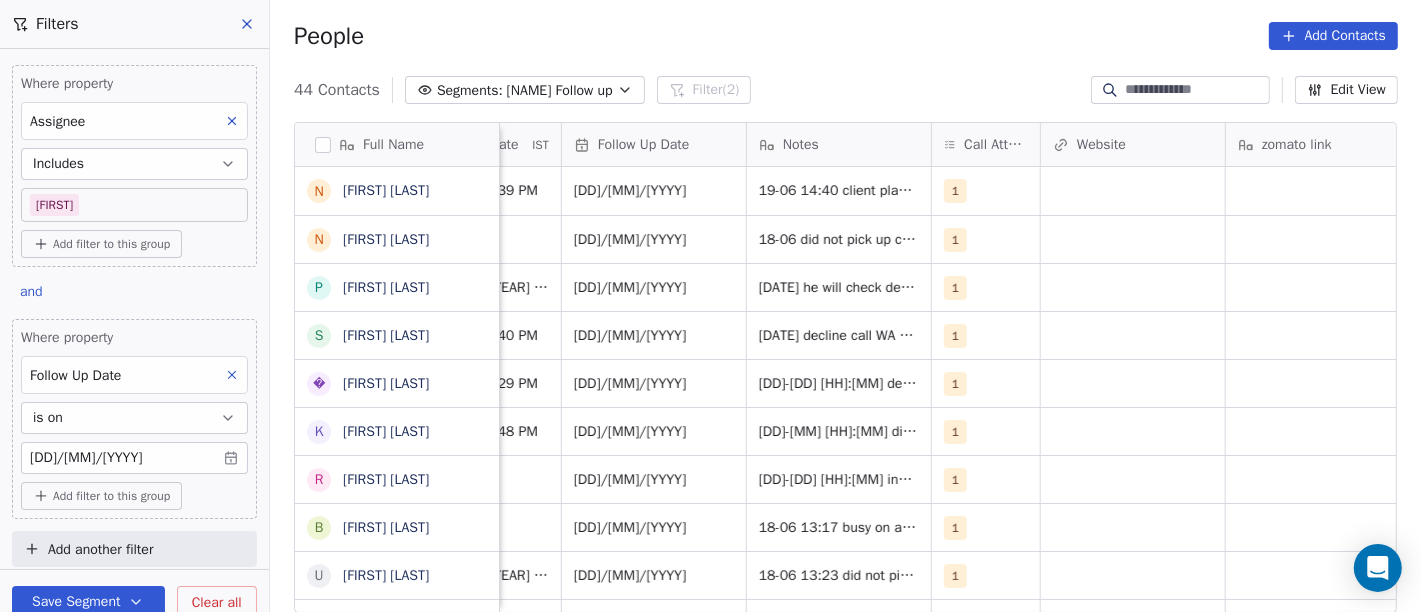 scroll, scrollTop: 1, scrollLeft: 1465, axis: both 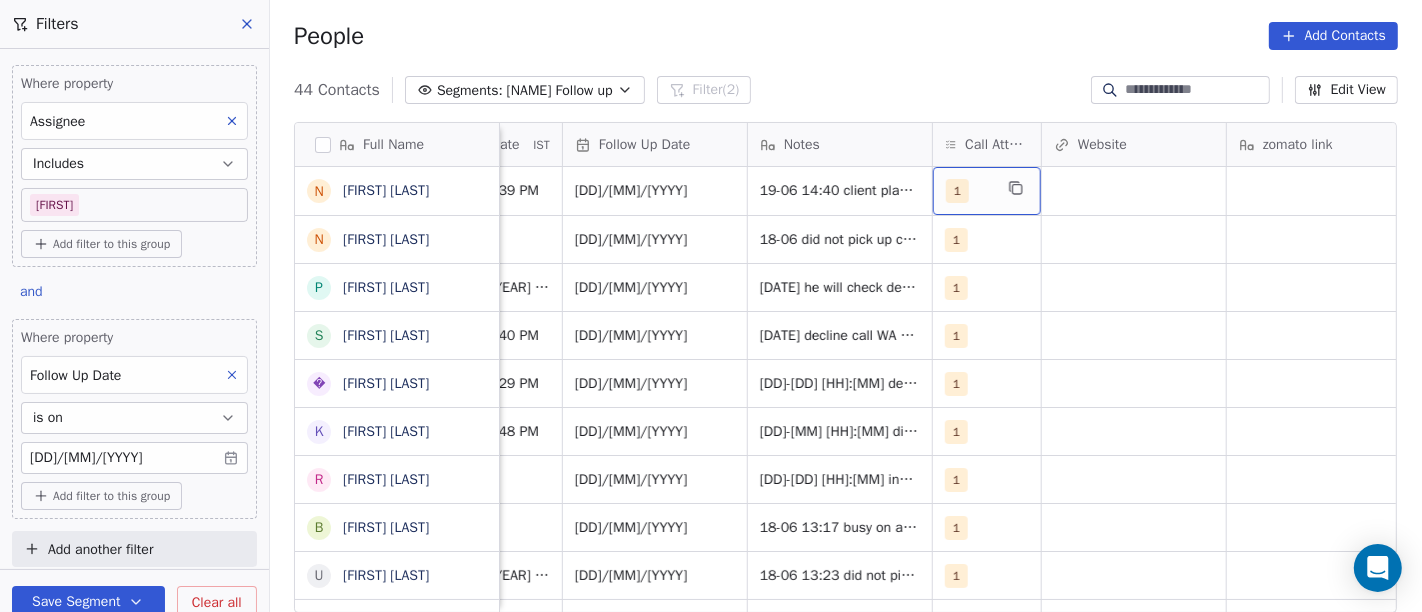 click on "1" at bounding box center [969, 191] 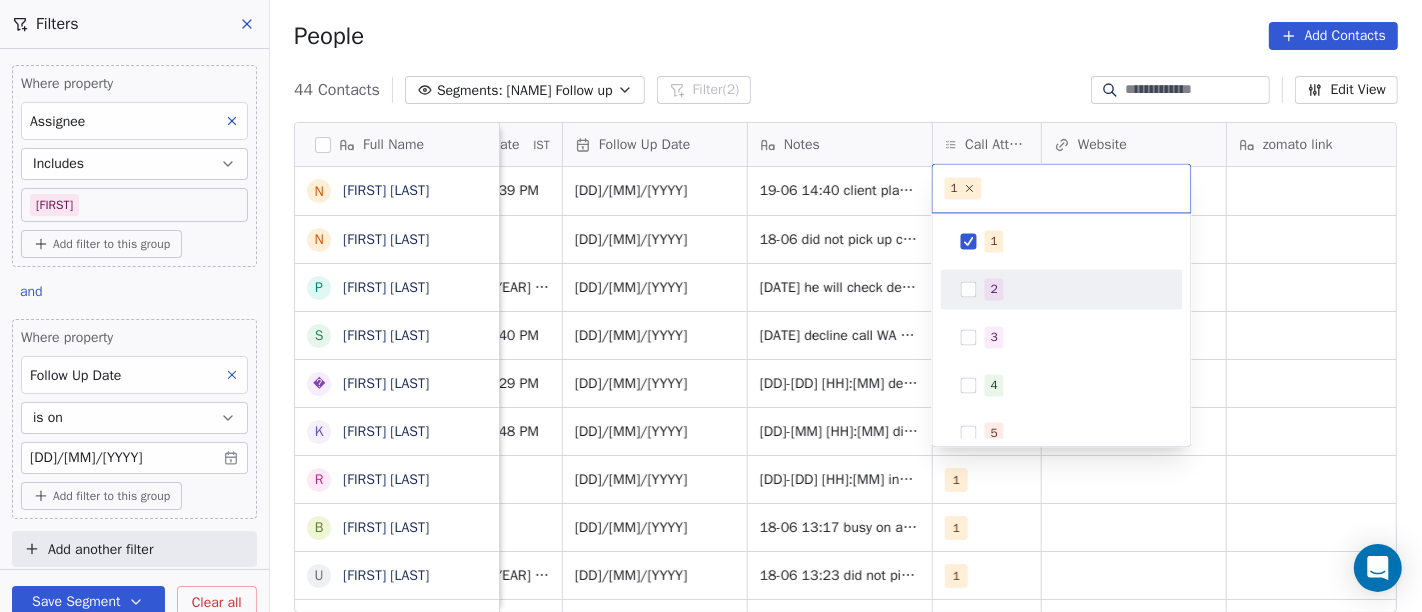 click on "2" at bounding box center (1074, 289) 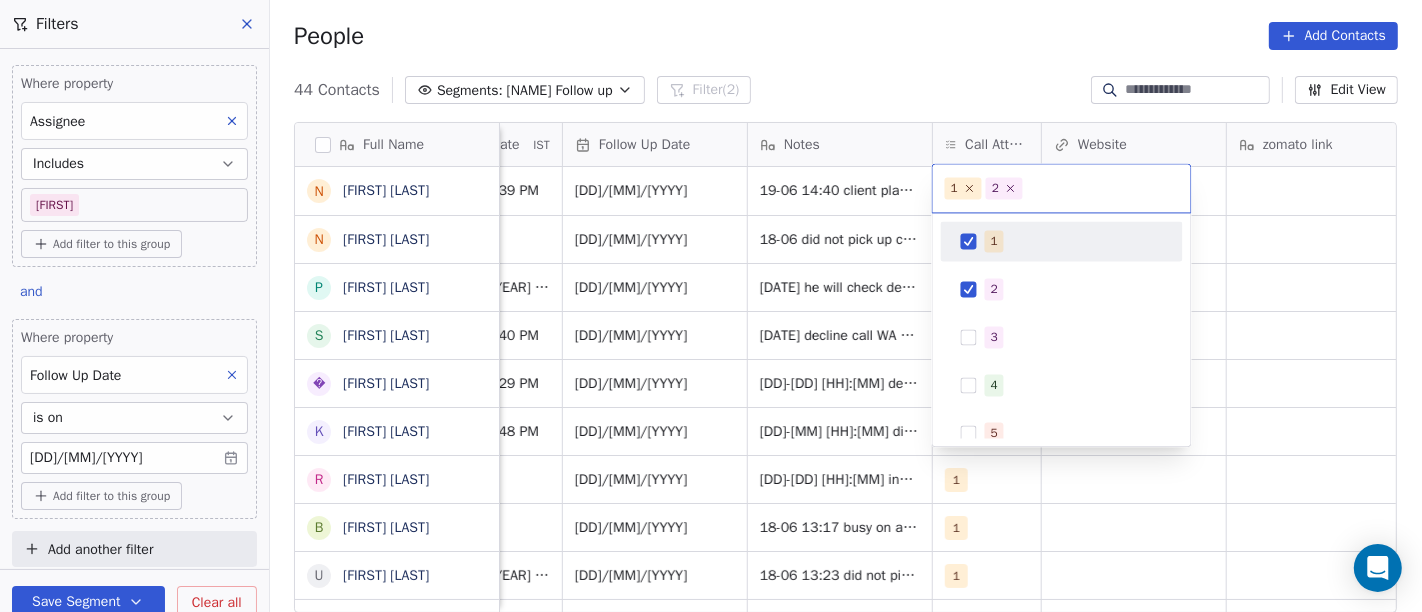 click on "1" at bounding box center [1074, 241] 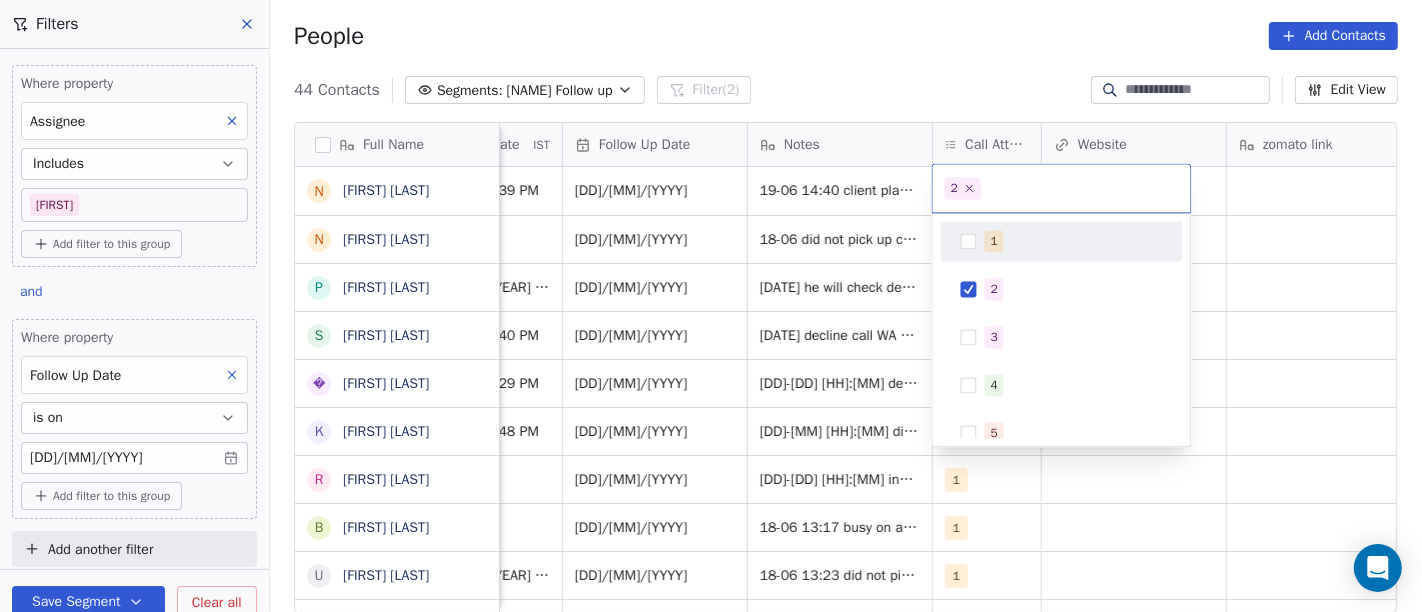 click on "On2Cook India Pvt. Ltd. Contacts People Marketing Workflows Campaigns Sales Pipelines Sequences Beta Tools Apps AI Agents Help & Support Filters Where property   Assignee   Includes Salim Add filter to this group and Where property   Follow Up Date   is on 25/06/2025 Add filter to this group Add another filter Save Segment Clear all People  Add Contacts 44 Contacts Segments: Salim Follow up Filter  (2) Edit View Tag Add to Sequence Full Name N Naresh Saneja N Nazir Ahmad Shah P Parmar Mehul S Satish Shende � 𝕊𝕙𝕖𝕝𝕝𝕪 ℕ𝕒𝕣𝕒𝕟𝕘 K Krishan Kumar R Ramesh Patel B Bhavin Patel u umashankar kukreti S Santosh Kumar Mishra N Noushad B Binaya kumar satapathy s subhash Nagpal j janak Uchchat P Parth F Faizan Bandi R Raj Chandani Y Yogesh Vadiya H Hari Kumar V Vishu Angel K Ketan Gor G G Sasikumar K Kiran Mahajan S Sanjay Khullar p p:+919434749794 V Vansh gopal patel K Kaleem Rehman S Saibal Mitra A Ashutosh Verma N Nilesh Shah Tags Assignee Sales Rep Last Activity Date IST Notes   1" at bounding box center [711, 306] 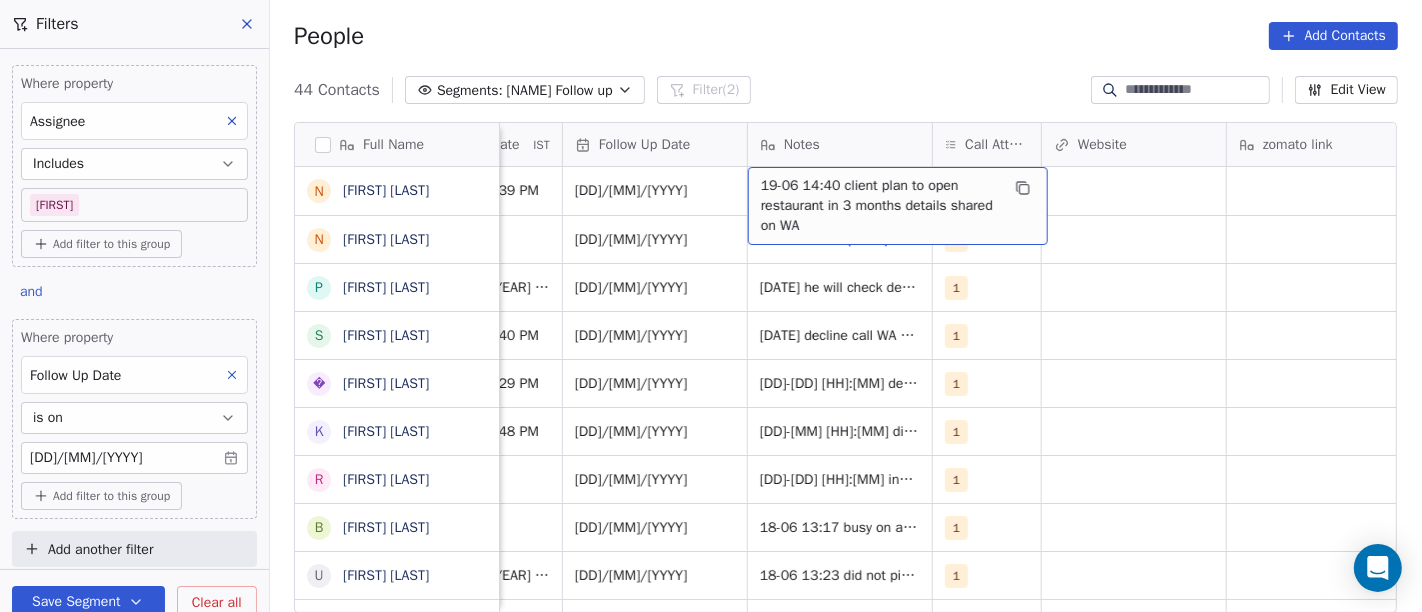 click on "19-06 14:40 client plan to open restaurant in 3 months details shared on WA" at bounding box center [880, 206] 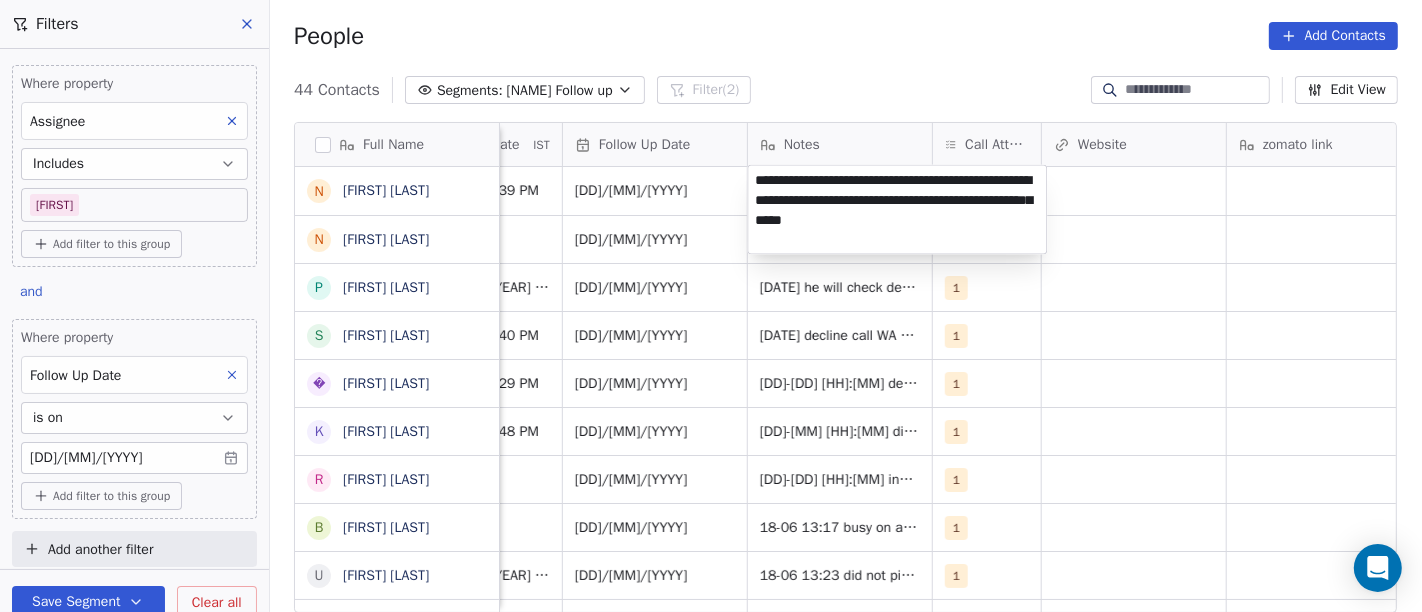 type on "**********" 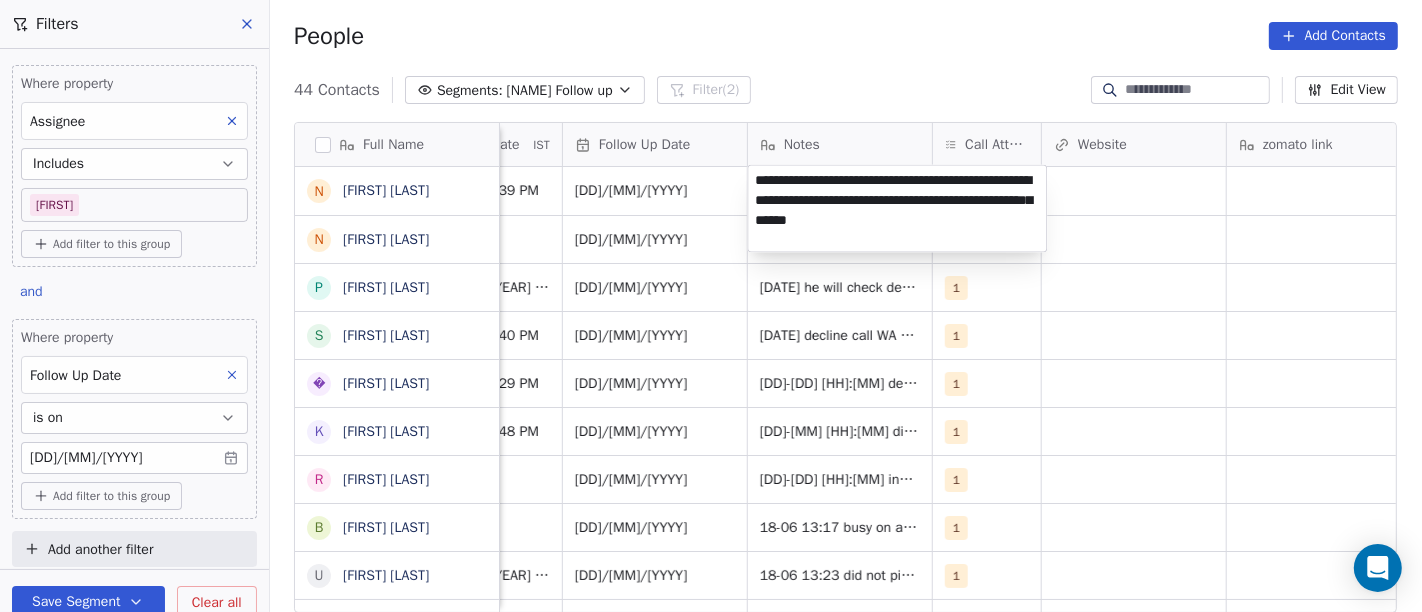 click on "On2Cook India Pvt. Ltd. Contacts People Marketing Workflows Campaigns Sales Pipelines Sequences Beta Tools Apps AI Agents Help & Support Filters Where property   Assignee   Includes Salim Add filter to this group and Where property   Follow Up Date   is on 25/06/2025 Add filter to this group Add another filter Save Segment Clear all People  Add Contacts 44 Contacts Segments: Salim Follow up Filter  (2) Edit View Tag Add to Sequence Full Name N Naresh Saneja N Nazir Ahmad Shah P Parmar Mehul S Satish Shende � 𝕊𝕙𝕖𝕝𝕝𝕪 ℕ𝕒𝕣𝕒𝕟𝕘 K Krishan Kumar R Ramesh Patel B Bhavin Patel u umashankar kukreti S Santosh Kumar Mishra N Noushad B Binaya kumar satapathy s subhash Nagpal j janak Uchchat P Parth F Faizan Bandi R Raj Chandani Y Yogesh Vadiya H Hari Kumar V Vishu Angel K Ketan Gor G G Sasikumar K Kiran Mahajan S Sanjay Khullar p p:+919434749794 V Vansh gopal patel K Kaleem Rehman S Saibal Mitra A Ashutosh Verma N Nilesh Shah Tags Assignee Sales Rep Last Activity Date IST Notes   2" at bounding box center (711, 306) 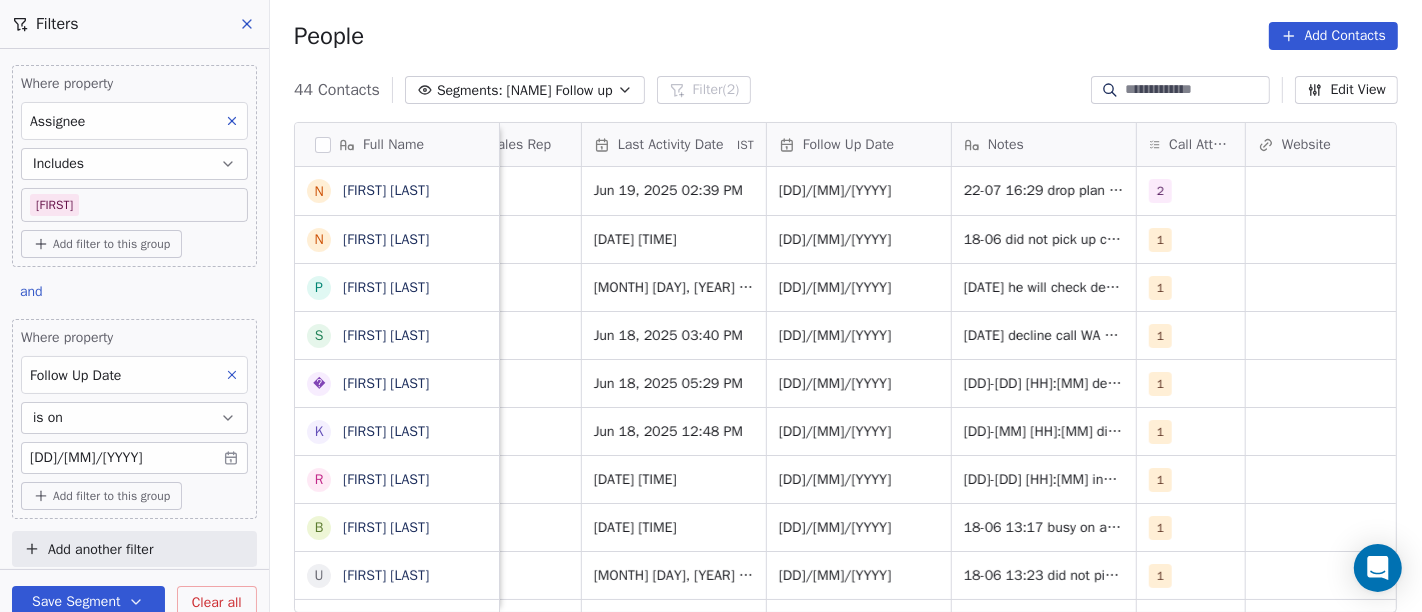 scroll, scrollTop: 0, scrollLeft: 1261, axis: horizontal 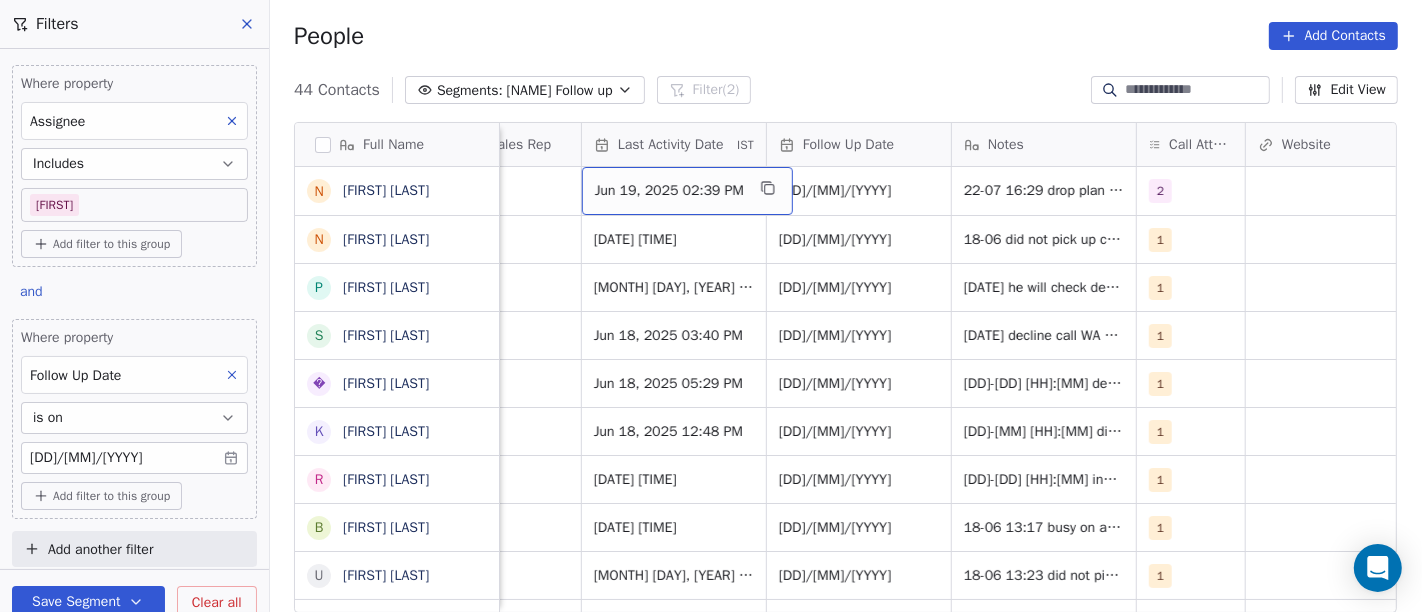 click on "Jun 19, 2025 02:39 PM" at bounding box center (687, 191) 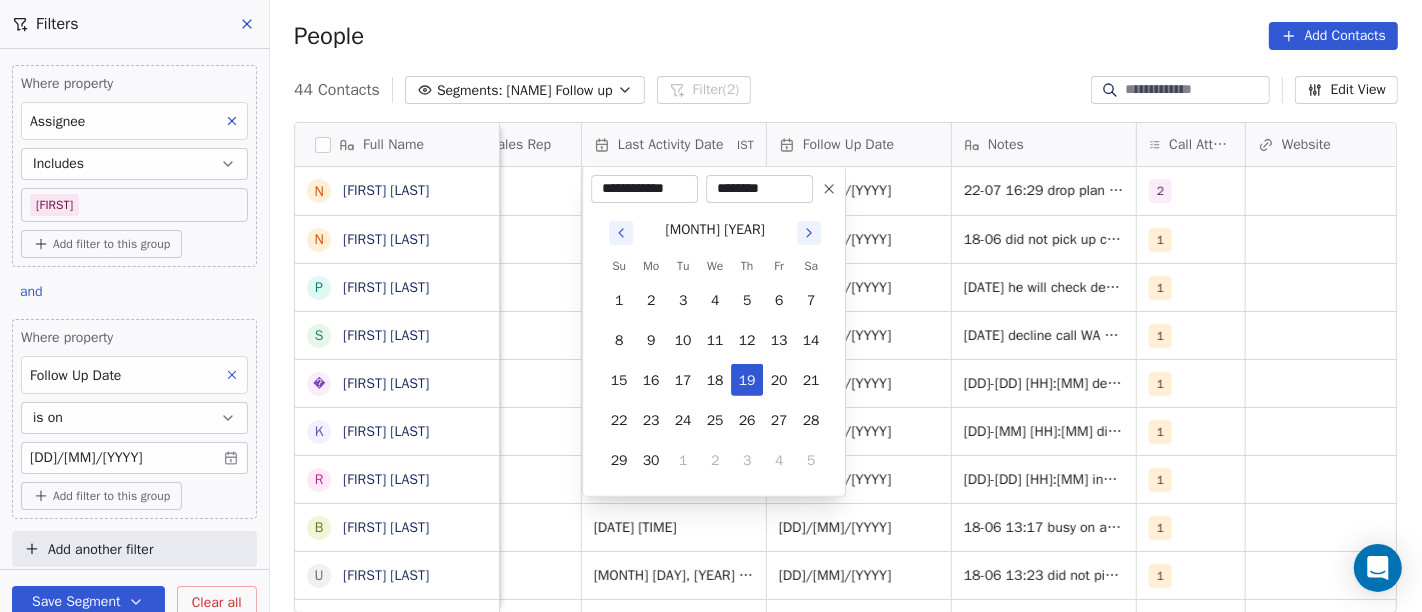 click 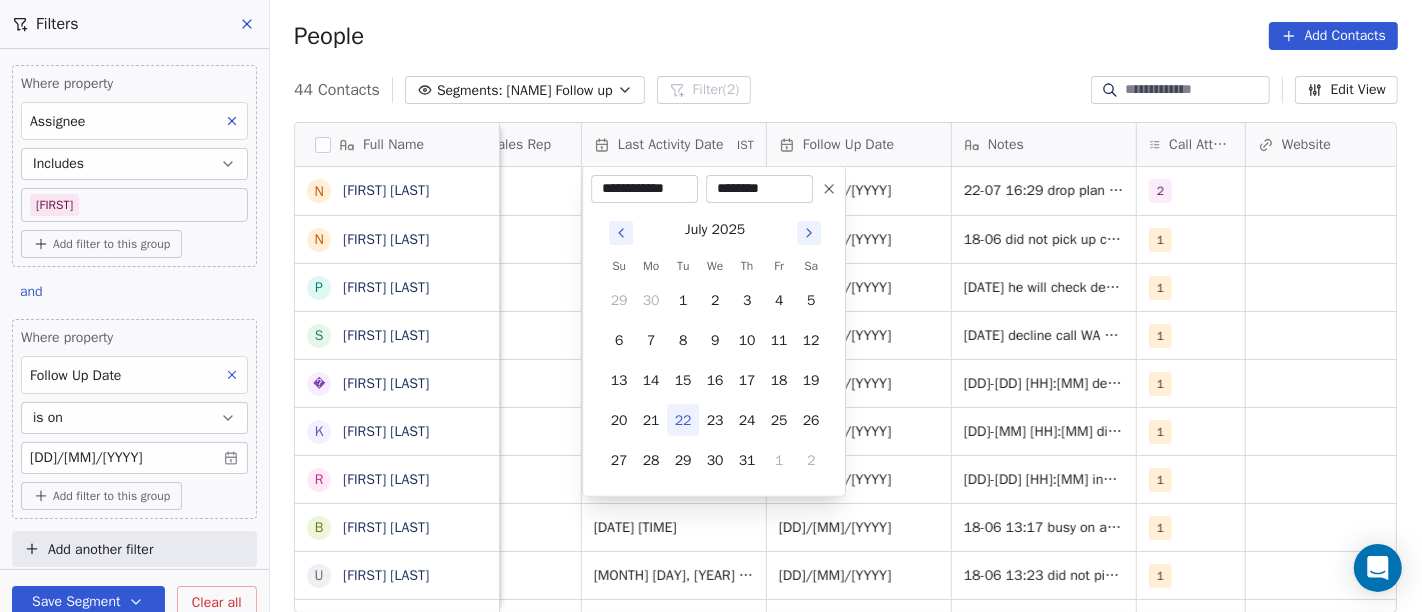 click on "On2Cook India Pvt. Ltd. Contacts People Marketing Workflows Campaigns Sales Pipelines Sequences Beta Tools Apps AI Agents Help & Support Filters Where property   Assignee   Includes Salim Add filter to this group and Where property   Follow Up Date   is on 25/06/2025 Add filter to this group Add another filter Save Segment Clear all People  Add Contacts 44 Contacts Segments: Salim Follow up Filter  (2) Edit View Tag Add to Sequence Full Name N Naresh Saneja N Nazir Ahmad Shah P Parmar Mehul S Satish Shende � 𝕊𝕙𝕖𝕝𝕝𝕪 ℕ𝕒𝕣𝕒𝕟𝕘 K Krishan Kumar R Ramesh Patel B Bhavin Patel u umashankar kukreti S Santosh Kumar Mishra N Noushad B Binaya kumar satapathy s subhash Nagpal j janak Uchchat P Parth F Faizan Bandi R Raj Chandani Y Yogesh Vadiya H Hari Kumar V Vishu Angel K Ketan Gor G G Sasikumar K Kiran Mahajan S Sanjay Khullar p p:+919434749794 V Vansh gopal patel K Kaleem Rehman S Saibal Mitra A Ashutosh Verma N Nilesh Shah Lead Status Tags Assignee Sales Rep Last Activity Date IST" at bounding box center (711, 306) 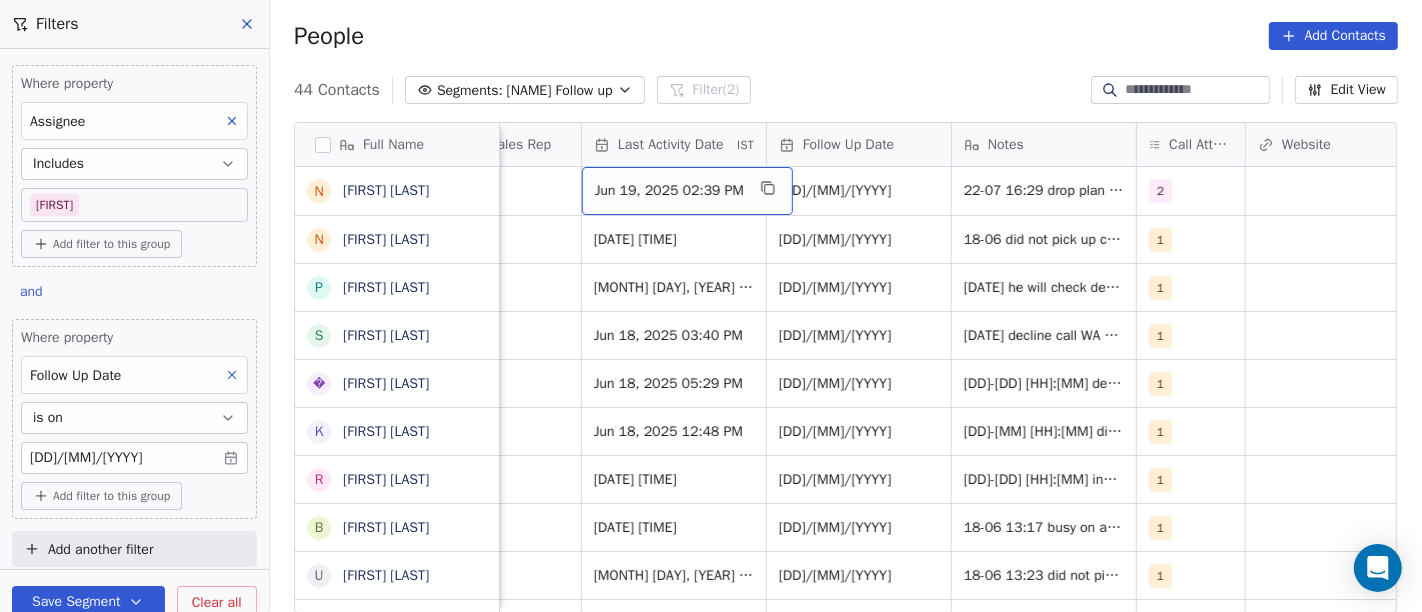 click on "Jun 19, 2025 02:39 PM" at bounding box center (669, 191) 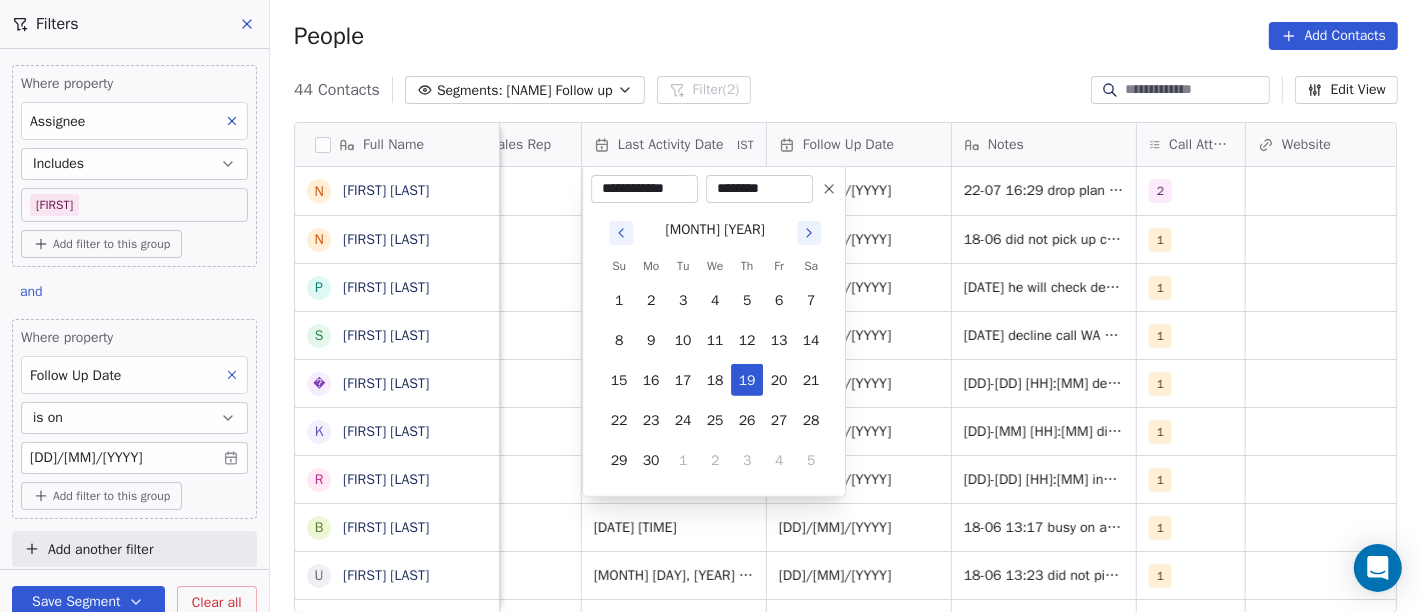 click at bounding box center (809, 233) 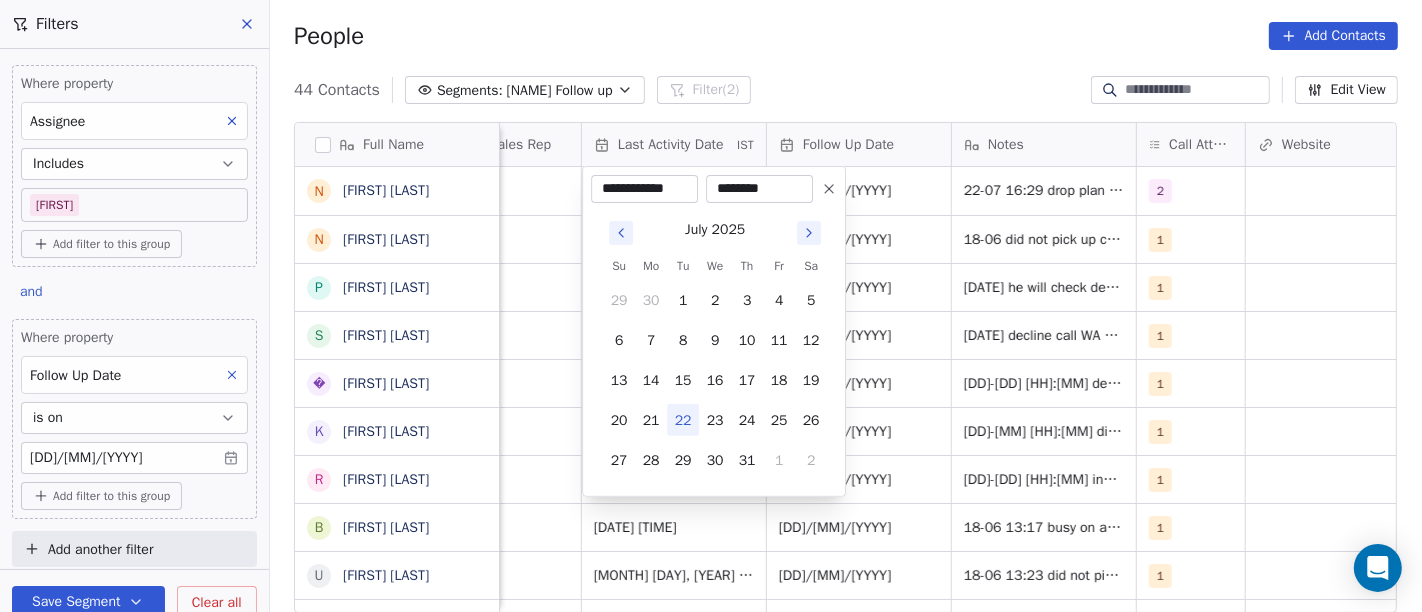 click on "22" at bounding box center [683, 420] 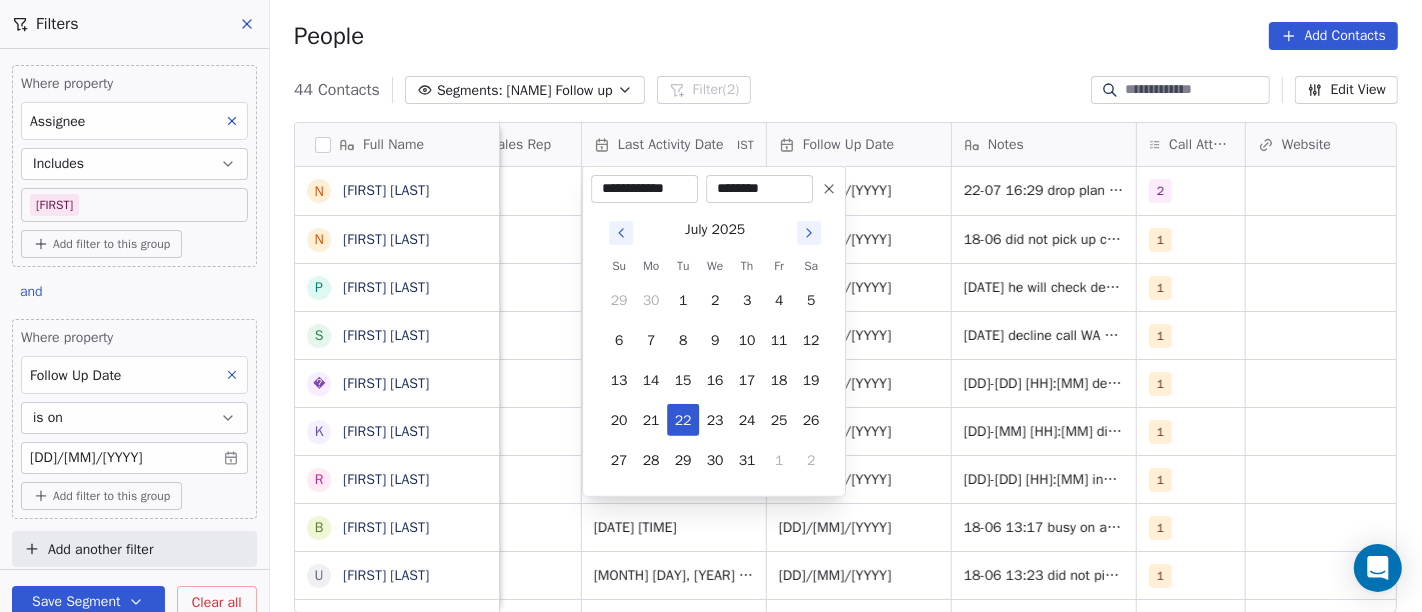 click on "On2Cook India Pvt. Ltd. Contacts People Marketing Workflows Campaigns Sales Pipelines Sequences Beta Tools Apps AI Agents Help & Support Filters Where property   Assignee   Includes Salim Add filter to this group and Where property   Follow Up Date   is on 25/06/2025 Add filter to this group Add another filter Save Segment Clear all People  Add Contacts 44 Contacts Segments: Salim Follow up Filter  (2) Edit View Tag Add to Sequence Full Name N Naresh Saneja N Nazir Ahmad Shah P Parmar Mehul S Satish Shende � 𝕊𝕙𝕖𝕝𝕝𝕪 ℕ𝕒𝕣𝕒𝕟𝕘 K Krishan Kumar R Ramesh Patel B Bhavin Patel u umashankar kukreti S Santosh Kumar Mishra N Noushad B Binaya kumar satapathy s subhash Nagpal j janak Uchchat P Parth F Faizan Bandi R Raj Chandani Y Yogesh Vadiya H Hari Kumar V Vishu Angel K Ketan Gor G G Sasikumar K Kiran Mahajan S Sanjay Khullar p p:+919434749794 V Vansh gopal patel K Kaleem Rehman S Saibal Mitra A Ashutosh Verma N Nilesh Shah Lead Status Tags Assignee Sales Rep Last Activity Date IST" at bounding box center [711, 306] 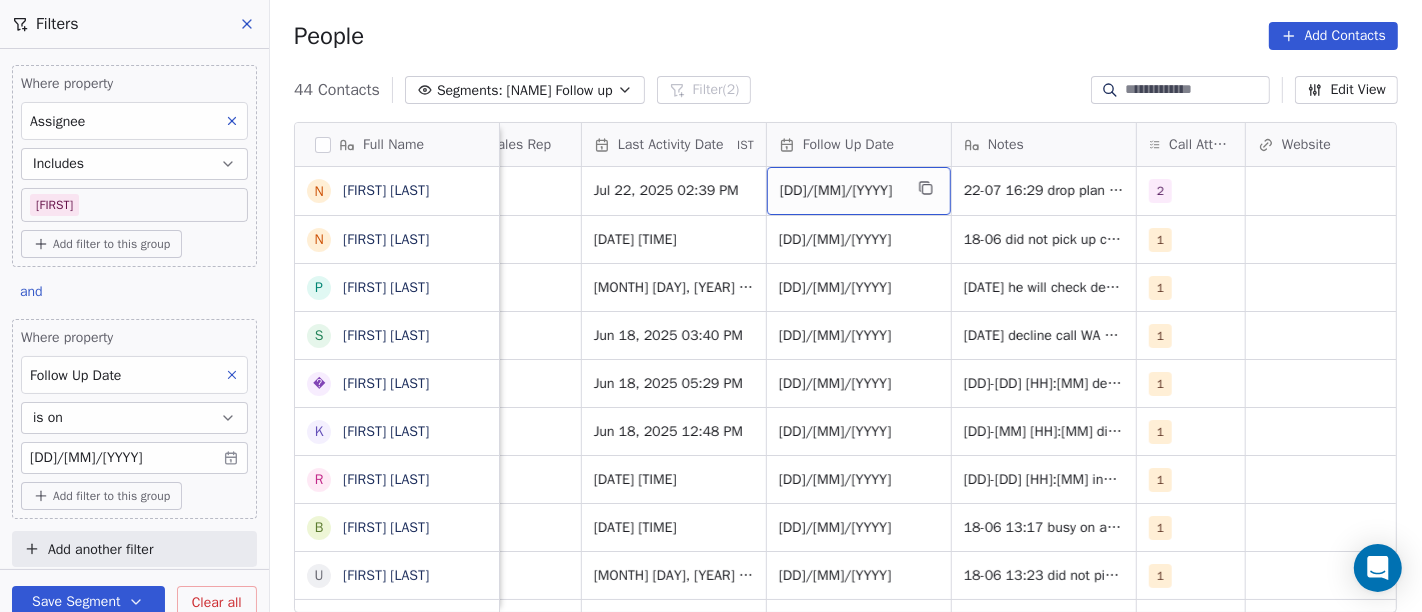 click on "25/06/2025" at bounding box center (859, 191) 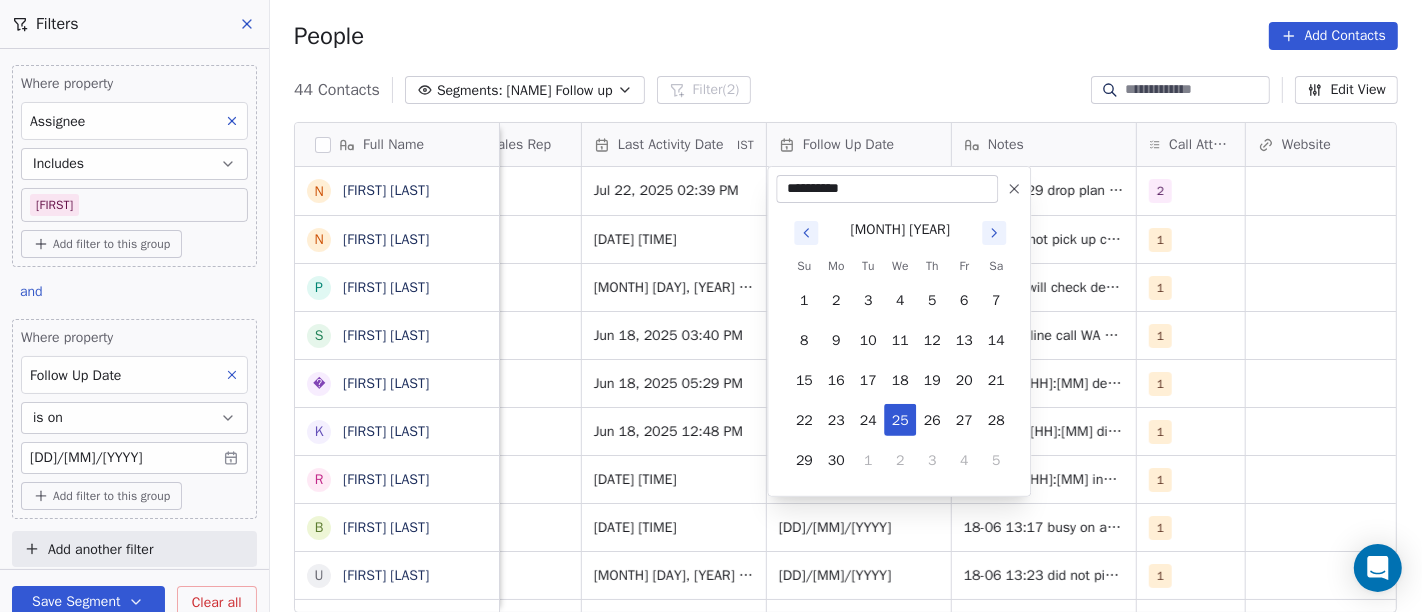 click on "On2Cook India Pvt. Ltd. Contacts People Marketing Workflows Campaigns Sales Pipelines Sequences Beta Tools Apps AI Agents Help & Support Filters Where property   Assignee   Includes Salim Add filter to this group and Where property   Follow Up Date   is on 25/06/2025 Add filter to this group Add another filter Save Segment Clear all People  Add Contacts 44 Contacts Segments: Salim Follow up Filter  (2) Edit View Tag Add to Sequence Full Name N Naresh Saneja N Nazir Ahmad Shah P Parmar Mehul S Satish Shende � 𝕊𝕙𝕖𝕝𝕝𝕪 ℕ𝕒𝕣𝕒𝕟𝕘 K Krishan Kumar R Ramesh Patel B Bhavin Patel u umashankar kukreti S Santosh Kumar Mishra N Noushad B Binaya kumar satapathy s subhash Nagpal j janak Uchchat P Parth F Faizan Bandi R Raj Chandani Y Yogesh Vadiya H Hari Kumar V Vishu Angel K Ketan Gor G G Sasikumar K Kiran Mahajan S Sanjay Khullar p p:+919434749794 V Vansh gopal patel K Kaleem Rehman S Saibal Mitra A Ashutosh Verma N Nilesh Shah Lead Status Tags Assignee Sales Rep Last Activity Date IST" at bounding box center [711, 306] 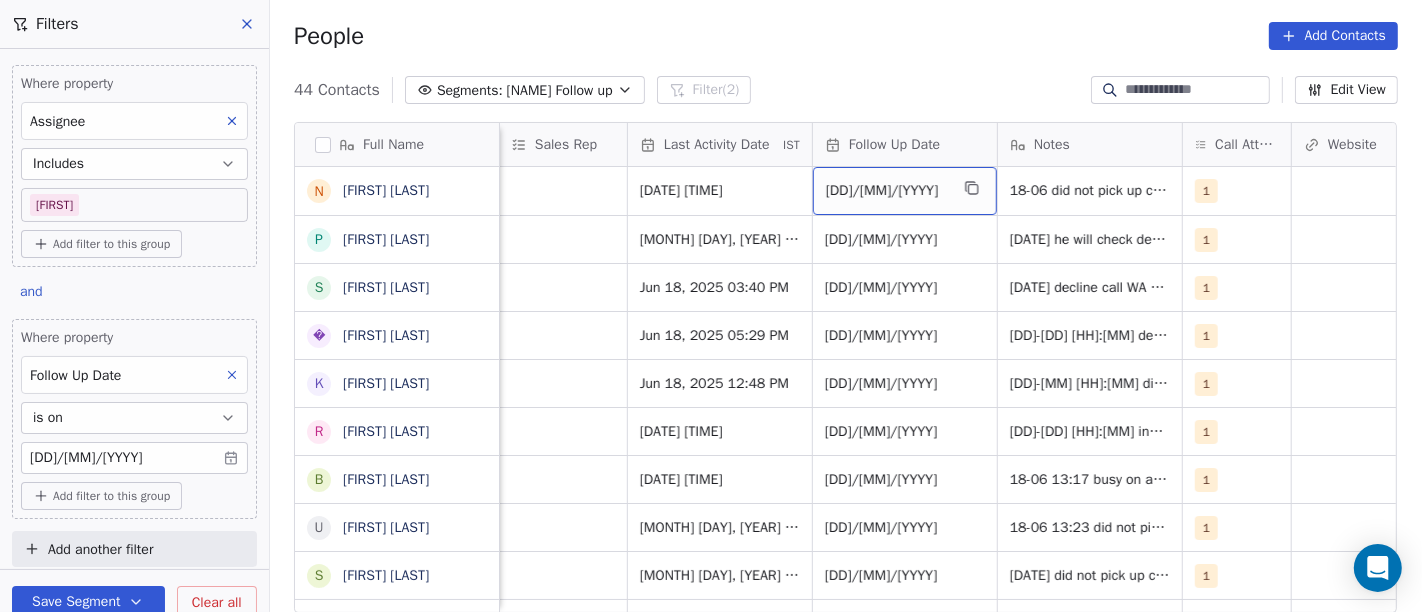 scroll, scrollTop: 0, scrollLeft: 1215, axis: horizontal 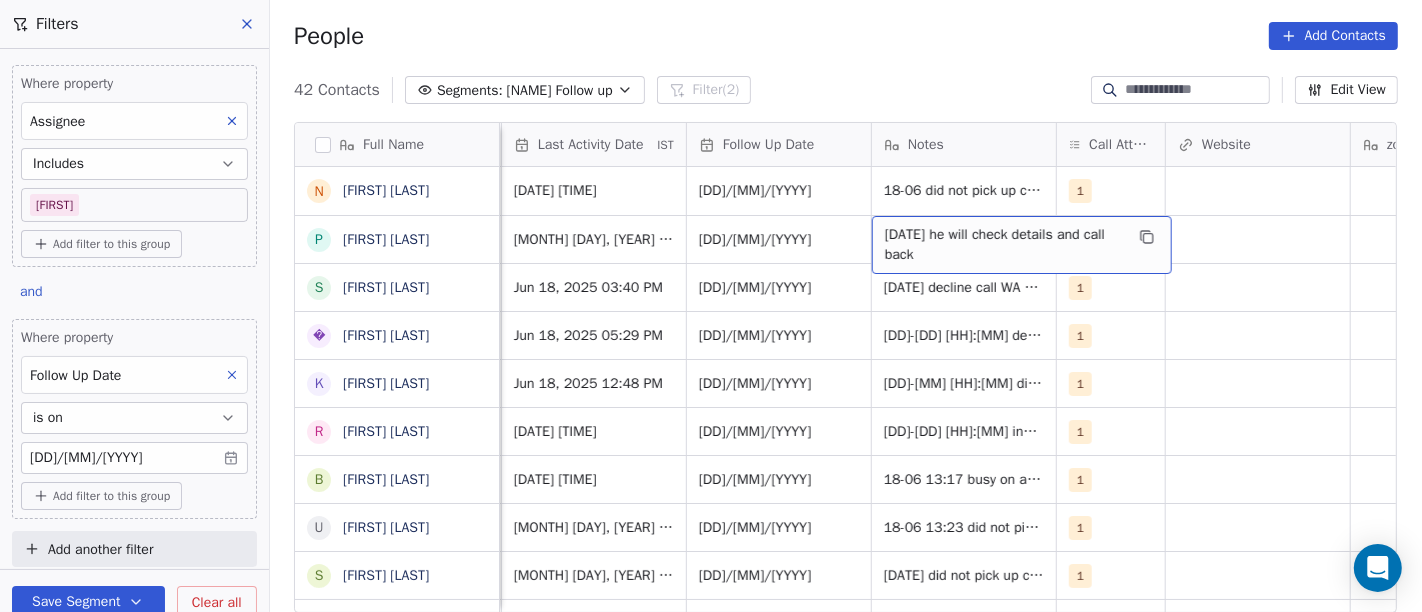click on "People  Add Contacts" at bounding box center (846, 36) 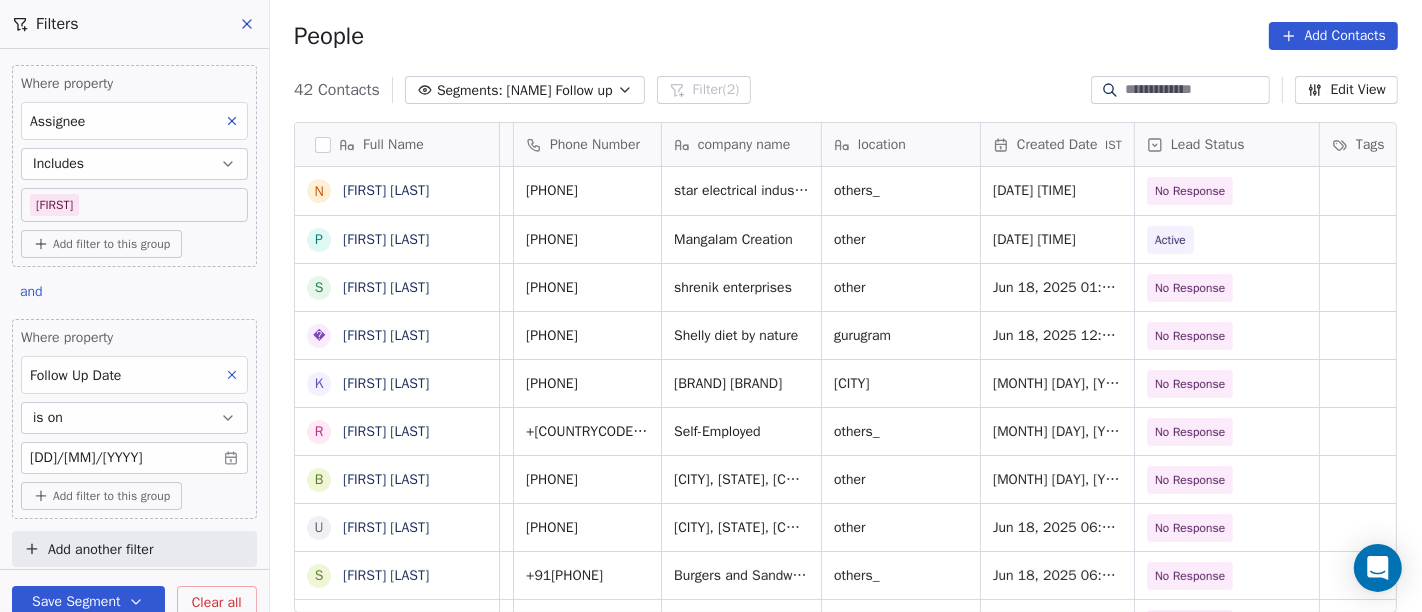 scroll, scrollTop: 0, scrollLeft: 0, axis: both 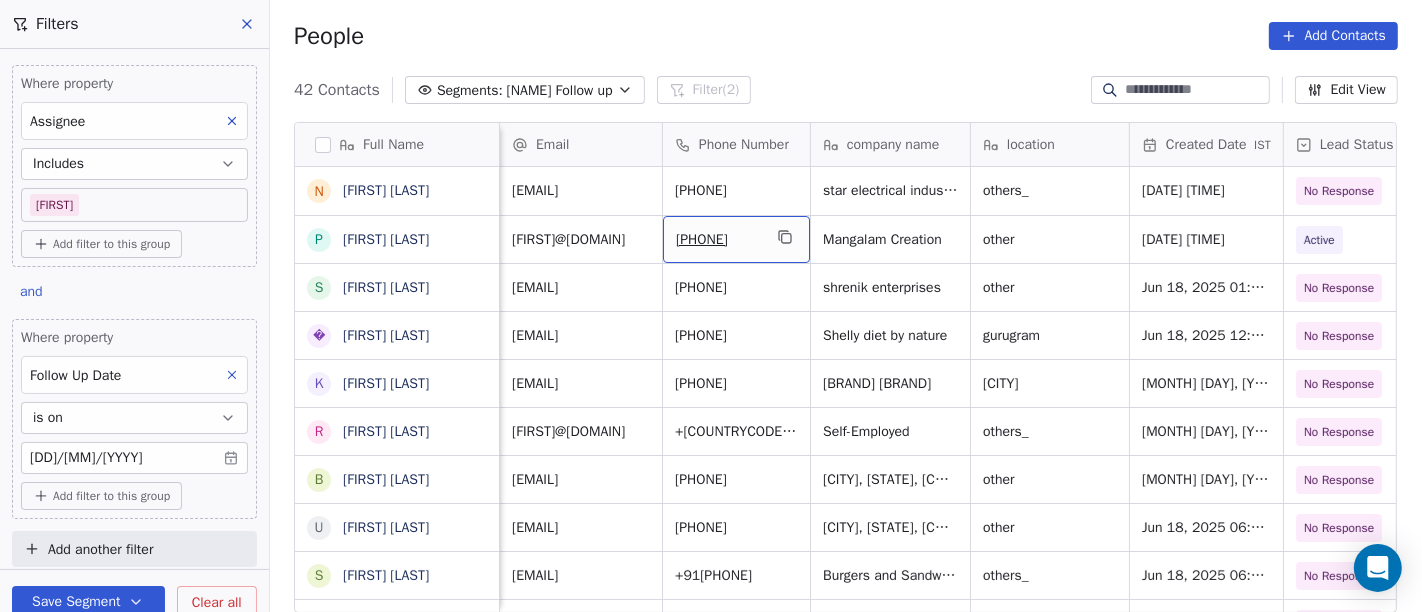 drag, startPoint x: 772, startPoint y: 237, endPoint x: 795, endPoint y: 227, distance: 25.079872 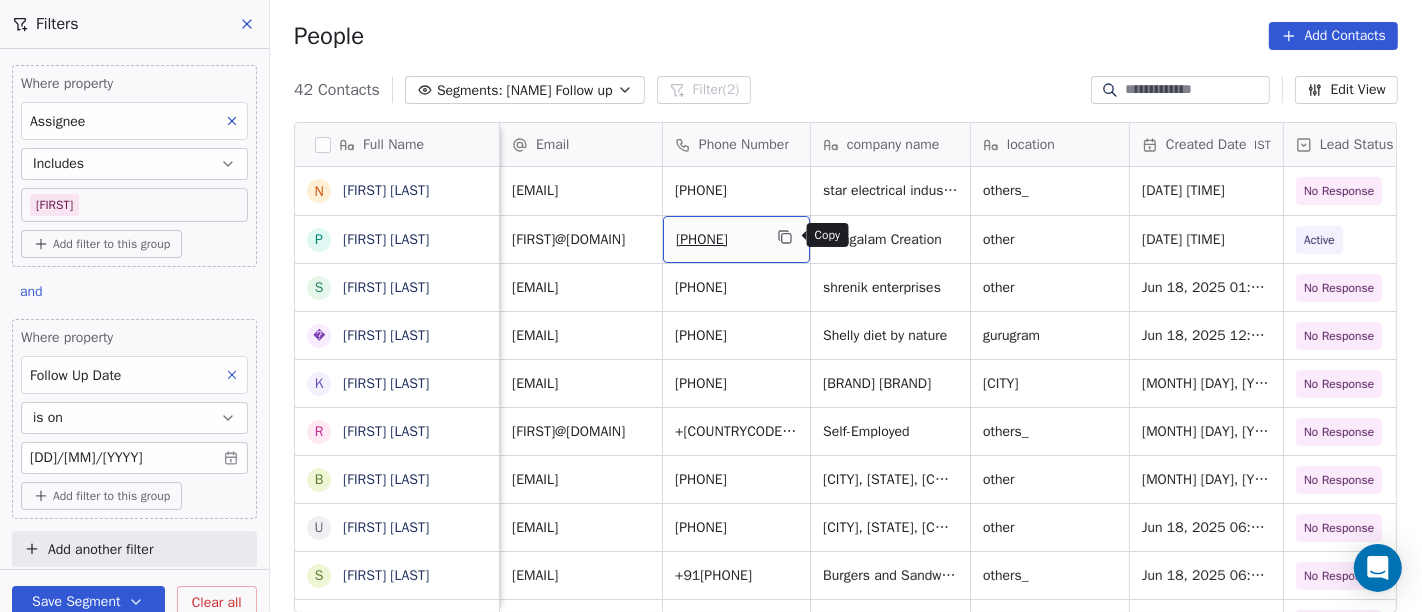 click at bounding box center [785, 237] 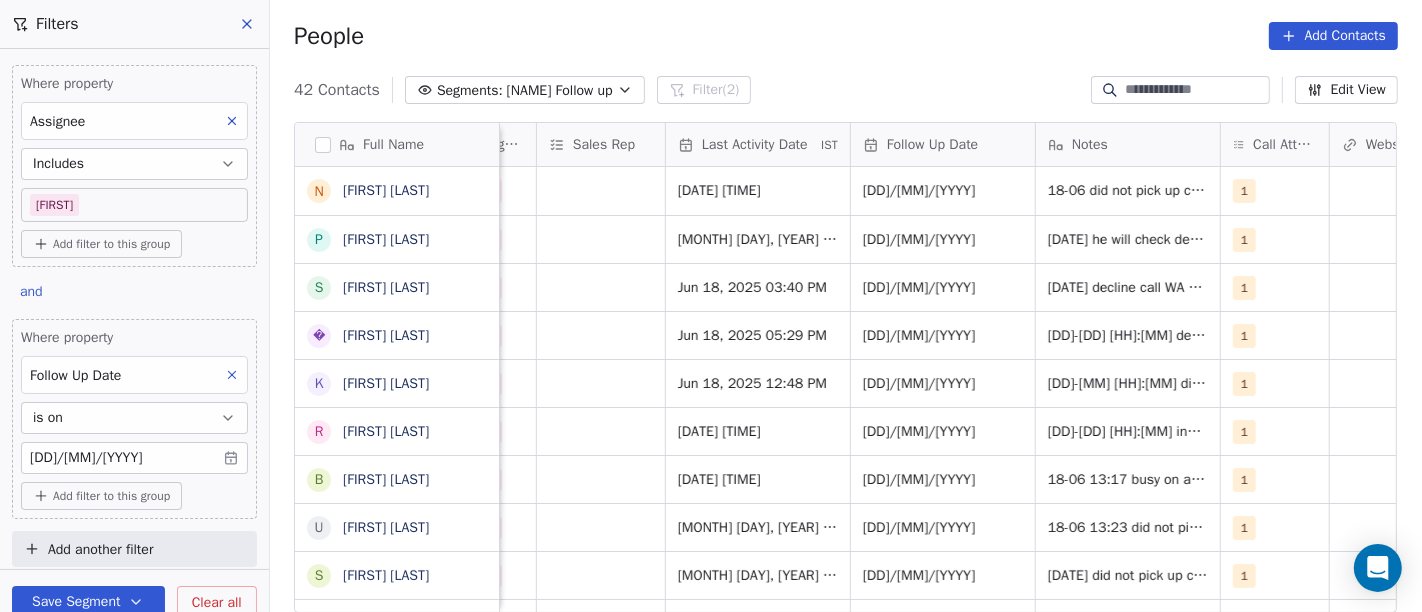 scroll, scrollTop: 0, scrollLeft: 1178, axis: horizontal 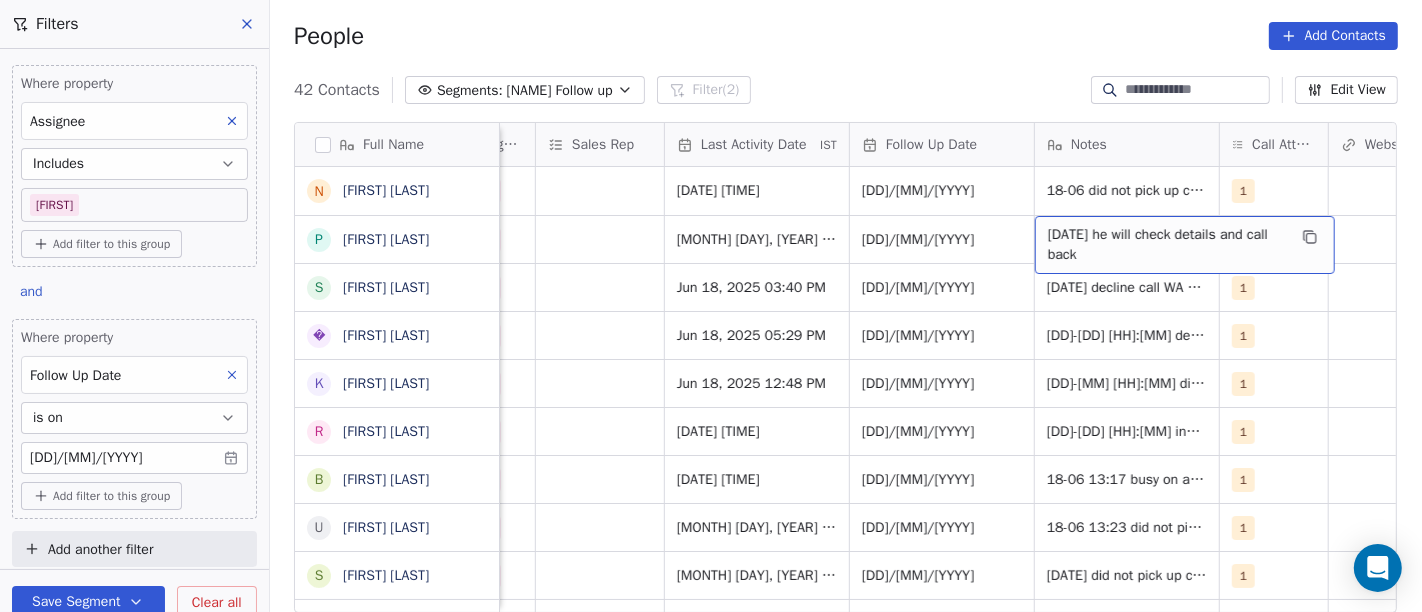 click on "18-6 17:18 he will check details and call back" at bounding box center (1167, 245) 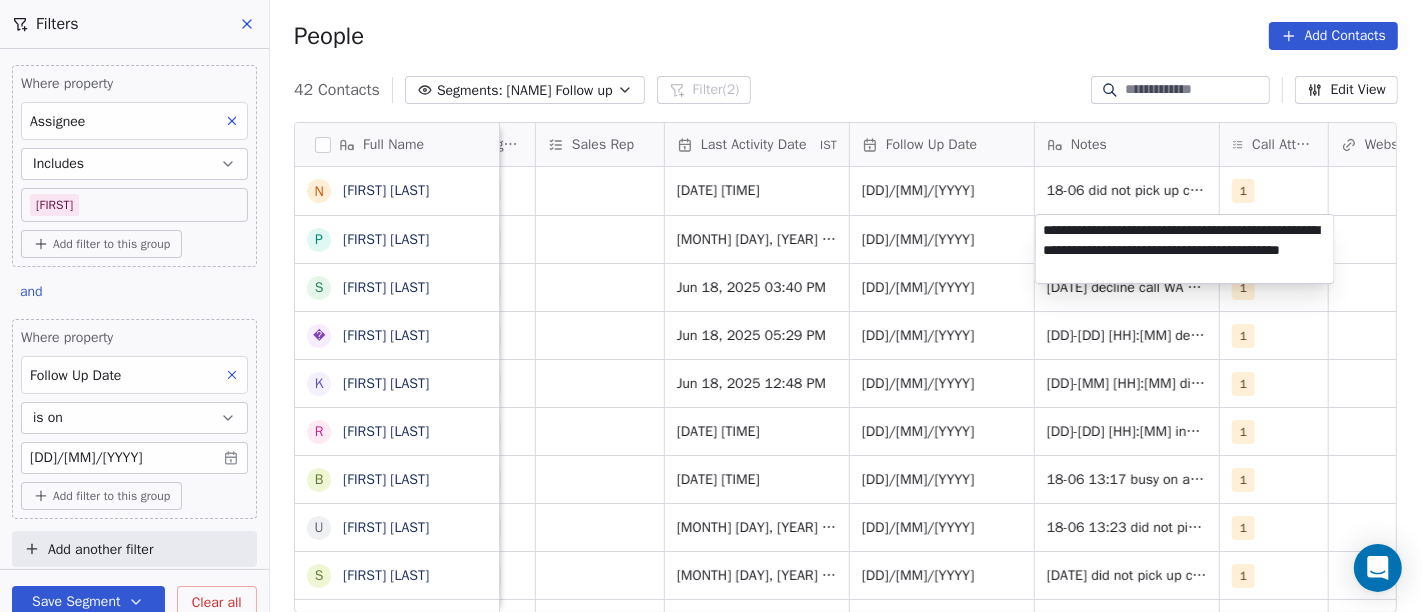 type on "**********" 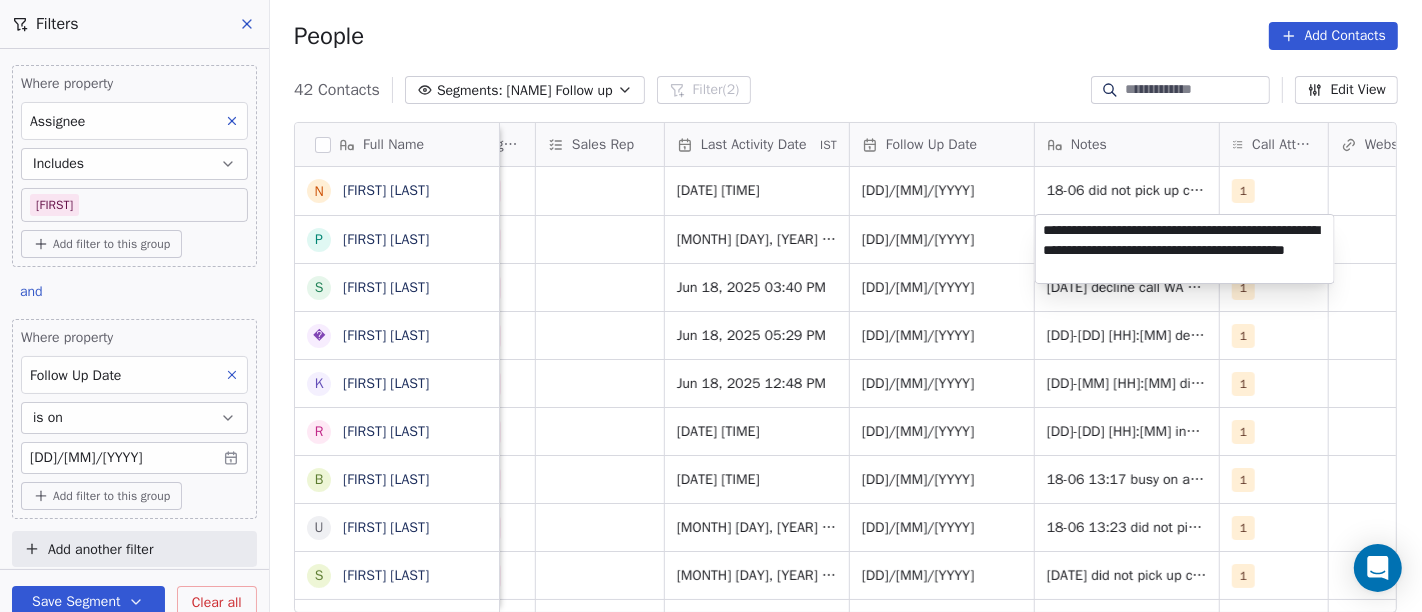 click on "On2Cook India Pvt. Ltd. Contacts People Marketing Workflows Campaigns Sales Pipelines Sequences Beta Tools Apps AI Agents Help & Support Filters Where property   Assignee   Includes Salim Add filter to this group and Where property   Follow Up Date   is on 25/06/2025 Add filter to this group Add another filter Save Segment Clear all People  Add Contacts 42 Contacts Segments: Salim Follow up Filter  (2) Edit View Tag Add to Sequence Full Name N Nazir Ahmad Shah P Parmar Mehul S Satish Shende � 𝕊𝕙𝕖𝕝𝕝𝕪 ℕ𝕒𝕣𝕒𝕟𝕘 K Krishan Kumar R Ramesh Patel B Bhavin Patel u umashankar kukreti S Santosh Kumar Mishra N Noushad B Binaya kumar satapathy s subhash Nagpal j janak Uchchat P Parth F Faizan Bandi R Raj Chandani Y Yogesh Vadiya H Hari Kumar V Vishu Angel K Ketan Gor G G Sasikumar K Kiran Mahajan S Sanjay Khullar p p:+919434749794 V Vansh gopal patel K Kaleem Rehman S Saibal Mitra A Ashutosh Verma N Nilesh Shah A Anil Soni Created Date IST Lead Status Tags Assignee Sales Rep IST Notes" at bounding box center (711, 306) 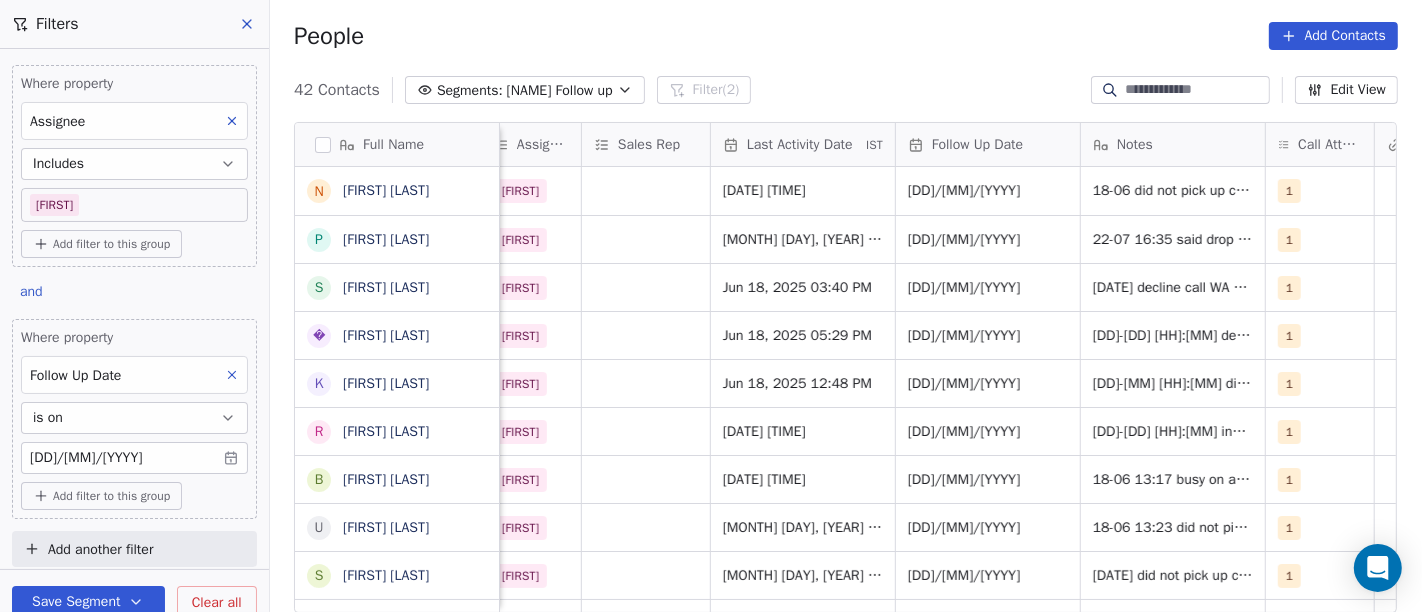 scroll, scrollTop: 0, scrollLeft: 1049, axis: horizontal 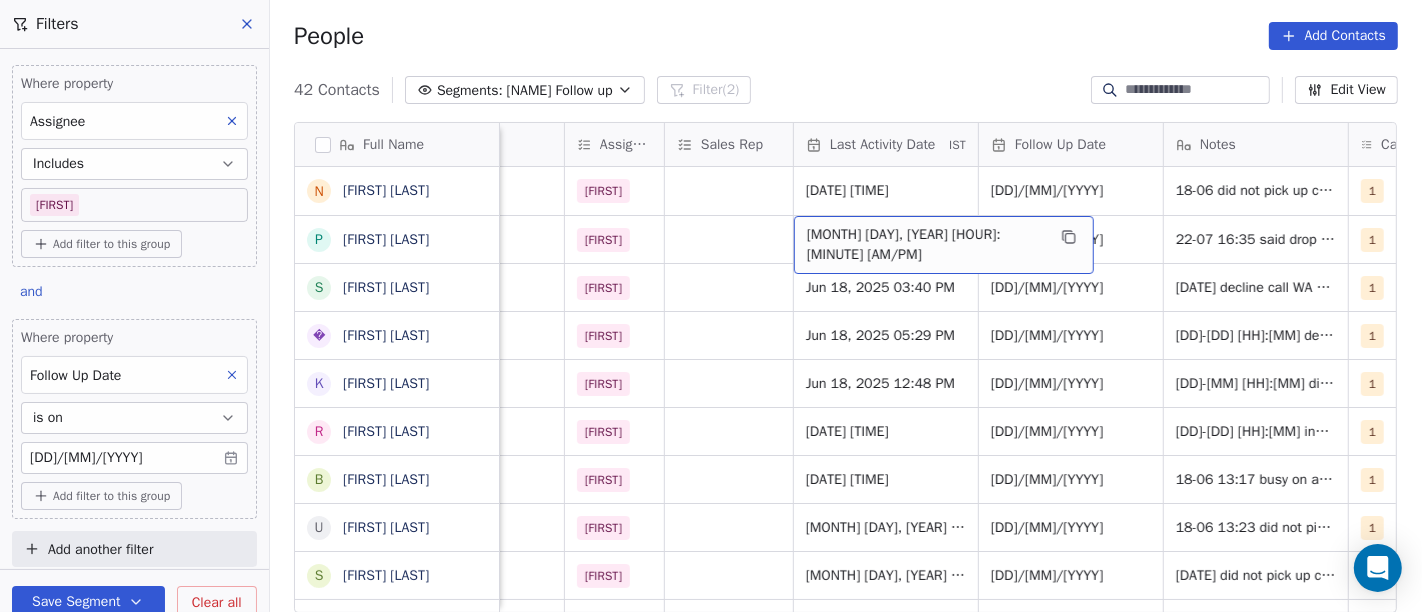 click on "Jun 18, 2025 05:18 PM" at bounding box center (926, 245) 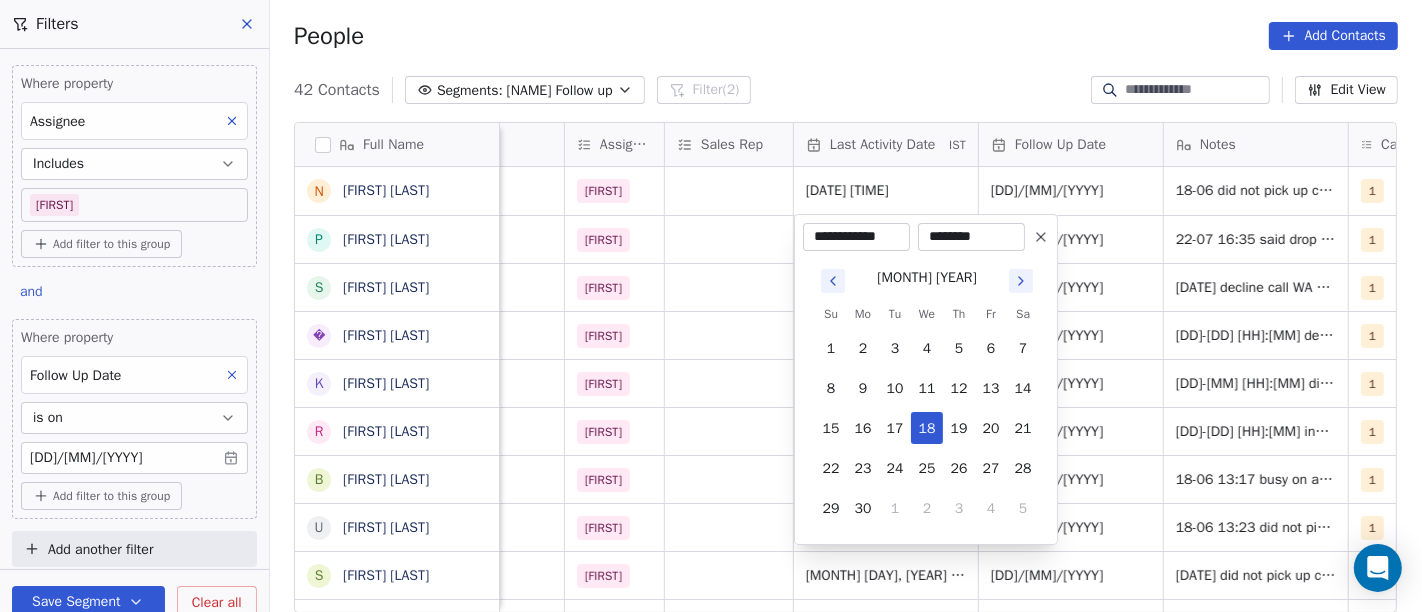 click 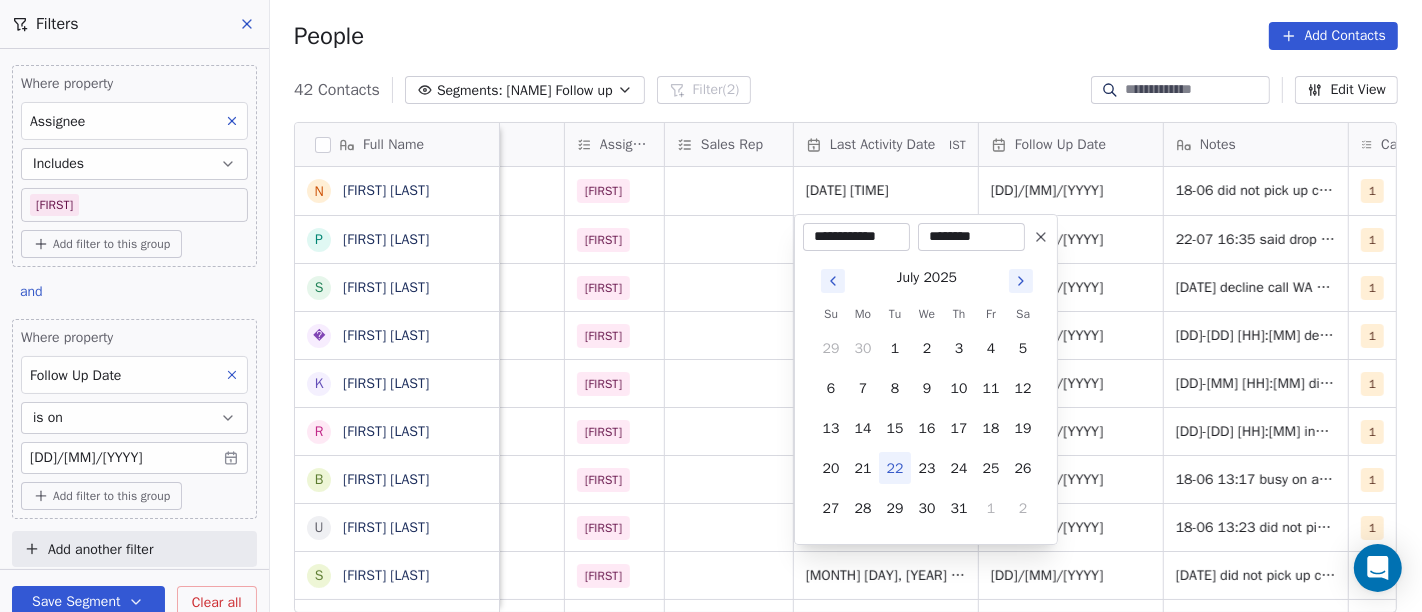 click on "22" at bounding box center [895, 468] 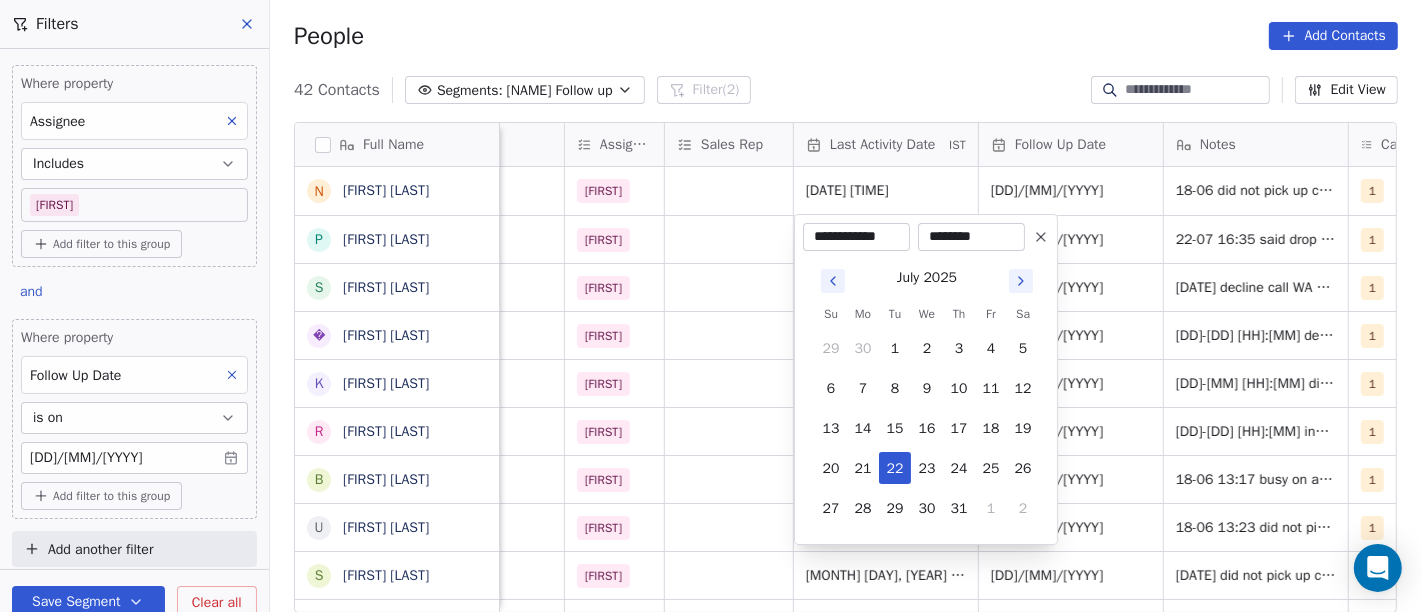 click on "On2Cook India Pvt. Ltd. Contacts People Marketing Workflows Campaigns Sales Pipelines Sequences Beta Tools Apps AI Agents Help & Support Filters Where property   Assignee   Includes Salim Add filter to this group and Where property   Follow Up Date   is on 25/06/2025 Add filter to this group Add another filter Save Segment Clear all People  Add Contacts 42 Contacts Segments: Salim Follow up Filter  (2) Edit View Tag Add to Sequence Full Name N Nazir Ahmad Shah P Parmar Mehul S Satish Shende � 𝕊𝕙𝕖𝕝𝕝𝕪 ℕ𝕒𝕣𝕒𝕟𝕘 K Krishan Kumar R Ramesh Patel B Bhavin Patel u umashankar kukreti S Santosh Kumar Mishra N Noushad B Binaya kumar satapathy s subhash Nagpal j janak Uchchat P Parth F Faizan Bandi R Raj Chandani Y Yogesh Vadiya H Hari Kumar V Vishu Angel K Ketan Gor G G Sasikumar K Kiran Mahajan S Sanjay Khullar p p:+919434749794 V Vansh gopal patel K Kaleem Rehman S Saibal Mitra A Ashutosh Verma N Nilesh Shah A Anil Soni location Created Date IST Lead Status Tags Assignee Sales Rep" at bounding box center (711, 306) 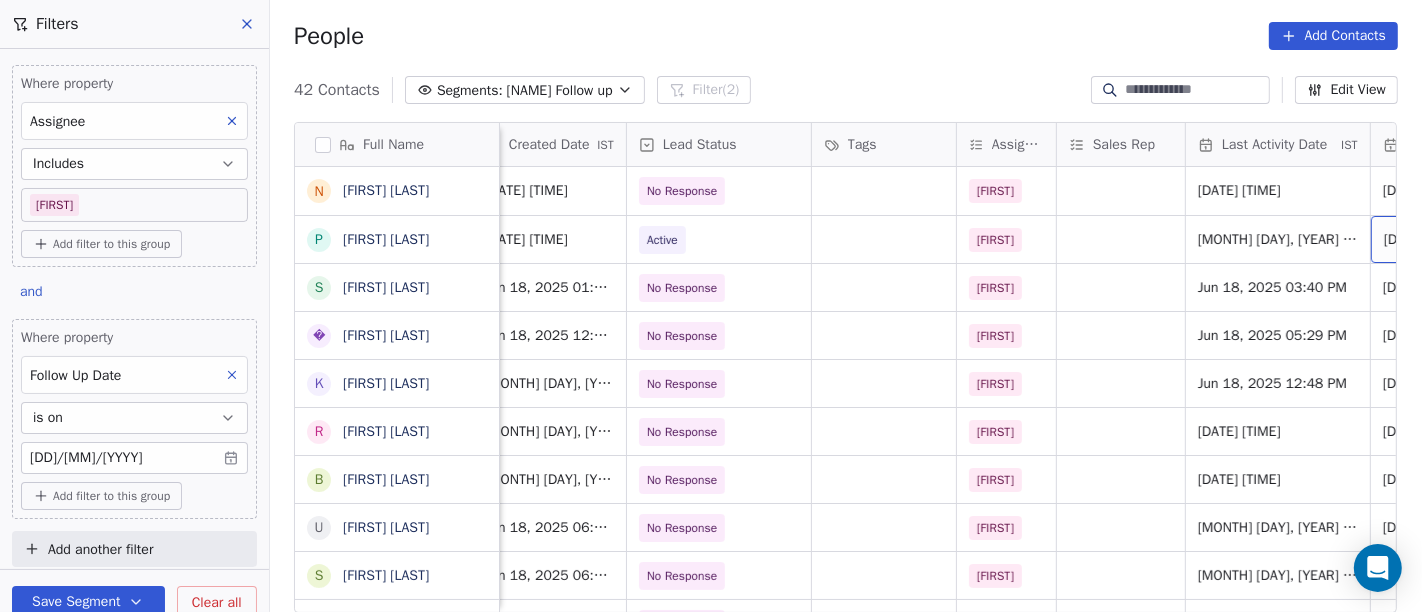 scroll, scrollTop: 0, scrollLeft: 659, axis: horizontal 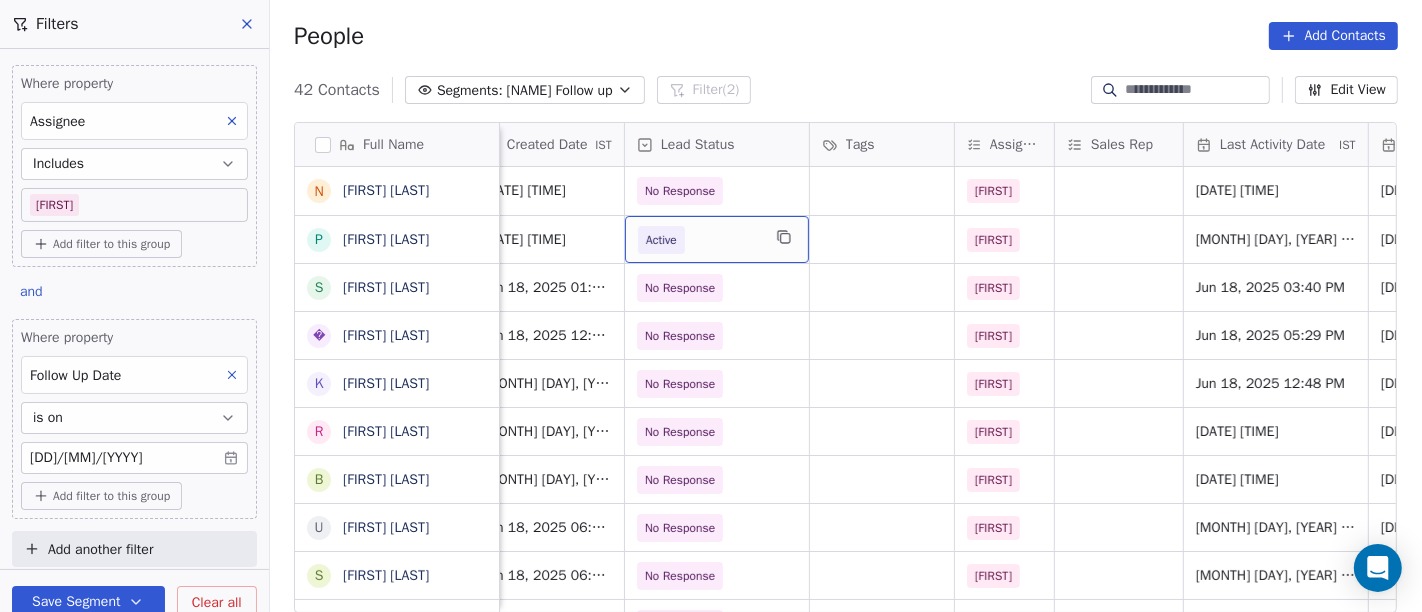 click on "Active" at bounding box center (699, 240) 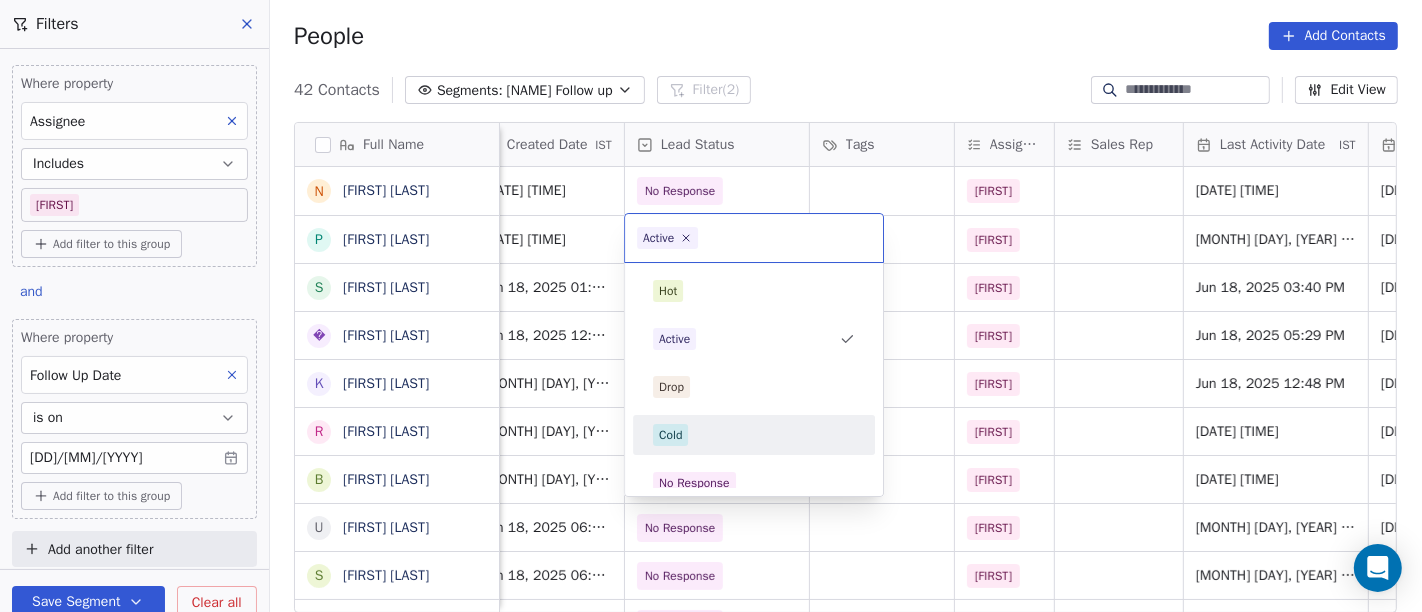 click on "Cold" at bounding box center (754, 435) 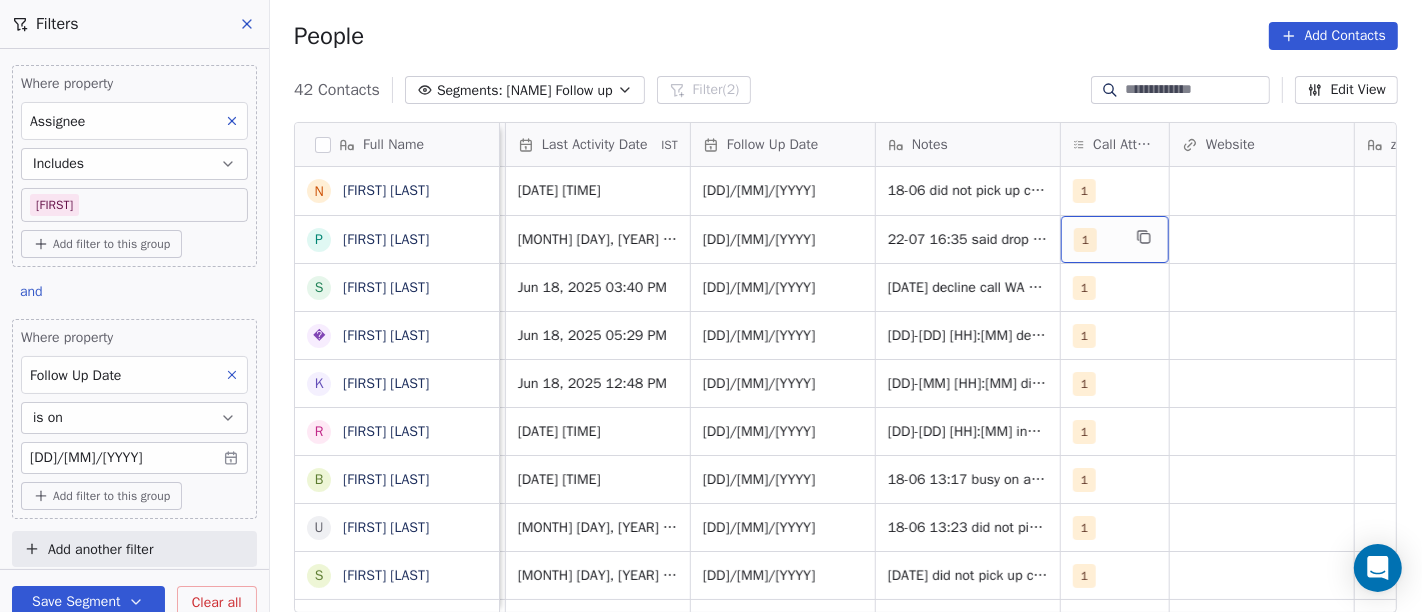 scroll, scrollTop: 0, scrollLeft: 1339, axis: horizontal 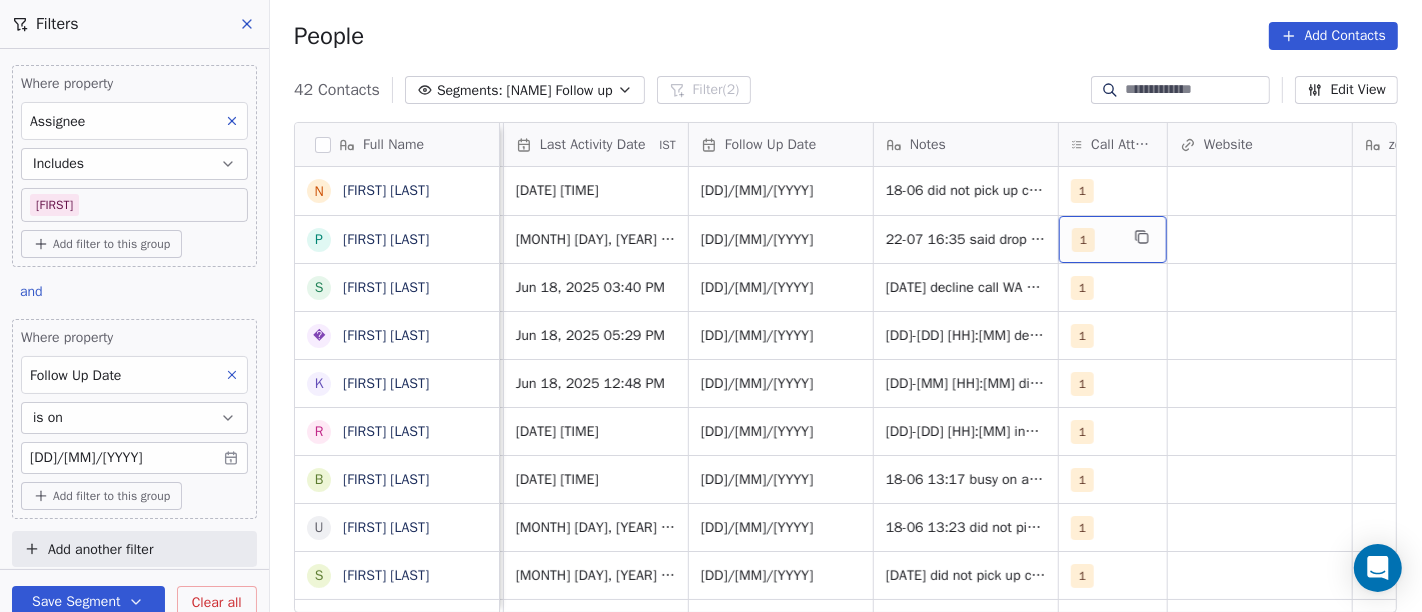 click on "1" at bounding box center [1083, 240] 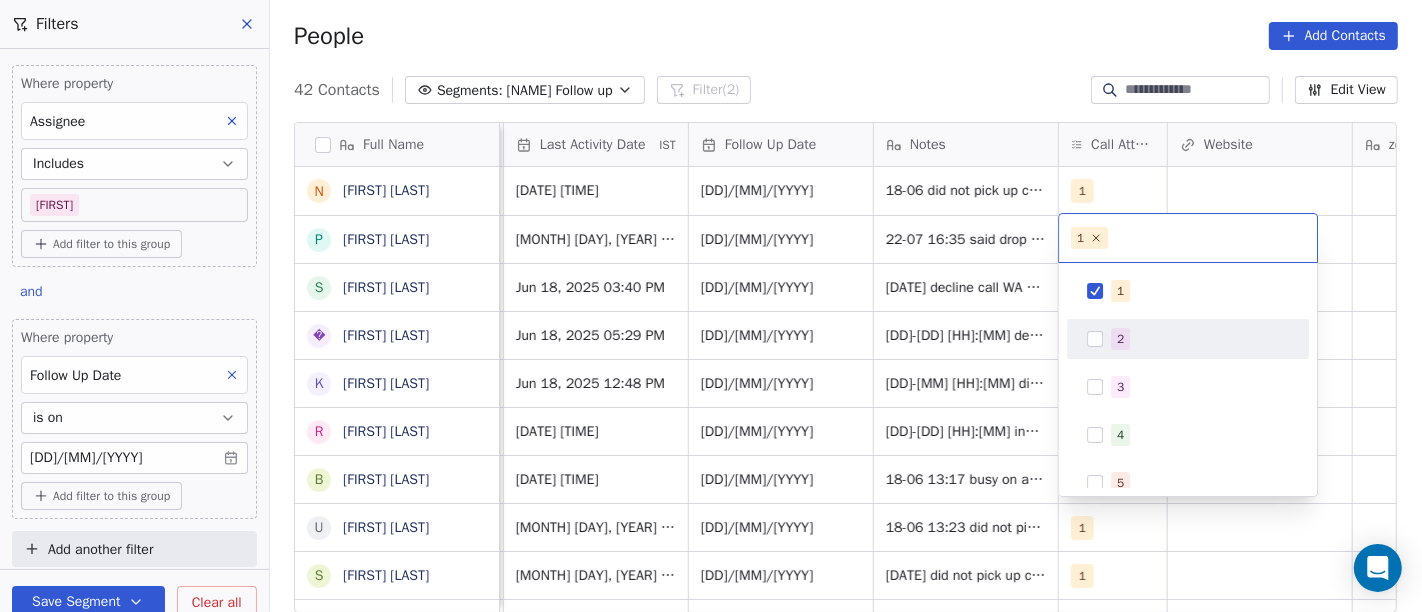 click on "2" at bounding box center [1200, 339] 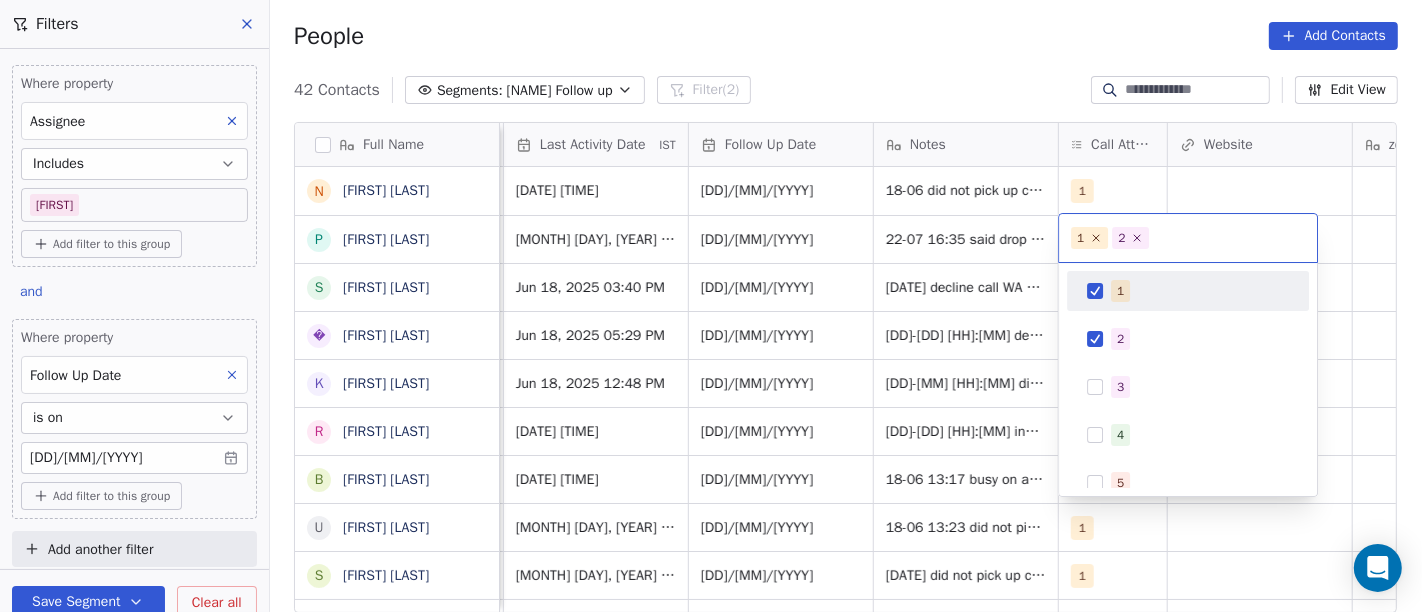 click on "1" at bounding box center [1120, 291] 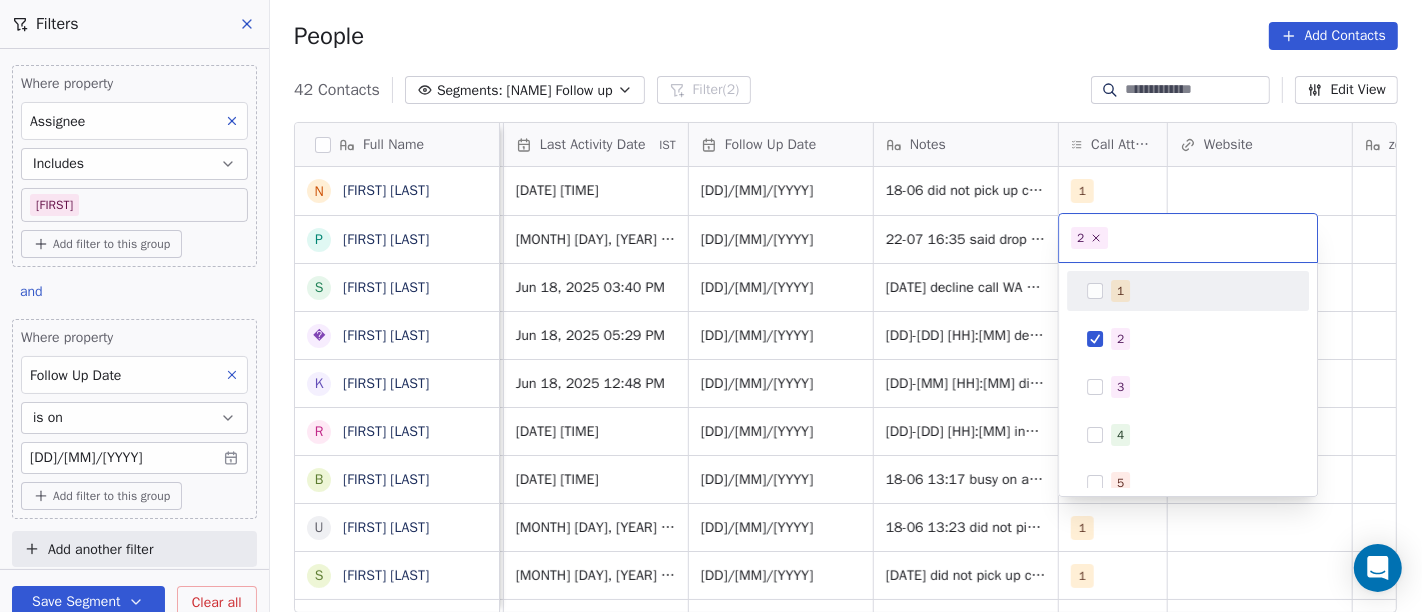 click on "On2Cook India Pvt. Ltd. Contacts People Marketing Workflows Campaigns Sales Pipelines Sequences Beta Tools Apps AI Agents Help & Support Filters Where property   Assignee   Includes Salim Add filter to this group and Where property   Follow Up Date   is on 25/06/2025 Add filter to this group Add another filter Save Segment Clear all People  Add Contacts 42 Contacts Segments: Salim Follow up Filter  (2) Edit View Tag Add to Sequence Full Name N Nazir Ahmad Shah P Parmar Mehul S Satish Shende � 𝕊𝕙𝕖𝕝𝕝𝕪 ℕ𝕒𝕣𝕒𝕟𝕘 K Krishan Kumar R Ramesh Patel B Bhavin Patel u umashankar kukreti S Santosh Kumar Mishra N Noushad B Binaya kumar satapathy s subhash Nagpal j janak Uchchat P Parth F Faizan Bandi R Raj Chandani Y Yogesh Vadiya H Hari Kumar V Vishu Angel K Ketan Gor G G Sasikumar K Kiran Mahajan S Sanjay Khullar p p:+919434749794 V Vansh gopal patel K Kaleem Rehman S Saibal Mitra A Ashutosh Verma N Nilesh Shah A Anil Soni Lead Status Tags Assignee Sales Rep Last Activity Date IST   1" at bounding box center (711, 306) 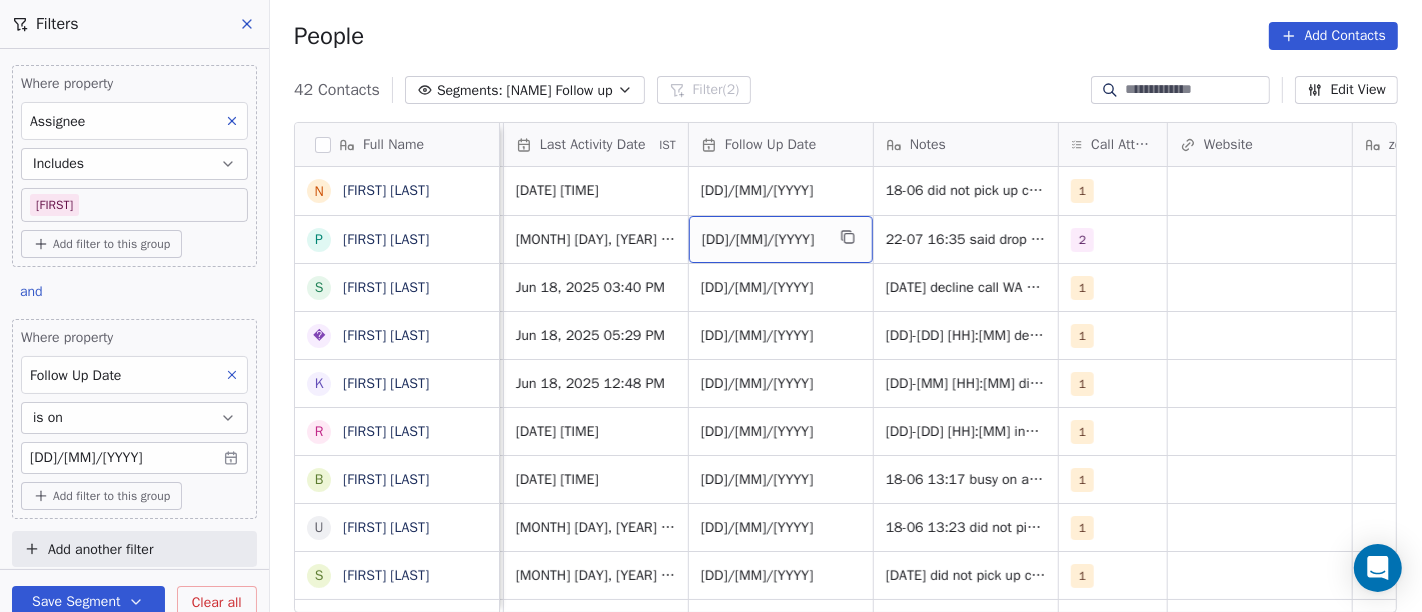 click on "25/06/2025" at bounding box center [763, 240] 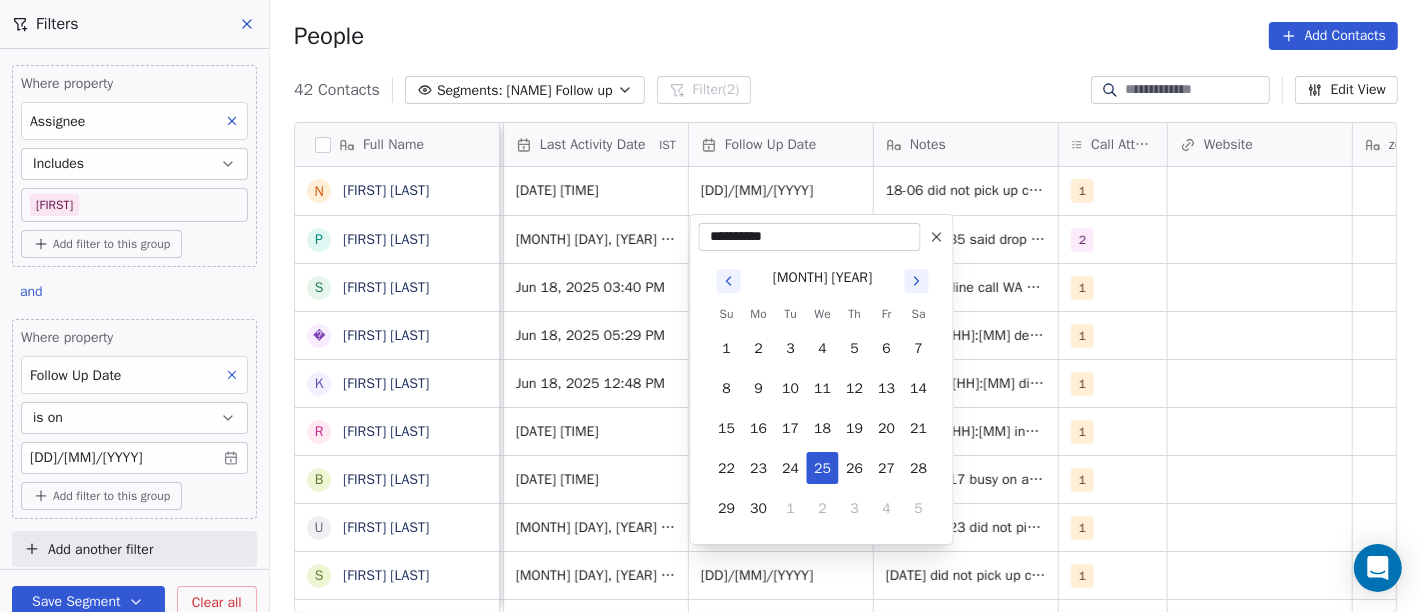 click 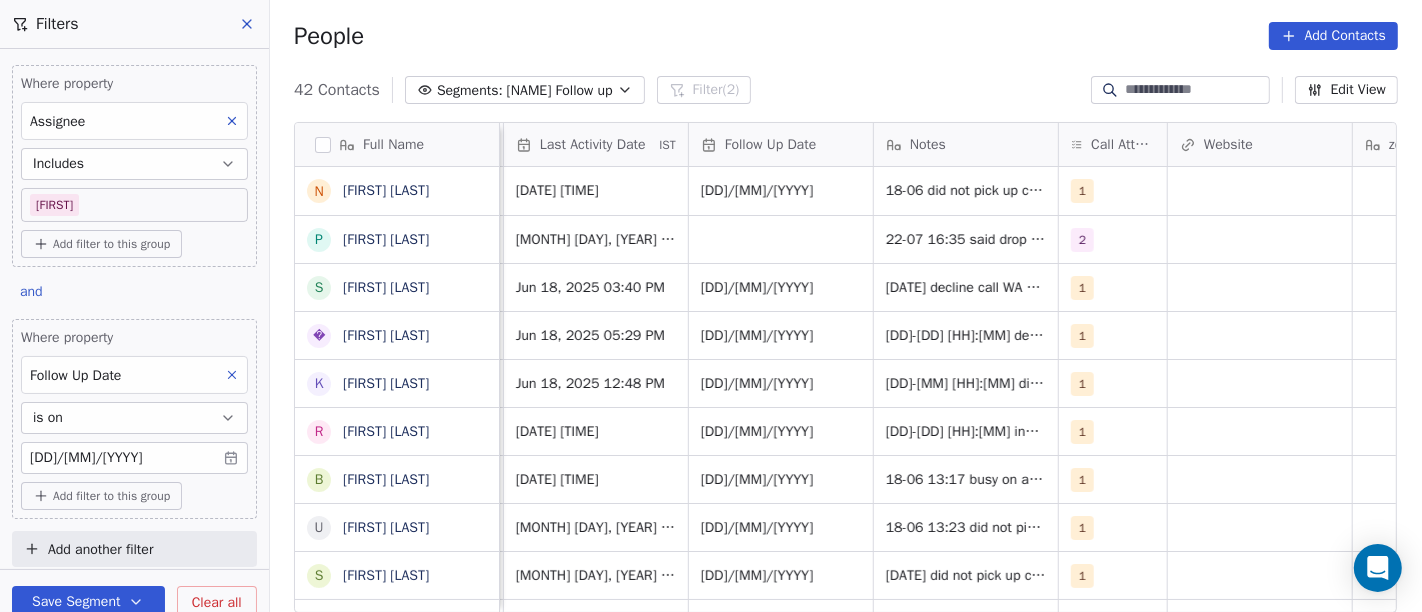 click on "People  Add Contacts" at bounding box center [846, 36] 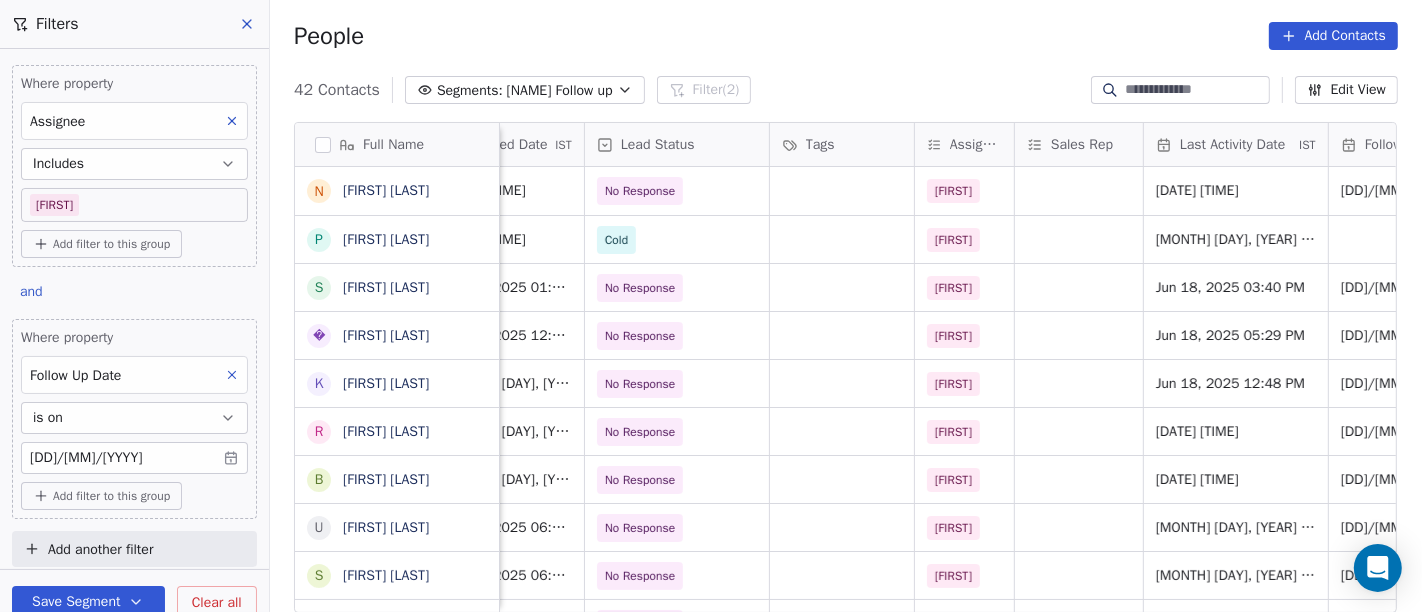 scroll, scrollTop: 0, scrollLeft: 698, axis: horizontal 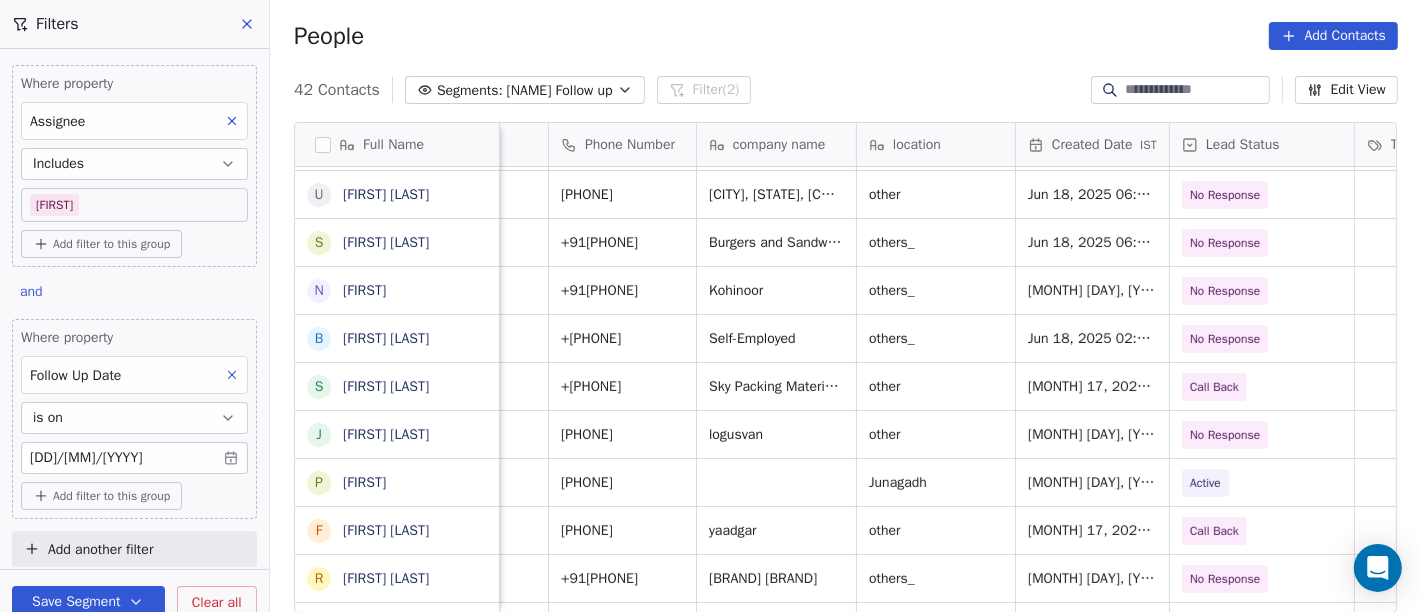 click on "janakuchchat@gmail.com 9727195959 logusvan other Jun 17, 2025 08:07 PM No Response Salim Jun 18, 2025 12:21 PM" at bounding box center [2012, 434] 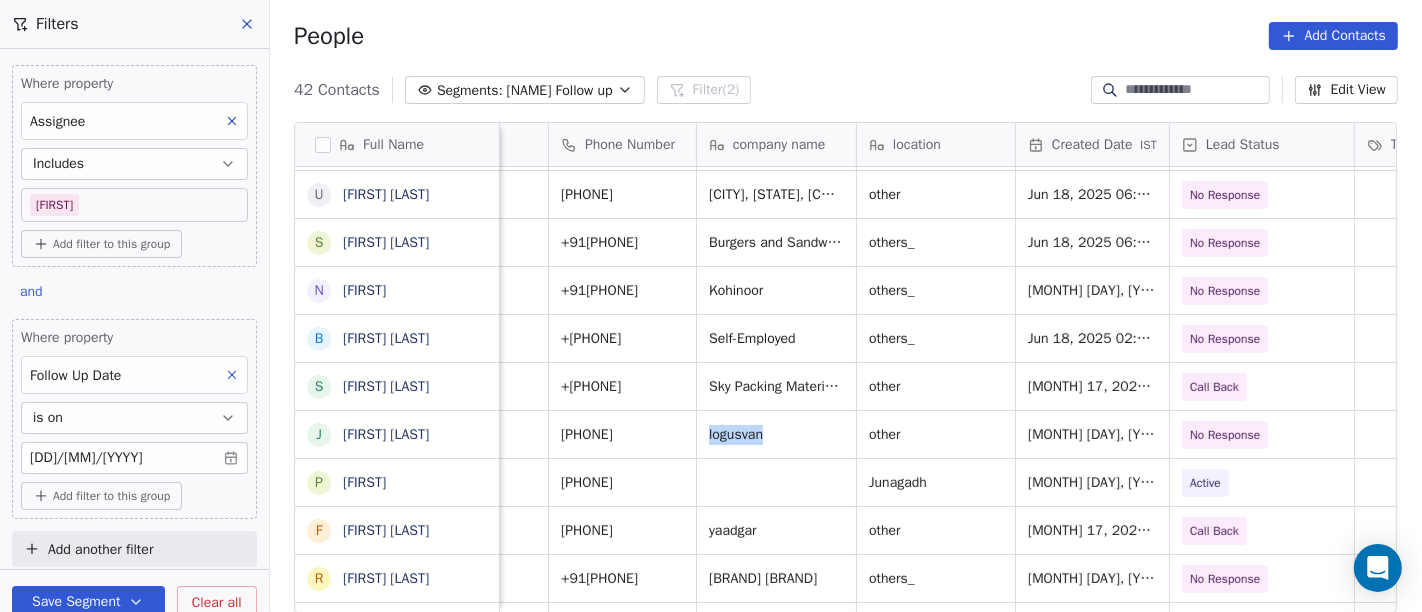 click on "janakuchchat@gmail.com 9727195959 logusvan other Jun 17, 2025 08:07 PM No Response Salim Jun 18, 2025 12:21 PM" at bounding box center (2012, 434) 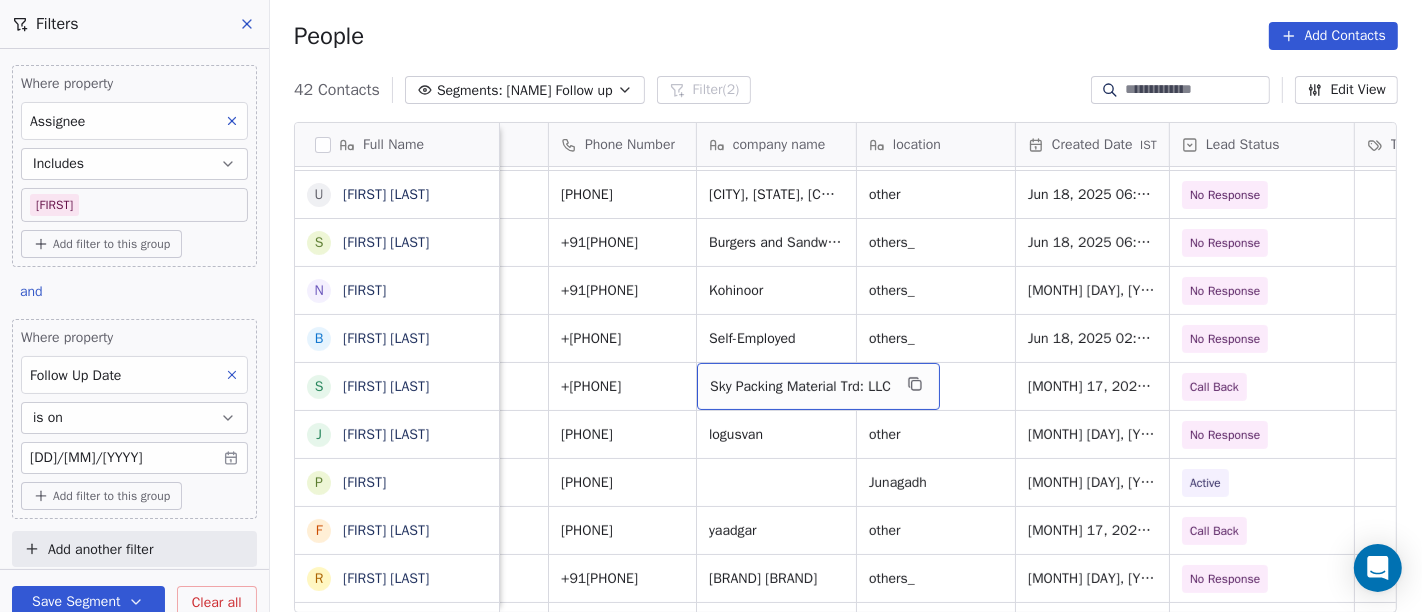 click on "People  Add Contacts" at bounding box center [846, 36] 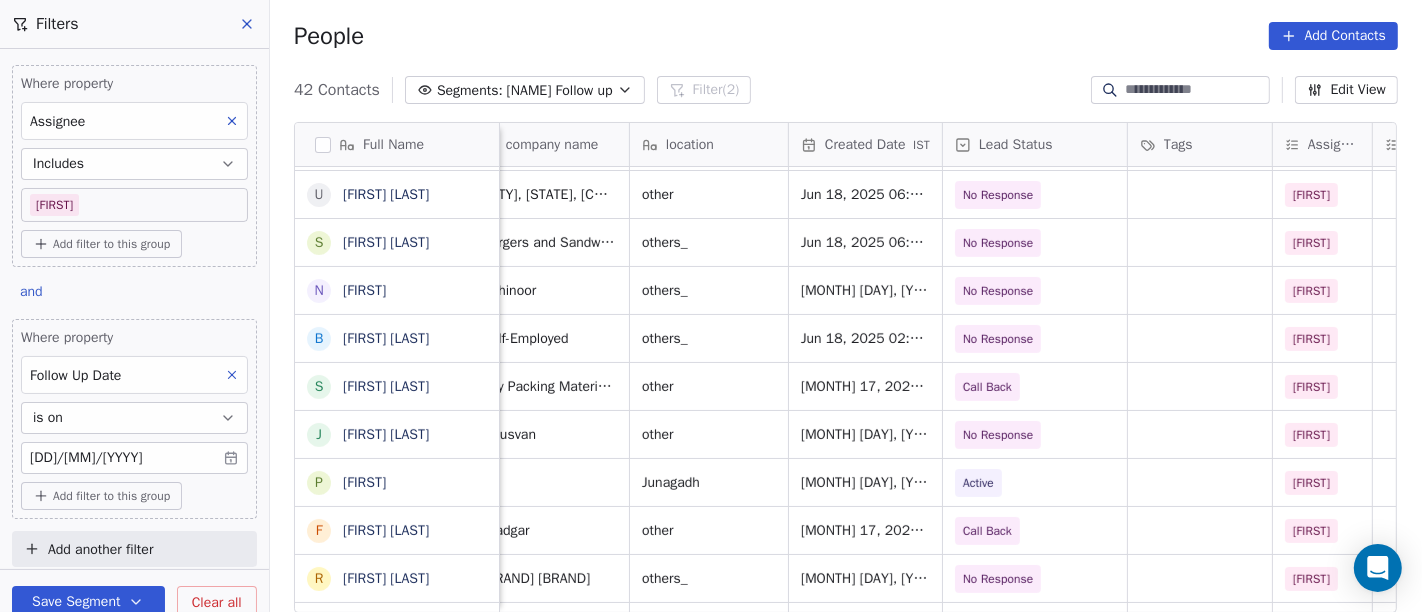 scroll, scrollTop: 0, scrollLeft: 342, axis: horizontal 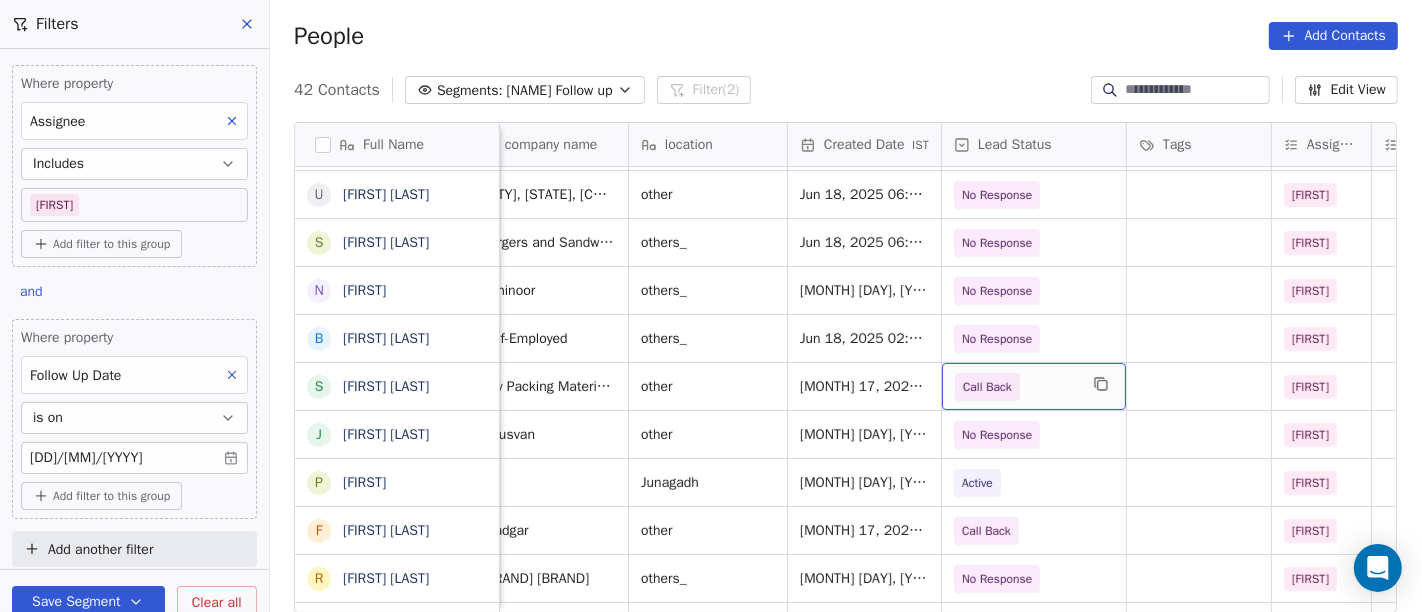 click on "Call Back" at bounding box center [1016, 387] 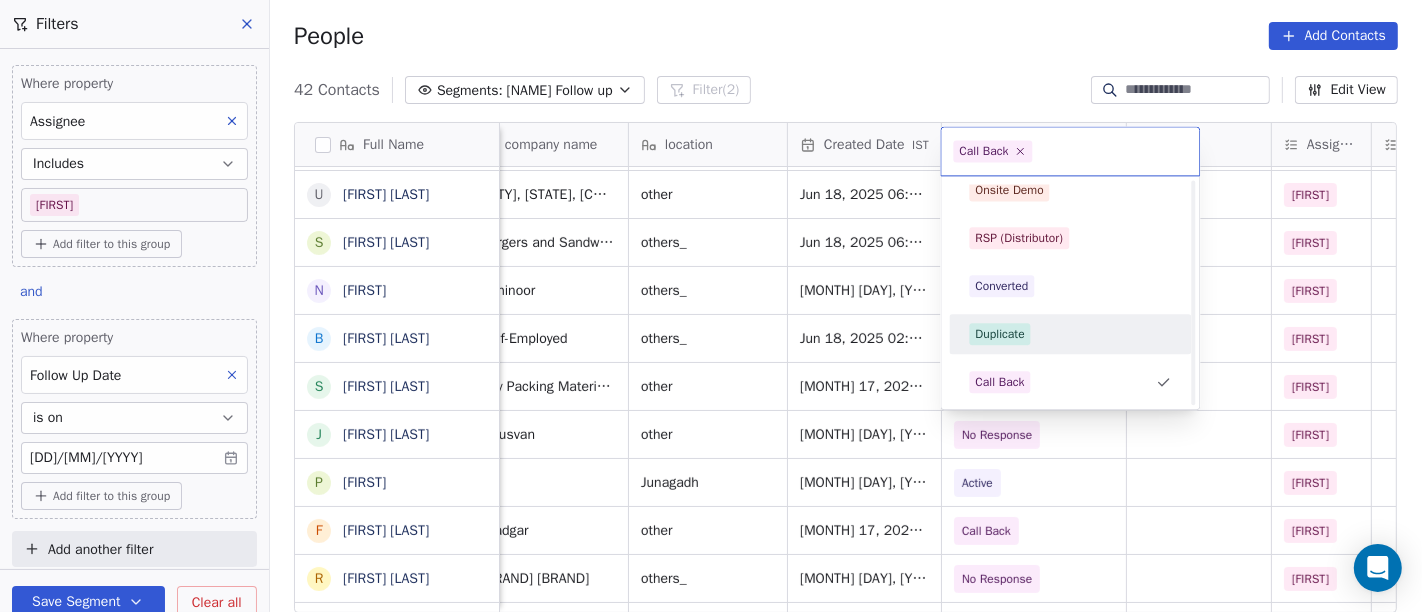 scroll, scrollTop: 143, scrollLeft: 0, axis: vertical 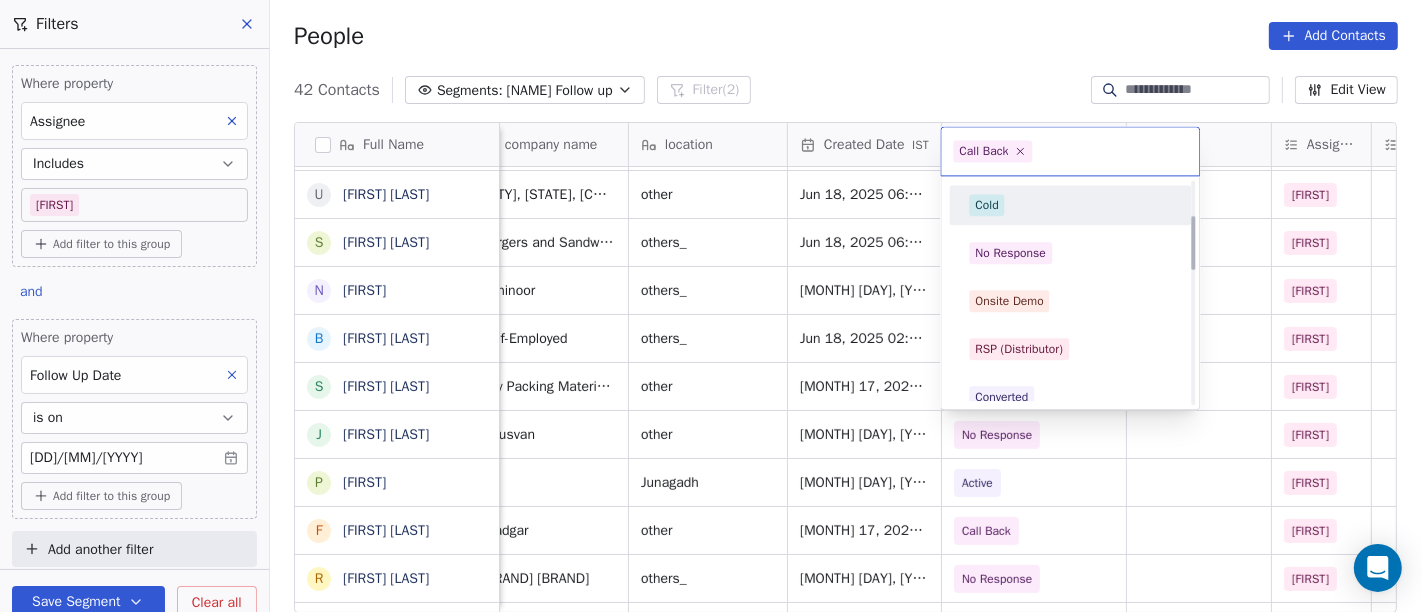 click on "Cold" at bounding box center [1070, 205] 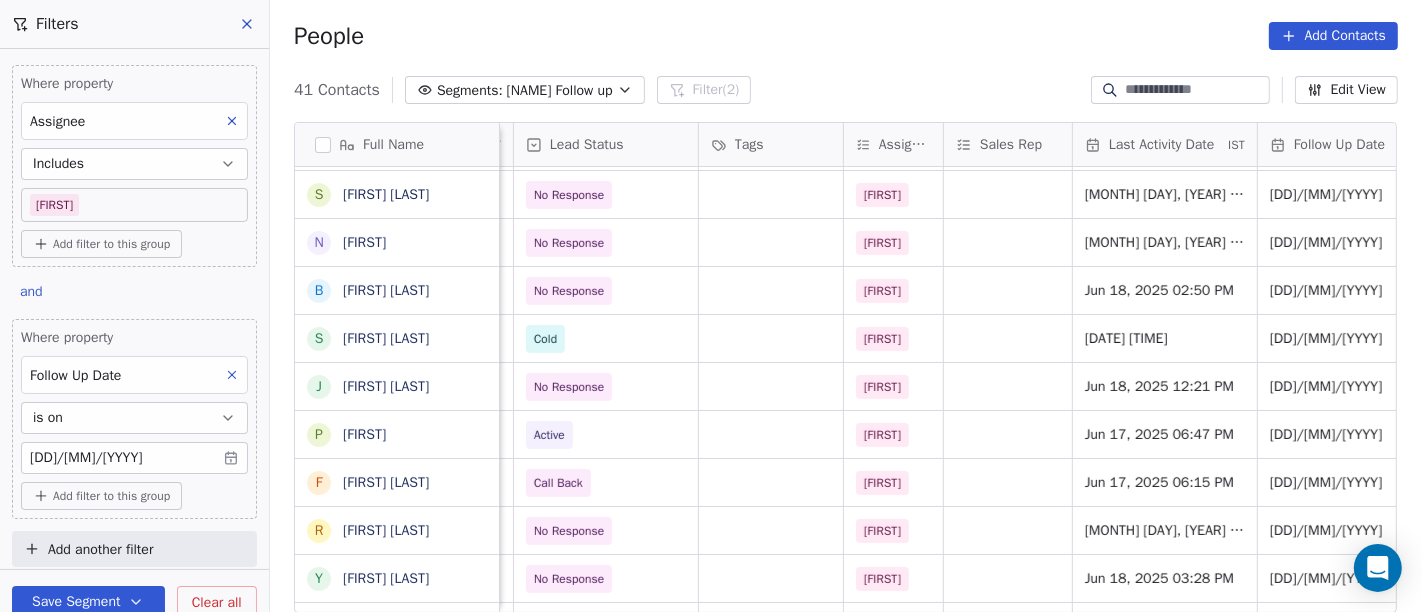scroll, scrollTop: 0, scrollLeft: 785, axis: horizontal 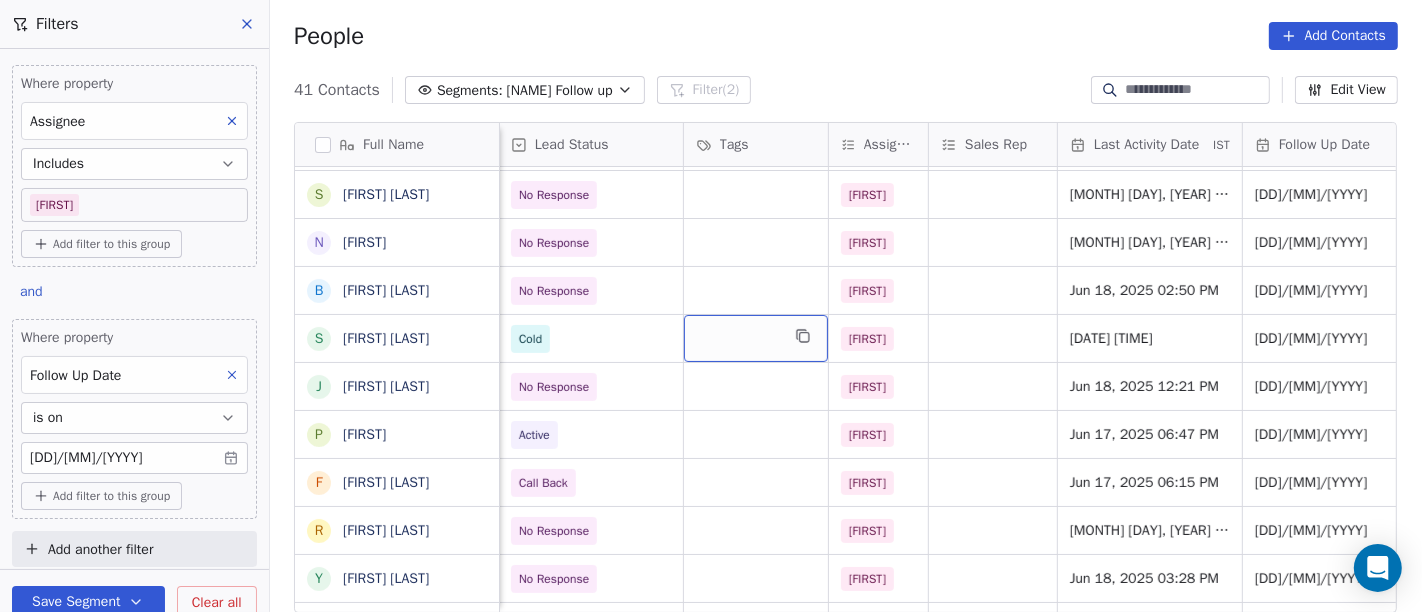 click at bounding box center [756, 338] 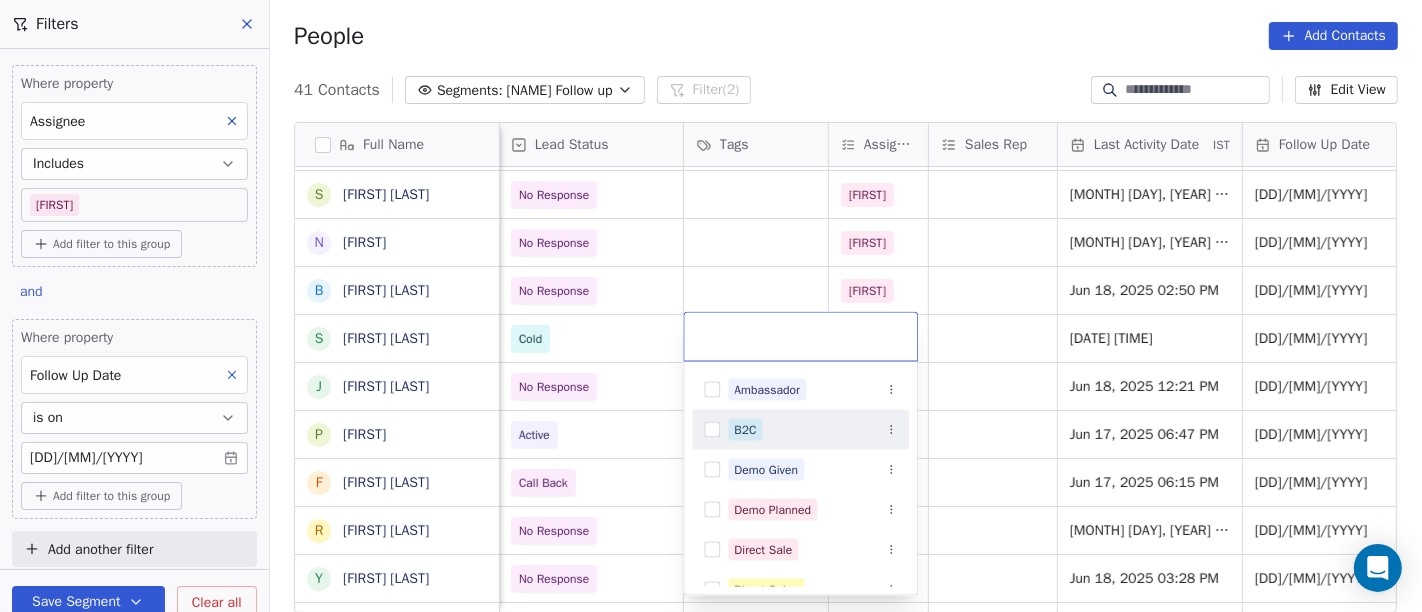 click on "B2C" at bounding box center [745, 430] 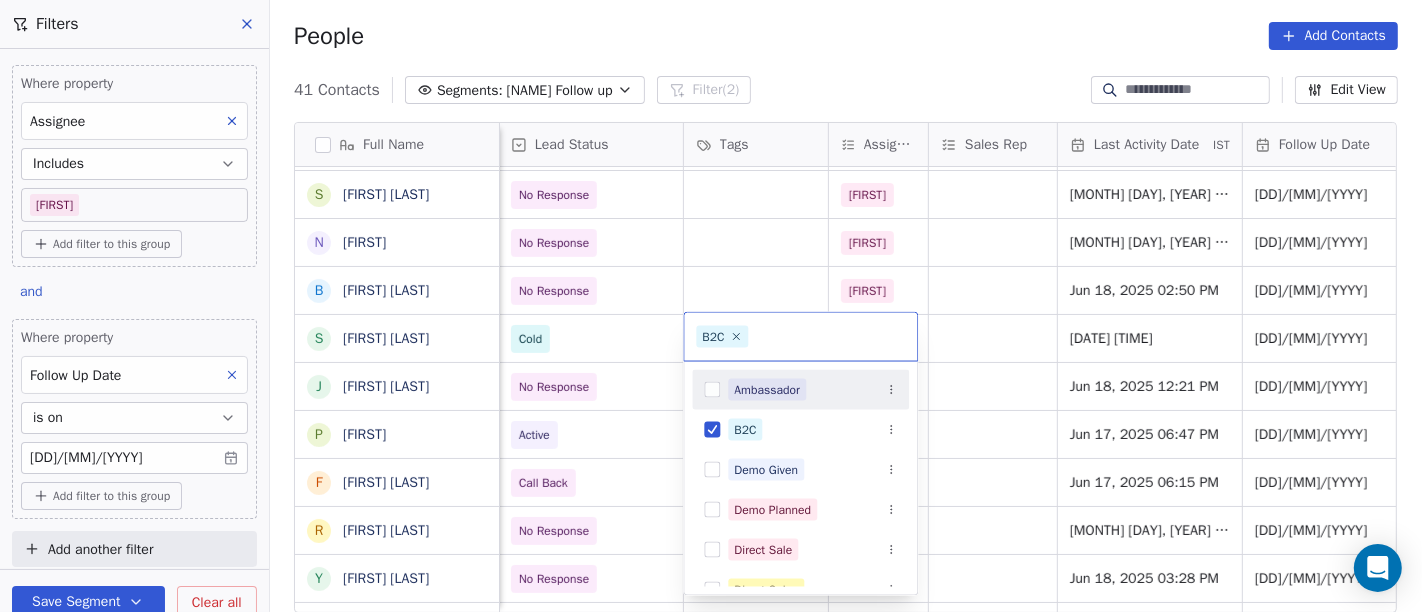 click on "On2Cook India Pvt. Ltd. Contacts People Marketing Workflows Campaigns Sales Pipelines Sequences Beta Tools Apps AI Agents Help & Support Filters Where property   Assignee   Includes Salim Add filter to this group and Where property   Follow Up Date   is on 25/06/2025 Add filter to this group Add another filter Save Segment Clear all People  Add Contacts 41 Contacts Segments: Salim Follow up Filter  (2) Edit View Tag Add to Sequence Full Name N Nazir Ahmad Shah S Satish Shende � 𝕊𝕙𝕖𝕝𝕝𝕪 ℕ𝕒𝕣𝕒𝕟𝕘 K Krishan Kumar R Ramesh Patel B Bhavin Patel u umashankar kukreti S Santosh Kumar Mishra N Noushad B Binaya kumar satapathy s subhash Nagpal j janak Uchchat P Parth F Faizan Bandi R Raj Chandani Y Yogesh Vadiya H Hari Kumar V Vishu Angel K Ketan Gor G G Sasikumar K Kiran Mahajan S Sanjay Khullar p p:+919434749794 V Vansh gopal patel K Kaleem Rehman S Saibal Mitra A Ashutosh Verma N Nilesh Shah A Anil Soni S Sushil Jain S Suddhanshu Jjaan P Pawan Kr Jaiswal D Dilip Patel I R p P IST" at bounding box center (711, 306) 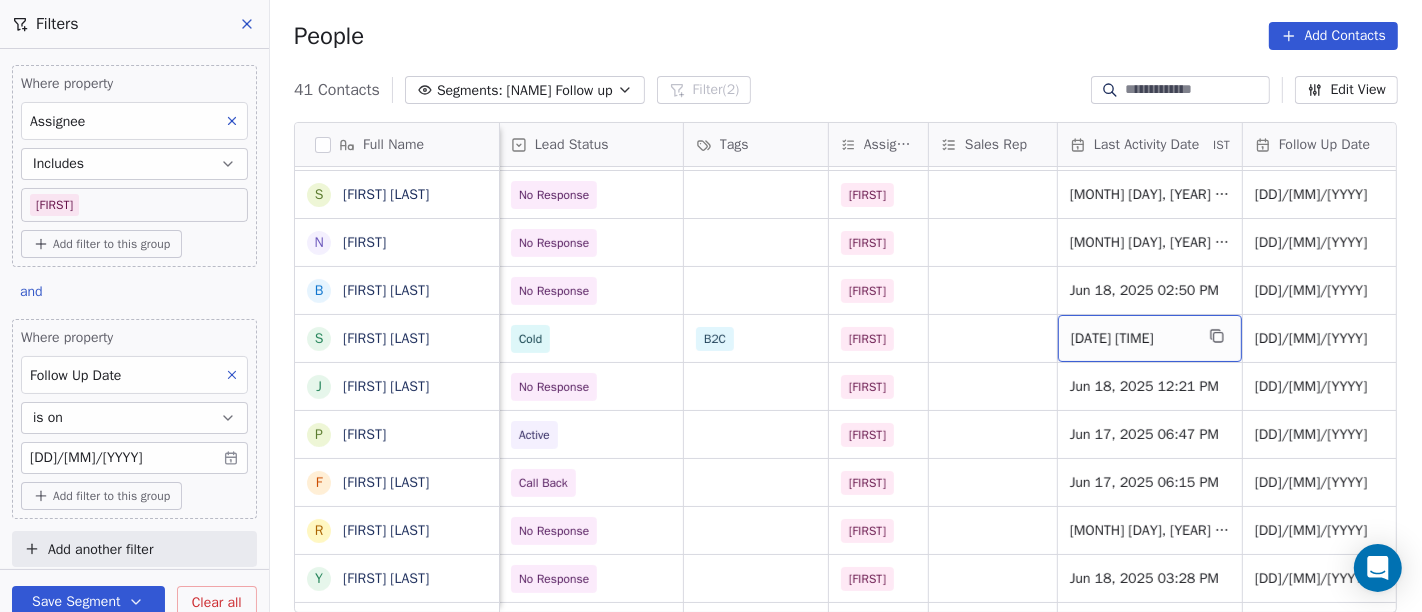 click on "Jun 18, 2025 02:18 PM" at bounding box center (1132, 339) 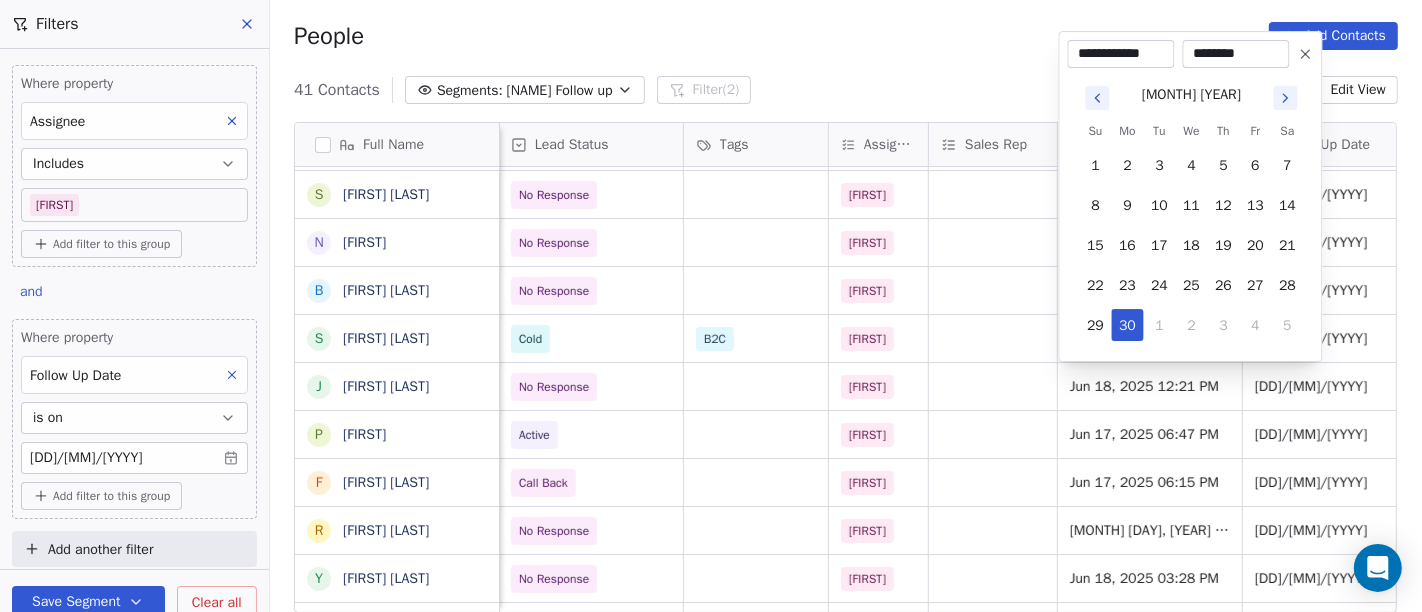 click 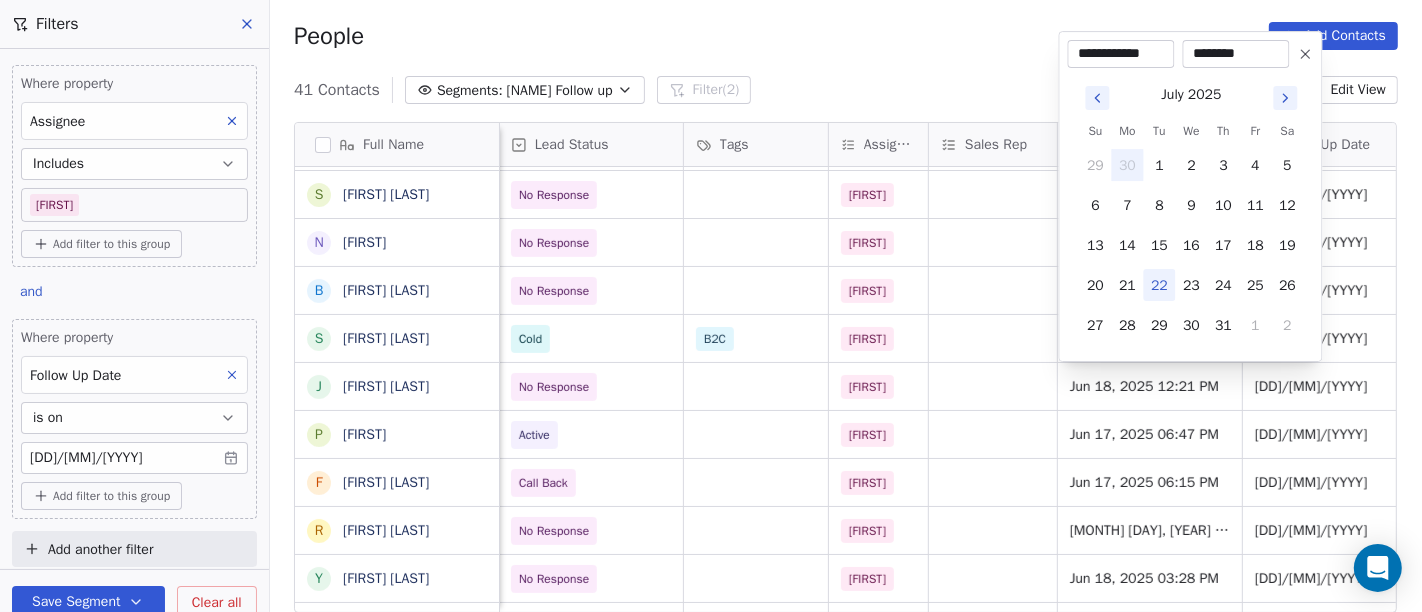 click on "22" at bounding box center (1160, 285) 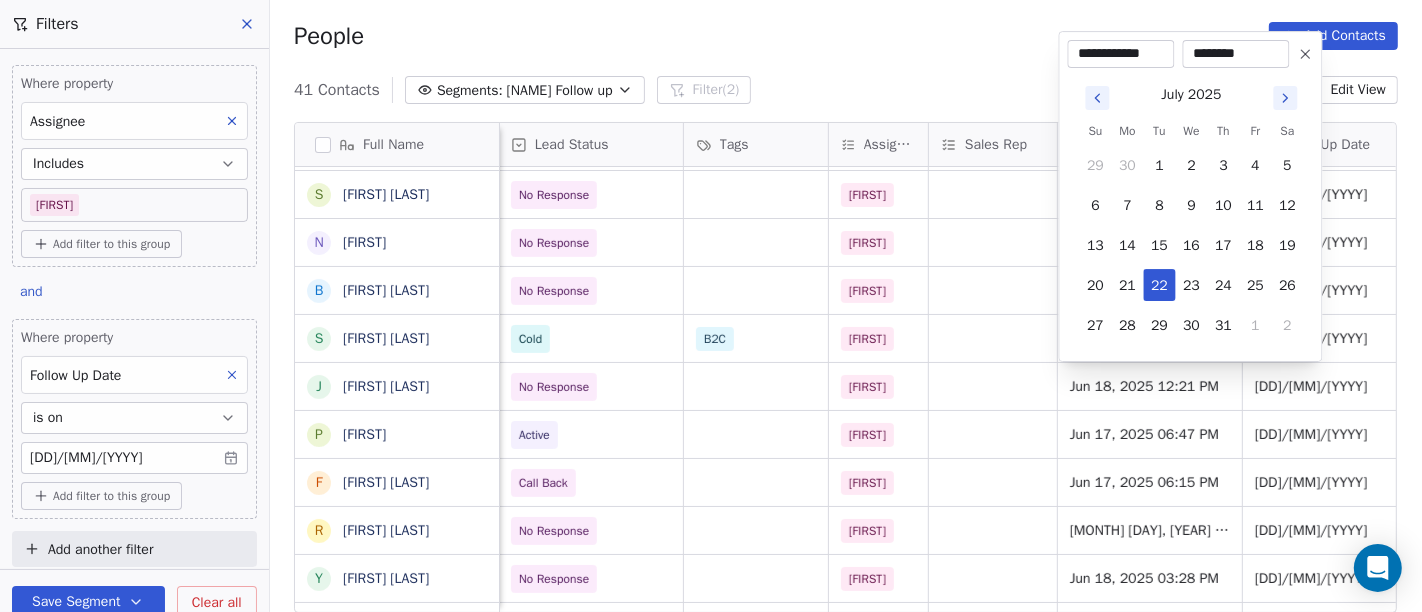 click on "On2Cook India Pvt. Ltd. Contacts People Marketing Workflows Campaigns Sales Pipelines Sequences Beta Tools Apps AI Agents Help & Support Filters Where property   Assignee   Includes Salim Add filter to this group and Where property   Follow Up Date   is on 25/06/2025 Add filter to this group Add another filter Save Segment Clear all People  Add Contacts 41 Contacts Segments: Salim Follow up Filter  (2) Edit View Tag Add to Sequence Full Name N Nazir Ahmad Shah S Satish Shende � 𝕊𝕙𝕖𝕝𝕝𝕪 ℕ𝕒𝕣𝕒𝕟𝕘 K Krishan Kumar R Ramesh Patel B Bhavin Patel u umashankar kukreti S Santosh Kumar Mishra N Noushad B Binaya kumar satapathy s subhash Nagpal j janak Uchchat P Parth F Faizan Bandi R Raj Chandani Y Yogesh Vadiya H Hari Kumar V Vishu Angel K Ketan Gor G G Sasikumar K Kiran Mahajan S Sanjay Khullar p p:+919434749794 V Vansh gopal patel K Kaleem Rehman S Saibal Mitra A Ashutosh Verma N Nilesh Shah A Anil Soni S Sushil Jain S Suddhanshu Jjaan P Pawan Kr Jaiswal D Dilip Patel I R p P IST" at bounding box center (711, 306) 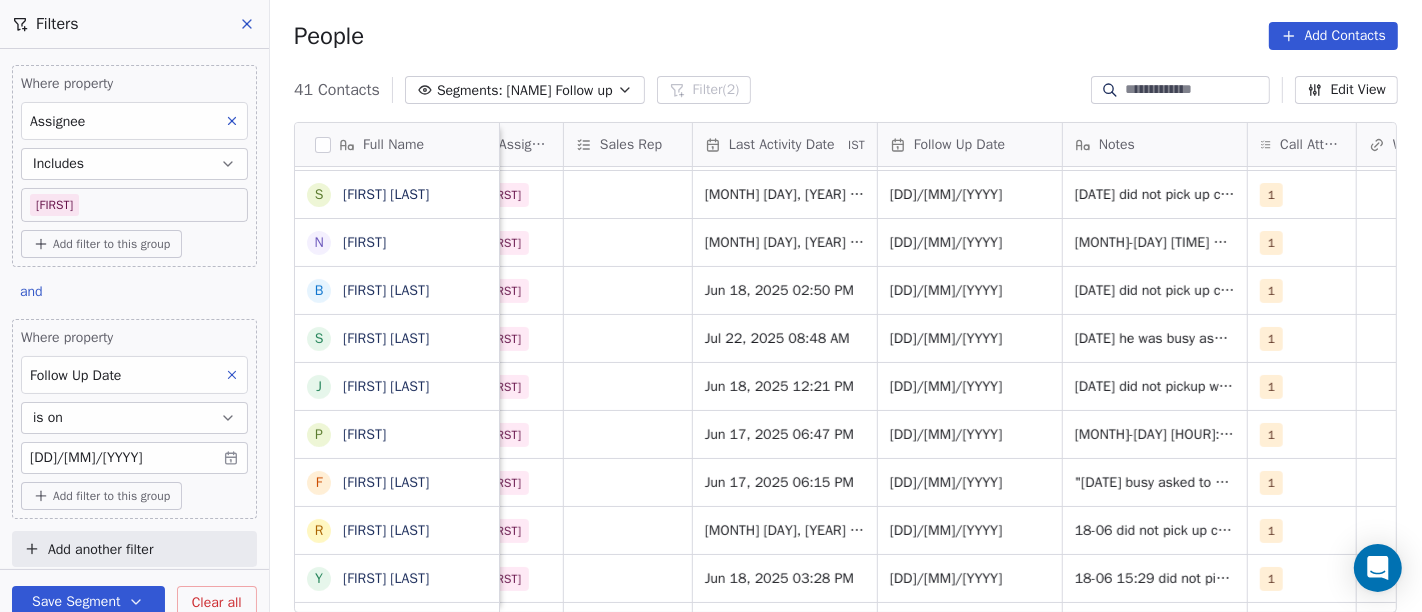 scroll, scrollTop: 0, scrollLeft: 1151, axis: horizontal 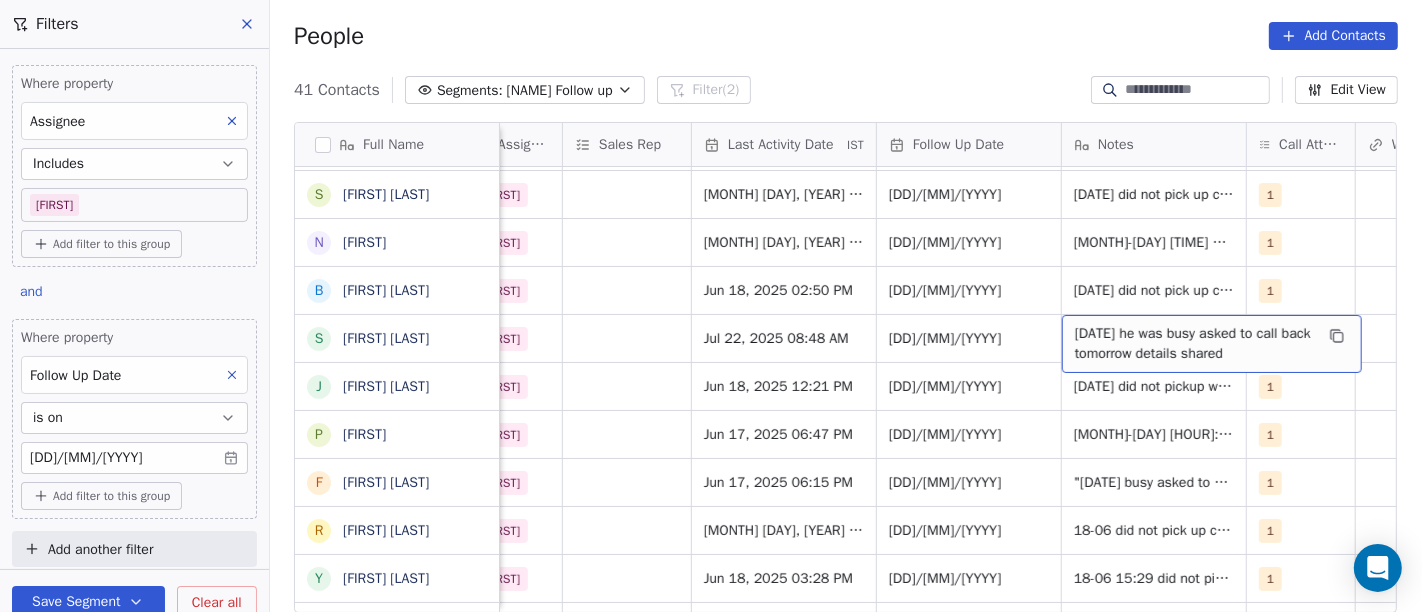 click on "18-6 he was busy asked to call back tomorrow details shared" at bounding box center (1194, 344) 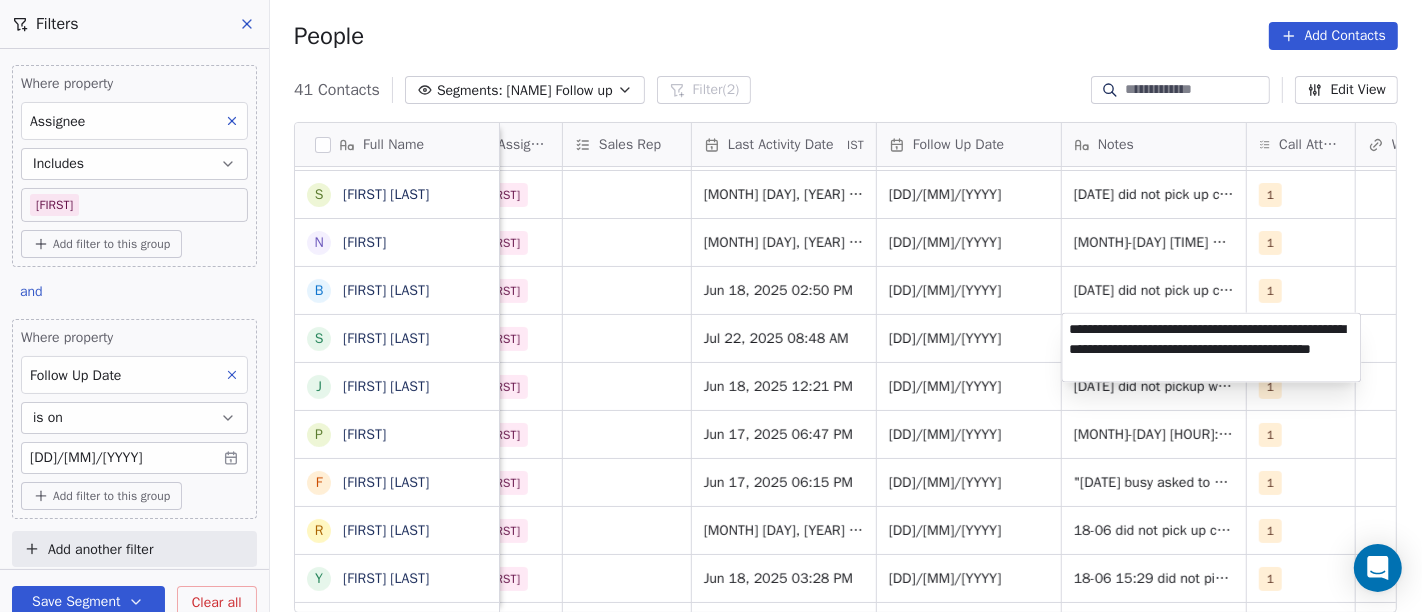 type on "**********" 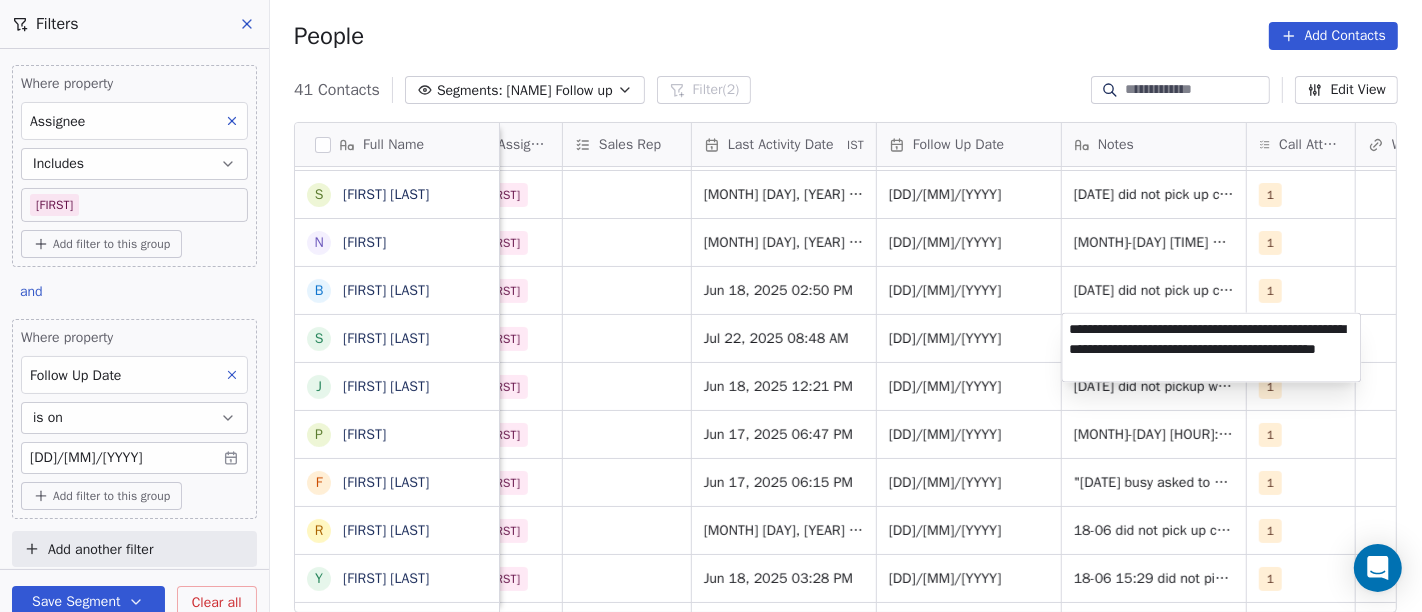 click on "On2Cook India Pvt. Ltd. Contacts People Marketing Workflows Campaigns Sales Pipelines Sequences Beta Tools Apps AI Agents Help & Support Filters Where property   Assignee   Includes Salim Add filter to this group and Where property   Follow Up Date   is on 25/06/2025 Add filter to this group Add another filter Save Segment Clear all People  Add Contacts 41 Contacts Segments: Salim Follow up Filter  (2) Edit View Tag Add to Sequence Full Name N Nazir Ahmad Shah S Satish Shende � 𝕊𝕙𝕖𝕝𝕝𝕪 ℕ𝕒𝕣𝕒𝕟𝕘 K Krishan Kumar R Ramesh Patel B Bhavin Patel u umashankar kukreti S Santosh Kumar Mishra N Noushad B Binaya kumar satapathy s subhash Nagpal j janak Uchchat P Parth F Faizan Bandi R Raj Chandani Y Yogesh Vadiya H Hari Kumar V Vishu Angel K Ketan Gor G G Sasikumar K Kiran Mahajan S Sanjay Khullar p p:+919434749794 V Vansh gopal patel K Kaleem Rehman S Saibal Mitra A Ashutosh Verma N Nilesh Shah A Anil Soni S Sushil Jain S Suddhanshu Jjaan P Pawan Kr Jaiswal D Dilip Patel I R p P IST" at bounding box center (711, 306) 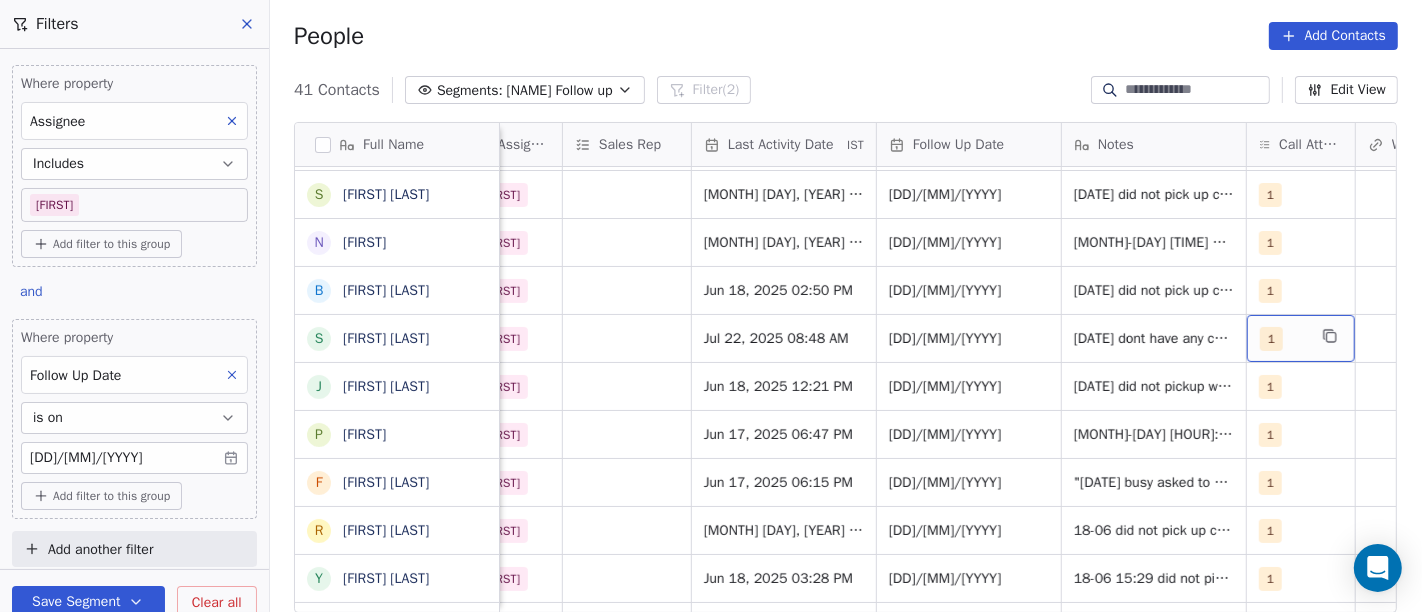 click on "1" at bounding box center [1301, 338] 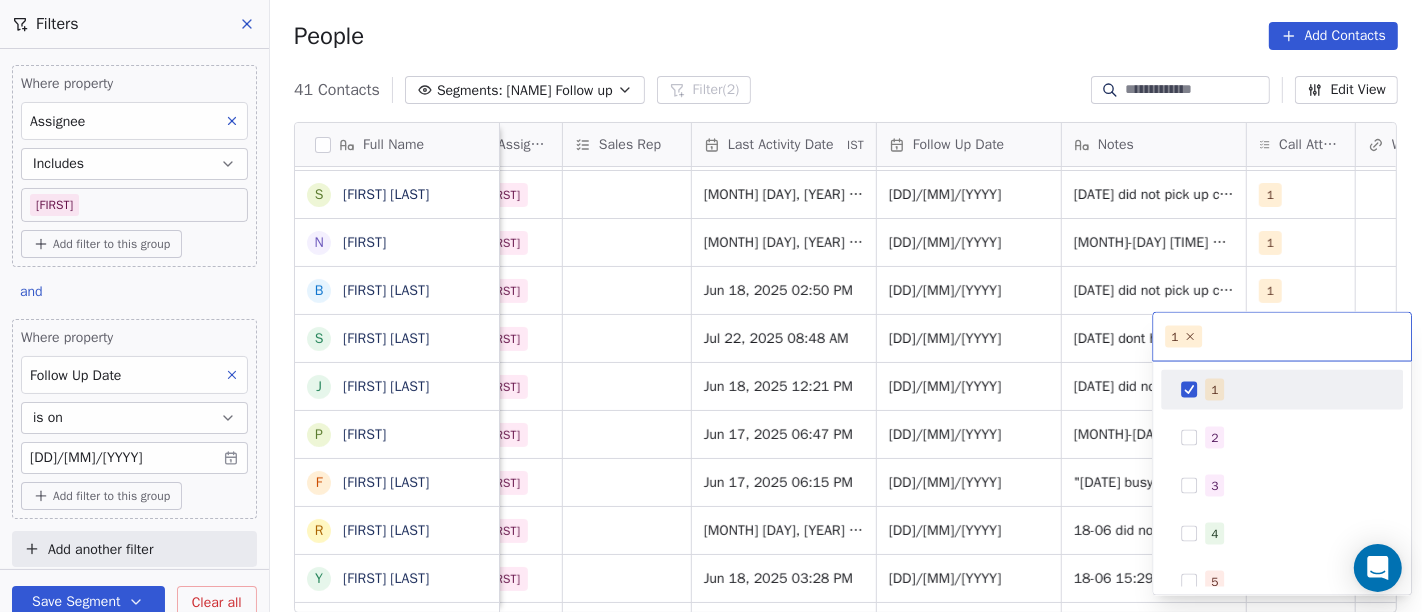 click on "1" at bounding box center (1294, 390) 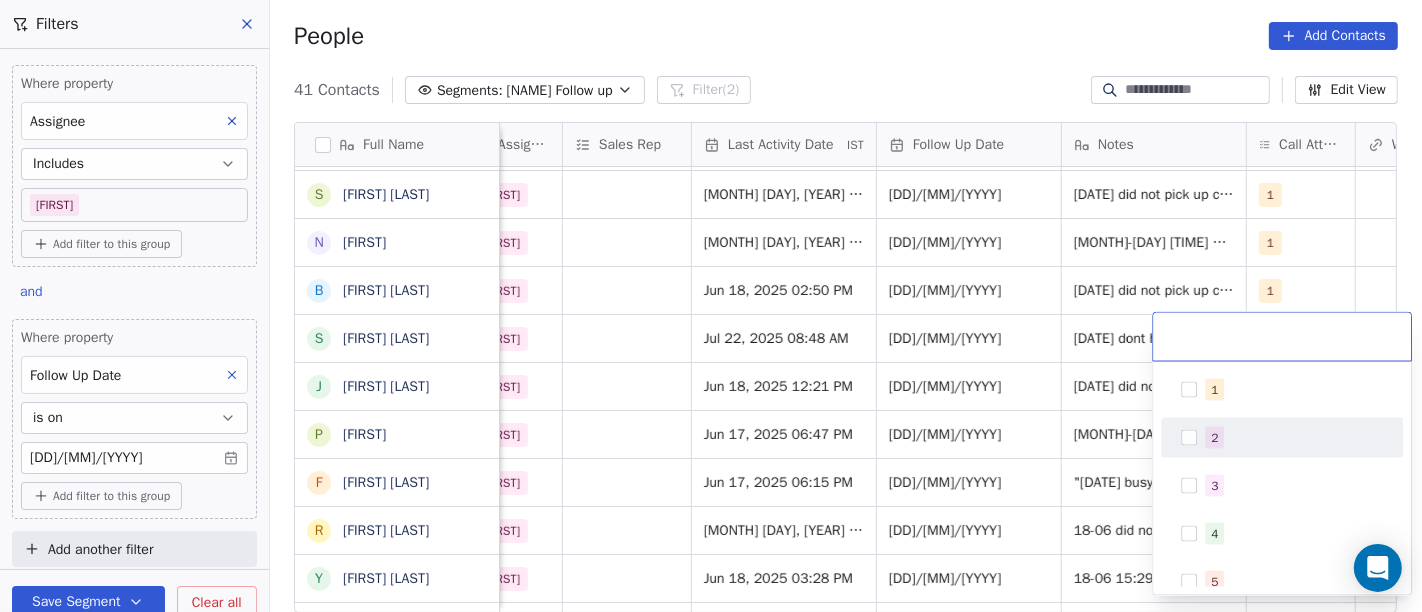 click on "2" at bounding box center (1214, 438) 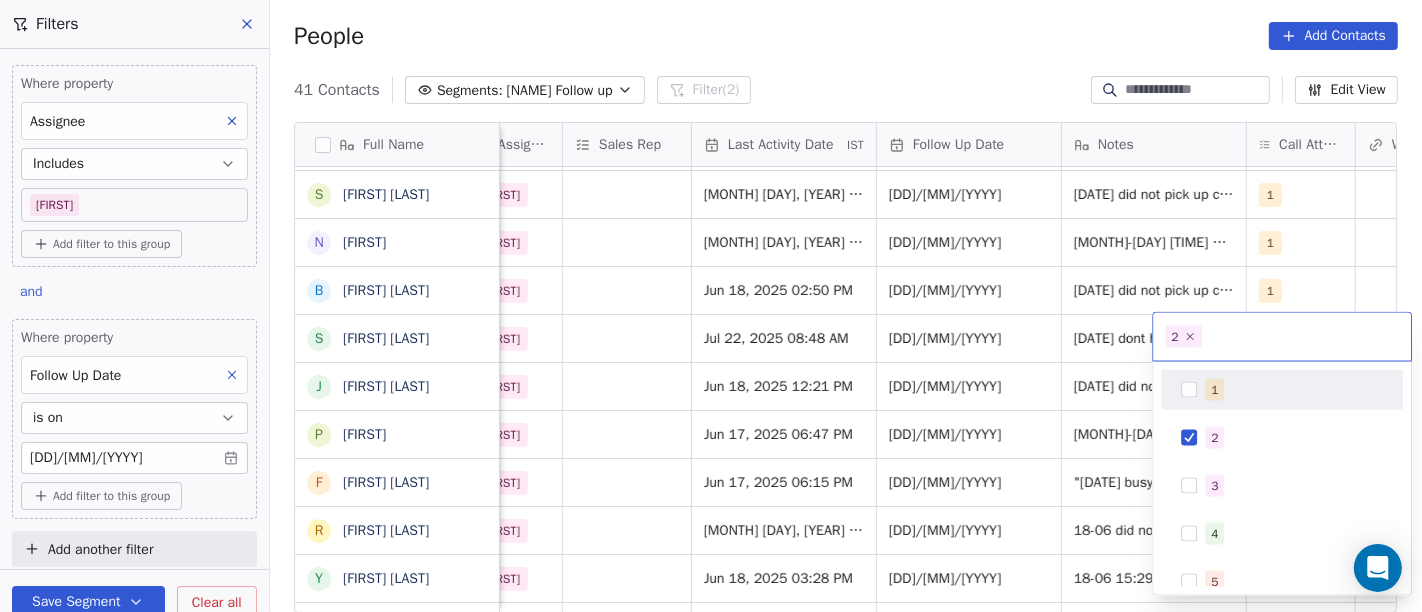 click on "On2Cook India Pvt. Ltd. Contacts People Marketing Workflows Campaigns Sales Pipelines Sequences Beta Tools Apps AI Agents Help & Support Filters Where property   Assignee   Includes Salim Add filter to this group and Where property   Follow Up Date   is on 25/06/2025 Add filter to this group Add another filter Save Segment Clear all People  Add Contacts 41 Contacts Segments: Salim Follow up Filter  (2) Edit View Tag Add to Sequence Full Name N Nazir Ahmad Shah S Satish Shende � 𝕊𝕙𝕖𝕝𝕝𝕪 ℕ𝕒𝕣𝕒𝕟𝕘 K Krishan Kumar R Ramesh Patel B Bhavin Patel u umashankar kukreti S Santosh Kumar Mishra N Noushad B Binaya kumar satapathy s subhash Nagpal j janak Uchchat P Parth F Faizan Bandi R Raj Chandani Y Yogesh Vadiya H Hari Kumar V Vishu Angel K Ketan Gor G G Sasikumar K Kiran Mahajan S Sanjay Khullar p p:+919434749794 V Vansh gopal patel K Kaleem Rehman S Saibal Mitra A Ashutosh Verma N Nilesh Shah A Anil Soni S Sushil Jain S Suddhanshu Jjaan P Pawan Kr Jaiswal D Dilip Patel I R p P IST" at bounding box center (711, 306) 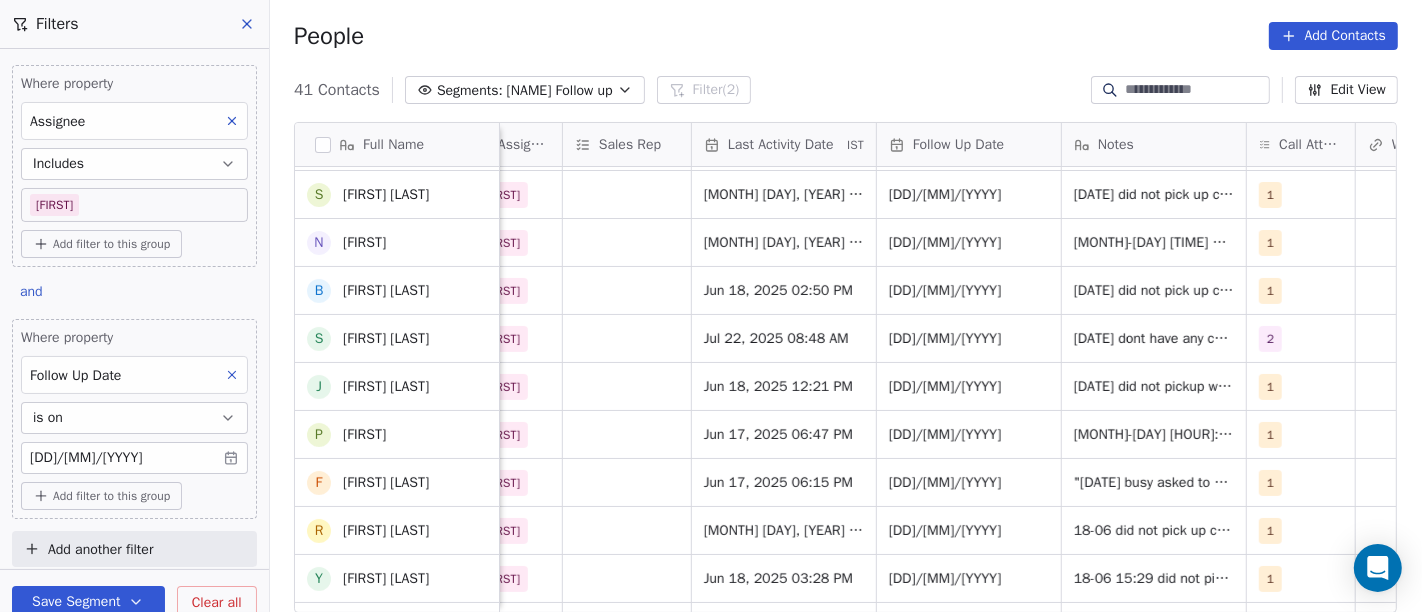 scroll, scrollTop: 0, scrollLeft: 0, axis: both 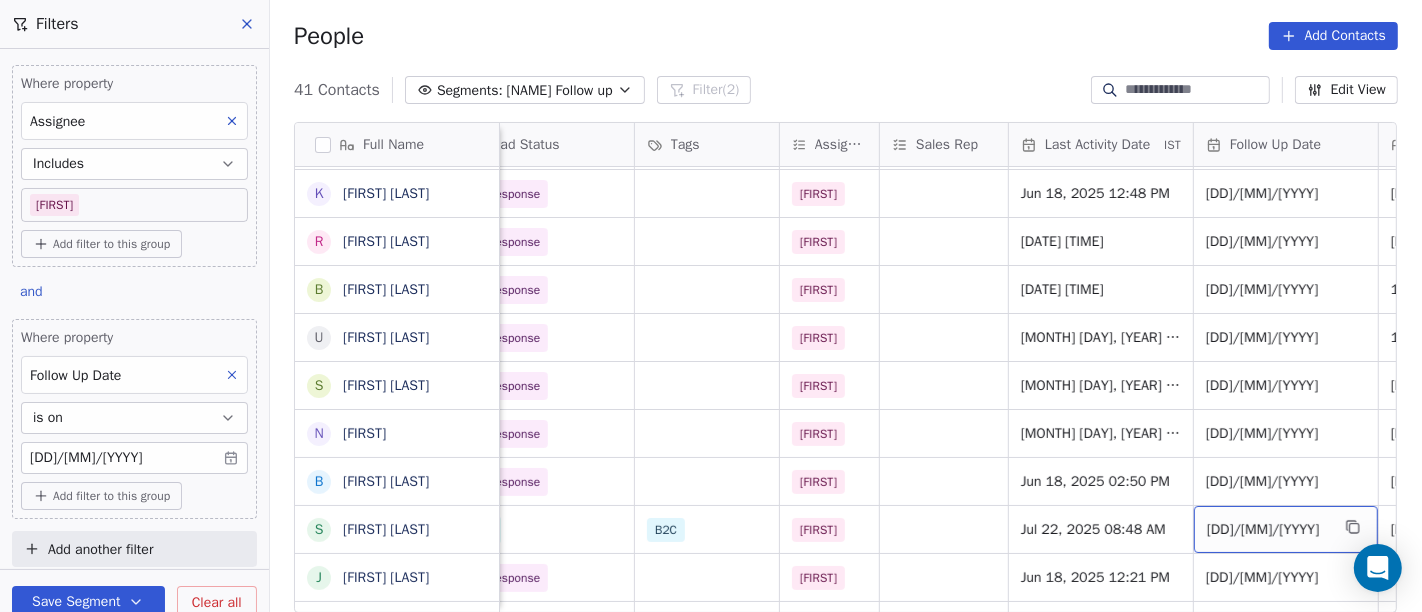 click on "25/06/2025" at bounding box center (1268, 530) 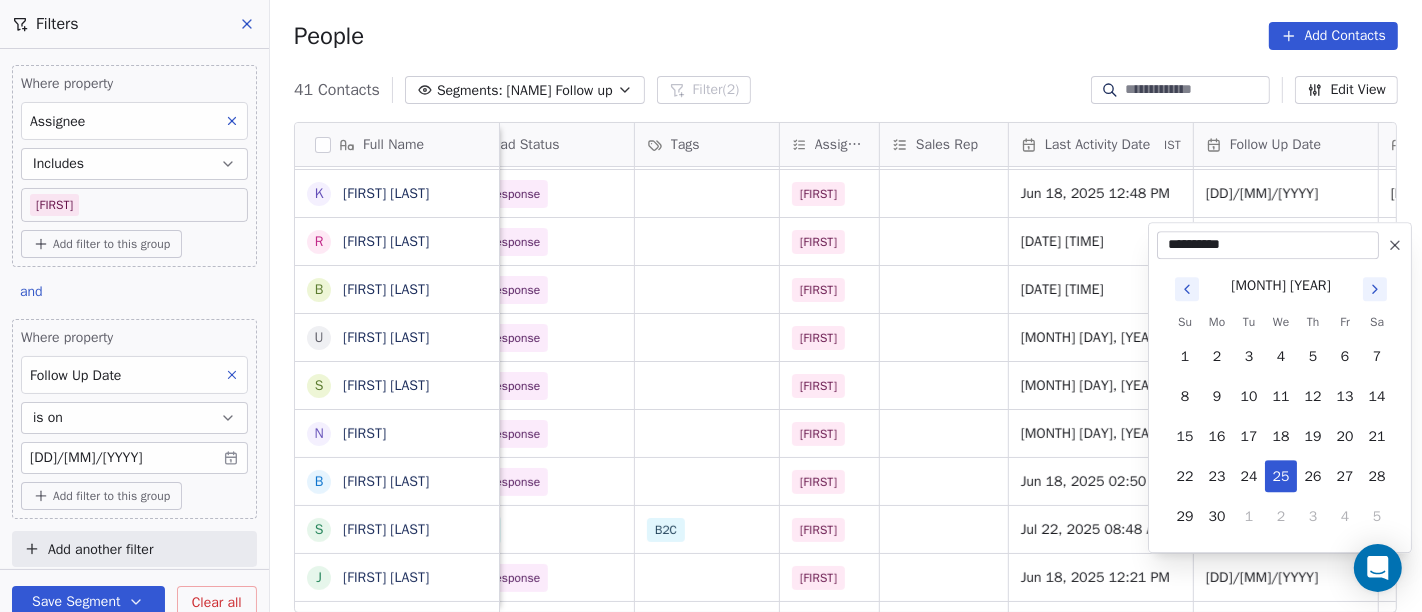 click 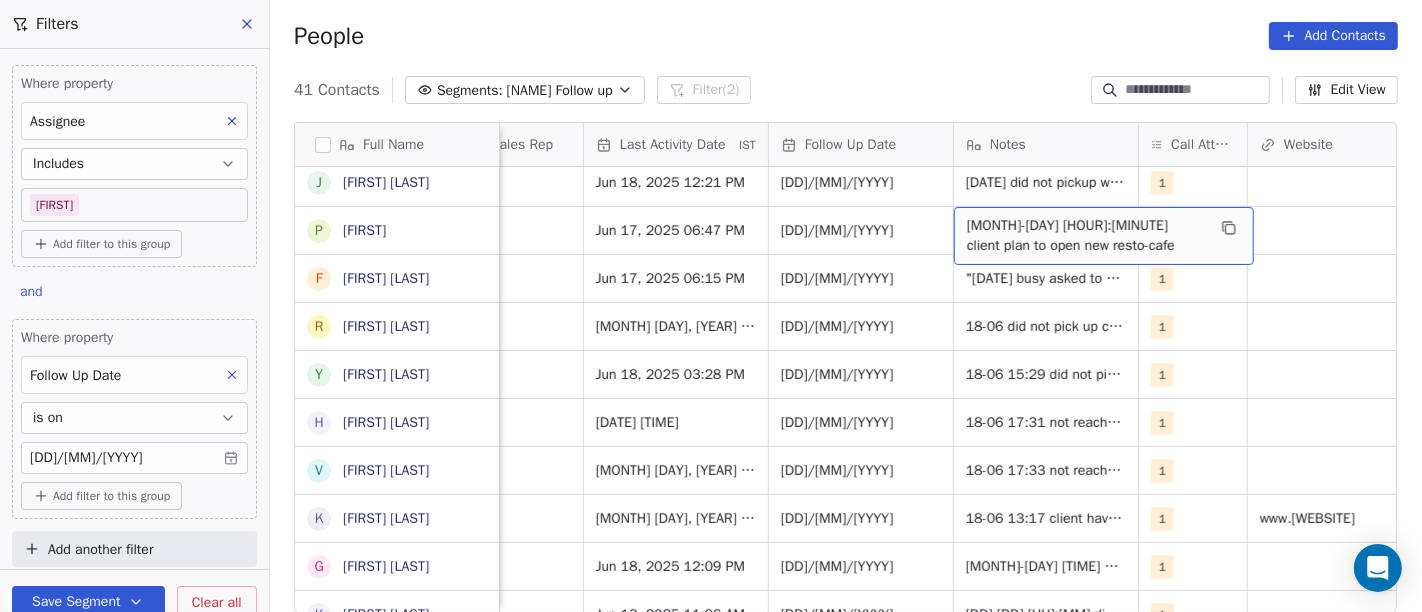 click on "People  Add Contacts" at bounding box center (846, 36) 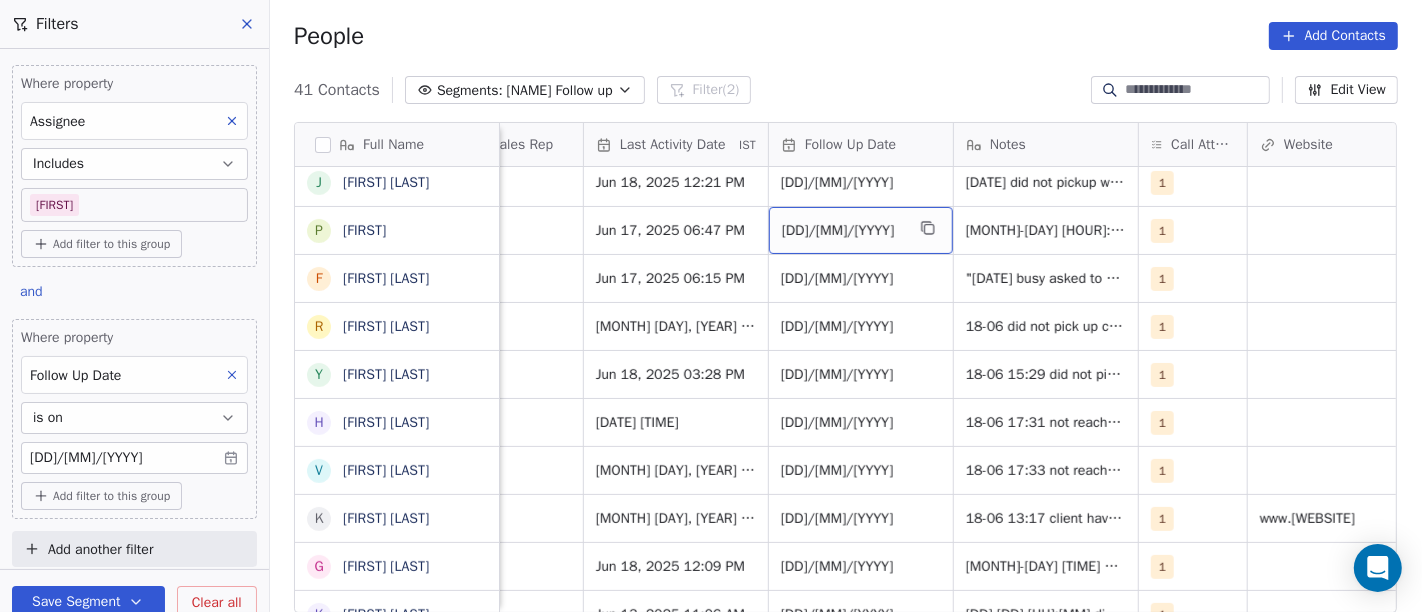 click on "People  Add Contacts" at bounding box center (846, 36) 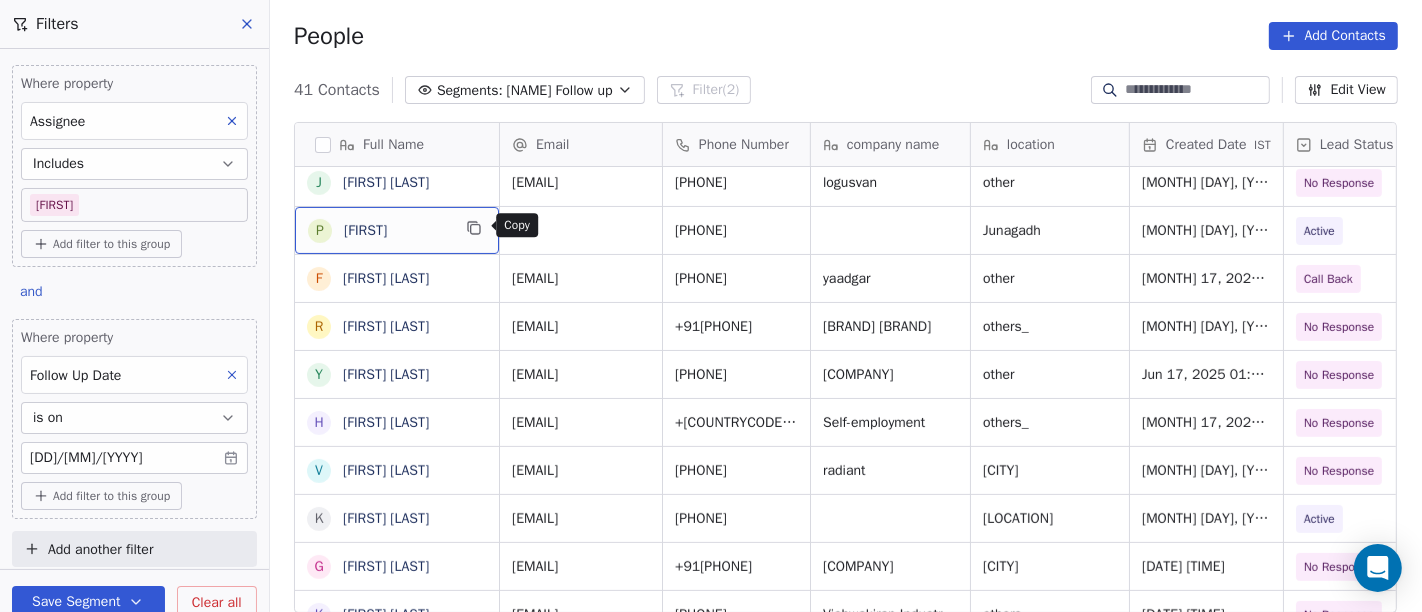 click on "P Parth" at bounding box center (397, 230) 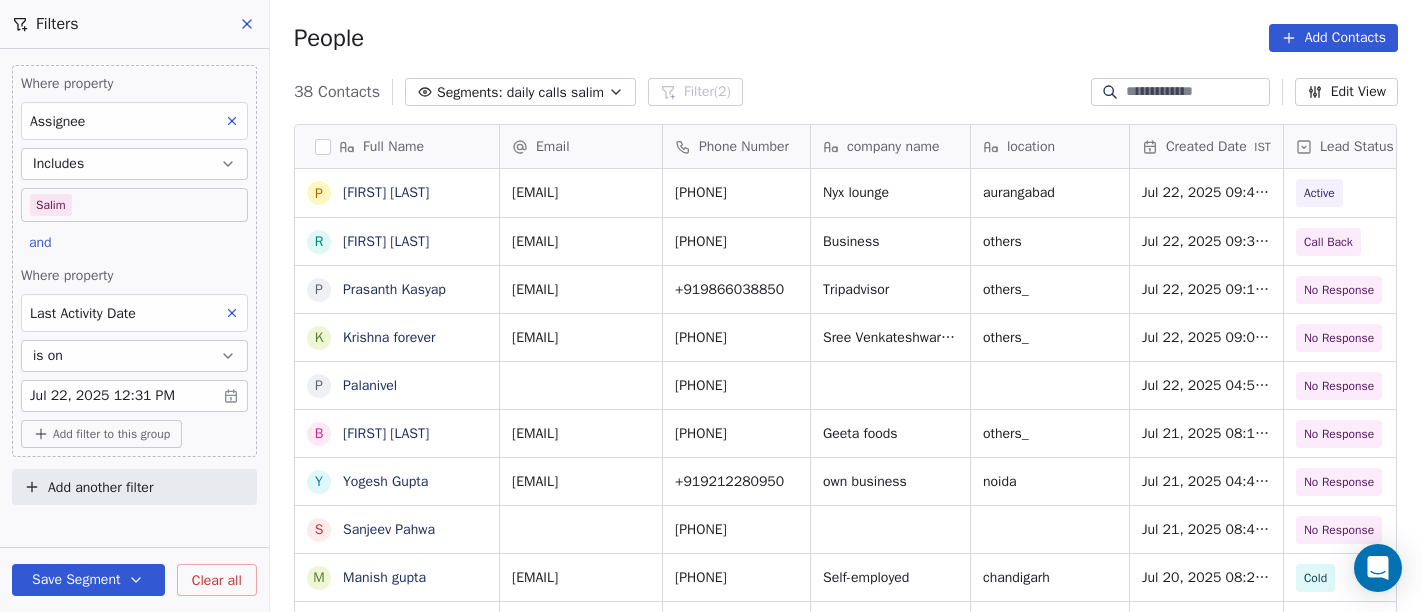 scroll, scrollTop: 0, scrollLeft: 0, axis: both 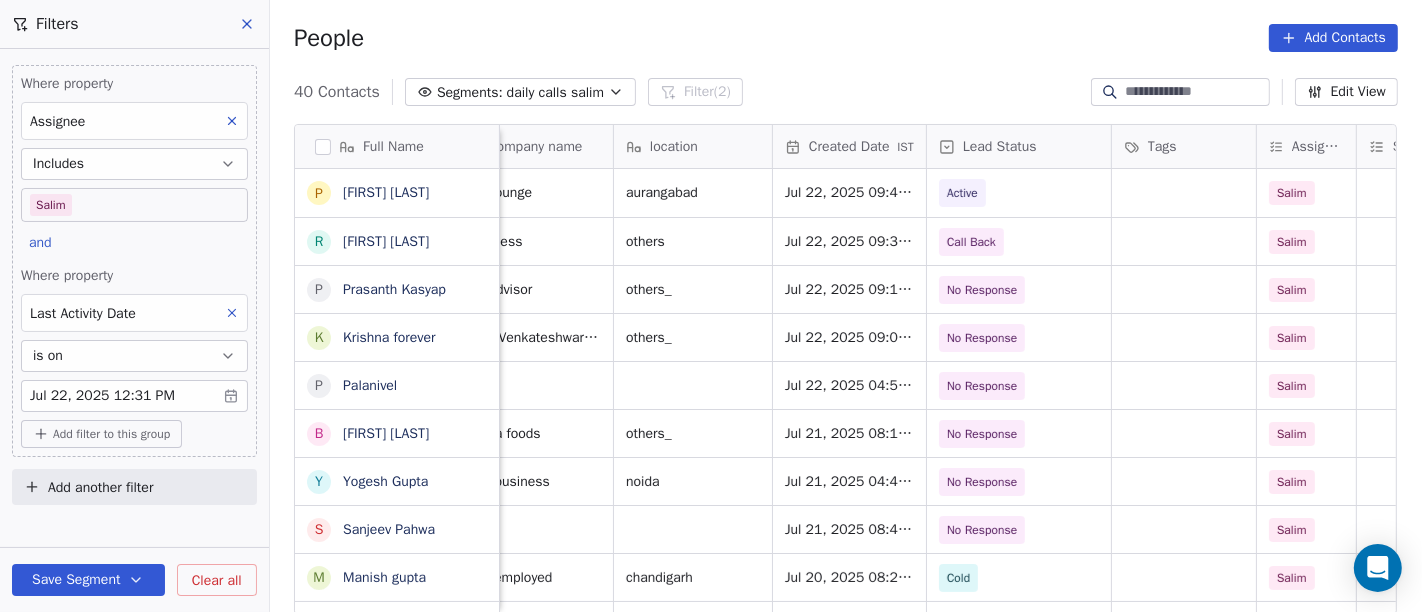 click on "On2Cook India Pvt. Ltd. Contacts People Marketing Workflows Campaigns Sales Pipelines Sequences Beta Tools Apps AI Agents Help & Support Filters Where property Assignee Includes [NAME] and Where property Last Activity Date is on Jul 22, 2025 12:31 PM Add filter to this group Add another filter Save Segment Clear all People Add Contacts 40 Contacts Segments: daily calls [NAME] Filter (2) Edit View Tag Add to Sequence Full Name P [LAST] R [LAST] P [LAST] K [LAST] P [LAST] B [LAST] Y [LAST] S [LAST] M [LAST] S [LAST] B [LAST] P [LAST] D [LAST] I [LAST] R [LAST] N [LAST] K [LAST] M [LAST] A [LAST] P [LAST] k [LAST] G [LAST] A [LAST] R [LAST] V [LAST] D [LAST] J [LAST] k [LAST] B [LAST] N [LAST] Email Phone Number company name location Created Date IST Lead Status Tags Assignee IST" at bounding box center [711, 306] 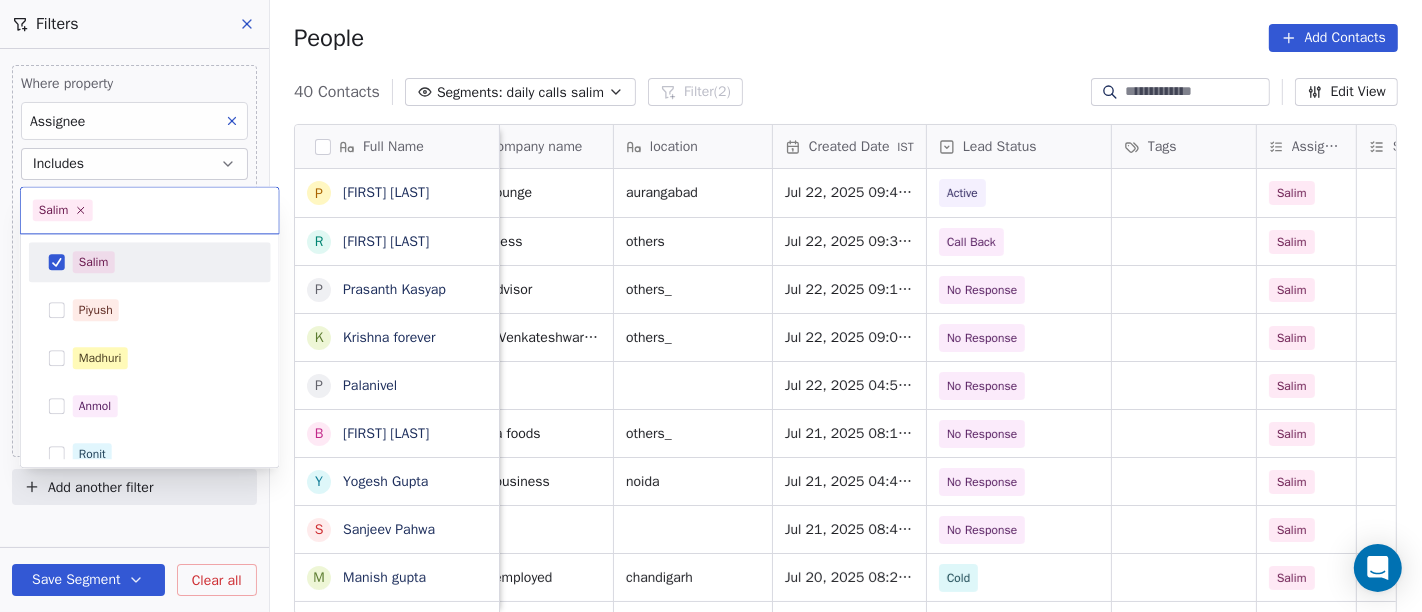 click on "[FIRST]" at bounding box center (150, 262) 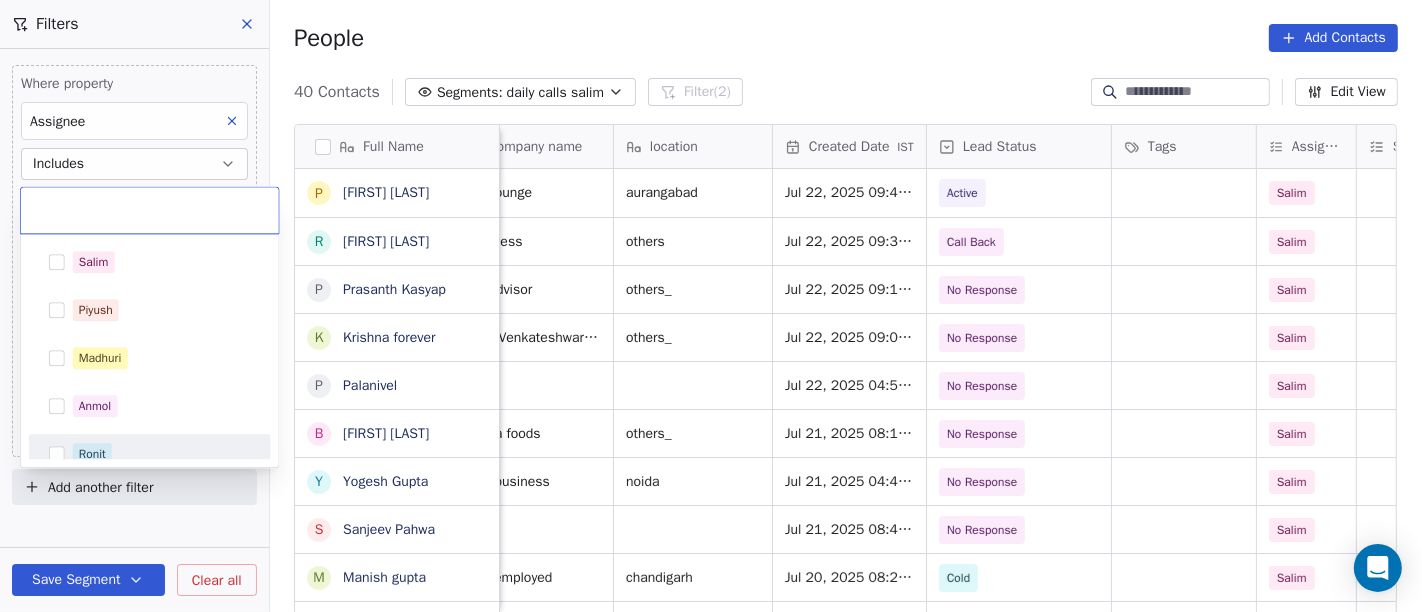 click on "[FIRST]" at bounding box center [150, 454] 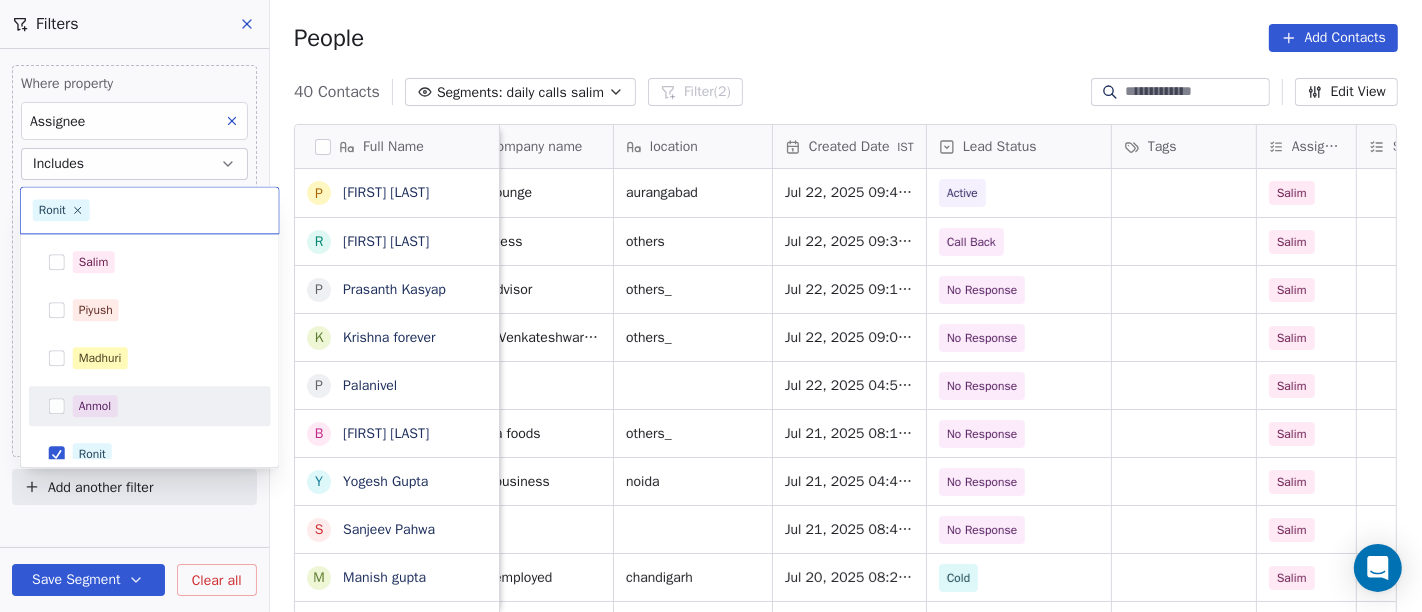 click on "On2Cook India Pvt. Ltd. Contacts People Marketing Workflows Campaigns Sales Pipelines Sequences Beta Tools Apps AI Agents Help & Support Filters Where property Assignee Includes [NAME] and Where property Last Activity Date is on Jul 22, 2025 12:31 PM Add filter to this group Add another filter Save Segment Clear all People Add Contacts 40 Contacts Segments: daily calls [NAME] Filter (2) Edit View Tag Add to Sequence Full Name P [LAST] R [LAST] P [LAST] K [LAST] P [LAST] B [LAST] Y [LAST] S [LAST] M [LAST] S [LAST] B [LAST] P [LAST] D [LAST] I [LAST] R [LAST] N [LAST] K [LAST] M [LAST] A [LAST] P [LAST] k [LAST] G [LAST] A [LAST] R [LAST] V [LAST] D [LAST] J [LAST] k [LAST] B [LAST] N [LAST] Email Phone Number company name location Created Date IST Lead Status Tags Assignee IST" at bounding box center [711, 306] 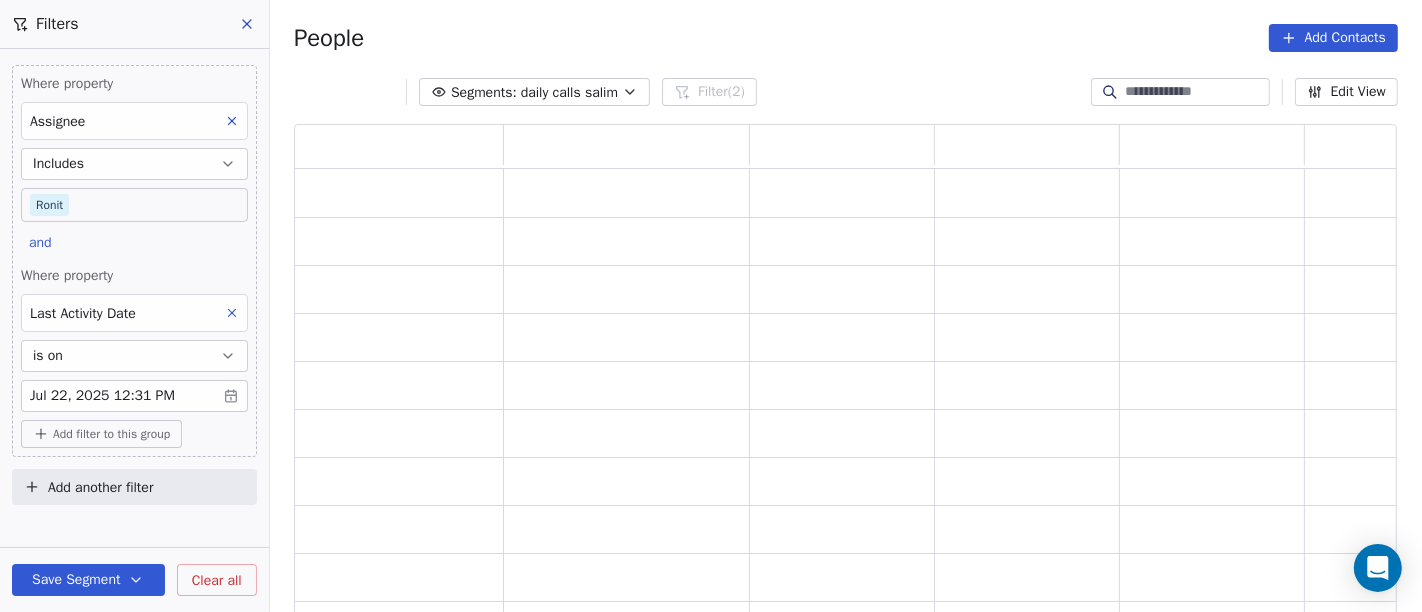 scroll, scrollTop: 17, scrollLeft: 17, axis: both 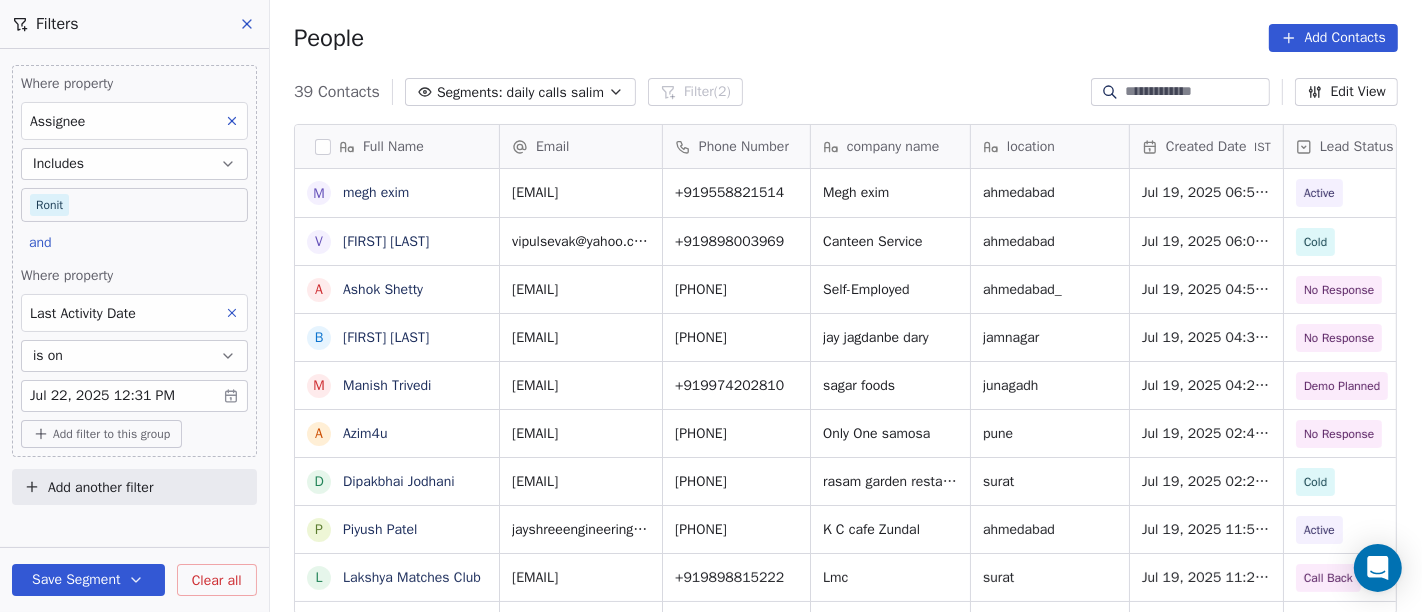 click on "On2Cook India Pvt. Ltd. Contacts People Marketing Workflows Campaigns Sales Pipelines Sequences Beta Tools Apps AI Agents Help & Support Filters Where property Assignee Includes Ronit and Where property Last Activity Date is on [DATE] [TIME] Add filter to this group Add another filter Save Segment Clear all People Add Contacts 39 Contacts Segments: daily calls salim Filter (2) Edit View Tag Add to Sequence Full Name m [FIRST] [LAST] V [FIRST] [LAST] A [FIRST] [LAST] B [FIRST] [LAST] M [FIRST] [LAST] A [FIRST] [LAST] D [FIRST] [LAST] P [FIRST] [LAST] L [FIRST] [LAST] D [FIRST] [LAST] B [FIRST] [LAST] K [FIRST] [LAST] V [FIRST] [LAST] V [FIRST] [LAST] T [FIRST] [LAST] A [FIRST] [LAST] D [FIRST] [LAST] N [FIRST] [LAST] D [FIRST] [LAST] N [FIRST] [LAST] K [FIRST] [LAST] D [FIRST] [LAST] P [FIRST] [LAST] R [FIRST] [LAST] R [FIRST] [LAST] P [FIRST] [LAST] S [FIRST] [LAST] h [FIRST] [LAST] R [FIRST] [LAST] P [FIRST] [LAST] G [FIRST] [LAST] M [FIRST] [LAST] A [FIRST] [LAST] Email Phone Number company name location Created Date IST Lead Status Tags Assignee Sales Rep +[PHONE] [FIRST] [LAST]" at bounding box center [711, 306] 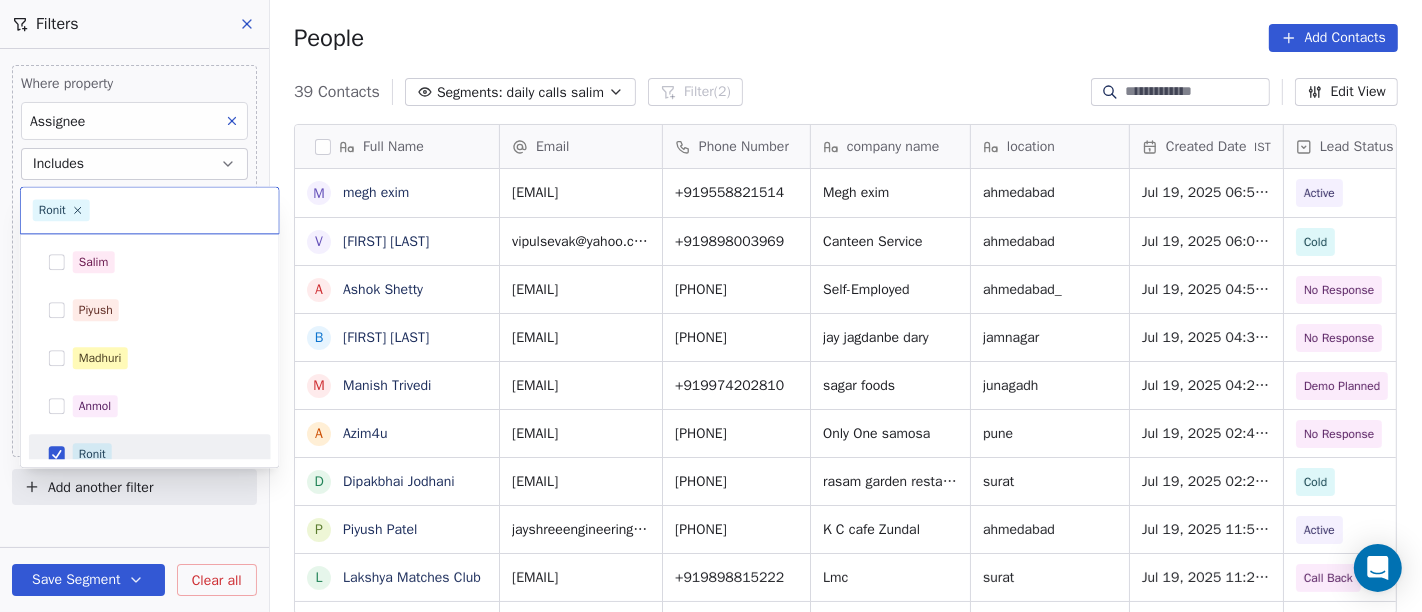 scroll, scrollTop: 14, scrollLeft: 0, axis: vertical 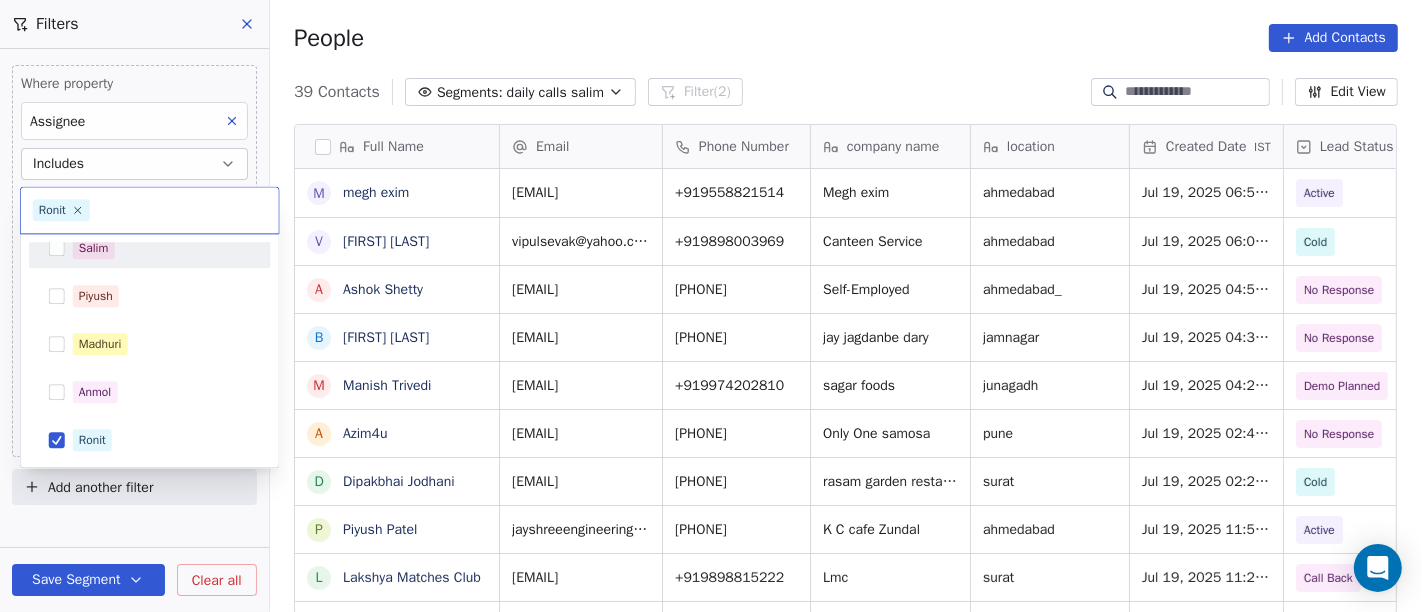 click on "[FIRST]" at bounding box center [162, 248] 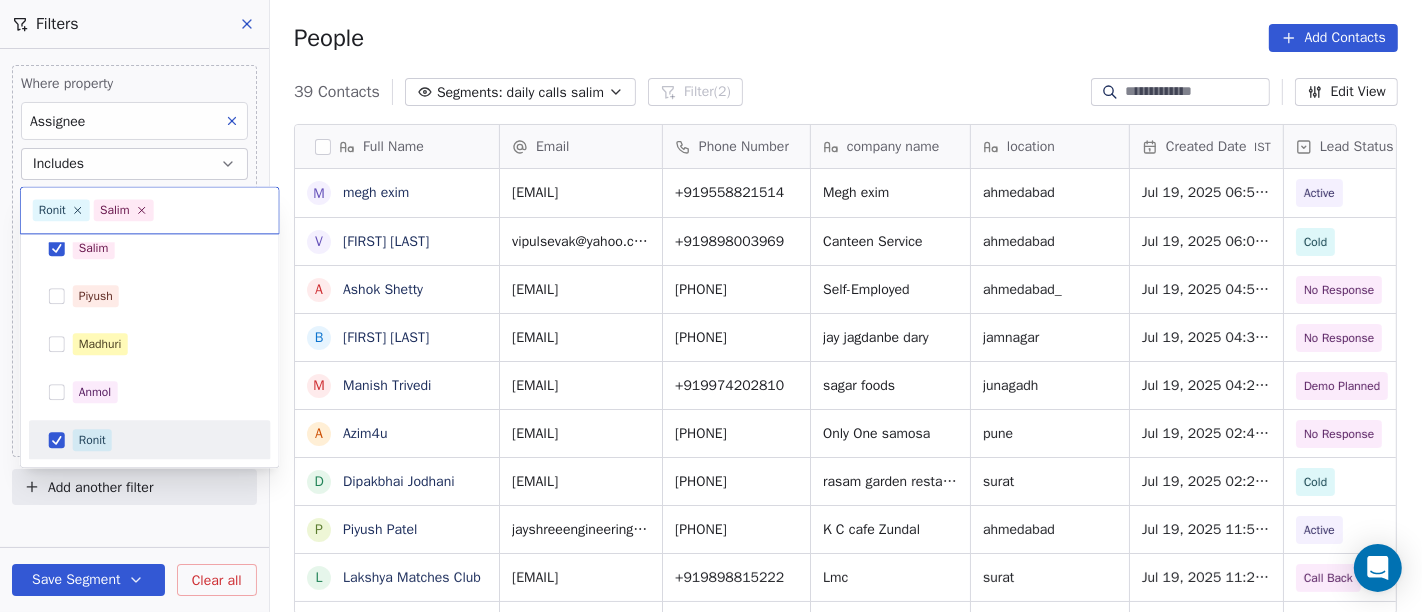 click on "[FIRST]" at bounding box center (162, 440) 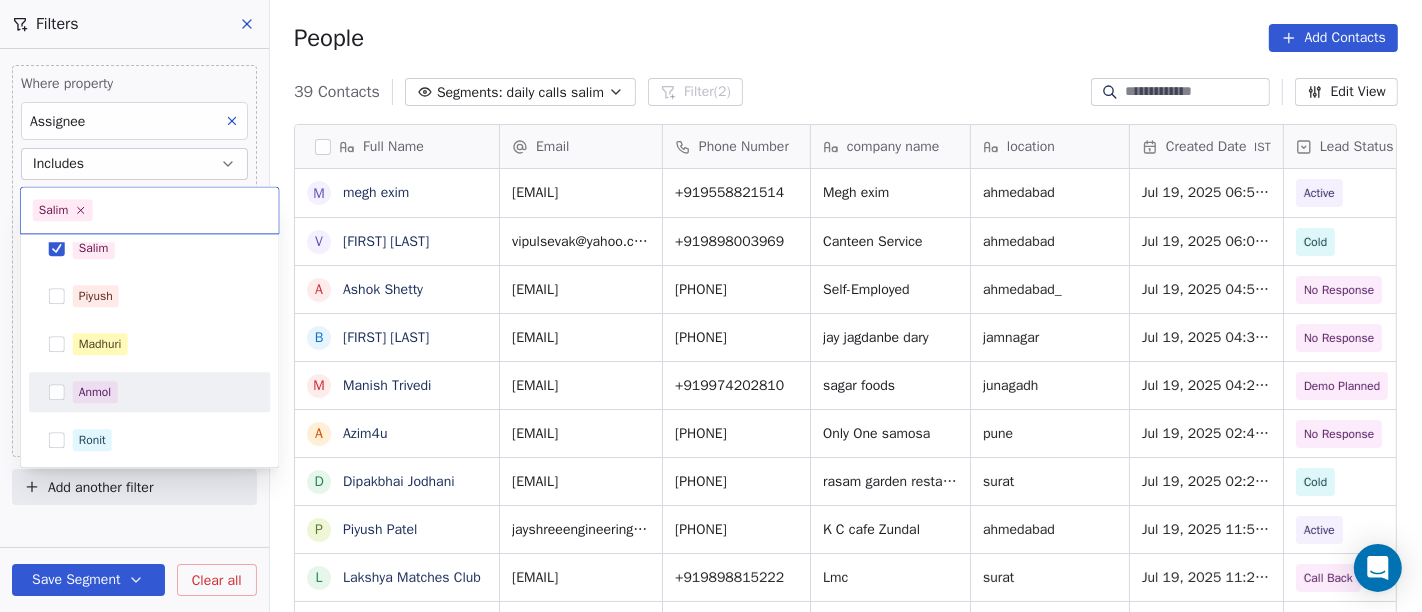 click on "On2Cook India Pvt. Ltd. Contacts People Marketing Workflows Campaigns Sales Pipelines Sequences Beta Tools Apps AI Agents Help & Support Filters Where property Assignee Includes Ronit and Where property Last Activity Date is on [DATE] [TIME] Add filter to this group Add another filter Save Segment Clear all People Add Contacts 39 Contacts Segments: daily calls salim Filter (2) Edit View Tag Add to Sequence Full Name m [FIRST] [LAST] V [FIRST] [LAST] A [FIRST] [LAST] B [FIRST] [LAST] M [FIRST] [LAST] A [FIRST] [LAST] D [FIRST] [LAST] P [FIRST] [LAST] L [FIRST] [LAST] D [FIRST] [LAST] B [FIRST] [LAST] K [FIRST] [LAST] V [FIRST] [LAST] V [FIRST] [LAST] T [FIRST] [LAST] A [FIRST] [LAST] D [FIRST] [LAST] N [FIRST] [LAST] D [FIRST] [LAST] N [FIRST] [LAST] K [FIRST] [LAST] D [FIRST] [LAST] P [FIRST] [LAST] R [FIRST] [LAST] R [FIRST] [LAST] P [FIRST] [LAST] S [FIRST] [LAST] h [FIRST] [LAST] R [FIRST] [LAST] P [FIRST] [LAST] G [FIRST] [LAST] M [FIRST] [LAST] A [FIRST] [LAST] Email Phone Number company name location Created Date IST Lead Status Tags Assignee Sales Rep +[PHONE] [FIRST] [LAST]" at bounding box center [711, 306] 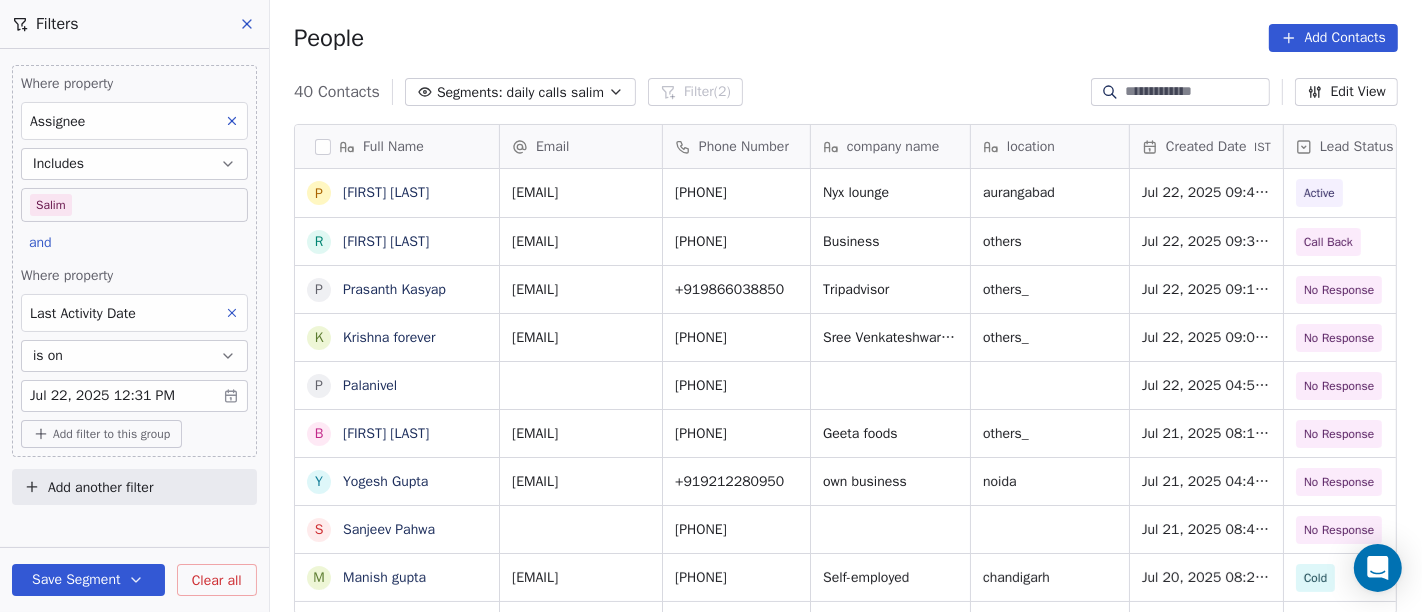 click on "On2Cook India Pvt. Ltd. Contacts People Marketing Workflows Campaigns Sales Pipelines Sequences Beta Tools Apps AI Agents Help & Support Filters Where property Assignee Includes [NAME] and Where property Last Activity Date is on Jul 22, 2025 12:31 PM Add filter to this group Add another filter Save Segment Clear all People Add Contacts 40 Contacts Segments: daily calls [NAME] Filter (2) Edit View Tag Add to Sequence Full Name P [LAST] R [LAST] P [LAST] K [LAST] P [LAST] B [LAST] Y [LAST] S [LAST] M [LAST] S [LAST] B [LAST] P [LAST] D [LAST] I [LAST] R [LAST] N [LAST] K [LAST] M [LAST] A [LAST] P [LAST] k [LAST] G [LAST] A [LAST] R [LAST] V [LAST] D [LAST] J [LAST] k [LAST] B [LAST] N [LAST] Email Phone Number company name location Created Date IST Lead Status Tags Assignee Cold" at bounding box center [711, 306] 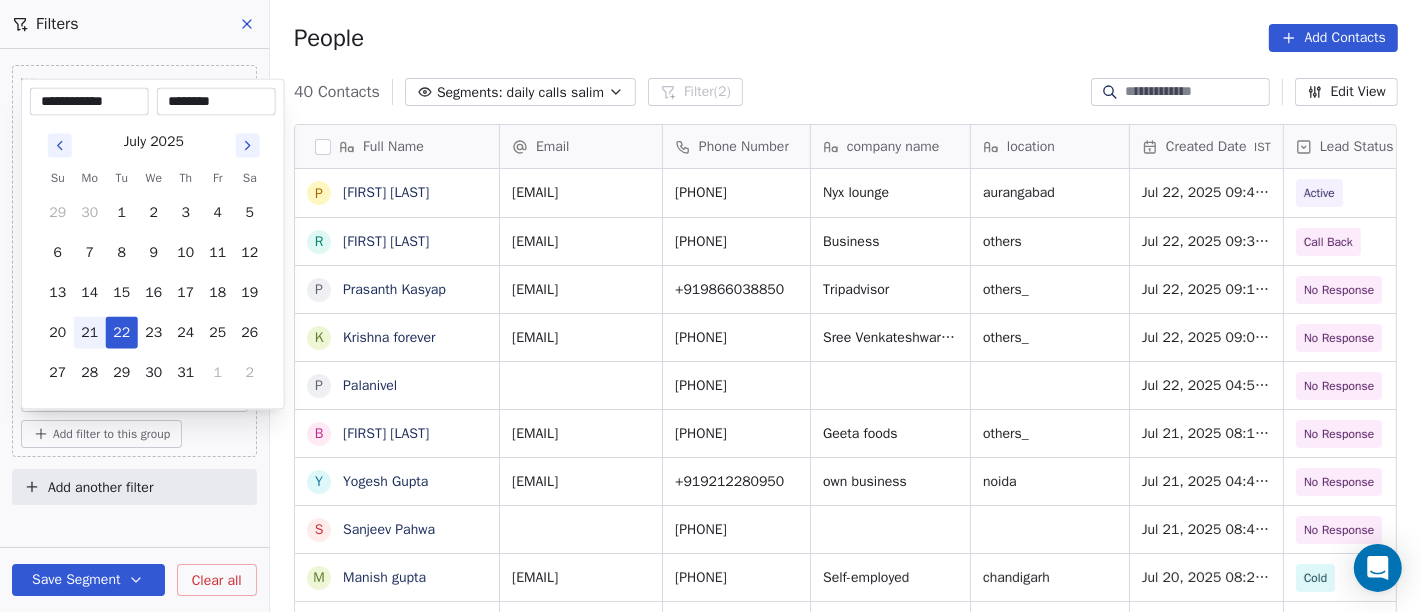 click on "21" at bounding box center (90, 333) 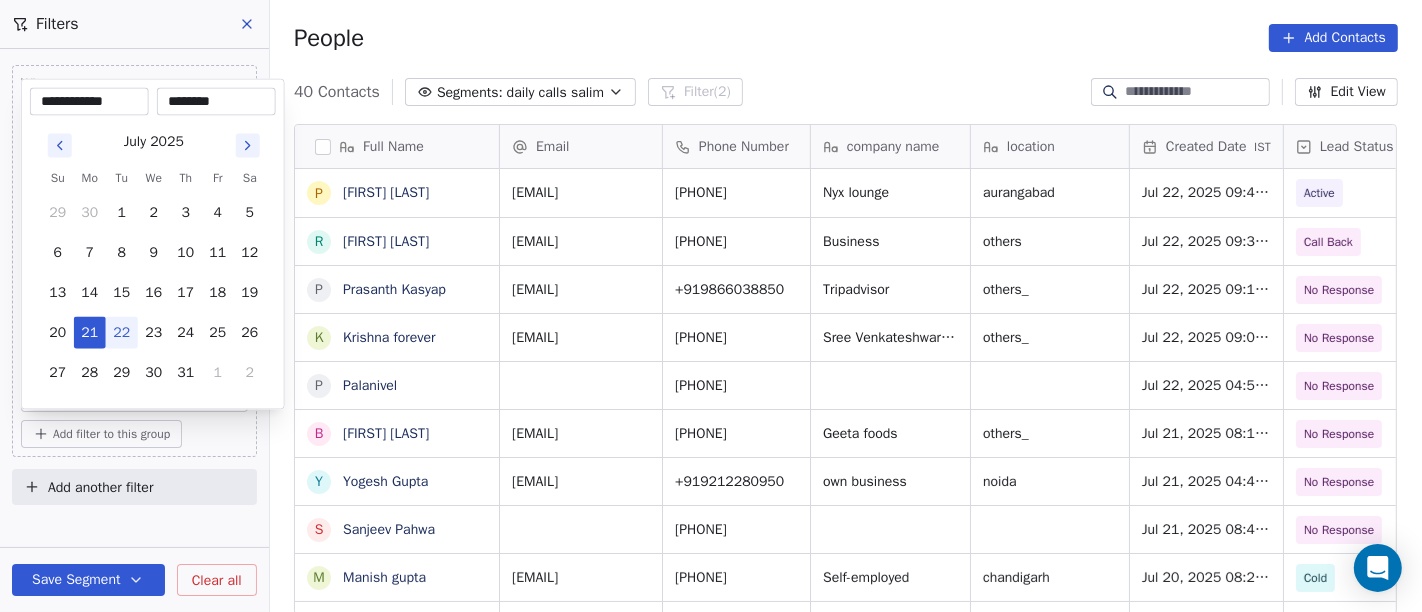 click on "On2Cook India Pvt. Ltd. Contacts People Marketing Workflows Campaigns Sales Pipelines Sequences Beta Tools Apps AI Agents Help & Support Filters Where property Assignee Includes [NAME] and Where property Last Activity Date is on Jul 22, 2025 12:31 PM Add filter to this group Add another filter Save Segment Clear all People Add Contacts 40 Contacts Segments: daily calls [NAME] Filter (2) Edit View Tag Add to Sequence Full Name P [LAST] R [LAST] P [LAST] K [LAST] P [LAST] B [LAST] Y [LAST] S [LAST] M [LAST] S [LAST] B [LAST] P [LAST] D [LAST] I [LAST] R [LAST] N [LAST] K [LAST] M [LAST] A [LAST] P [LAST] k [LAST] G [LAST] A [LAST] R [LAST] V [LAST] D [LAST] J [LAST] k [LAST] B [LAST] N [LAST] Email Phone Number company name location Created Date IST Lead Status Tags Assignee Cold" at bounding box center [711, 306] 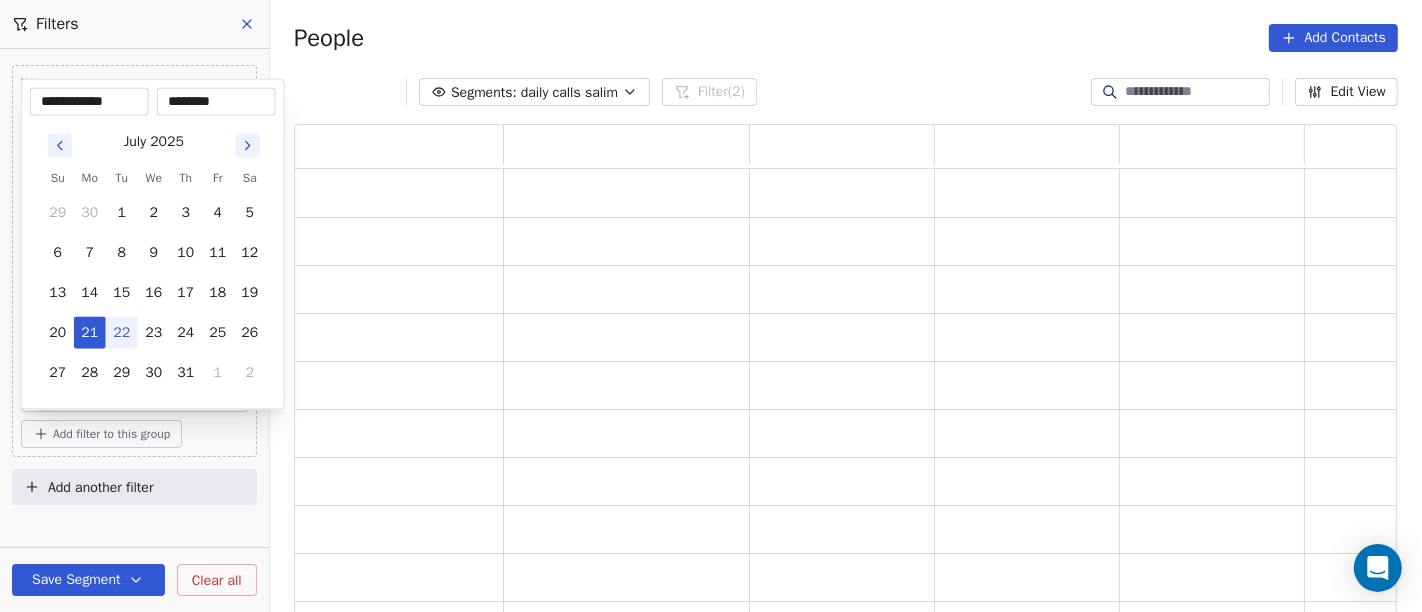 scroll, scrollTop: 17, scrollLeft: 17, axis: both 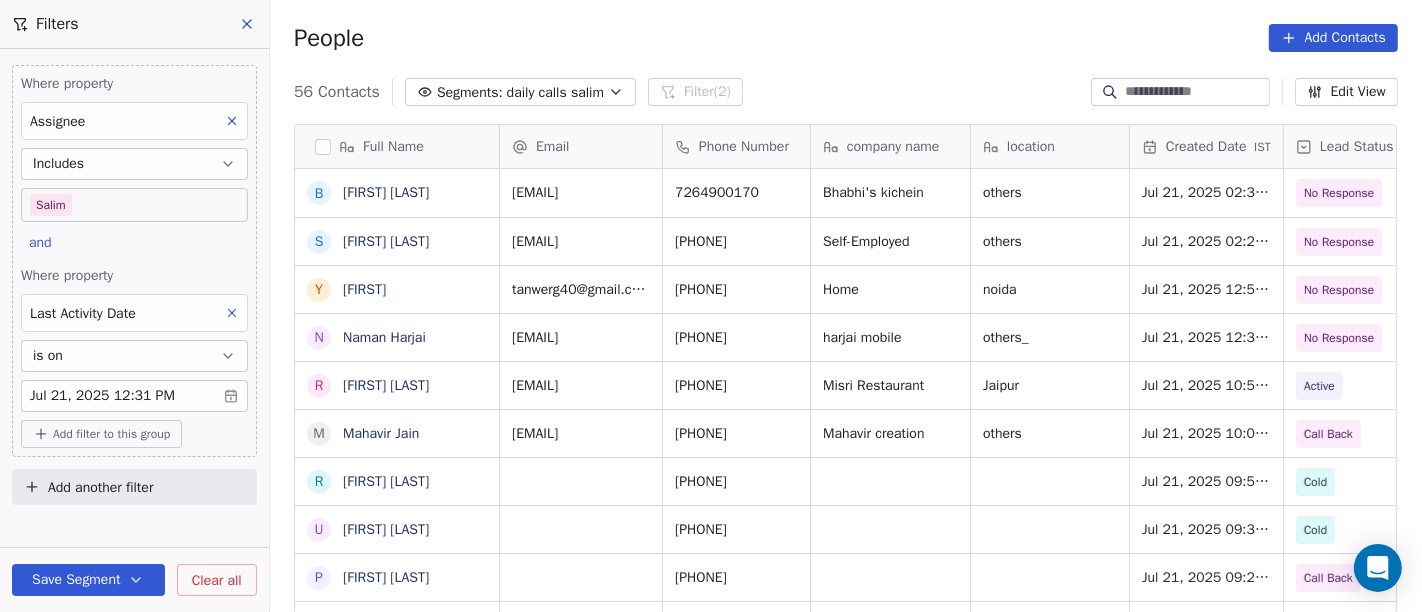 click on "On2Cook India Pvt. Ltd. Contacts People Marketing Workflows Campaigns Sales Pipelines Sequences Beta Tools Apps AI Agents Help & Support Filters Where property Assignee Includes [NAME] and Where property Last Activity Date is on Jul 21, 2025 12:31 PM Add filter to this group Add another filter Save Segment Clear all People Add Contacts 56 Contacts Segments: daily calls [NAME] Filter (2) Edit View Tag Add to Sequence Full Name B [LAST] S [LAST] Y [LAST] N [LAST] R [LAST] M [LAST] r [LAST] U [LAST] P [LAST] R [LAST] M [LAST] S [LAST] S [LAST] A [LAST] S [LAST] R [LAST] A [LAST] M [LAST] M [LAST] A [LAST] D [LAST] K [LAST] N [LAST] A [LAST] s [LAST] N [LAST] A [LAST] R [LAST] G [LAST] B [LAST] Email Phone Number company name location Created Date IST Lead Status Tags Assignee Sales Rep [PHONE] others B2C" at bounding box center (711, 306) 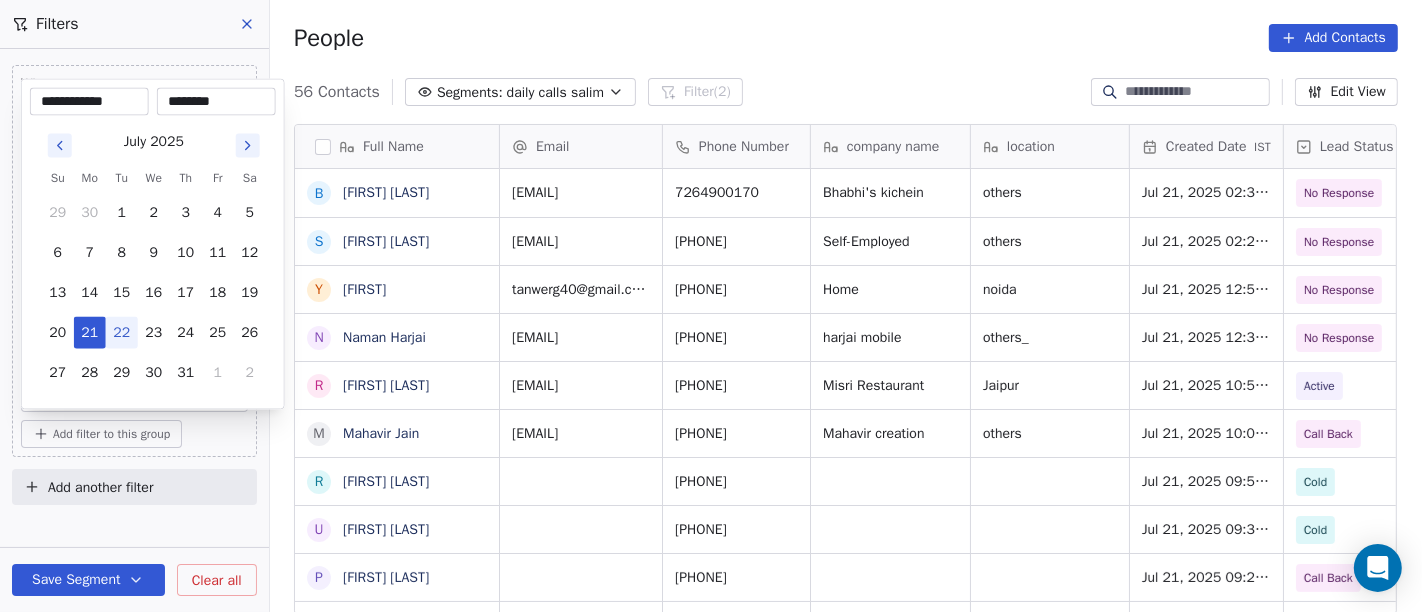 click on "22" at bounding box center (122, 333) 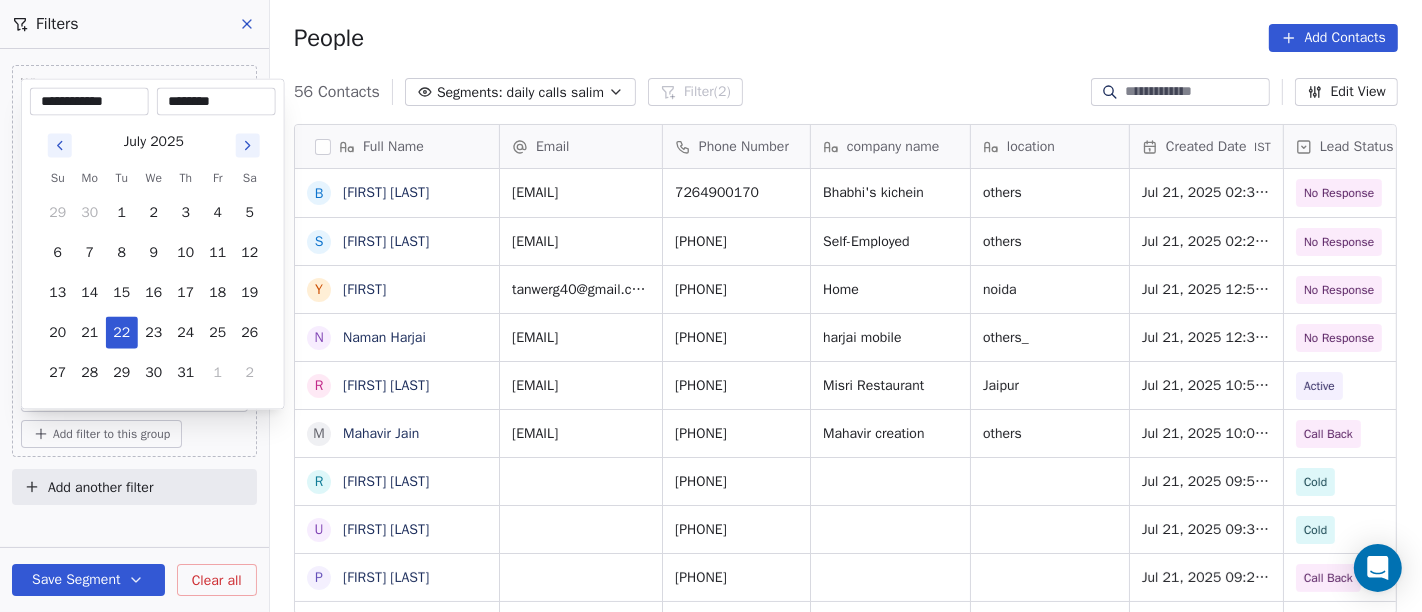 click on "On2Cook India Pvt. Ltd. Contacts People Marketing Workflows Campaigns Sales Pipelines Sequences Beta Tools Apps AI Agents Help & Support Filters Where property   Assignee   Includes Salim and Where property   Last Activity Date   is on Jul 21, 2025 12:31 PM Add filter to this group Add another filter Save Segment Clear all People  Add Contacts 56 Contacts Segments: daily calls salim  Filter  (2) Edit View Tag Add to Sequence Full Name B Bharat Prajapati S Shekhar Poojary Y Yugveer N Naman Harjai R Rakesh Saini M Mahavir Jain r rajesh rathore U Umang Tailor P PRADEEP SINGHVI R Rahul Pawar M Mansi Gupta S Sanjeev Sharma S Shanal Dsilva A Arvind Seth S Somdutt Kalia R Raghunath Khuntia A Amritlal Khivensara M Mahendra Rathor M Md Sarif A Anand Sharma D Dr.Mukesh Pandya K Kanubhai Prajapati N Neelima Bhargava A Ajoy Das s siyad N Nisar A Anu malik R Radhey Sharma G Girish Kumar B Bishwanath Bagchi Email Phone Number company name location Created Date IST Lead Status Tags Assignee Sales Rep 7264900170 others B2C" at bounding box center (711, 306) 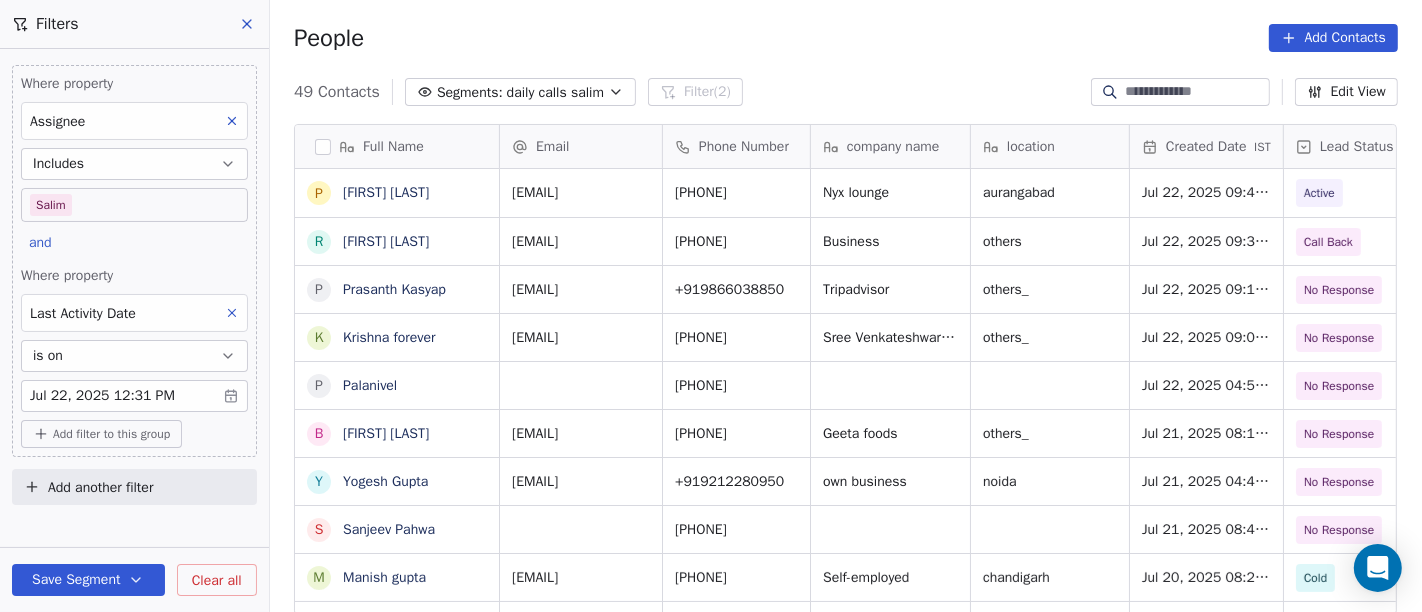 click on "On2Cook India Pvt. Ltd. Contacts People Marketing Workflows Campaigns Sales Pipelines Sequences Beta Tools Apps AI Agents Help & Support Filters Where property   Assignee   Includes Salim and Where property   Last Activity Date   is on Jul 22, 2025 12:31 PM Add filter to this group Add another filter Save Segment Clear all People  Add Contacts 49 Contacts Segments: daily calls salim  Filter  (2) Edit View Tag Add to Sequence Full Name P Prithviraj Shinde R Raj Desai P Prasanth Kasyap K Krishna forever P Palanivel B Bhavingiri Goswami Y Yogesh Gupta S Sanjeev Pahwa M Manish gupta S Shaji Mohan B Baldev Raj P Purnima D Deepak Kumar sah I Ishwar Chandani R Rajat Dutta N Naresh Birthare K Kailashchandra Kabra M Manish Baliyan A Alka Sagar P Prashant Agawane k kulwant Chauhan G Gaurab Modak J Japkirat Oberai s sanjay A Ajay A Anupam Chourasiya R Raghvendra Tripathi A Arpit Rathore J Jitendra Pal Gujral E Ethiraj kumar Email Phone Number company name location Created Date IST Lead Status Tags Assignee Sales Rep" at bounding box center [711, 306] 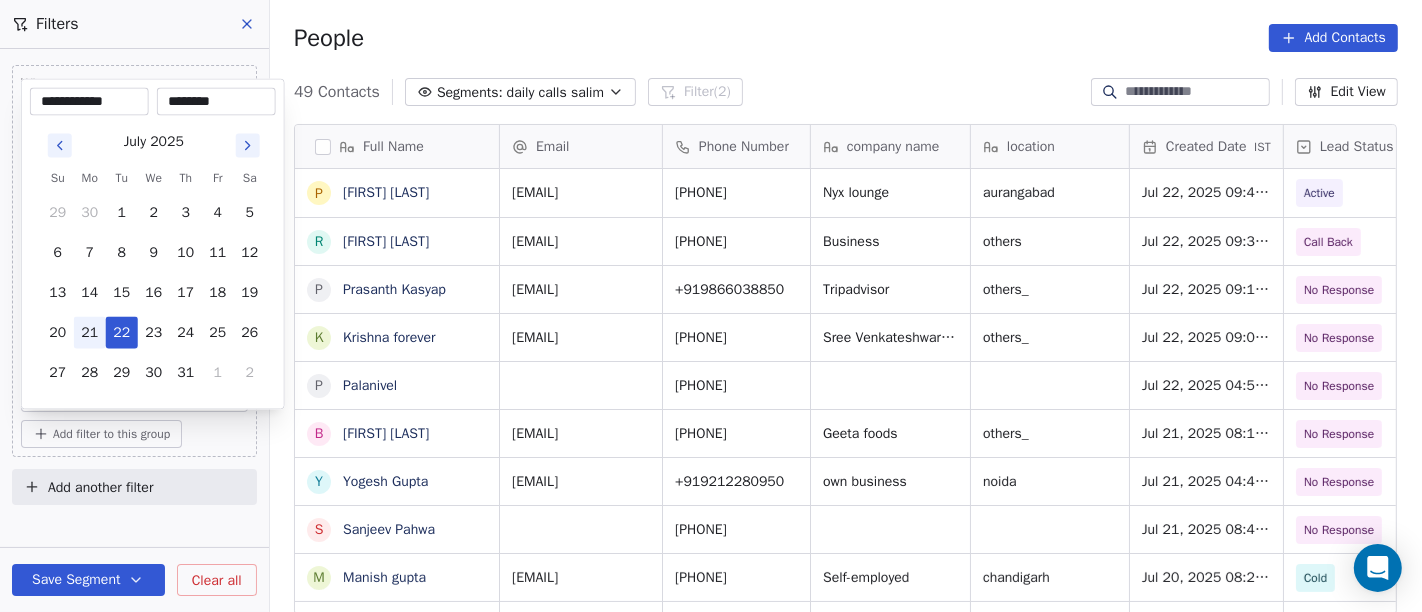 click on "21" at bounding box center (90, 333) 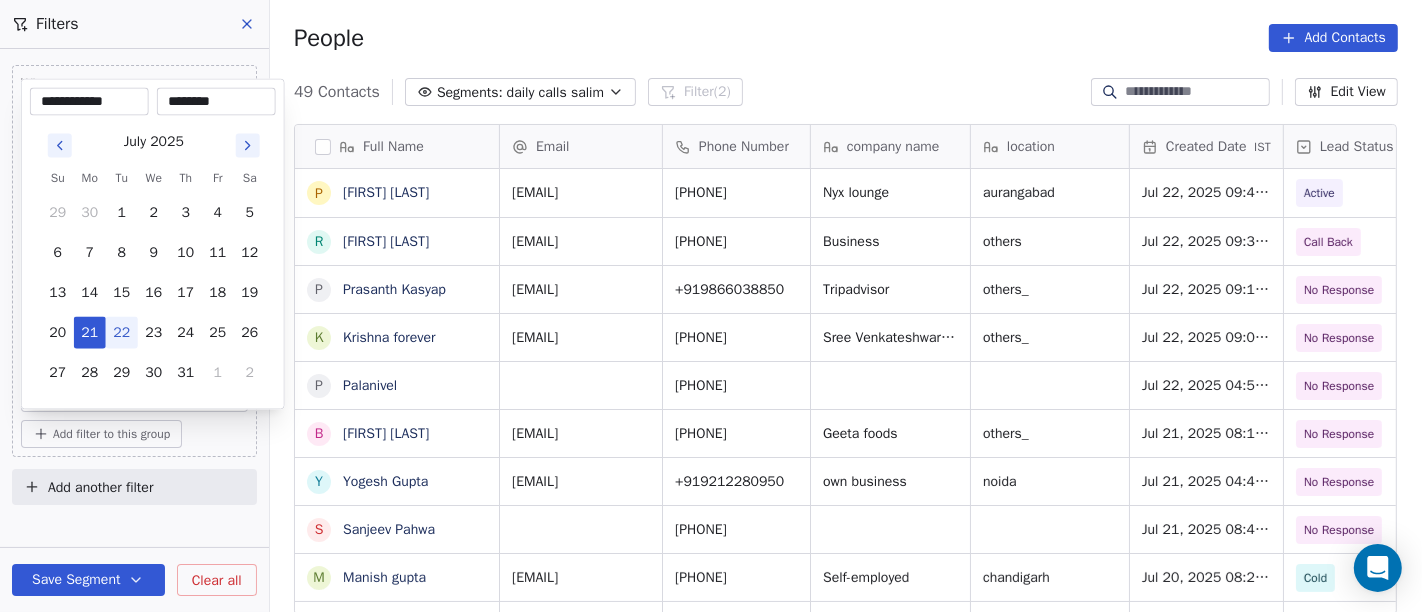 click on "On2Cook India Pvt. Ltd. Contacts People Marketing Workflows Campaigns Sales Pipelines Sequences Beta Tools Apps AI Agents Help & Support Filters Where property   Assignee   Includes Salim and Where property   Last Activity Date   is on Jul 22, 2025 12:31 PM Add filter to this group Add another filter Save Segment Clear all People  Add Contacts 49 Contacts Segments: daily calls salim  Filter  (2) Edit View Tag Add to Sequence Full Name P Prithviraj Shinde R Raj Desai P Prasanth Kasyap K Krishna forever P Palanivel B Bhavingiri Goswami Y Yogesh Gupta S Sanjeev Pahwa M Manish gupta S Shaji Mohan B Baldev Raj P Purnima D Deepak Kumar sah I Ishwar Chandani R Rajat Dutta N Naresh Birthare K Kailashchandra Kabra M Manish Baliyan A Alka Sagar P Prashant Agawane k kulwant Chauhan G Gaurab Modak J Japkirat Oberai s sanjay A Ajay A Anupam Chourasiya R Raghvendra Tripathi A Arpit Rathore J Jitendra Pal Gujral E Ethiraj kumar Email Phone Number company name location Created Date IST Lead Status Tags Assignee Sales Rep" at bounding box center (711, 306) 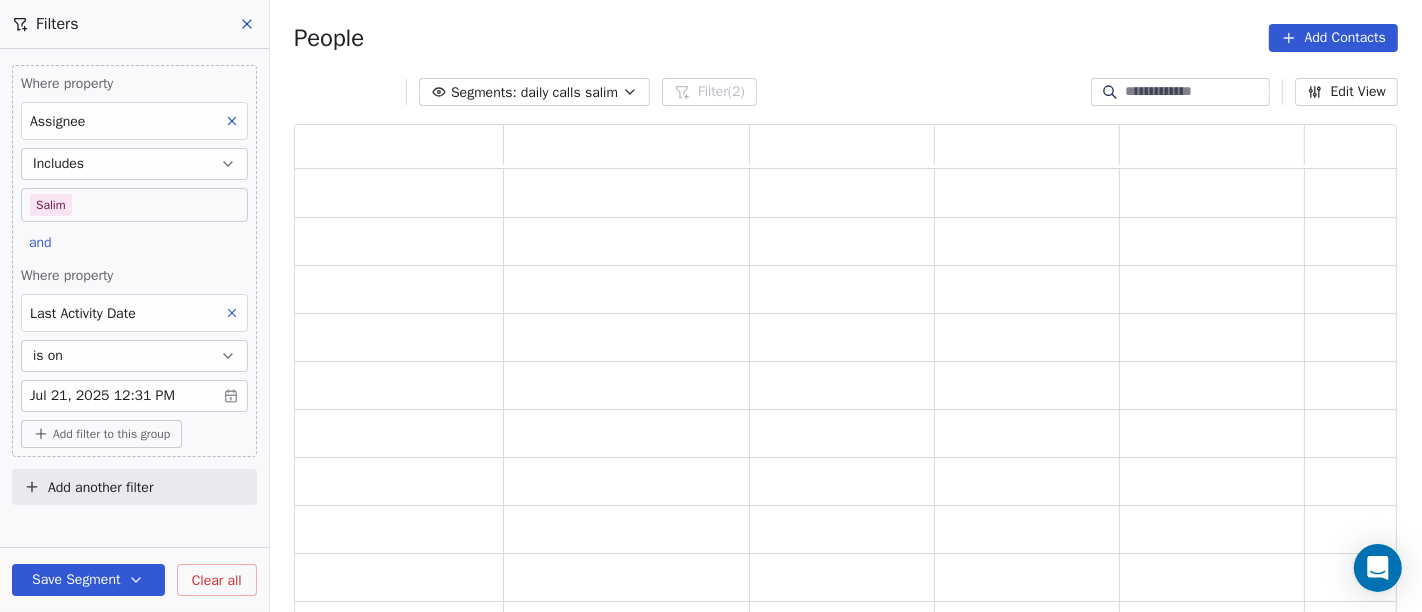 scroll, scrollTop: 17, scrollLeft: 17, axis: both 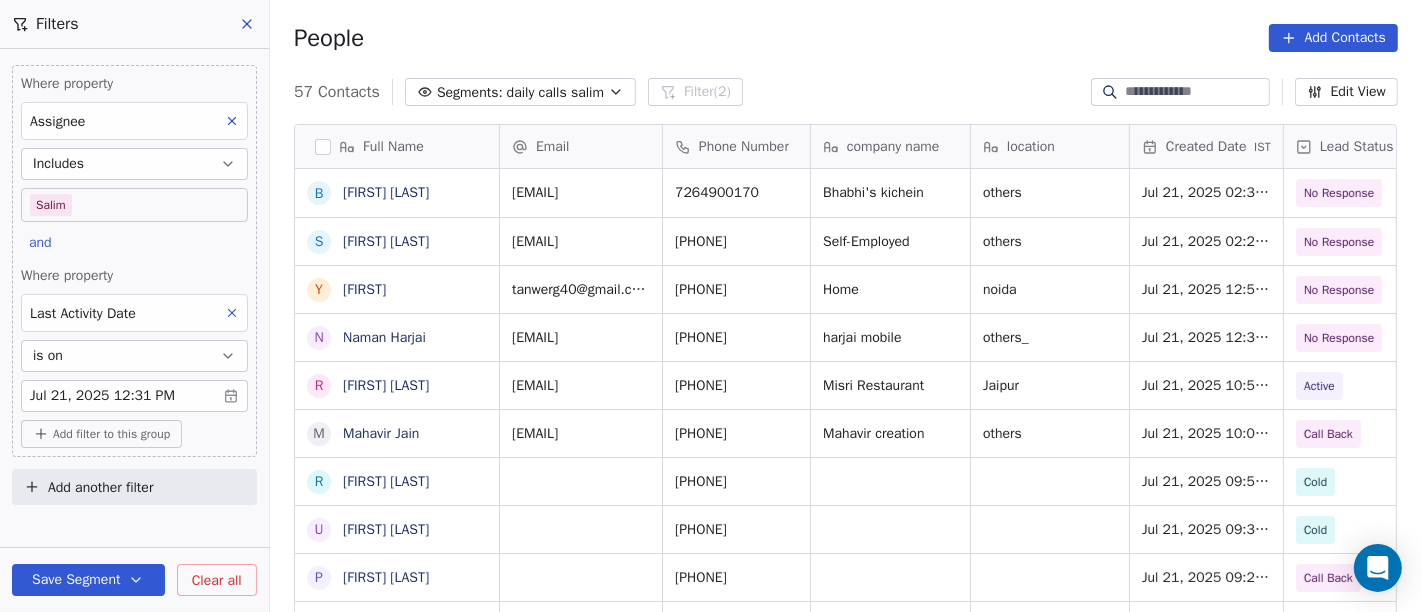 click on "On2Cook India Pvt. Ltd. Contacts People Marketing Workflows Campaigns Sales Pipelines Sequences Beta Tools Apps AI Agents Help & Support Filters Where property   Assignee   Includes Salim and Where property   Last Activity Date   is on Jul 21, 2025 12:31 PM Add filter to this group Add another filter Save Segment Clear all People  Add Contacts 57 Contacts Segments: daily calls salim  Filter  (2) Edit View Tag Add to Sequence Full Name B Bharat Prajapati S Shekhar Poojary Y Yugveer N Naman Harjai R Rakesh Saini M Mahavir Jain r rajesh rathore U Umang Tailor P PRADEEP SINGHVI R Rahul Pawar M Mansi Gupta S Sanjeev Sharma S Shanal Dsilva A Arvind Seth S Somdutt Kalia R Raghunath Khuntia A Amritlal Khivensara M Mahendra Rathor M Md Sarif A Anand Sharma D Dr.Mukesh Pandya K Kanubhai Prajapati N Neelima Bhargava A Ajoy Das s siyad N Nisar A Anu malik R Radhey Sharma G Girish Kumar B Bishwanath Bagchi Email Phone Number company name location Created Date IST Lead Status Tags Assignee Sales Rep 7264900170 others B2C" at bounding box center (711, 306) 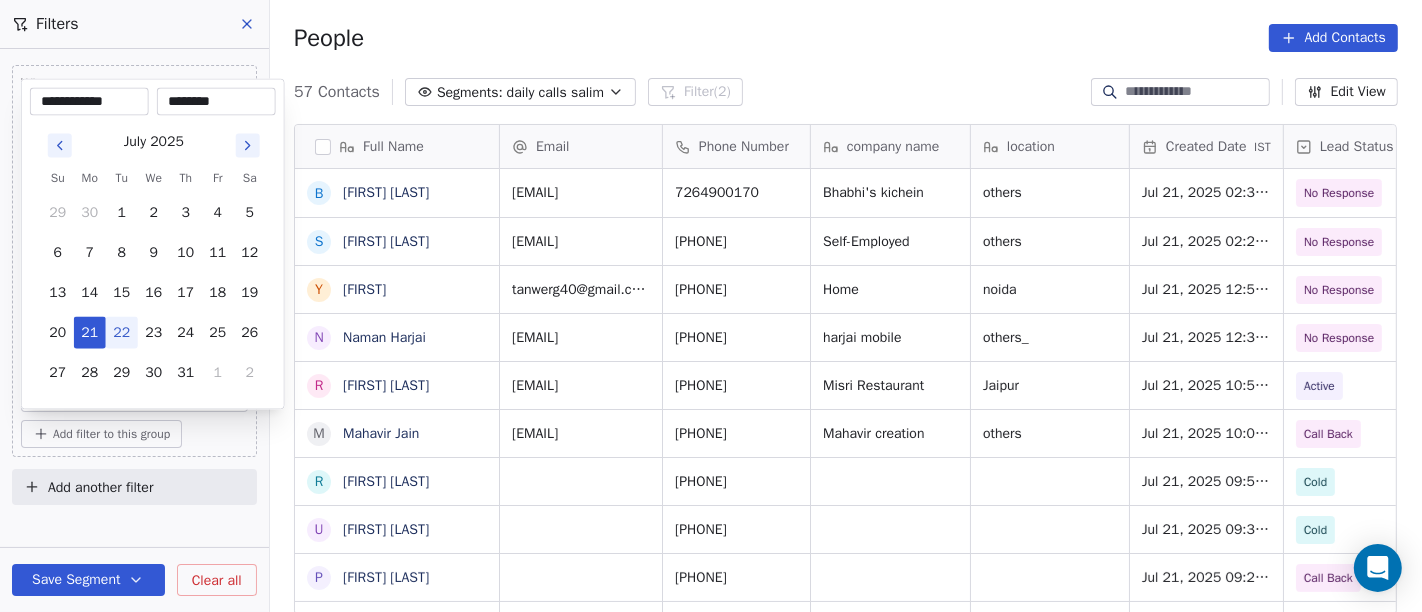 click on "22" at bounding box center [122, 333] 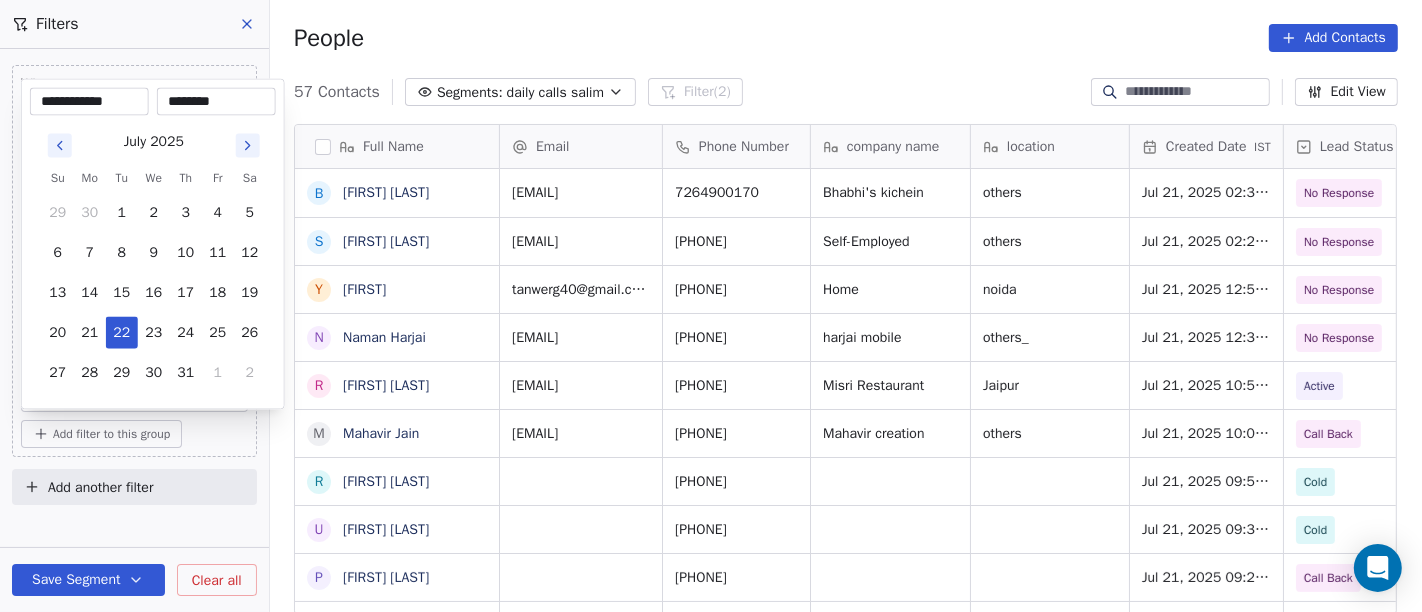 click on "On2Cook India Pvt. Ltd. Contacts People Marketing Workflows Campaigns Sales Pipelines Sequences Beta Tools Apps AI Agents Help & Support Filters Where property   Assignee   Includes Salim and Where property   Last Activity Date   is on Jul 21, 2025 12:31 PM Add filter to this group Add another filter Save Segment Clear all People  Add Contacts 57 Contacts Segments: daily calls salim  Filter  (2) Edit View Tag Add to Sequence Full Name B Bharat Prajapati S Shekhar Poojary Y Yugveer N Naman Harjai R Rakesh Saini M Mahavir Jain r rajesh rathore U Umang Tailor P PRADEEP SINGHVI R Rahul Pawar M Mansi Gupta S Sanjeev Sharma S Shanal Dsilva A Arvind Seth S Somdutt Kalia R Raghunath Khuntia A Amritlal Khivensara M Mahendra Rathor M Md Sarif A Anand Sharma D Dr.Mukesh Pandya K Kanubhai Prajapati N Neelima Bhargava A Ajoy Das s siyad N Nisar A Anu malik R Radhey Sharma G Girish Kumar B Bishwanath Bagchi Email Phone Number company name location Created Date IST Lead Status Tags Assignee Sales Rep 7264900170 others B2C" at bounding box center [711, 306] 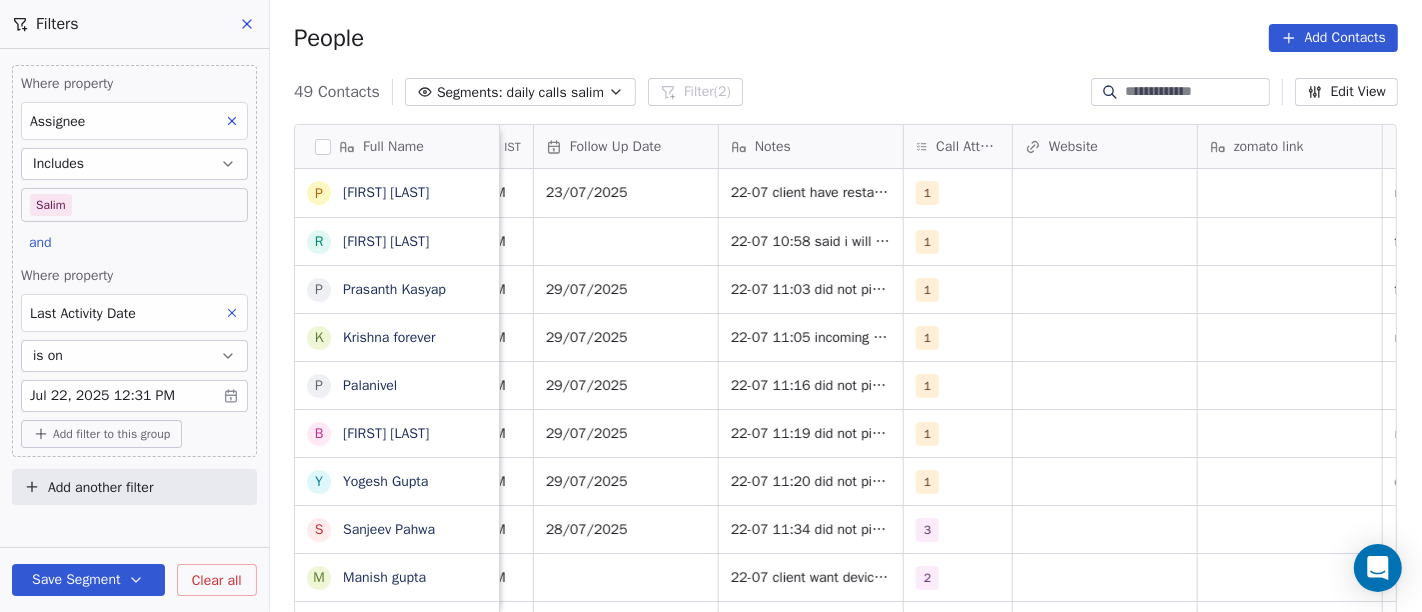 scroll, scrollTop: 0, scrollLeft: 1495, axis: horizontal 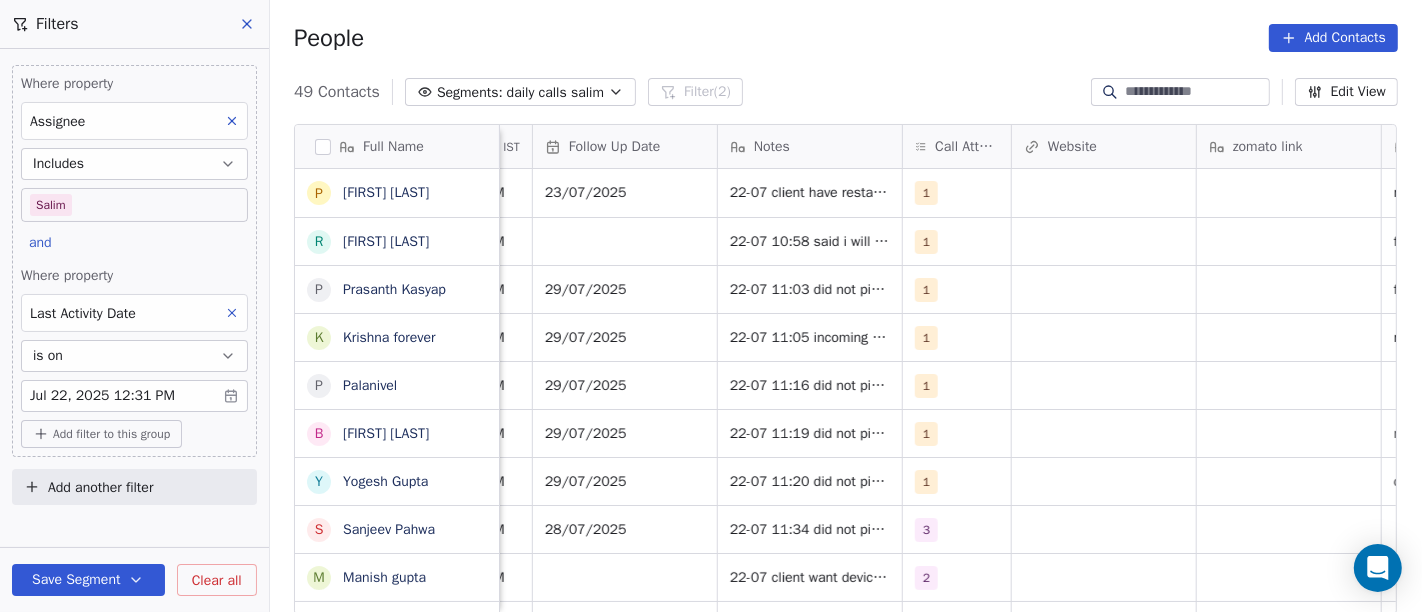 click on "On2Cook India Pvt. Ltd. Contacts People Marketing Workflows Campaigns Sales Pipelines Sequences Beta Tools Apps AI Agents Help & Support Filters Where property   Assignee   Includes Salim and Where property   Last Activity Date   is on Jul 22, 2025 12:31 PM Add filter to this group Add another filter Save Segment Clear all People  Add Contacts 49 Contacts Segments: daily calls salim  Filter  (2) Edit View Tag Add to Sequence Full Name P Prithviraj Shinde R Raj Desai P Prasanth Kasyap K Krishna forever P Palanivel B Bhavingiri Goswami Y Yogesh Gupta S Sanjeev Pahwa M Manish gupta S Shaji Mohan B Baldev Raj P Purnima D Deepak Kumar sah I Ishwar Chandani R Rajat Dutta N Naresh Birthare K Kailashchandra Kabra M Manish Baliyan A Alka Sagar P Prashant Agawane k kulwant Chauhan G Gaurab Modak J Japkirat Oberai s sanjay A Ajay A Anupam Chourasiya R Raghvendra Tripathi A Arpit Rathore J Jitendra Pal Gujral E Ethiraj kumar Tags Assignee Sales Rep Last Activity Date IST Follow Up Date Notes Call Attempts Website   1" at bounding box center (711, 306) 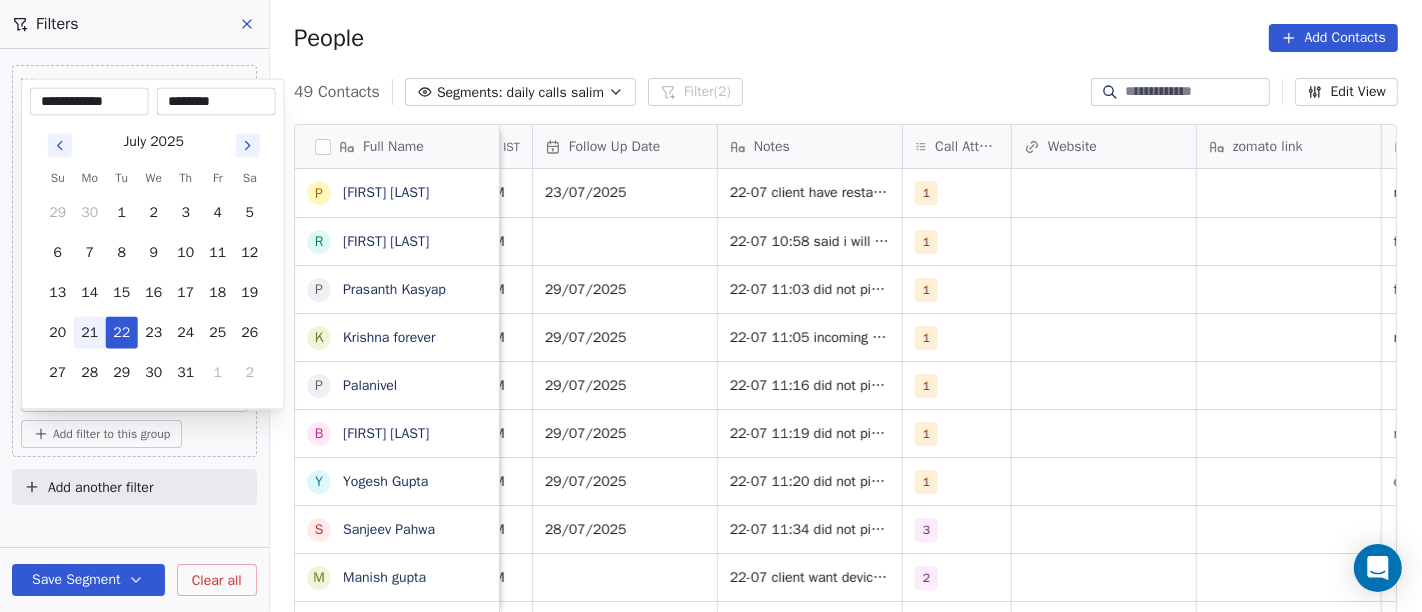 click on "21" at bounding box center [90, 333] 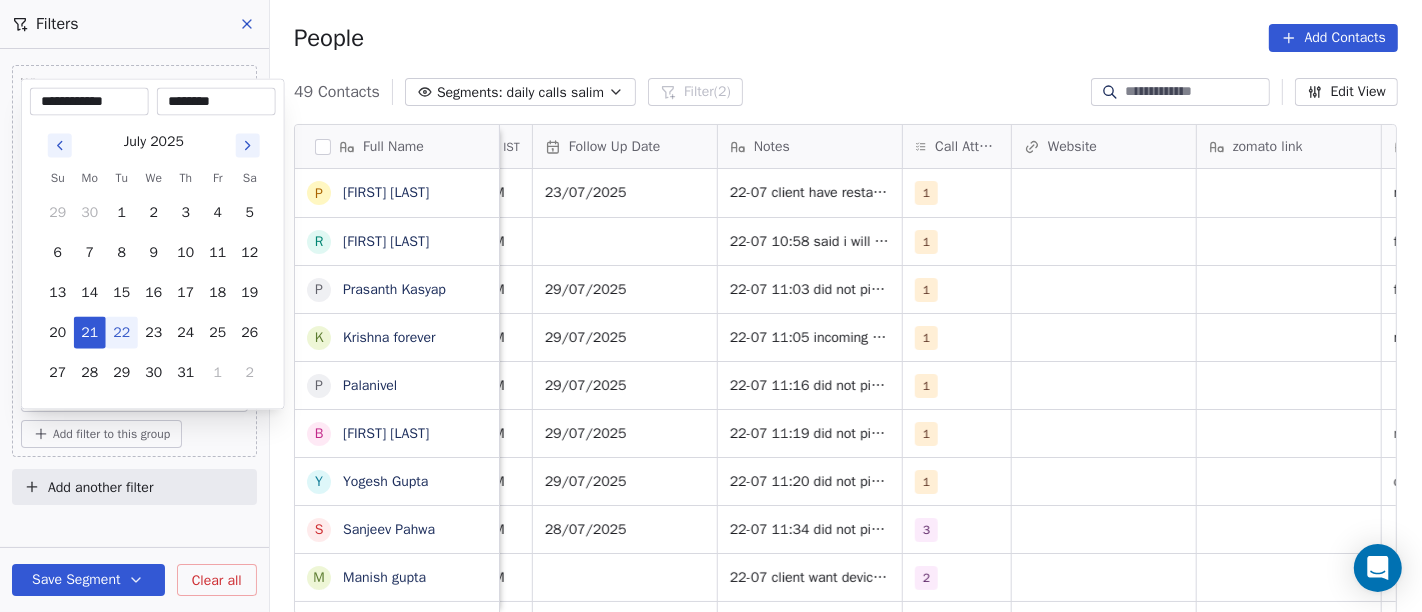 click on "On2Cook India Pvt. Ltd. Contacts People Marketing Workflows Campaigns Sales Pipelines Sequences Beta Tools Apps AI Agents Help & Support Filters Where property   Assignee   Includes Salim and Where property   Last Activity Date   is on Jul 22, 2025 12:31 PM Add filter to this group Add another filter Save Segment Clear all People  Add Contacts 49 Contacts Segments: daily calls salim  Filter  (2) Edit View Tag Add to Sequence Full Name P Prithviraj Shinde R Raj Desai P Prasanth Kasyap K Krishna forever P Palanivel B Bhavingiri Goswami Y Yogesh Gupta S Sanjeev Pahwa M Manish gupta S Shaji Mohan B Baldev Raj P Purnima D Deepak Kumar sah I Ishwar Chandani R Rajat Dutta N Naresh Birthare K Kailashchandra Kabra M Manish Baliyan A Alka Sagar P Prashant Agawane k kulwant Chauhan G Gaurab Modak J Japkirat Oberai s sanjay A Ajay A Anupam Chourasiya R Raghvendra Tripathi A Arpit Rathore J Jitendra Pal Gujral E Ethiraj kumar Tags Assignee Sales Rep Last Activity Date IST Follow Up Date Notes Call Attempts Website   1" at bounding box center [711, 306] 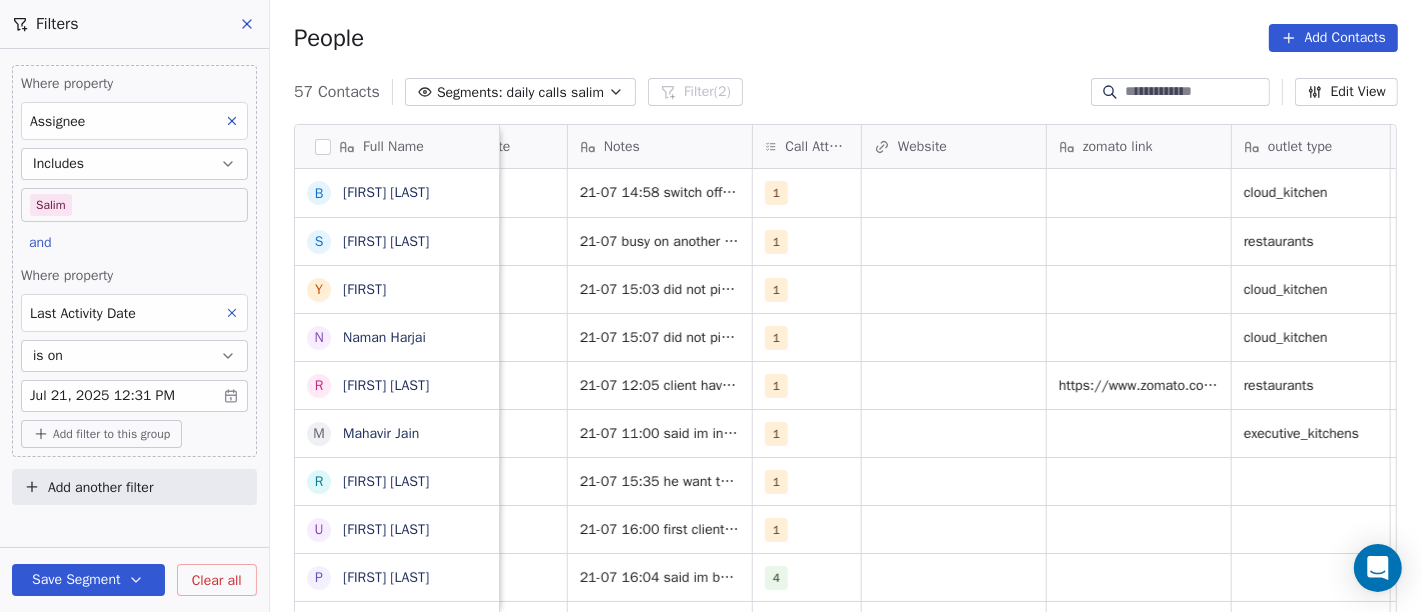 scroll, scrollTop: 0, scrollLeft: 1462, axis: horizontal 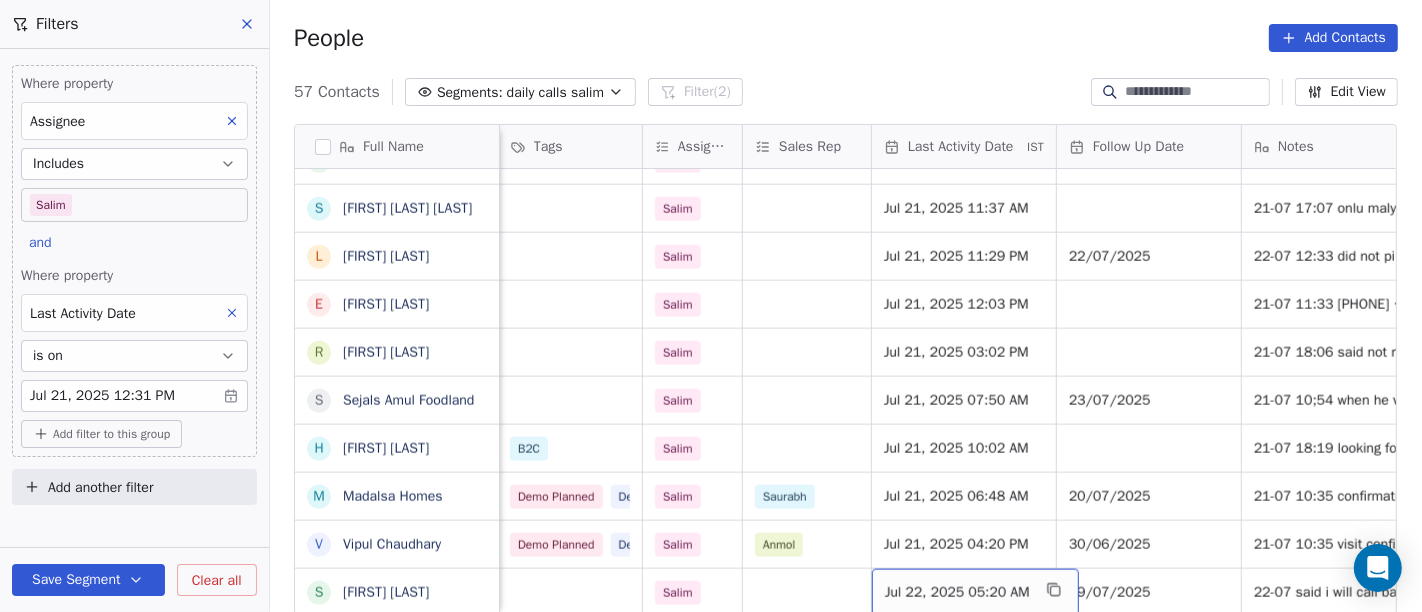 click on "[MONTH] [DAY], [YEAR] [TIME]" at bounding box center [1002, 593] 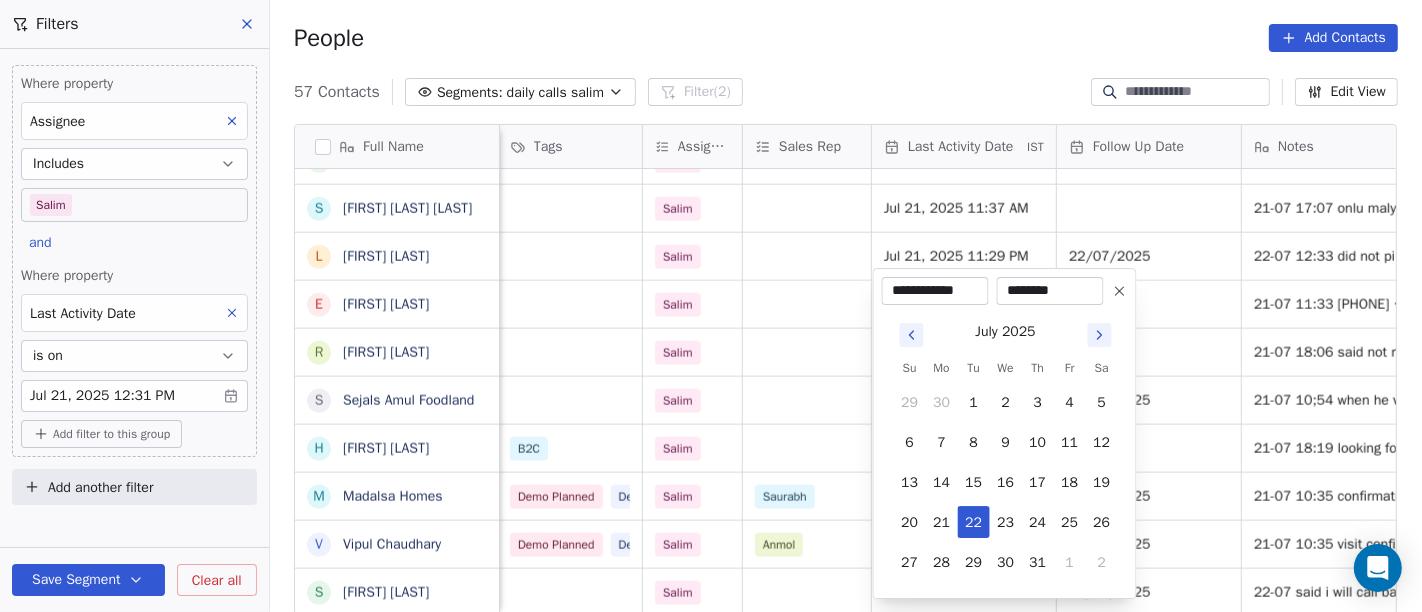 click on "********" at bounding box center (1050, 291) 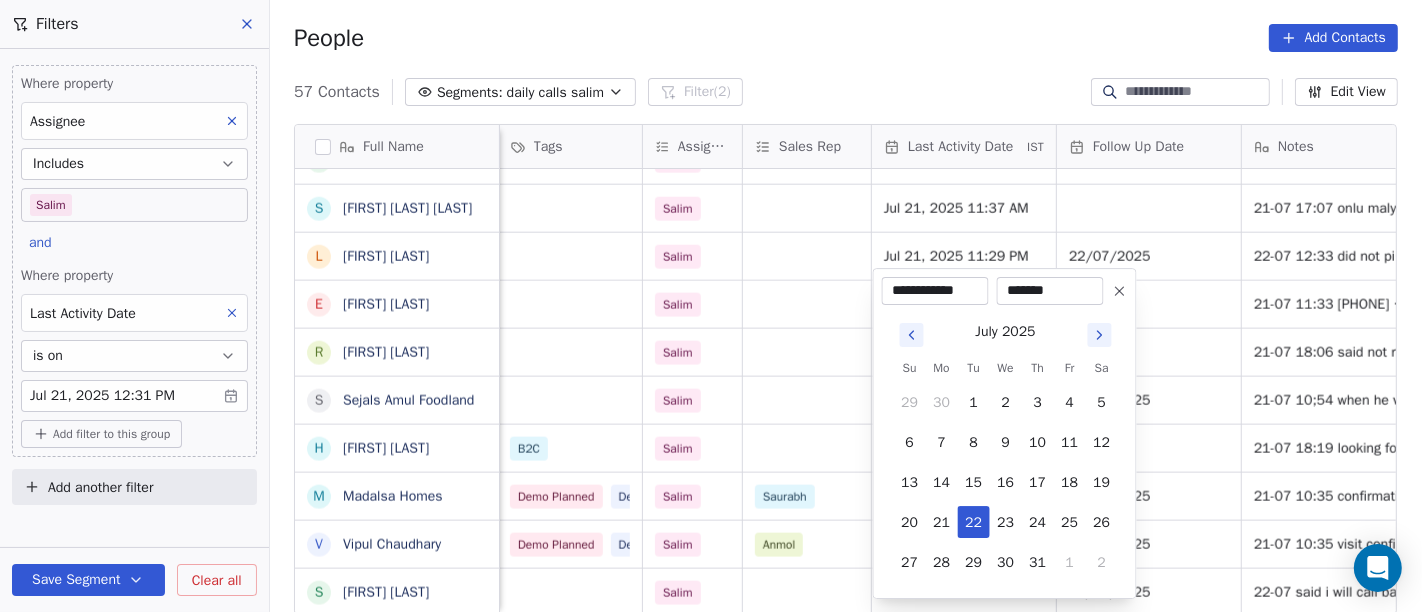 type on "********" 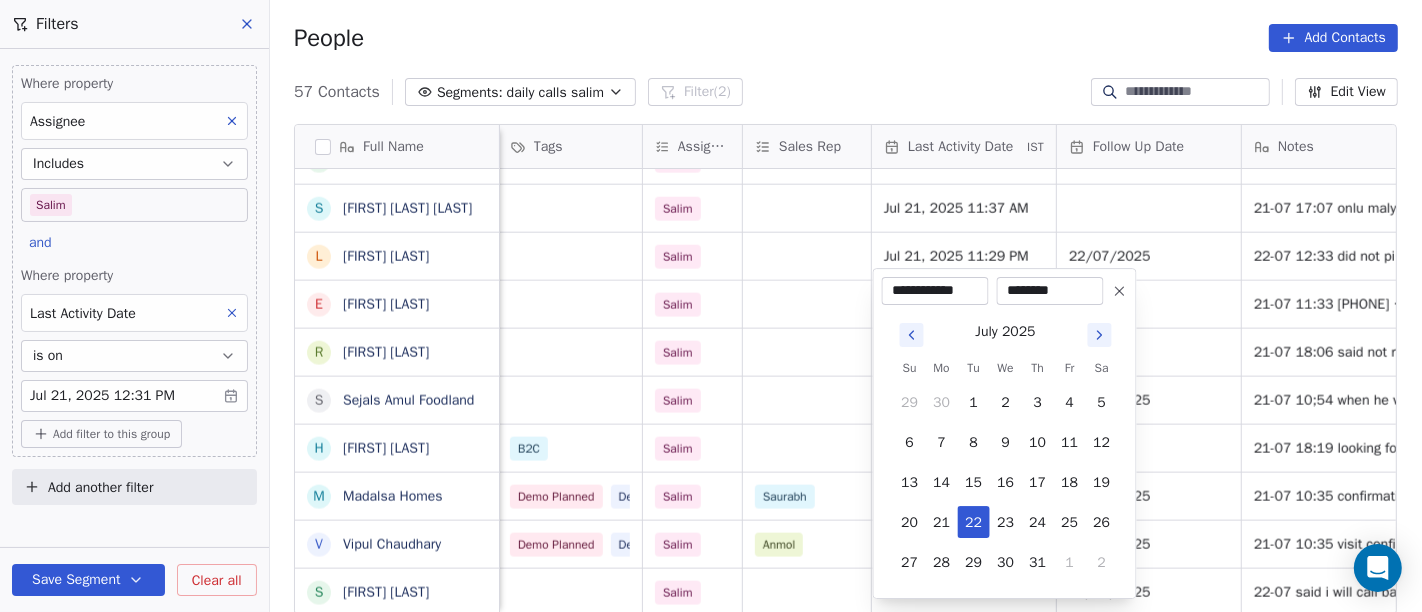 click on "On2Cook India Pvt. Ltd. Contacts People Marketing Workflows Campaigns Sales Pipelines Sequences Beta Tools Apps AI Agents Help & Support Filters Where property   Assignee   Includes Salim and Where property   Last Activity Date   is on Jul 21, 2025 12:31 PM Add filter to this group Add another filter Save Segment Clear all People  Add Contacts 57 Contacts Segments: daily calls salim  Filter  (2) Edit View Tag Add to Sequence Full Name G Girish Kumar B Bishwanath Bagchi S Sneha Thakur b badal o s soni R Ritesh Jain B Bharat Parikh N Nitin Solanki J Jayendra Goswami S Sanjoy Banerjee B BREW JUNCTION J JosephJoy M Makarand jayent Athalye p pramod  Raikwar V Vivek Sawant S Suman Negi N Naren Mehta K Kapil Koolwal A Arjun Prasad N Nazish Maqsood NH734 V Vaibhav Kaushal S Smitha Krishna Kumar L Lalit Jain E Eugene Lee R Reeta Sharma S Sejals Amul Foodland H Hitesh Gandhi M Madalsa Homes V Vipul Chaudhary S Satpal Singh location Created Date IST Lead Status Tags Assignee Sales Rep Last Activity Date IST Notes   1" at bounding box center (711, 306) 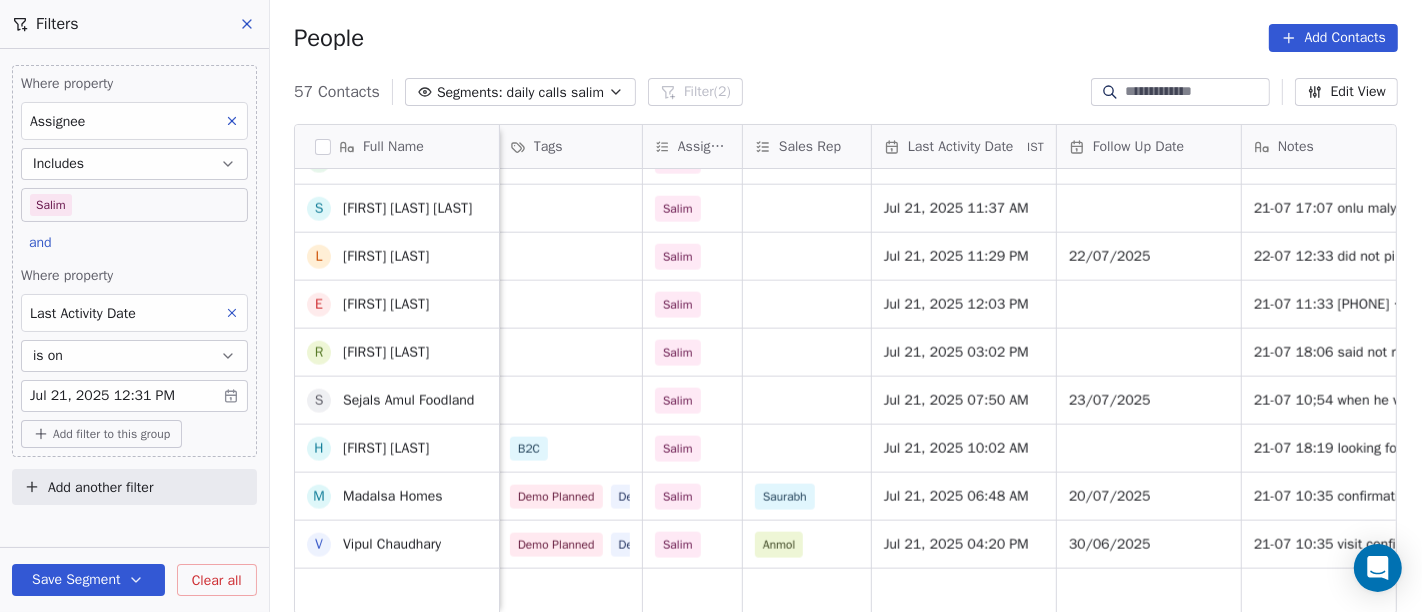 scroll, scrollTop: 1622, scrollLeft: 0, axis: vertical 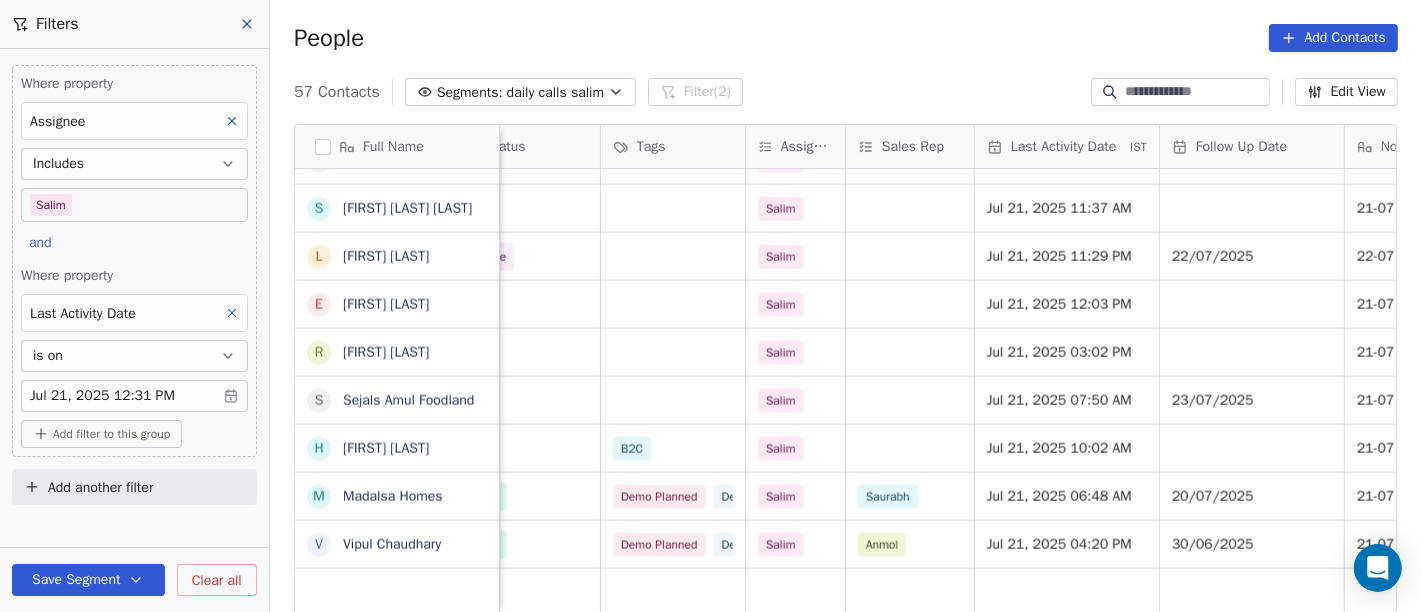 click on "People  Add Contacts" at bounding box center (846, 38) 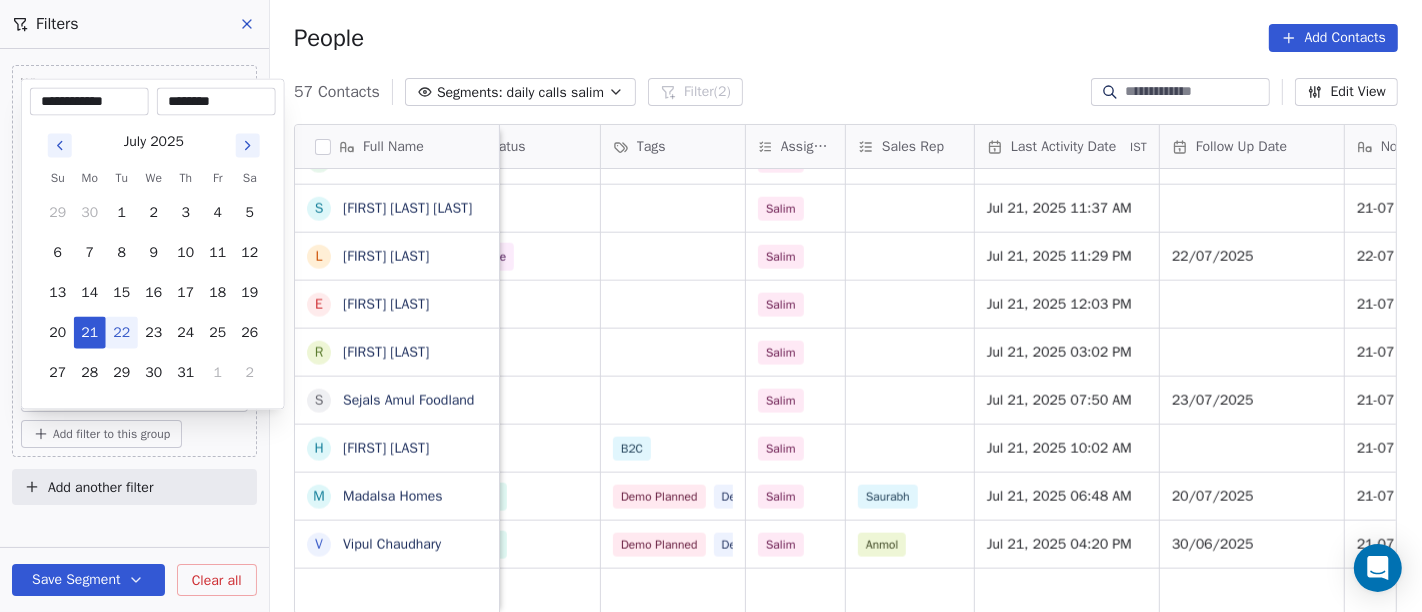 click on "22" at bounding box center (122, 333) 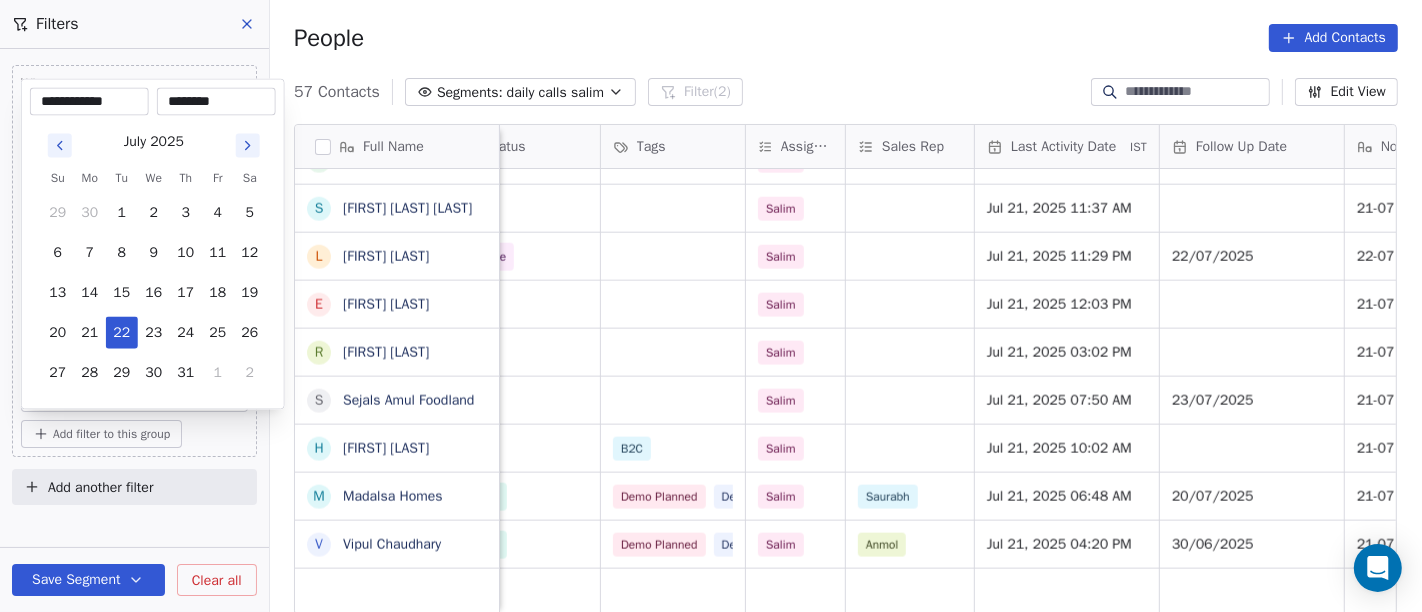 click on "On2Cook India Pvt. Ltd. Contacts People Marketing Workflows Campaigns Sales Pipelines Sequences Beta Tools Apps AI Agents Help & Support Filters Where property   Assignee   Includes Salim and Where property   Last Activity Date   is on Jul 21, 2025 12:31 PM Add filter to this group Add another filter Save Segment Clear all People  Add Contacts 57 Contacts Segments: daily calls salim  Filter  (2) Edit View Tag Add to Sequence Full Name R Radhey Sharma G Girish Kumar B Bishwanath Bagchi S Sneha Thakur b badal o s soni R Ritesh Jain B Bharat Parikh N Nitin Solanki J Jayendra Goswami S Sanjoy Banerjee B BREW JUNCTION J JosephJoy M Makarand jayent Athalye p pramod  Raikwar V Vivek Sawant S Suman Negi N Naren Mehta K Kapil Koolwal A Arjun Prasad N Nazish Maqsood NH734 V Vaibhav Kaushal S Smitha Krishna Kumar L Lalit Jain E Eugene Lee R Reeta Sharma S Sejals Amul Foodland H Hitesh Gandhi M Madalsa Homes V Vipul Chaudhary company name location Created Date IST Lead Status Tags Assignee Sales Rep Last Activity Date" at bounding box center [711, 306] 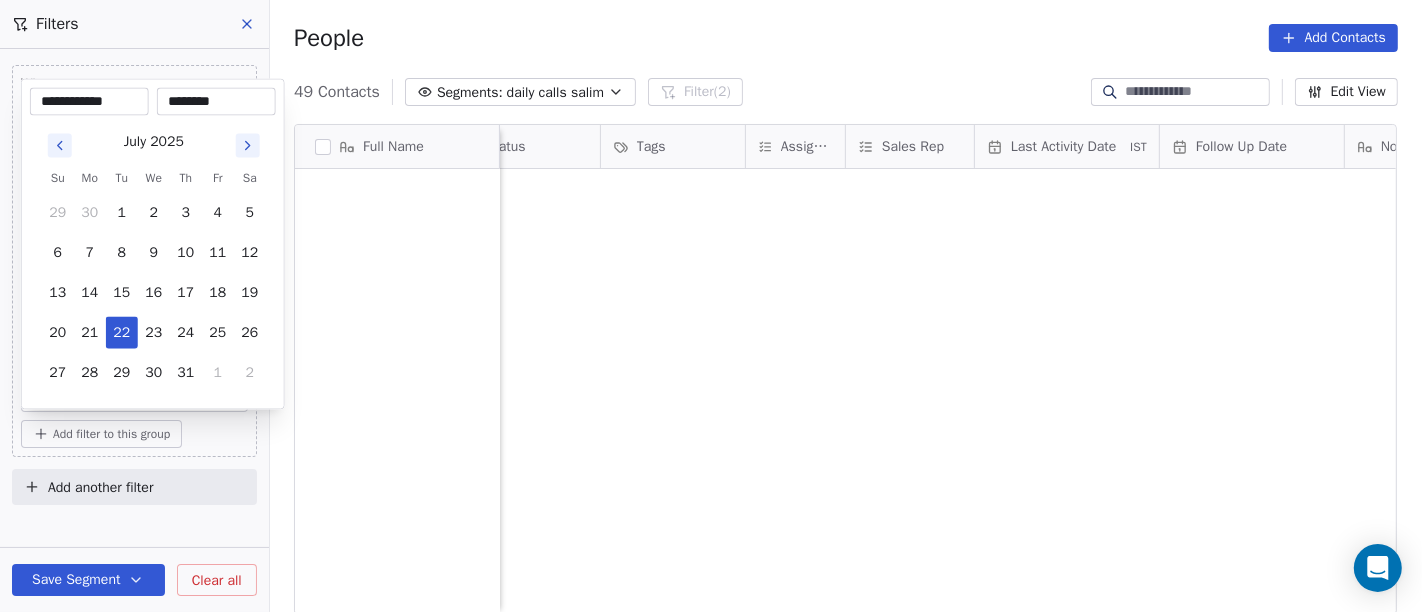 scroll, scrollTop: 0, scrollLeft: 0, axis: both 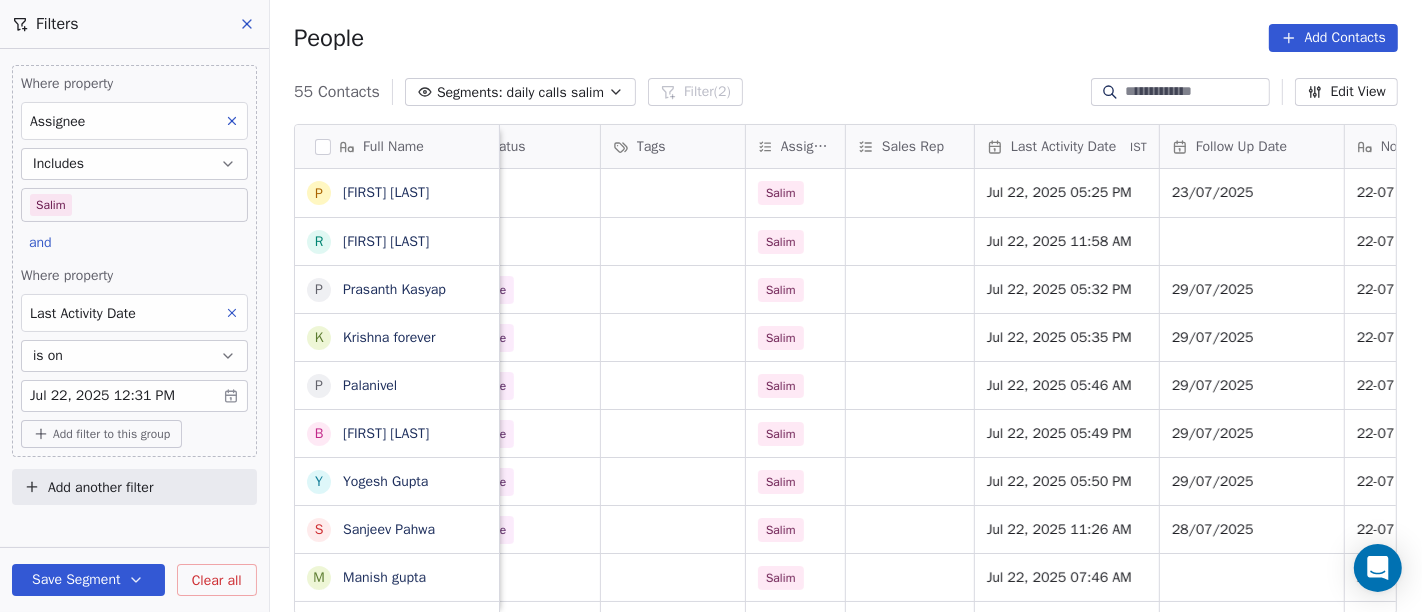 click on "People  Add Contacts" at bounding box center [846, 38] 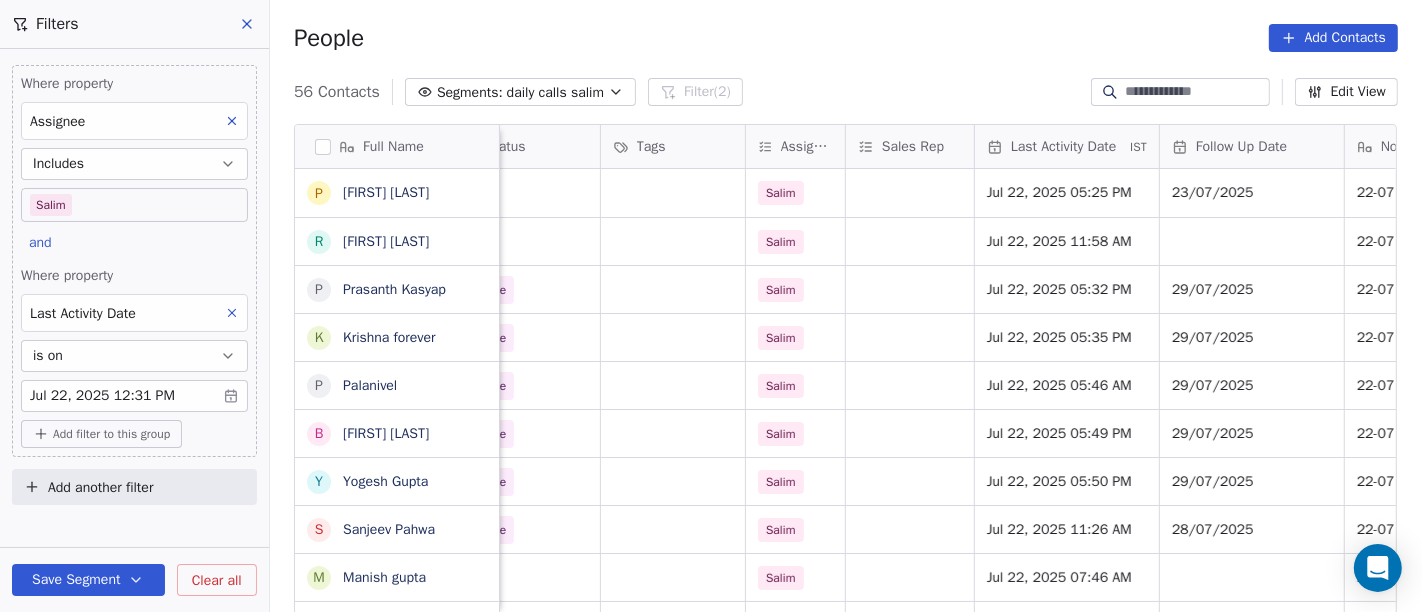 scroll, scrollTop: 0, scrollLeft: 868, axis: horizontal 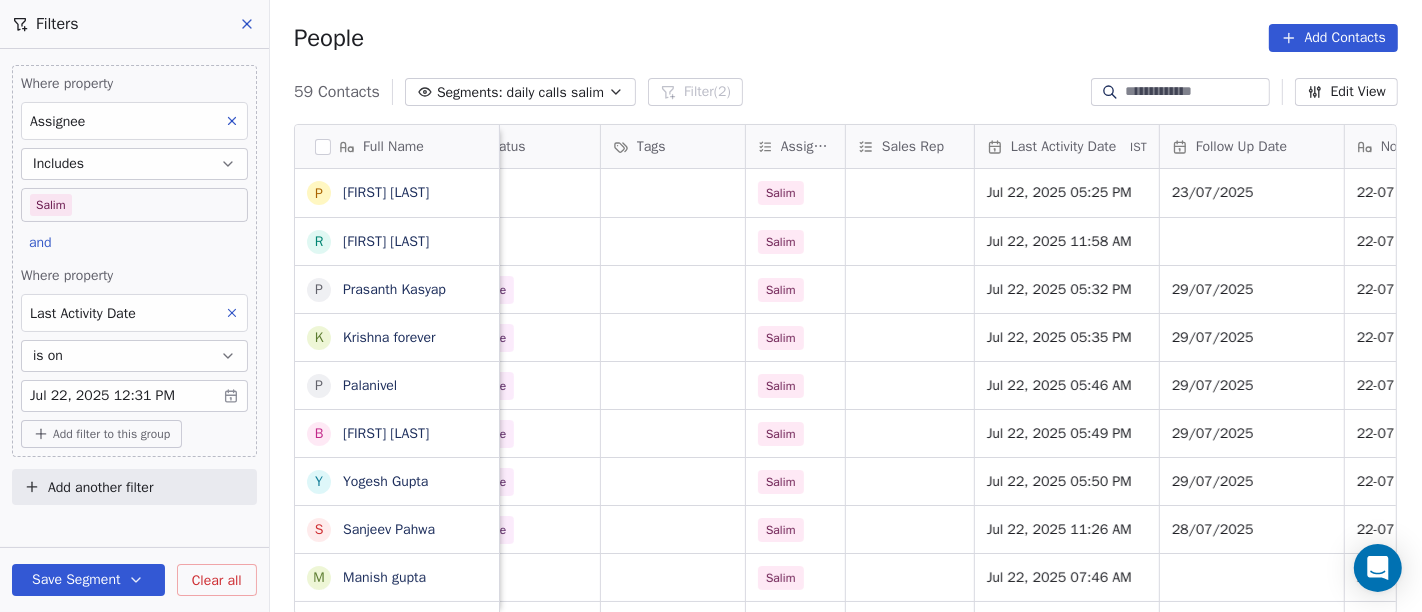 click on "59 Contacts Segments: daily calls salim  Filter  (2) Edit View" at bounding box center [846, 92] 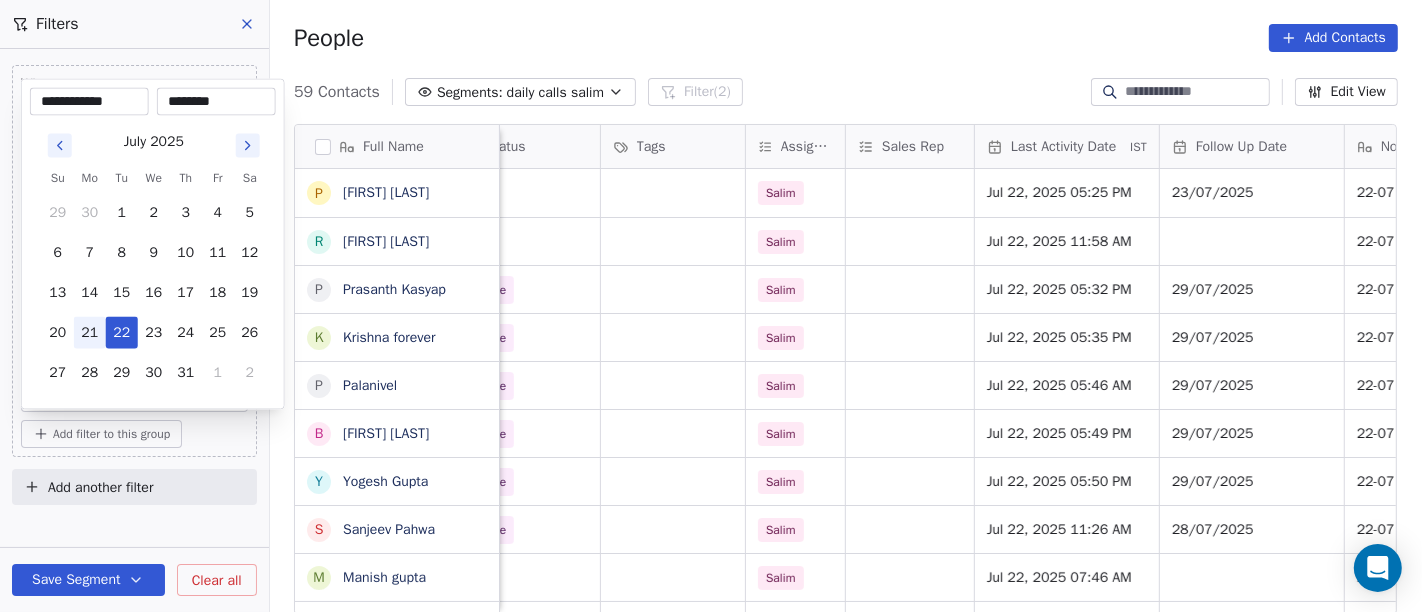 click on "21" at bounding box center (90, 333) 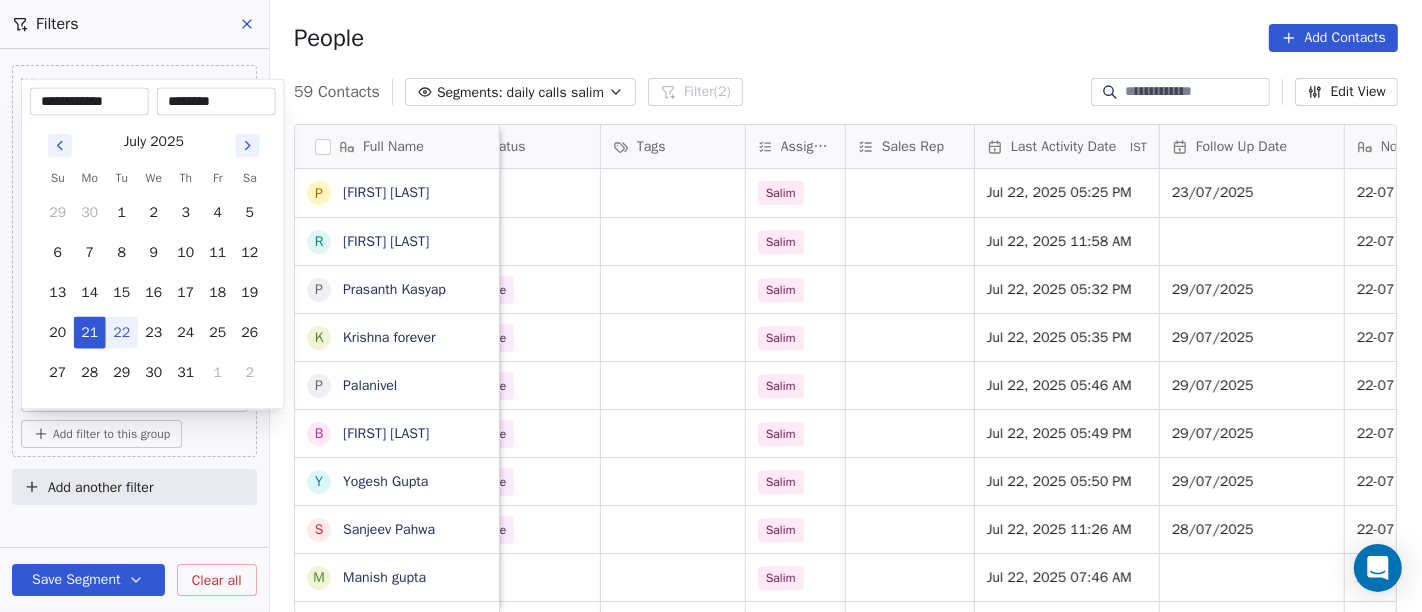 click on "On2Cook India Pvt. Ltd. Contacts People Marketing Workflows Campaigns Sales Pipelines Sequences Beta Tools Apps AI Agents Help & Support Filters Where property   Assignee   Includes Salim and Where property   Last Activity Date   is on Jul 22, 2025 12:31 PM Add filter to this group Add another filter Save Segment Clear all People  Add Contacts 59 Contacts Segments: daily calls salim  Filter  (2) Edit View Tag Add to Sequence Full Name P Prithviraj Shinde R Raj Desai P Prasanth Kasyap K Krishna forever P Palanivel B Bhavingiri Goswami Y Yogesh Gupta S Sanjeev Pahwa M Manish gupta S Shaji Mohan B Baldev Raj P Purnima D Deepak Kumar sah I Ishwar Chandani R Rajat Dutta N Naresh Birthare K Kailashchandra Kabra M Manish Baliyan A Alka Sagar P Prashant Agawane k kulwant Chauhan G Gaurab Modak J Japkirat Oberai s sanjay A Ajay A Anupam Chourasiya R Raghvendra Tripathi S Satpal Singh A Arpit Rathore J Jitendra Pal Gujral company name location Created Date IST Lead Status Tags Assignee Sales Rep Last Activity Date" at bounding box center [711, 306] 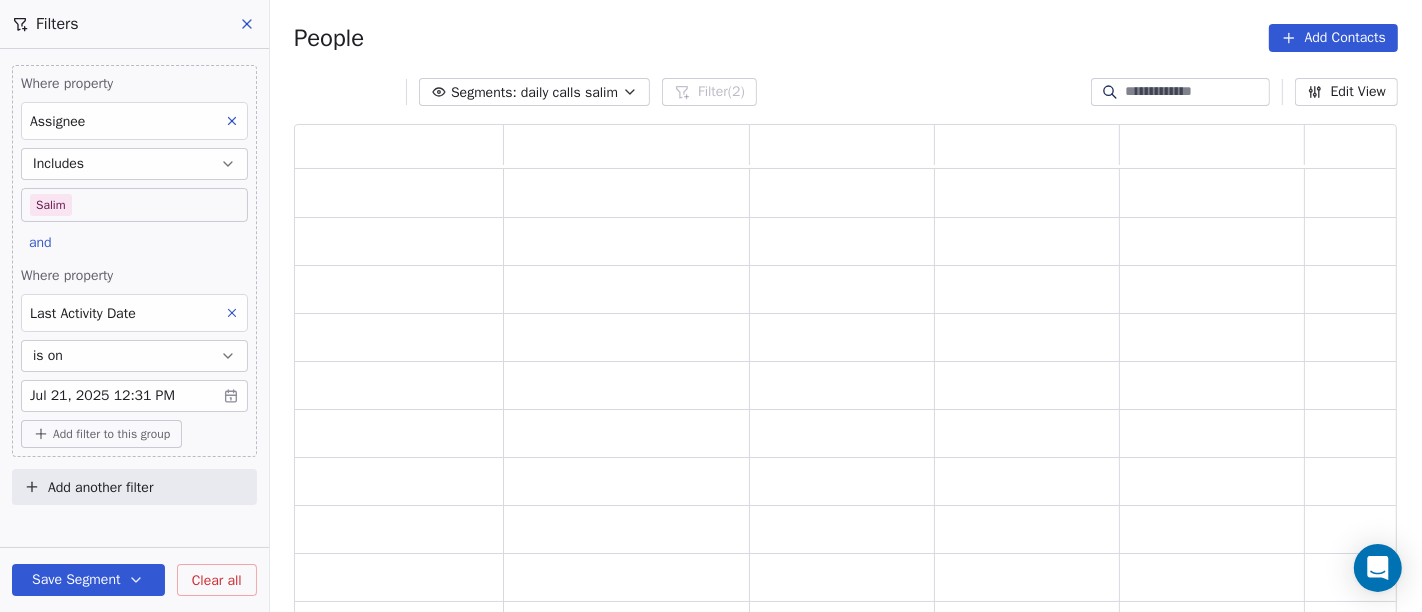 scroll, scrollTop: 17, scrollLeft: 17, axis: both 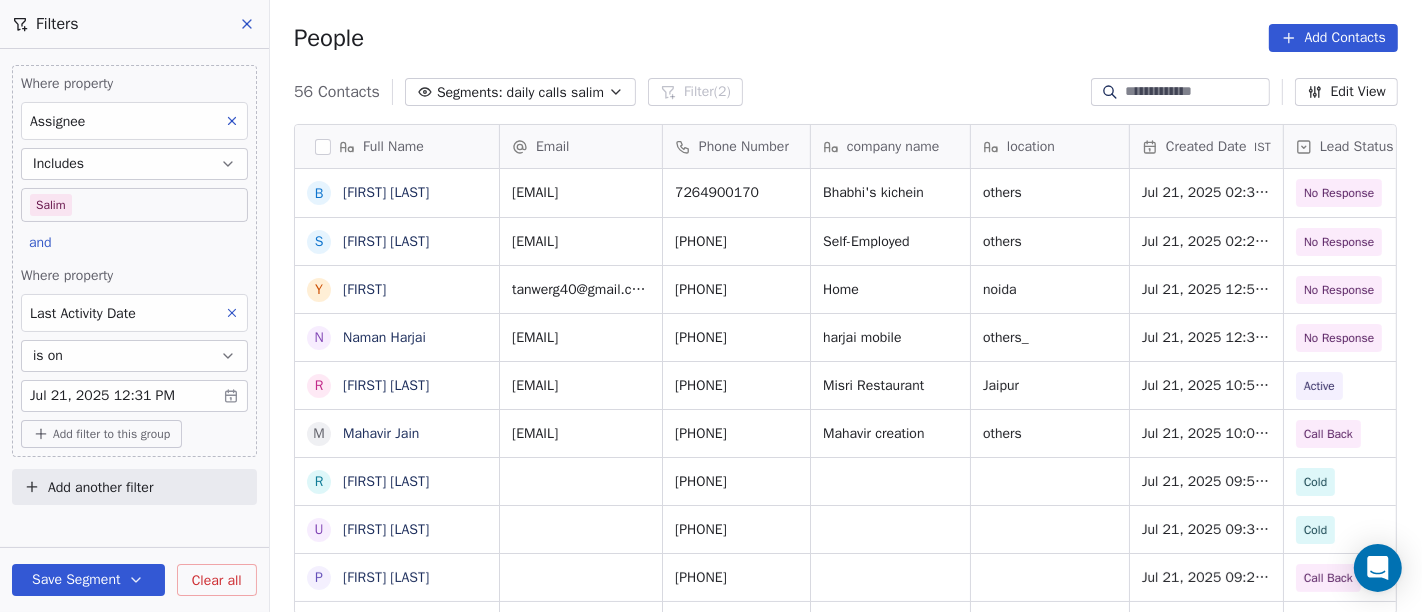 click on "On2Cook India Pvt. Ltd. Contacts People Marketing Workflows Campaigns Sales Pipelines Sequences Beta Tools Apps AI Agents Help & Support Filters Where property   Assignee   Includes Salim and Where property   Last Activity Date   is on Jul 21, 2025 12:31 PM Add filter to this group Add another filter Save Segment Clear all People  Add Contacts 56 Contacts Segments: daily calls salim  Filter  (2) Edit View Tag Add to Sequence Full Name B Bharat Prajapati S Shekhar Poojary Y Yugveer N Naman Harjai R Rakesh Saini M Mahavir Jain r rajesh rathore U Umang Tailor P PRADEEP SINGHVI R Rahul Pawar M Mansi Gupta S Sanjeev Sharma S Shanal Dsilva A Arvind Seth S Somdutt Kalia R Raghunath Khuntia A Amritlal Khivensara M Mahendra Rathor M Md Sarif A Anand Sharma D Dr.Mukesh Pandya K Kanubhai Prajapati N Neelima Bhargava A Ajoy Das s siyad N Nisar A Anu malik R Radhey Sharma G Girish Kumar B Bishwanath Bagchi Email Phone Number company name location Created Date IST Lead Status Tags Assignee Sales Rep 7264900170 others B2C" at bounding box center (711, 306) 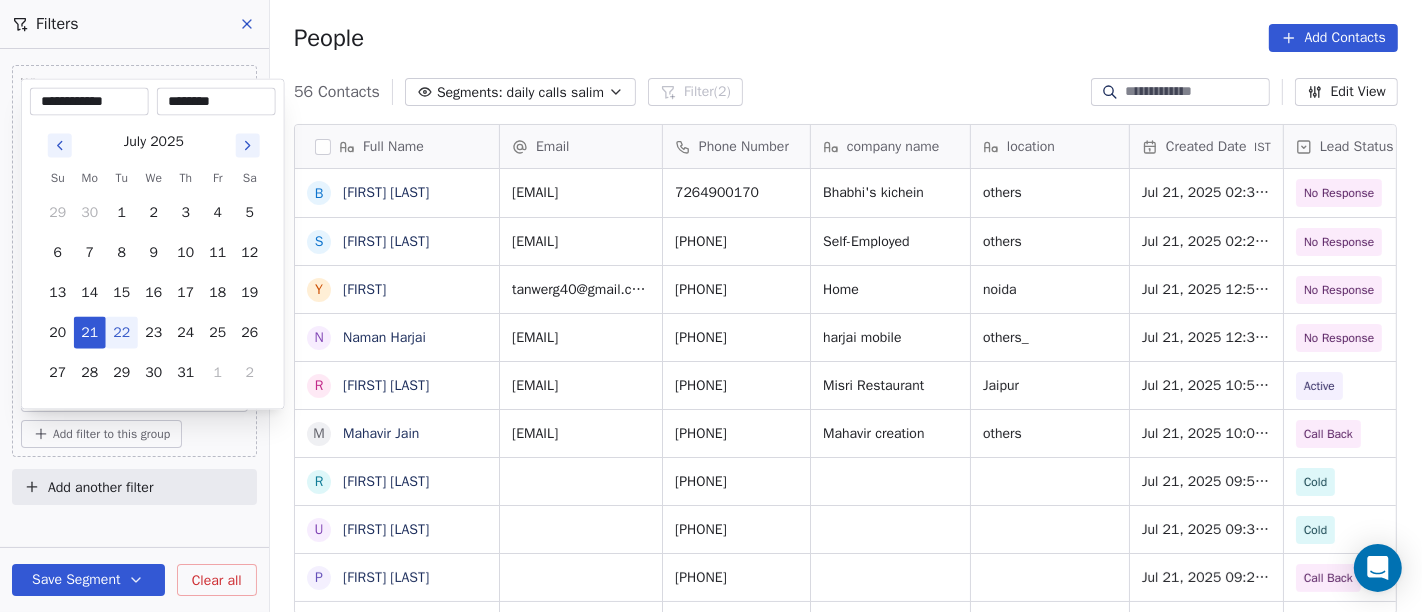 click on "22" at bounding box center (122, 333) 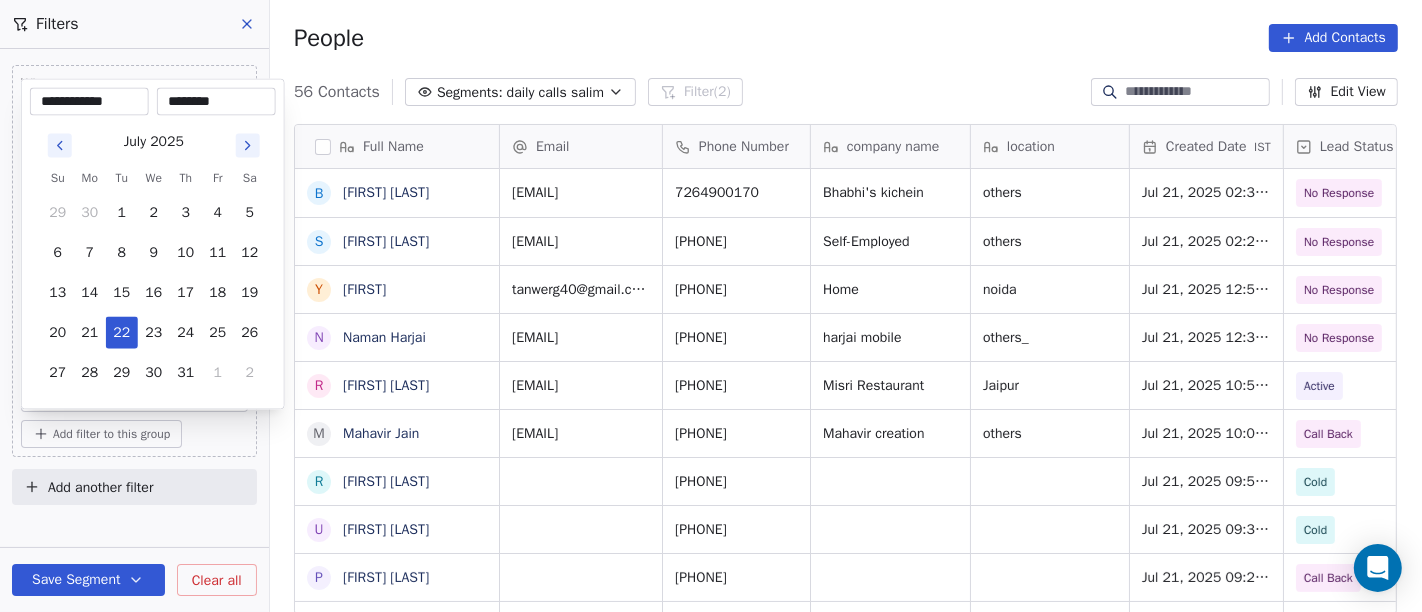 click on "On2Cook India Pvt. Ltd. Contacts People Marketing Workflows Campaigns Sales Pipelines Sequences Beta Tools Apps AI Agents Help & Support Filters Where property   Assignee   Includes Salim and Where property   Last Activity Date   is on Jul 21, 2025 12:31 PM Add filter to this group Add another filter Save Segment Clear all People  Add Contacts 56 Contacts Segments: daily calls salim  Filter  (2) Edit View Tag Add to Sequence Full Name B Bharat Prajapati S Shekhar Poojary Y Yugveer N Naman Harjai R Rakesh Saini M Mahavir Jain r rajesh rathore U Umang Tailor P PRADEEP SINGHVI R Rahul Pawar M Mansi Gupta S Sanjeev Sharma S Shanal Dsilva A Arvind Seth S Somdutt Kalia R Raghunath Khuntia A Amritlal Khivensara M Mahendra Rathor M Md Sarif A Anand Sharma D Dr.Mukesh Pandya K Kanubhai Prajapati N Neelima Bhargava A Ajoy Das s siyad N Nisar A Anu malik R Radhey Sharma G Girish Kumar B Bishwanath Bagchi Email Phone Number company name location Created Date IST Lead Status Tags Assignee Sales Rep 7264900170 others B2C" at bounding box center (711, 306) 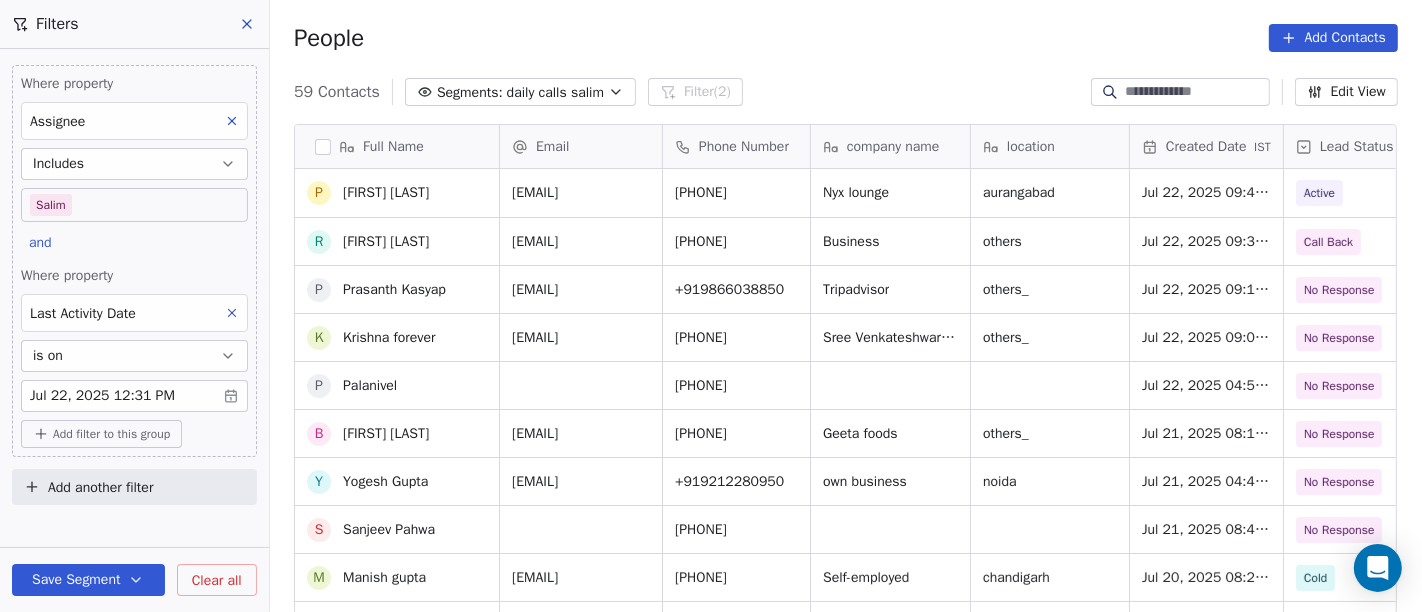 scroll, scrollTop: 555, scrollLeft: 0, axis: vertical 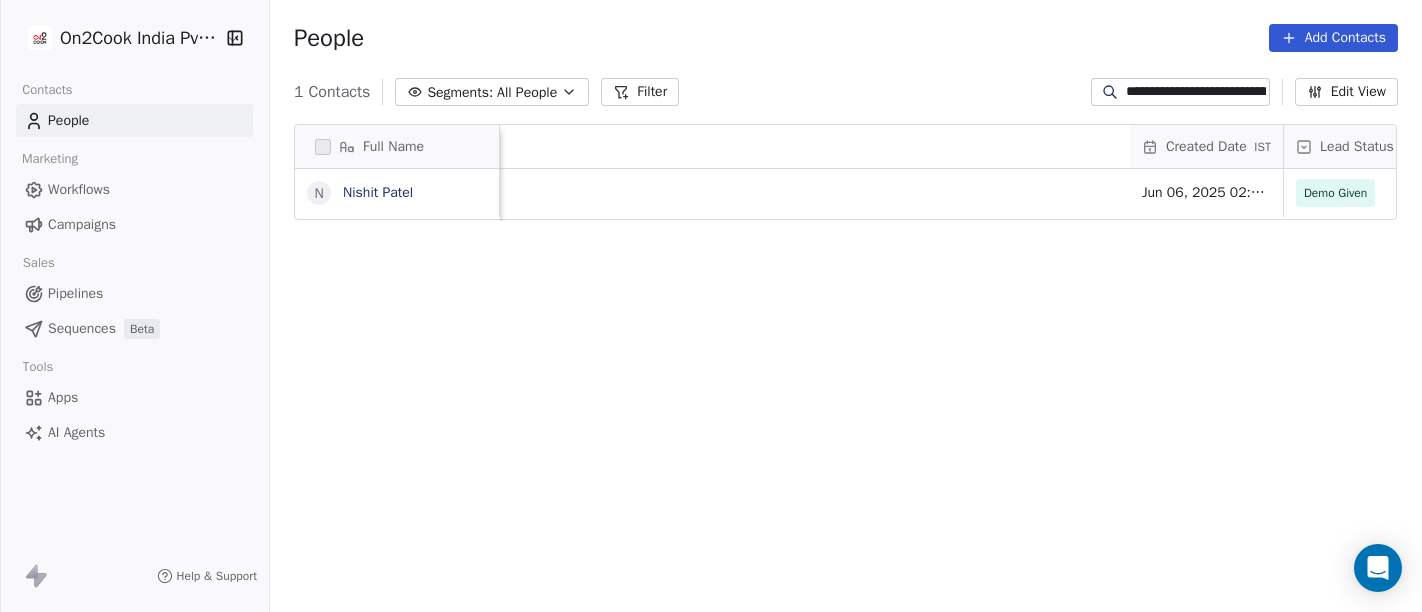 click on "**********" at bounding box center (1196, 92) 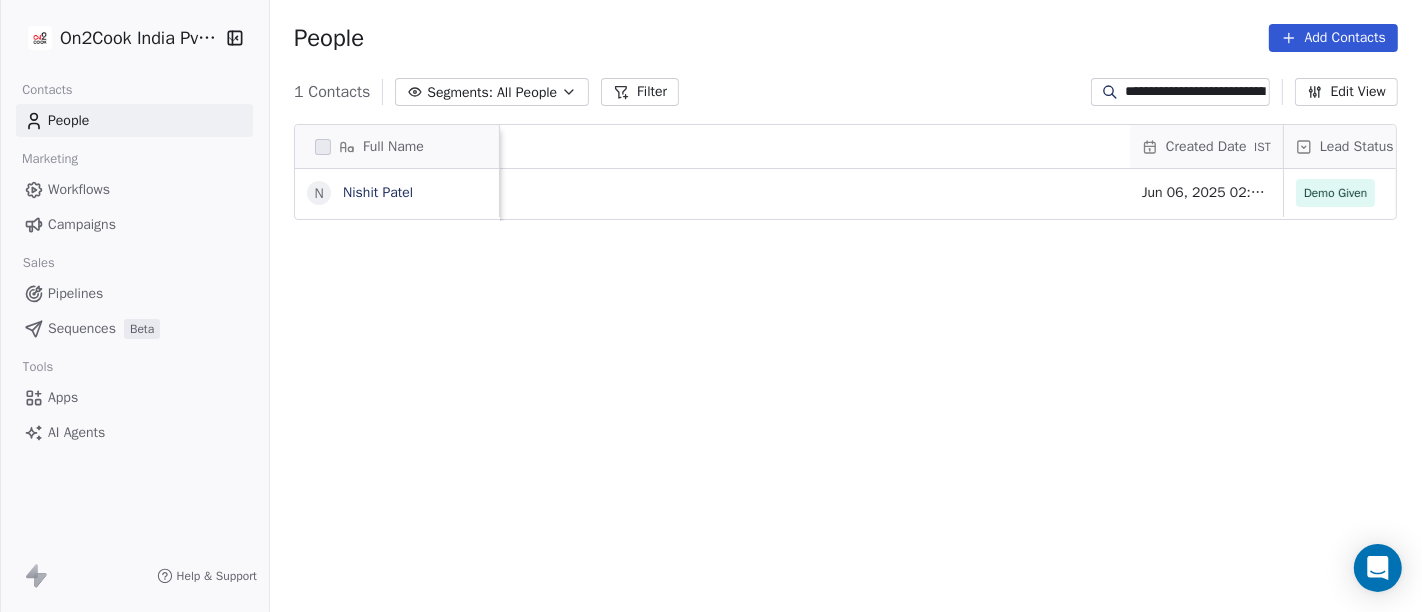 scroll, scrollTop: 2, scrollLeft: 0, axis: vertical 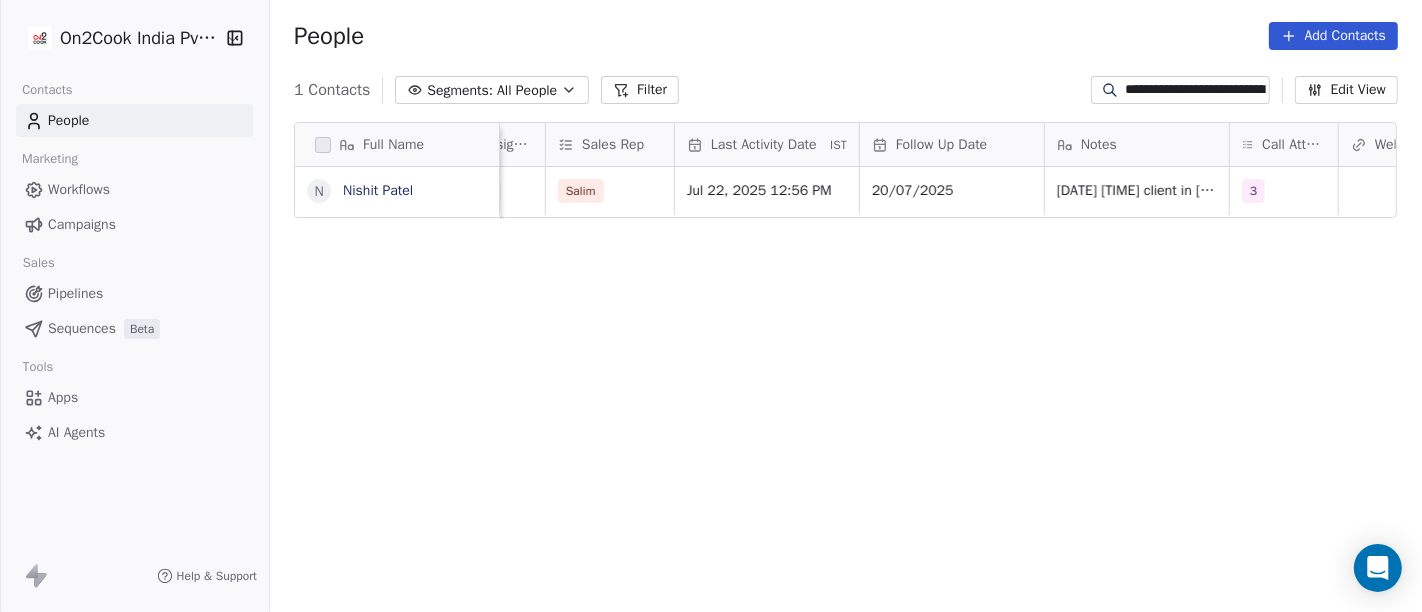 click on "**********" at bounding box center (1196, 90) 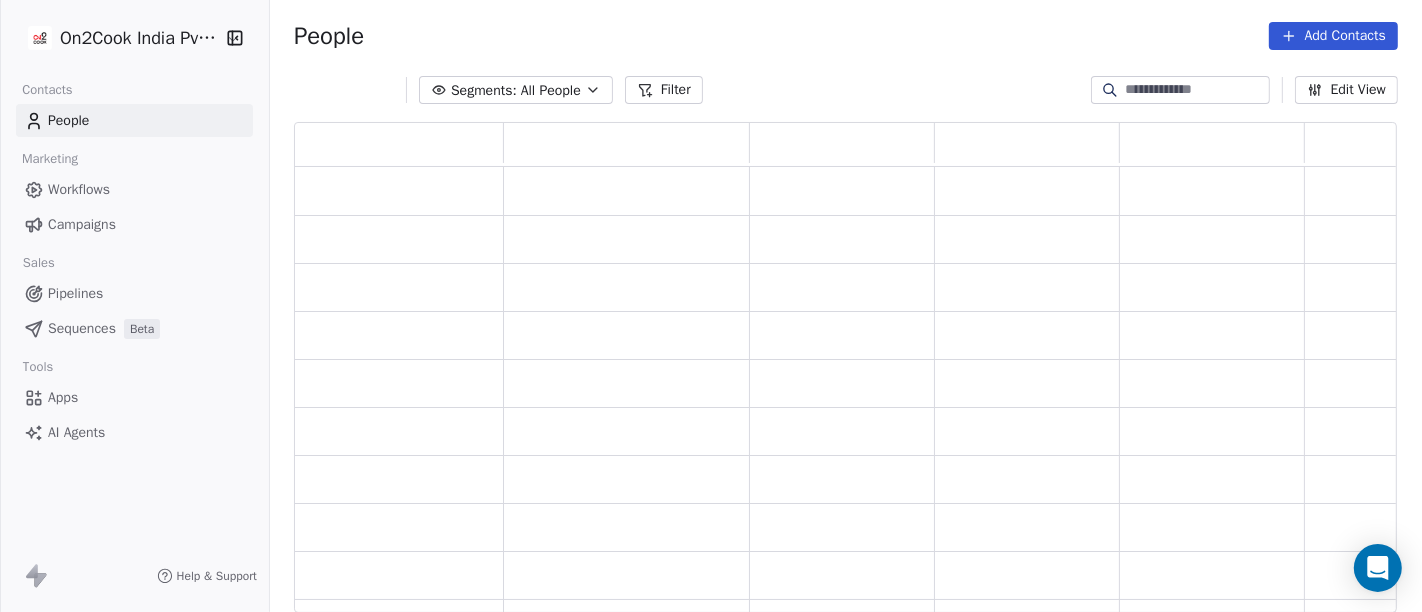 scroll, scrollTop: 17, scrollLeft: 17, axis: both 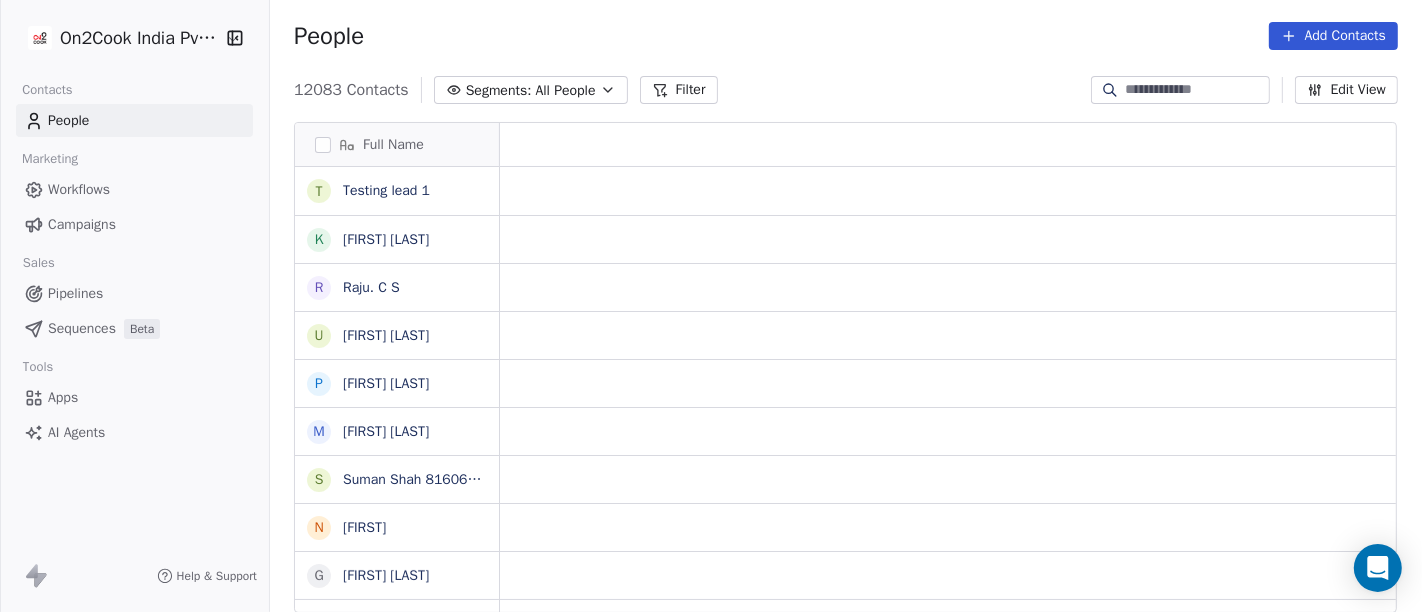 type 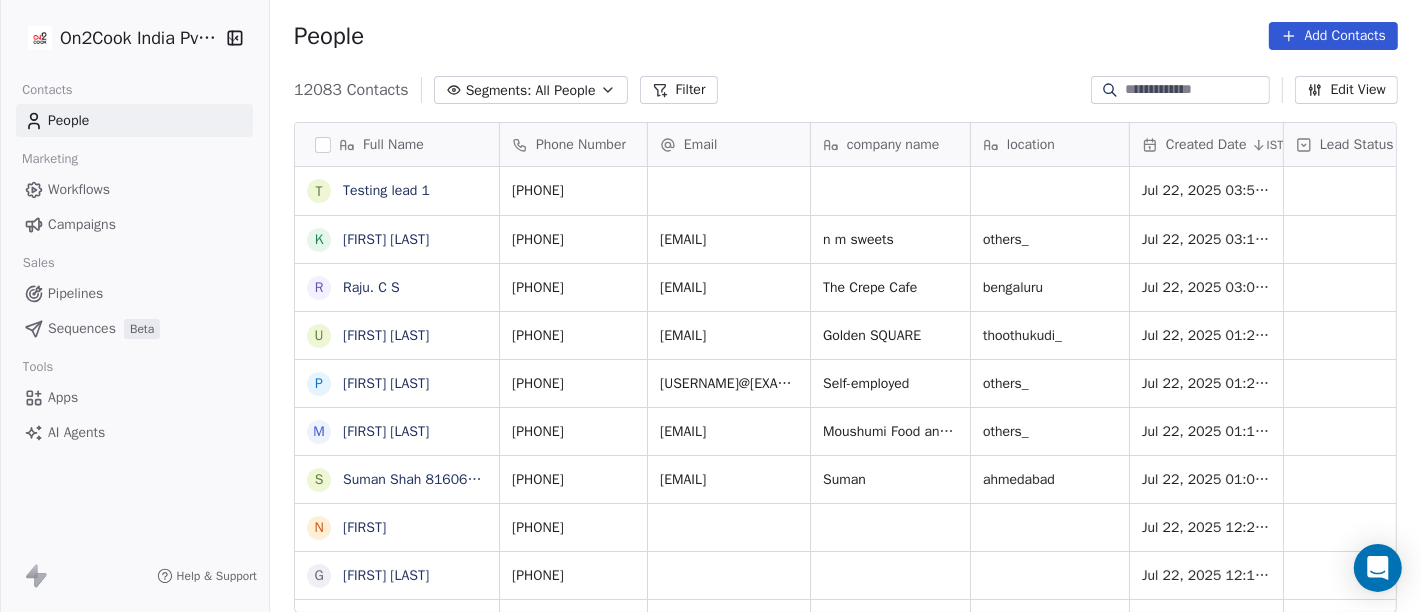 click 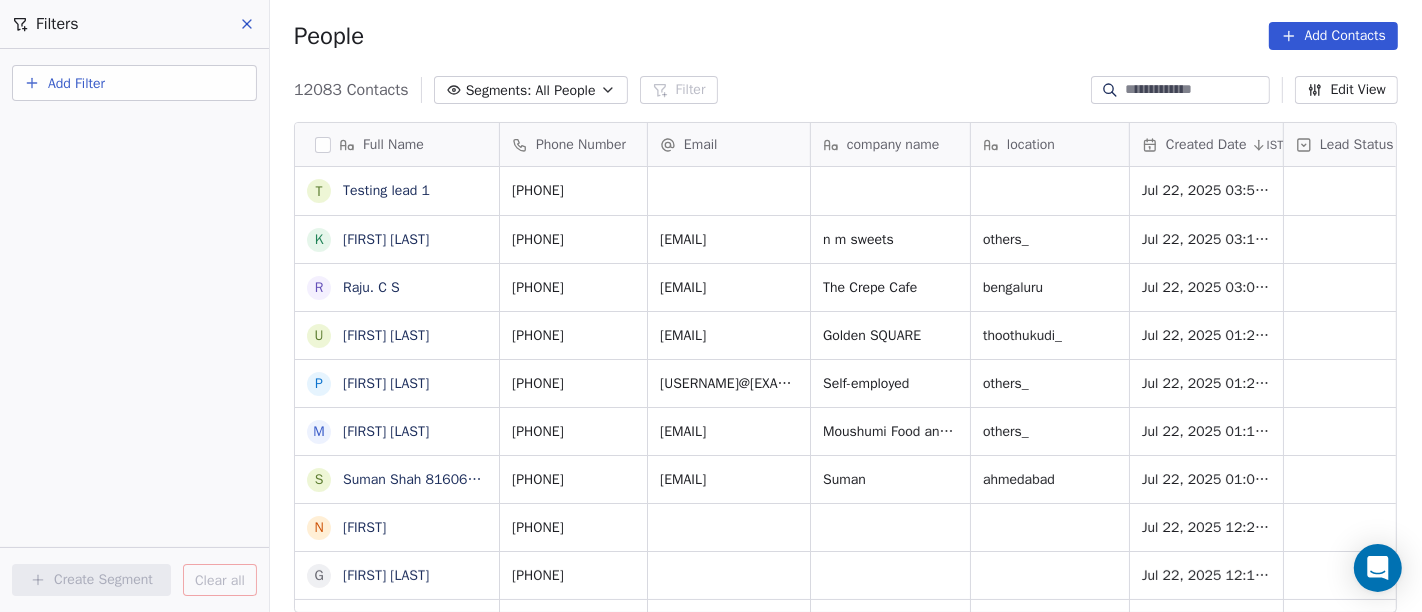 click on "Add Filter" at bounding box center [134, 83] 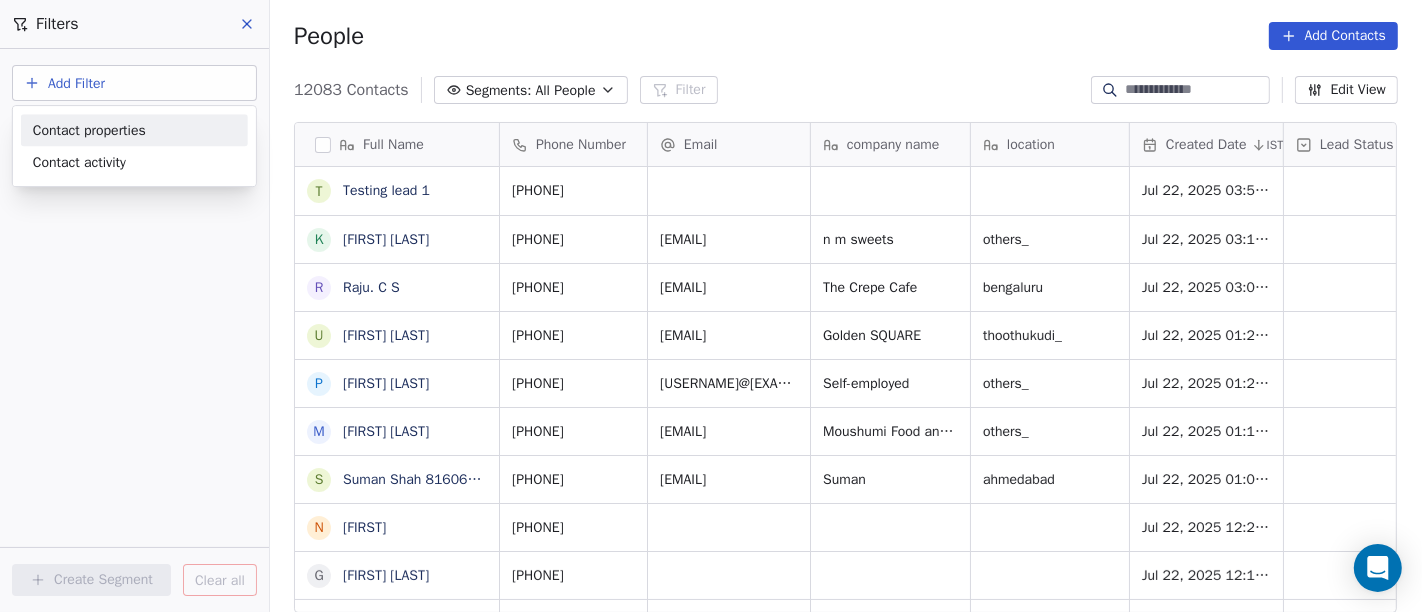 click on "Contact properties" at bounding box center (134, 130) 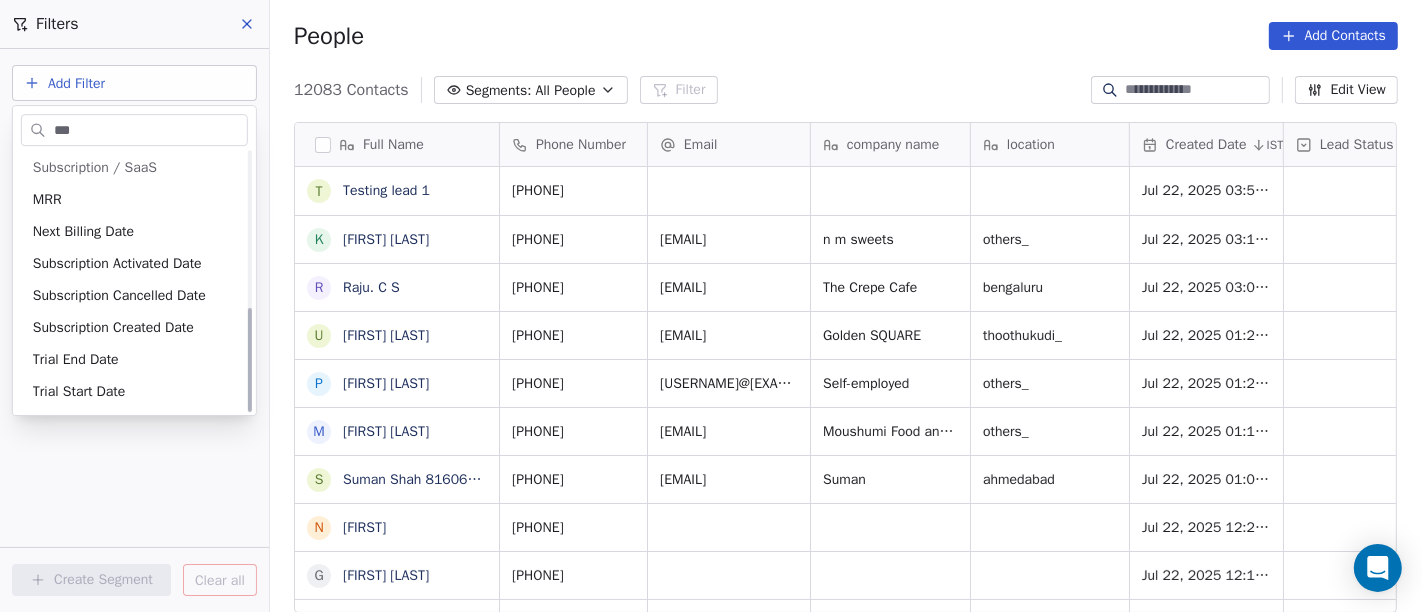 scroll, scrollTop: 0, scrollLeft: 0, axis: both 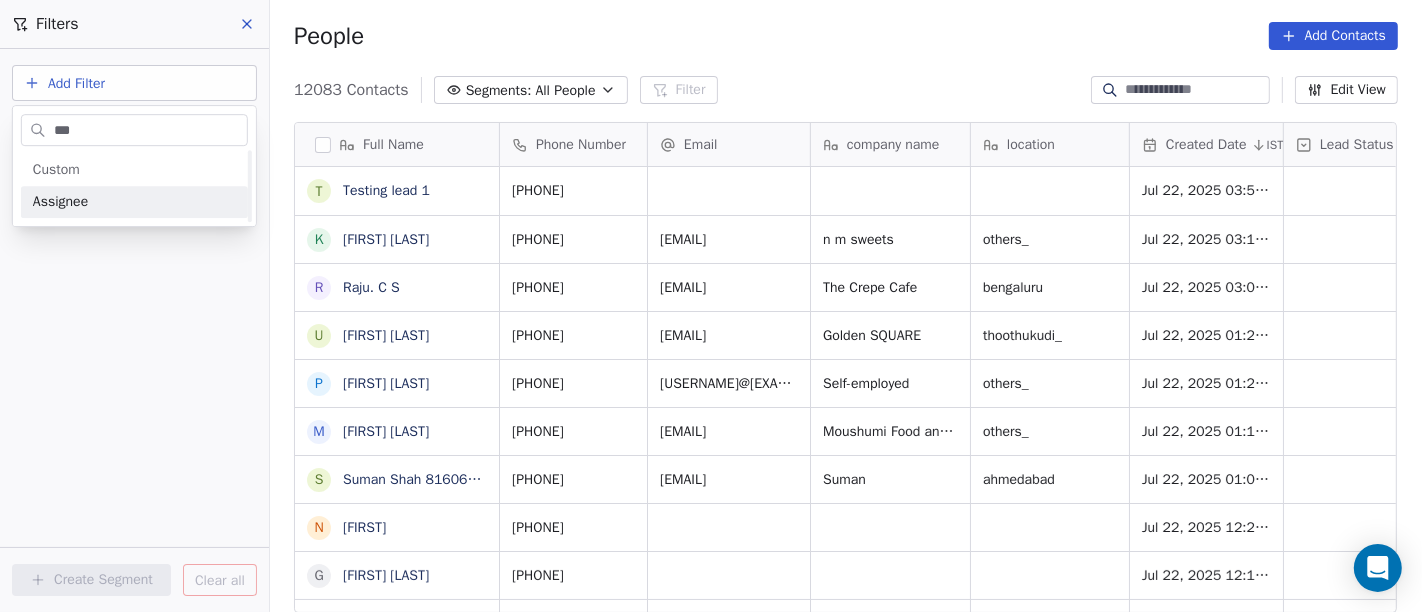 type on "***" 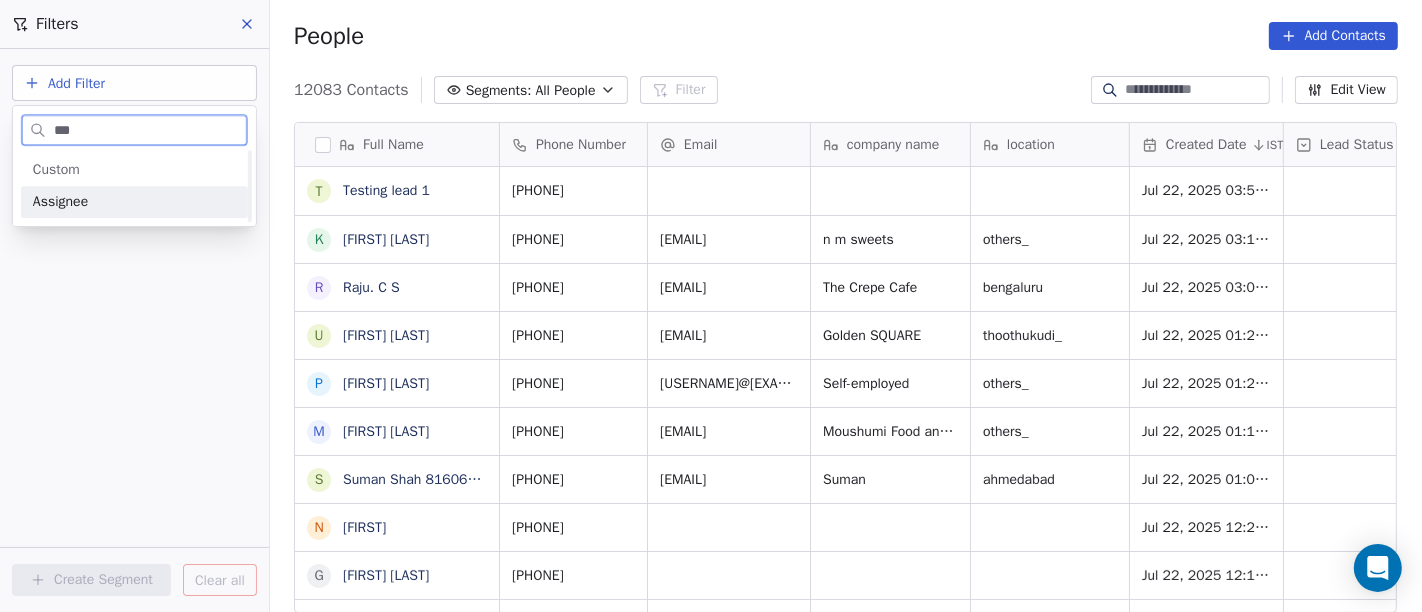 click on "Assignee" at bounding box center [60, 202] 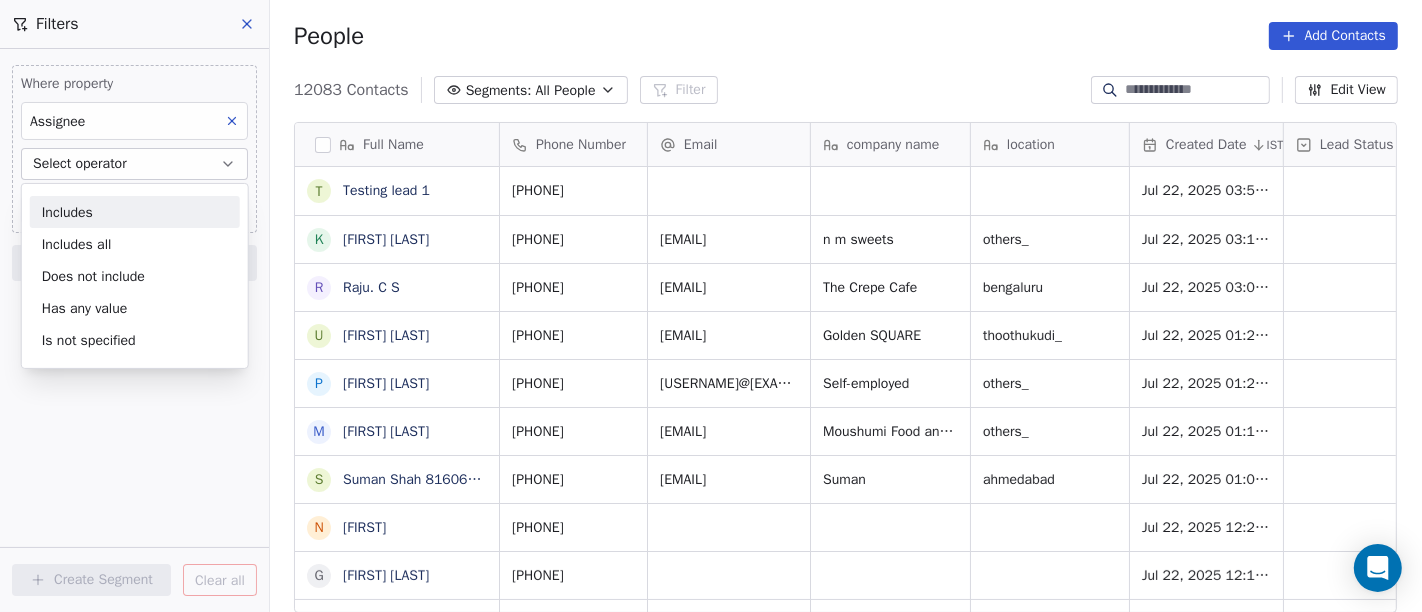click on "Includes" at bounding box center [135, 212] 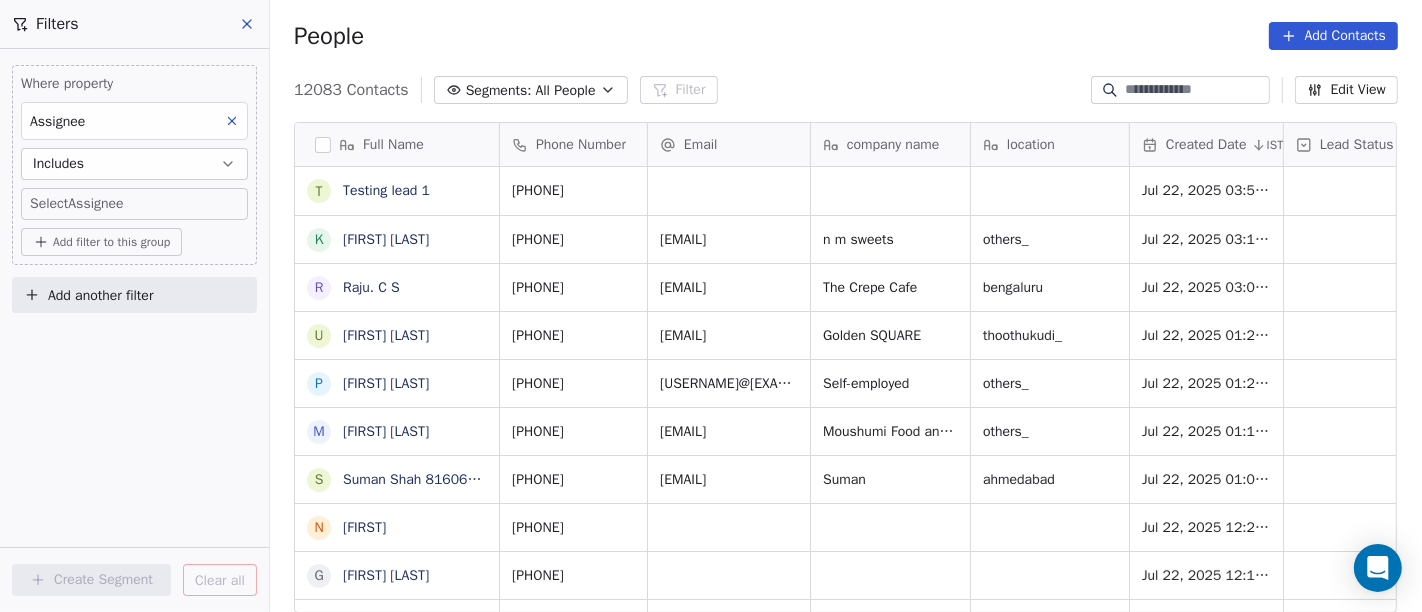 click on "On2Cook India Pvt. Ltd. Contacts People Marketing Workflows Campaigns Sales Pipelines Sequences Beta Tools Apps AI Agents Help & Support Filters Where property   Assignee   Includes Select  Assignee Add filter to this group Add another filter  Create Segment Clear all People  Add Contacts 12083 Contacts Segments: All People Filter  Edit View Tag Add to Sequence Full Name T Testing lead 1 K KARNATI Naga Malleswara rao R Raju. C S U USHAMA VAHORA P Pranay Shukla M Moushumi Sharma S Suman Shah 8160677151 N Nayan G Gulab Gada R Rabin Saha S Srikanth Reddy Maguluri p p:+919822412300 A Anjali Bhate p p:+919422045070 P Pankaj A Abir Lal Mukherjee a anup Kalra V Vijay Sangtani V Vijay Chandran M Manjesh BM D Deepak Nishant C C C Challa K Karan Kumar R Rajesh K Kambod Singh F Fakhruddin P Parthiban R Rahul Athale R Ronak Vohra Phone Number Email company name location Created Date IST Lead Status Tags Assignee Sales Rep +987765433 Jul 22, 2025 03:54 PM +919912677334 knmraoknmrao61726@gmail.com n m sweets others_ Cold" at bounding box center [711, 306] 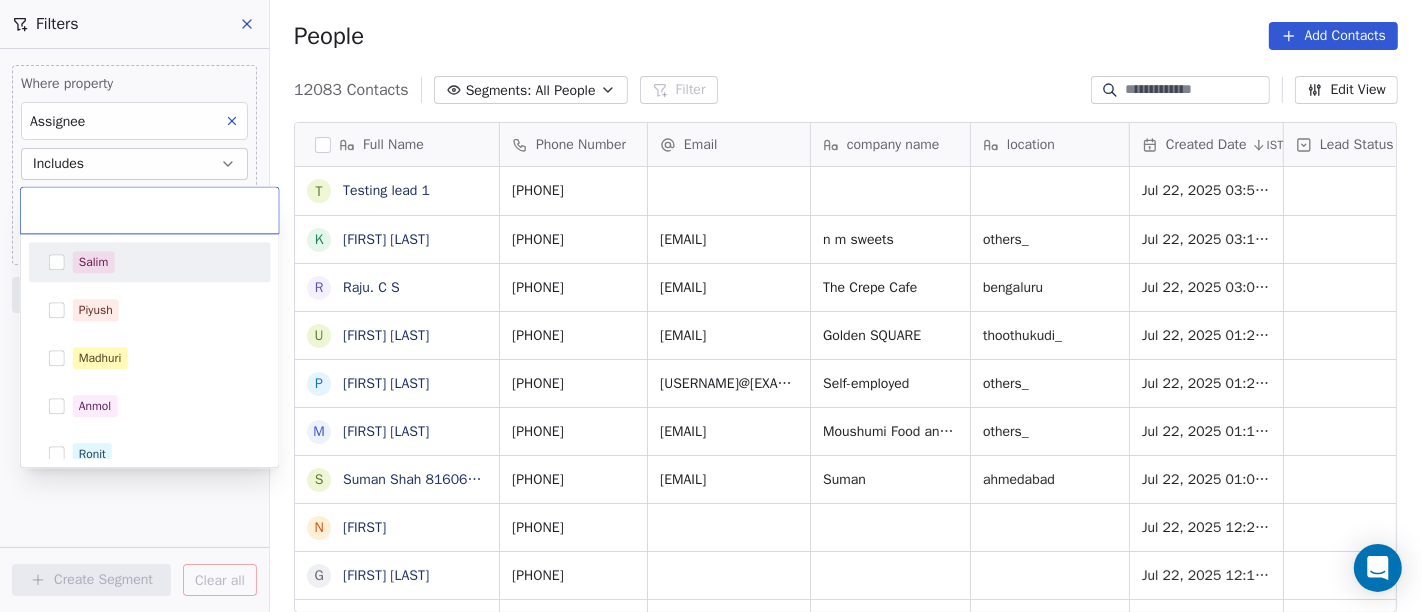 click on "[FIRST]" at bounding box center [162, 262] 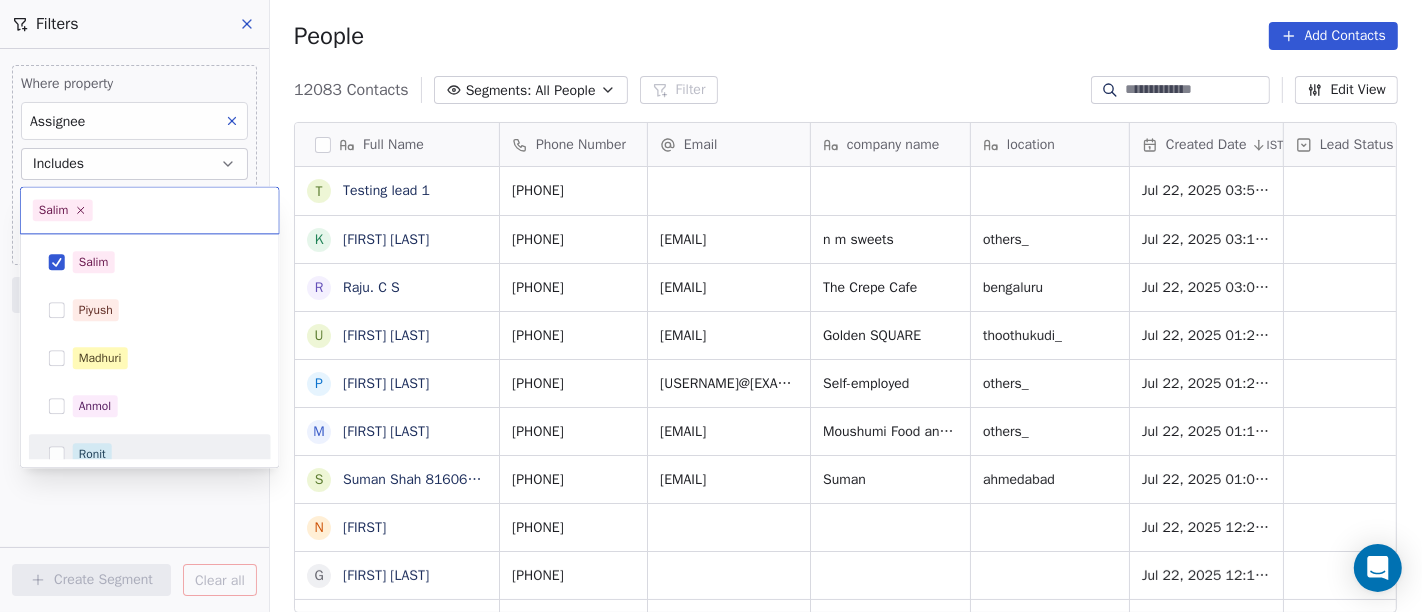 click on "On2Cook India Pvt. Ltd. Contacts People Marketing Workflows Campaigns Sales Pipelines Sequences Beta Tools Apps AI Agents Help & Support Filters Where property   Assignee   Includes Select  Assignee Add filter to this group Add another filter  Create Segment Clear all People  Add Contacts 12083 Contacts Segments: All People Filter  Edit View Tag Add to Sequence Full Name T Testing lead 1 K KARNATI Naga Malleswara rao R Raju. C S U USHAMA VAHORA P Pranay Shukla M Moushumi Sharma S Suman Shah 8160677151 N Nayan G Gulab Gada R Rabin Saha S Srikanth Reddy Maguluri p p:+919822412300 A Anjali Bhate p p:+919422045070 P Pankaj A Abir Lal Mukherjee a anup Kalra V Vijay Sangtani V Vijay Chandran M Manjesh BM D Deepak Nishant C C C Challa K Karan Kumar R Rajesh K Kambod Singh F Fakhruddin P Parthiban R Rahul Athale R Ronak Vohra Phone Number Email company name location Created Date IST Lead Status Tags Assignee Sales Rep +987765433 Jul 22, 2025 03:54 PM +919912677334 knmraoknmrao61726@gmail.com n m sweets others_ Cold" at bounding box center [711, 306] 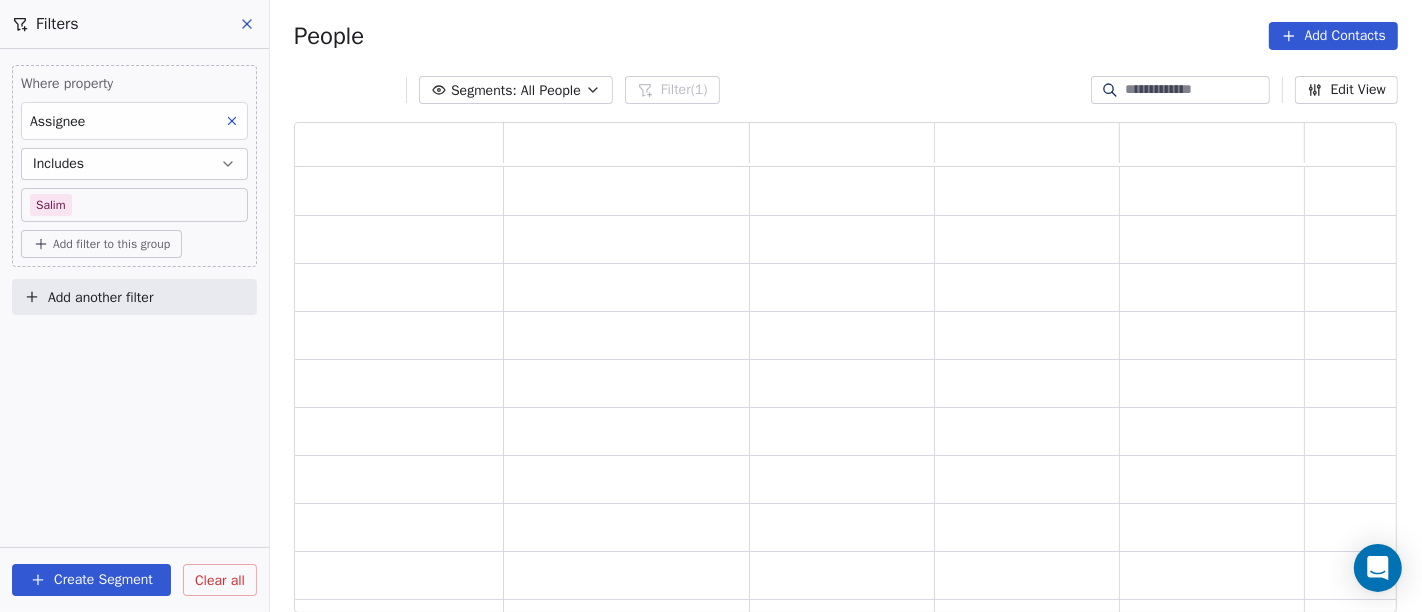 scroll, scrollTop: 17, scrollLeft: 17, axis: both 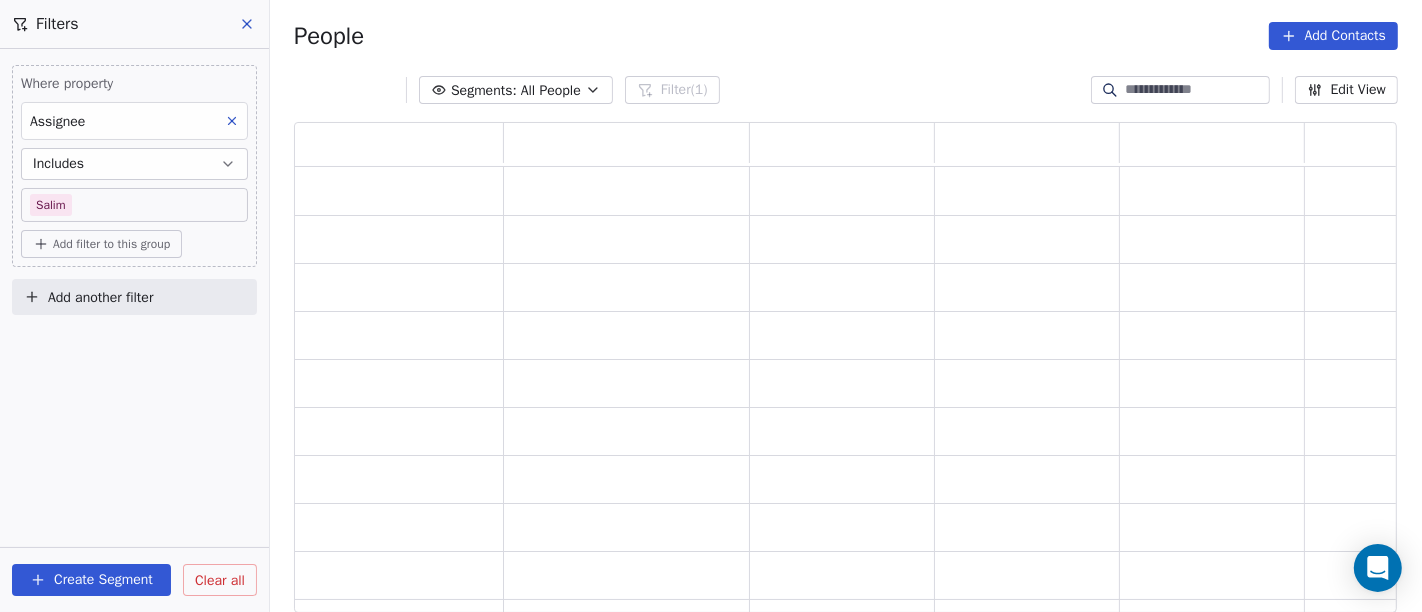 click on "Add filter to this group" at bounding box center [111, 244] 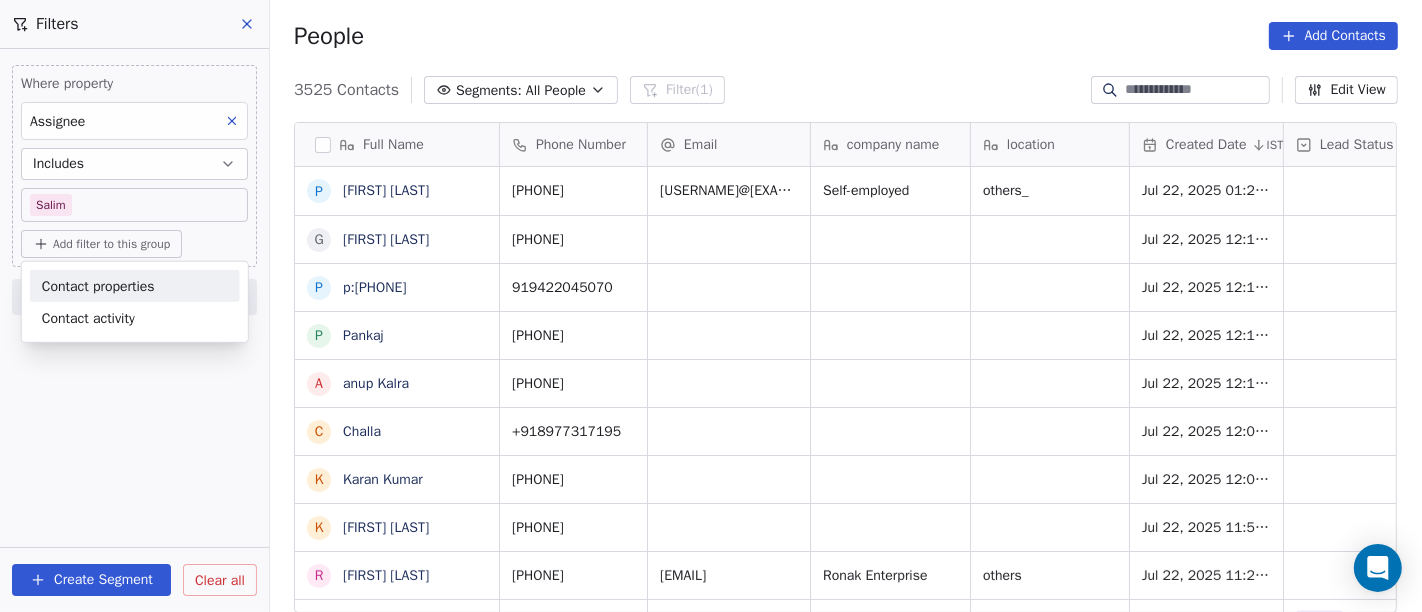 scroll, scrollTop: 17, scrollLeft: 17, axis: both 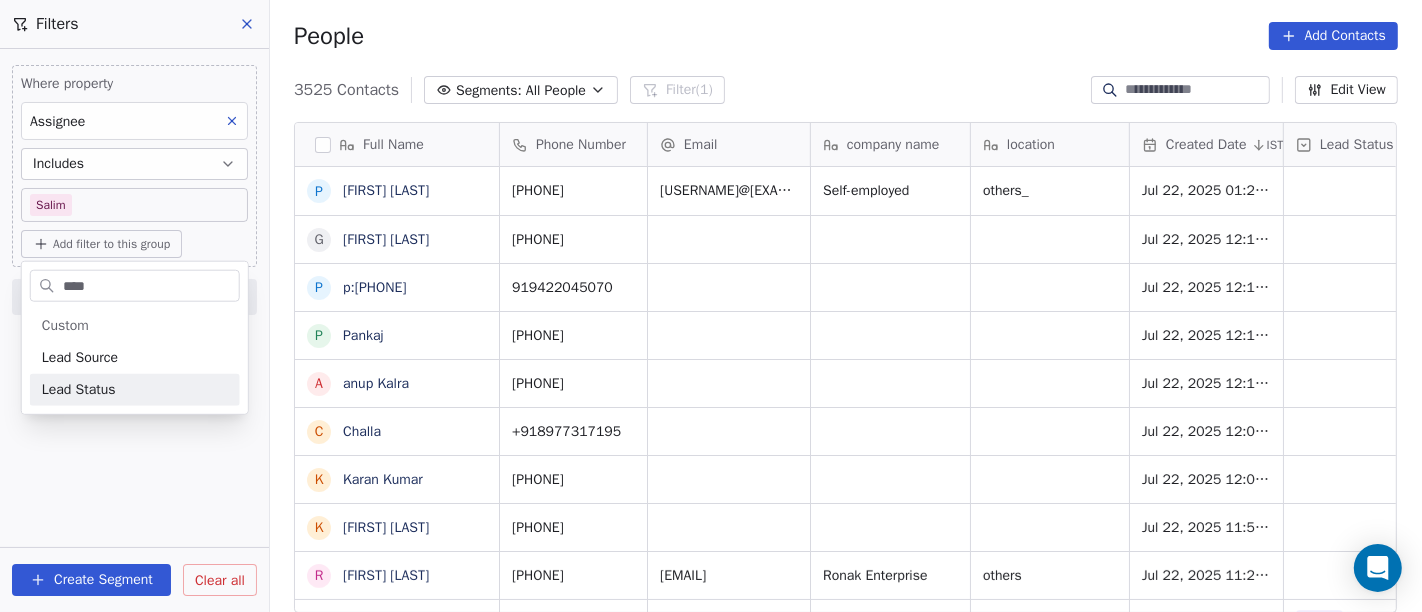 type on "****" 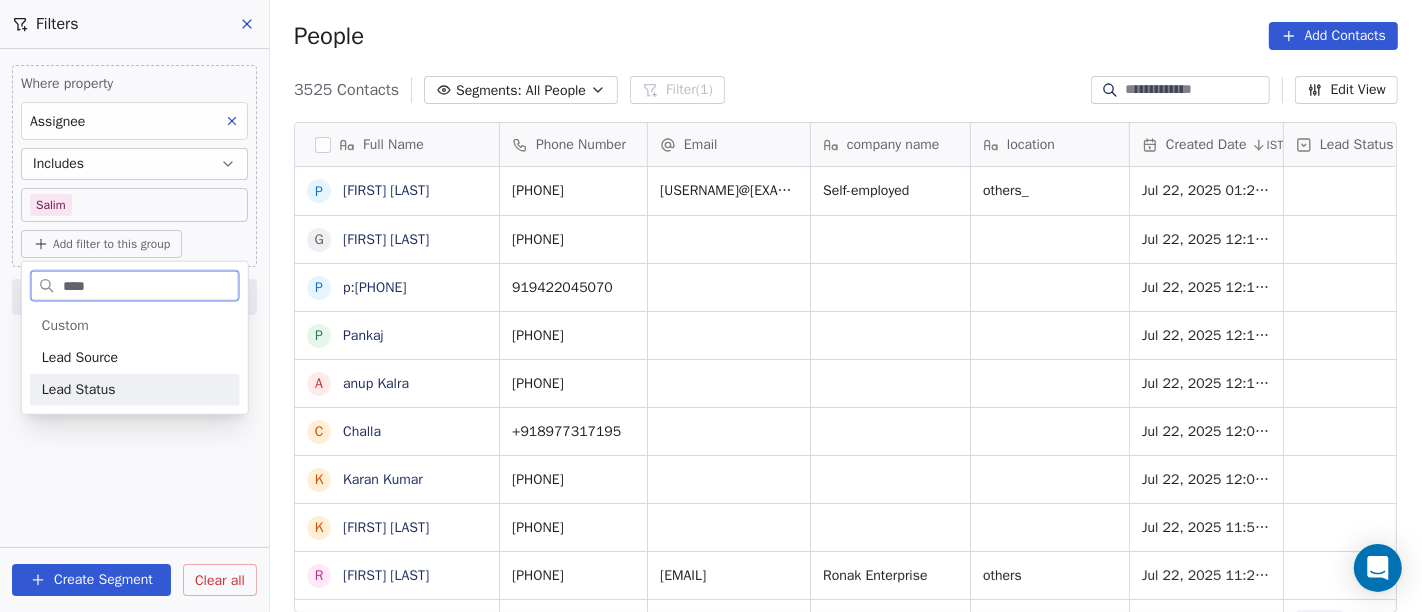 click on "Lead Status" at bounding box center [135, 390] 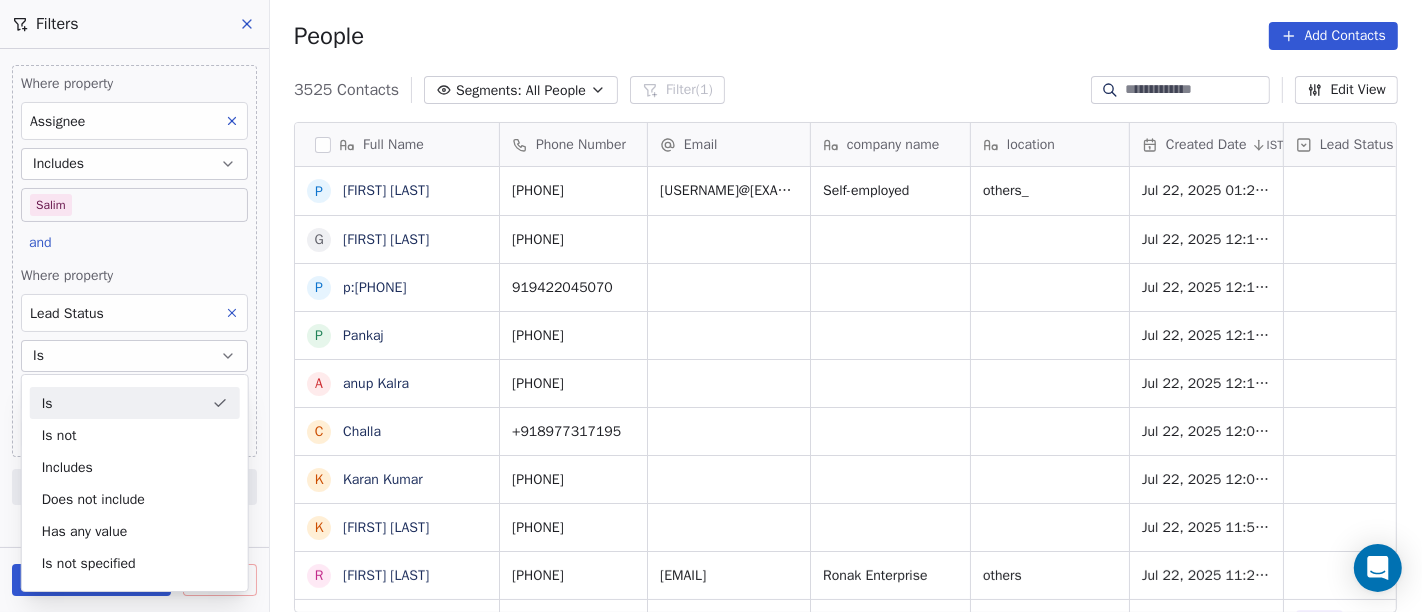 click on "Is" at bounding box center (134, 356) 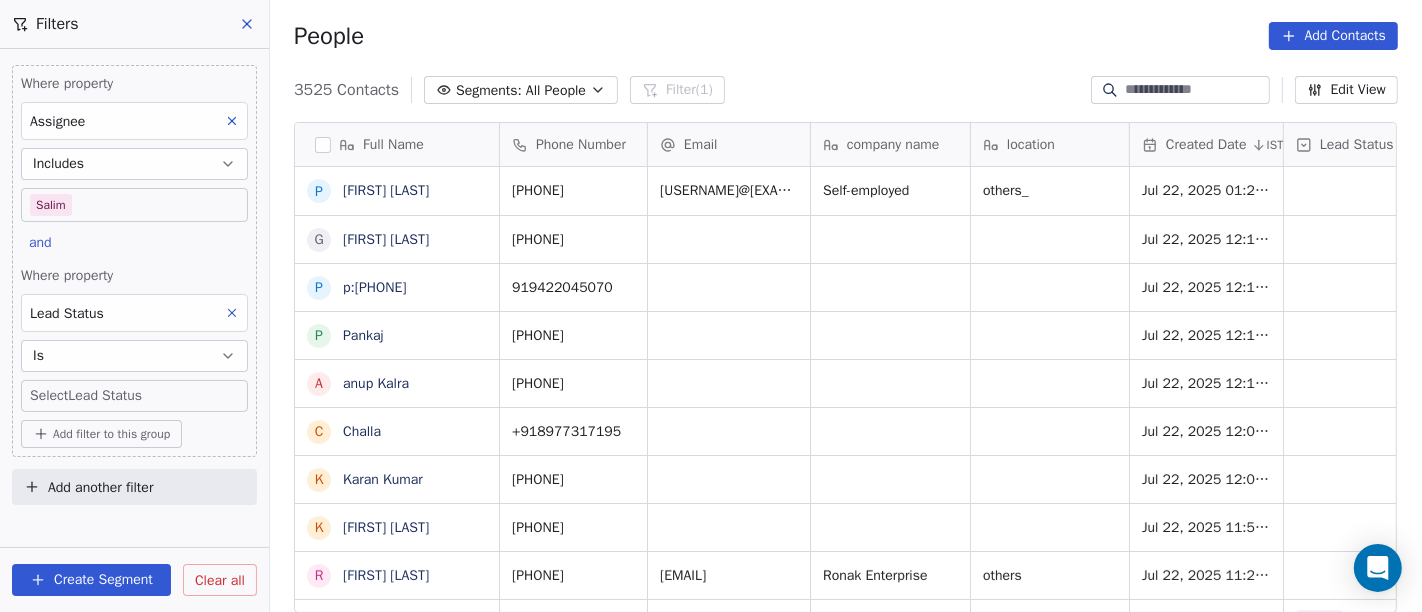 click on "On2Cook India Pvt. Ltd. Contacts People Marketing Workflows Campaigns Sales Pipelines Sequences Beta Tools Apps AI Agents Help & Support Filters Where property   Assignee   Includes Salim and Where property   Lead Status   Is Select  Lead Status Add filter to this group Add another filter  Create Segment Clear all People  Add Contacts 3525 Contacts Segments: All People Filter  (1) Edit View Tag Add to Sequence Full Name P Pranay Shukla G Gulab Gada p p:+919422045070 P Pankaj a anup Kalra C Challa K Karan Kumar K Kambod Singh R Ronak Vohra P Prithviraj Shinde R Raj Desai P Prasanth Kasyap K Krishna forever P Palanivel B Bhavingiri Goswami Y Yogesh Gupta B Bharat Prajapati S Shekhar Poojary Y Yugveer N Naman Harjai p p:+919776952015 R Rakesh Saini S Sanjeev Pahwa M Mahavir Jain T Tersingbhi khatarabhai parmar r rajesh rathore U Umang Tailor P PRADEEP SINGHVI D Dr.Mukesh Pandya R Rahul Pawar Phone Number Email company name location Created Date IST Lead Status Tags Assignee Sales Rep +919981991576 others_ Home" at bounding box center (711, 306) 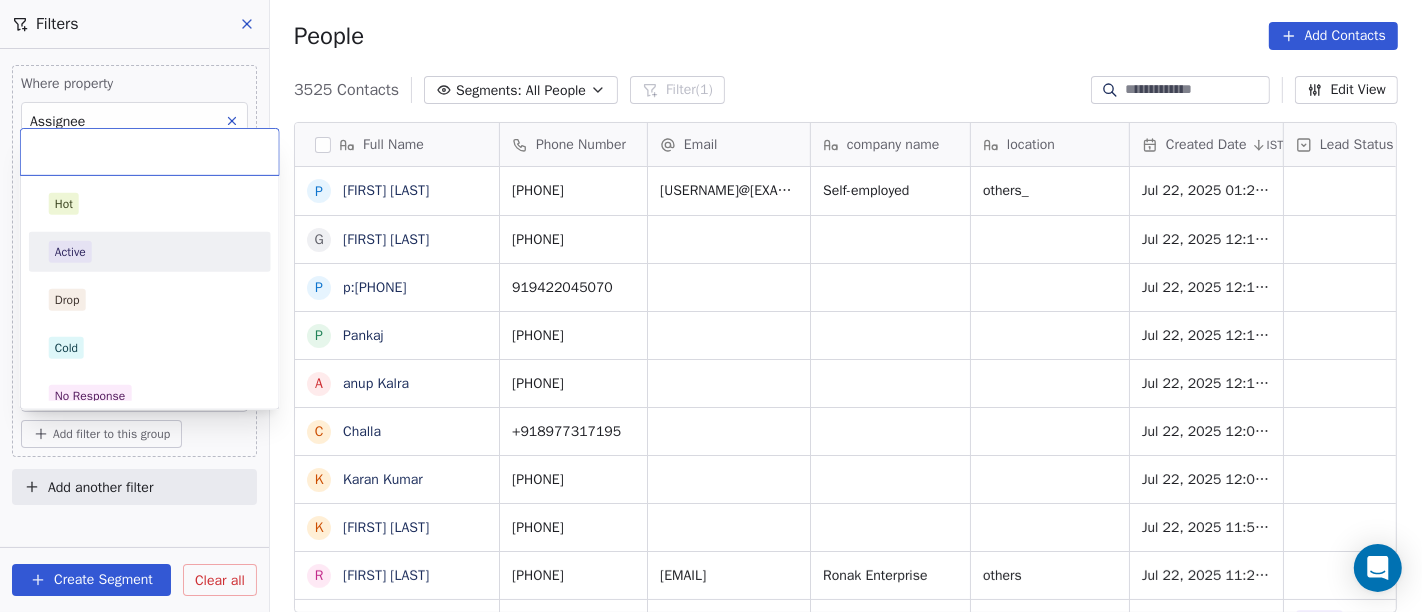 click on "Active" at bounding box center [150, 252] 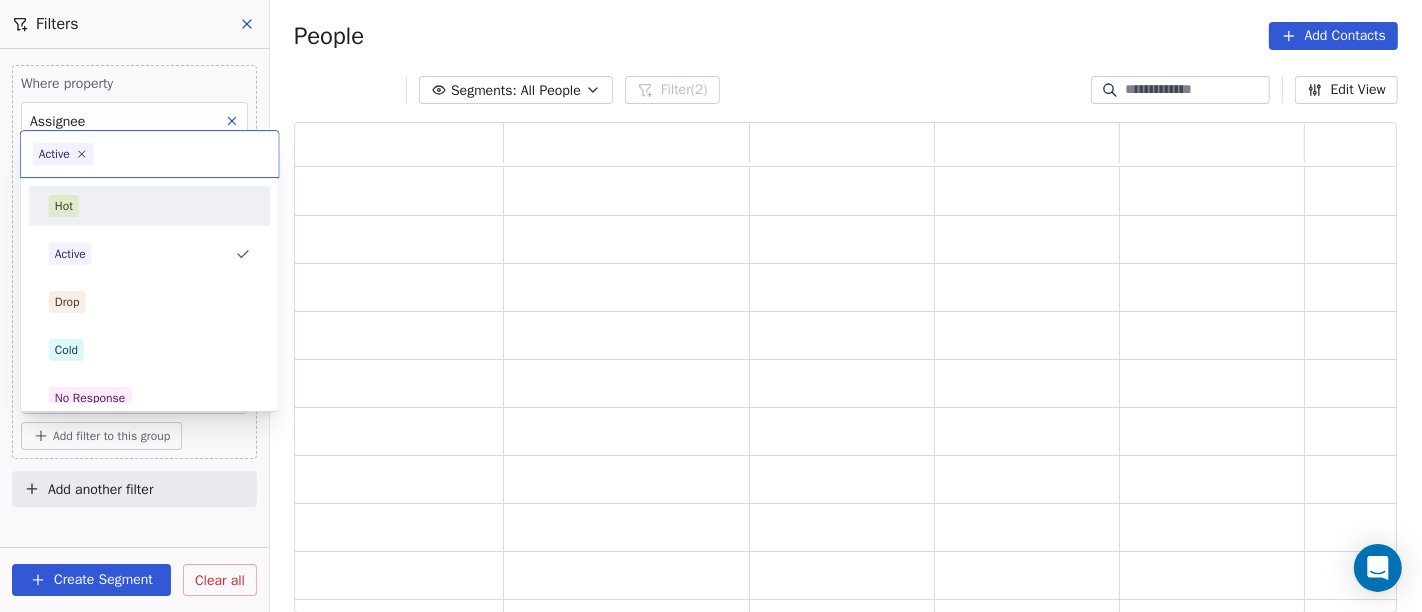 scroll, scrollTop: 17, scrollLeft: 17, axis: both 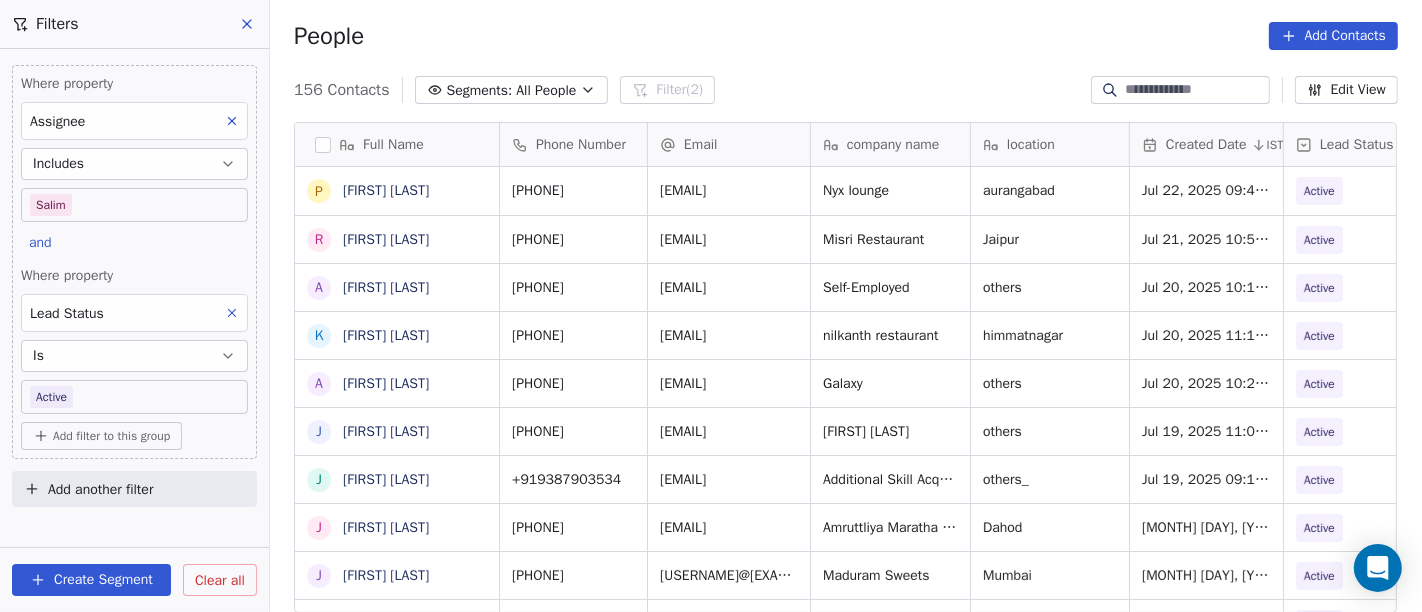 click on "Add filter to this group" at bounding box center [111, 436] 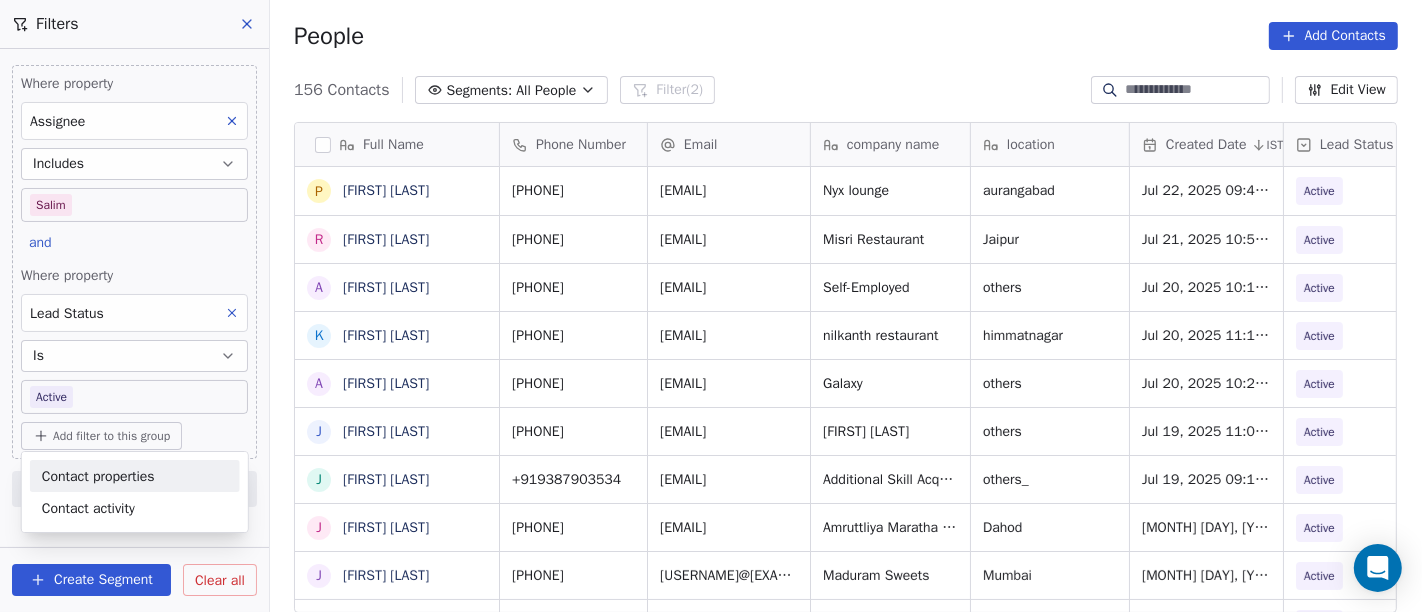 click on "Contact properties" at bounding box center [98, 476] 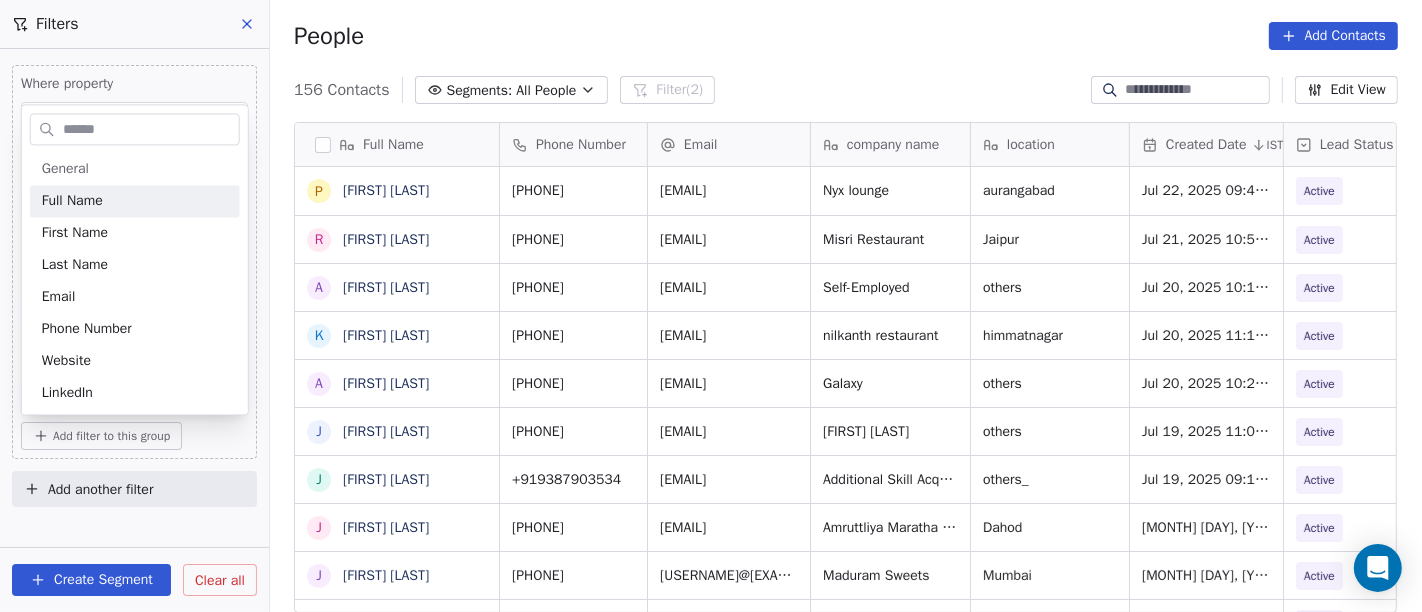 click at bounding box center (149, 129) 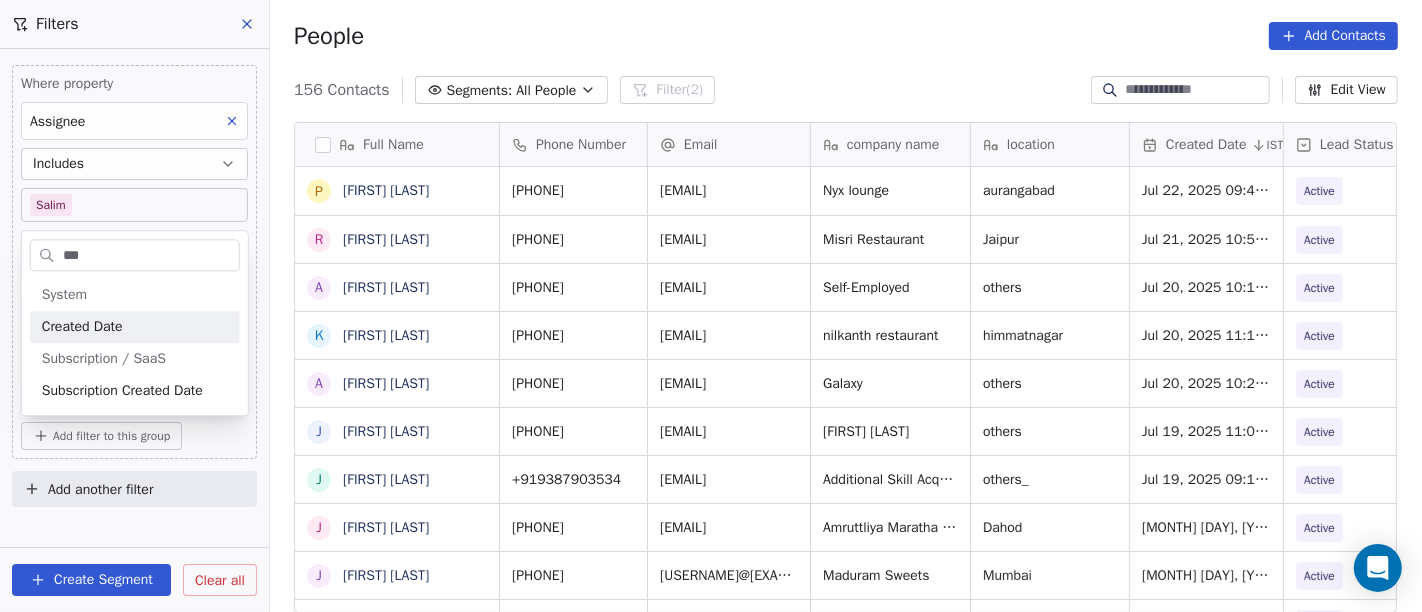 type on "***" 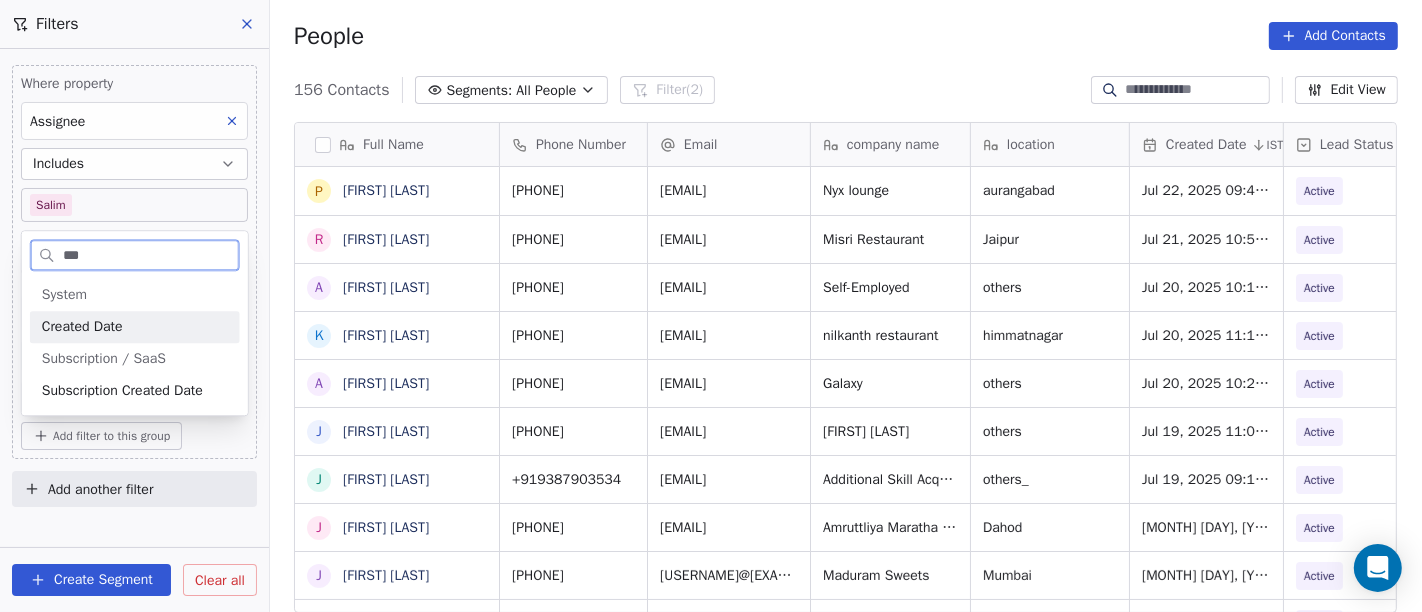 click on "Created Date" at bounding box center (82, 327) 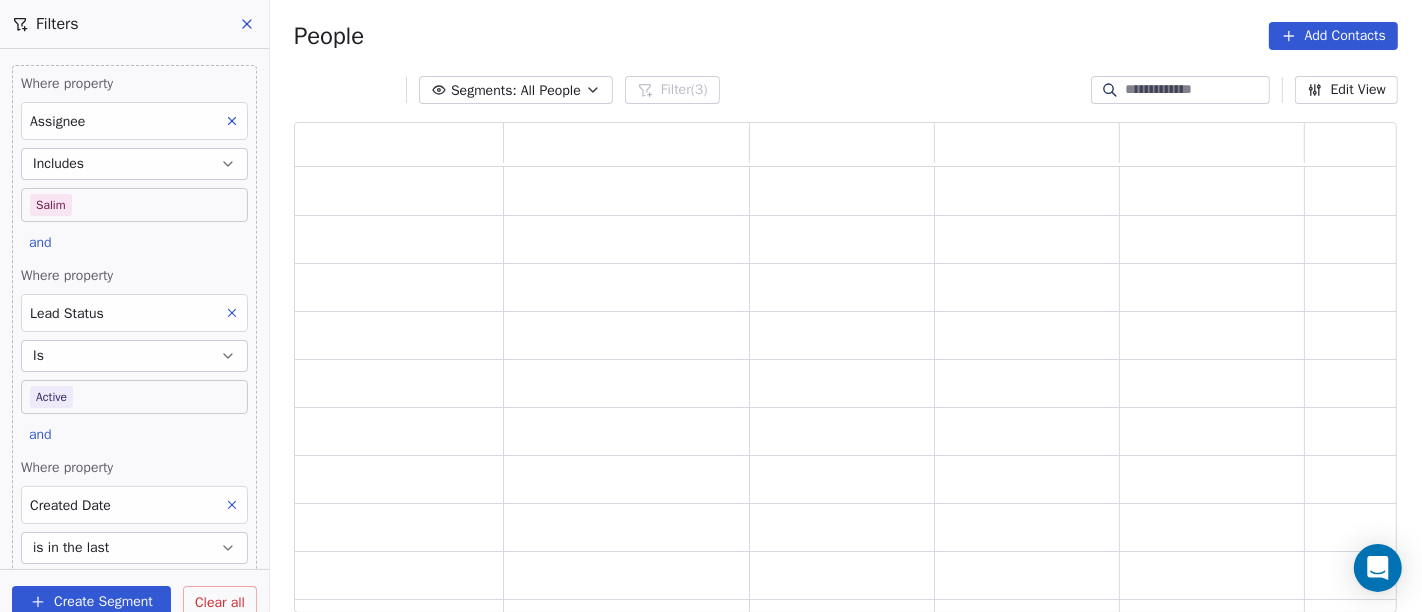 scroll, scrollTop: 17, scrollLeft: 17, axis: both 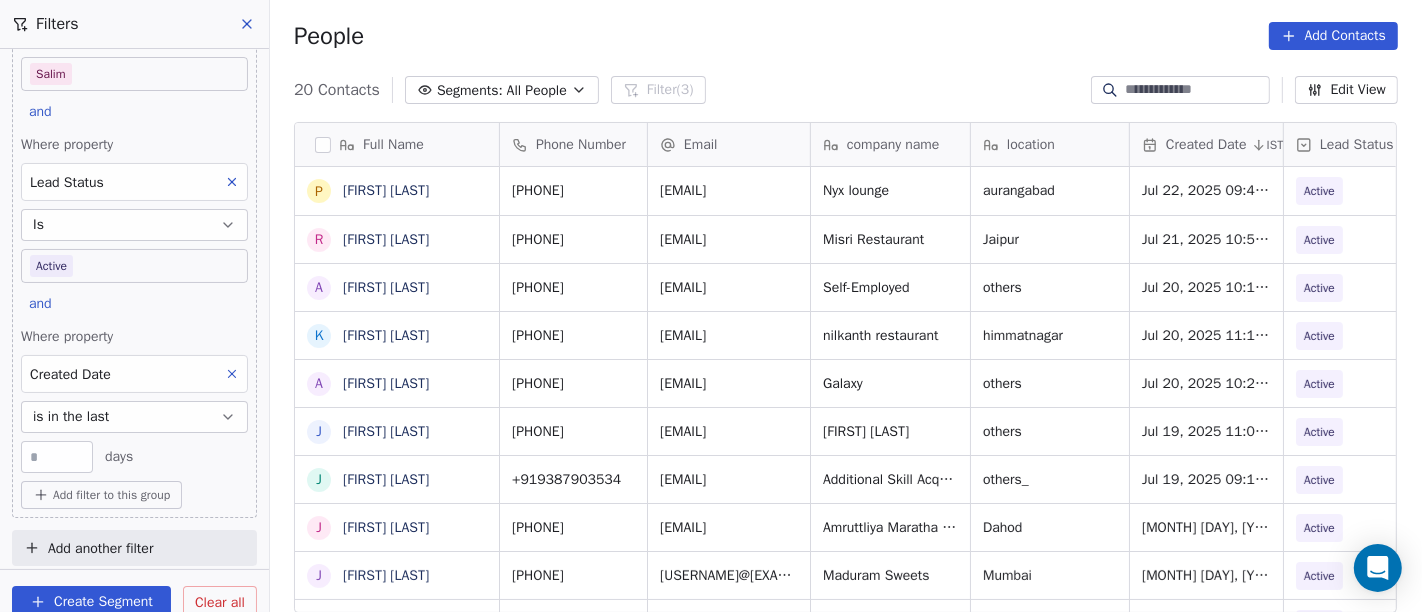 click on "is in the last" at bounding box center [134, 417] 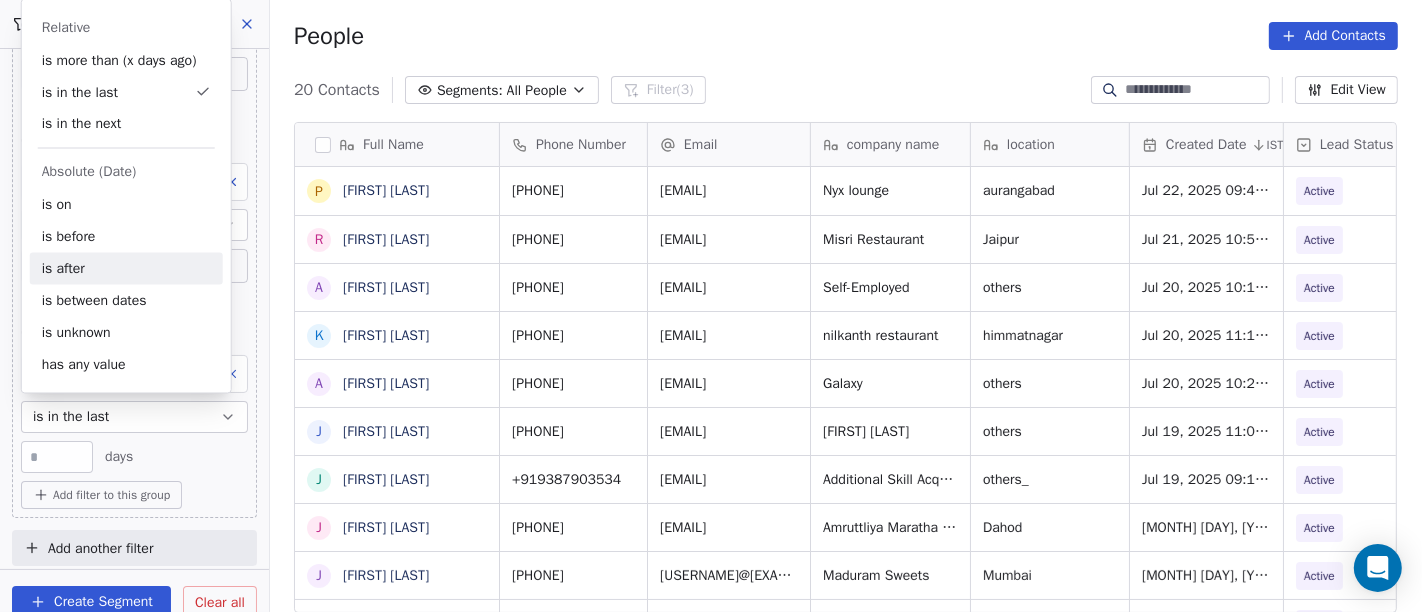 click on "is after" at bounding box center (126, 269) 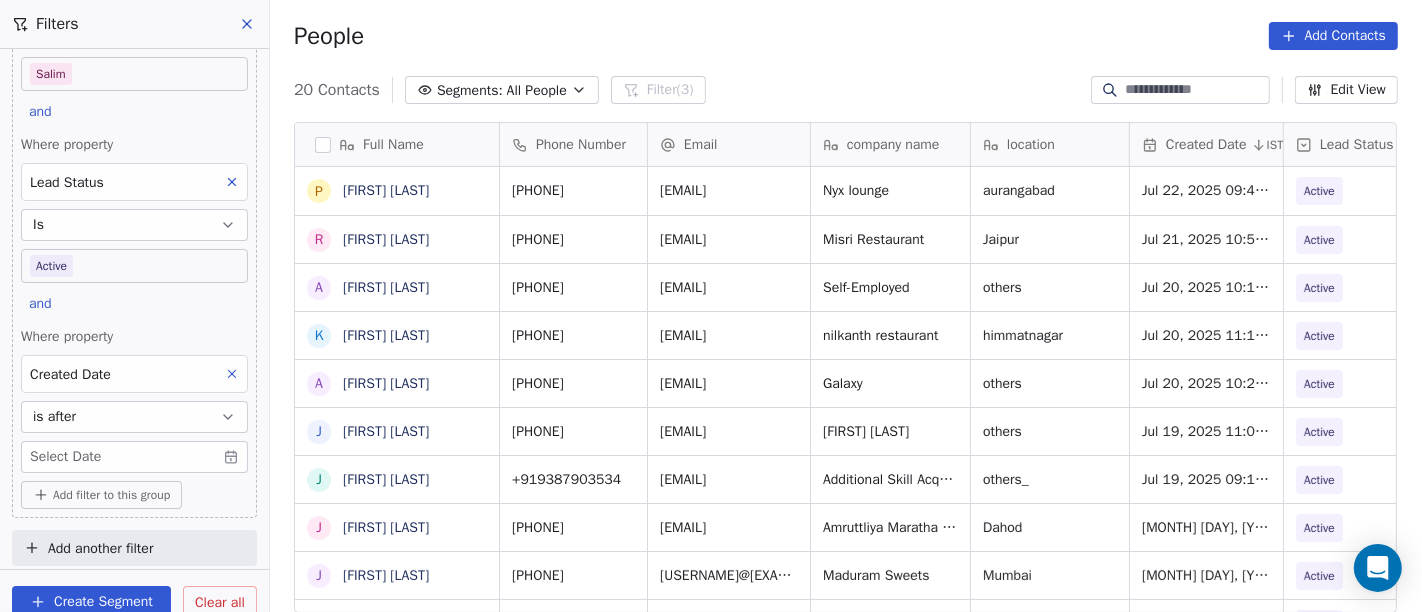 click on "On2Cook India Pvt. Ltd. Contacts People Marketing Workflows Campaigns Sales Pipelines Sequences Beta Tools Apps AI Agents Help & Support Filters Where property   Assignee   Includes Salim and Where property   Lead Status   Is Active and Where property   Created Date   is after Select Date Add filter to this group Add another filter  Create Segment Clear all People  Add Contacts 20 Contacts Segments: All People Filter  (3) Edit View Tag Add to Sequence Full Name P Prithviraj Shinde R Rakesh Saini A Amritlal Khivensara K Kanubhai Prajapati A Ajoy Das J Jayendra Goswami J JosephJoy J Juber Kasid J Jimmy Thakkar a ashish jaiswal N Nozer Daruwala V Vinoth Annamalai g gouri Shankar S Shareef Mks L Laxman Patel M Mohit Singh H Hardiik Vashi P Pawan Gautam S Sanjay Gopal s saiyed Alamdar Hussain Abidi Phone Number Email company name location Created Date IST Lead Status Tags Assignee Sales Rep +919130755455 prithviraj4555@gmail.com Nyx lounge aurangabad Jul 22, 2025 09:49 AM Active Salim +919929452523 Jaipur Active" at bounding box center [711, 306] 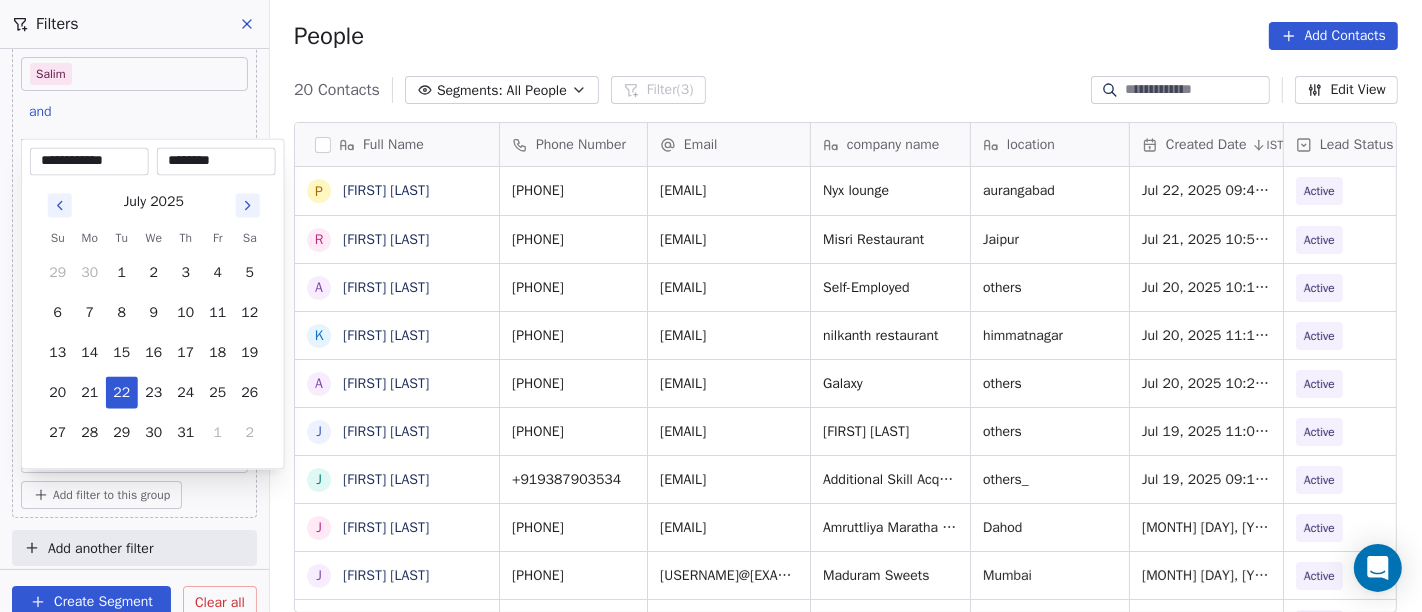 click at bounding box center (60, 206) 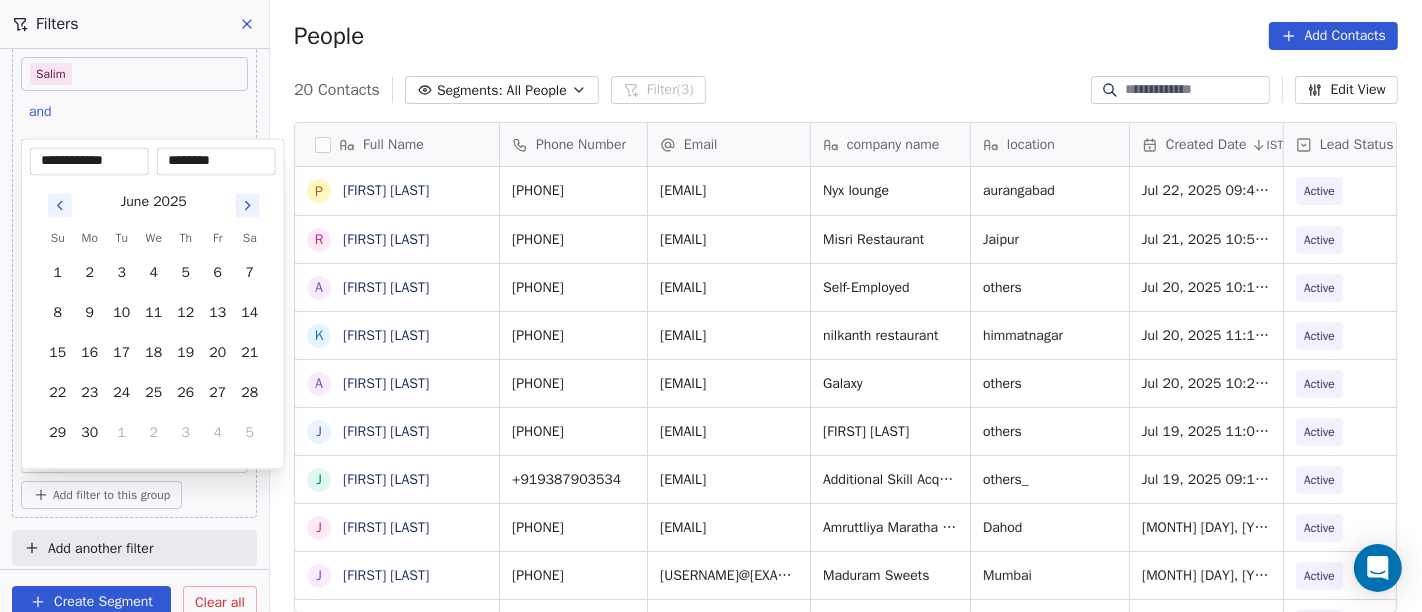 click at bounding box center (60, 206) 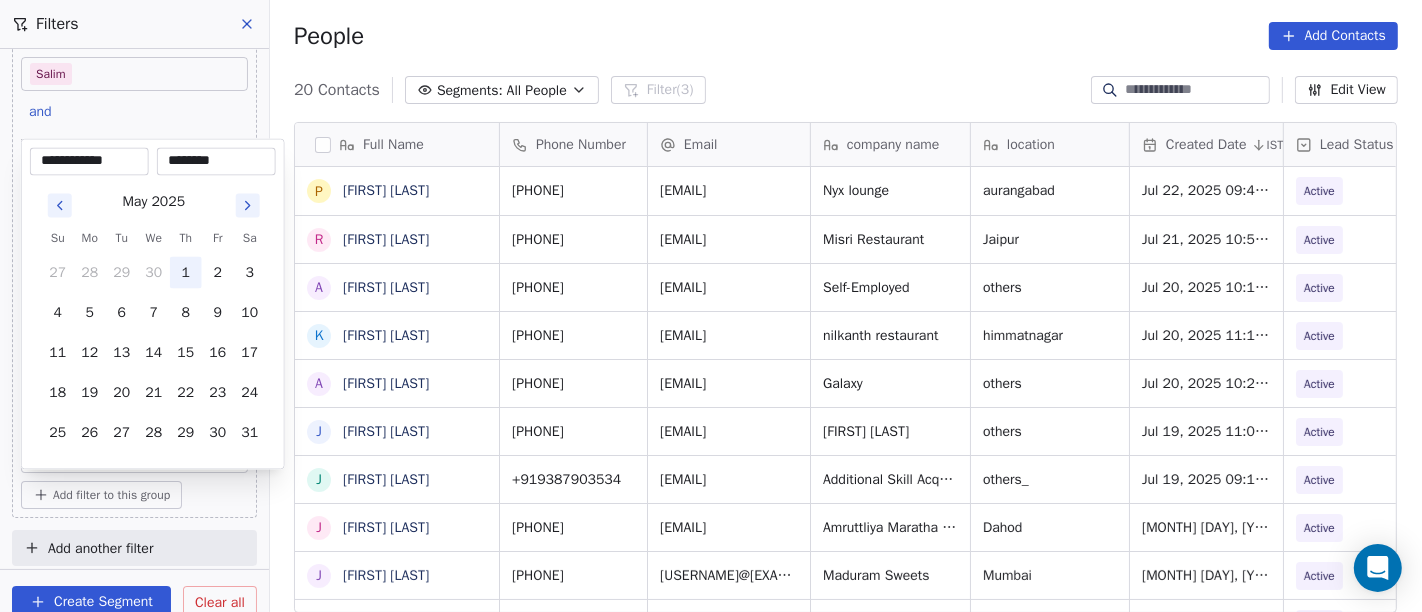 click on "1" at bounding box center (186, 273) 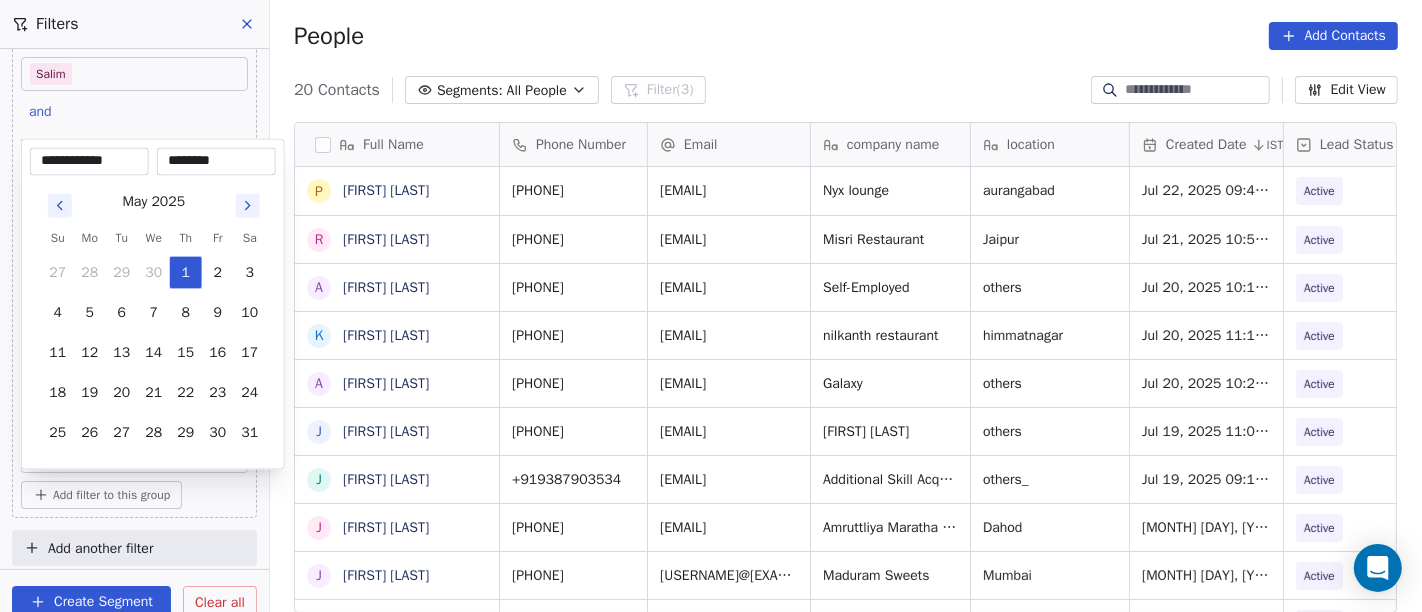 click on "On2Cook India Pvt. Ltd. Contacts People Marketing Workflows Campaigns Sales Pipelines Sequences Beta Tools Apps AI Agents Help & Support Filters Where property   Assignee   Includes Salim and Where property   Lead Status   Is Active and Where property   Created Date   is after Select Date Add filter to this group Add another filter  Create Segment Clear all People  Add Contacts 20 Contacts Segments: All People Filter  (3) Edit View Tag Add to Sequence Full Name P Prithviraj Shinde R Rakesh Saini A Amritlal Khivensara K Kanubhai Prajapati A Ajoy Das J Jayendra Goswami J JosephJoy J Juber Kasid J Jimmy Thakkar a ashish jaiswal N Nozer Daruwala V Vinoth Annamalai g gouri Shankar S Shareef Mks L Laxman Patel M Mohit Singh H Hardiik Vashi P Pawan Gautam S Sanjay Gopal s saiyed Alamdar Hussain Abidi Phone Number Email company name location Created Date IST Lead Status Tags Assignee Sales Rep +919130755455 prithviraj4555@gmail.com Nyx lounge aurangabad Jul 22, 2025 09:49 AM Active Salim +919929452523 Jaipur Active" at bounding box center (711, 306) 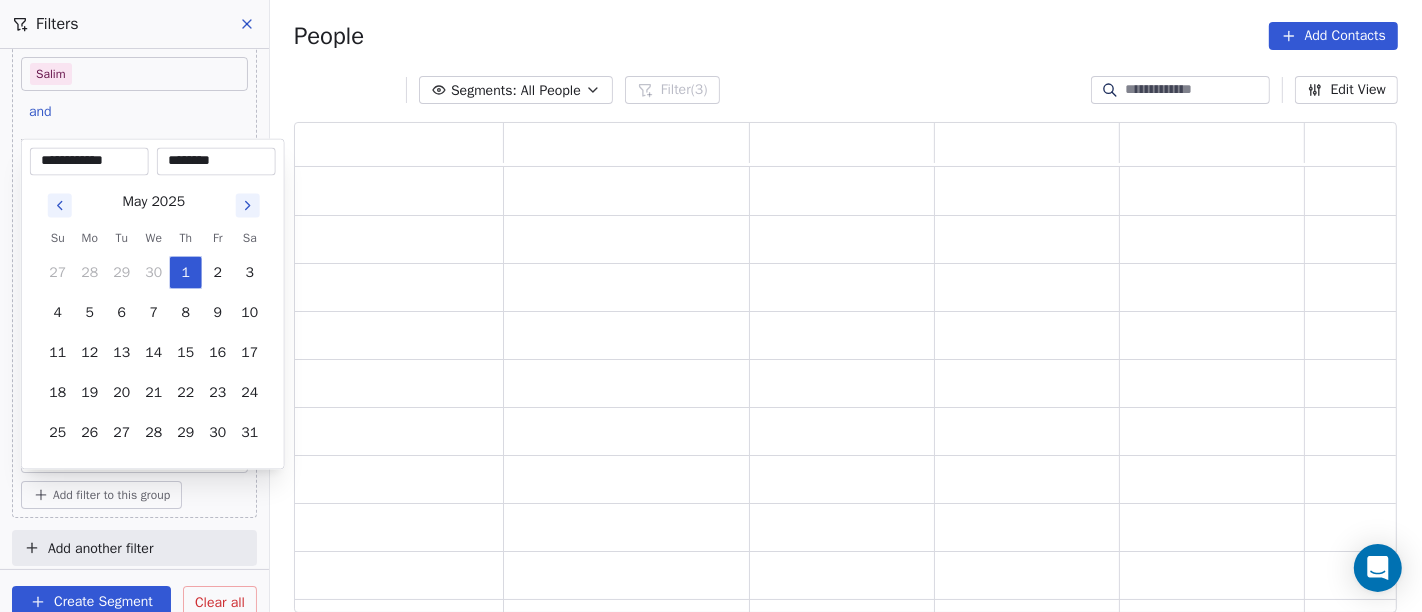 scroll, scrollTop: 17, scrollLeft: 17, axis: both 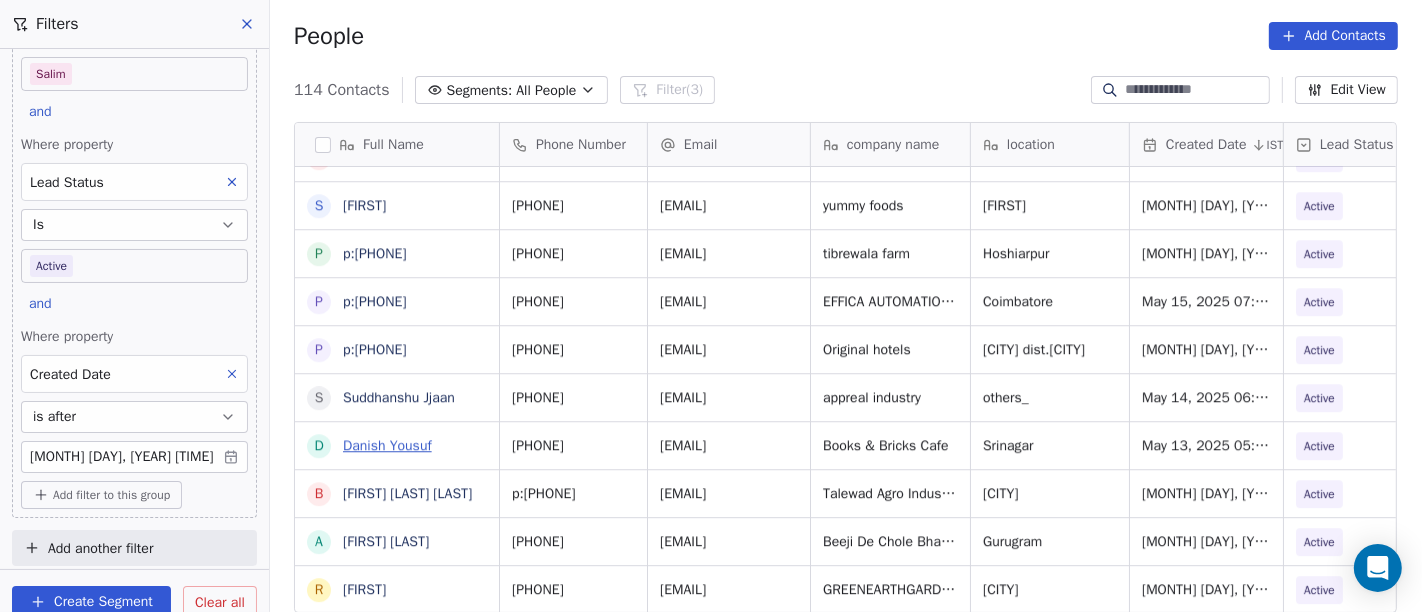 click on "Danish Yousuf" at bounding box center [387, 445] 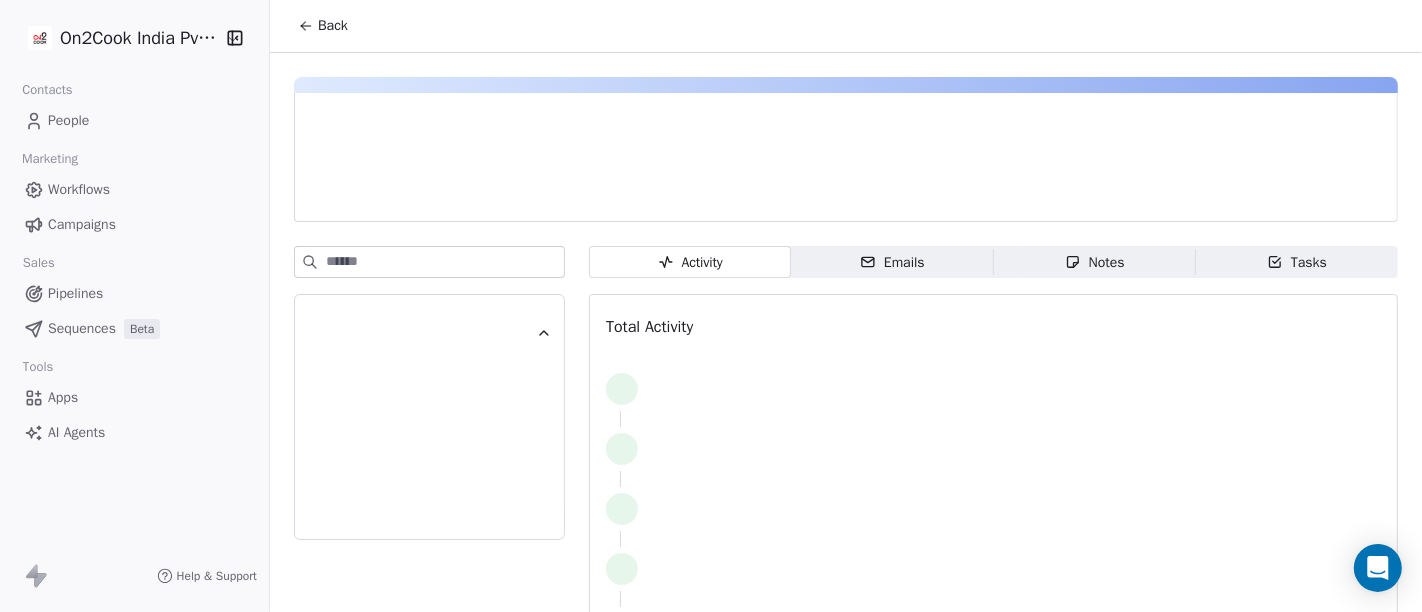 click on "Back" at bounding box center [323, 26] 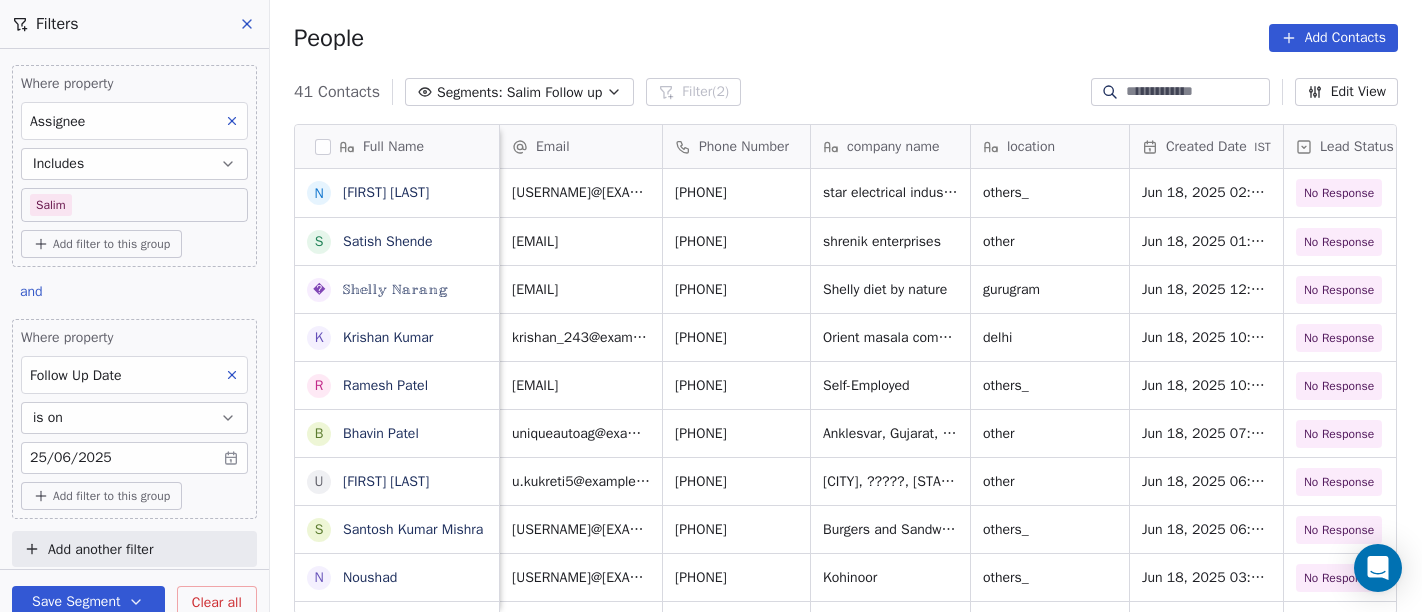 scroll, scrollTop: 0, scrollLeft: 0, axis: both 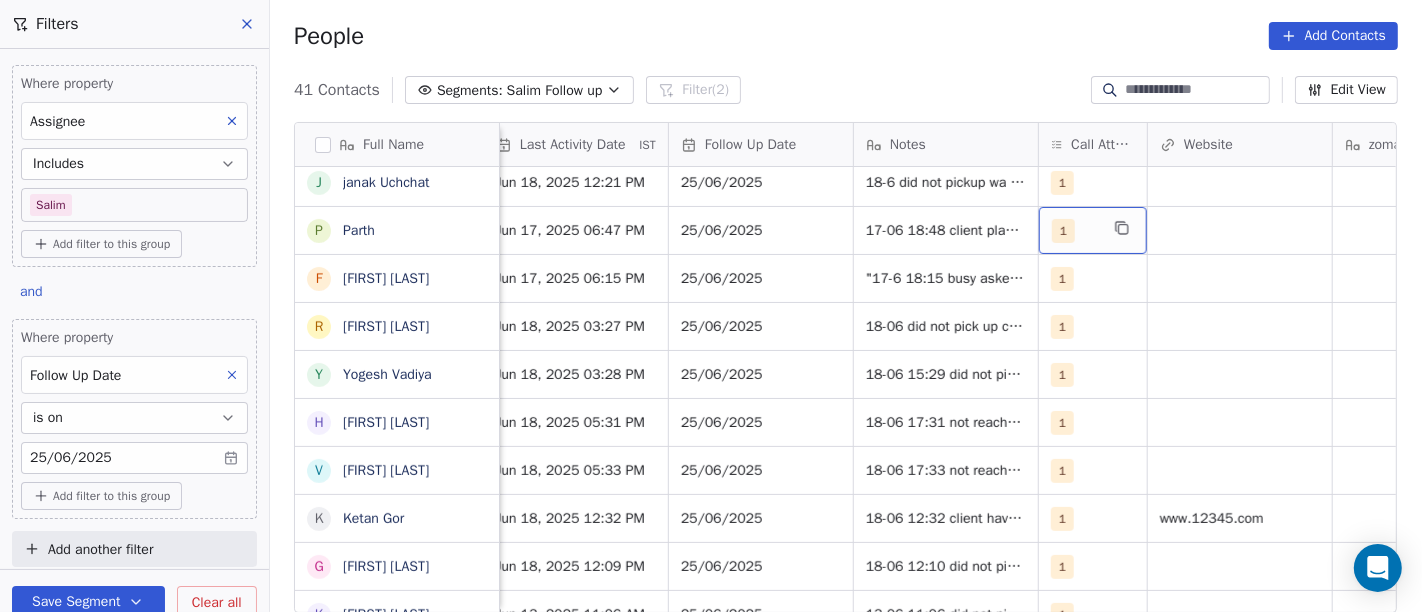 click on "1" at bounding box center (1063, 231) 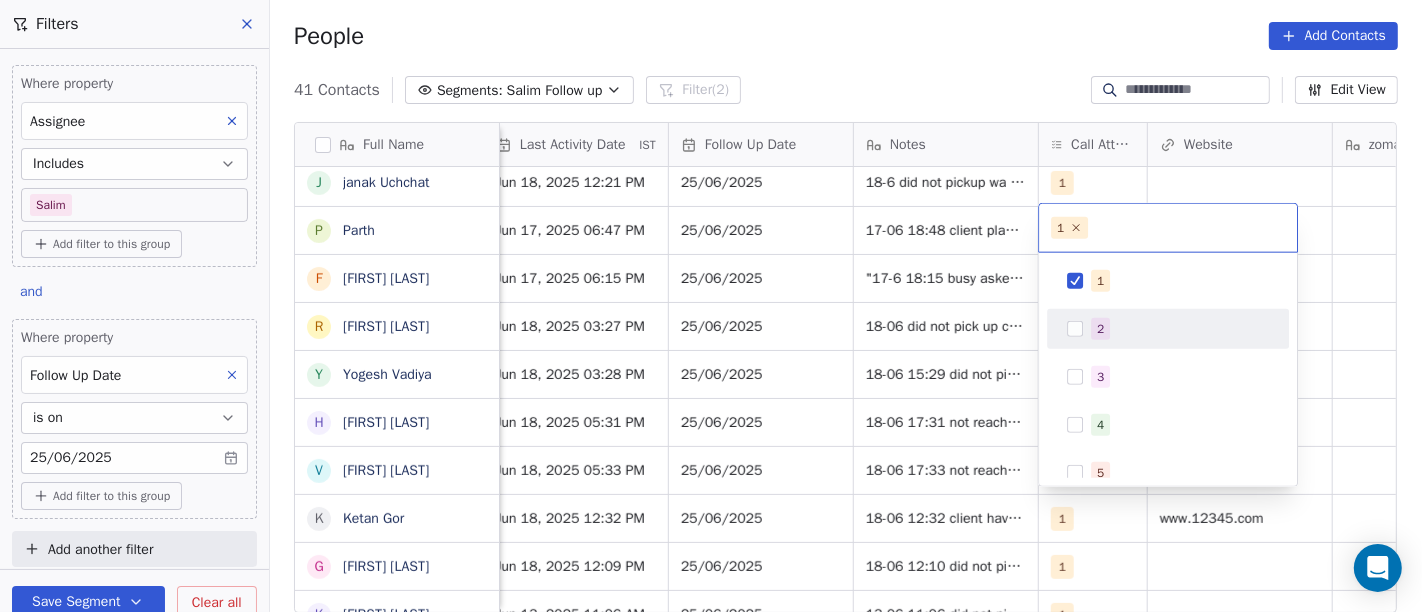 click on "2" at bounding box center (1100, 329) 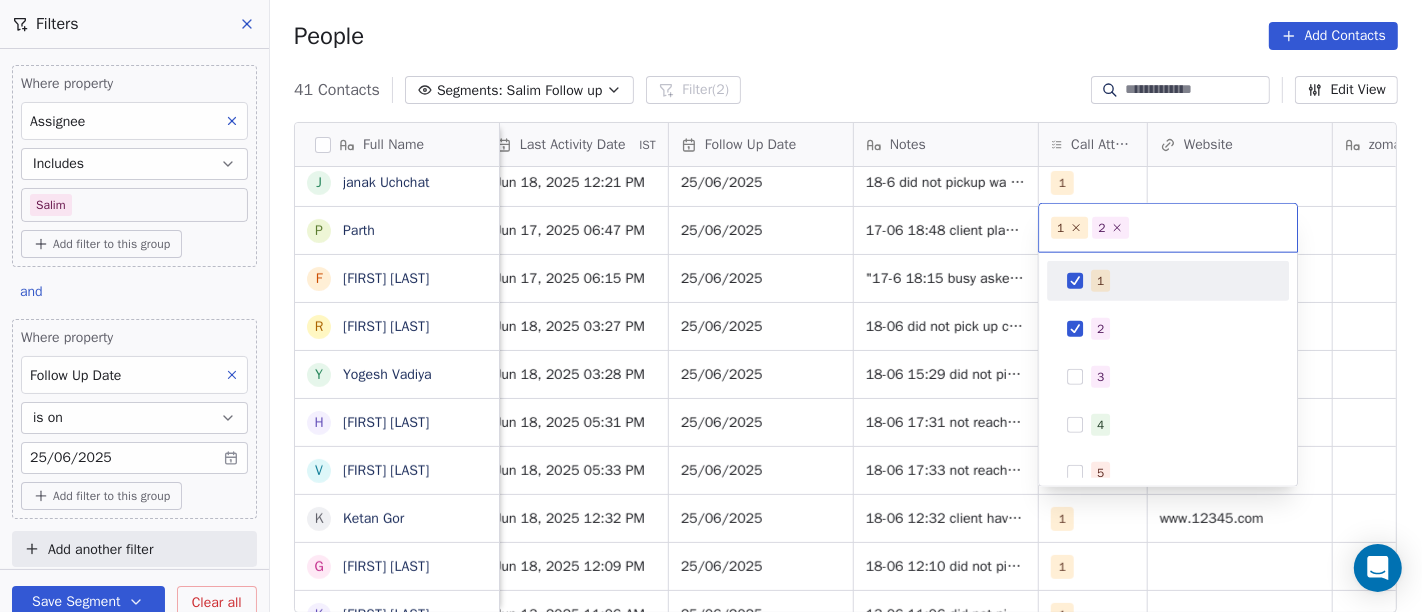 click on "1" at bounding box center [1168, 281] 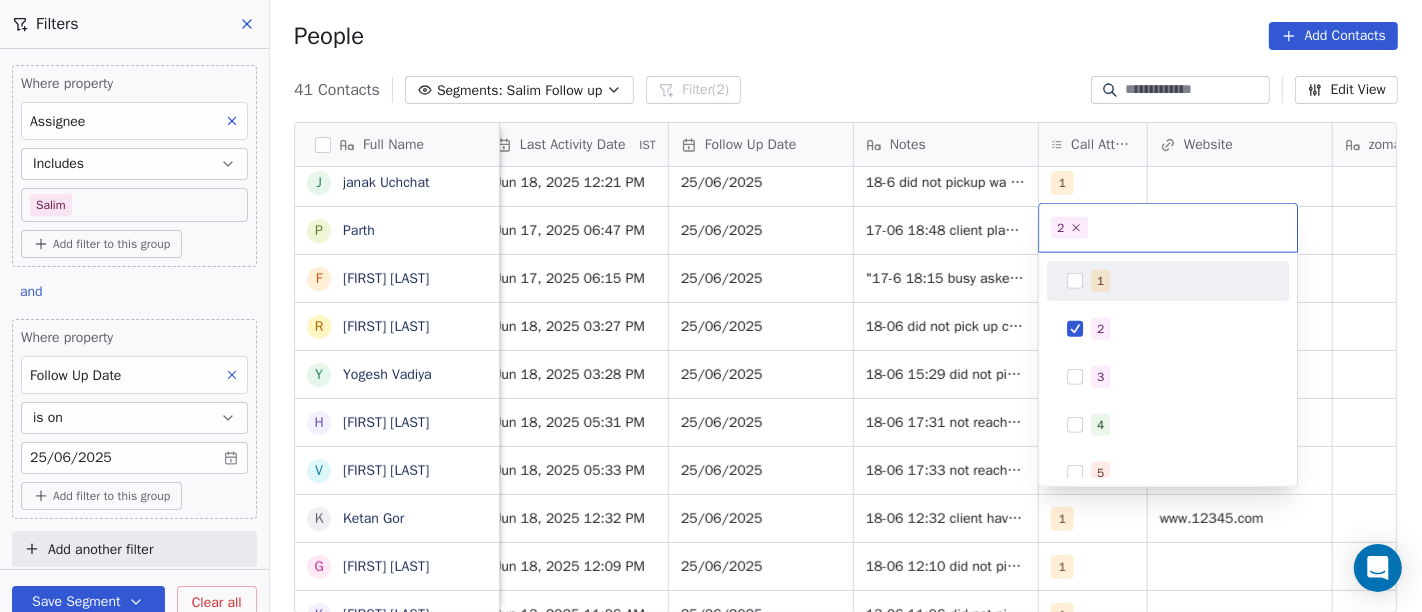 click on "On2Cook India Pvt. Ltd. Contacts People Marketing Workflows Campaigns Sales Pipelines Sequences Beta Tools Apps AI Agents Help & Support Filters Where property   Assignee   Includes Salim Add filter to this group and Where property   Follow Up Date   is on 25/06/2025 Add filter to this group Add another filter Save Segment Clear all People  Add Contacts 41 Contacts Segments: Salim Follow up Filter  (2) Edit View Tag Add to Sequence Full Name N Nazir Ahmad Shah S Satish Shende � 𝕊𝕙𝕖𝕝𝕝𝕪 ℕ𝕒𝕣𝕒𝕟𝕘 K Krishan Kumar R Ramesh Patel B Bhavin Patel u umashankar kukreti S Santosh Kumar Mishra N Noushad B Binaya kumar satapathy s subhash Nagpal j janak Uchchat P Parth F Faizan Bandi R Raj Chandani Y Yogesh Vadiya H Hari Kumar V Vishu Angel K Ketan Gor G G Sasikumar K Kiran Mahajan S Sanjay Khullar p p:+919434749794 V Vansh gopal patel K Kaleem Rehman S Saibal Mitra A Ashutosh Verma N Nilesh Shah A Anil Soni S Sushil Jain S Suddhanshu Jjaan P Pawan Kr Jaiswal D Dilip Patel I R p P J G" at bounding box center (711, 306) 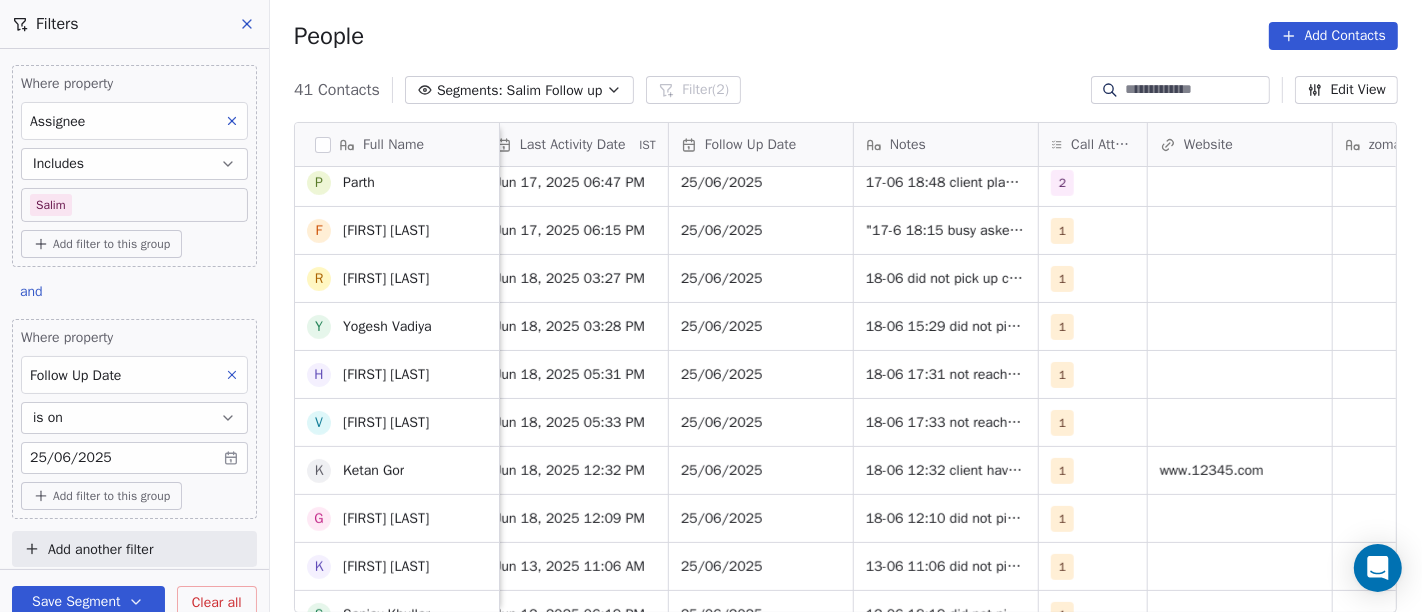 scroll, scrollTop: 517, scrollLeft: 0, axis: vertical 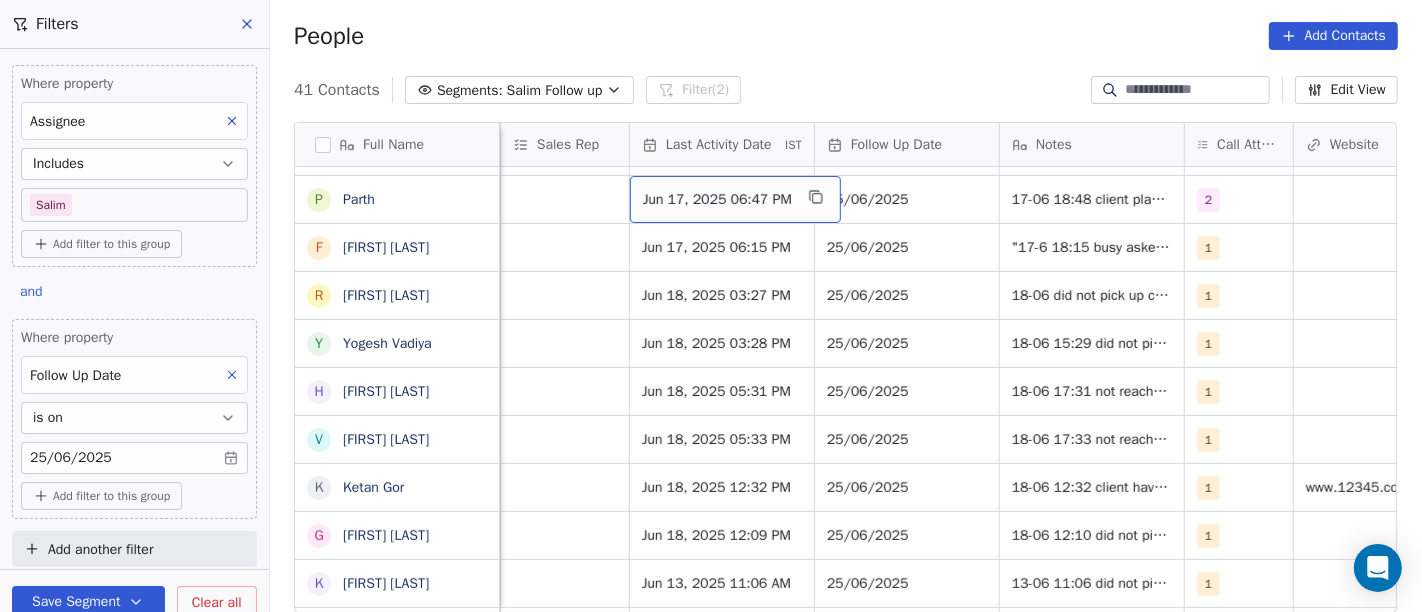click on "Jun 17, 2025 06:47 PM" at bounding box center (717, 200) 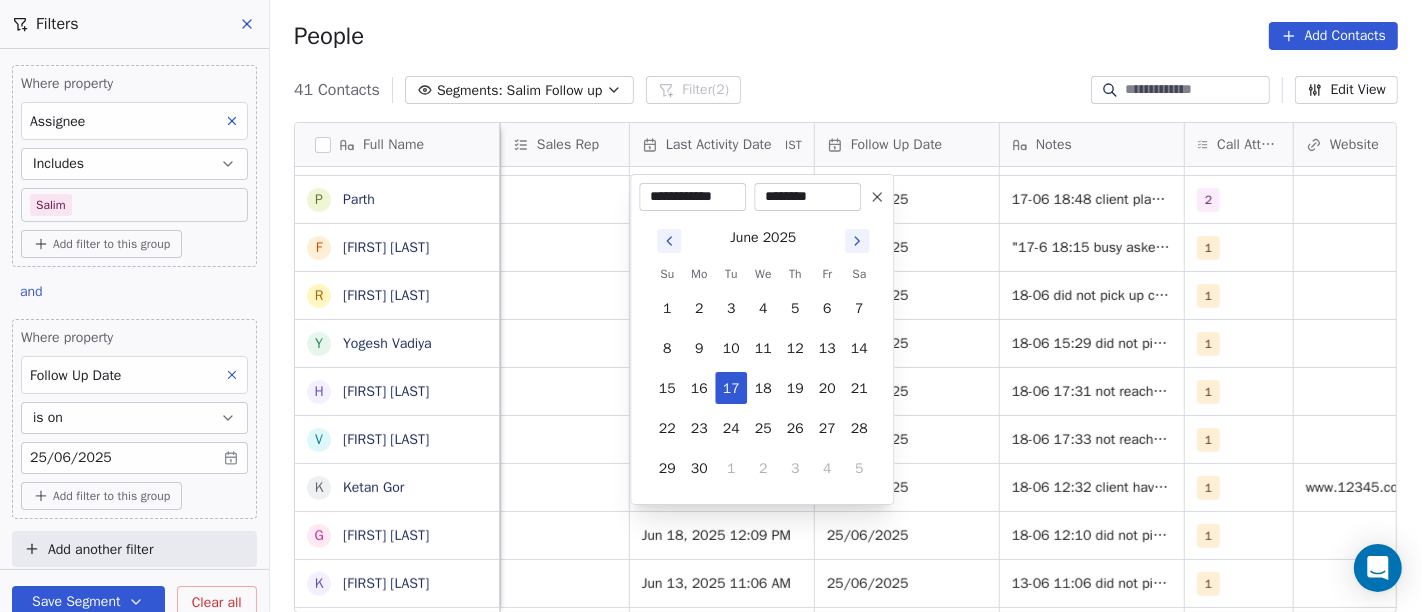 click 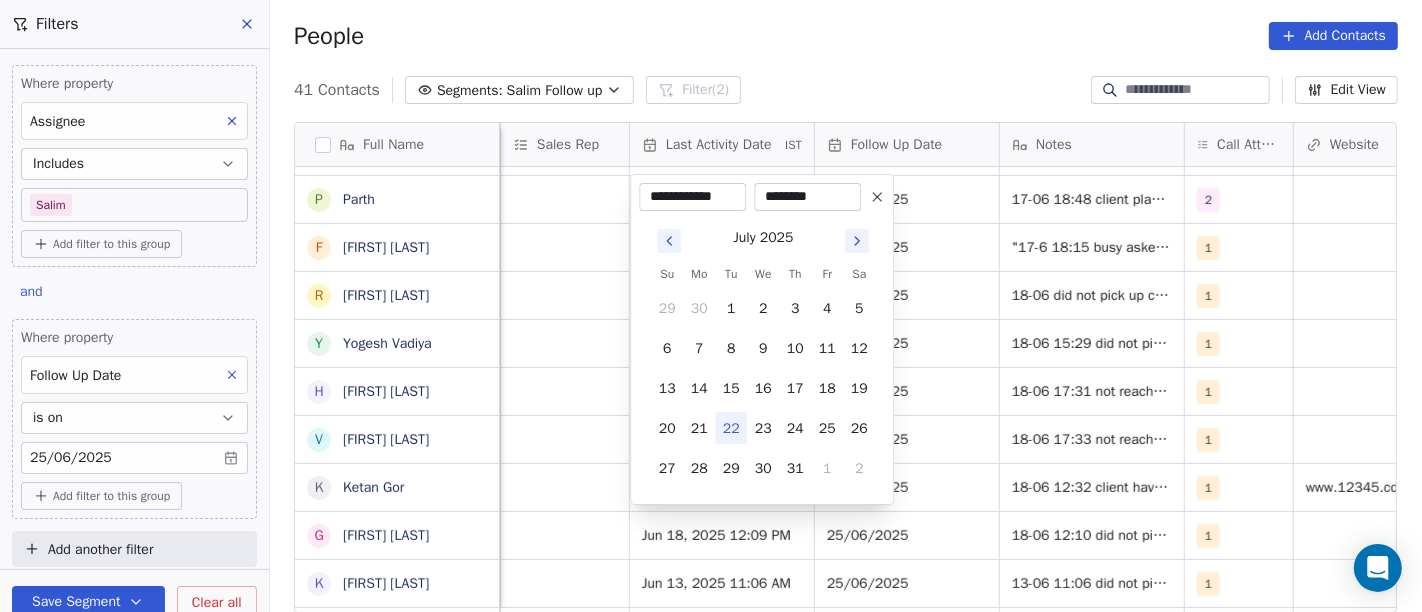 click on "22" at bounding box center (731, 428) 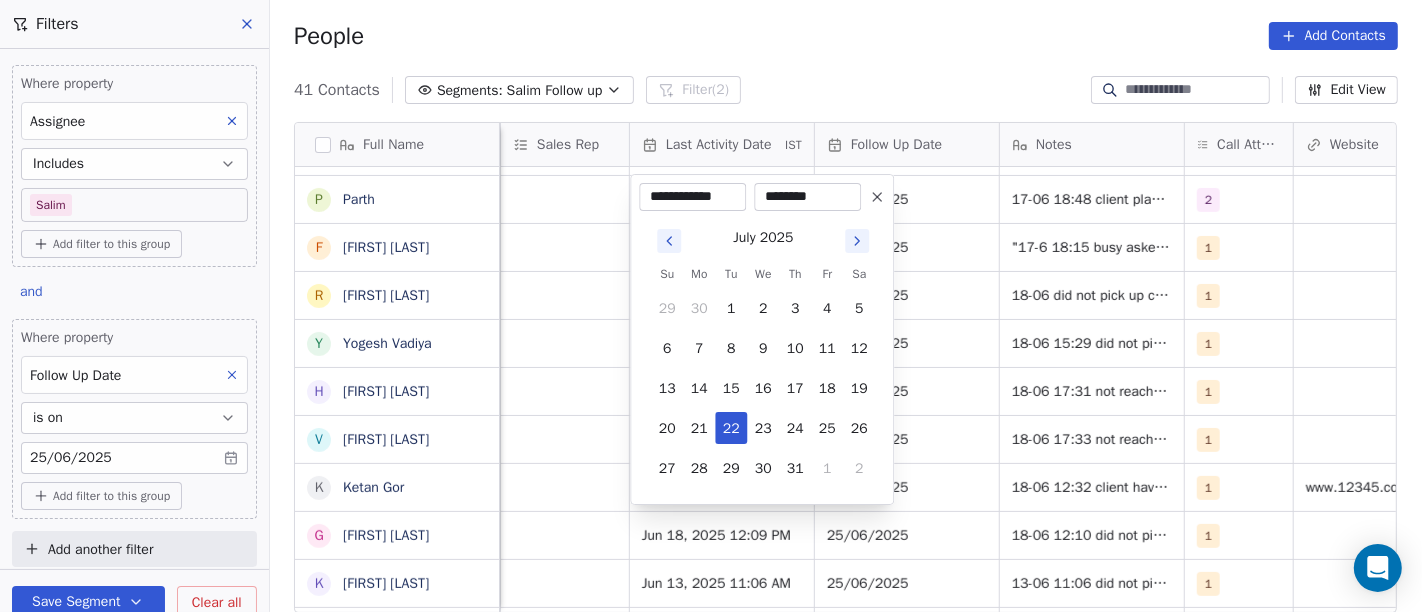 click on "On2Cook India Pvt. Ltd. Contacts People Marketing Workflows Campaigns Sales Pipelines Sequences Beta Tools Apps AI Agents Help & Support Filters Where property   Assignee   Includes Salim Add filter to this group and Where property   Follow Up Date   is on 25/06/2025 Add filter to this group Add another filter Save Segment Clear all People  Add Contacts 41 Contacts Segments: Salim Follow up Filter  (2) Edit View Tag Add to Sequence Full Name N Nazir Ahmad Shah S Satish Shende � 𝕊𝕙𝕖𝕝𝕝𝕪 ℕ𝕒𝕣𝕒𝕟𝕘 K Krishan Kumar R Ramesh Patel B Bhavin Patel u umashankar kukreti S Santosh Kumar Mishra N Noushad B Binaya kumar satapathy j janak Uchchat P Parth F Faizan Bandi R Raj Chandani Y Yogesh Vadiya H Hari Kumar V Vishu Angel K Ketan Gor G G Sasikumar K Kiran Mahajan S Sanjay Khullar p p:+919434749794 V Vansh gopal patel K Kaleem Rehman S Saibal Mitra A Ashutosh Verma N Nilesh Shah A Anil Soni S Sushil Jain S Suddhanshu Jjaan P Pawan Kr Jaiswal D Dilip Patel I R Roopender Singh Matharu p" at bounding box center [711, 306] 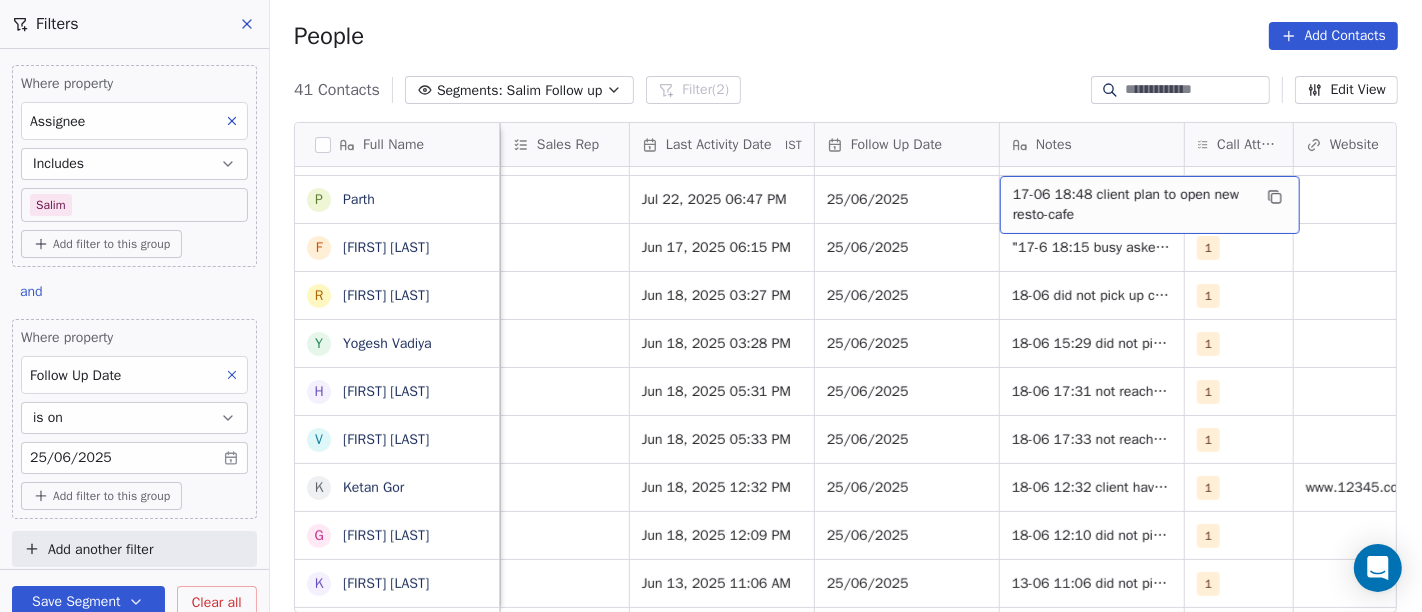 click on "[MONTH]-[DAY] [HOUR]:[MINUTE] client plan to open new resto-cafe" at bounding box center [1132, 205] 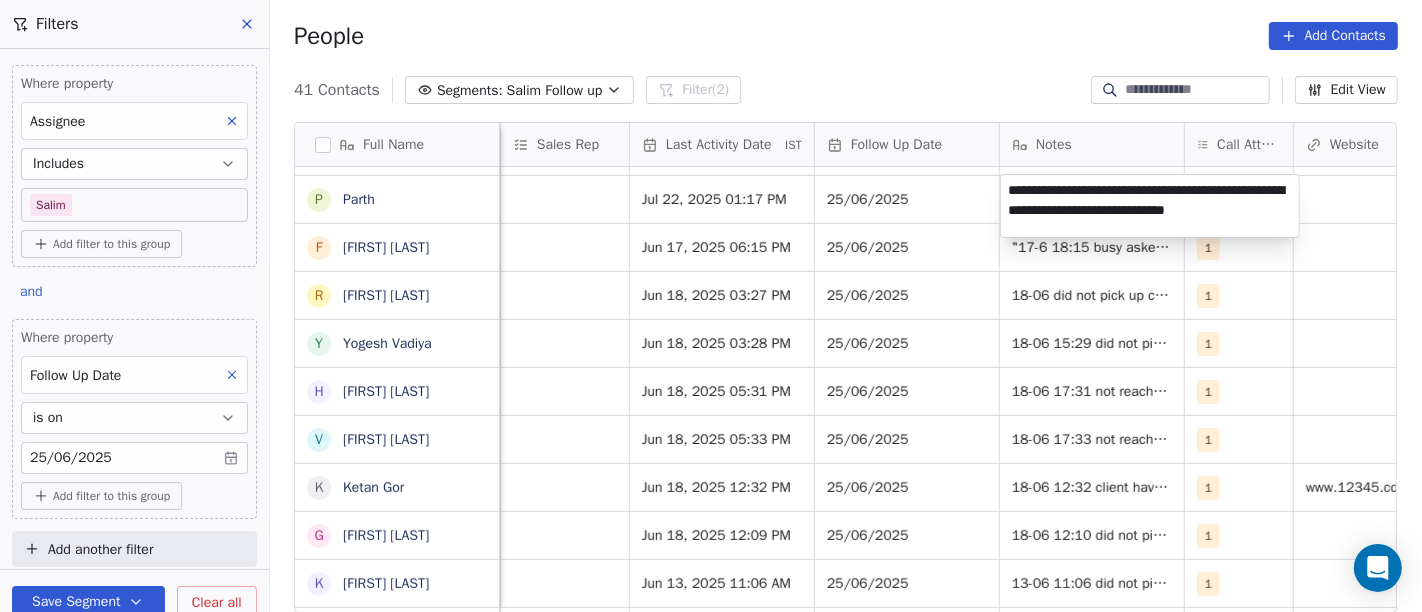 type on "**********" 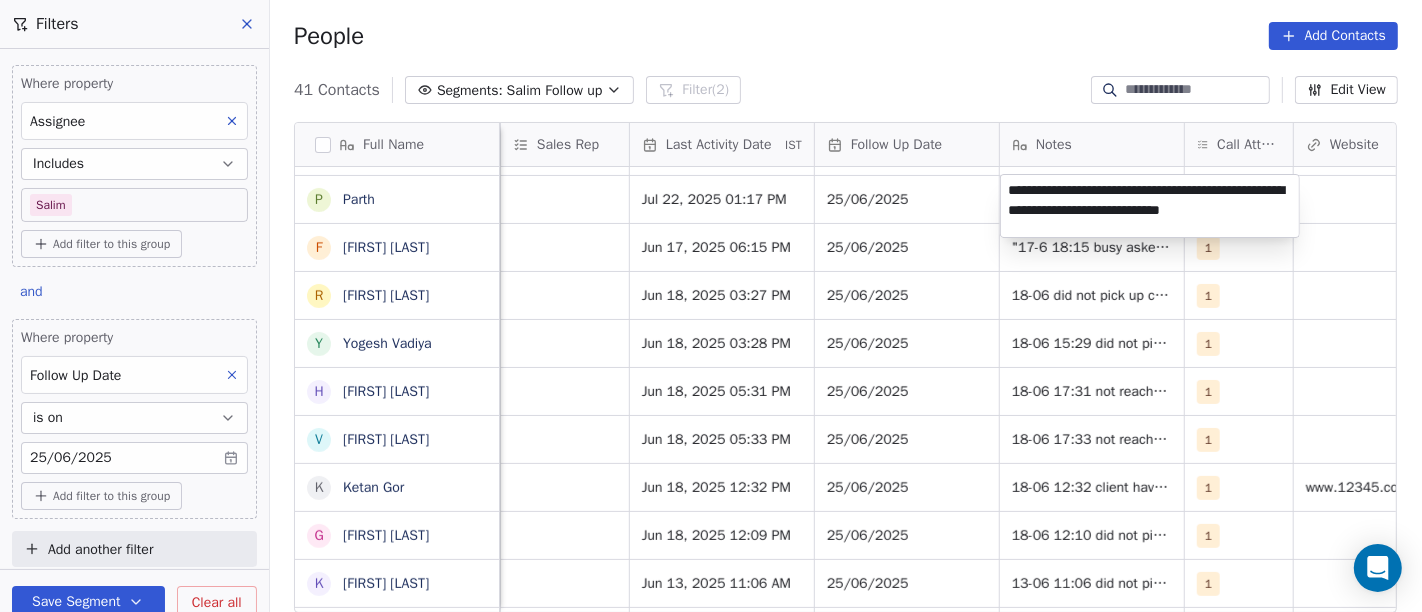 click on "On2Cook India Pvt. Ltd. Contacts People Marketing Workflows Campaigns Sales Pipelines Sequences Beta Tools Apps AI Agents Help & Support Filters Where property   Assignee   Includes Salim Add filter to this group and Where property   Follow Up Date   is on 25/06/2025 Add filter to this group Add another filter Save Segment Clear all People  Add Contacts 41 Contacts Segments: Salim Follow up Filter  (2) Edit View Tag Add to Sequence Full Name N Nazir Ahmad Shah S Satish Shende � 𝕊𝕙𝕖𝕝𝕝𝕪 ℕ𝕒𝕣𝕒𝕟𝕘 K Krishan Kumar R Ramesh Patel B Bhavin Patel u umashankar kukreti S Santosh Kumar Mishra N Noushad B Binaya kumar satapathy j janak Uchchat P Parth F Faizan Bandi R Raj Chandani Y Yogesh Vadiya H Hari Kumar V Vishu Angel K Ketan Gor G G Sasikumar K Kiran Mahajan S Sanjay Khullar p p:+919434749794 V Vansh gopal patel K Kaleem Rehman S Saibal Mitra A Ashutosh Verma N Nilesh Shah A Anil Soni S Sushil Jain S Suddhanshu Jjaan P Pawan Kr Jaiswal D Dilip Patel I R Roopender Singh Matharu p" at bounding box center [711, 306] 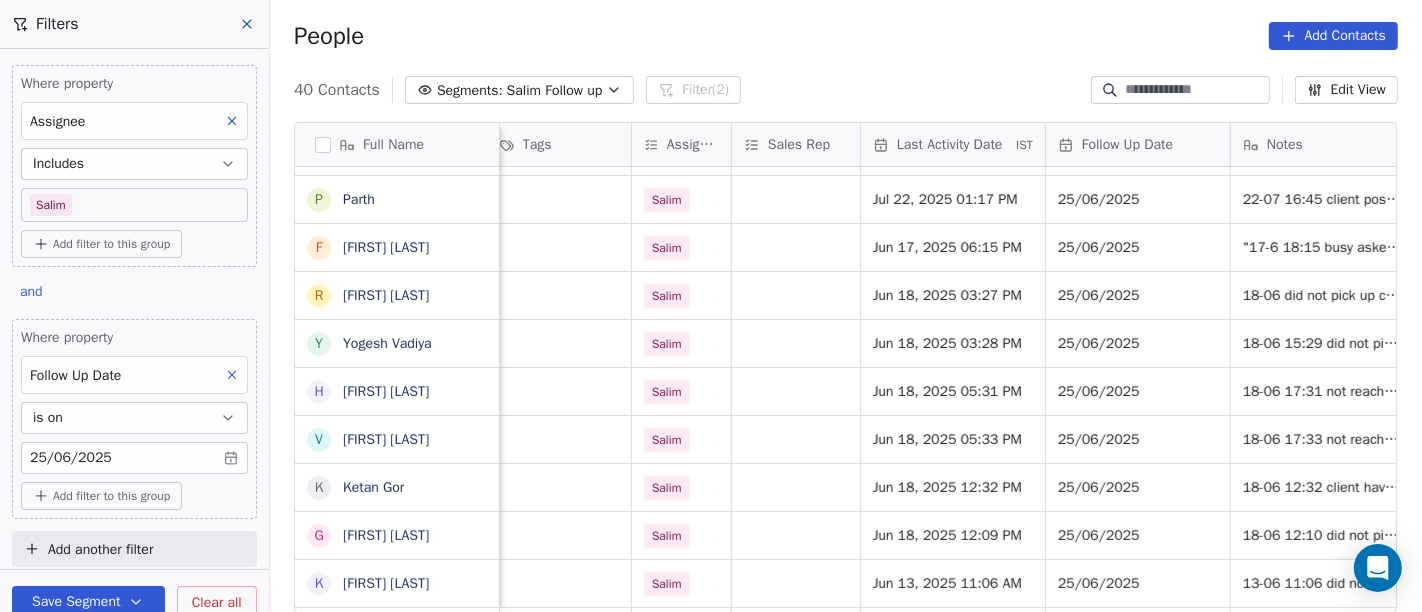 scroll, scrollTop: 0, scrollLeft: 988, axis: horizontal 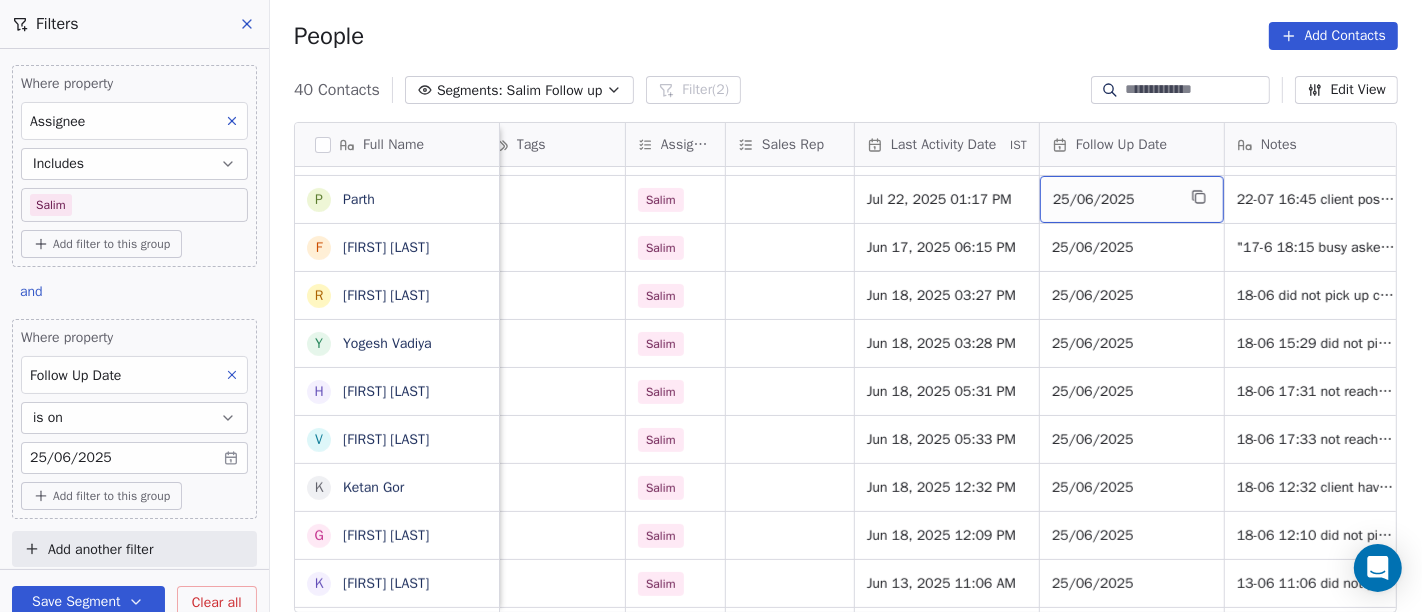 click on "[DD]/[MM]/[YYYY]" at bounding box center (1132, 199) 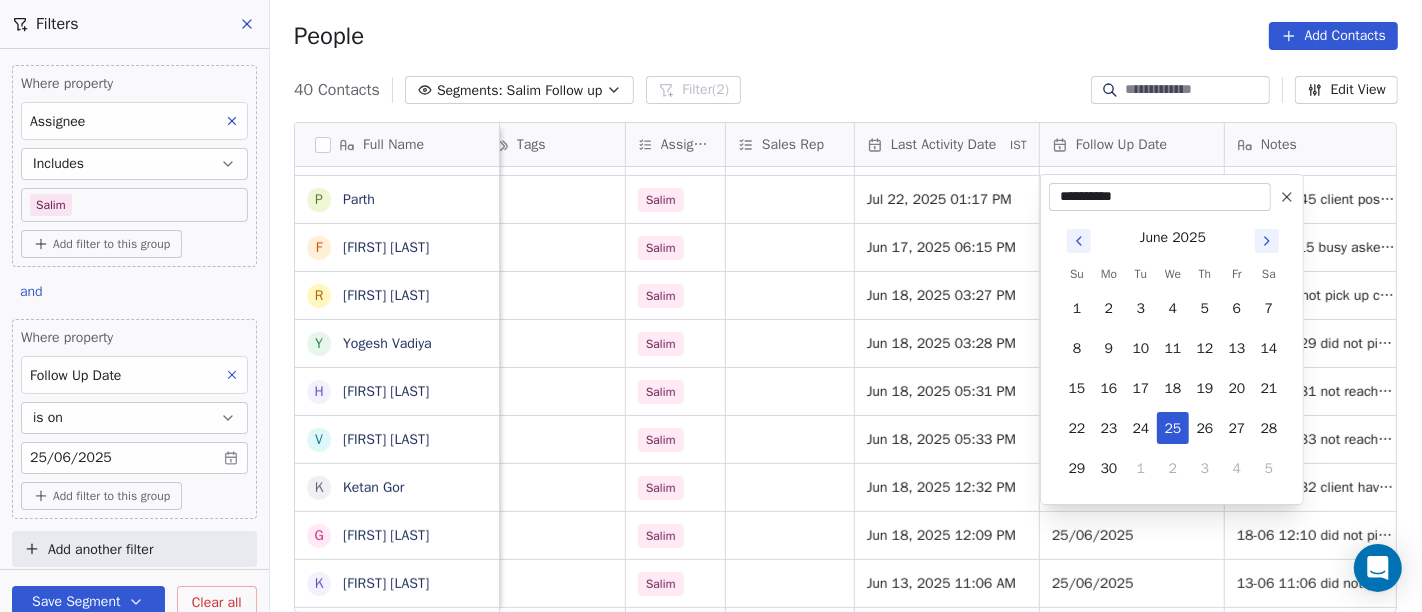 click at bounding box center (1267, 241) 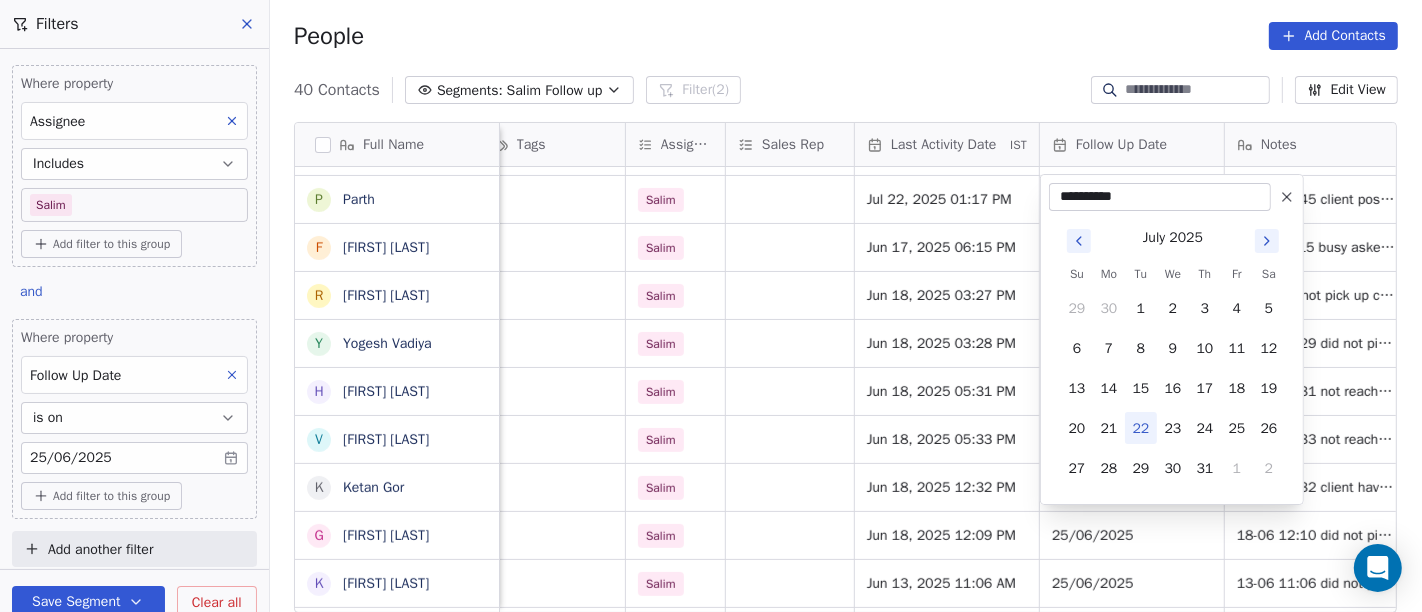 click at bounding box center [1267, 241] 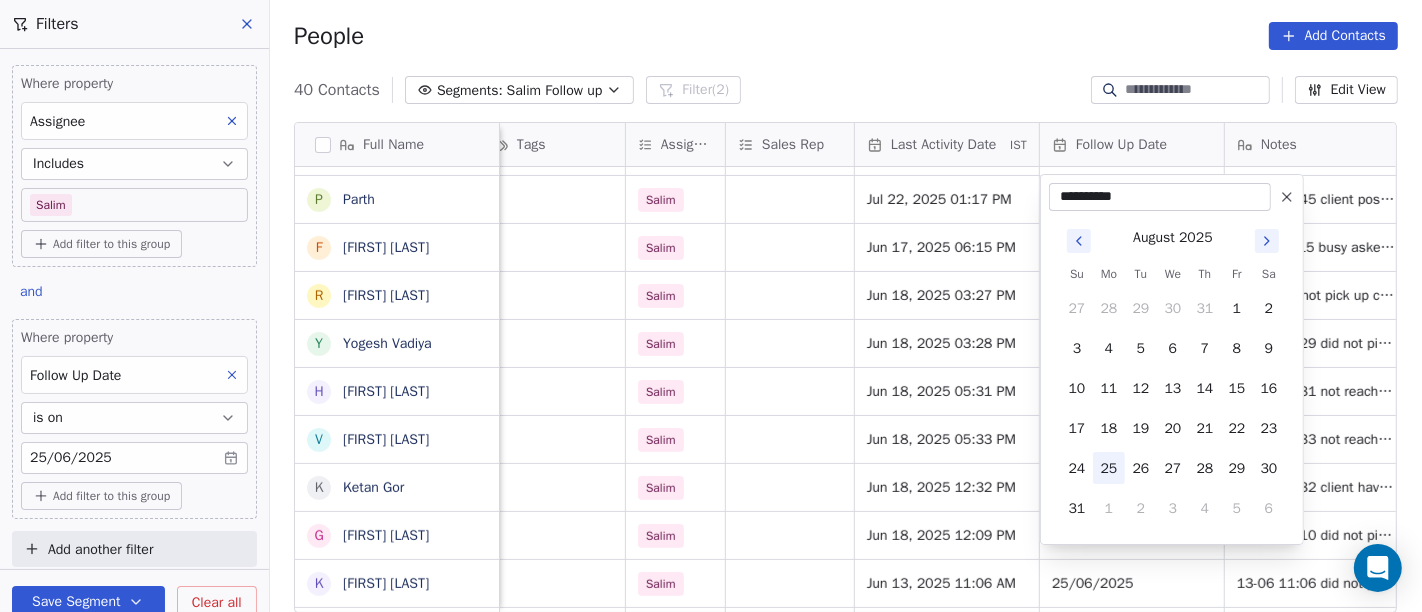 click on "25" at bounding box center [1109, 468] 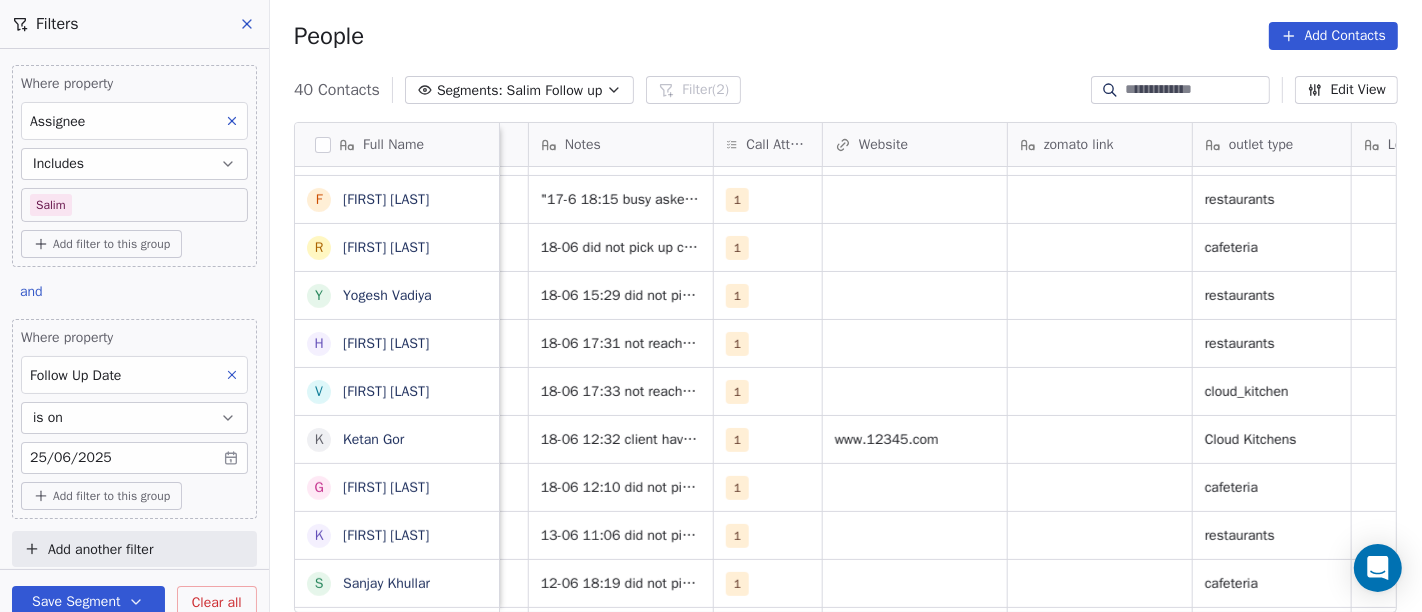 scroll, scrollTop: 0, scrollLeft: 1683, axis: horizontal 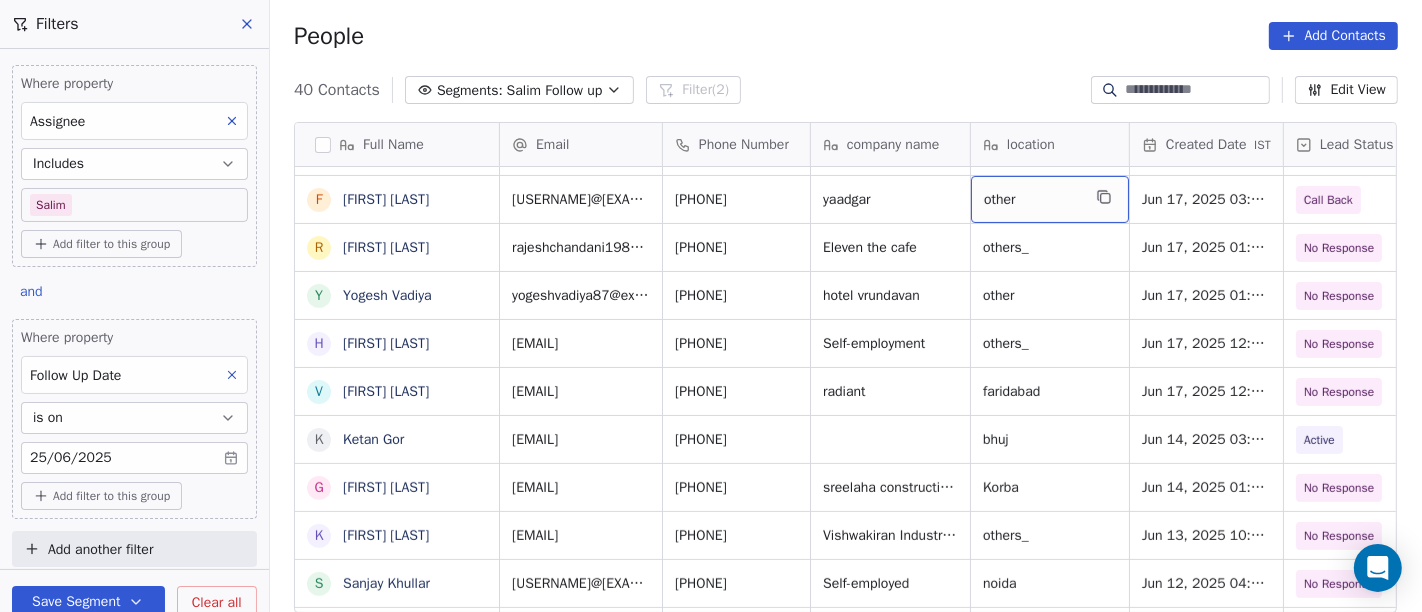 click on "other" at bounding box center [1032, 200] 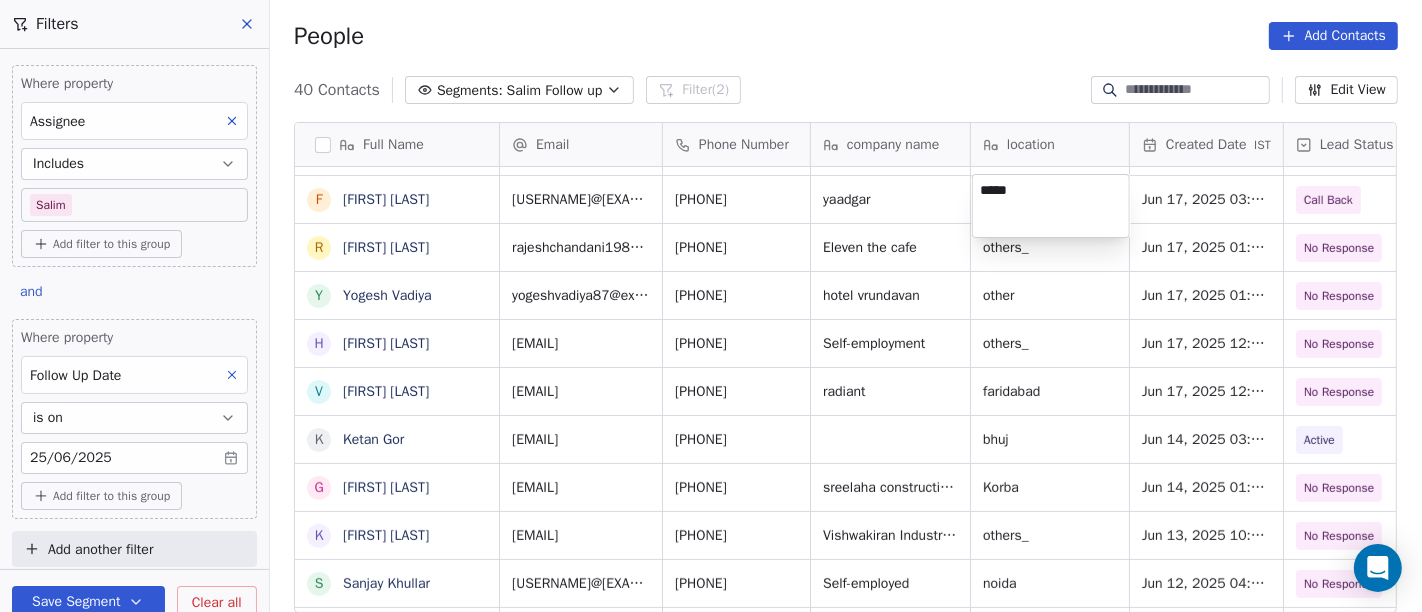 type on "*****" 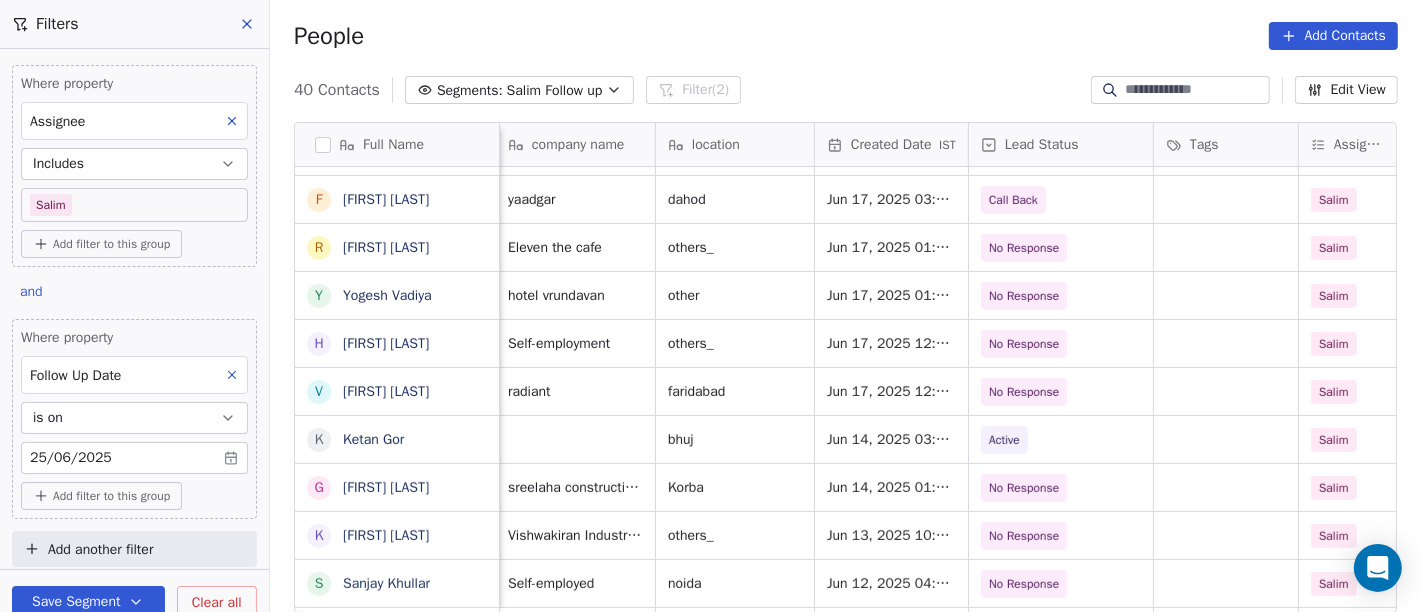 scroll, scrollTop: 0, scrollLeft: 317, axis: horizontal 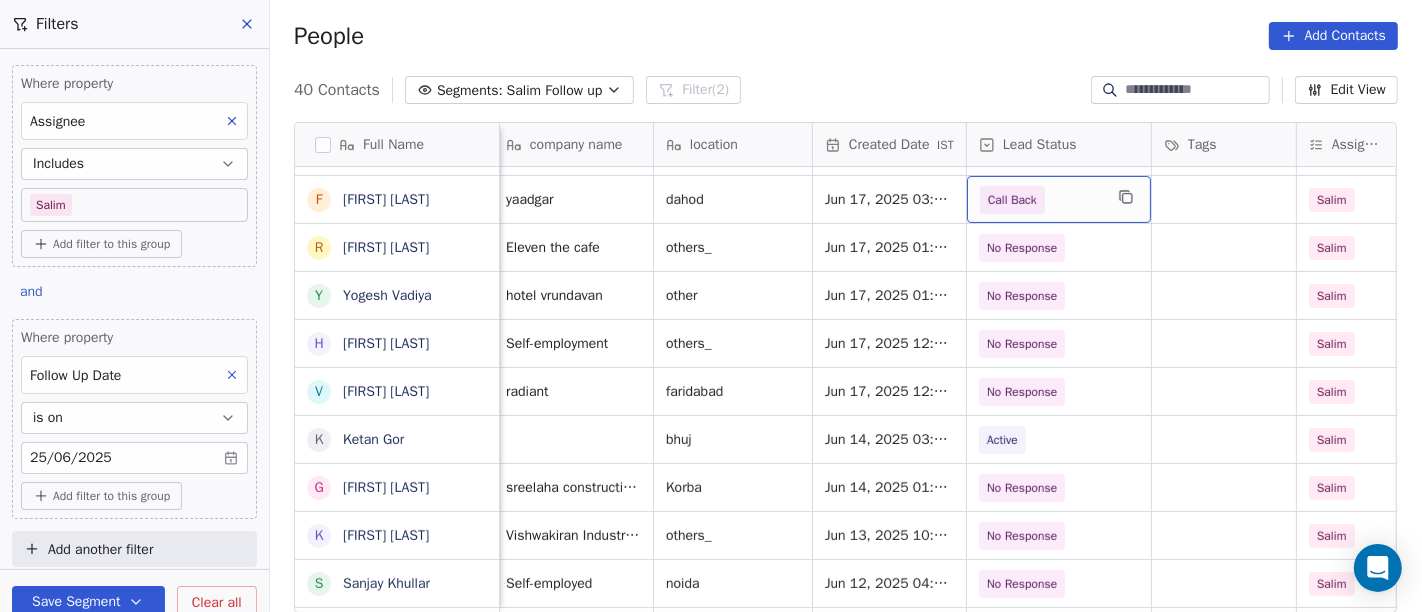 click on "Call Back" at bounding box center (1012, 200) 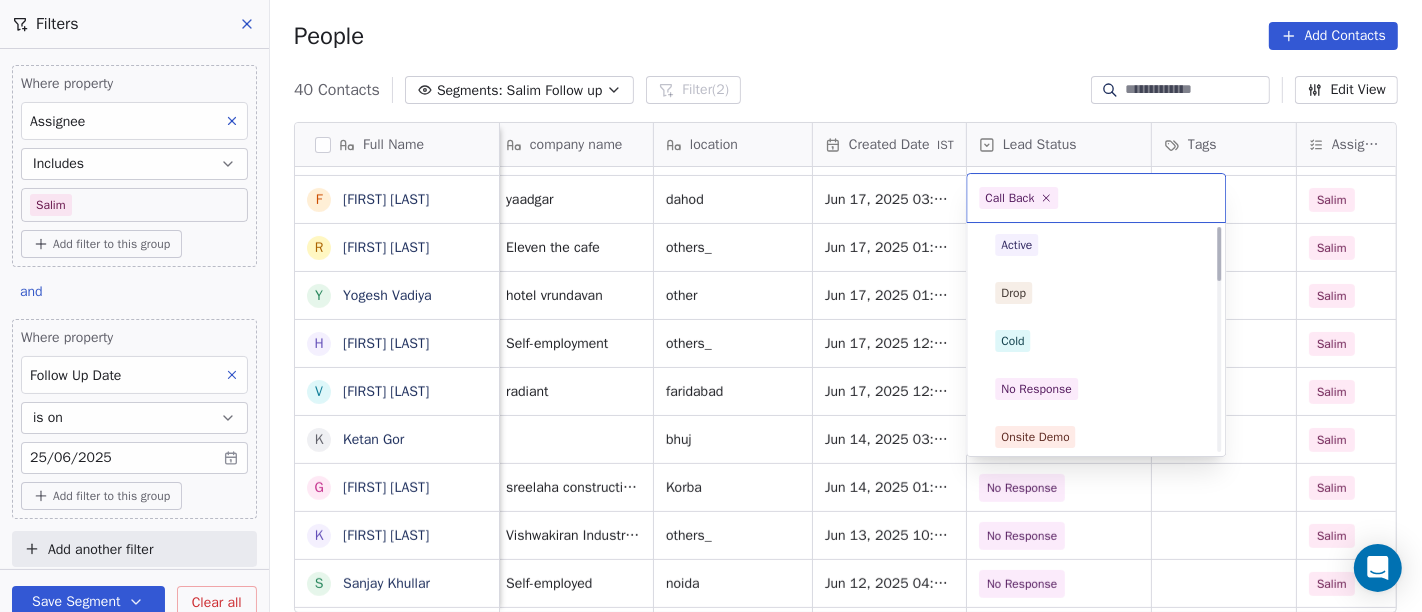 scroll, scrollTop: 0, scrollLeft: 0, axis: both 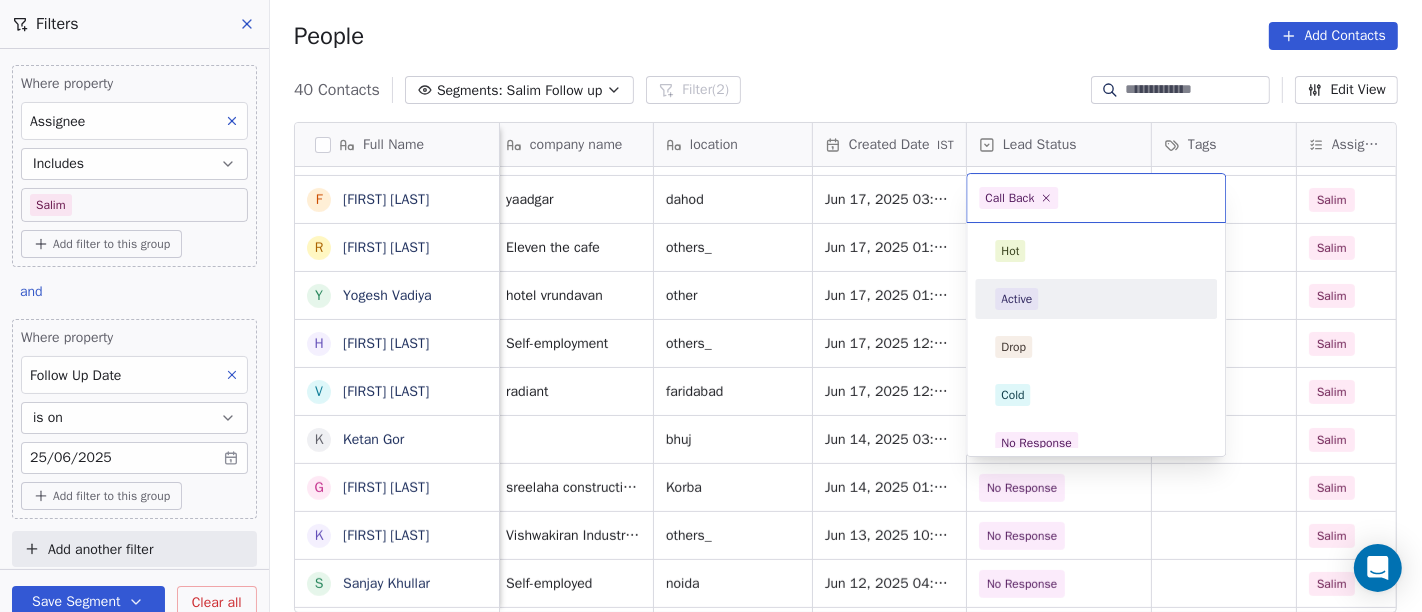 click on "Active" at bounding box center (1096, 299) 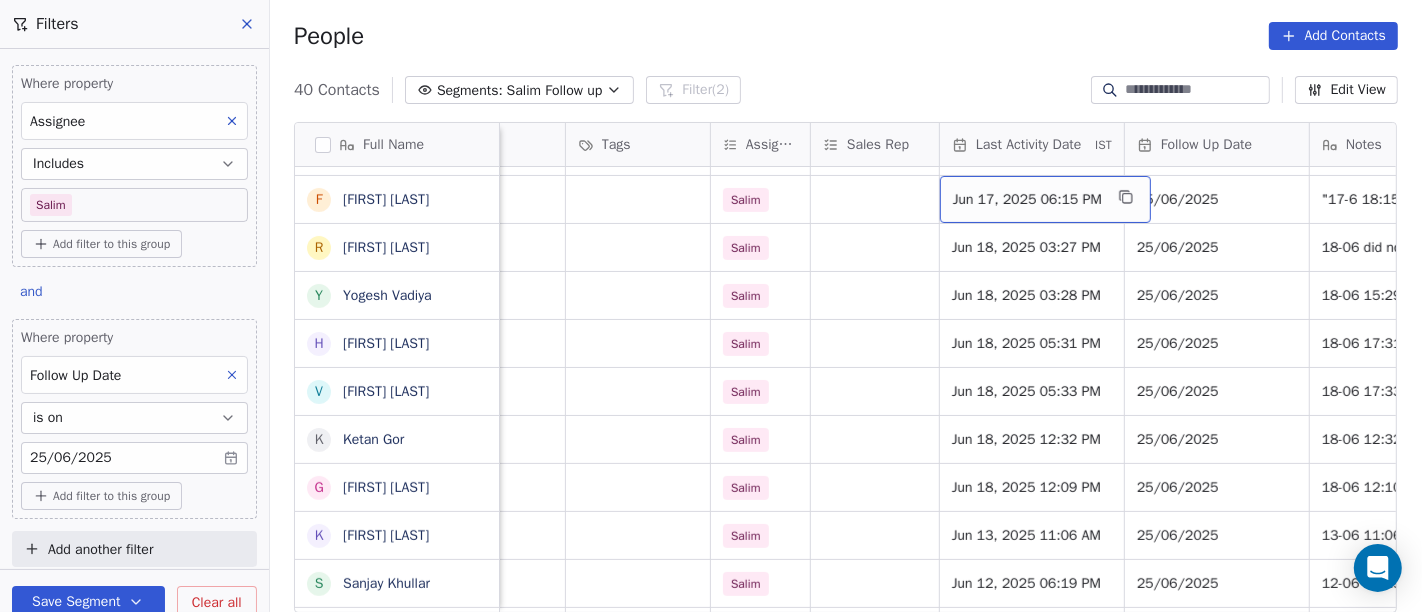 scroll, scrollTop: 0, scrollLeft: 904, axis: horizontal 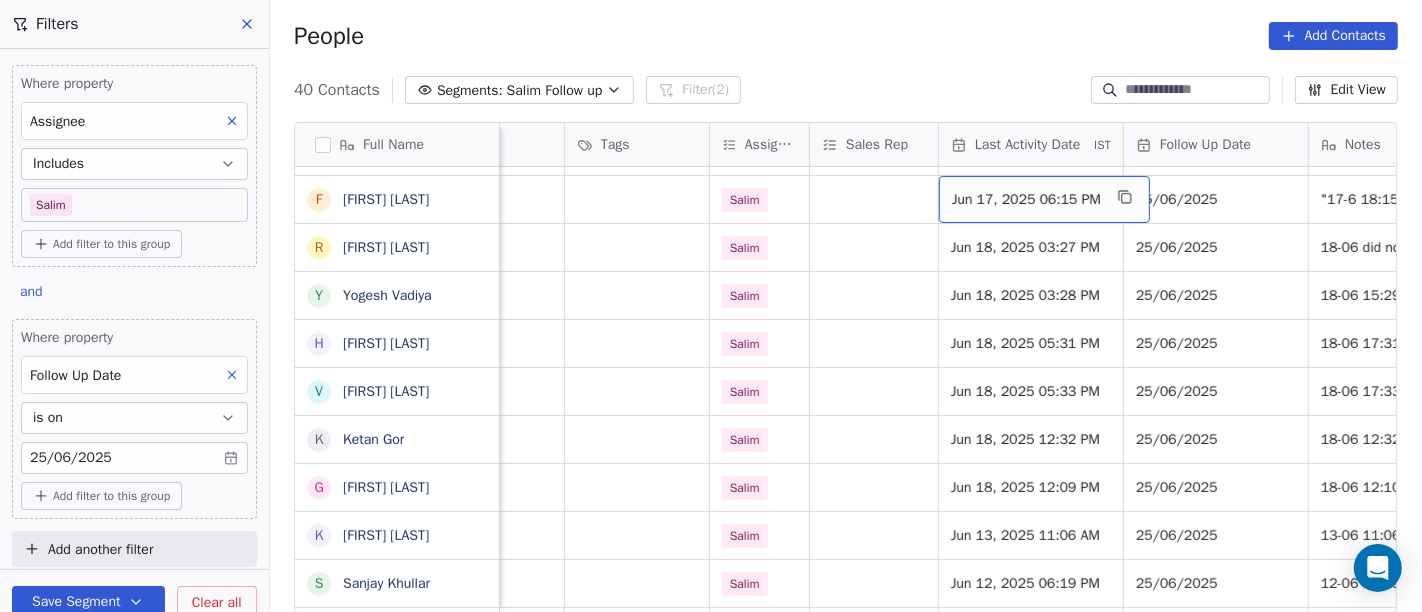 click on "Jun 17, 2025 06:15 PM" at bounding box center (1026, 200) 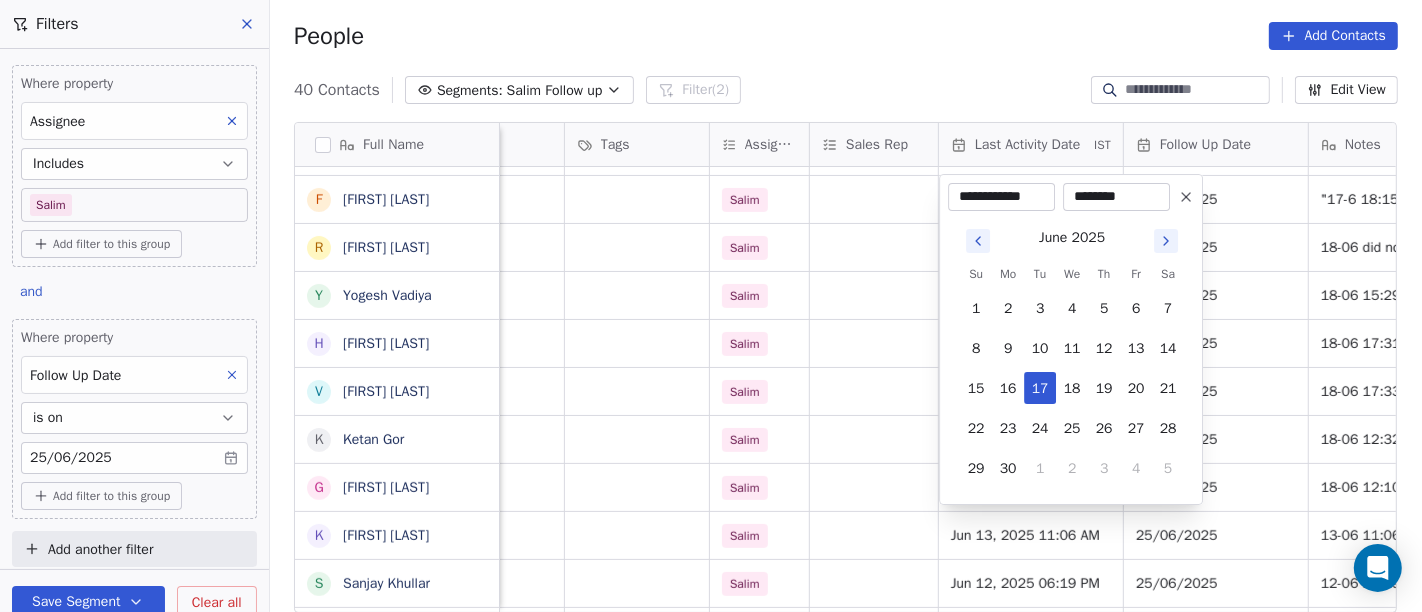 click 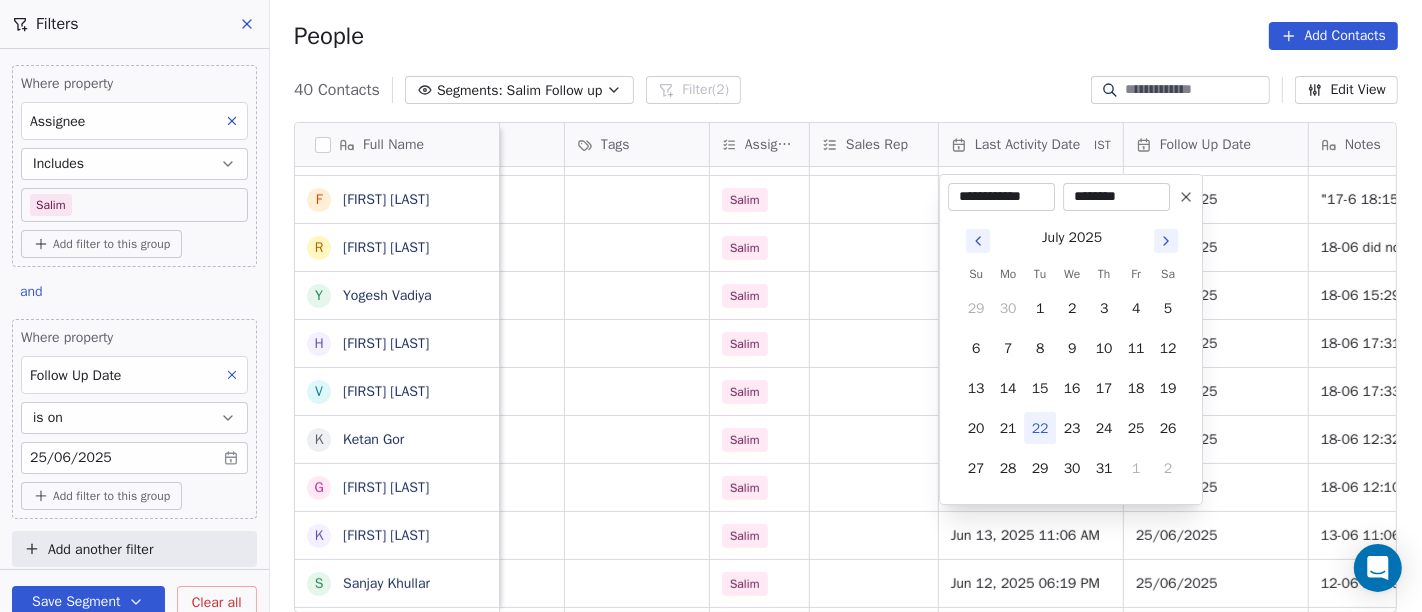 click on "22" at bounding box center (1040, 428) 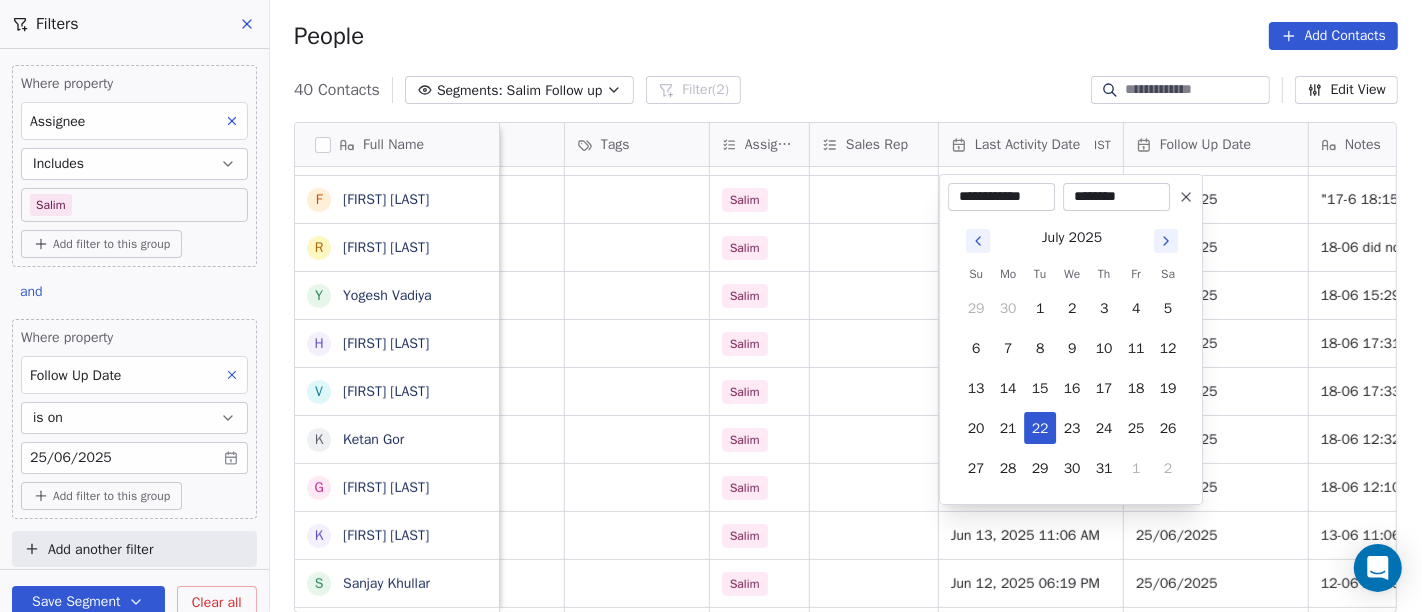 click on "On2Cook India Pvt. Ltd. Contacts People Marketing Workflows Campaigns Sales Pipelines Sequences Beta Tools Apps AI Agents Help & Support Filters Where property   Assignee   Includes Salim Add filter to this group and Where property   Follow Up Date   is on 25/06/2025 Add filter to this group Add another filter Save Segment Clear all People  Add Contacts 40 Contacts Segments: Salim Follow up Filter  (2) Edit View Tag Add to Sequence Full Name N Nazir Ahmad Shah S Satish Shende � 𝕊𝕙𝕖𝕝𝕝𝕪 ℕ𝕒𝕣𝕒𝕟𝕘 K Krishan Kumar R Ramesh Patel B Bhavin Patel u umashankar kukreti S Santosh Kumar Mishra N Noushad B Binaya kumar satapathy j janak Uchchat F Faizan Bandi R Raj Chandani Y Yogesh Vadiya H Hari Kumar V Vishu Angel K Ketan Gor G G Sasikumar K Kiran Mahajan S Sanjay Khullar p p:+919434749794 V Vansh gopal patel K Kaleem Rehman S Saibal Mitra A Ashutosh Verma N Nilesh Shah A Anil Soni S Sushil Jain S Suddhanshu Jjaan P Pawan Kr Jaiswal D Dilip Patel I Indra Kr Rasaily GautamGotra R p P" at bounding box center (711, 306) 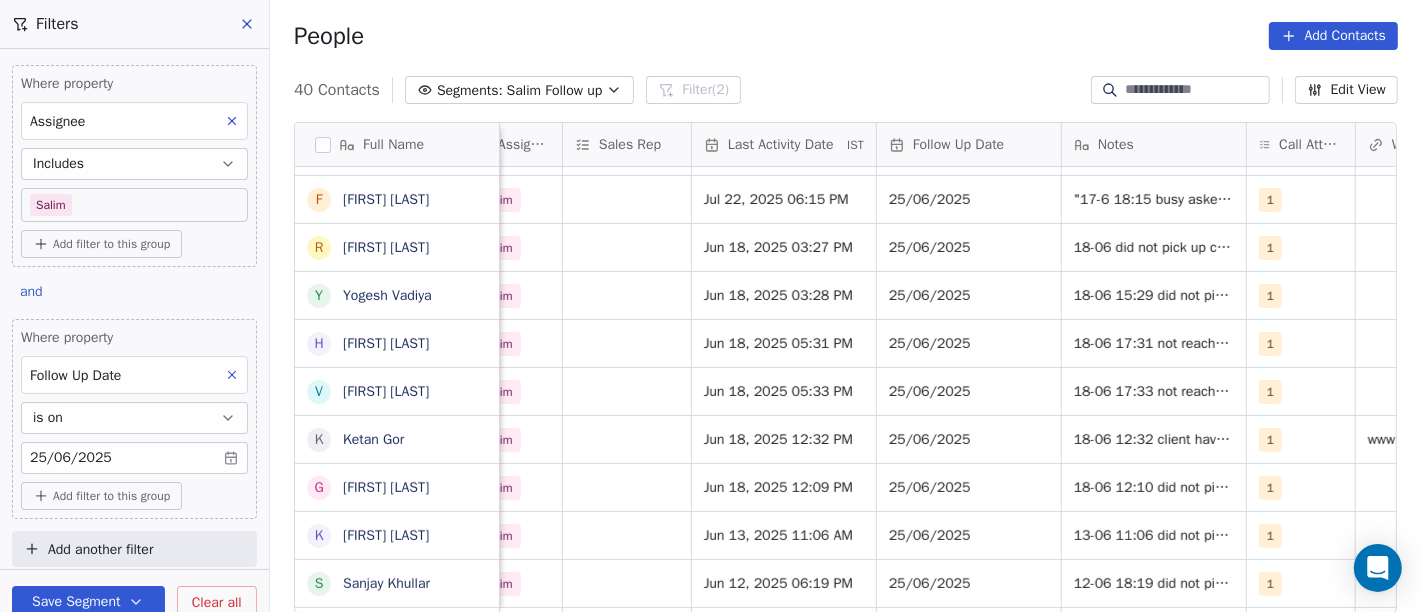 scroll, scrollTop: 0, scrollLeft: 1164, axis: horizontal 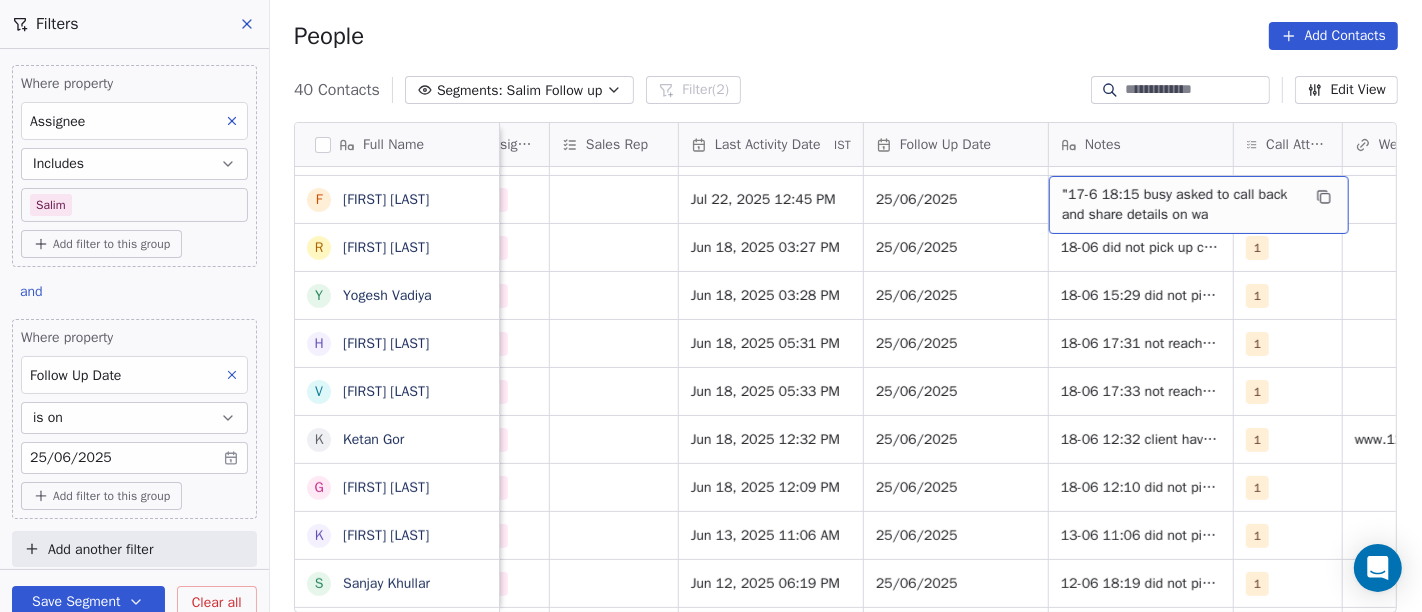 click on ""17-6 18:15 busy asked to call back and share details on wa" at bounding box center (1181, 205) 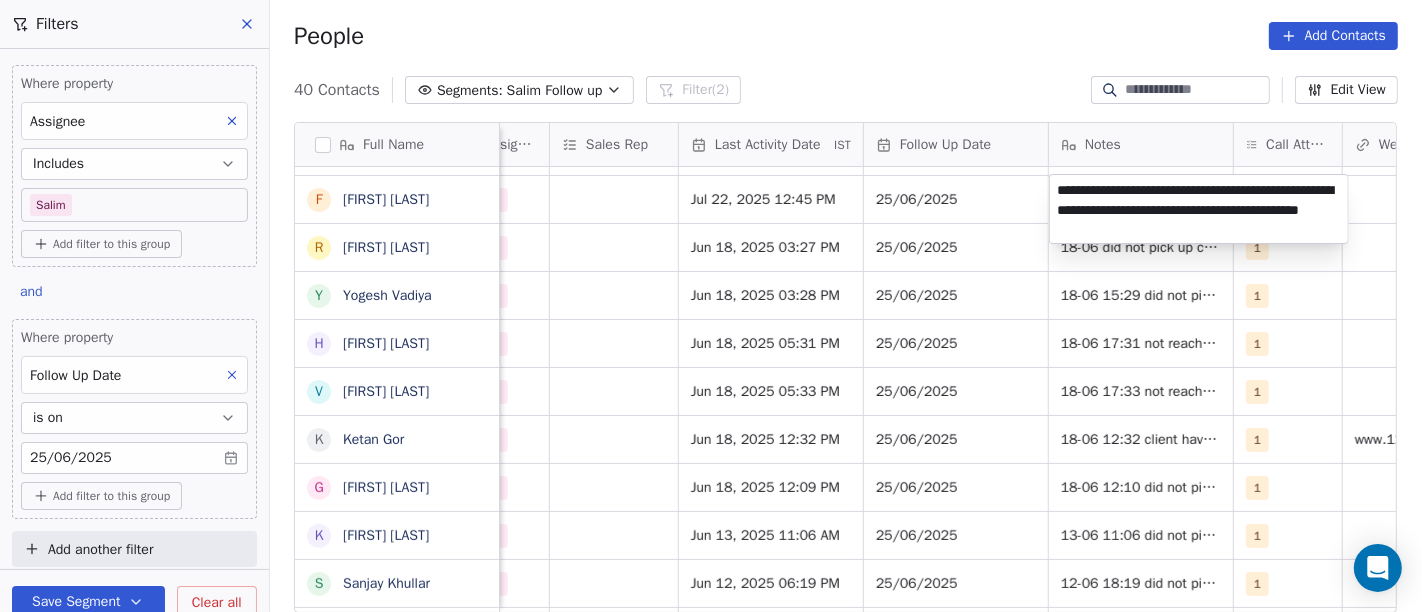 type on "**********" 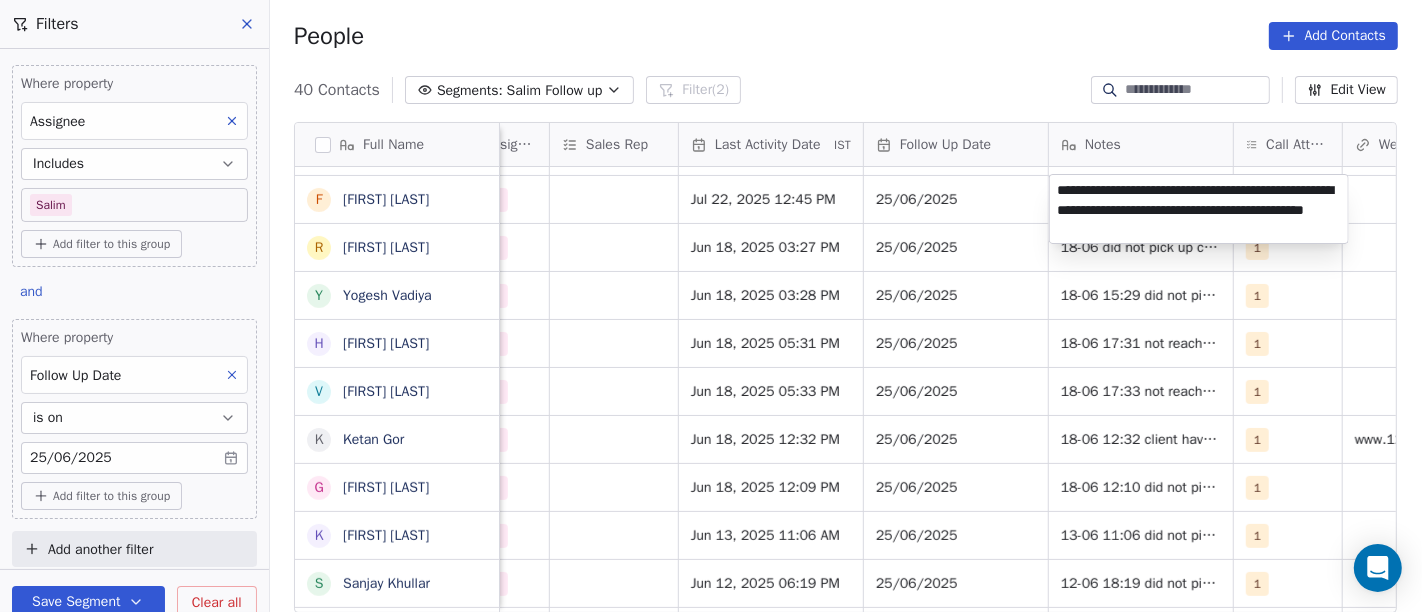 click on "On2Cook India Pvt. Ltd. Contacts People Marketing Workflows Campaigns Sales Pipelines Sequences Beta Tools Apps AI Agents Help & Support Filters Where property   Assignee   Includes Salim Add filter to this group and Where property   Follow Up Date   is on 25/06/2025 Add filter to this group Add another filter Save Segment Clear all People  Add Contacts 40 Contacts Segments: Salim Follow up Filter  (2) Edit View Tag Add to Sequence Full Name N Nazir Ahmad Shah S Satish Shende � 𝕊𝕙𝕖𝕝𝕝𝕪 ℕ𝕒𝕣𝕒𝕟𝕘 K Krishan Kumar R Ramesh Patel B Bhavin Patel u umashankar kukreti S Santosh Kumar Mishra N Noushad B Binaya kumar satapathy j janak Uchchat F Faizan Bandi R Raj Chandani Y Yogesh Vadiya H Hari Kumar V Vishu Angel K Ketan Gor G G Sasikumar K Kiran Mahajan S Sanjay Khullar p p:+919434749794 V Vansh gopal patel K Kaleem Rehman S Saibal Mitra A Ashutosh Verma N Nilesh Shah A Anil Soni S Sushil Jain S Suddhanshu Jjaan P Pawan Kr Jaiswal D Dilip Patel I Indra Kr Rasaily GautamGotra R p P" at bounding box center (711, 306) 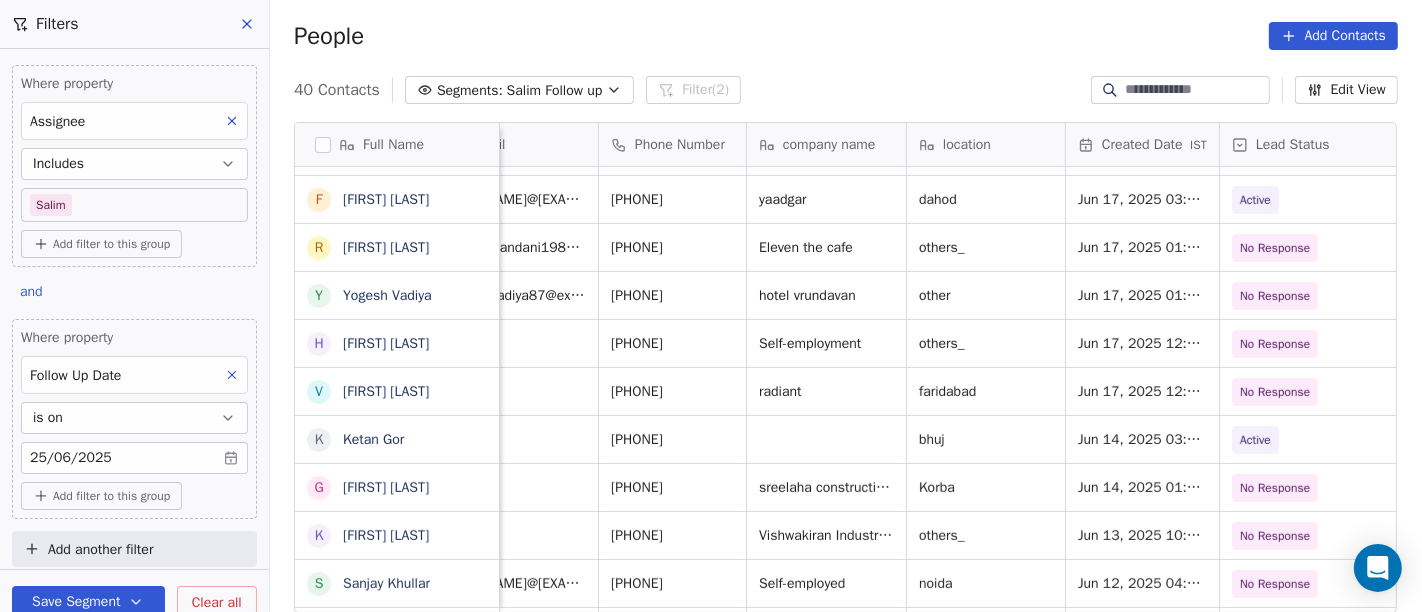 scroll, scrollTop: 0, scrollLeft: 61, axis: horizontal 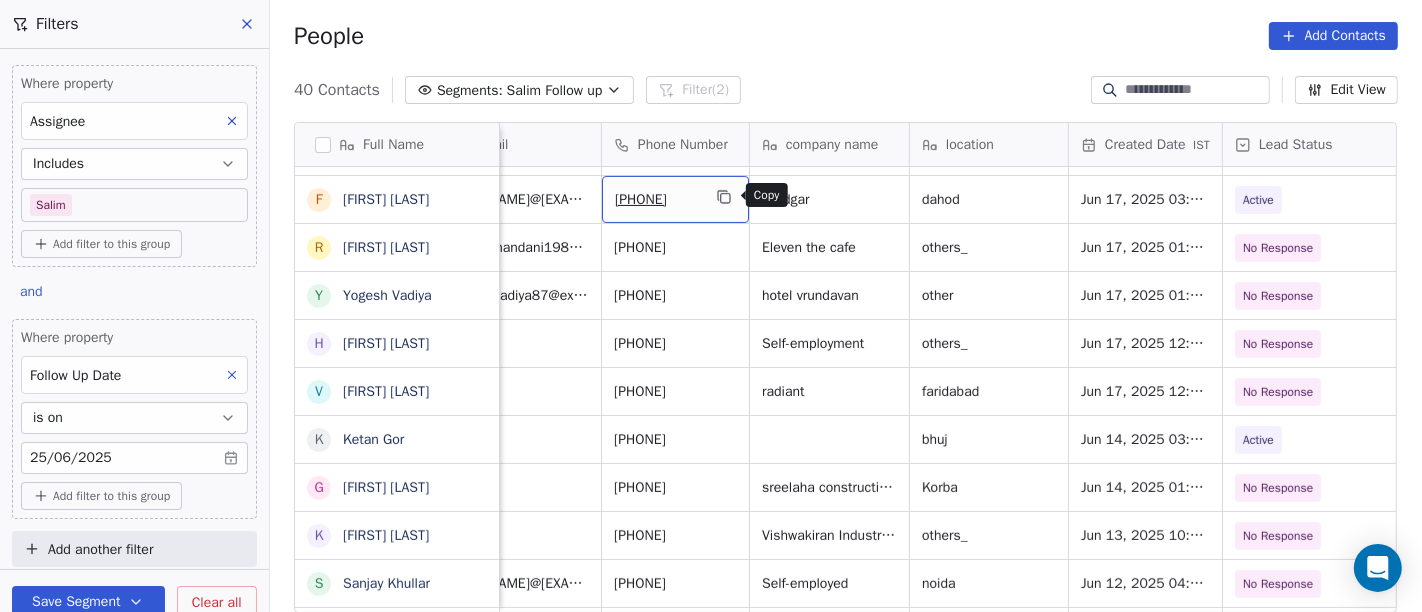 click 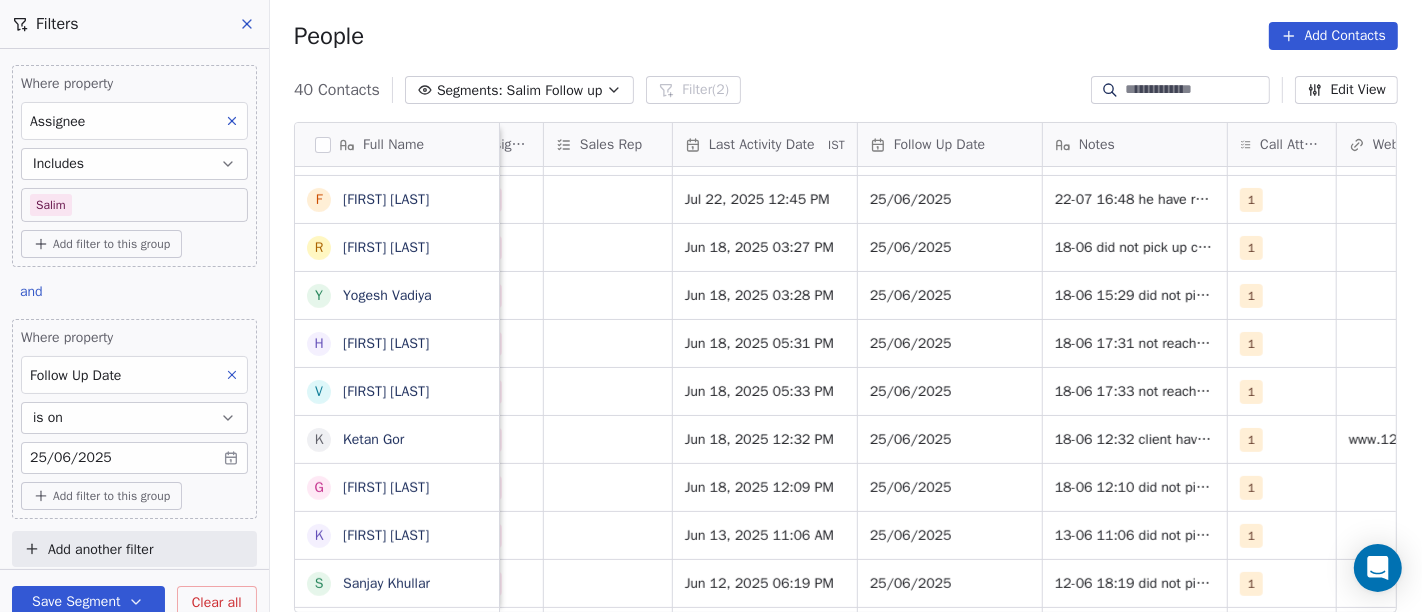 scroll, scrollTop: 0, scrollLeft: 1194, axis: horizontal 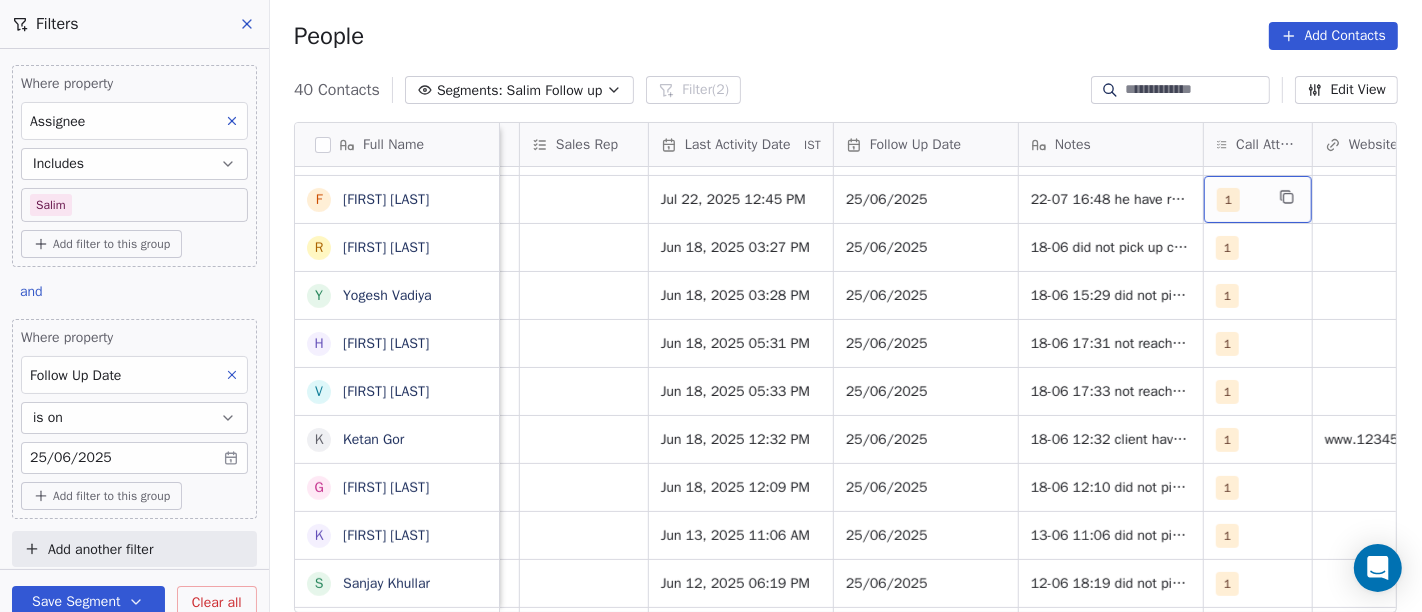 click on "1" at bounding box center (1228, 200) 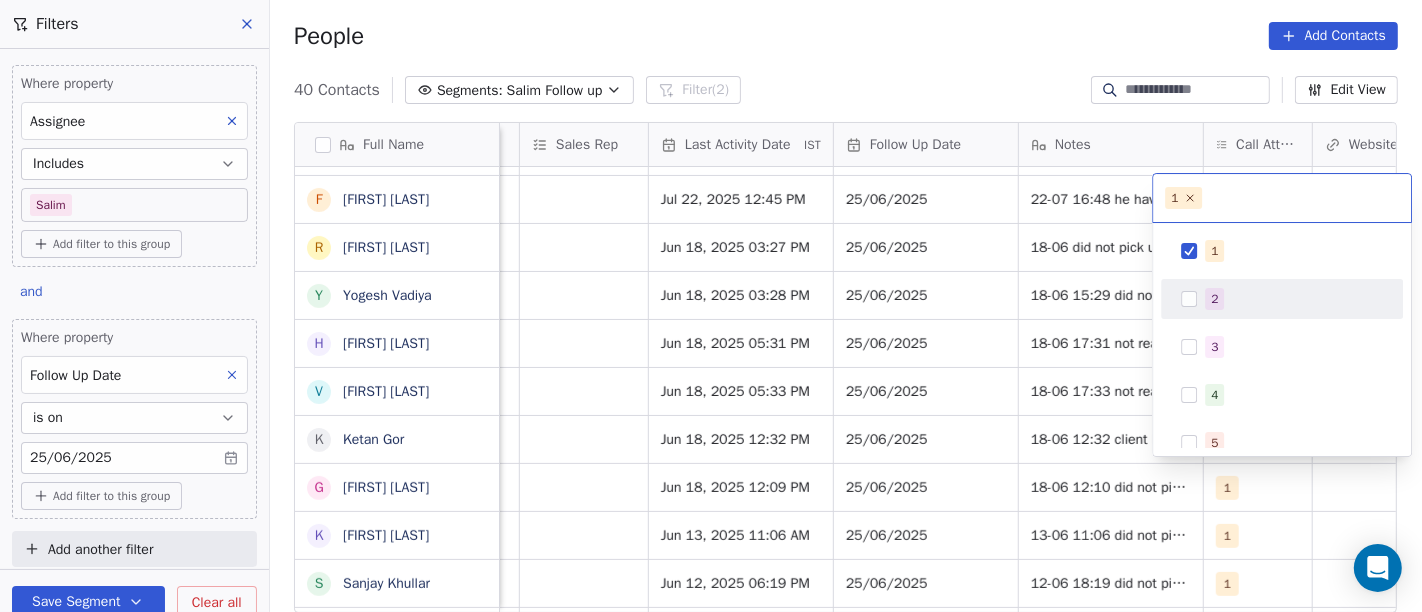 click on "2" at bounding box center [1282, 299] 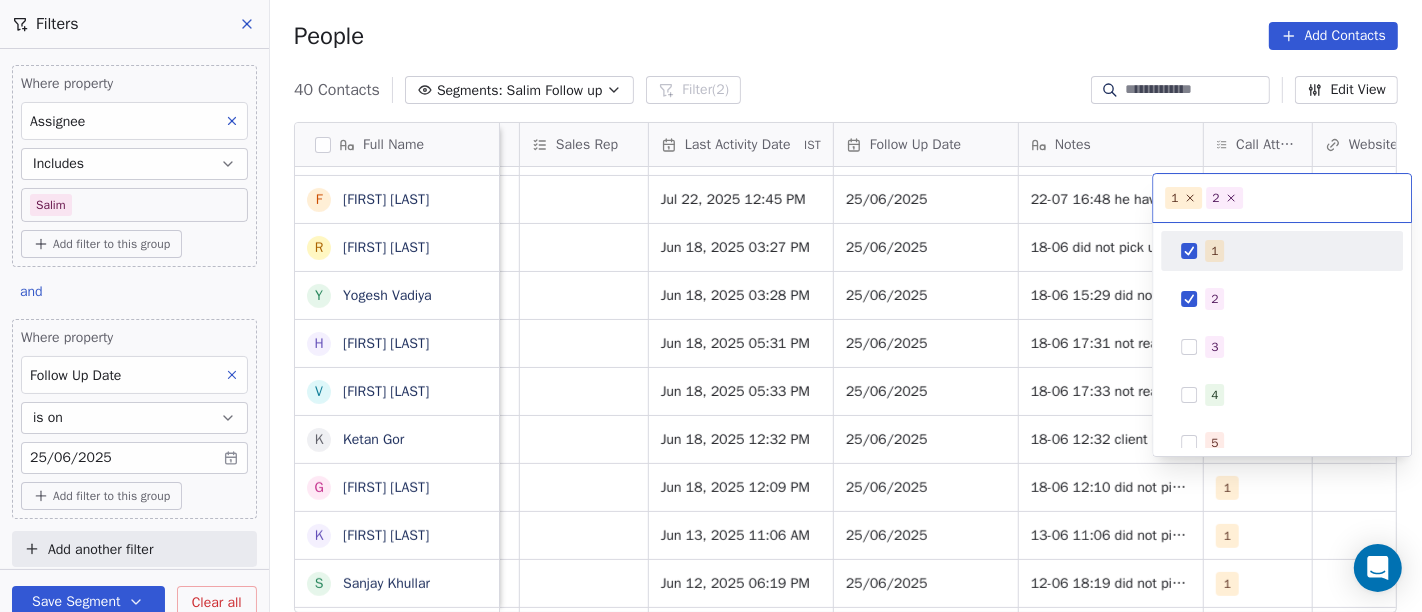click on "1" at bounding box center (1294, 251) 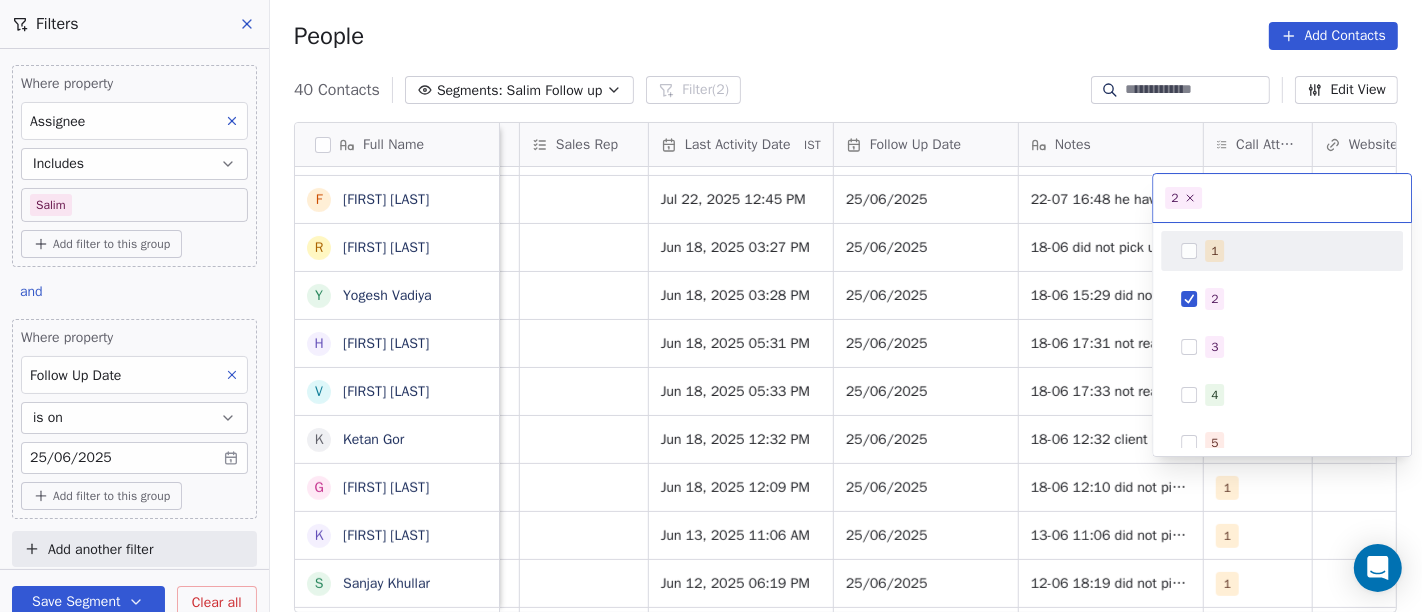 click on "On2Cook India Pvt. Ltd. Contacts People Marketing Workflows Campaigns Sales Pipelines Sequences Beta Tools Apps AI Agents Help & Support Filters Where property   Assignee   Includes Salim Add filter to this group and Where property   Follow Up Date   is on 25/06/2025 Add filter to this group Add another filter Save Segment Clear all People  Add Contacts 40 Contacts Segments: Salim Follow up Filter  (2) Edit View Tag Add to Sequence Full Name N Nazir Ahmad Shah S Satish Shende � 𝕊𝕙𝕖𝕝𝕝𝕪 ℕ𝕒𝕣𝕒𝕟𝕘 K Krishan Kumar R Ramesh Patel B Bhavin Patel u umashankar kukreti S Santosh Kumar Mishra N Noushad B Binaya kumar satapathy j janak Uchchat F Faizan Bandi R Raj Chandani Y Yogesh Vadiya H Hari Kumar V Vishu Angel K Ketan Gor G G Sasikumar K Kiran Mahajan S Sanjay Khullar p p:+919434749794 V Vansh gopal patel K Kaleem Rehman S Saibal Mitra A Ashutosh Verma N Nilesh Shah A Anil Soni S Sushil Jain S Suddhanshu Jjaan P Pawan Kr Jaiswal D Dilip Patel I Indra Kr Rasaily GautamGotra R p P" at bounding box center [711, 306] 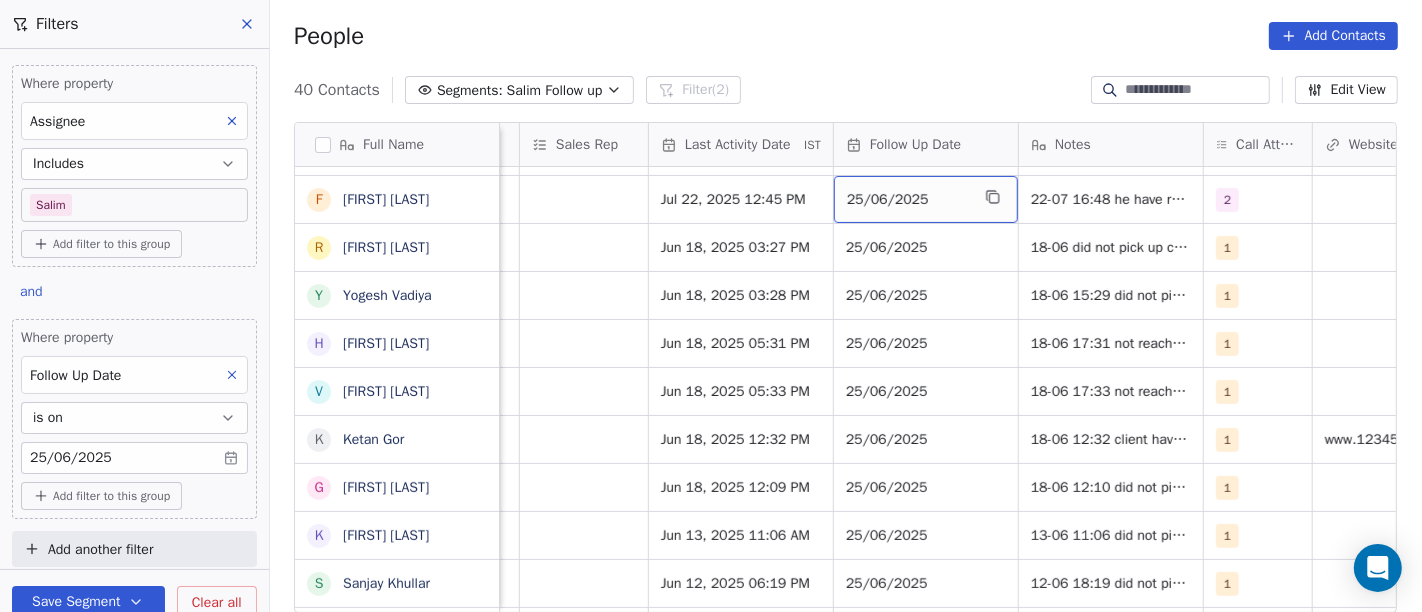 click on "25/06/2025" at bounding box center (908, 200) 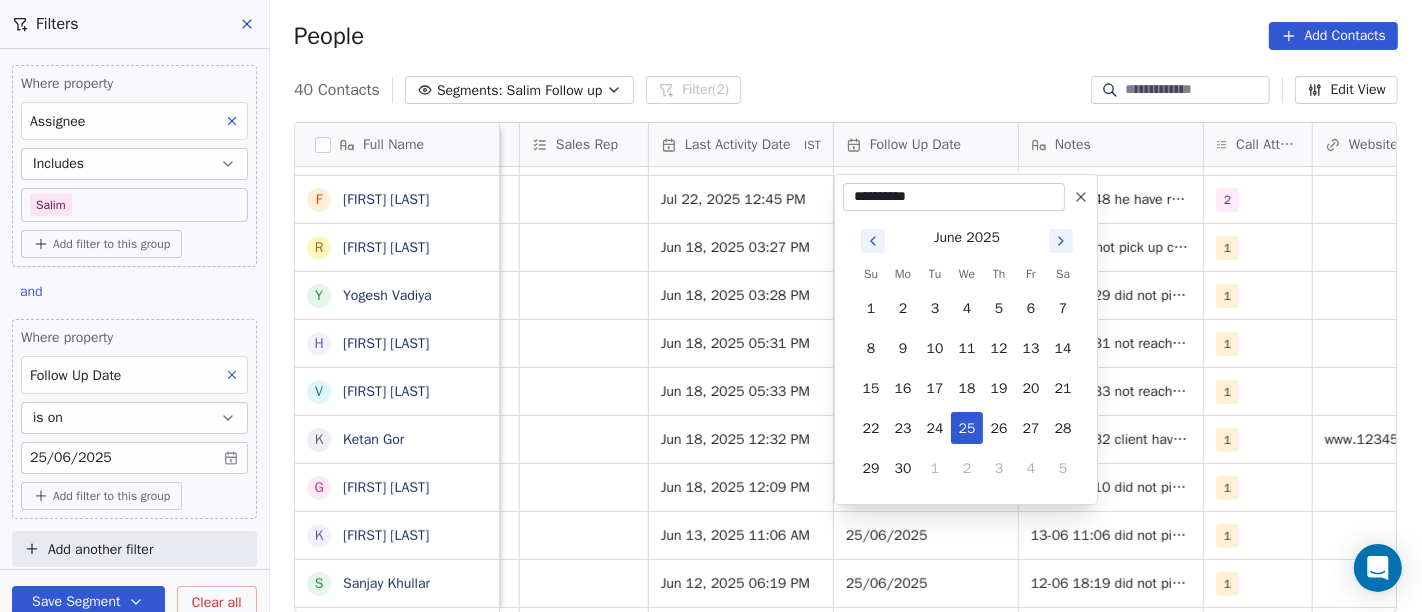 click 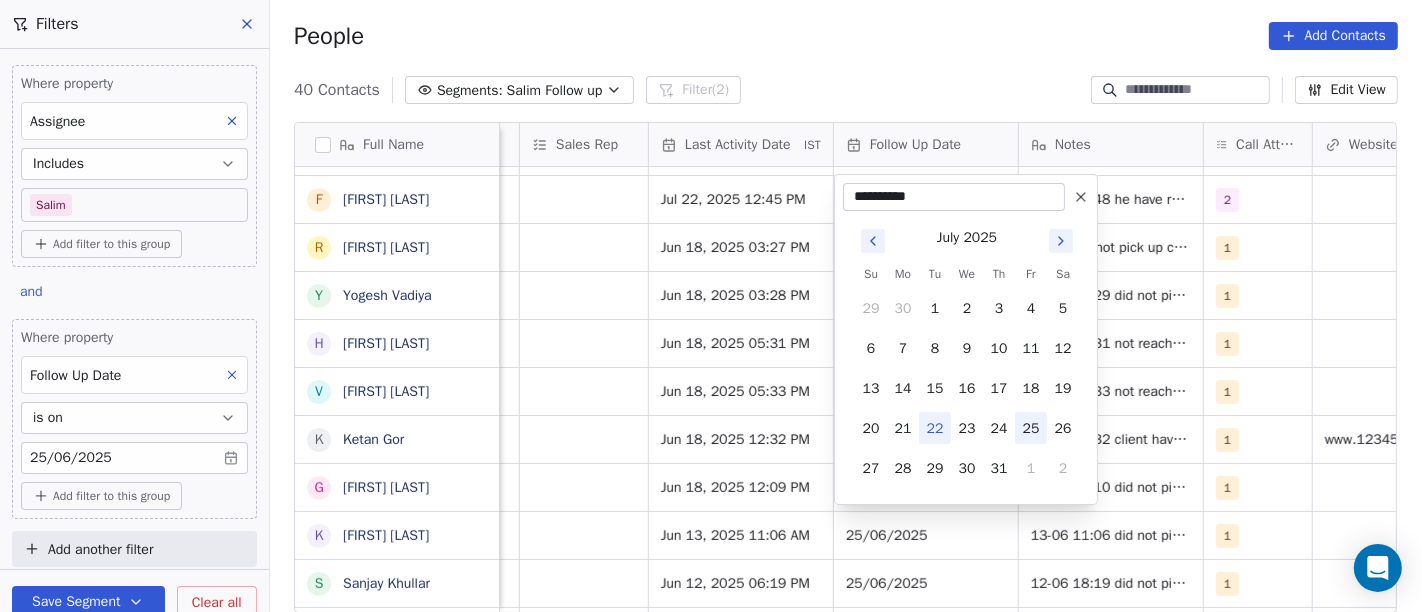 click on "25" at bounding box center [1031, 428] 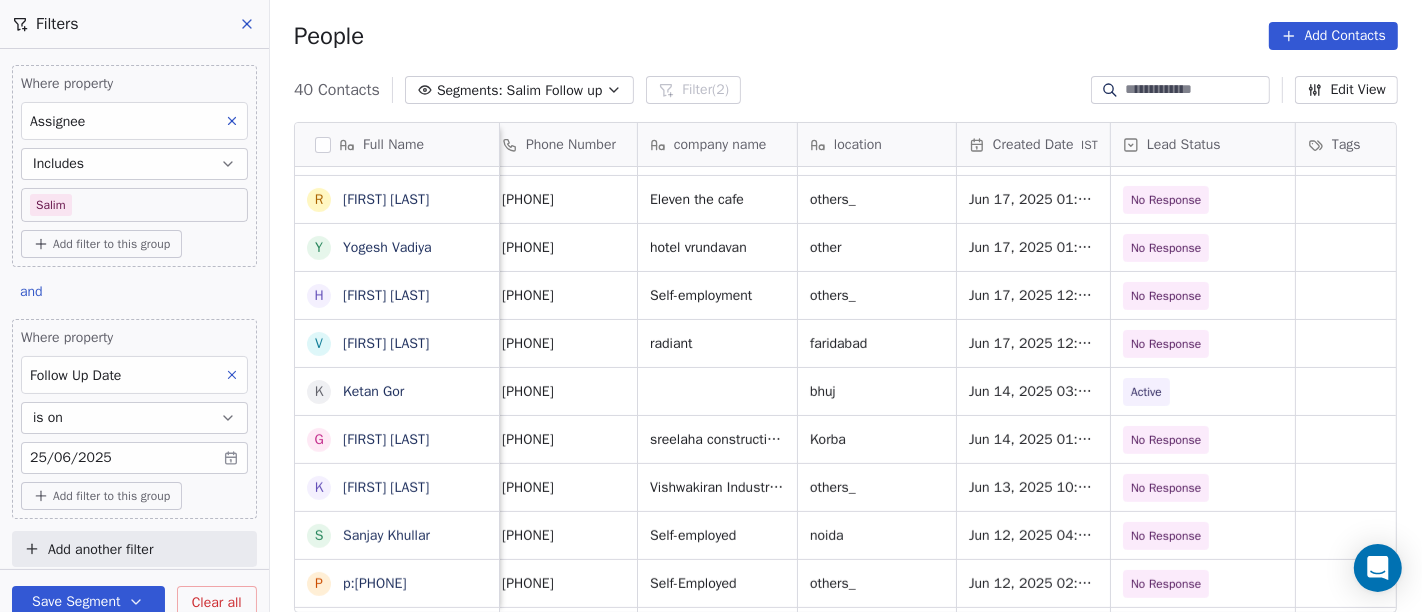 scroll, scrollTop: 0, scrollLeft: 168, axis: horizontal 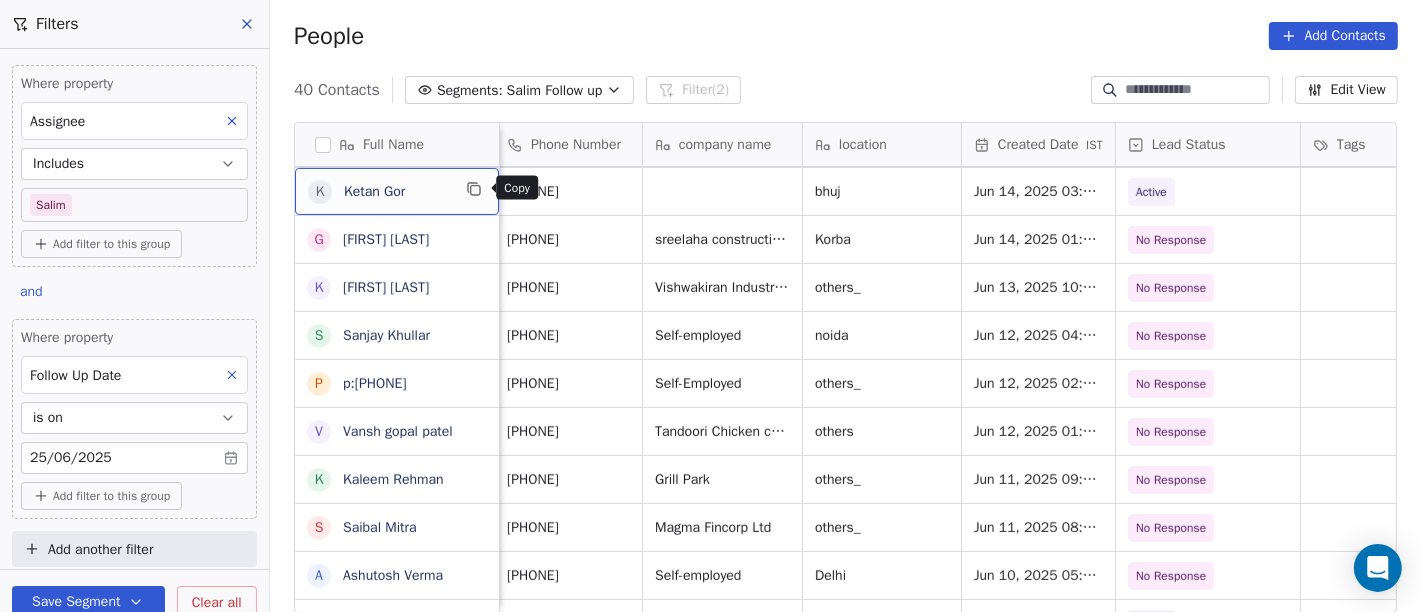 click 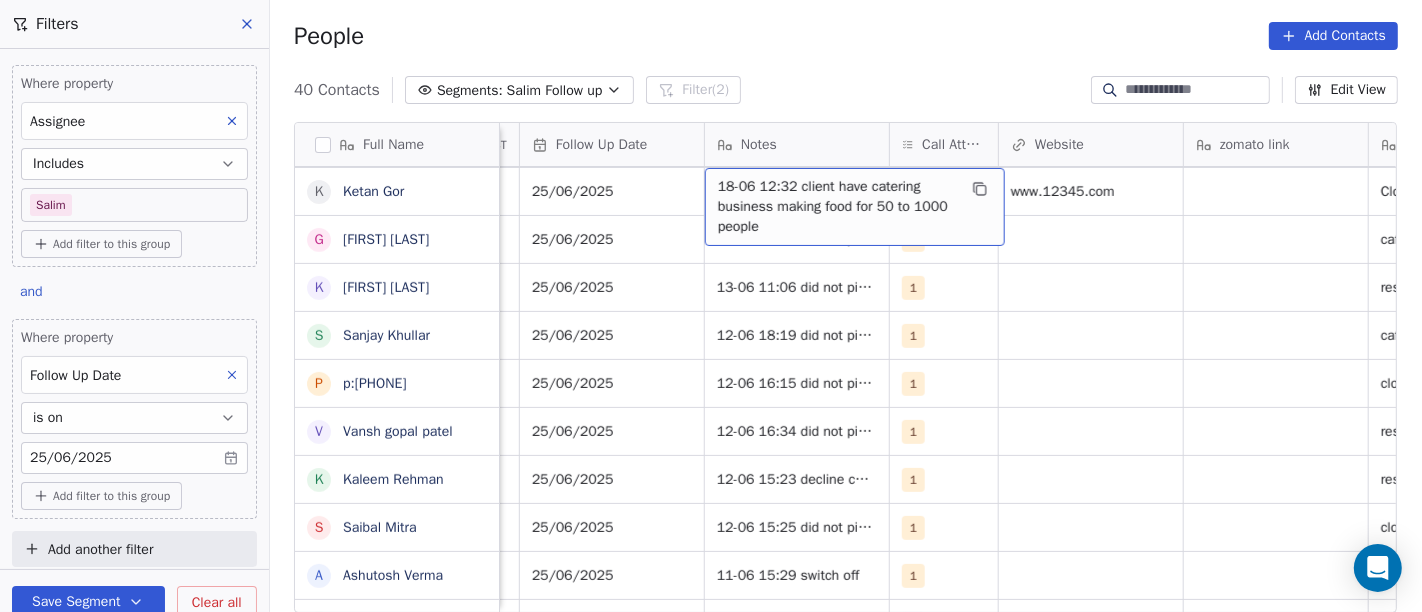 scroll, scrollTop: 0, scrollLeft: 1510, axis: horizontal 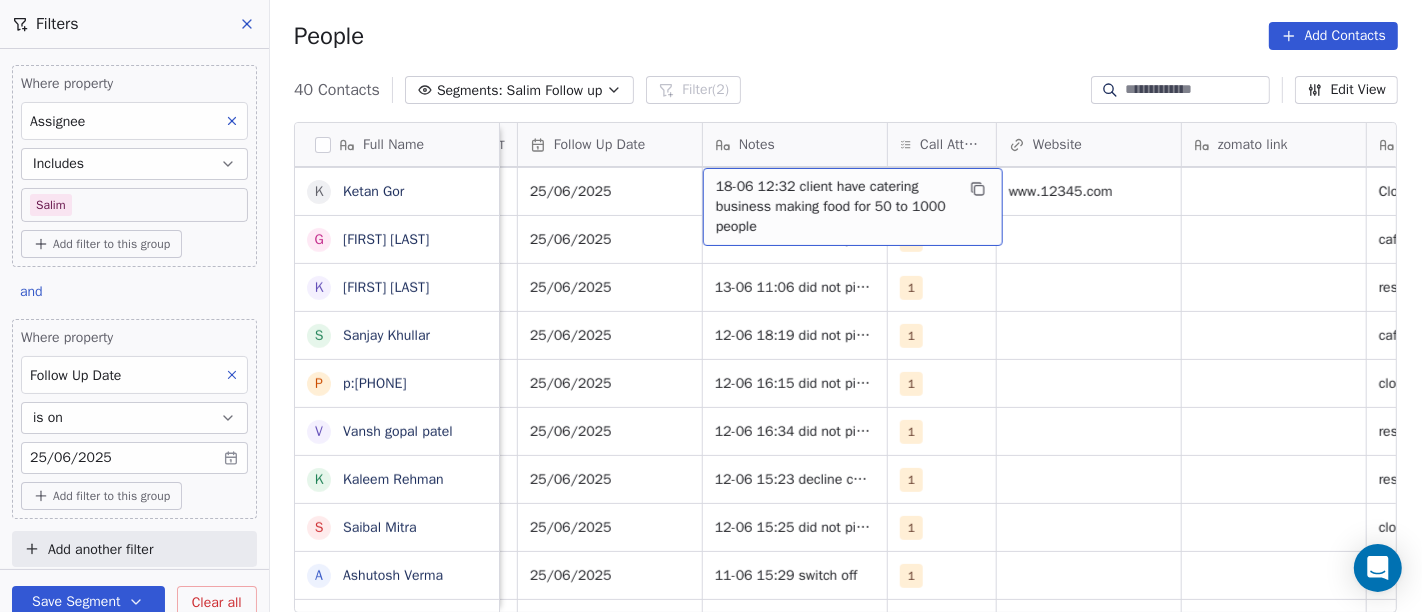 click on "40 Contacts Segments: Salim Follow up Filter  (2) Edit View" at bounding box center (846, 90) 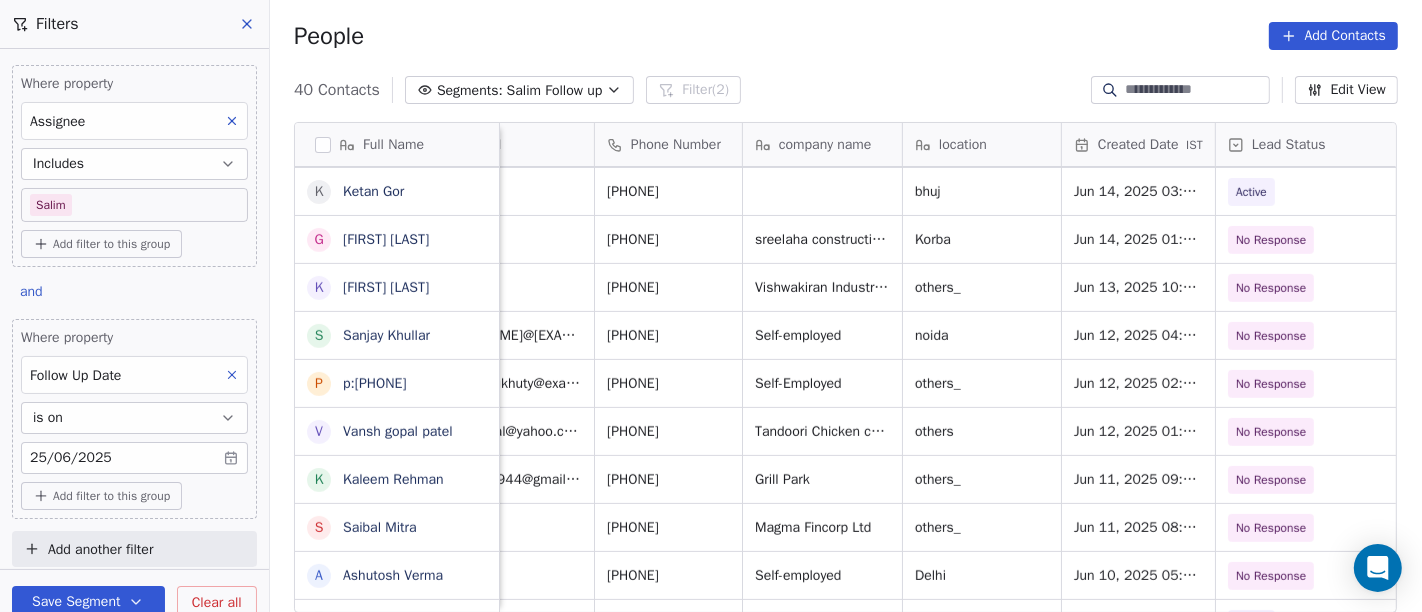 scroll, scrollTop: 0, scrollLeft: 0, axis: both 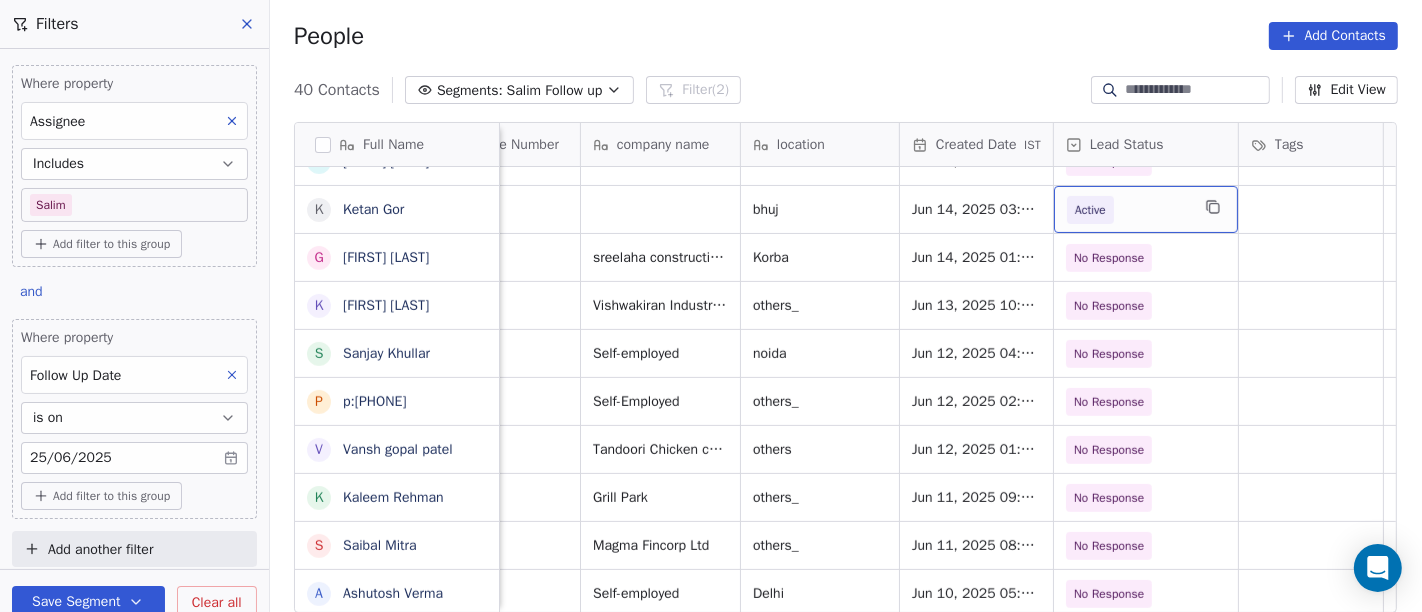 click on "Active" at bounding box center (1090, 210) 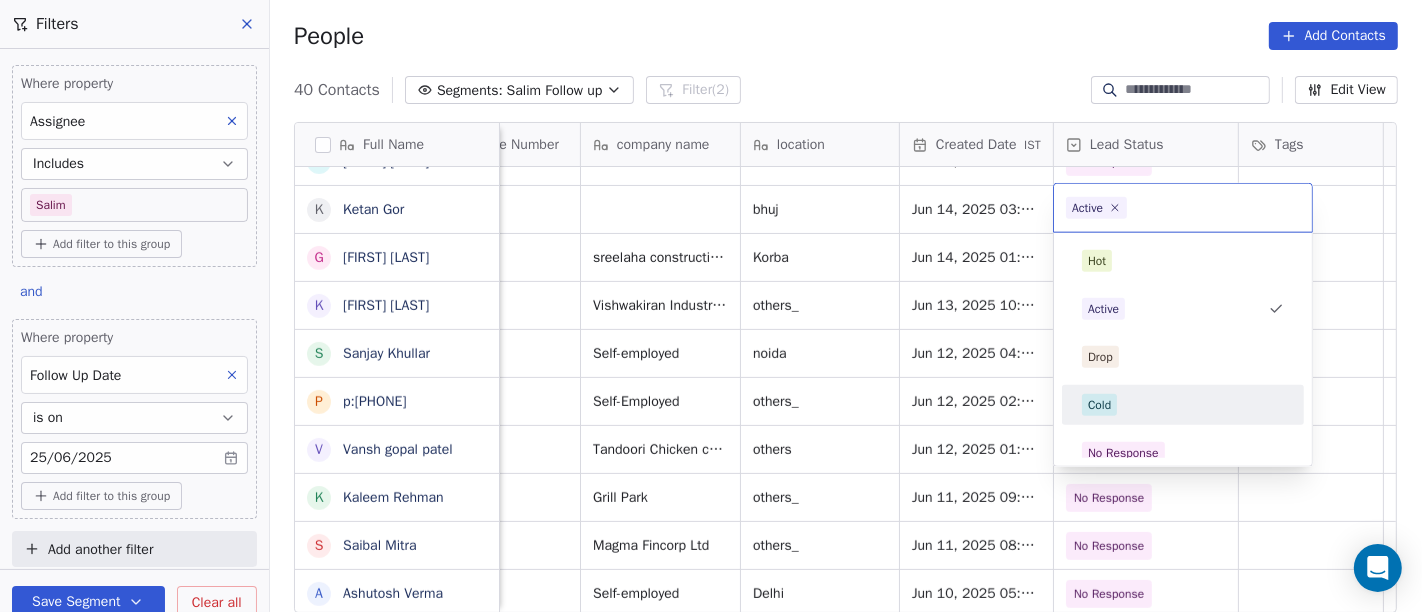 click on "Cold" at bounding box center [1099, 405] 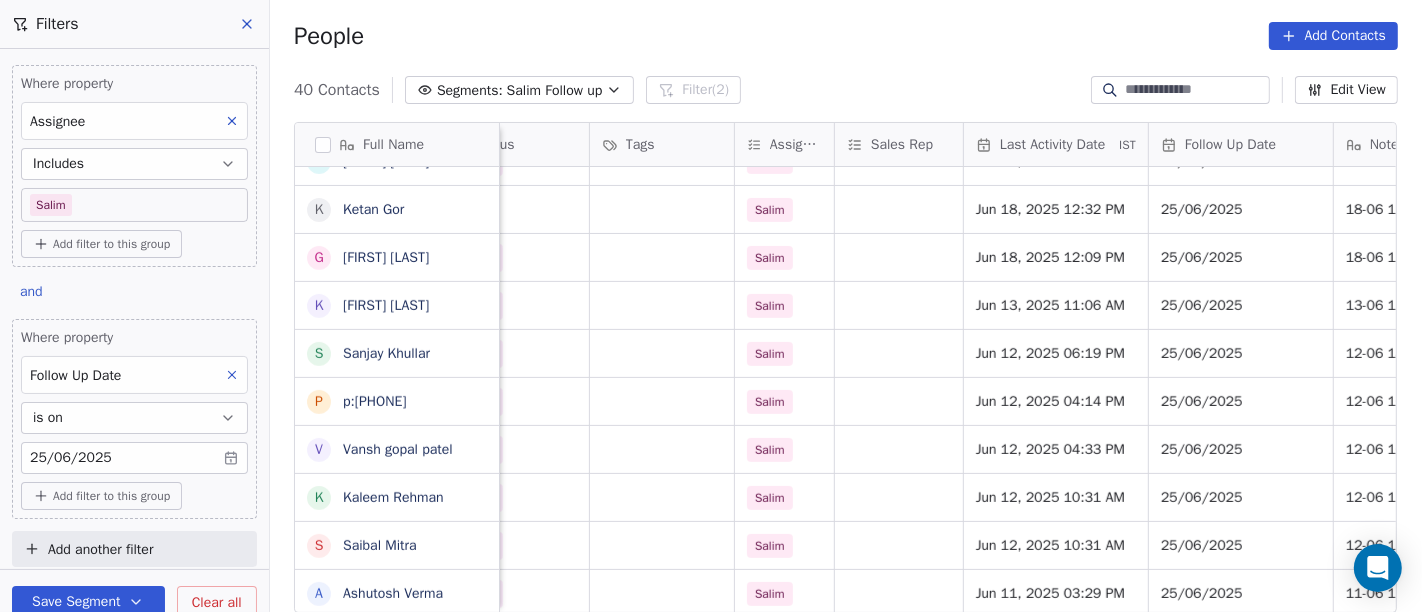 scroll, scrollTop: 0, scrollLeft: 880, axis: horizontal 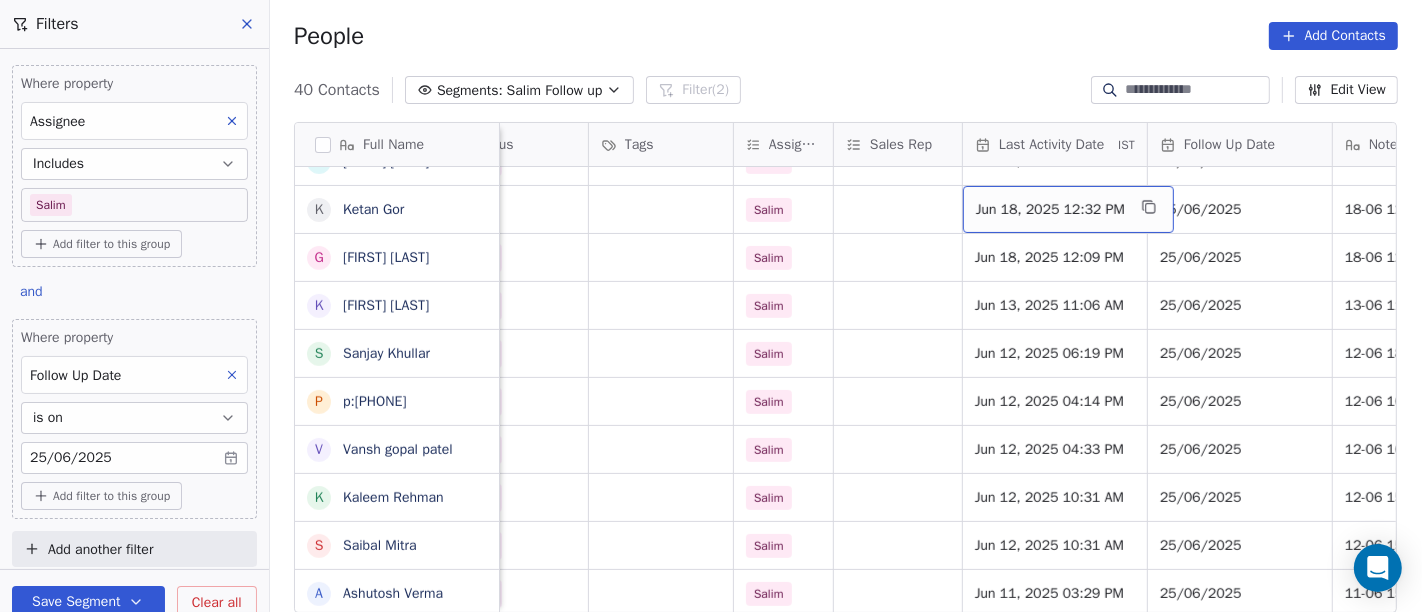 click on "Jun 18, 2025 12:32 PM" at bounding box center (1068, 209) 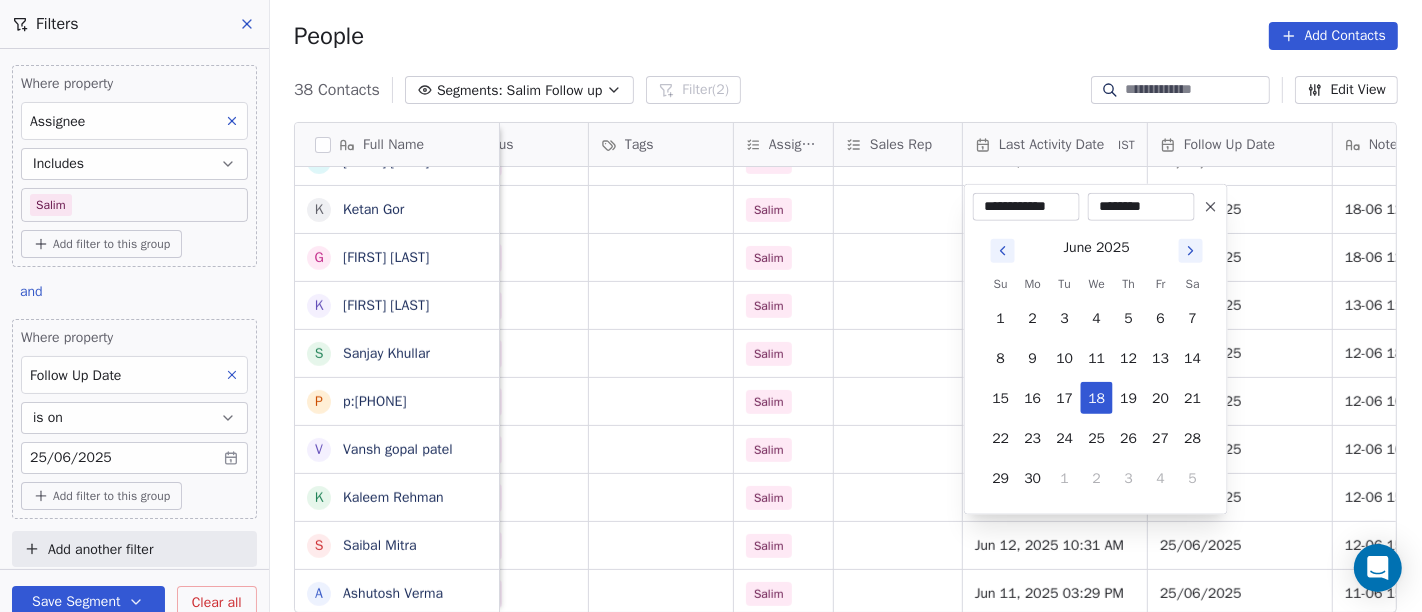 click 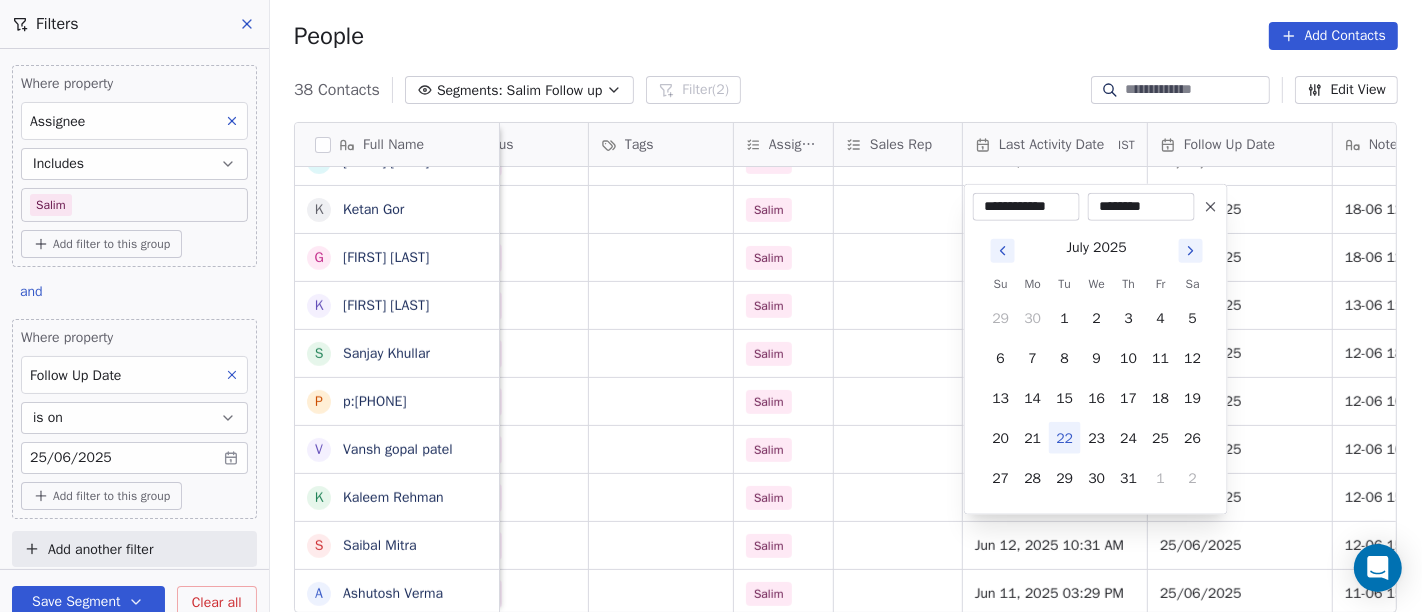 click on "22" at bounding box center [1065, 438] 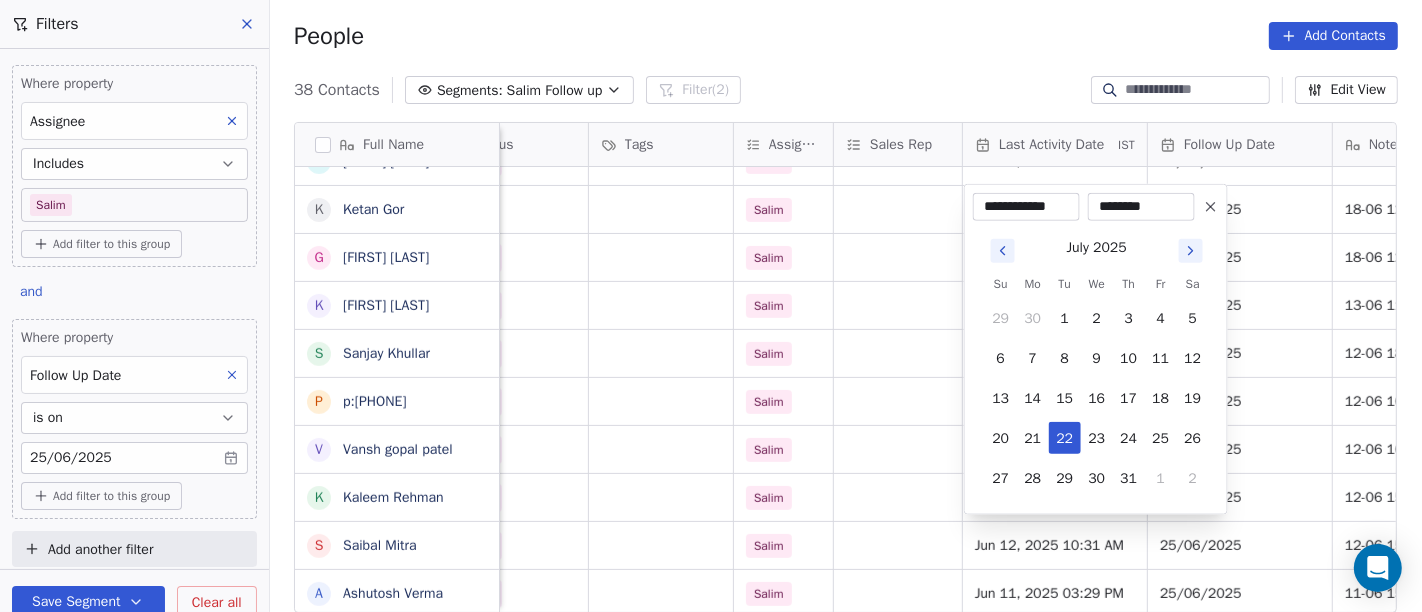 click on "On2Cook India Pvt. Ltd. Contacts People Marketing Workflows Campaigns Sales Pipelines Sequences Beta Tools Apps AI Agents Help & Support Filters Where property   Assignee   Includes Salim Add filter to this group and Where property   Follow Up Date   is on 25/06/2025 Add filter to this group Add another filter Save Segment Clear all People  Add Contacts 38 Contacts Segments: Salim Follow up Filter  (2) Edit View Tag Add to Sequence Full Name N Nazir Ahmad Shah S Satish Shende � 𝕊𝕙𝕖𝕝𝕝𝕪 ℕ𝕒𝕣𝕒𝕟𝕘 K Krishan Kumar R Ramesh Patel B Bhavin Patel u umashankar kukreti S Santosh Kumar Mishra N Noushad B Binaya kumar satapathy j janak Uchchat R Raj Chandani Y Yogesh Vadiya H Hari Kumar V Vishu Angel K Ketan Gor G G Sasikumar K Kiran Mahajan S Sanjay Khullar p p:+919434749794 V Vansh gopal patel K Kaleem Rehman S Saibal Mitra A Ashutosh Verma N Nilesh Shah A Anil Soni S Sushil Jain S Suddhanshu Jjaan P Pawan Kr Jaiswal D Dilip Patel I Indra Kr Rasaily GautamGotra R p p:+919829161523 P" at bounding box center (711, 306) 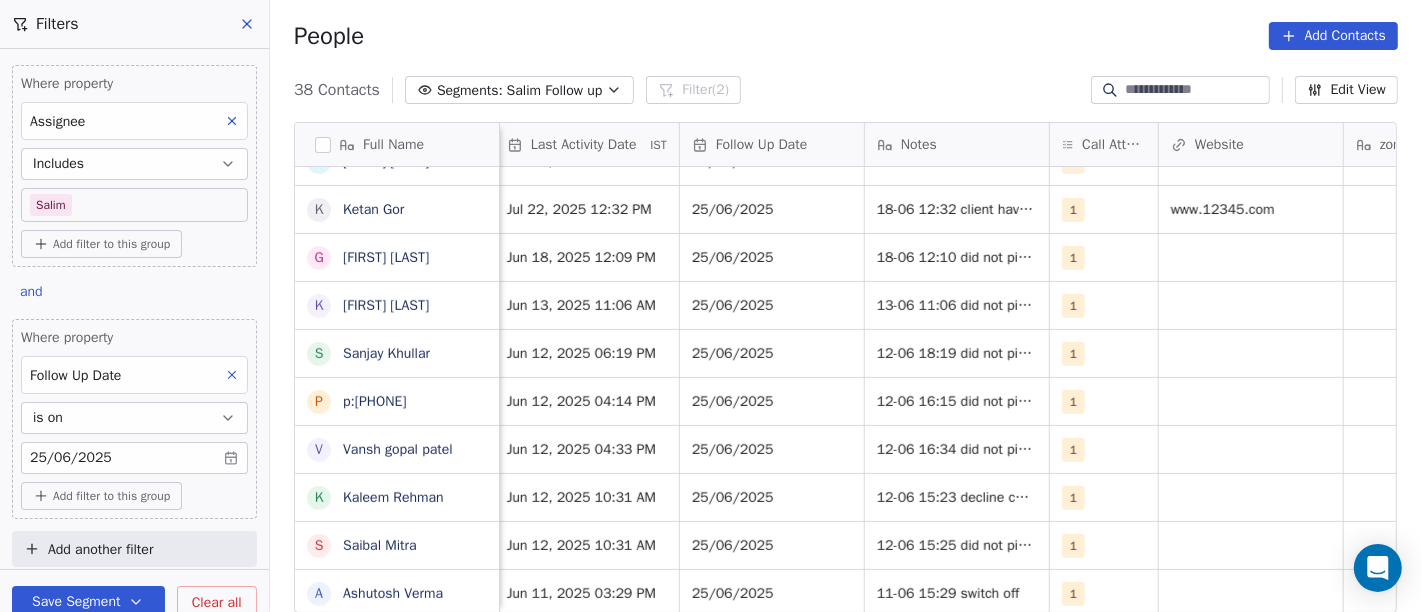 scroll, scrollTop: 0, scrollLeft: 1351, axis: horizontal 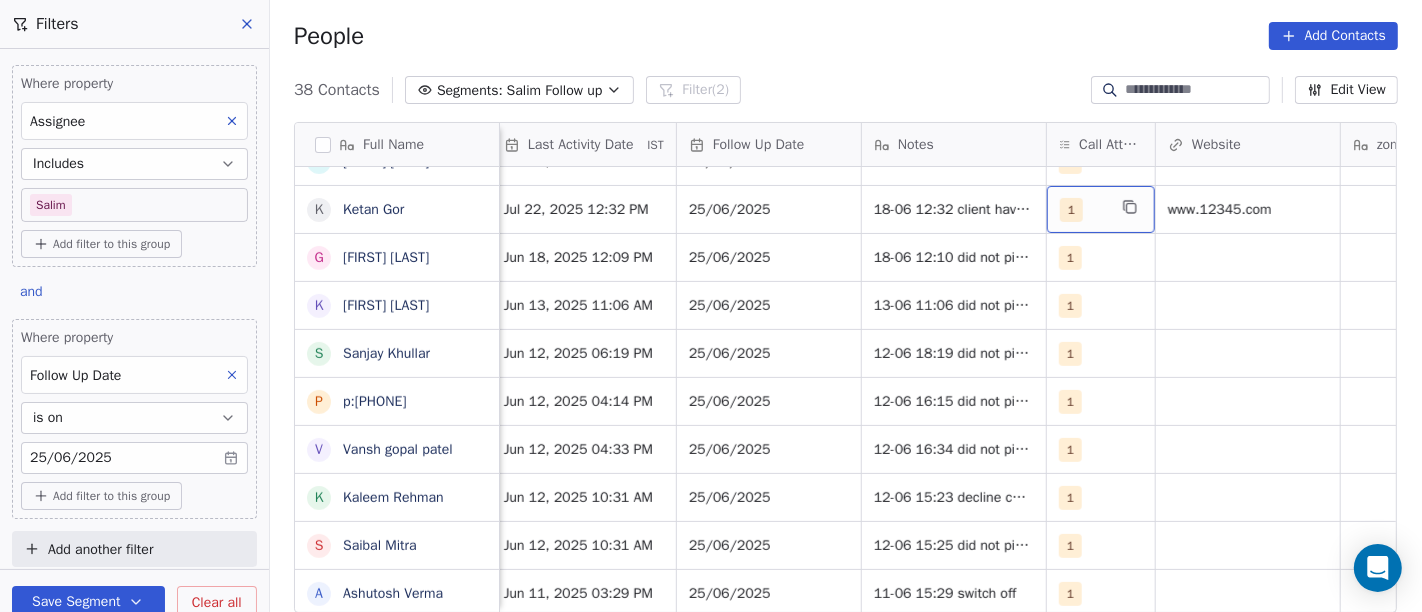 click on "1" at bounding box center [1083, 210] 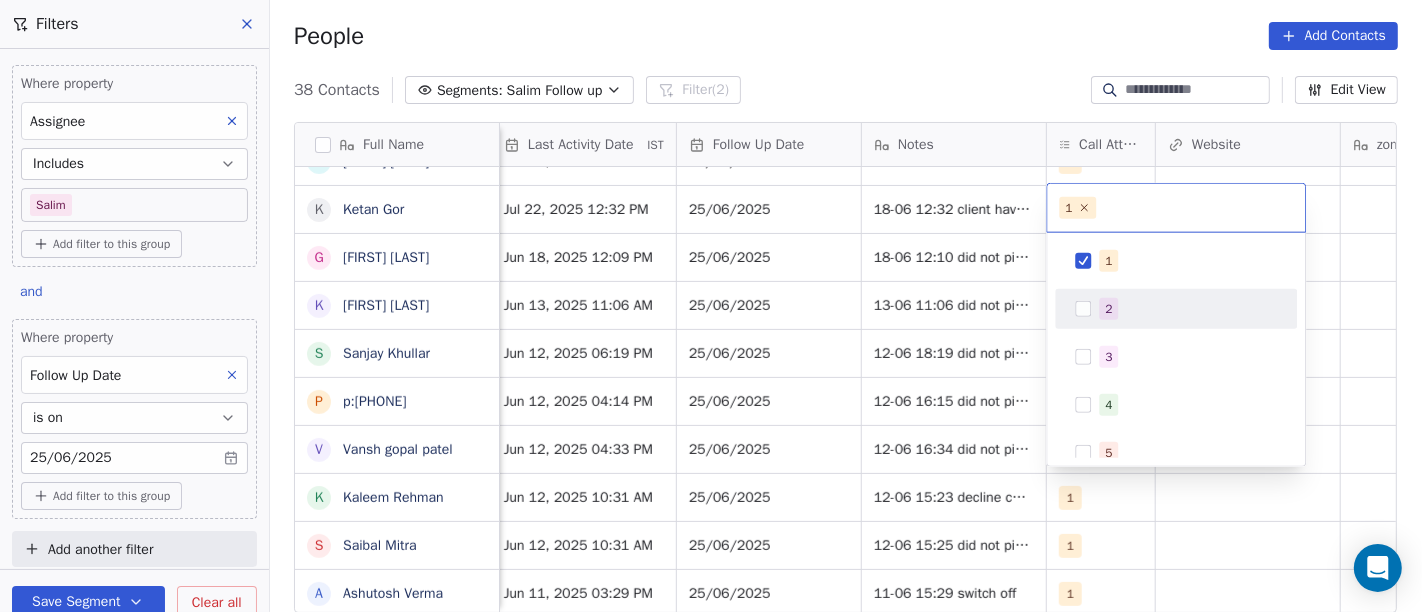 click on "2" at bounding box center (1108, 309) 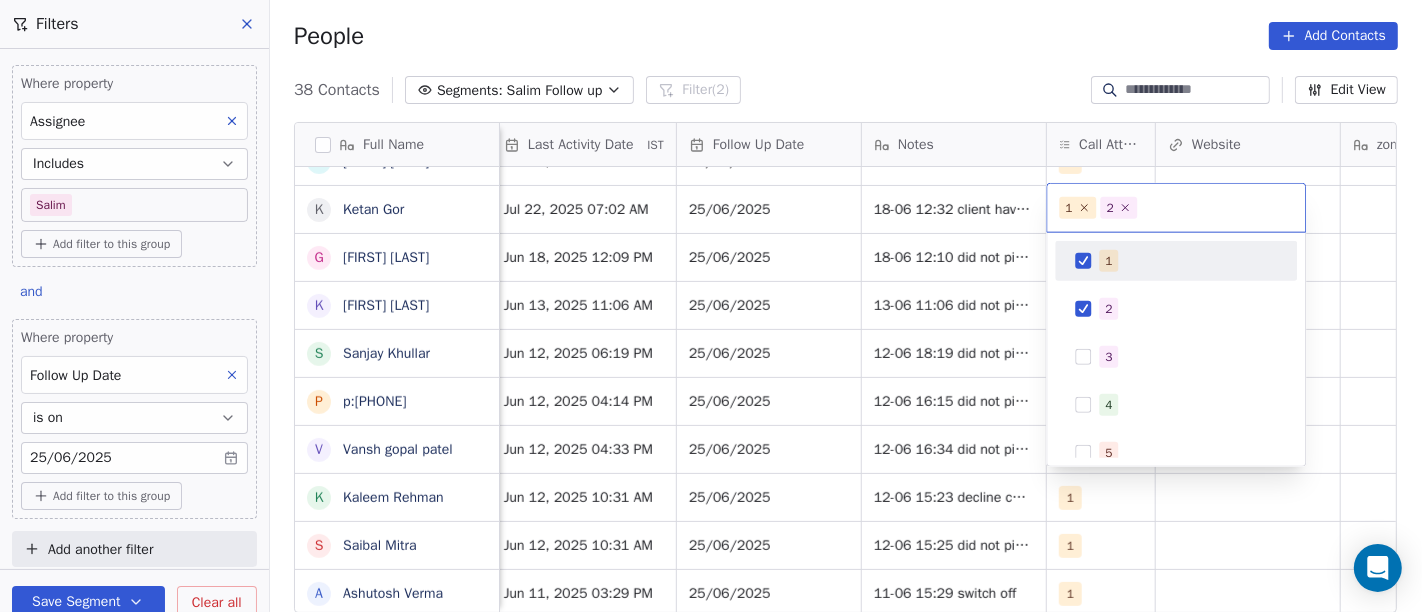 click on "1" at bounding box center [1108, 261] 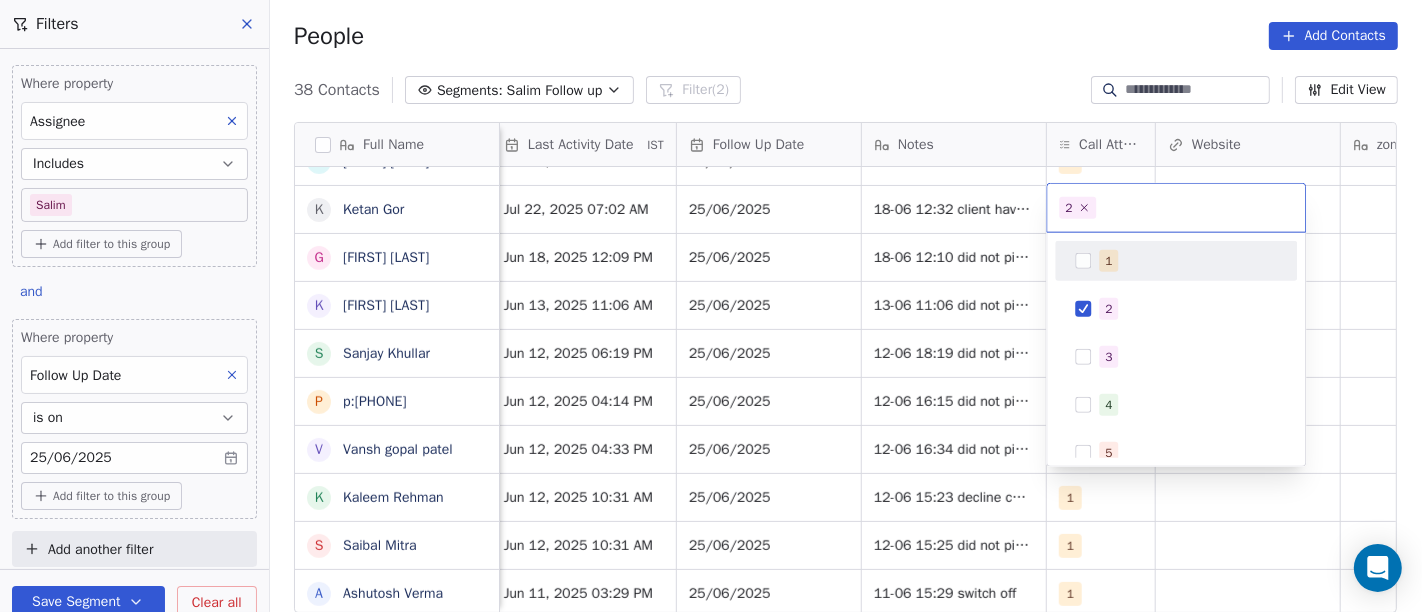click on "On2Cook India Pvt. Ltd. Contacts People Marketing Workflows Campaigns Sales Pipelines Sequences Beta Tools Apps AI Agents Help & Support Filters Where property   Assignee   Includes Salim Add filter to this group and Where property   Follow Up Date   is on 25/06/2025 Add filter to this group Add another filter Save Segment Clear all People  Add Contacts 38 Contacts Segments: Salim Follow up Filter  (2) Edit View Tag Add to Sequence Full Name N Nazir Ahmad Shah S Satish Shende � 𝕊𝕙𝕖𝕝𝕝𝕪 ℕ𝕒𝕣𝕒𝕟𝕘 K Krishan Kumar R Ramesh Patel B Bhavin Patel u umashankar kukreti S Santosh Kumar Mishra N Noushad B Binaya kumar satapathy j janak Uchchat R Raj Chandani Y Yogesh Vadiya H Hari Kumar V Vishu Angel K Ketan Gor G G Sasikumar K Kiran Mahajan S Sanjay Khullar p p:+919434749794 V Vansh gopal patel K Kaleem Rehman S Saibal Mitra A Ashutosh Verma N Nilesh Shah A Anil Soni S Sushil Jain S Suddhanshu Jjaan P Pawan Kr Jaiswal D Dilip Patel I Indra Kr Rasaily GautamGotra R p p:+919829161523 P" at bounding box center [711, 306] 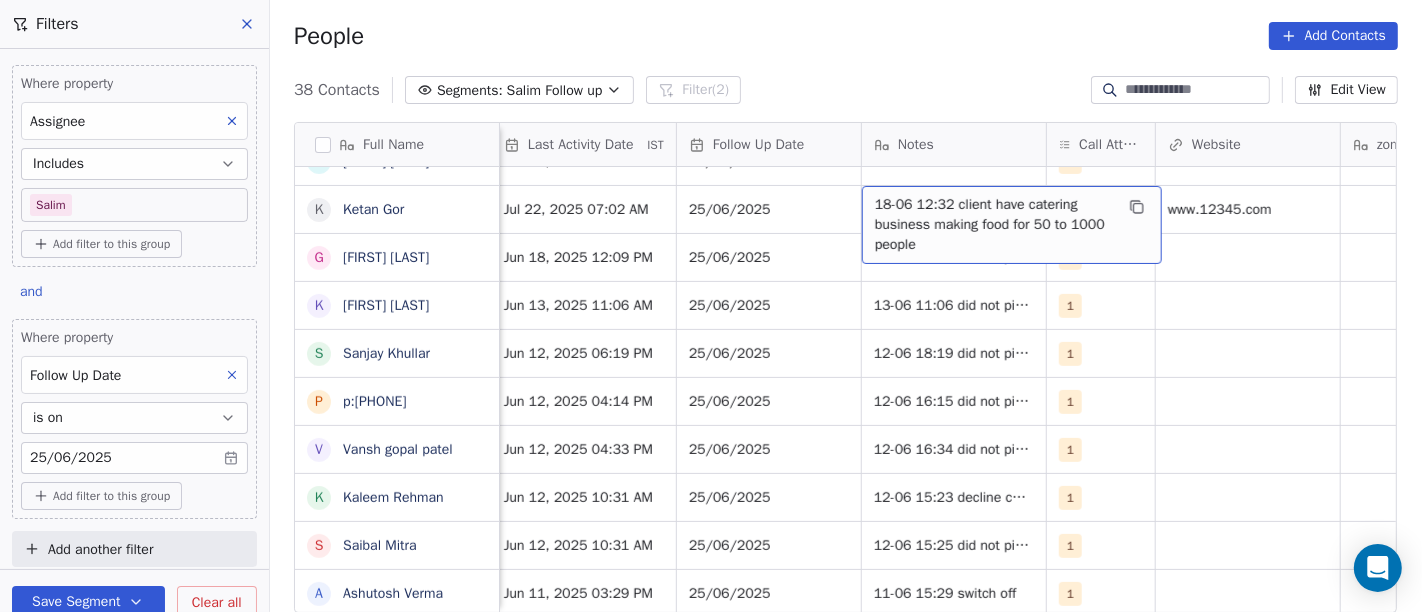 click on "18-06 12:32 client have catering business making food for 50 to 1000 people" at bounding box center [994, 225] 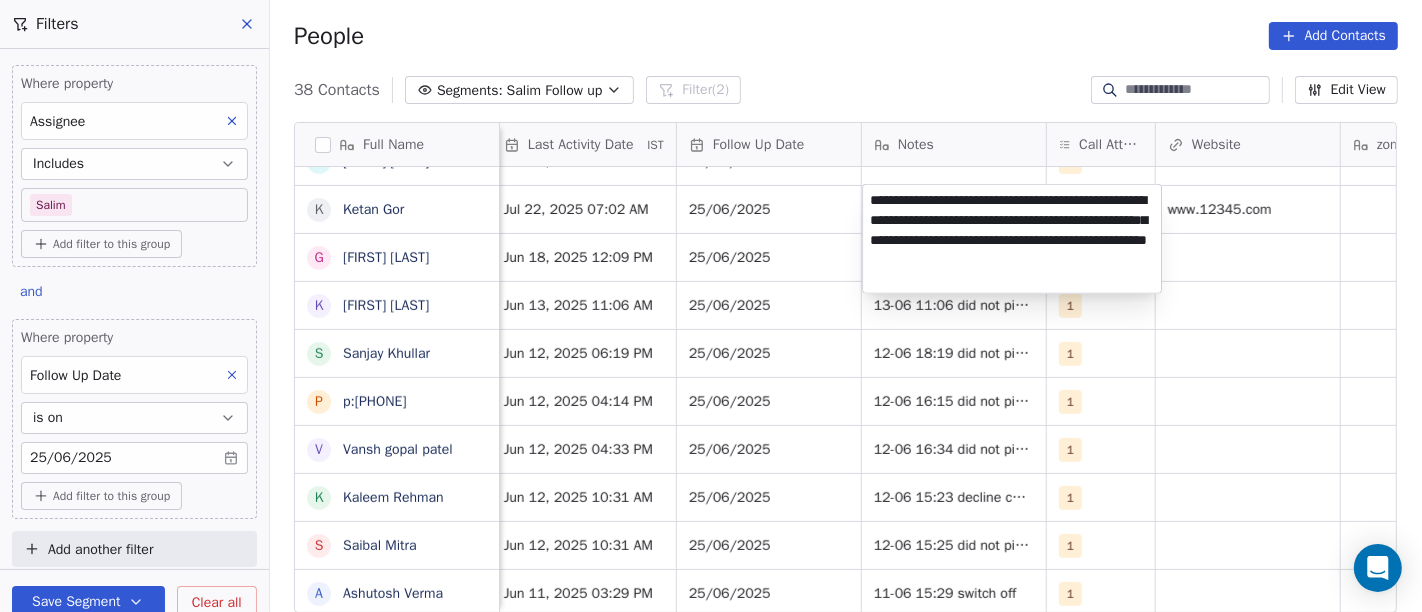 type on "**********" 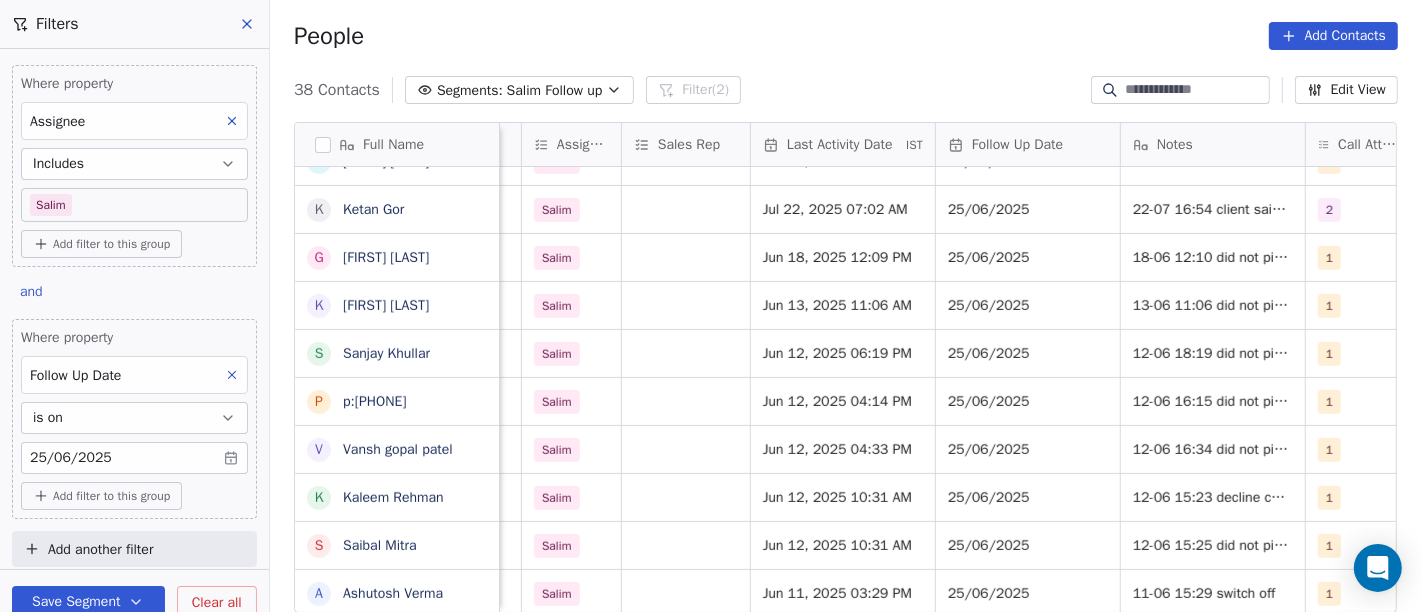 scroll, scrollTop: 0, scrollLeft: 1082, axis: horizontal 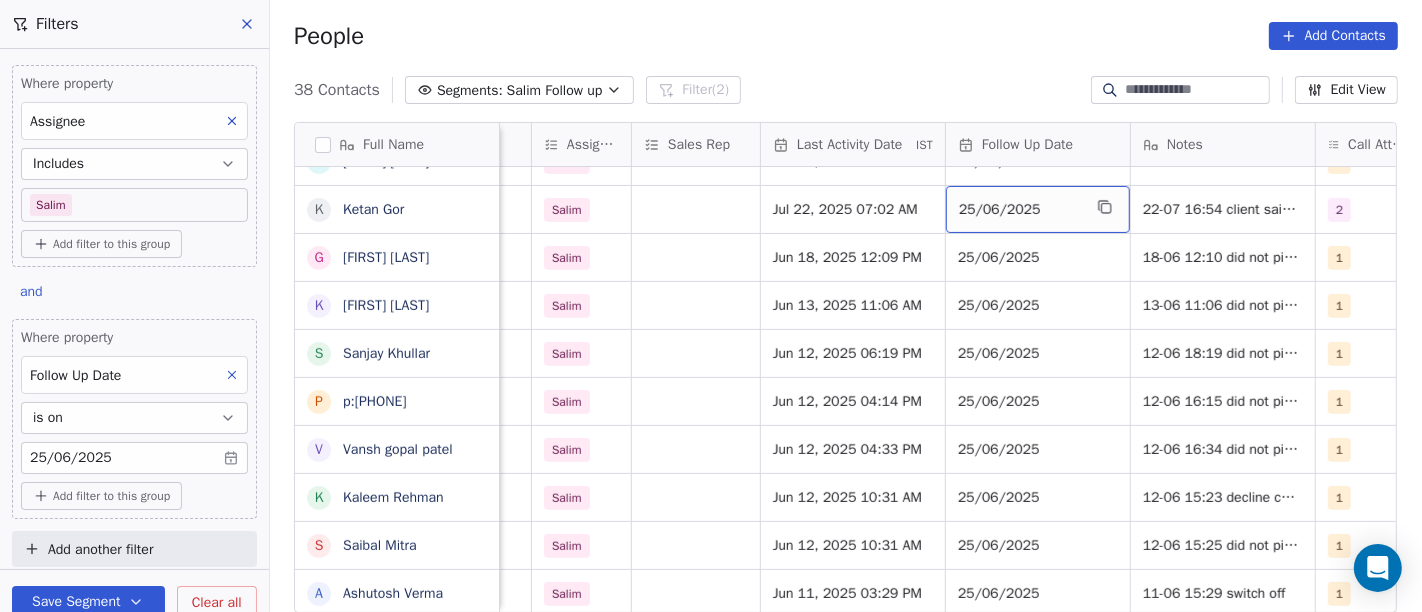 click on "25/06/2025" at bounding box center [1038, 209] 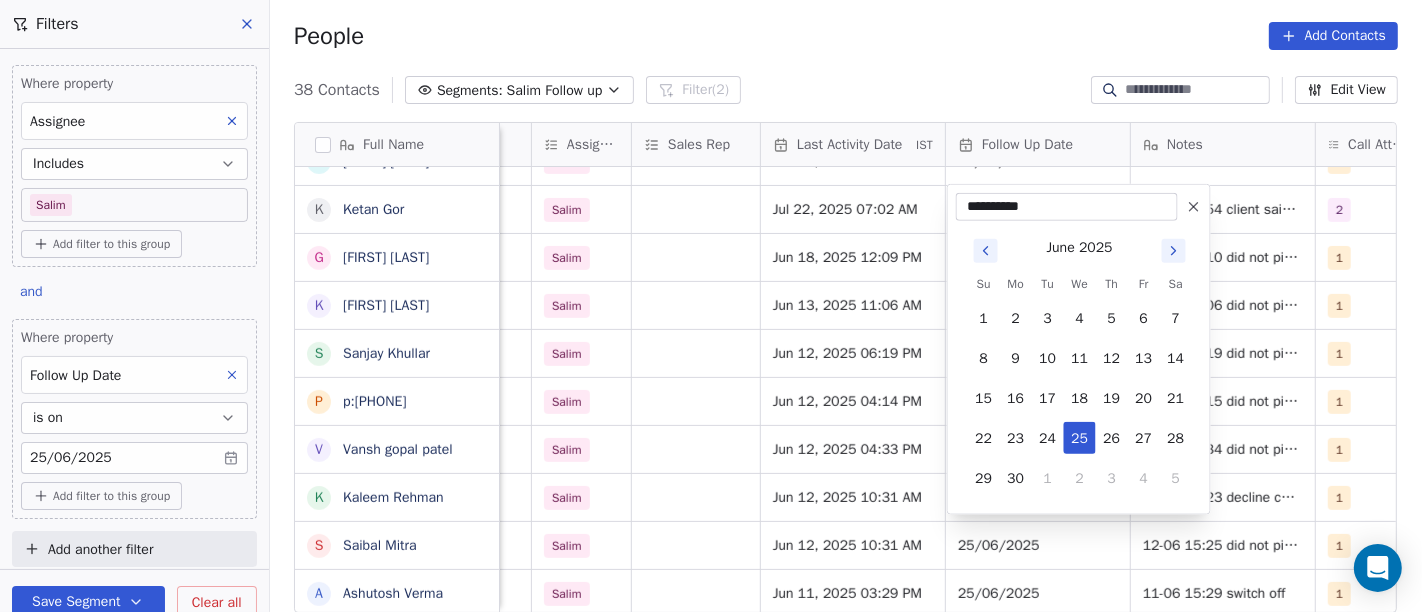 click 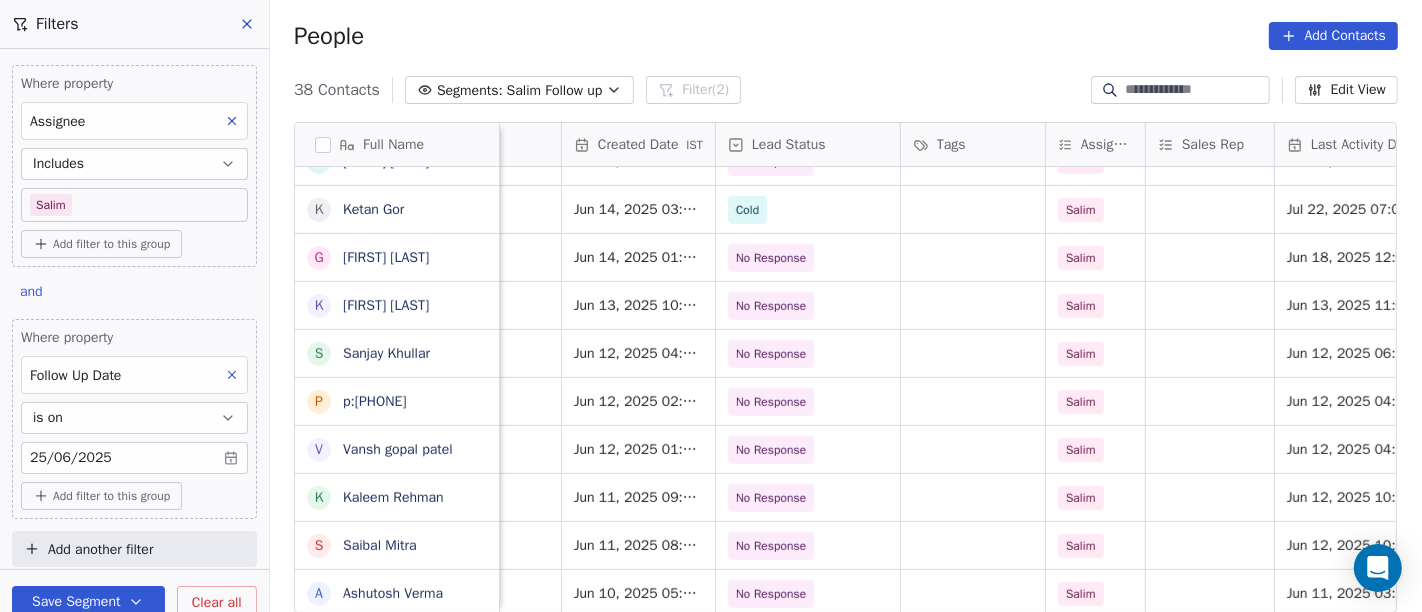 scroll, scrollTop: 0, scrollLeft: 560, axis: horizontal 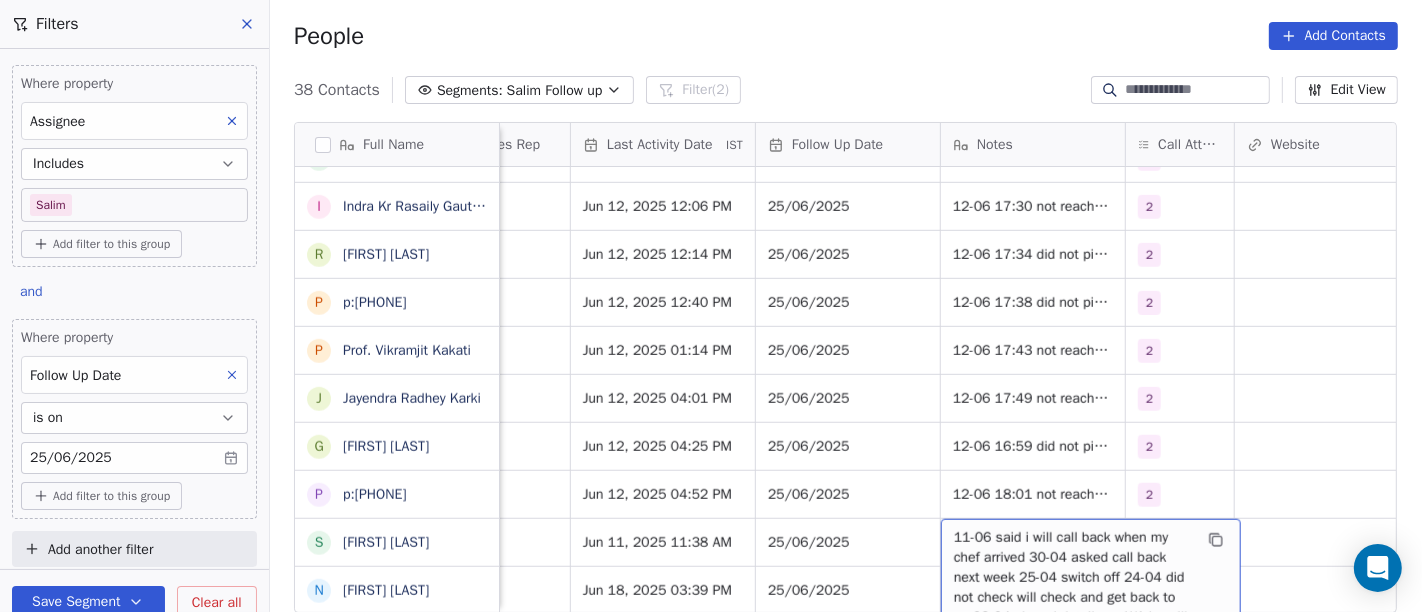 click on "11-06 said  i will call back  when my chef arrived  30-04 asked call back next week
25-04 switch off
24-04 did not check will check and get back to us
23-04 shared details on WA he will talk with his chef and get back to us" at bounding box center (1073, 588) 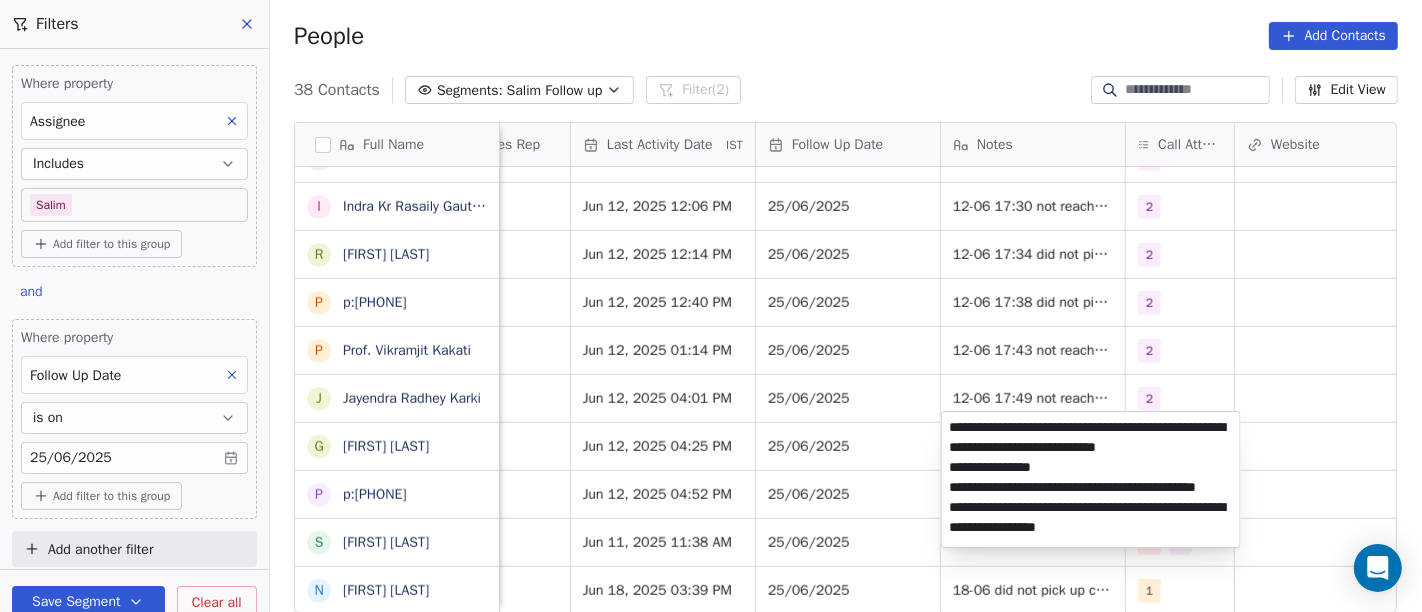 scroll, scrollTop: 0, scrollLeft: 0, axis: both 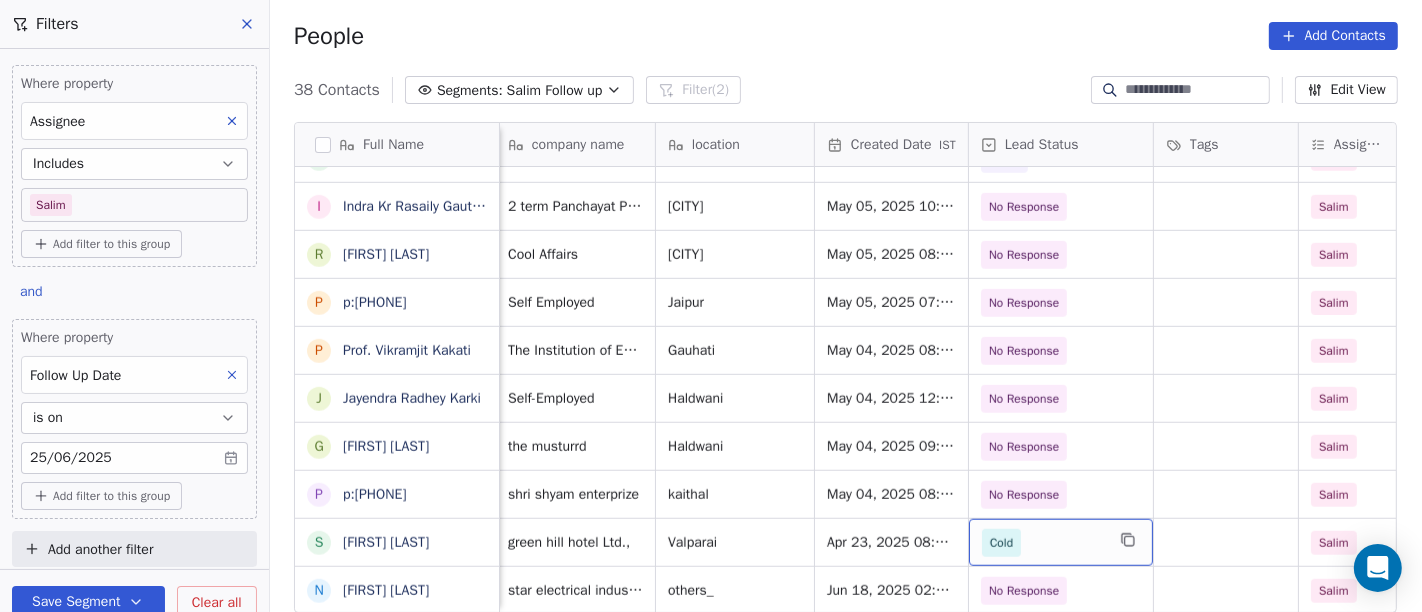 click on "Cold" at bounding box center (1043, 543) 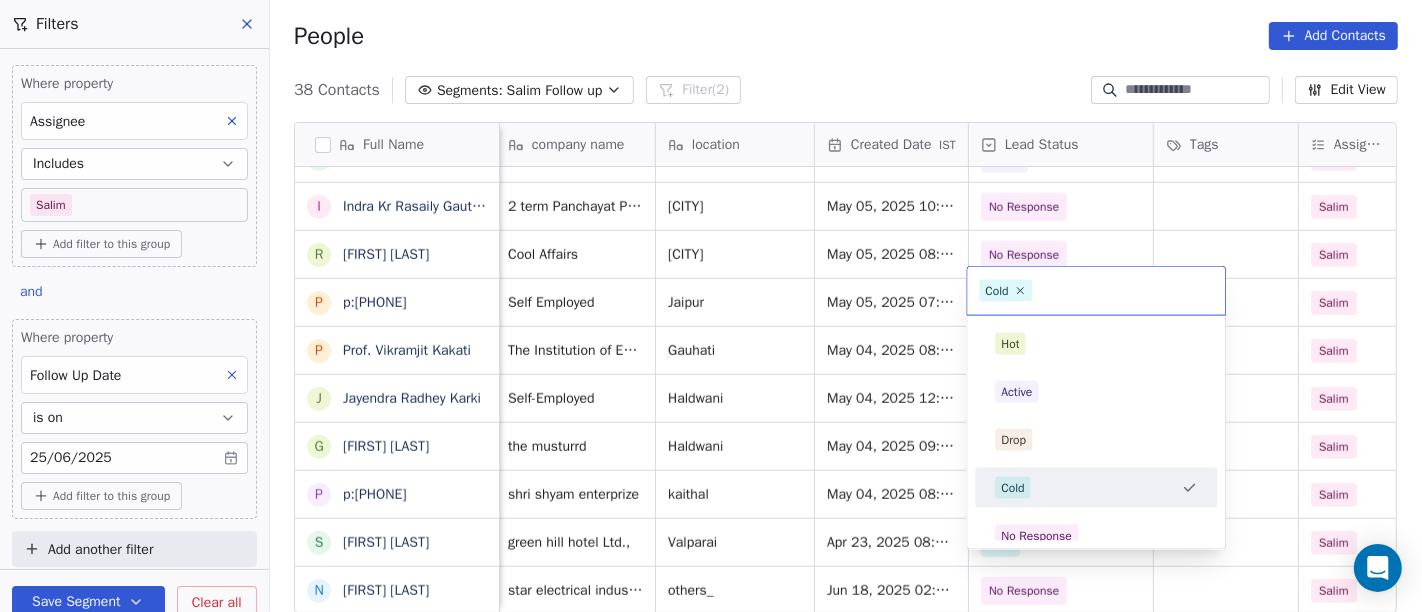 scroll, scrollTop: 17, scrollLeft: 317, axis: both 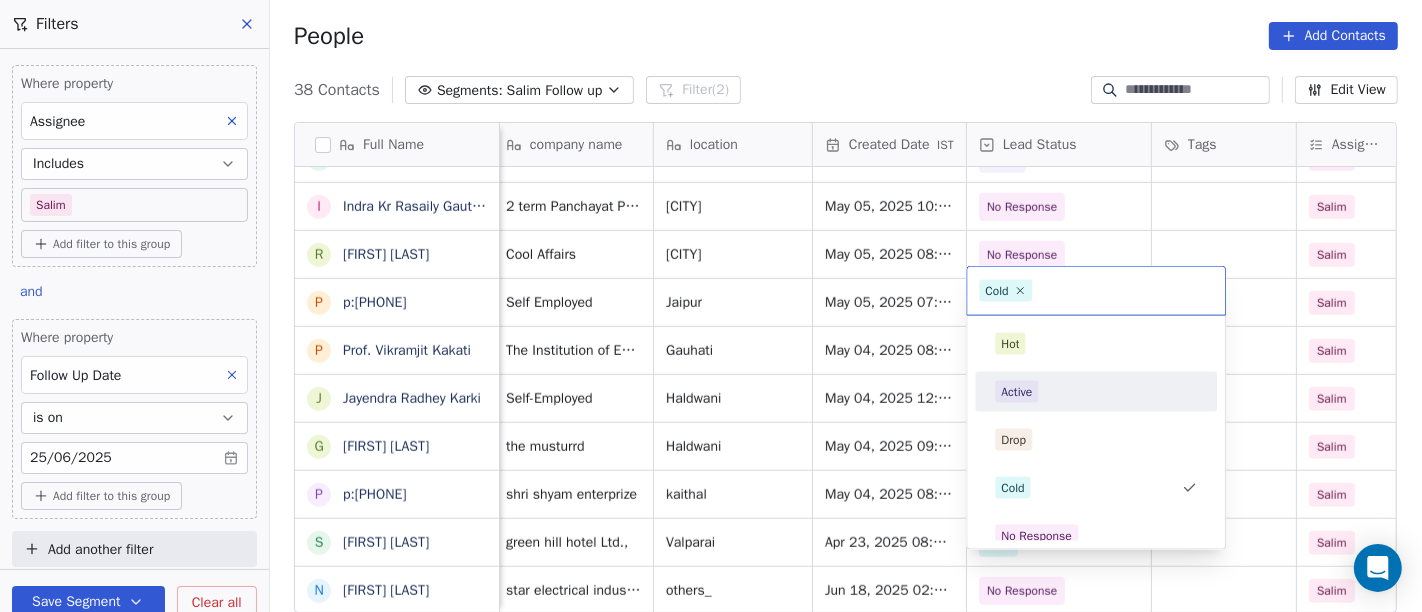 click on "Active" at bounding box center (1096, 392) 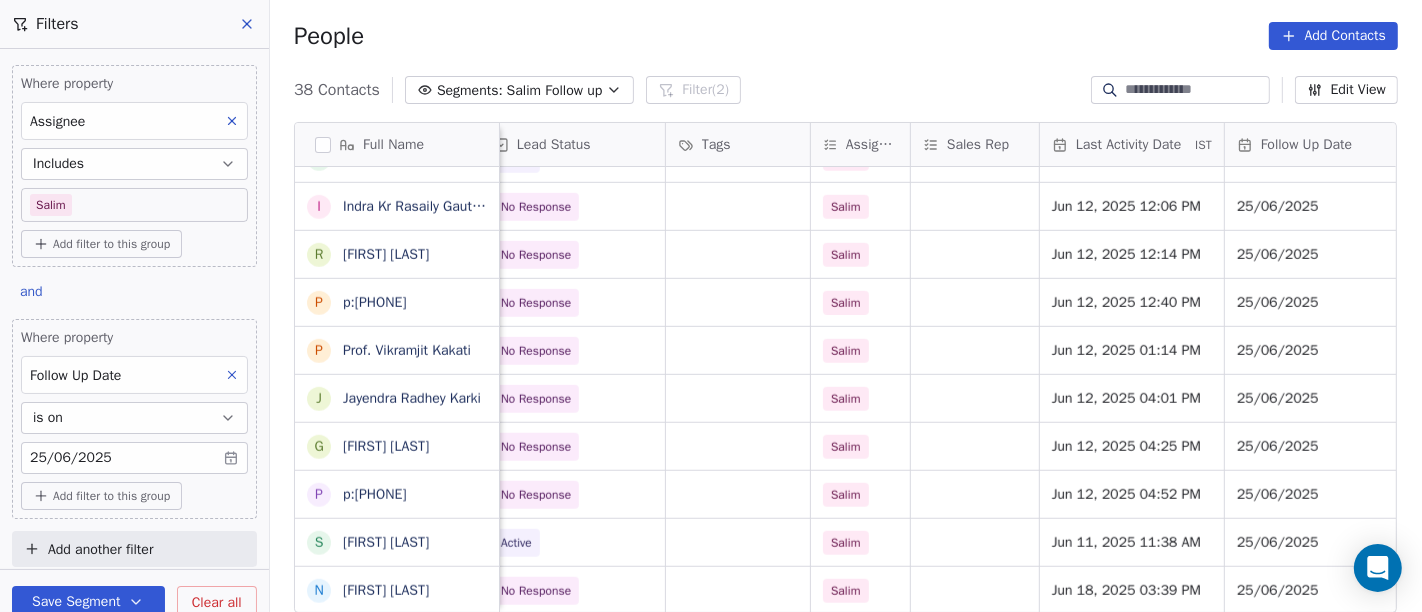 scroll, scrollTop: 17, scrollLeft: 806, axis: both 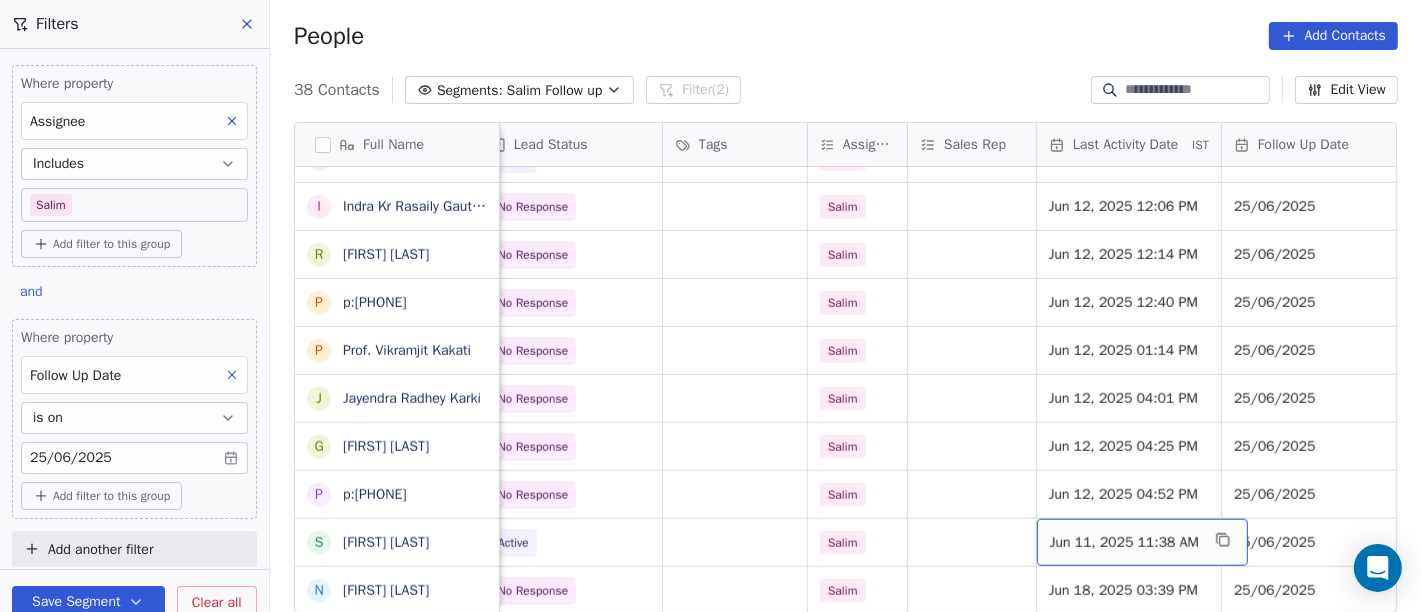 click on "Jun 11, 2025 11:38 AM" at bounding box center [1124, 543] 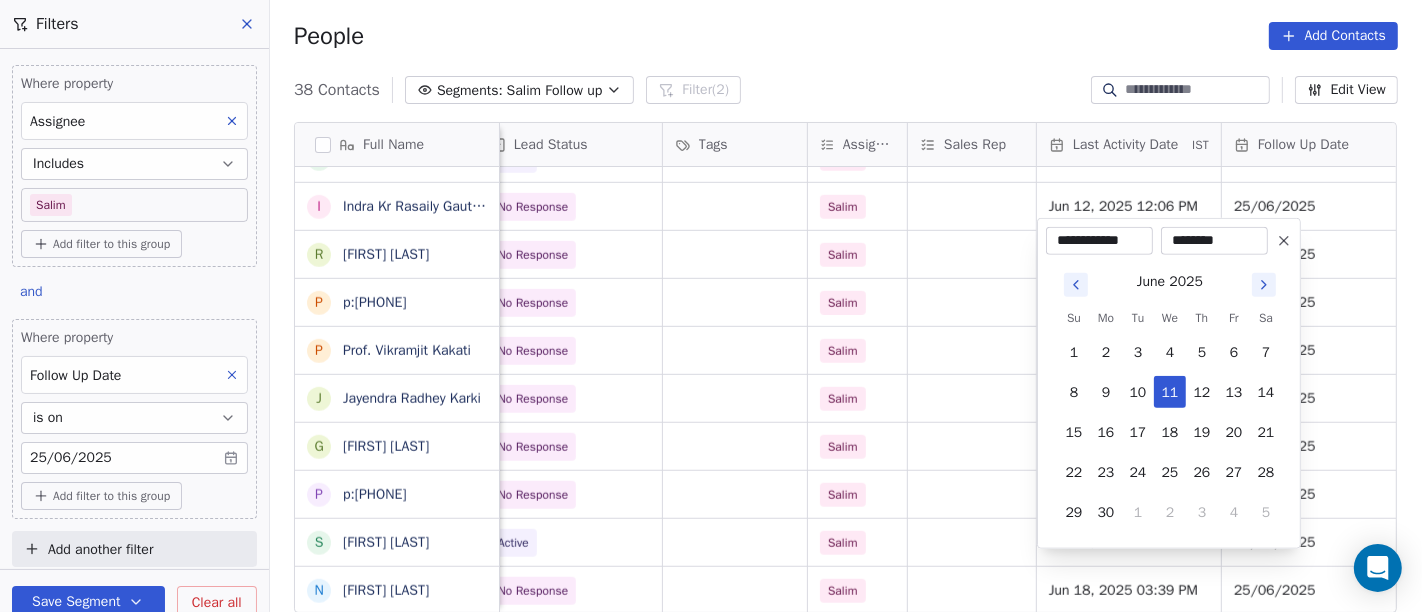 click at bounding box center [1264, 285] 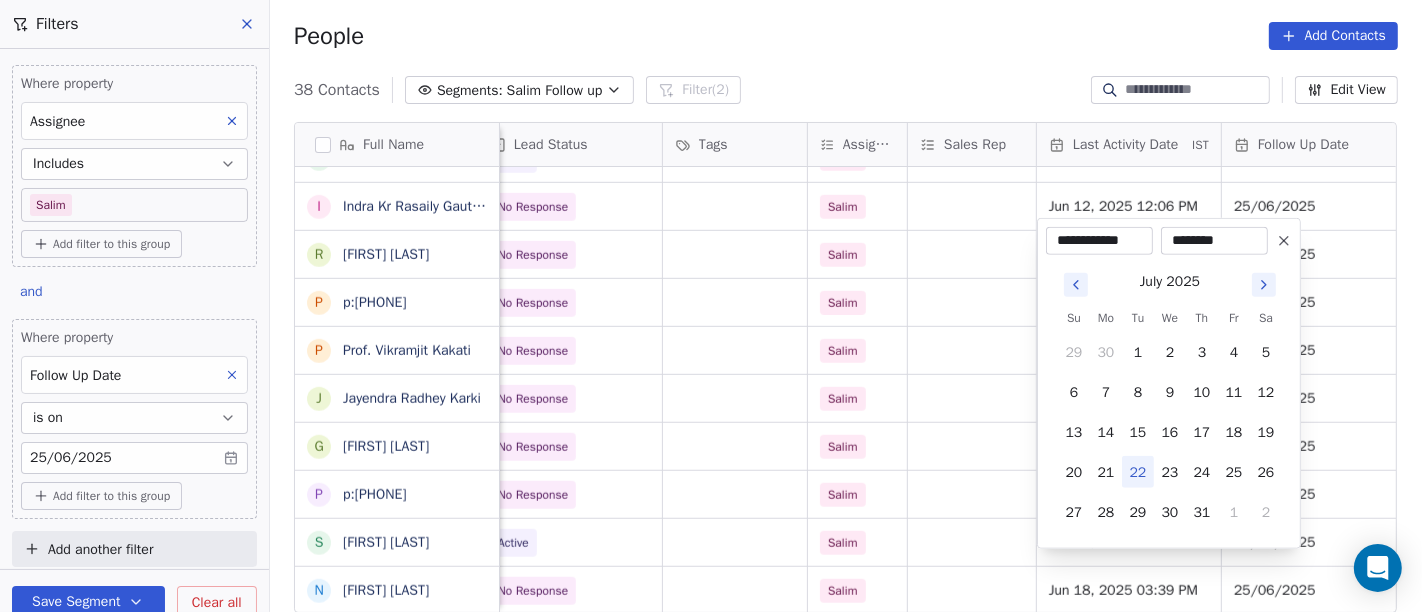 click on "22" at bounding box center (1138, 472) 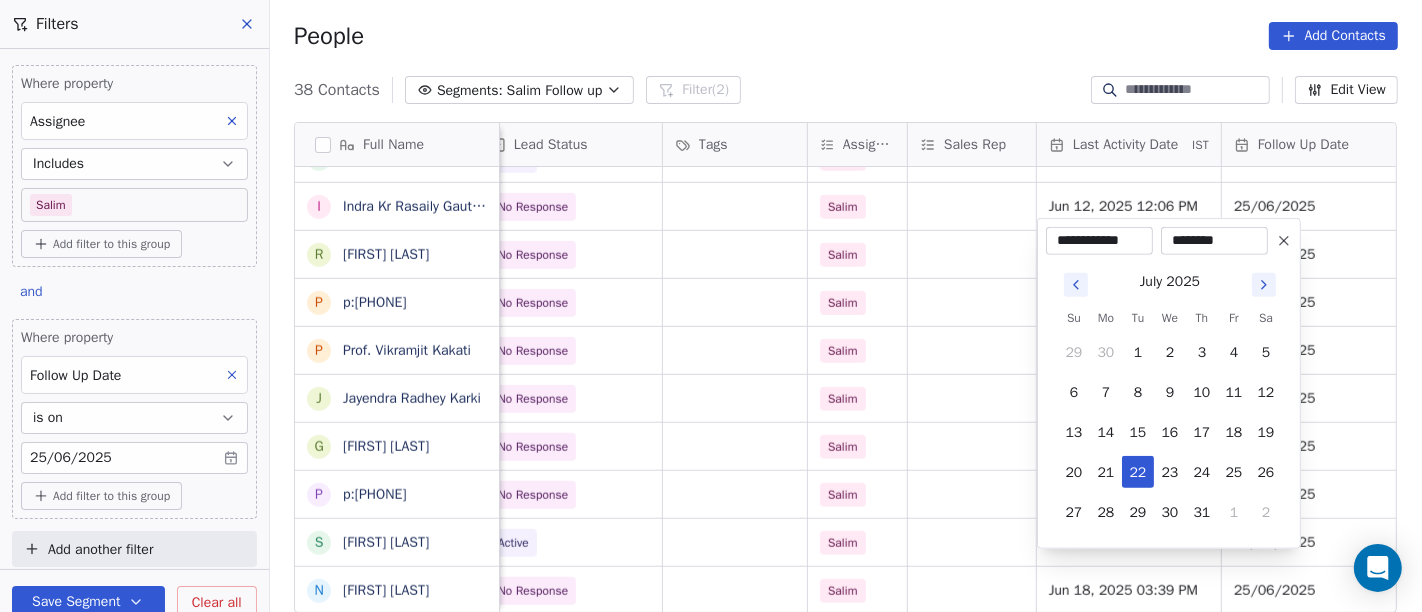 click on "********" at bounding box center [1214, 241] 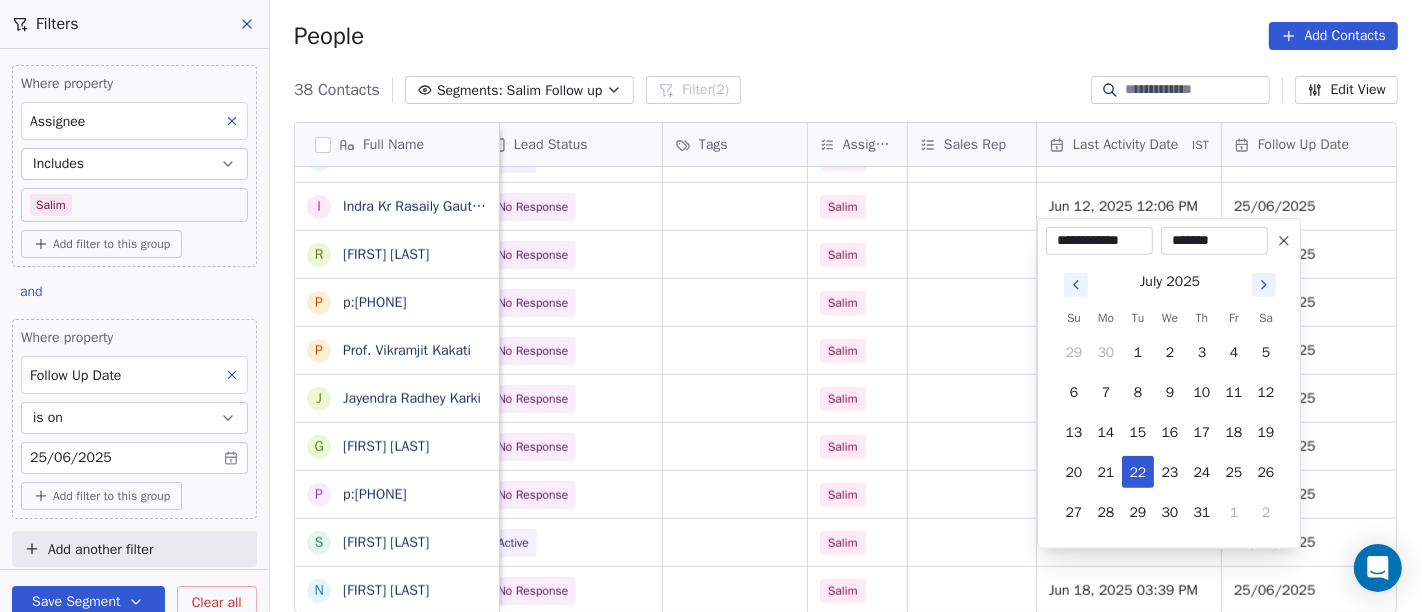 type on "********" 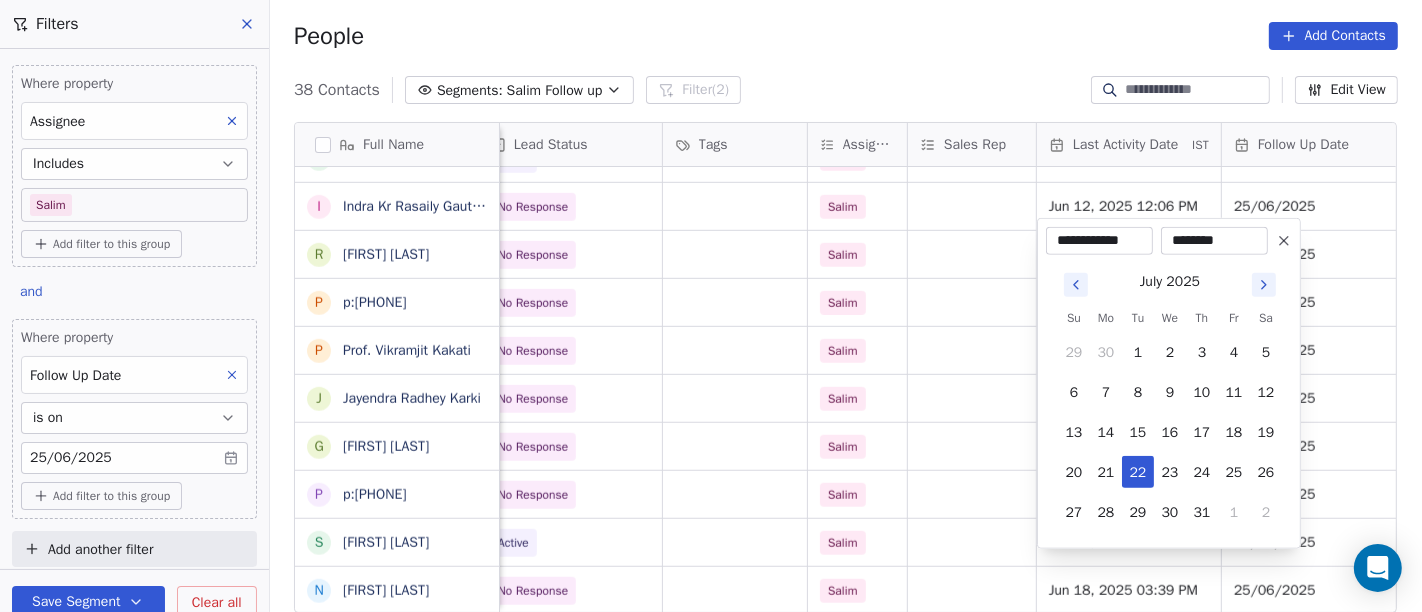 click on "On2Cook India Pvt. Ltd. Contacts People Marketing Workflows Campaigns Sales Pipelines Sequences Beta Tools Apps AI Agents Help & Support Filters Where property   Assignee   Includes Salim Add filter to this group and Where property   Follow Up Date   is on 25/06/2025 Add filter to this group Add another filter Save Segment Clear all People  Add Contacts 38 Contacts Segments: Salim Follow up Filter  (2) Edit View Tag Add to Sequence Full Name N Noushad B Binaya kumar satapathy j janak Uchchat R Raj Chandani Y Yogesh Vadiya H Hari Kumar V Vishu Angel G G Sasikumar K Kiran Mahajan S Sanjay Khullar p p:+919434749794 V Vansh gopal patel K Kaleem Rehman S Saibal Mitra A Ashutosh Verma N Nilesh Shah A Anil Soni S Sushil Jain S Suddhanshu Jjaan P Pawan Kr Jaiswal D Dilip Patel I Indra Kr Rasaily GautamGotra R Roopender Singh Matharu p p:+919829161523 P Prof. Vikramjit Kakati J Jayendra Radhey Karki G Girish Joshi p p:+919729697269 S Shaji George N Nazir Ahmad Shah company name location Created Date IST Lead Status" at bounding box center [711, 306] 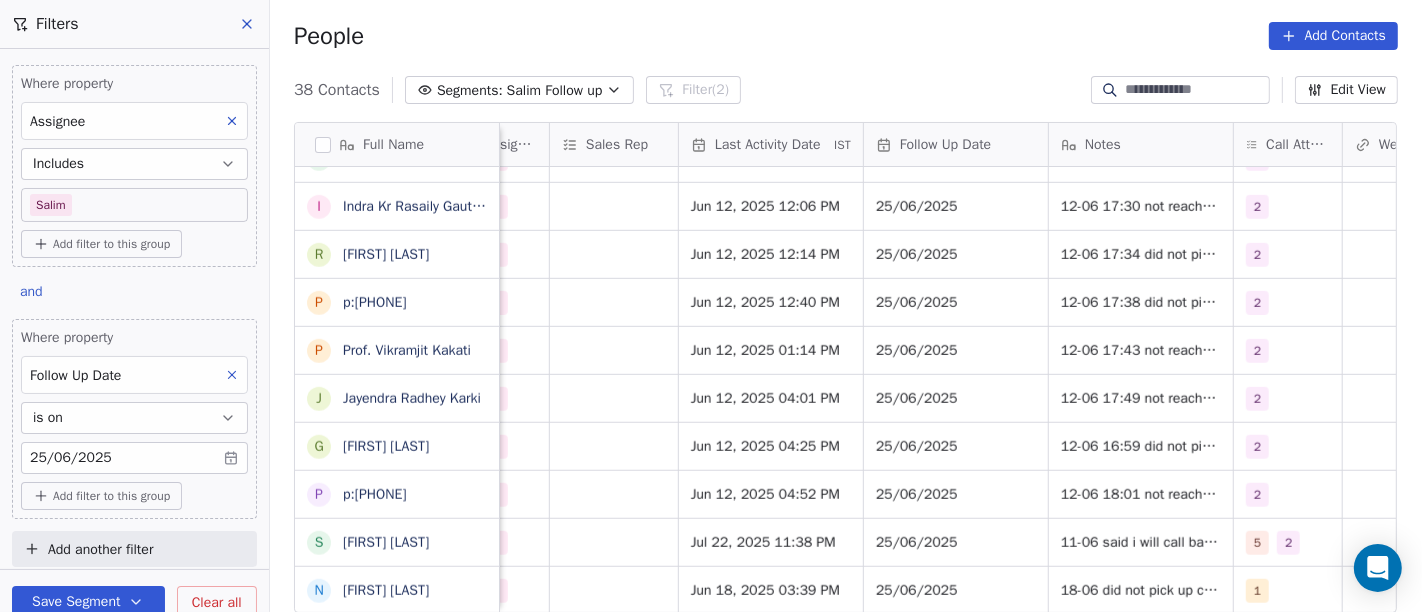 scroll, scrollTop: 17, scrollLeft: 1177, axis: both 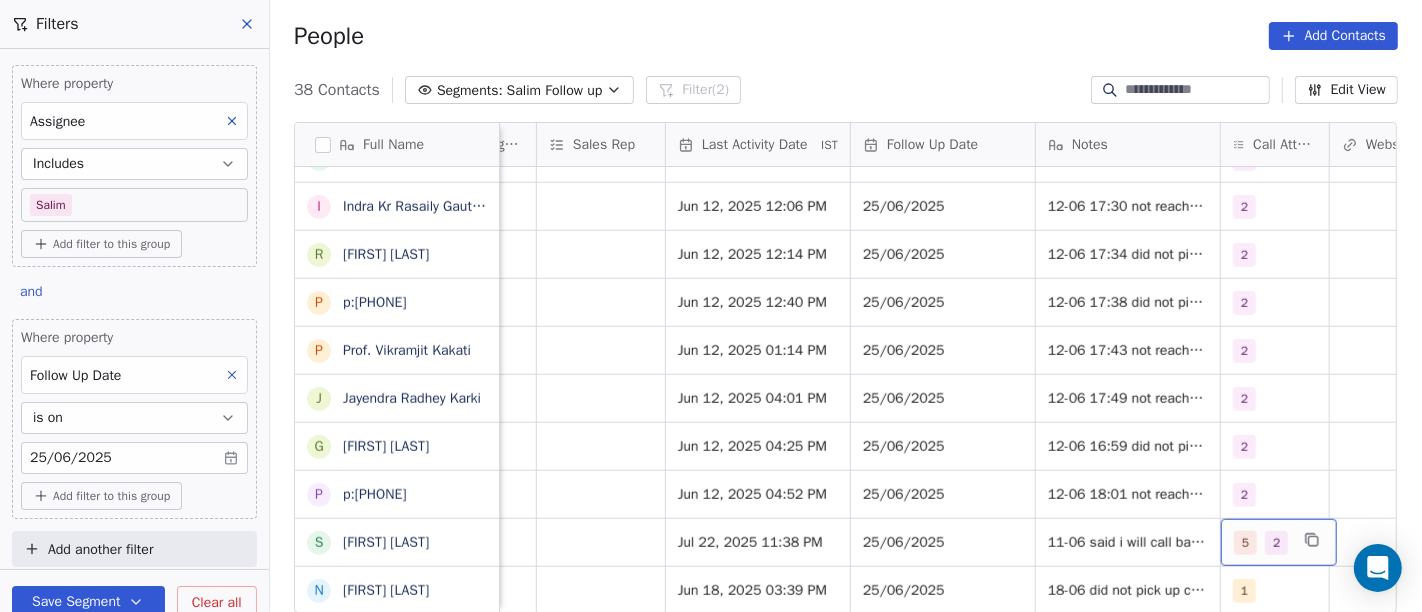 click on "2" at bounding box center [1276, 543] 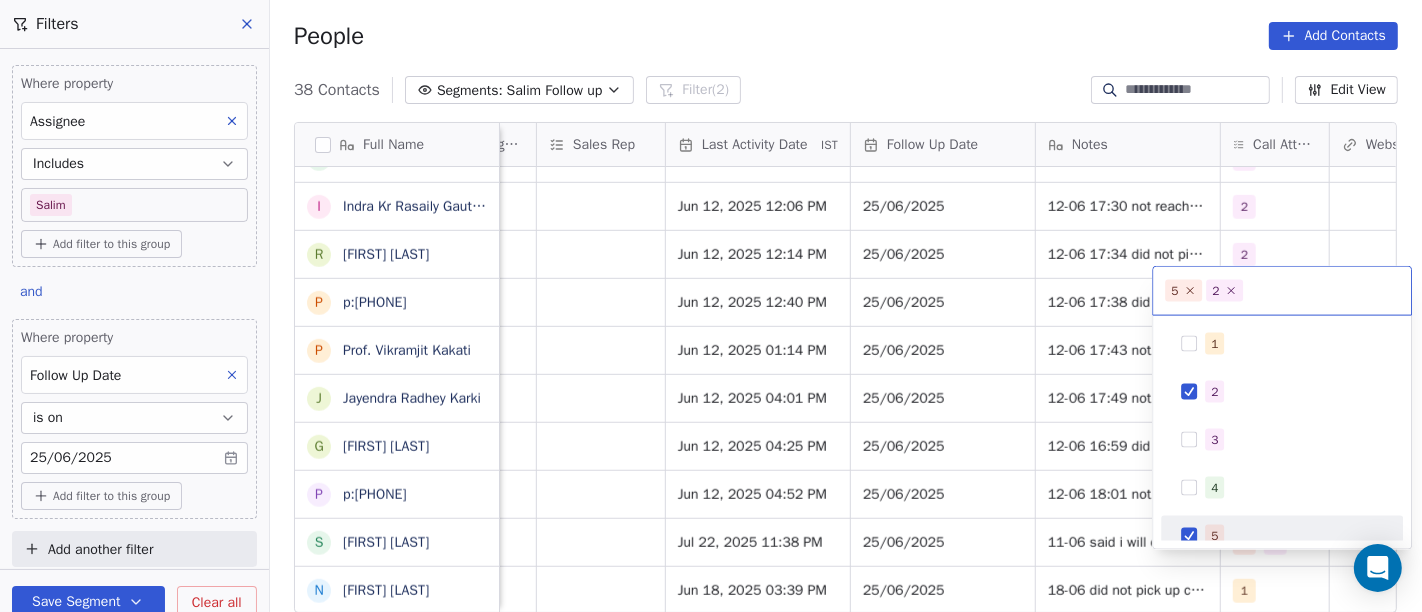 scroll, scrollTop: 14, scrollLeft: 0, axis: vertical 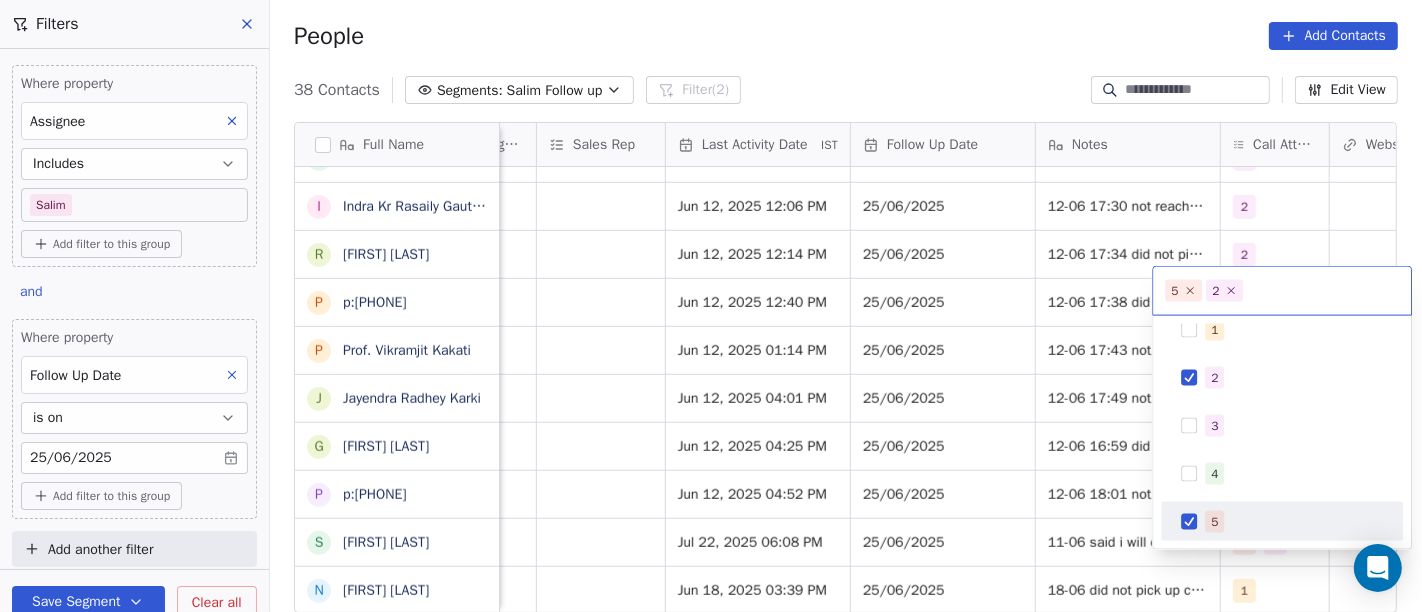 click at bounding box center [1189, 522] 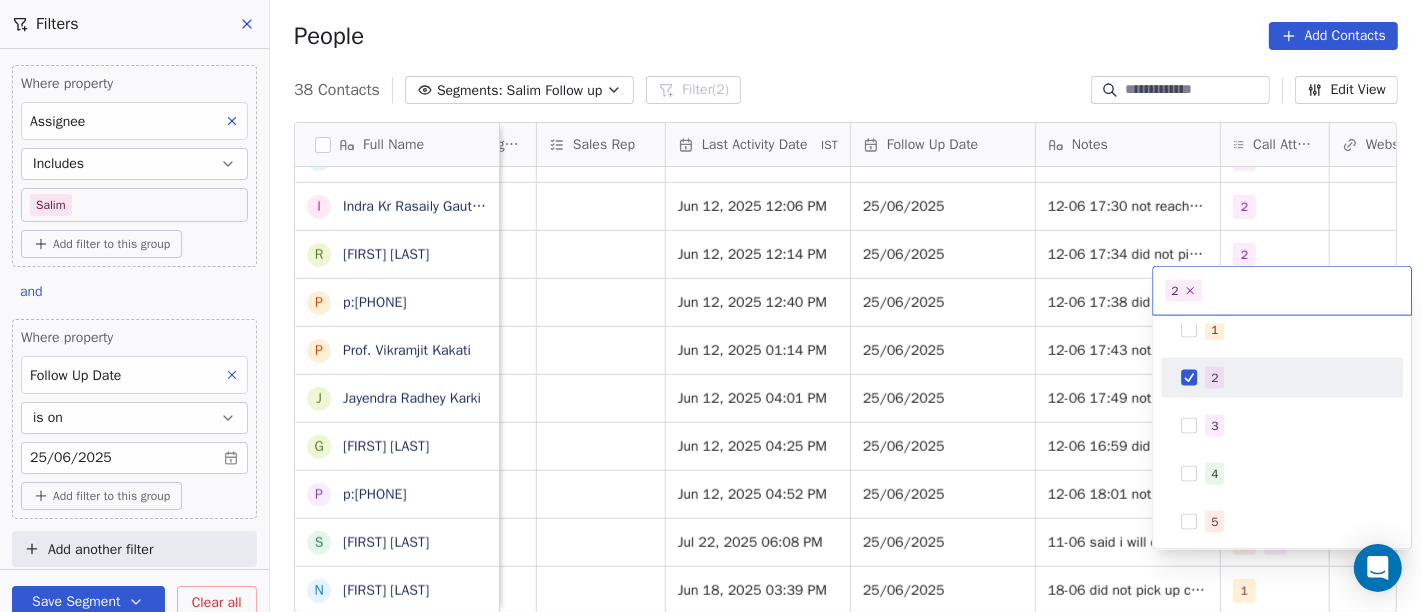 click at bounding box center [1189, 378] 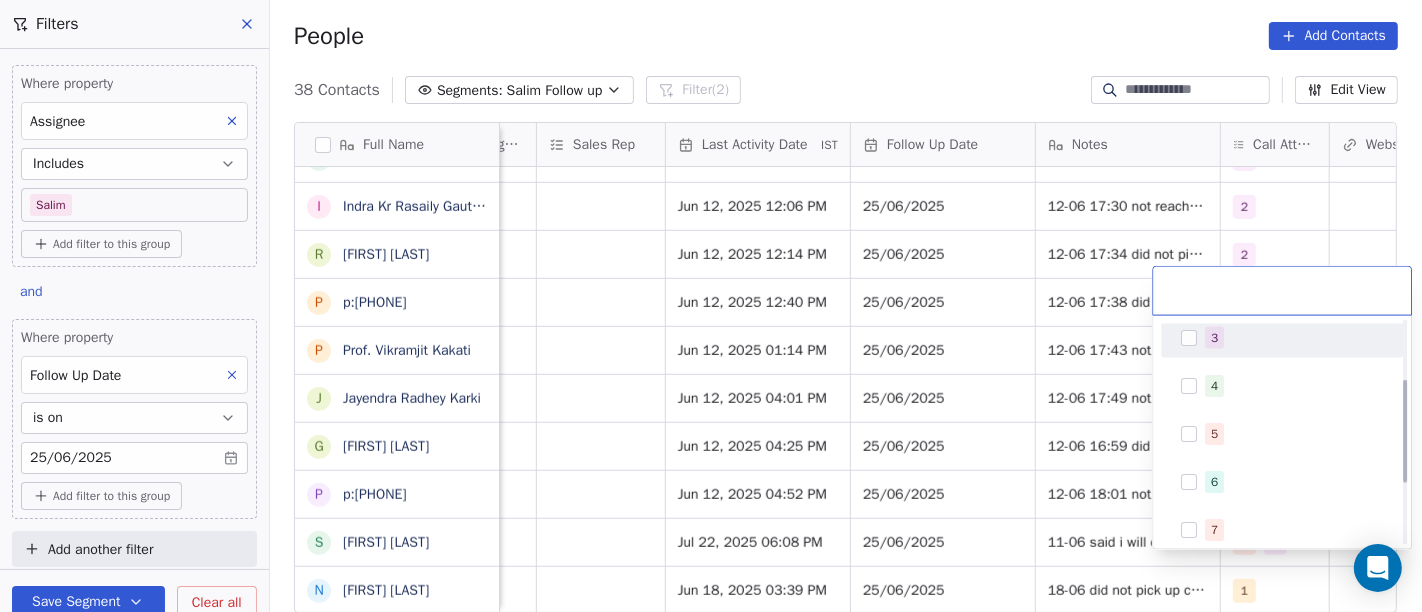 scroll, scrollTop: 125, scrollLeft: 0, axis: vertical 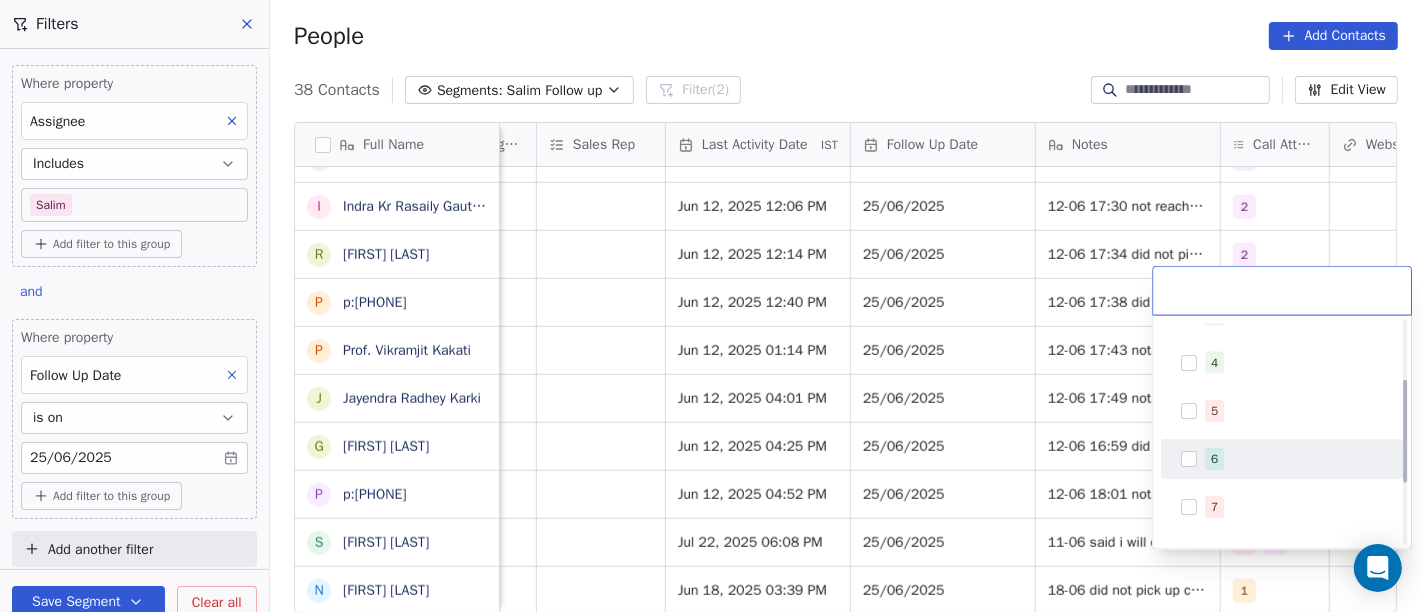 click on "6" at bounding box center (1282, 459) 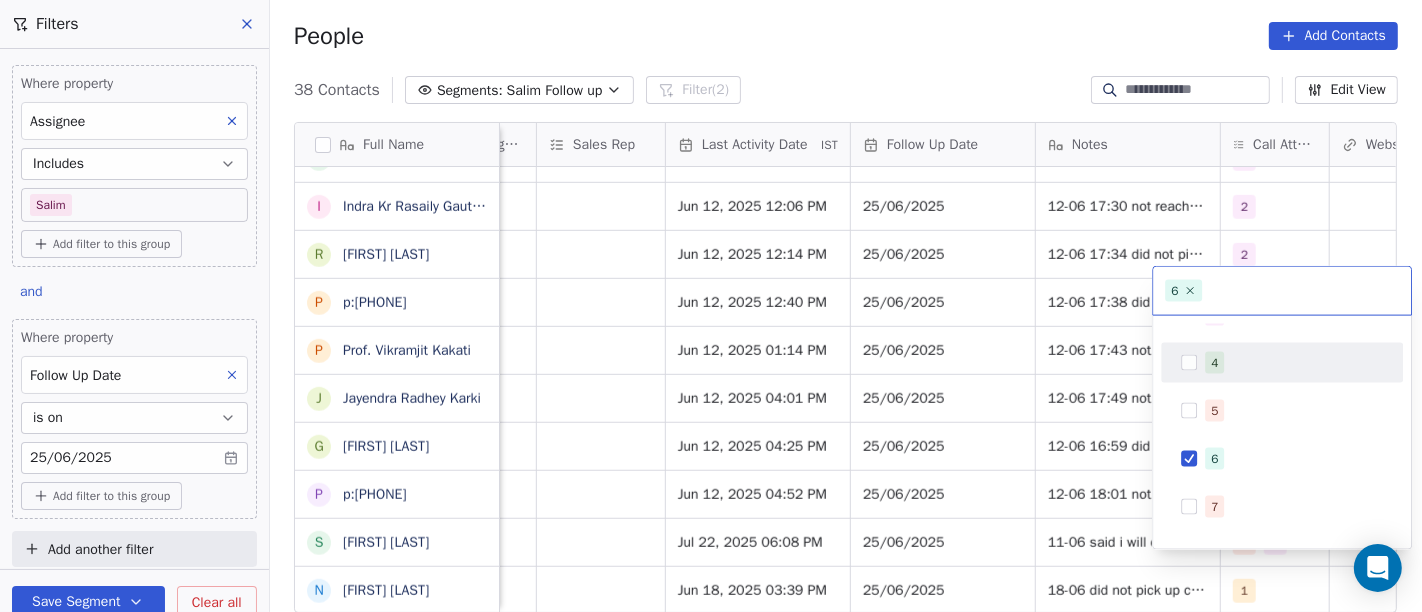 click on "On2Cook India Pvt. Ltd. Contacts People Marketing Workflows Campaigns Sales Pipelines Sequences Beta Tools Apps AI Agents Help & Support Filters Where property   Assignee   Includes Salim Add filter to this group and Where property   Follow Up Date   is on 25/06/2025 Add filter to this group Add another filter Save Segment Clear all People  Add Contacts 38 Contacts Segments: Salim Follow up Filter  (2) Edit View Tag Add to Sequence Full Name N Noushad B Binaya kumar satapathy j janak Uchchat R Raj Chandani Y Yogesh Vadiya H Hari Kumar V Vishu Angel G G Sasikumar K Kiran Mahajan S Sanjay Khullar p p:+919434749794 V Vansh gopal patel K Kaleem Rehman S Saibal Mitra A Ashutosh Verma N Nilesh Shah A Anil Soni S Sushil Jain S Suddhanshu Jjaan P Pawan Kr Jaiswal D Dilip Patel I Indra Kr Rasaily GautamGotra R Roopender Singh Matharu p p:+919829161523 P Prof. Vikramjit Kakati J Jayendra Radhey Karki G Girish Joshi p p:+919729697269 S Shaji George N Nazir Ahmad Shah Created Date IST Lead Status Tags Assignee IST   1" at bounding box center (711, 306) 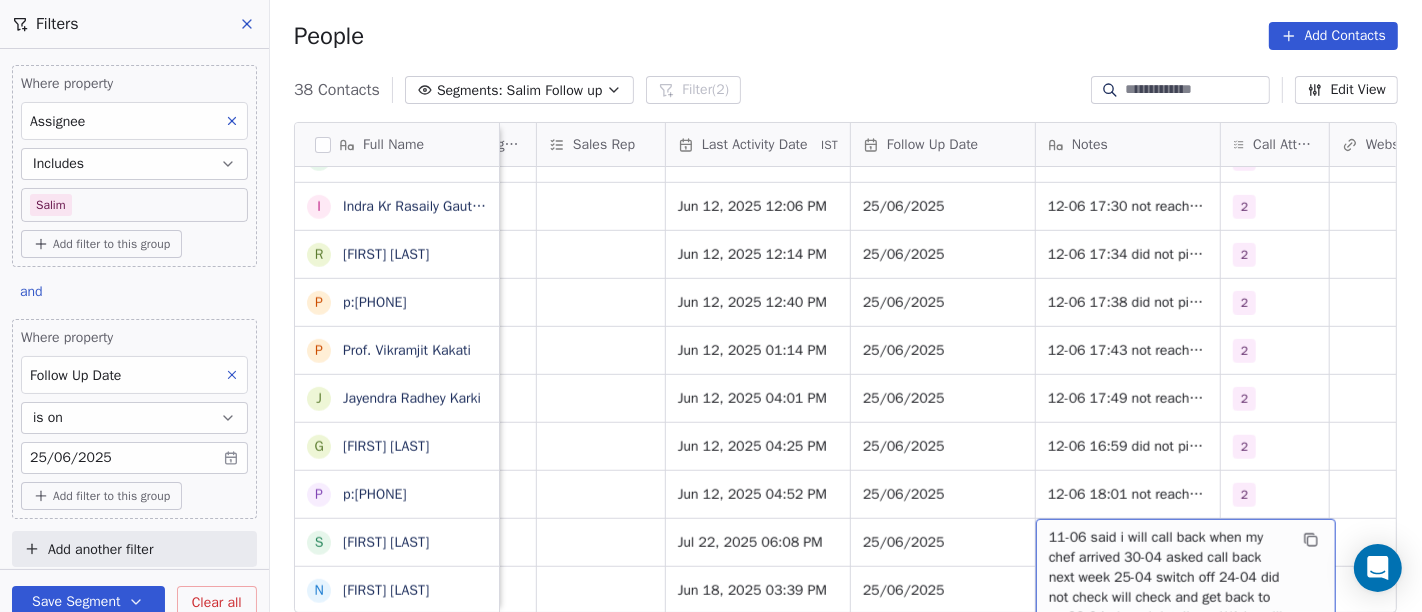click on "11-06 said  i will call back  when my chef arrived  30-04 asked call back next week
25-04 switch off
24-04 did not check will check and get back to us
23-04 shared details on WA he will talk with his chef and get back to us" at bounding box center [1168, 588] 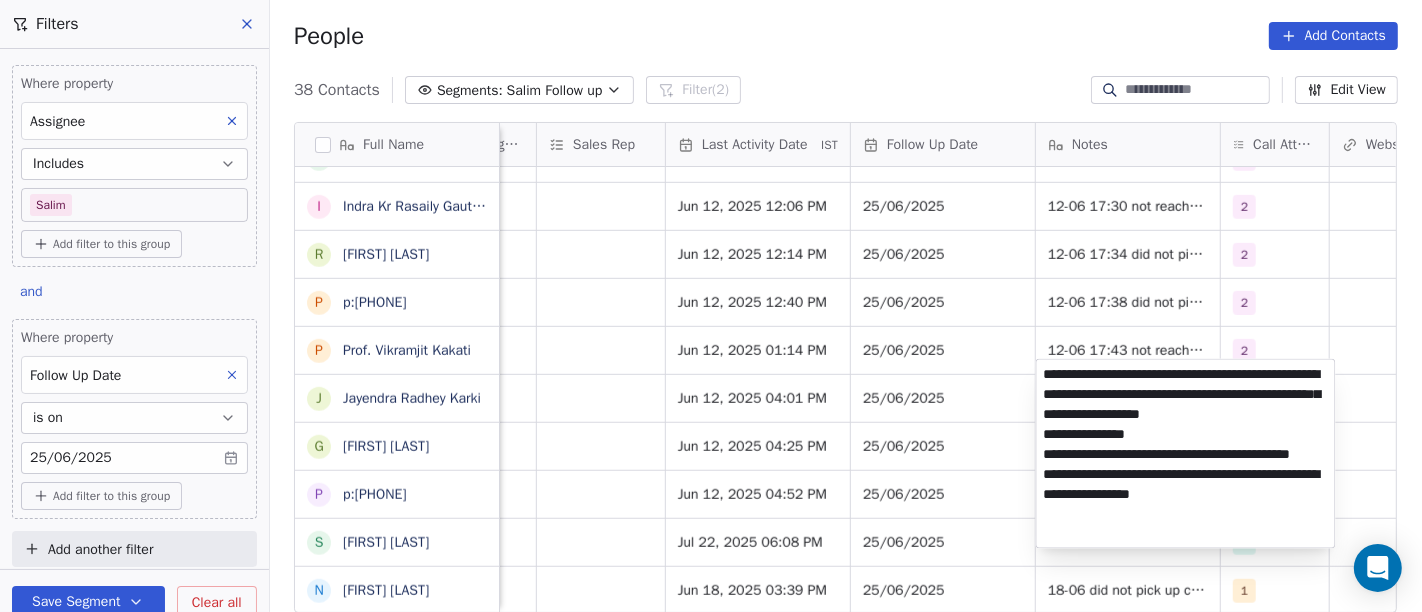 scroll, scrollTop: 0, scrollLeft: 0, axis: both 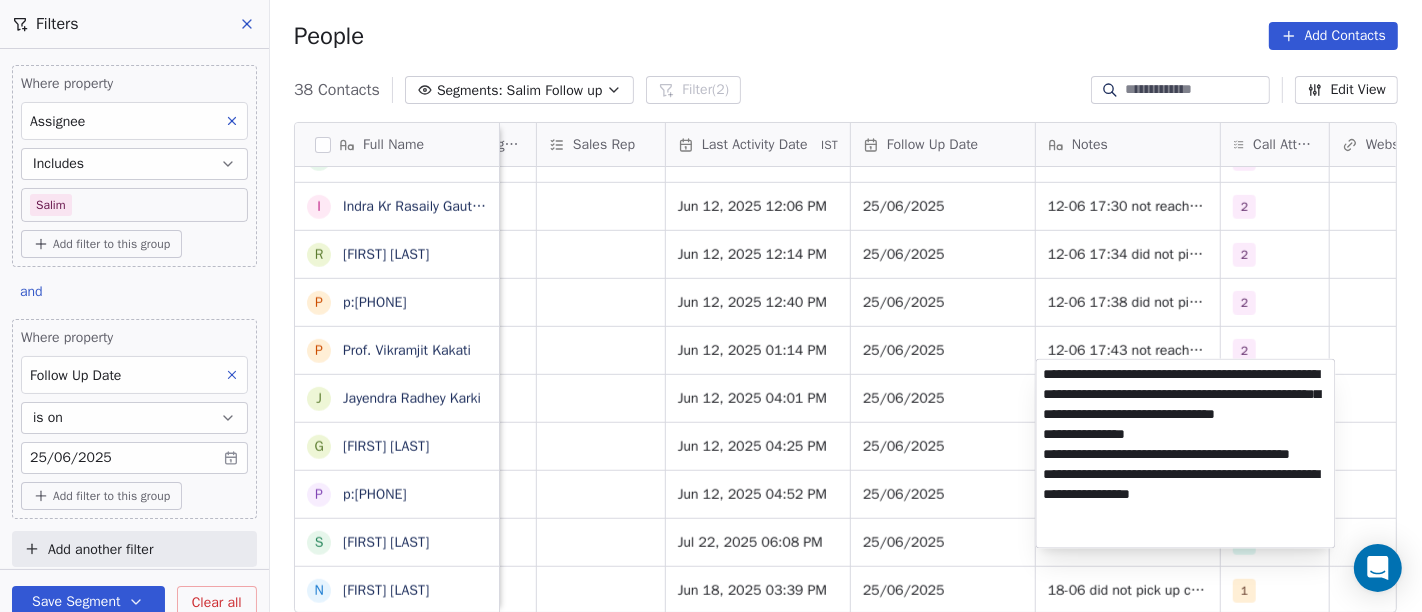 type on "**********" 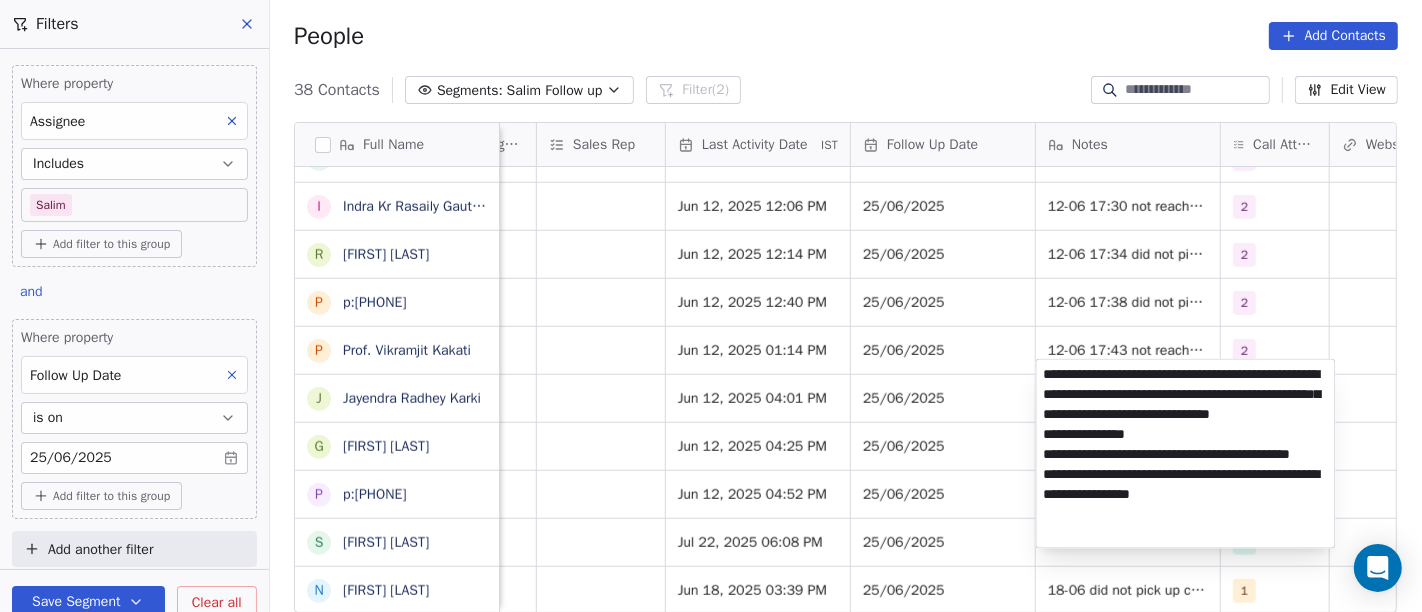 click on "On2Cook India Pvt. Ltd. Contacts People Marketing Workflows Campaigns Sales Pipelines Sequences Beta Tools Apps AI Agents Help & Support Filters Where property   Assignee   Includes Salim Add filter to this group and Where property   Follow Up Date   is on 25/06/2025 Add filter to this group Add another filter Save Segment Clear all People  Add Contacts 38 Contacts Segments: Salim Follow up Filter  (2) Edit View Tag Add to Sequence Full Name N Noushad B Binaya kumar satapathy j janak Uchchat R Raj Chandani Y Yogesh Vadiya H Hari Kumar V Vishu Angel G G Sasikumar K Kiran Mahajan S Sanjay Khullar p p:+919434749794 V Vansh gopal patel K Kaleem Rehman S Saibal Mitra A Ashutosh Verma N Nilesh Shah A Anil Soni S Sushil Jain S Suddhanshu Jjaan P Pawan Kr Jaiswal D Dilip Patel I Indra Kr Rasaily GautamGotra R Roopender Singh Matharu p p:+919829161523 P Prof. Vikramjit Kakati J Jayendra Radhey Karki G Girish Joshi p p:+919729697269 S Shaji George N Nazir Ahmad Shah Created Date IST Lead Status Tags Assignee IST   1" at bounding box center (711, 306) 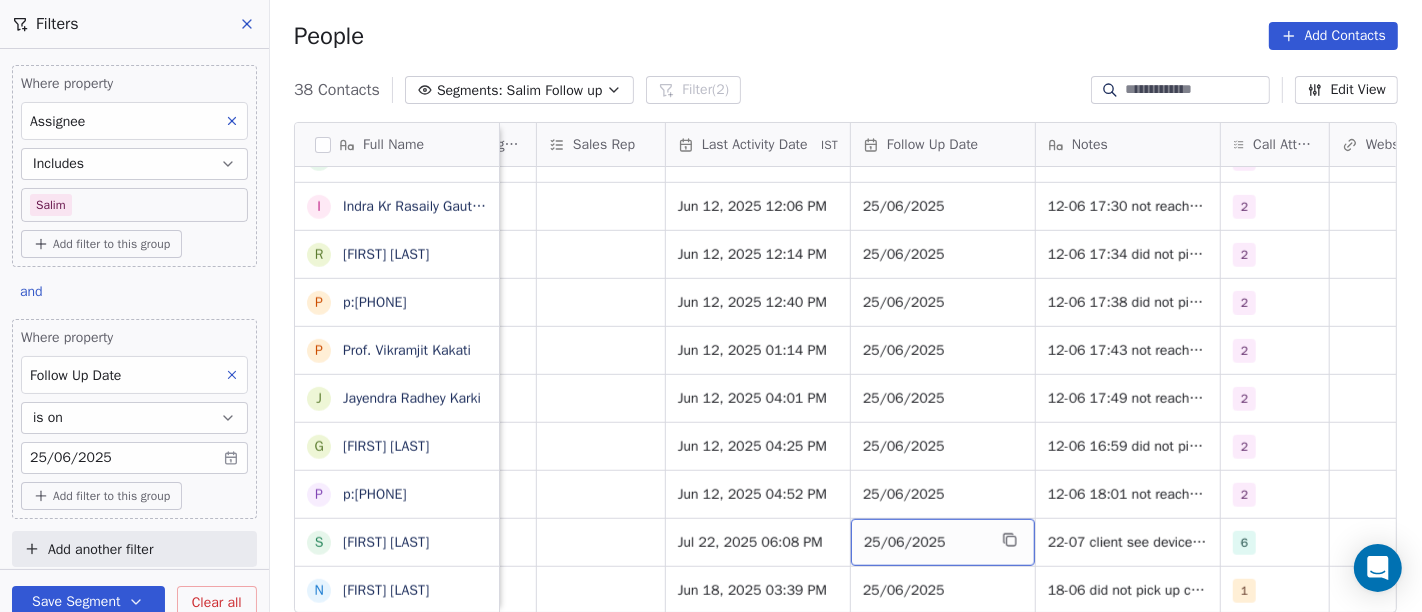 click on "25/06/2025" at bounding box center [925, 543] 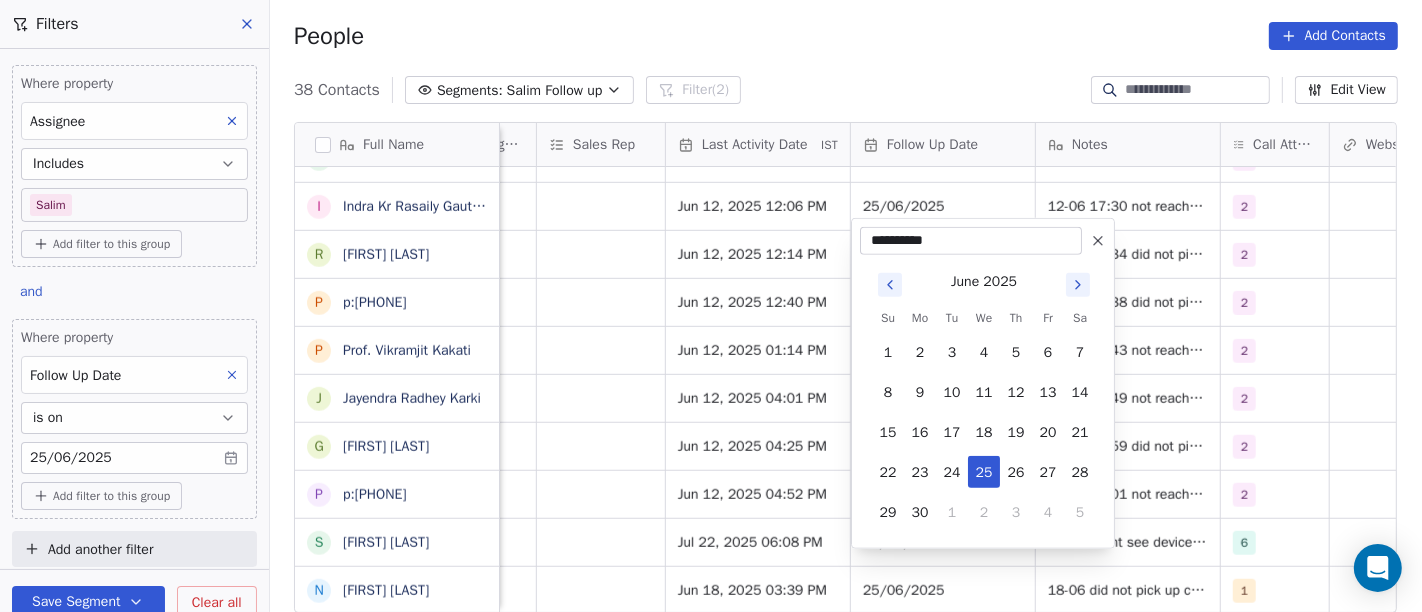 click 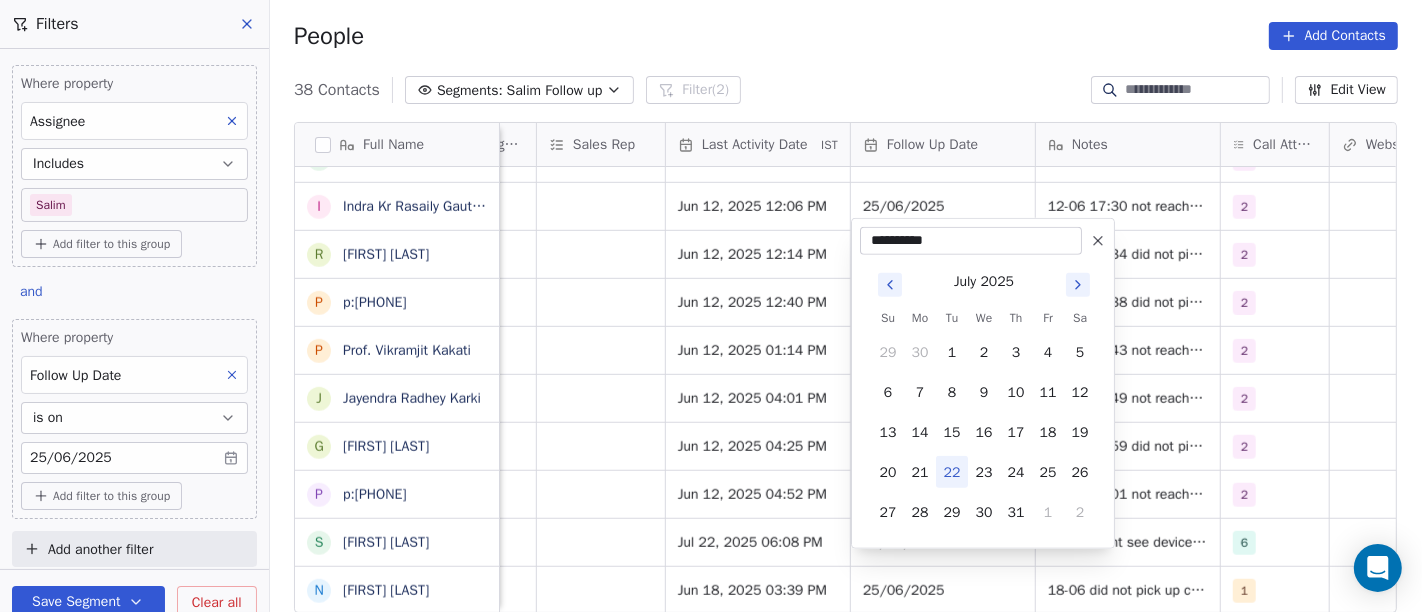click 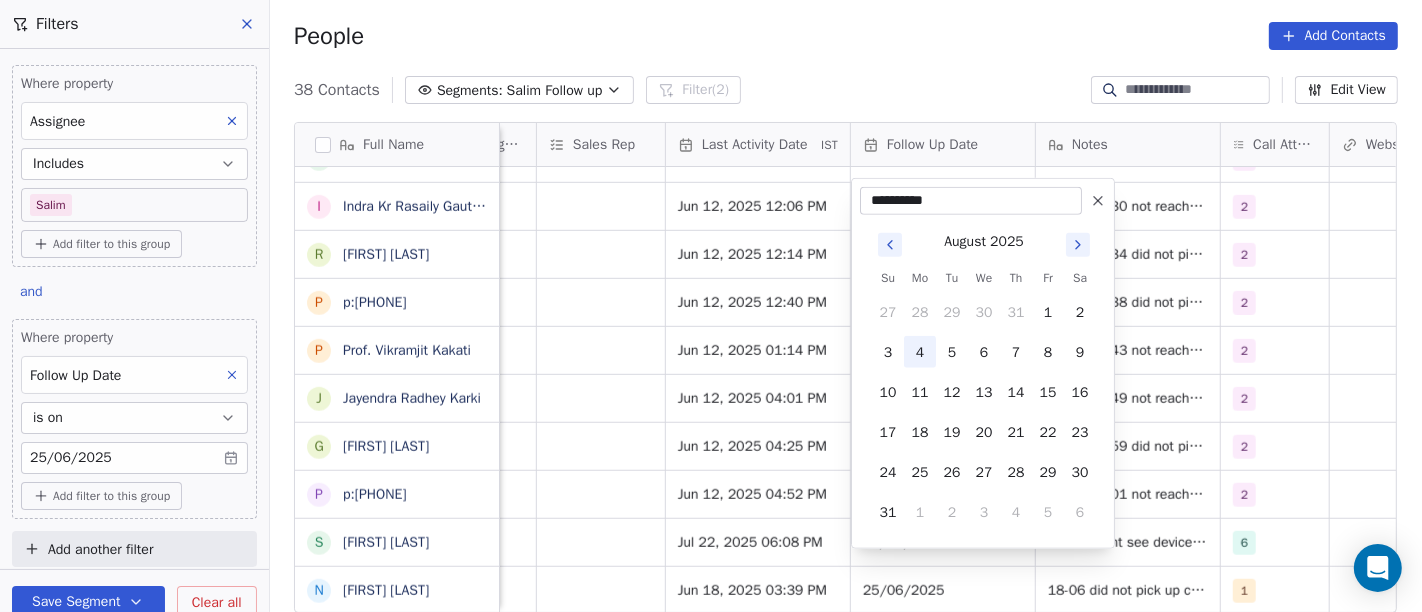 click on "4" at bounding box center (920, 352) 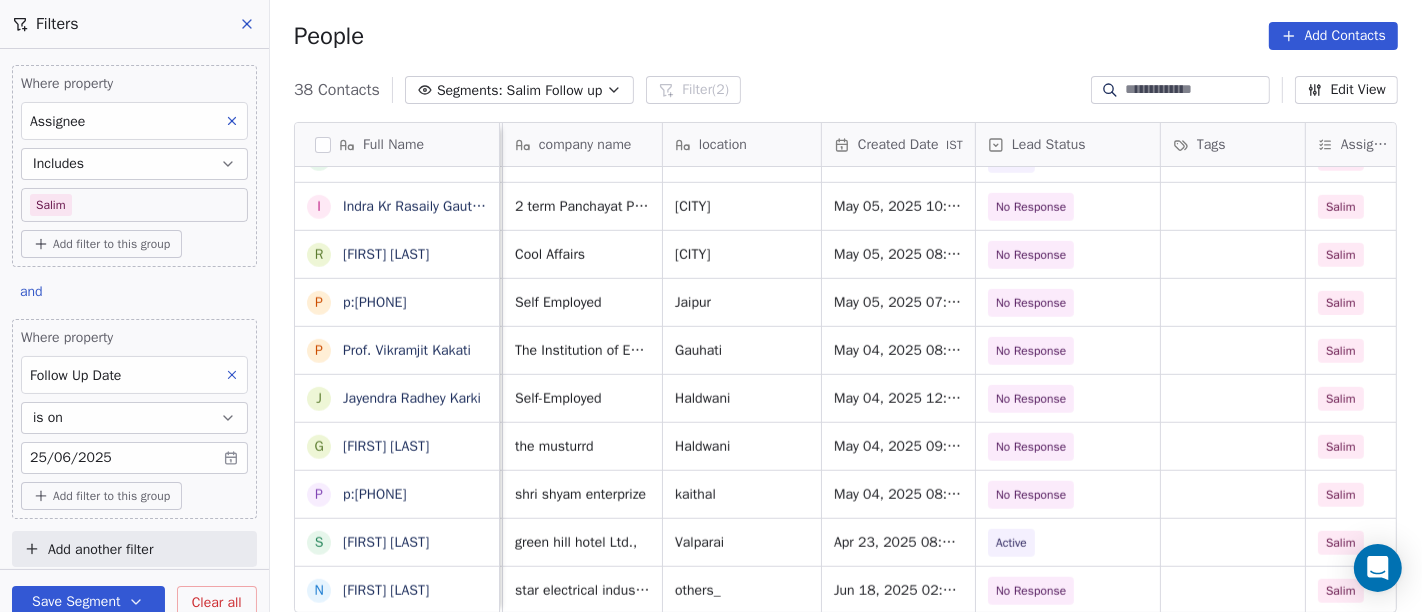 scroll, scrollTop: 17, scrollLeft: 304, axis: both 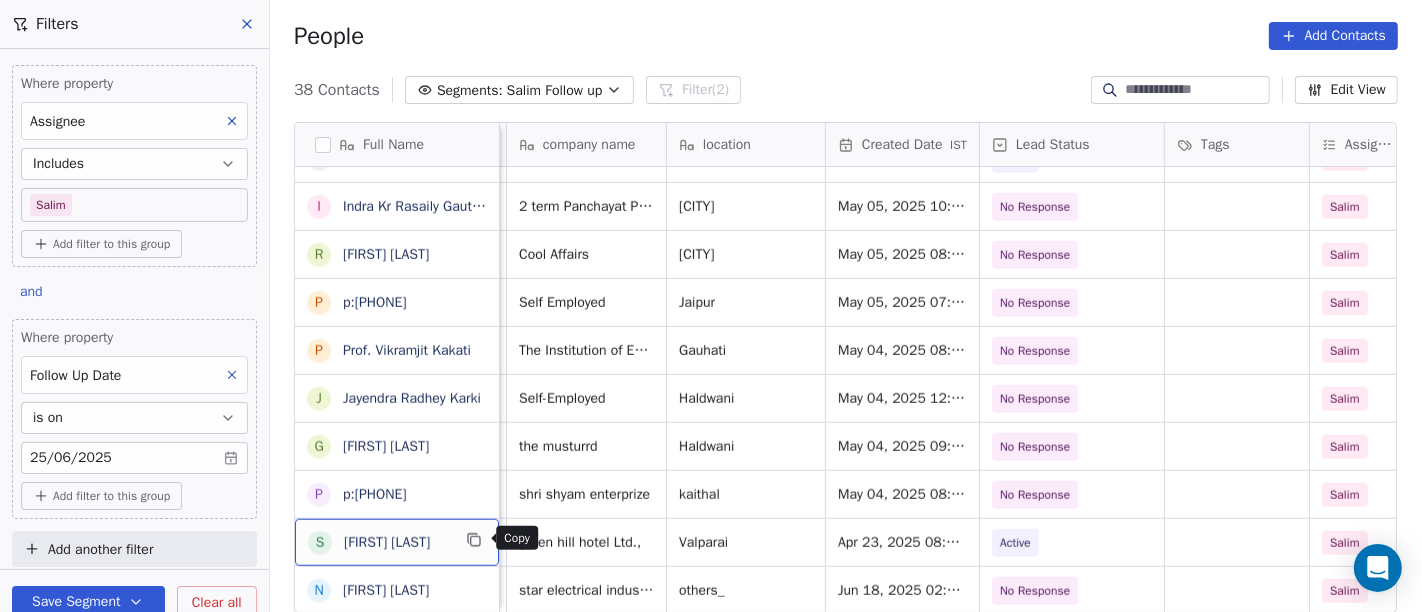 click 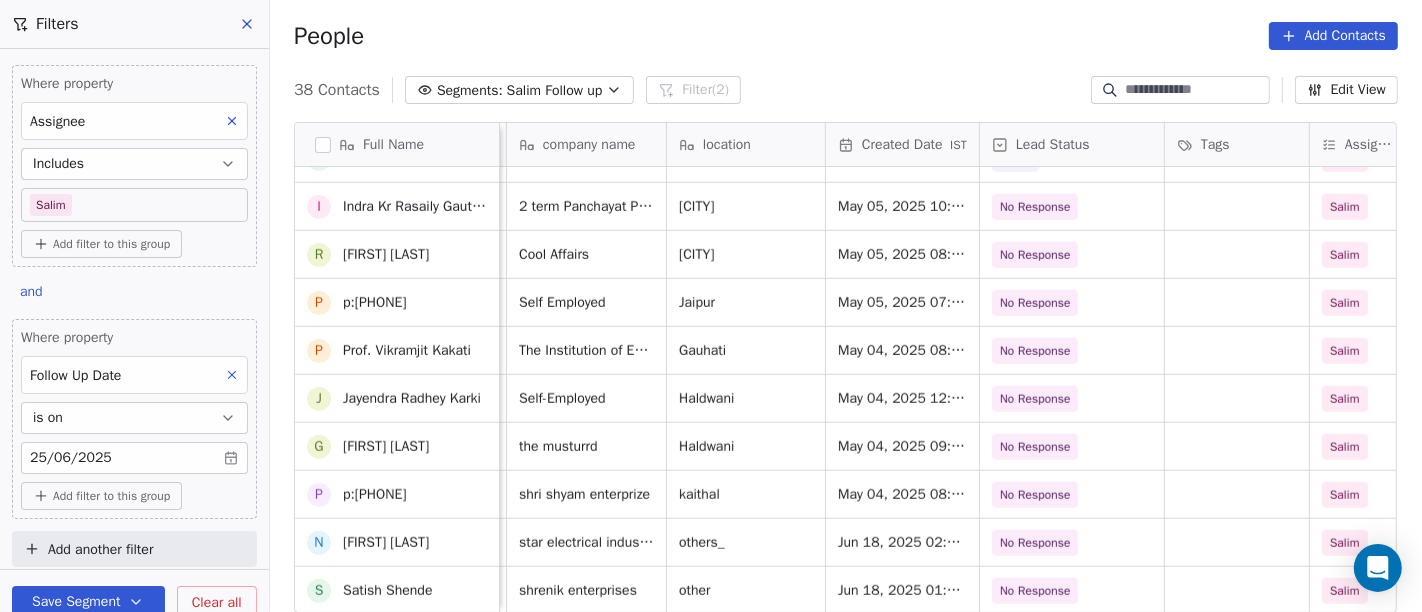 scroll, scrollTop: 922, scrollLeft: 0, axis: vertical 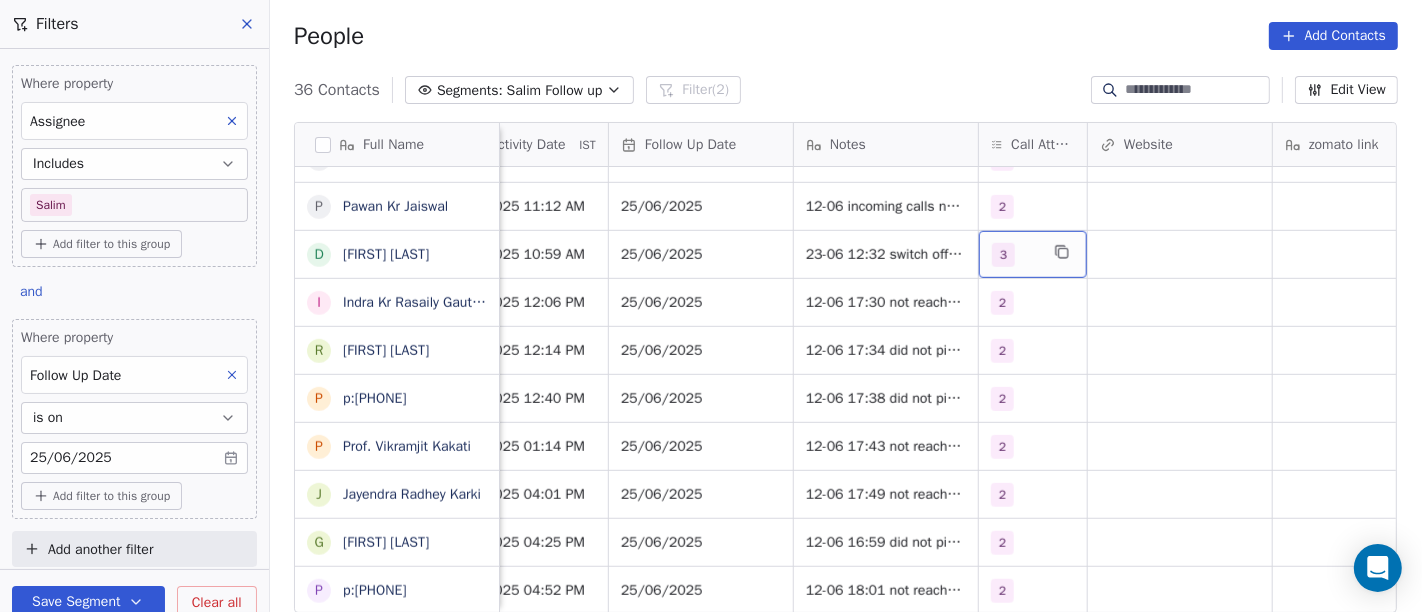 click on "3" at bounding box center (1003, 255) 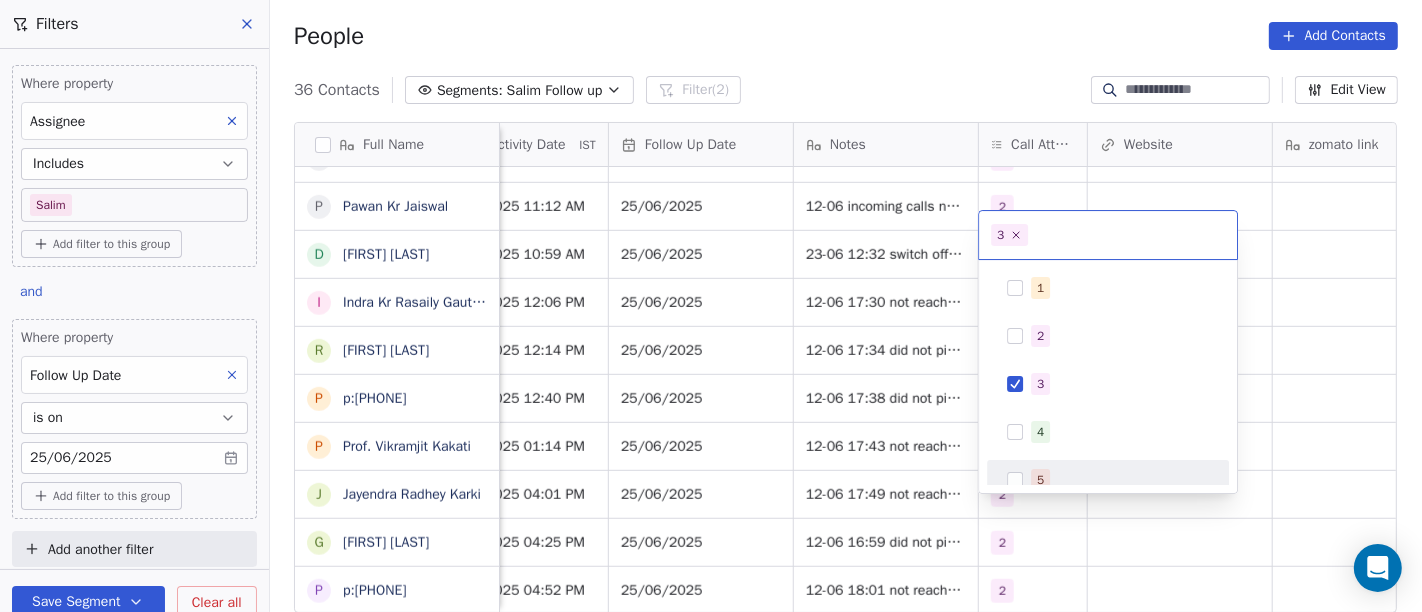 click on "5" at bounding box center [1108, 480] 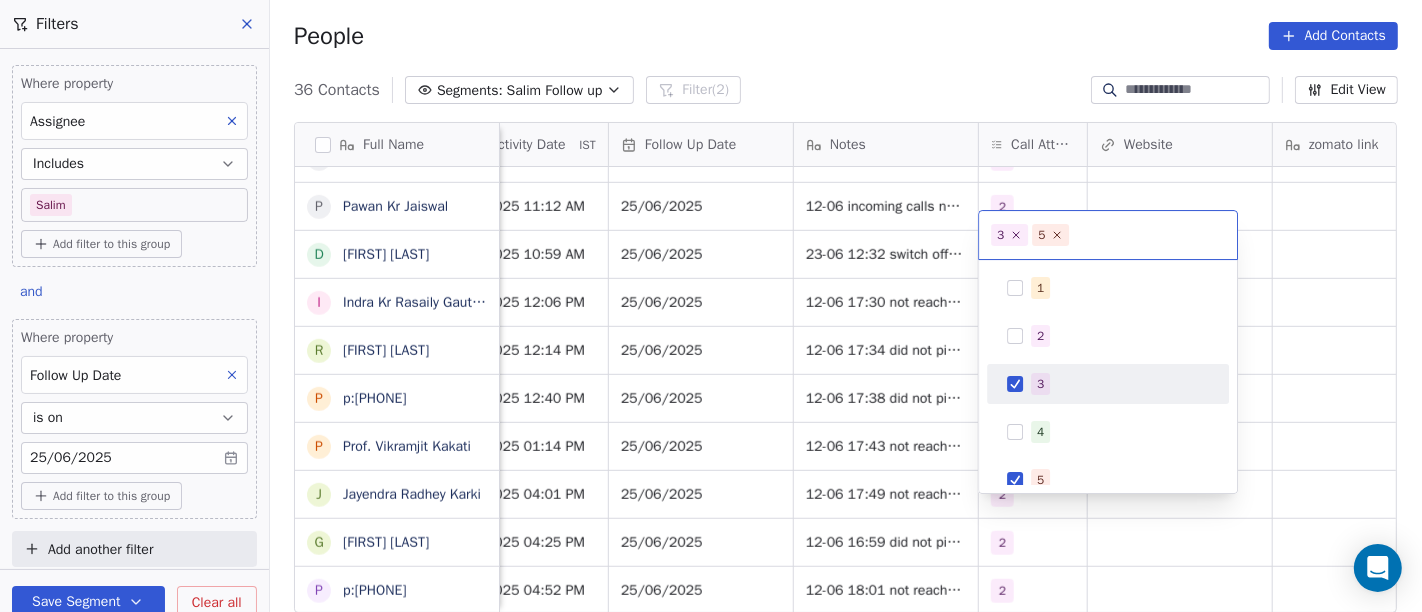 click on "3" at bounding box center (1108, 384) 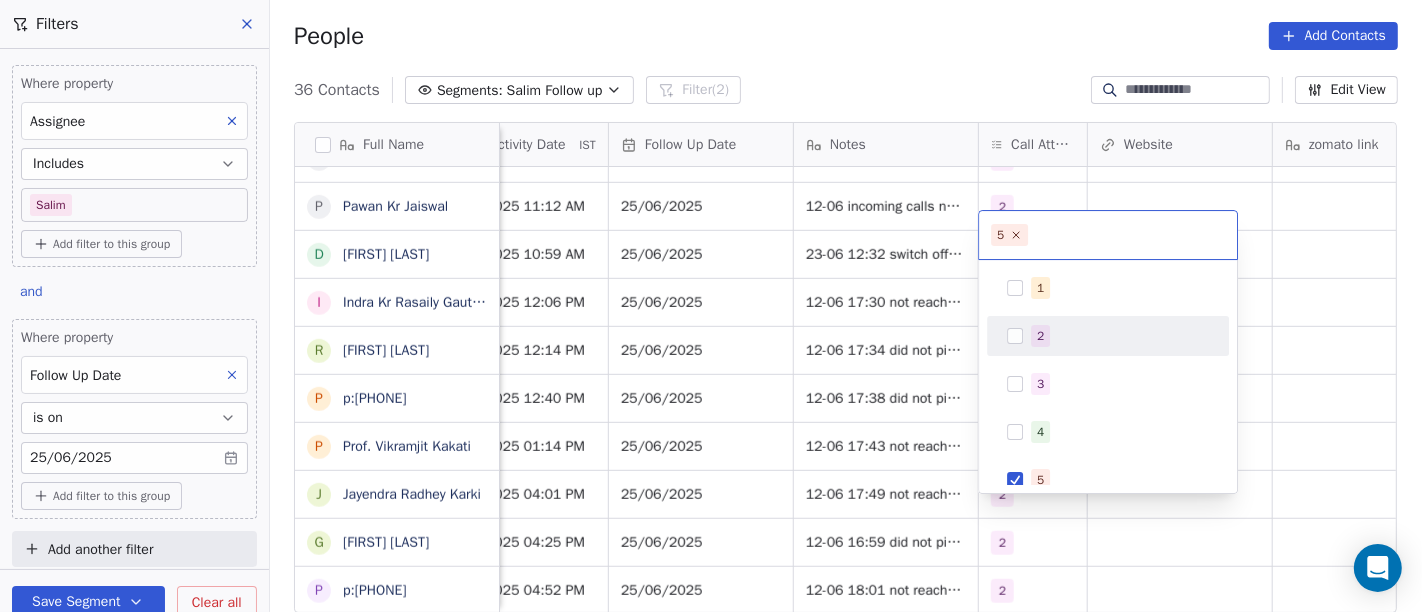 click on "On2Cook India Pvt. Ltd. Contacts People Marketing Workflows Campaigns Sales Pipelines Sequences Beta Tools Apps AI Agents Help & Support Filters Where property   Assignee   Includes Salim Add filter to this group and Where property   Follow Up Date   is on 25/06/2025 Add filter to this group Add another filter Save Segment Clear all People  Add Contacts 36 Contacts Segments: Salim Follow up Filter  (2) Edit View Tag Add to Sequence Full Name u umashankar kukreti S Santosh Kumar Mishra N Noushad B Binaya kumar satapathy j janak Uchchat R Raj Chandani Y Yogesh Vadiya H Hari Kumar V Vishu Angel G G Sasikumar K Kiran Mahajan S Sanjay Khullar p p:+919434749794 V Vansh gopal patel K Kaleem Rehman S Saibal Mitra A Ashutosh Verma N Nilesh Shah A Anil Soni S Sushil Jain S Suddhanshu Jjaan P Pawan Kr Jaiswal D Dilip Patel I Indra Kr Rasaily GautamGotra R Roopender Singh Matharu p p:+919829161523 P Prof. Vikramjit Kakati J Jayendra Radhey Karki G Girish Joshi p p:+919729697269 Tags Assignee Sales Rep IST Notes Website" at bounding box center [711, 306] 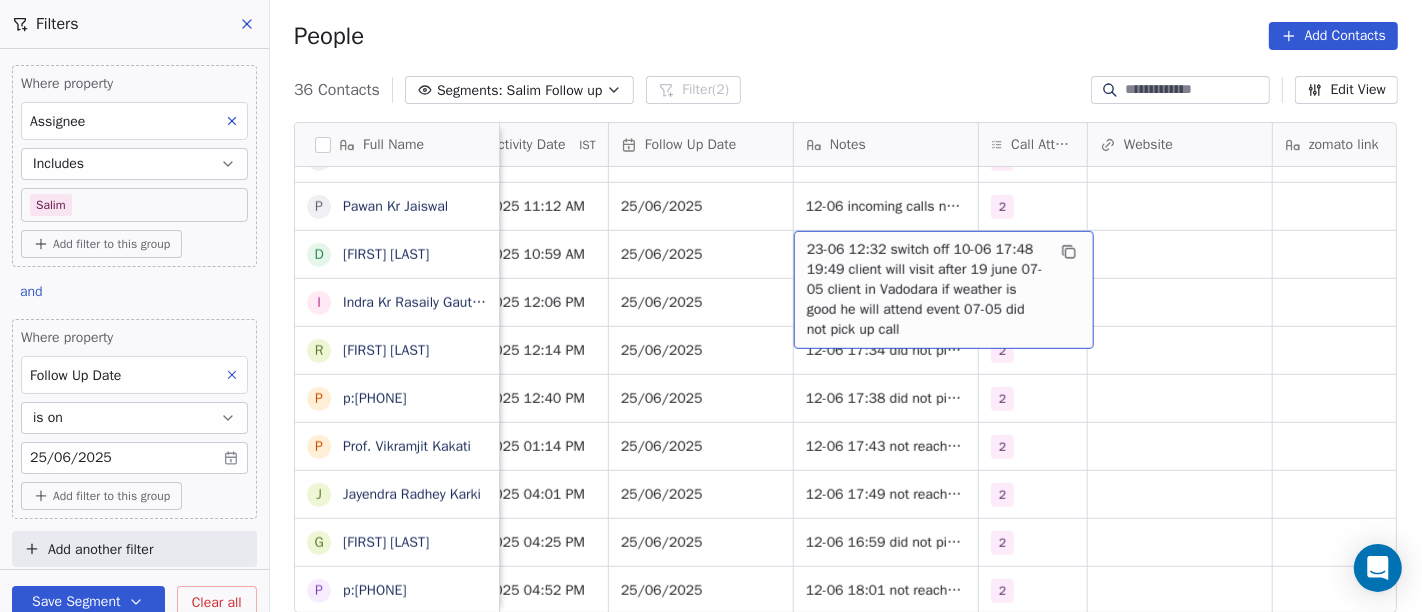 click on "[DATE] client in [CITY] if weather is good he will attend event
[DATE] did not pick up call" at bounding box center [926, 290] 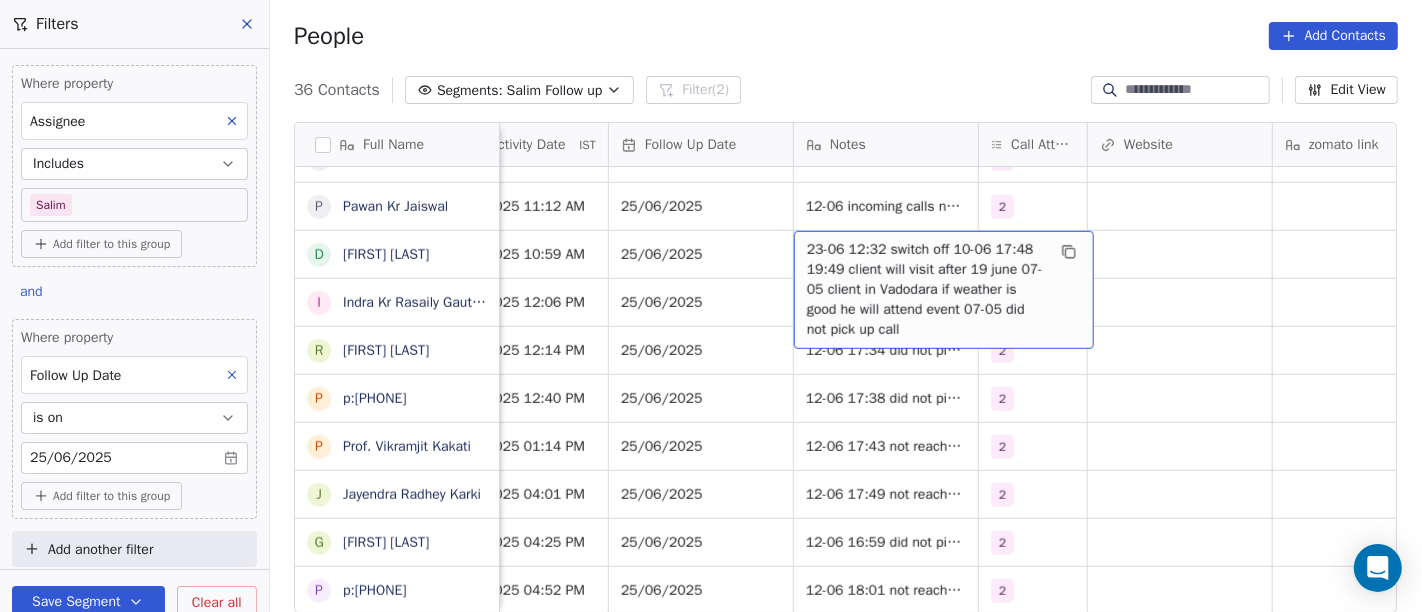 click on "[DATE] client in [CITY] if weather is good he will attend event
[DATE] did not pick up call" at bounding box center (926, 290) 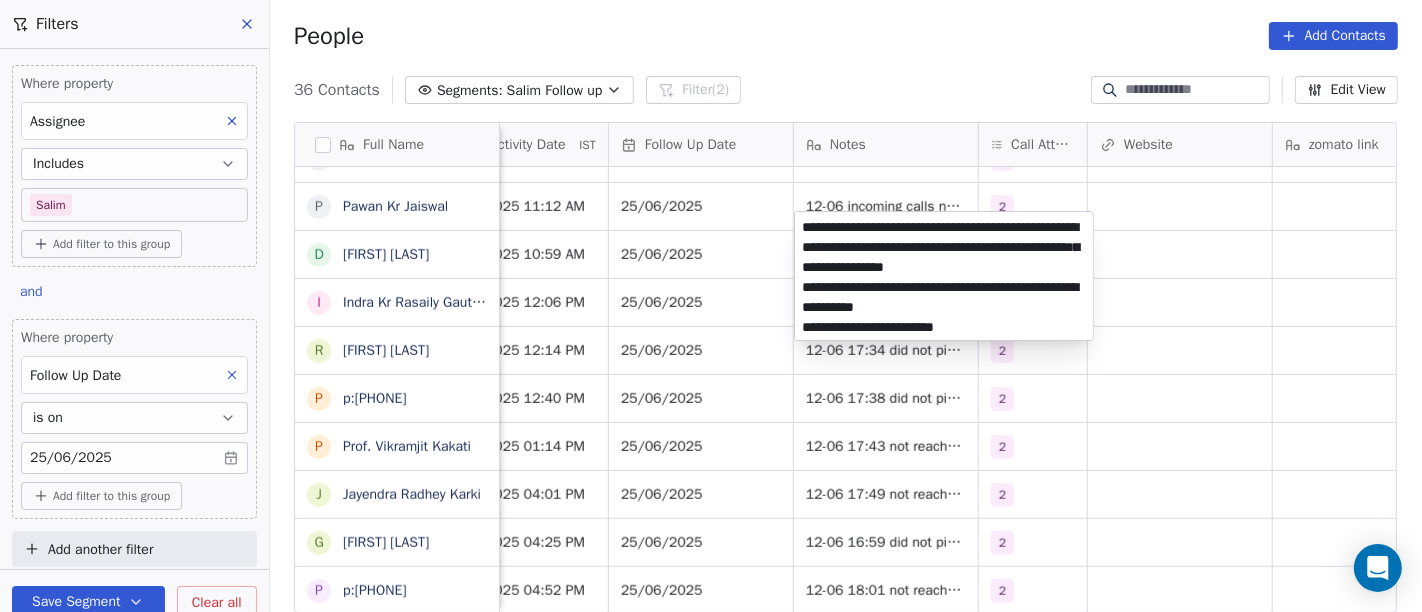 type on "**********" 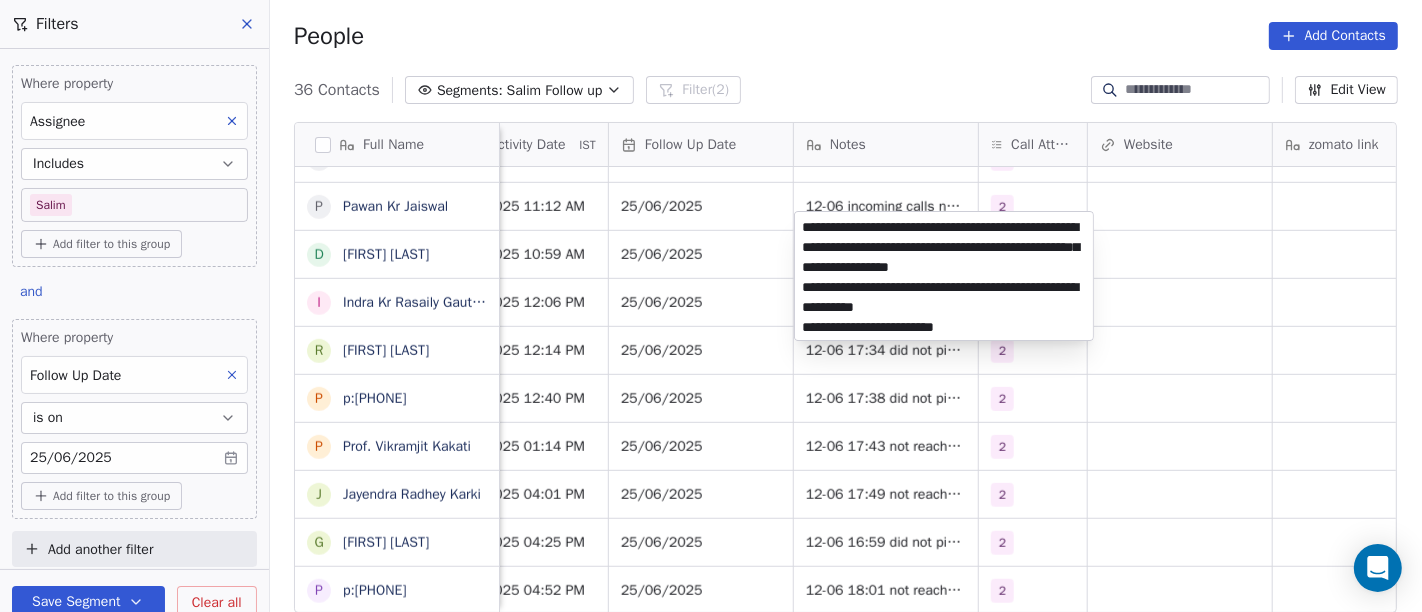 click on "On2Cook India Pvt. Ltd. Contacts People Marketing Workflows Campaigns Sales Pipelines Sequences Beta Tools Apps AI Agents Help & Support Filters Where property   Assignee   Includes Salim Add filter to this group and Where property   Follow Up Date   is on 25/06/2025 Add filter to this group Add another filter Save Segment Clear all People  Add Contacts 36 Contacts Segments: Salim Follow up Filter  (2) Edit View Tag Add to Sequence Full Name u umashankar kukreti S Santosh Kumar Mishra N Noushad B Binaya kumar satapathy j janak Uchchat R Raj Chandani Y Yogesh Vadiya H Hari Kumar V Vishu Angel G G Sasikumar K Kiran Mahajan S Sanjay Khullar p p:+919434749794 V Vansh gopal patel K Kaleem Rehman S Saibal Mitra A Ashutosh Verma N Nilesh Shah A Anil Soni S Sushil Jain S Suddhanshu Jjaan P Pawan Kr Jaiswal D Dilip Patel I Indra Kr Rasaily GautamGotra R Roopender Singh Matharu p p:+919829161523 P Prof. Vikramjit Kakati J Jayendra Radhey Karki G Girish Joshi p p:+919729697269 Tags Assignee Sales Rep IST Notes Website" at bounding box center [711, 306] 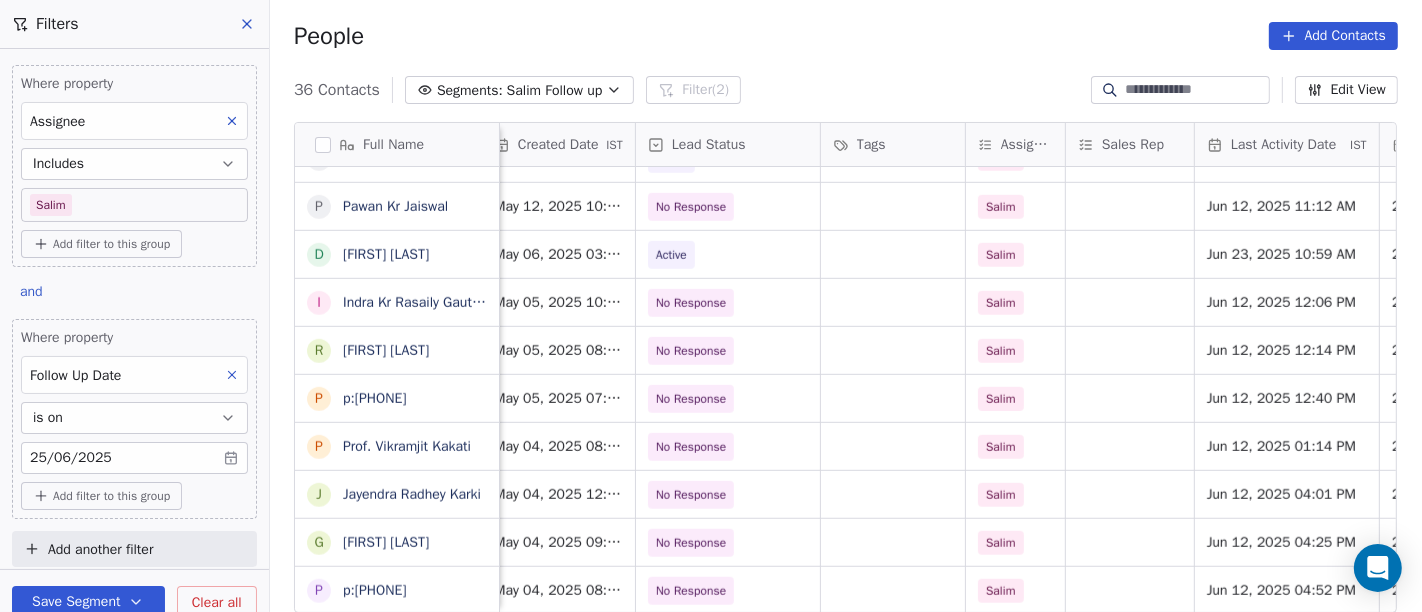 scroll, scrollTop: 17, scrollLeft: 634, axis: both 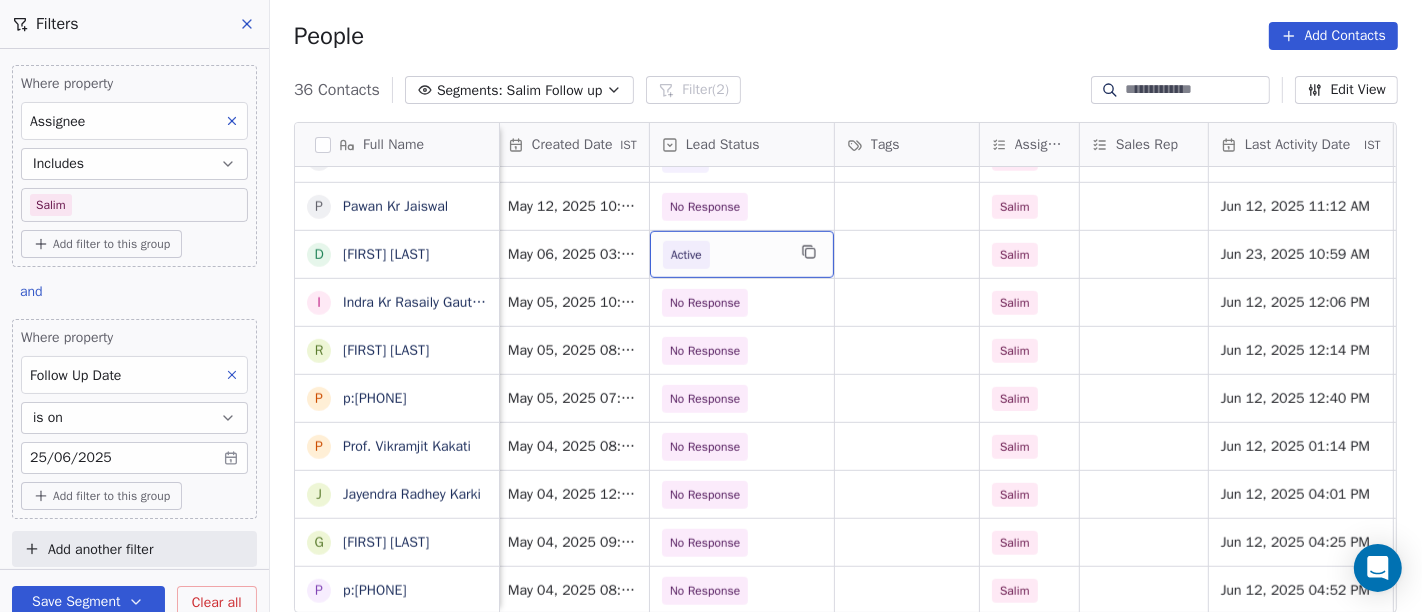 click on "Active" at bounding box center [686, 255] 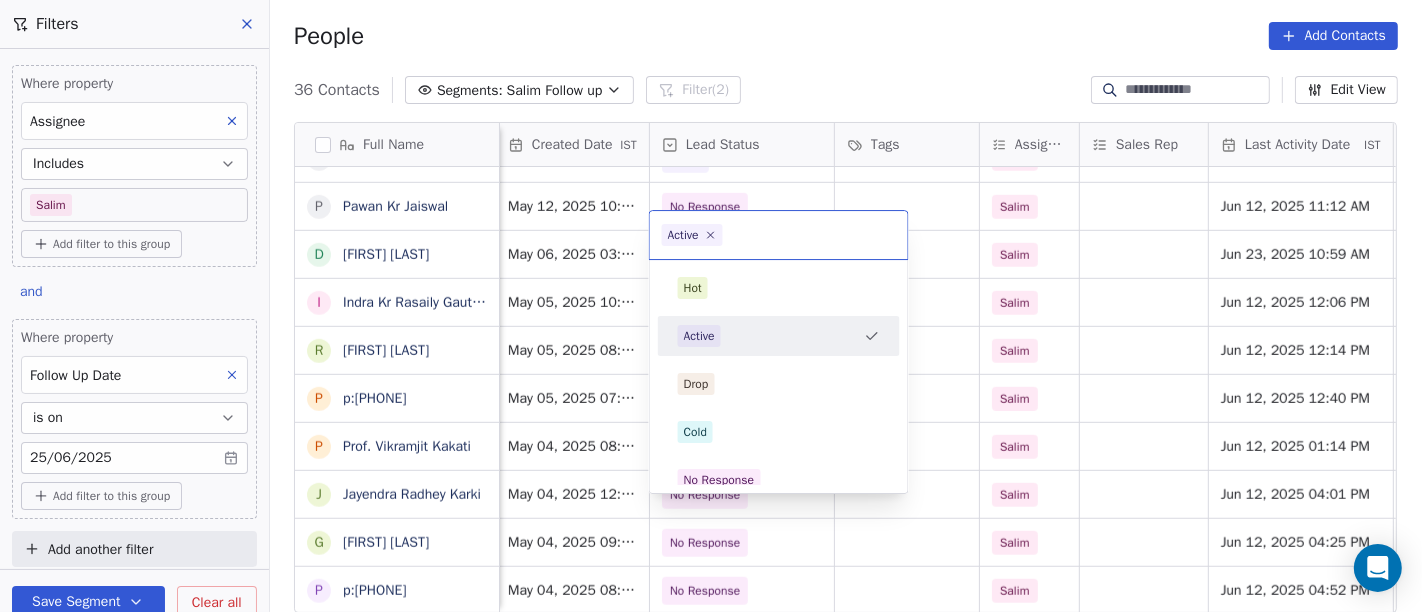 click on "On2Cook India Pvt. Ltd. Contacts People Marketing Workflows Campaigns Sales Pipelines Sequences Beta Tools Apps AI Agents Help & Support Filters Where property   Assignee   Includes Salim Add filter to this group and Where property   Follow Up Date   is on 25/06/2025 Add filter to this group Add another filter Save Segment Clear all People  Add Contacts 36 Contacts Segments: Salim Follow up Filter  (2) Edit View Tag Add to Sequence Full Name u umashankar kukreti S Santosh Kumar Mishra N Noushad B Binaya kumar satapathy j janak Uchchat R Raj Chandani Y Yogesh Vadiya H Hari Kumar V Vishu Angel G G Sasikumar K Kiran Mahajan S Sanjay Khullar p p:+919434749794 V Vansh gopal patel K Kaleem Rehman S Saibal Mitra A Ashutosh Verma N Nilesh Shah A Anil Soni S Sushil Jain S Suddhanshu Jjaan P Pawan Kr Jaiswal D Dilip Patel I Indra Kr Rasaily GautamGotra R Roopender Singh Matharu p p:+919829161523 P Prof. Vikramjit Kakati J Jayendra Radhey Karki G Girish Joshi p p:+919729697269 Phone Number company name location IST" at bounding box center (711, 306) 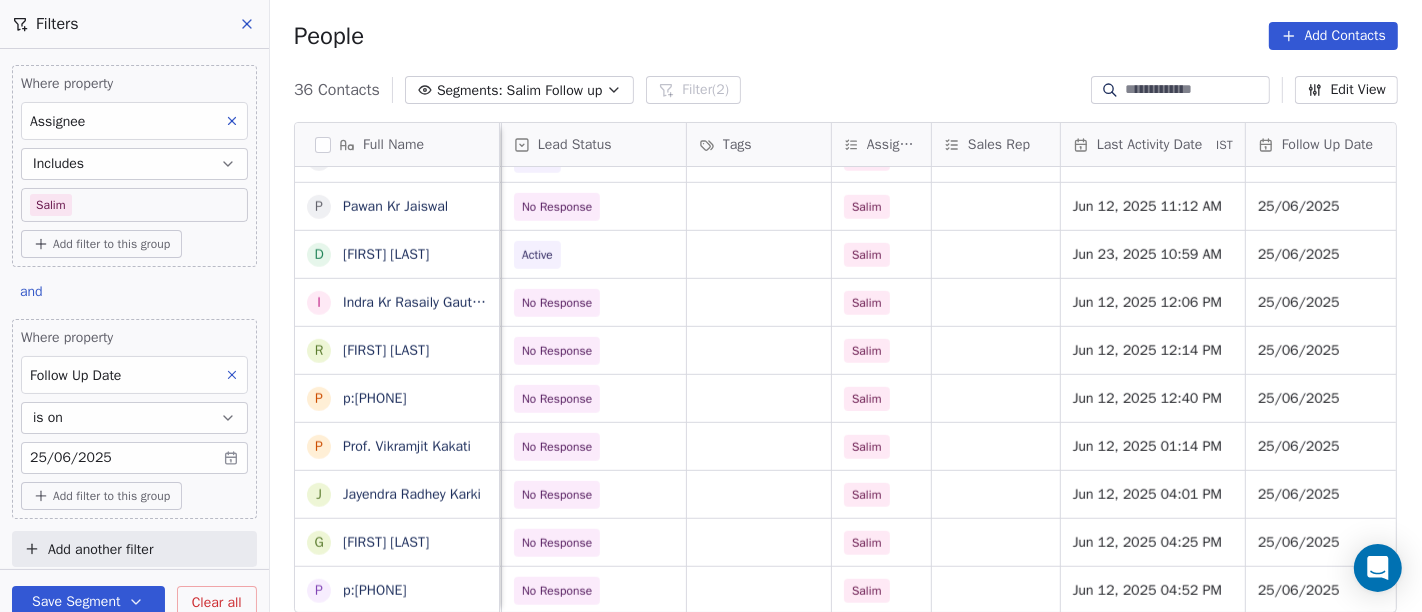 scroll, scrollTop: 17, scrollLeft: 783, axis: both 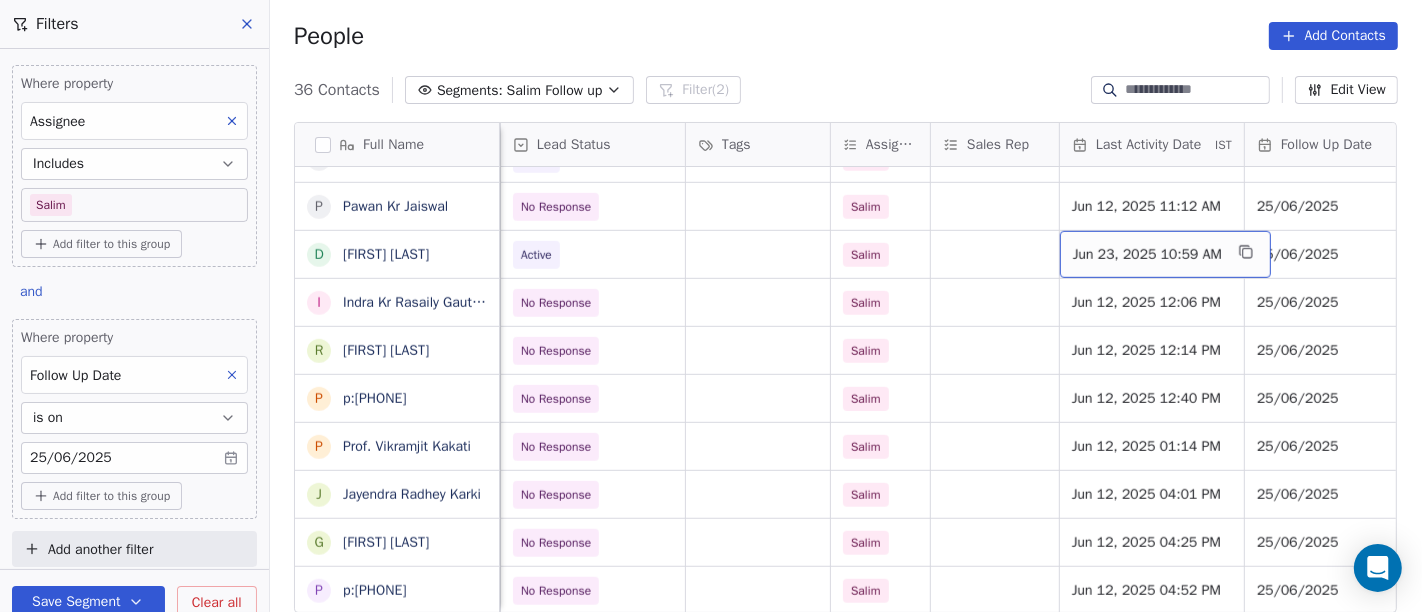 click on "Jun 23, 2025 10:59 AM" at bounding box center (1147, 255) 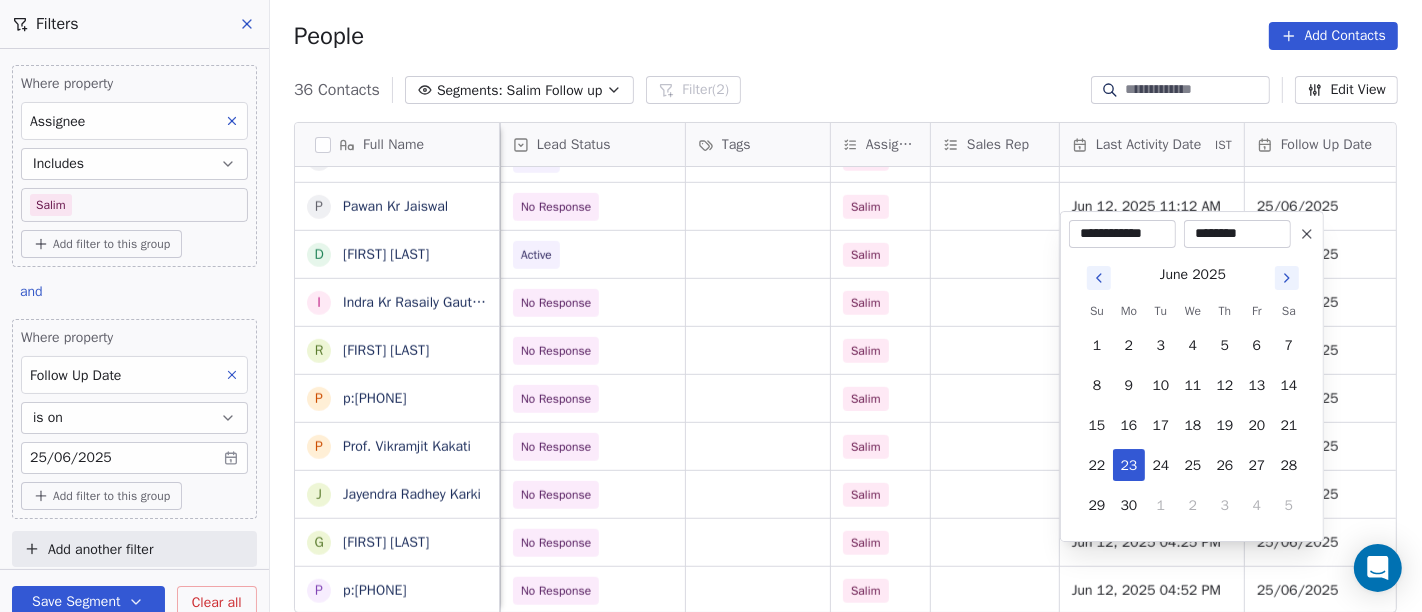 click on "********" at bounding box center (1237, 234) 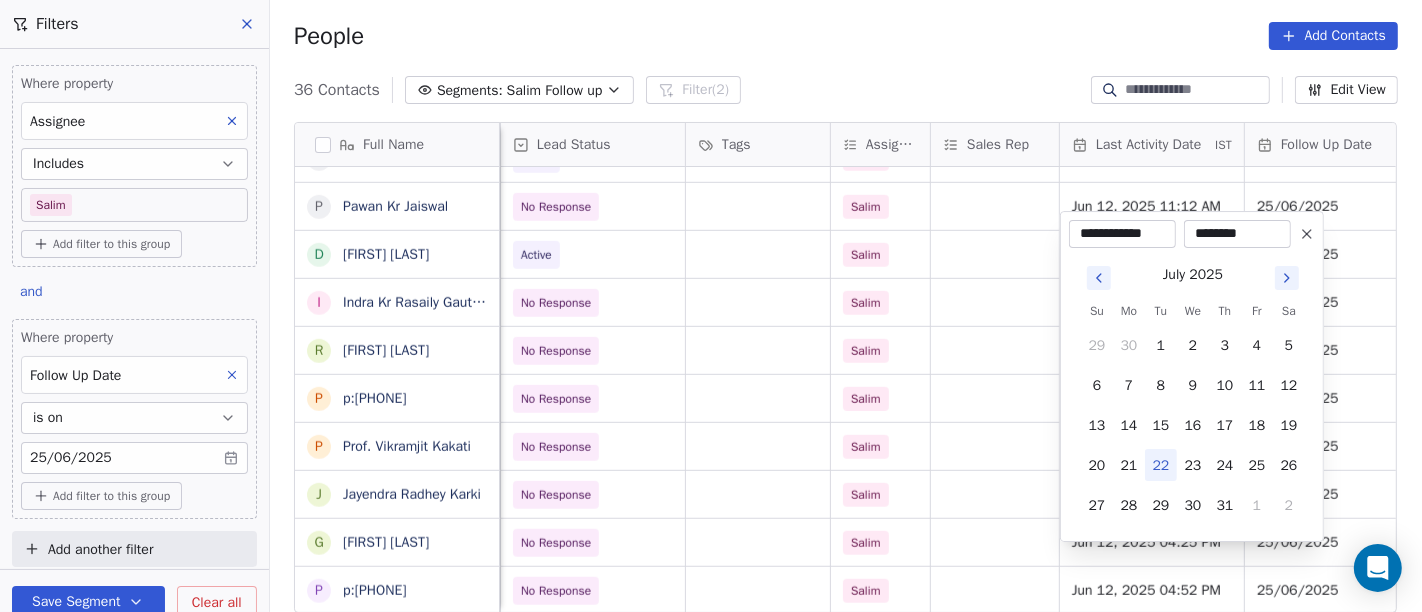 click on "22" at bounding box center [1161, 465] 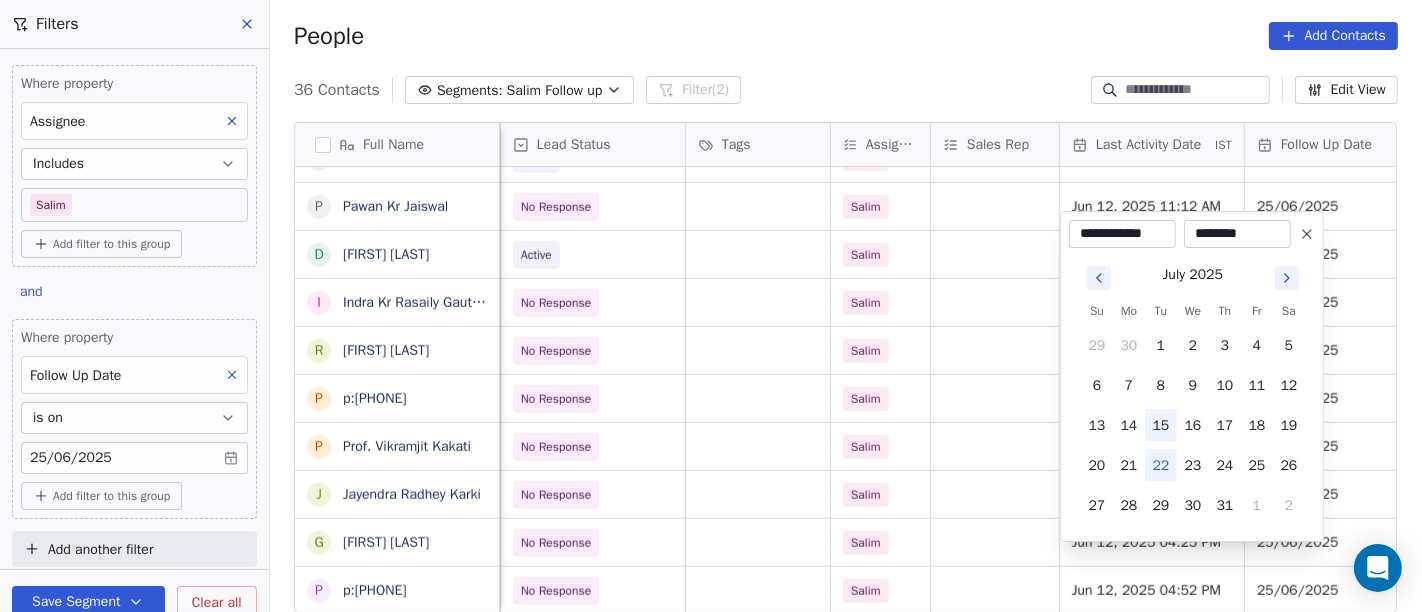 type on "**********" 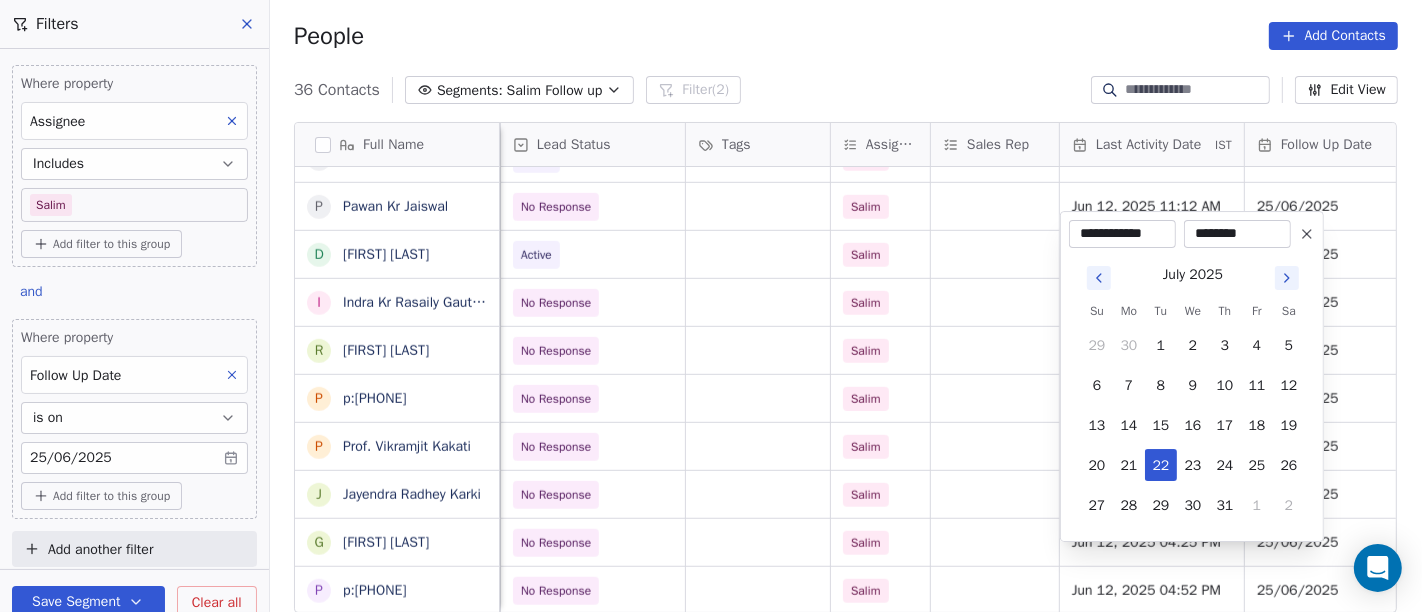 click on "********" at bounding box center (1237, 234) 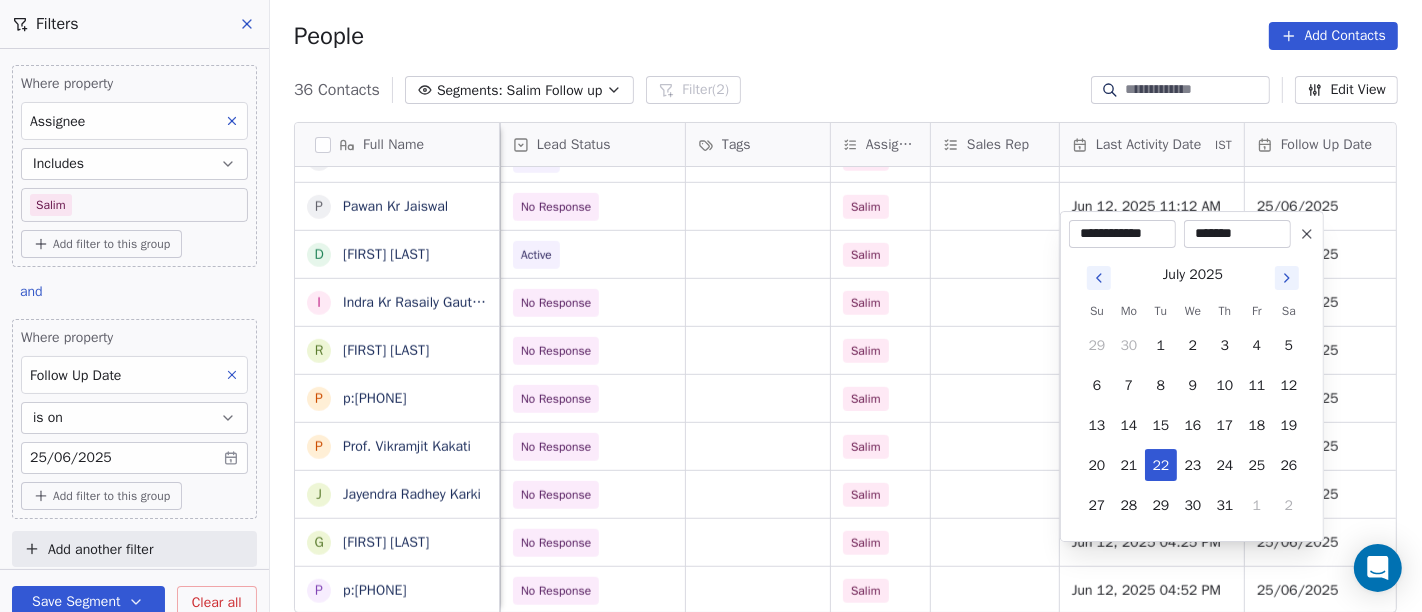 type on "********" 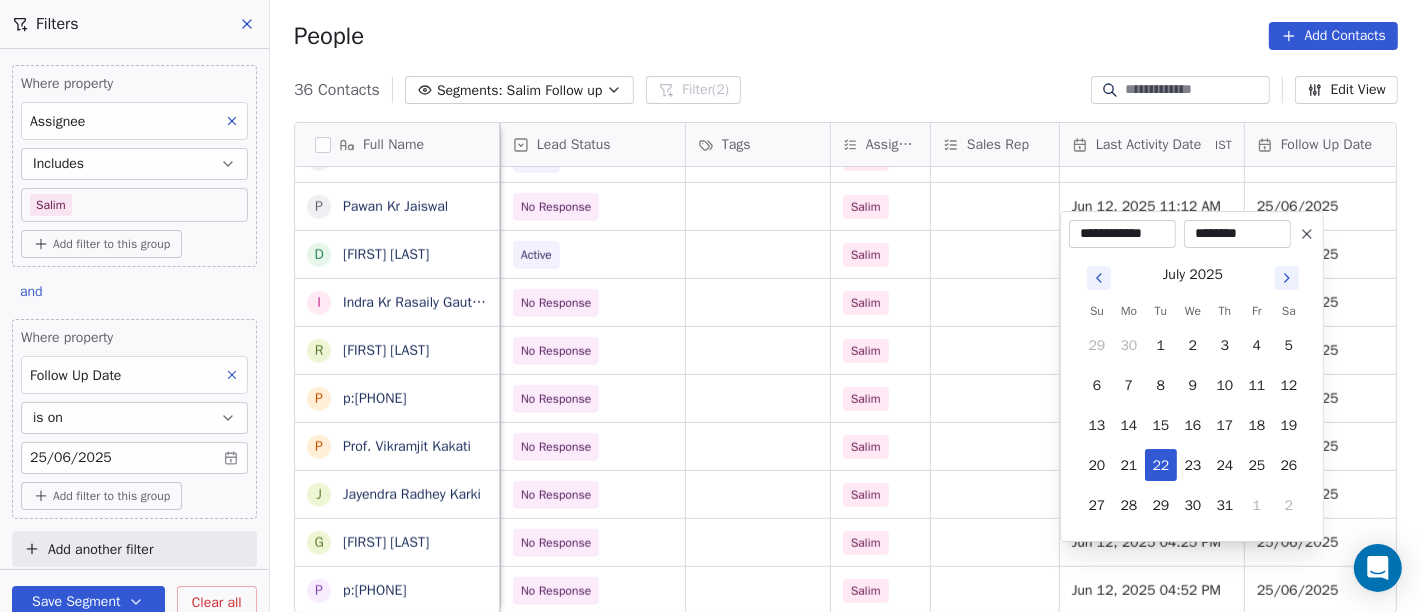 click on "On2Cook India Pvt. Ltd. Contacts People Marketing Workflows Campaigns Sales Pipelines Sequences Beta Tools Apps AI Agents Help & Support Filters Where property   Assignee   Includes Salim Add filter to this group and Where property   Follow Up Date   is on 25/06/2025 Add filter to this group Add another filter Save Segment Clear all People  Add Contacts 36 Contacts Segments: Salim Follow up Filter  (2) Edit View Tag Add to Sequence Full Name u umashankar kukreti S Santosh Kumar Mishra N Noushad B Binaya kumar satapathy j janak Uchchat R Raj Chandani Y Yogesh Vadiya H Hari Kumar V Vishu Angel G G Sasikumar K Kiran Mahajan S Sanjay Khullar p p:+919434749794 V Vansh gopal patel K Kaleem Rehman S Saibal Mitra A Ashutosh Verma N Nilesh Shah A Anil Soni S Sushil Jain S Suddhanshu Jjaan P Pawan Kr Jaiswal D Dilip Patel I Indra Kr Rasaily GautamGotra R Roopender Singh Matharu p p:+919829161523 P Prof. Vikramjit Kakati J Jayendra Radhey Karki G Girish Joshi p p:+919729697269 Phone Number company name location IST" at bounding box center (711, 306) 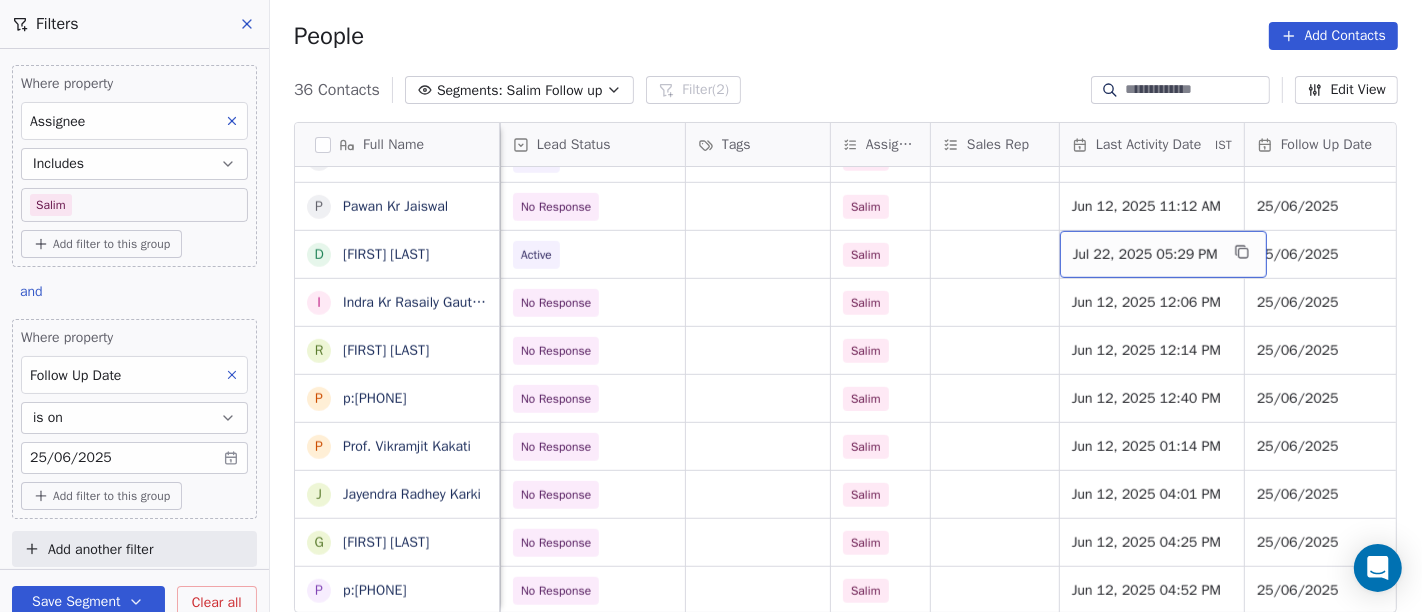 click on "36 Contacts Segments: Salim Follow up Filter  (2) Edit View" at bounding box center (846, 90) 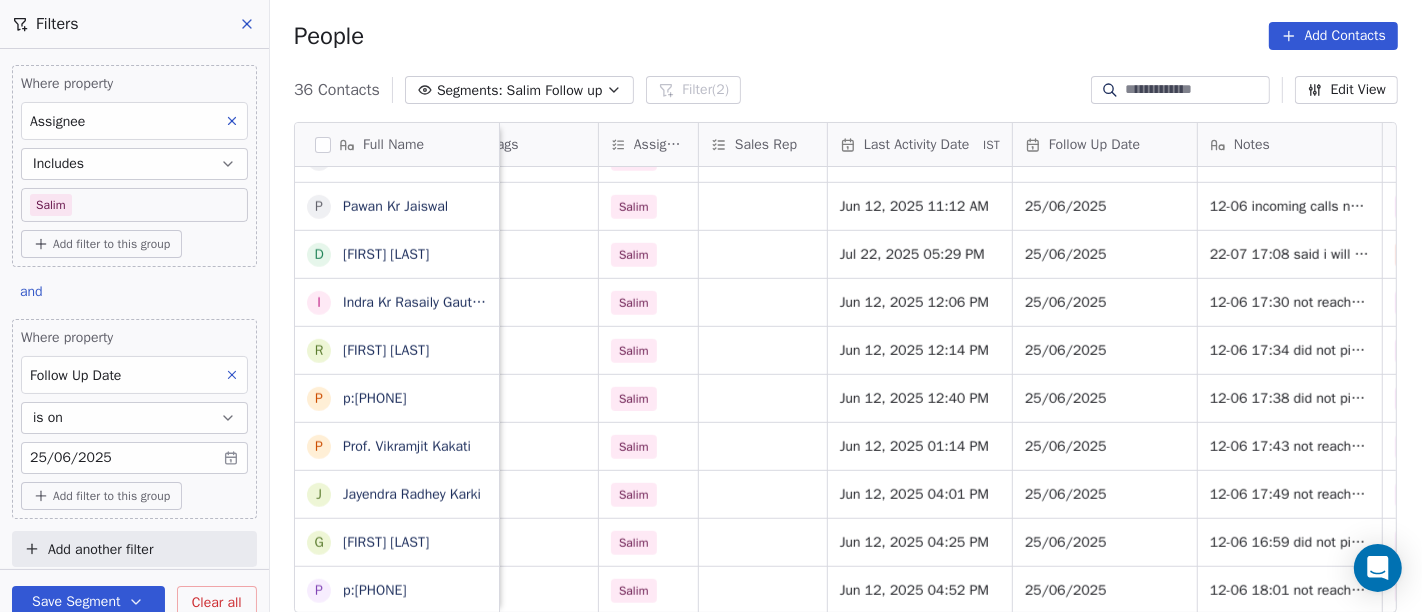 scroll, scrollTop: 17, scrollLeft: 1020, axis: both 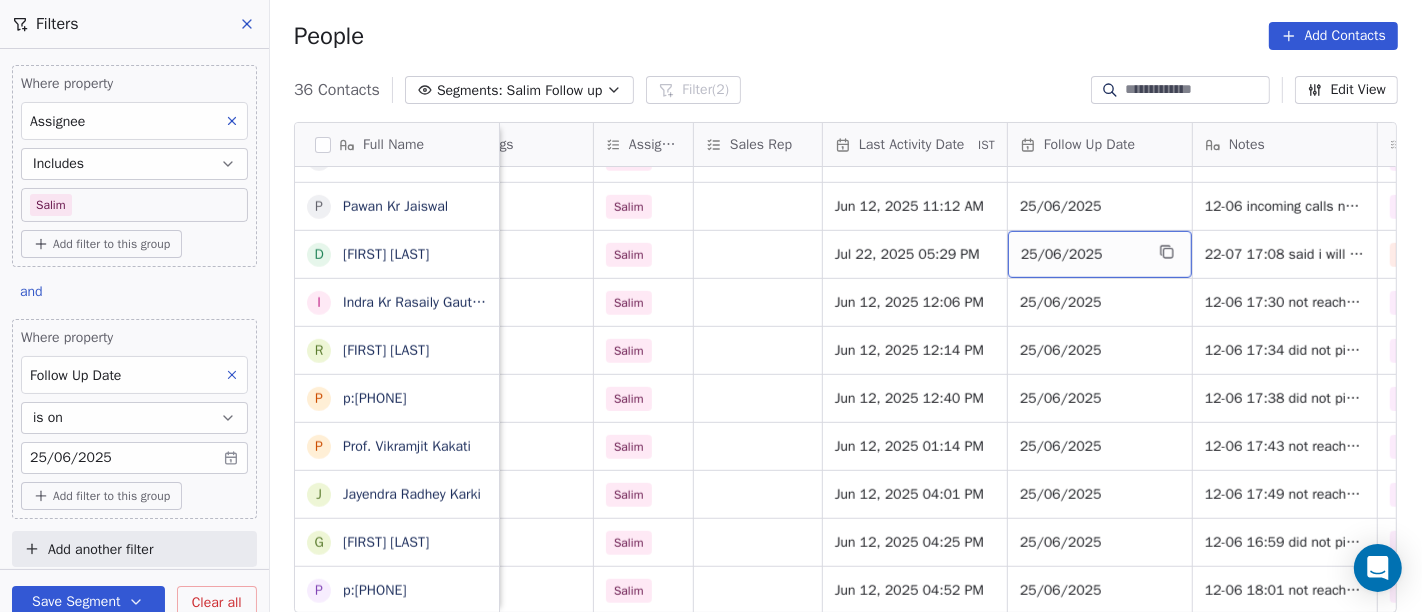 click on "25/06/2025" at bounding box center (1100, 254) 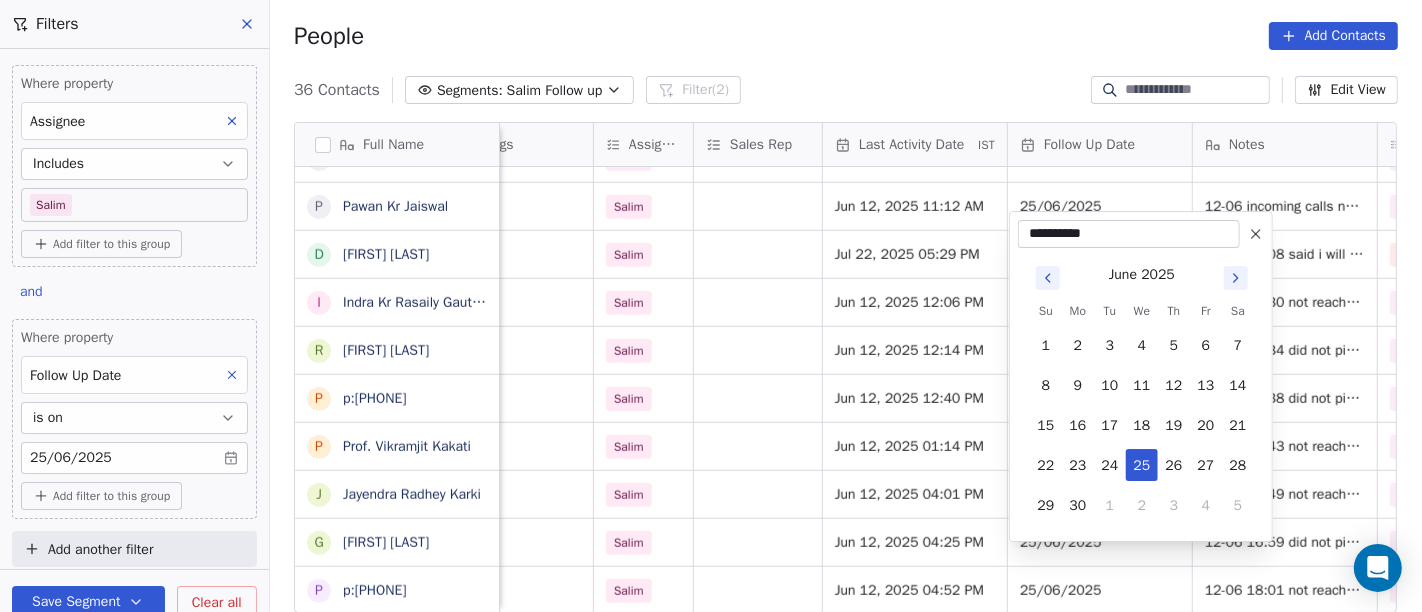 click at bounding box center (1236, 278) 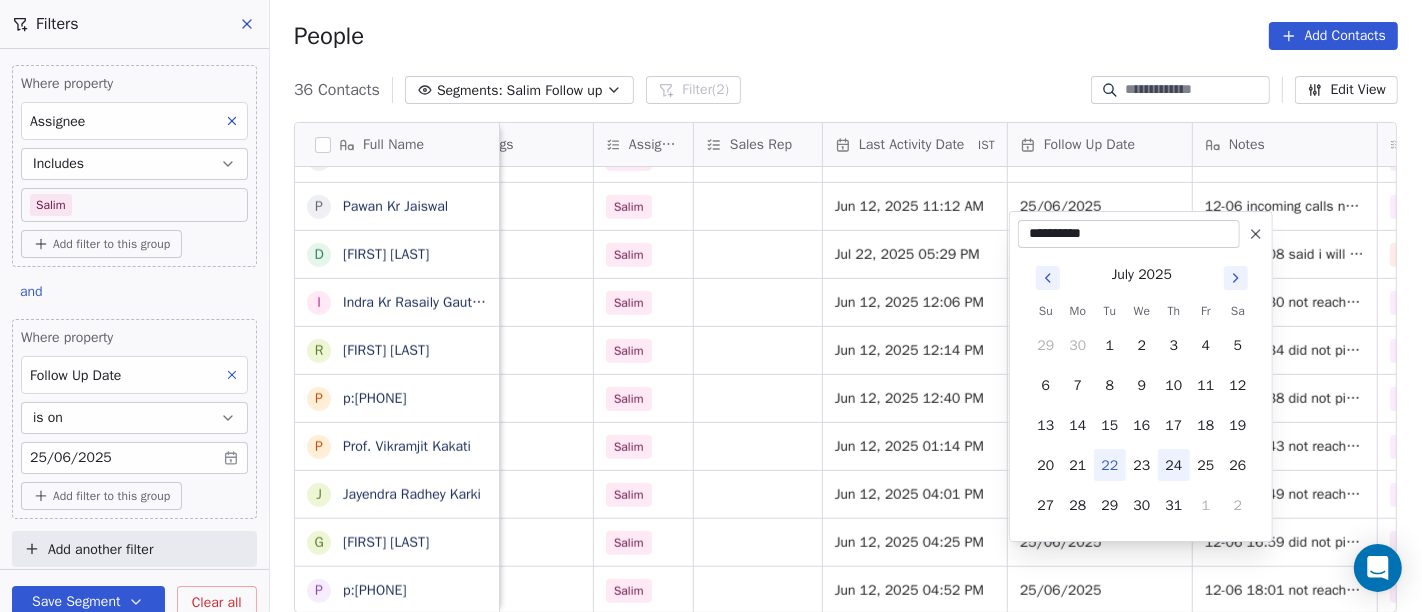 click on "24" at bounding box center (1174, 465) 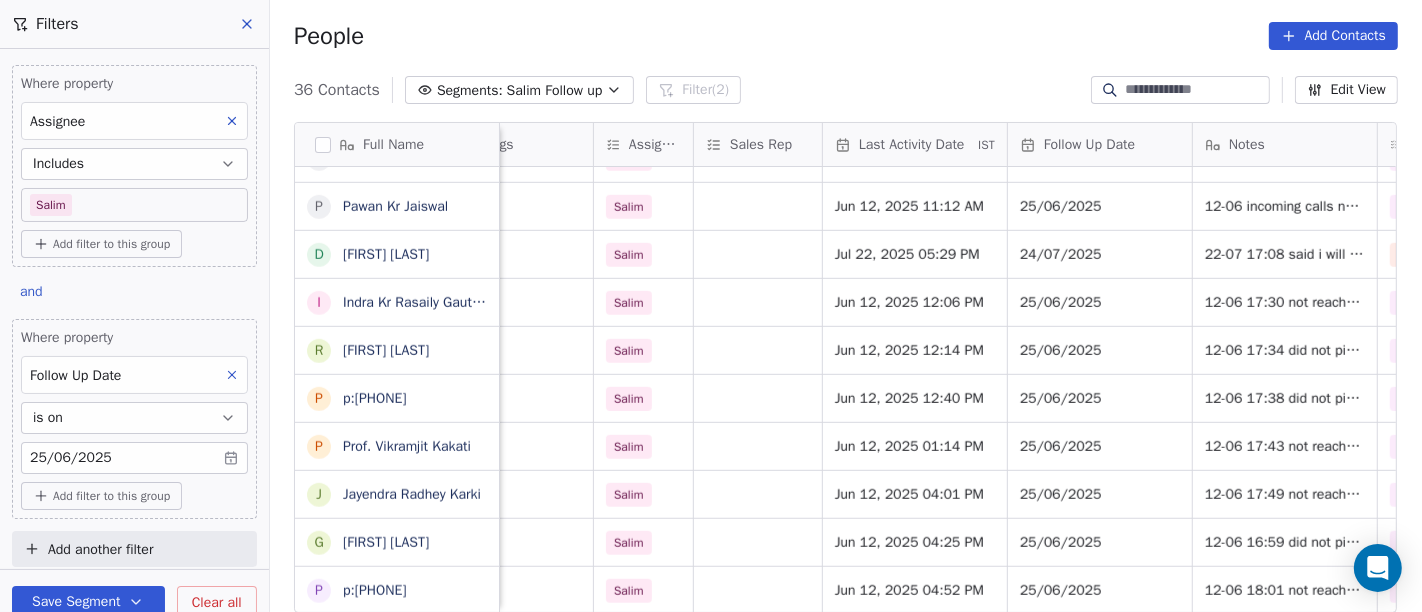click on "People  Add Contacts" at bounding box center [846, 36] 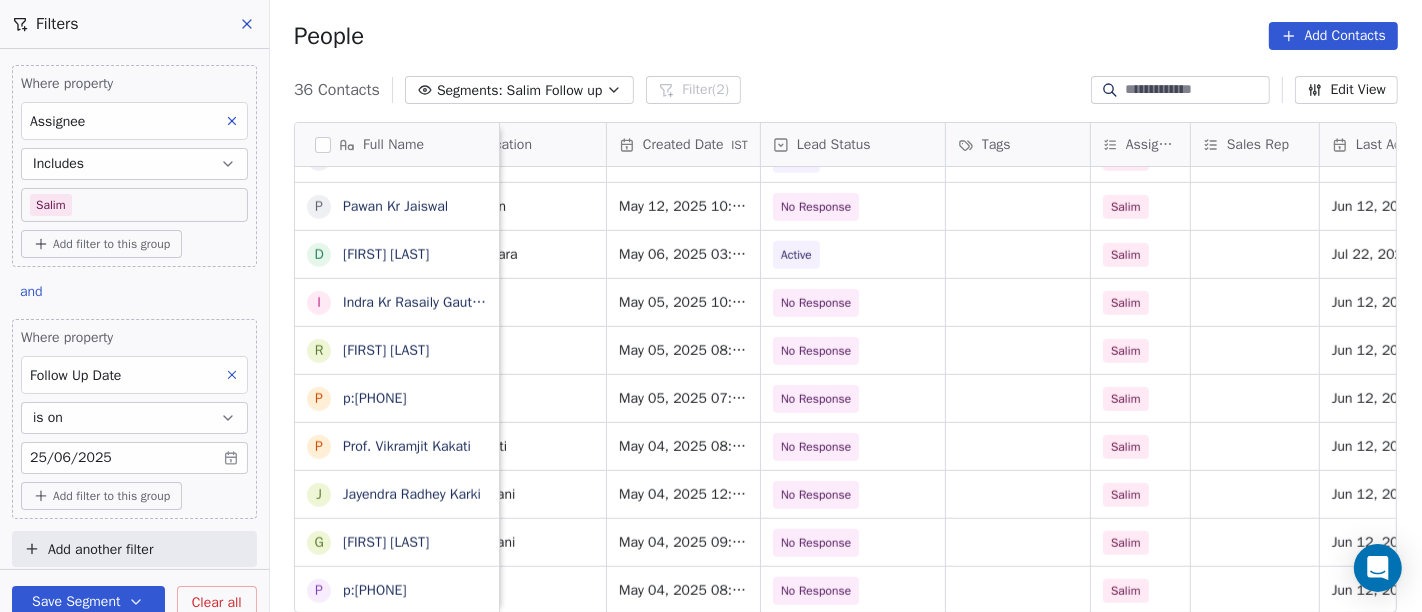 scroll, scrollTop: 17, scrollLeft: 521, axis: both 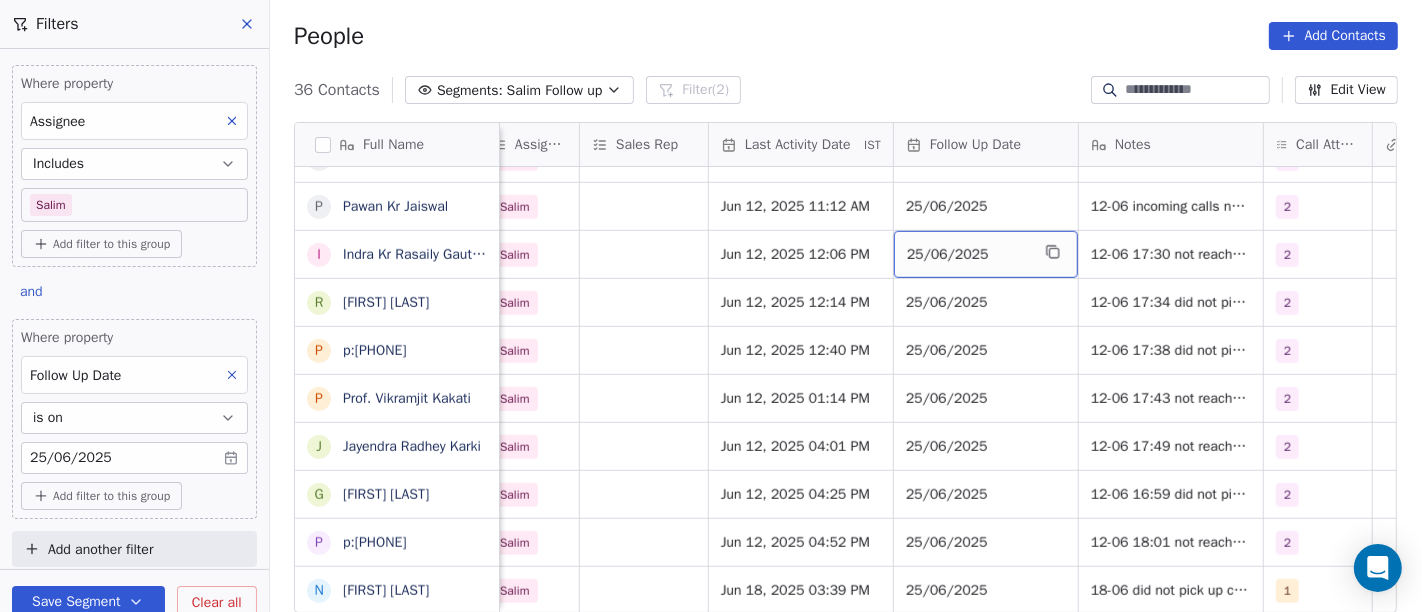 click on "25/06/2025" at bounding box center [968, 255] 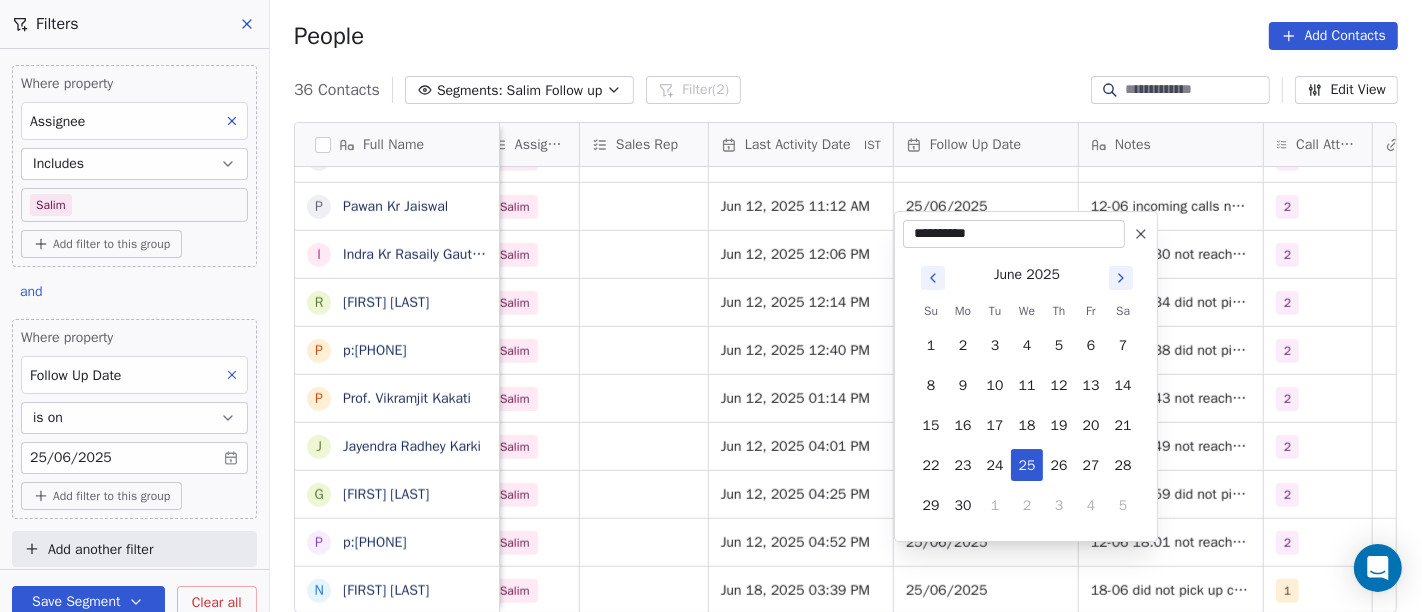 click 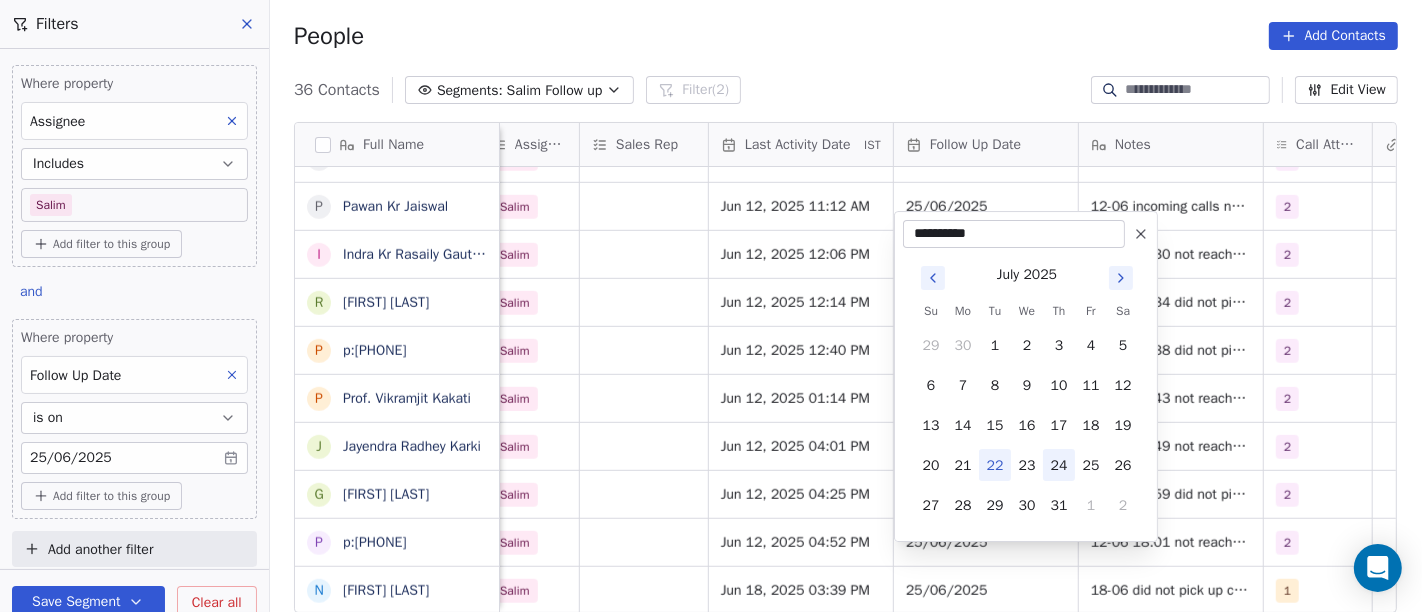 click on "24" at bounding box center [1059, 465] 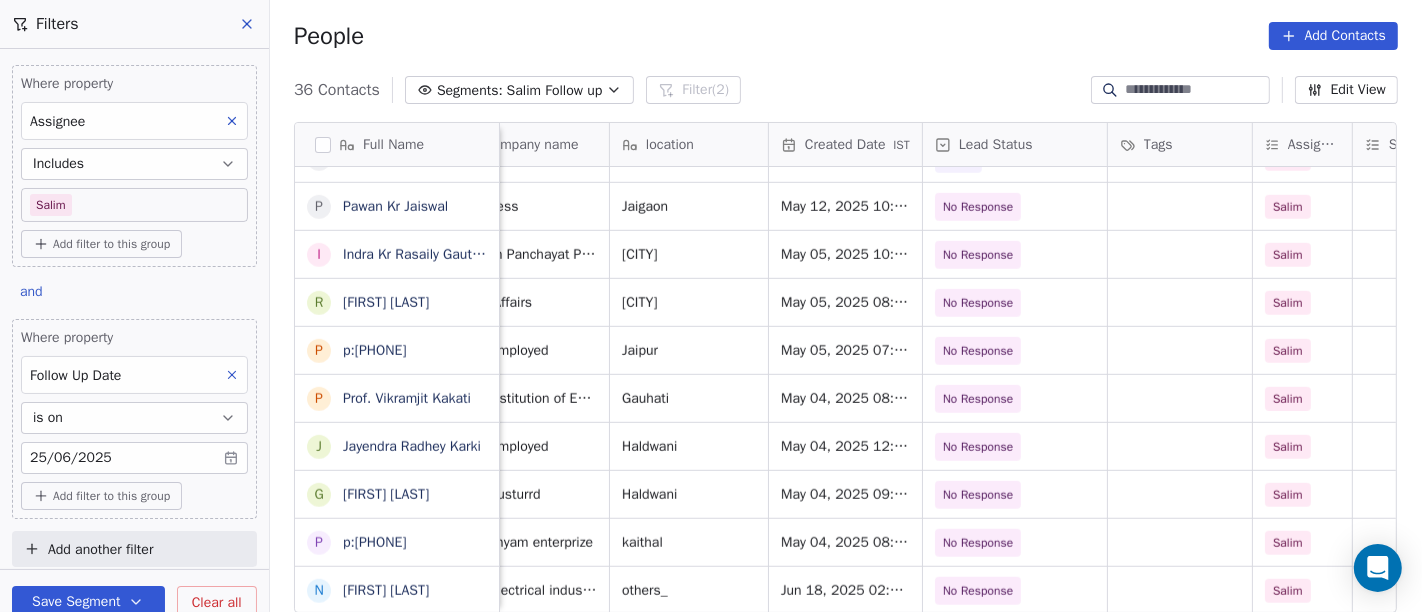 scroll, scrollTop: 17, scrollLeft: 294, axis: both 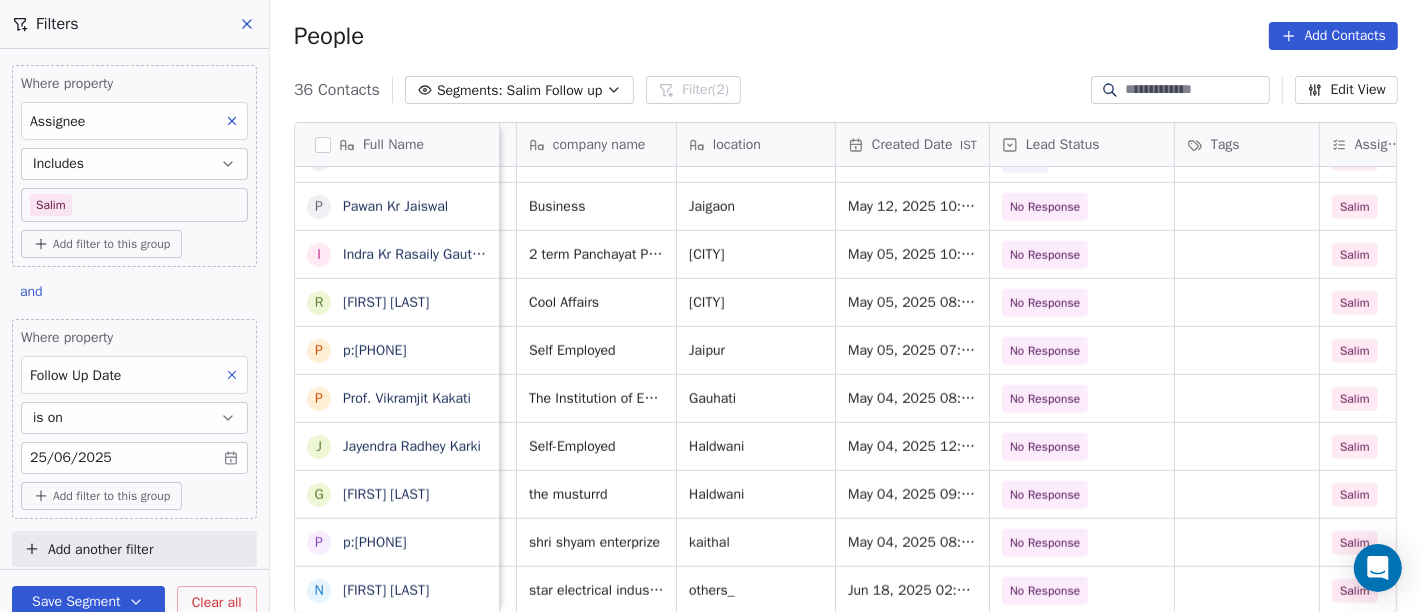 click on "[FIRST] [LAST]" at bounding box center [386, 254] 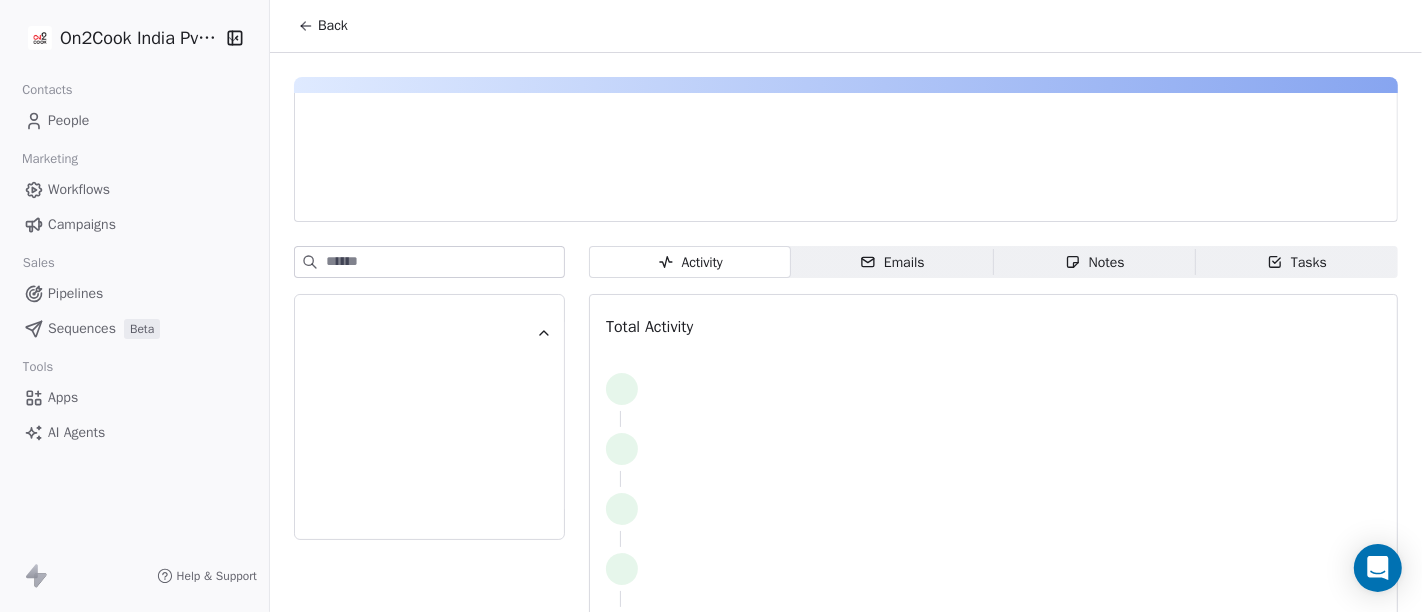 click at bounding box center (429, 262) 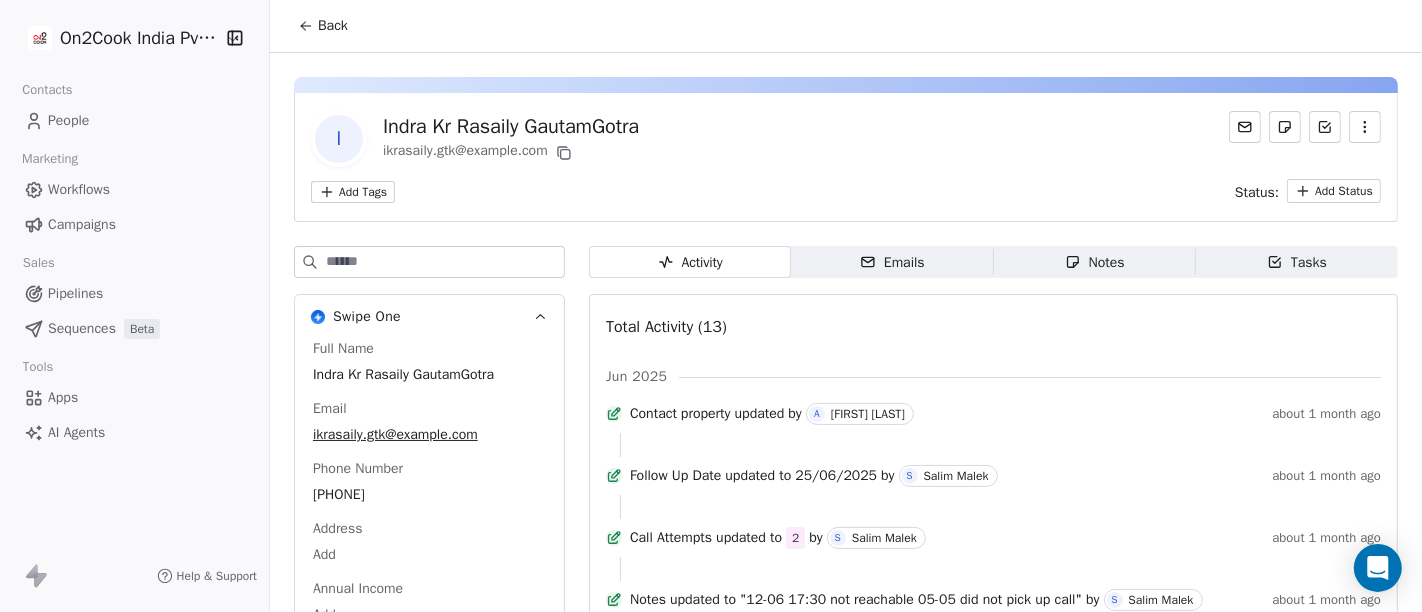 click on "I Indra Kr Rasaily GautamGotra ikrasaily.gtk@gmail.com" at bounding box center [846, 139] 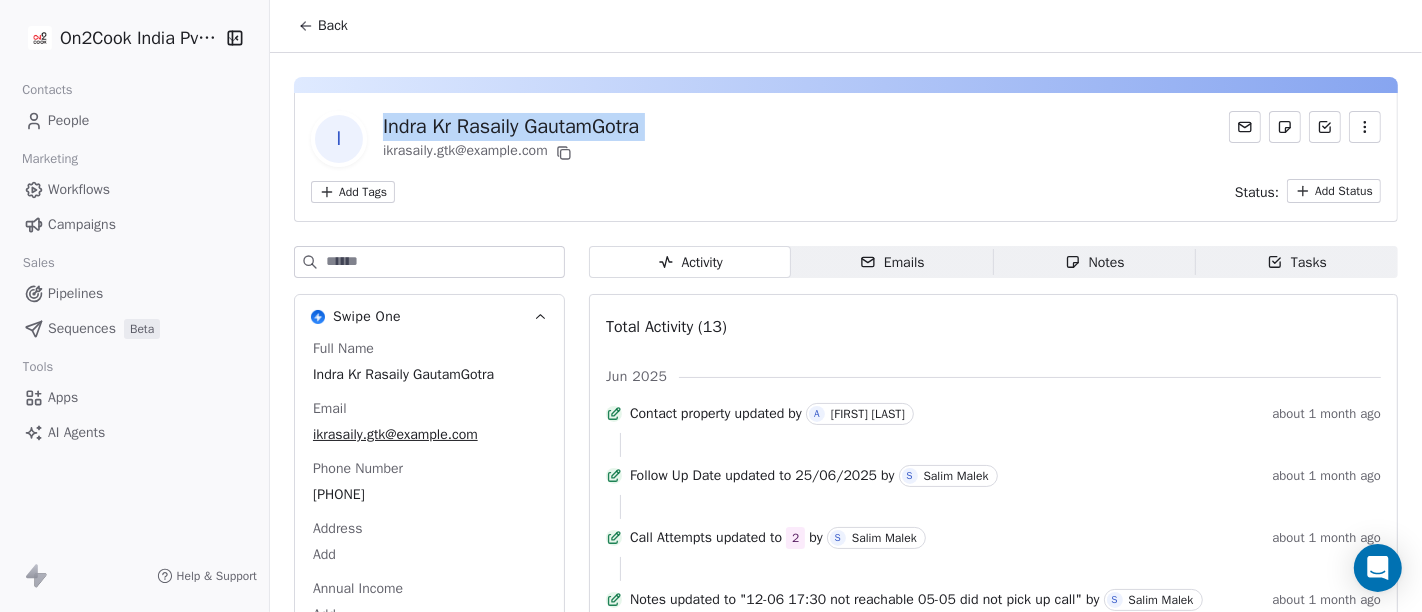 click on "I Indra Kr Rasaily GautamGotra ikrasaily.gtk@gmail.com" at bounding box center [846, 139] 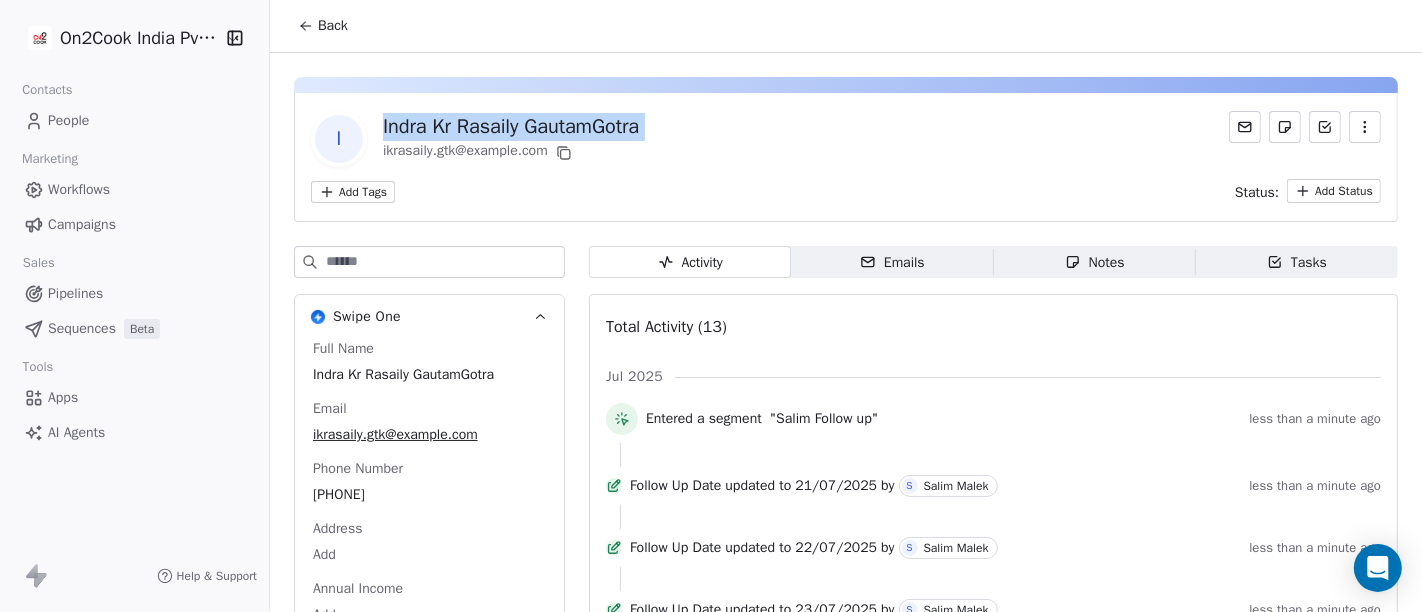 click 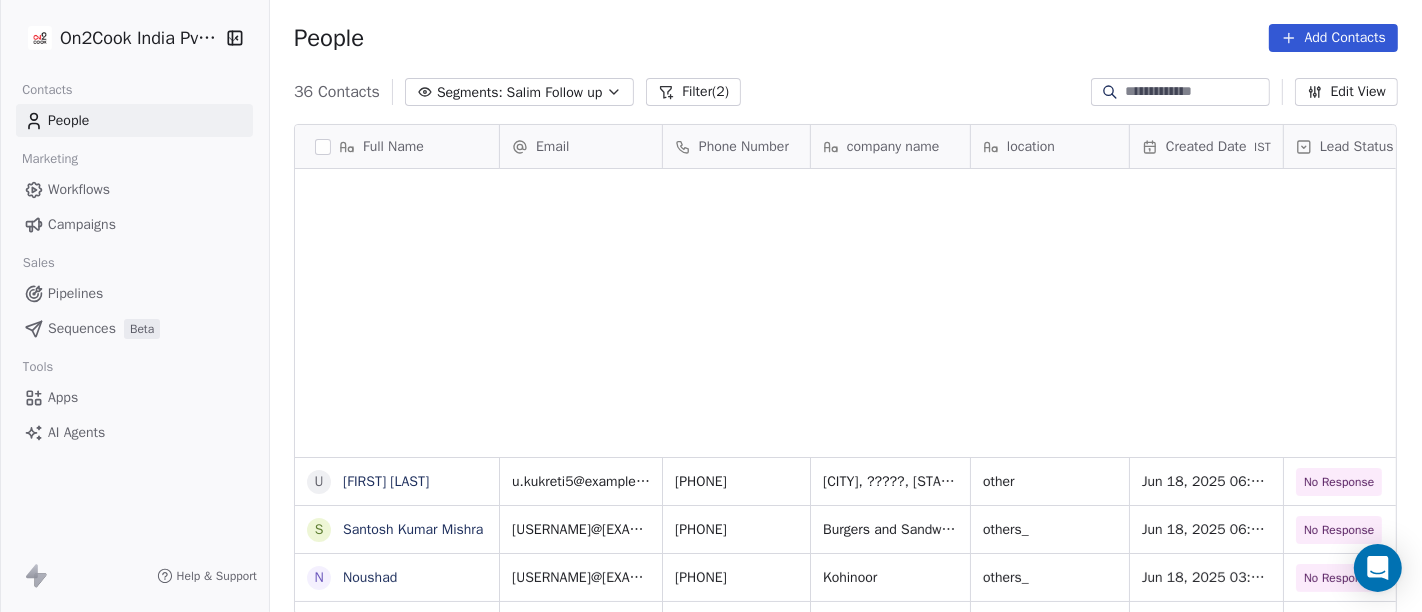 scroll, scrollTop: 1281, scrollLeft: 0, axis: vertical 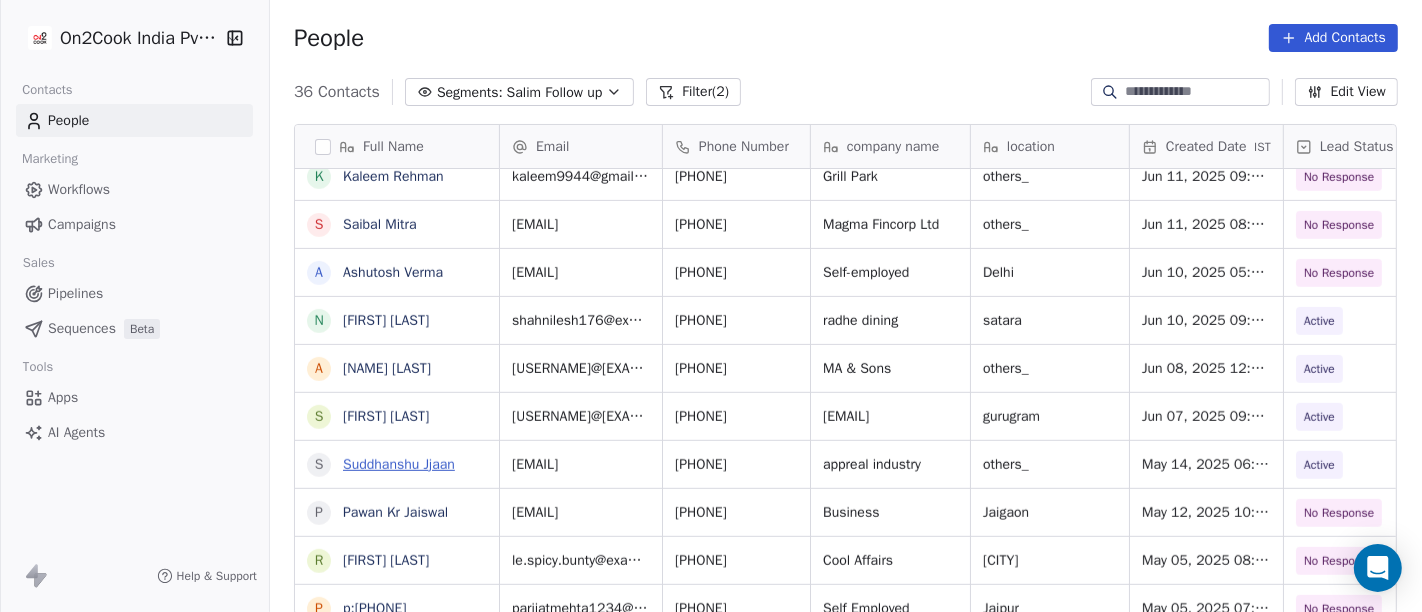 click on "Suddhanshu Jjaan" at bounding box center [399, 464] 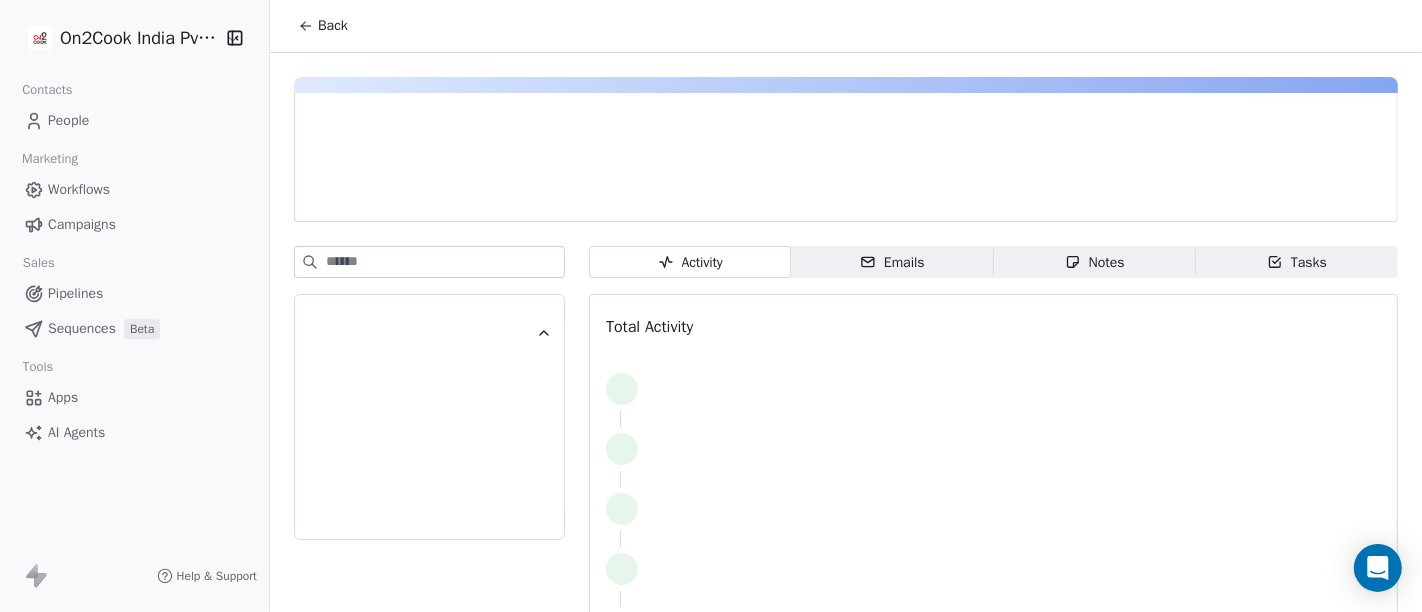 click on "Back" at bounding box center (333, 26) 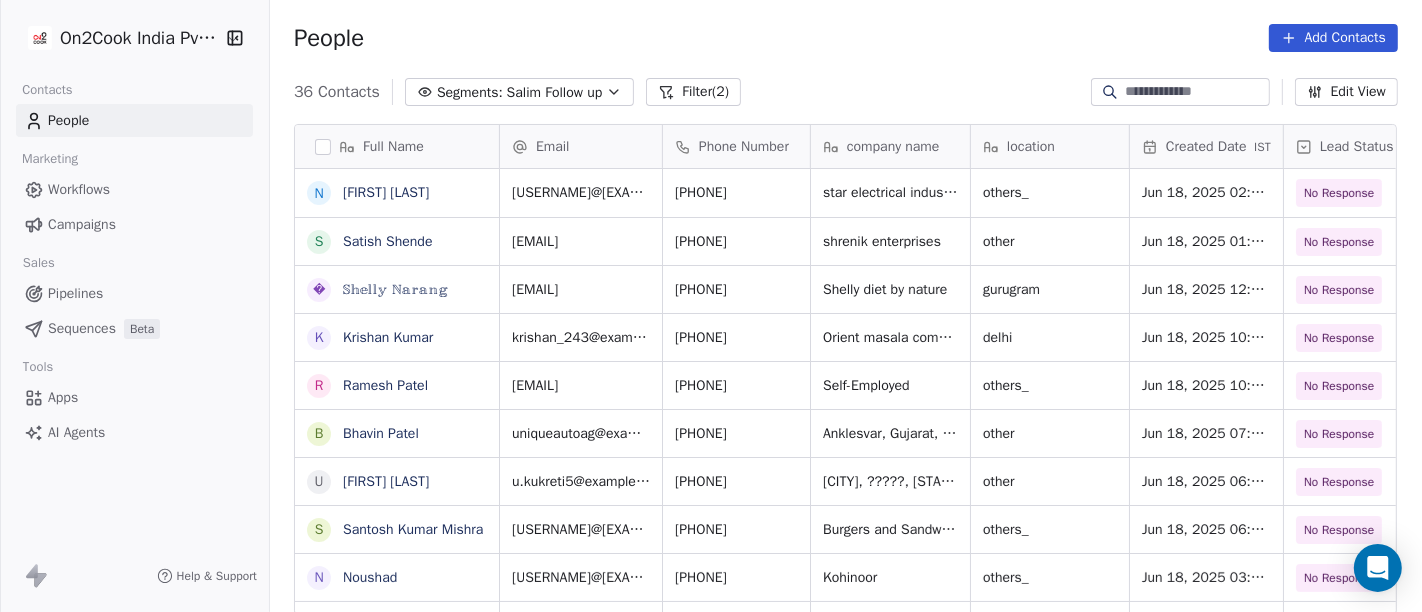 scroll, scrollTop: 977, scrollLeft: 0, axis: vertical 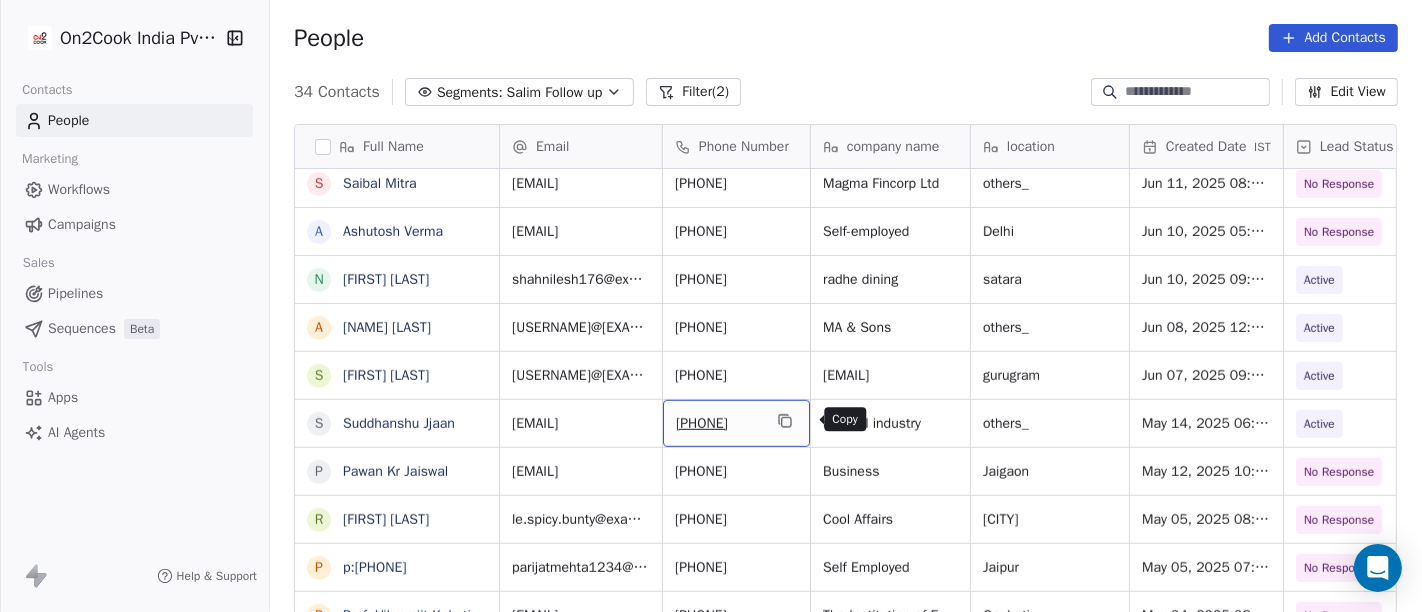 click 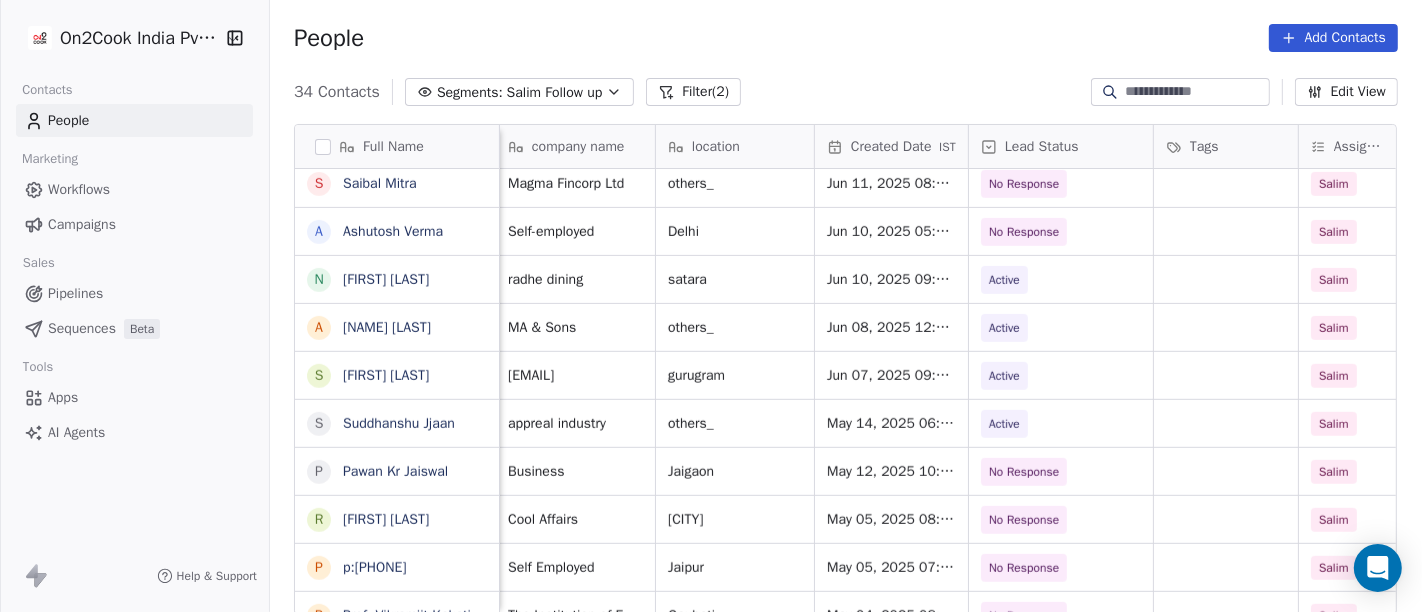 scroll, scrollTop: 0, scrollLeft: 442, axis: horizontal 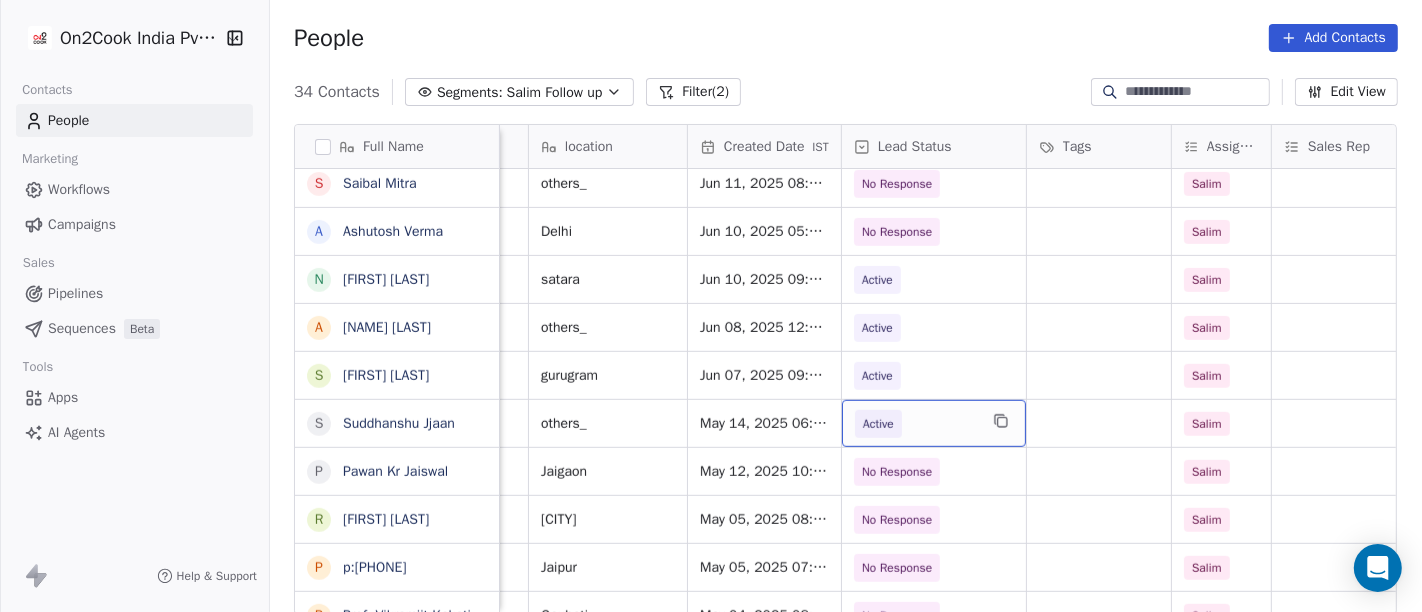 click on "Active" at bounding box center (916, 424) 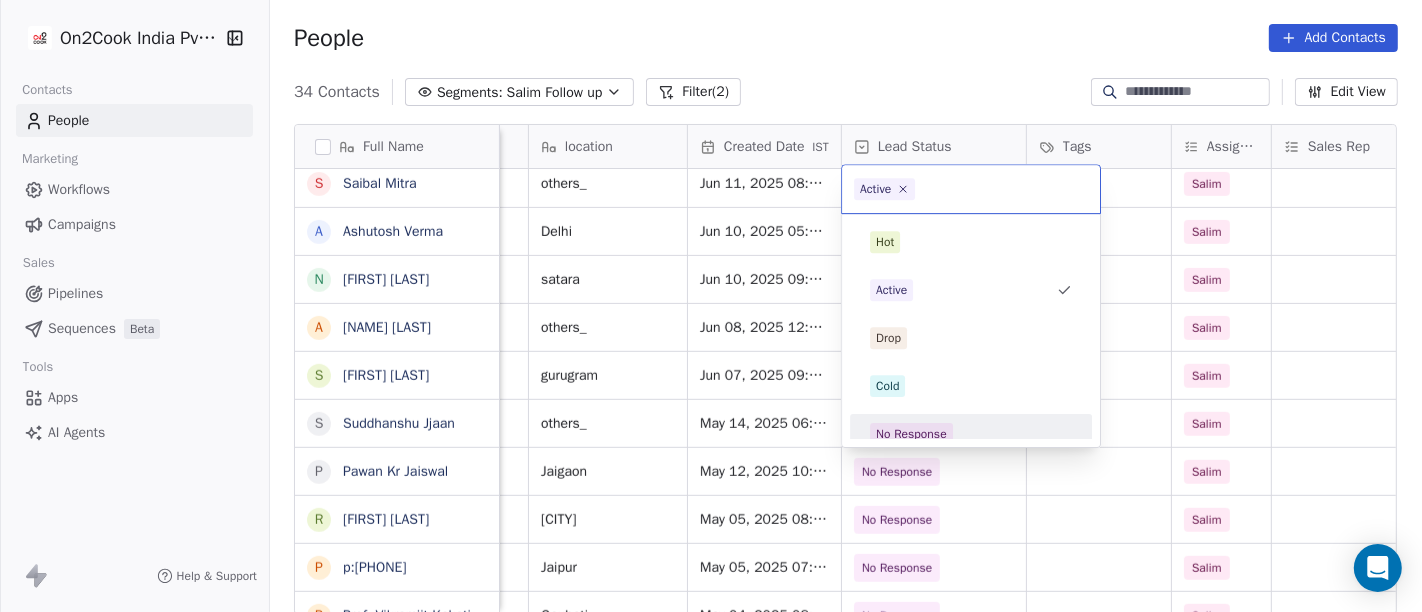 click on "No Response" at bounding box center [971, 434] 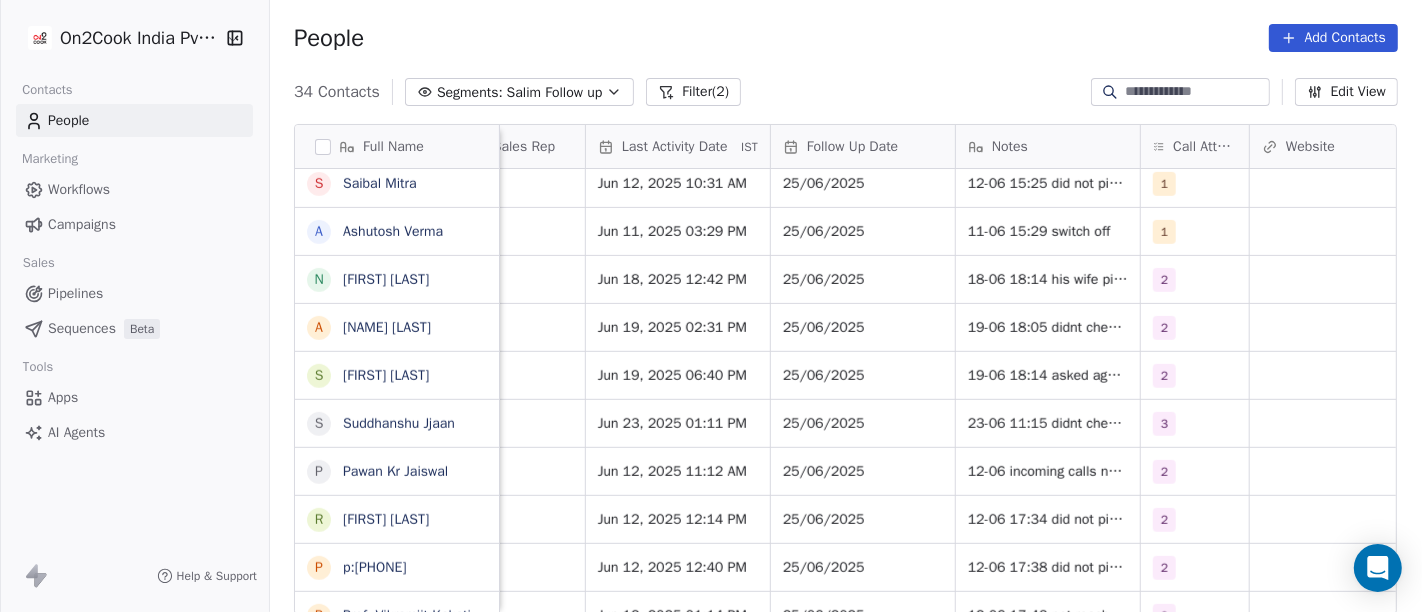 scroll, scrollTop: 0, scrollLeft: 1262, axis: horizontal 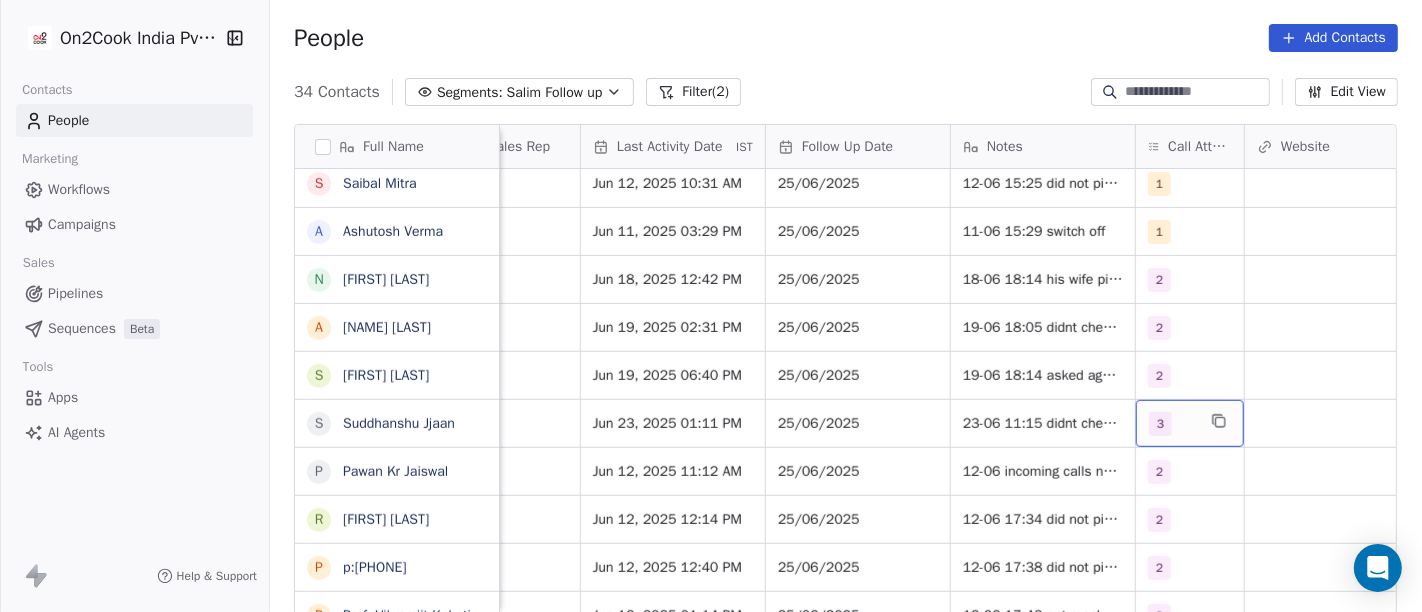 click on "3" at bounding box center (1160, 424) 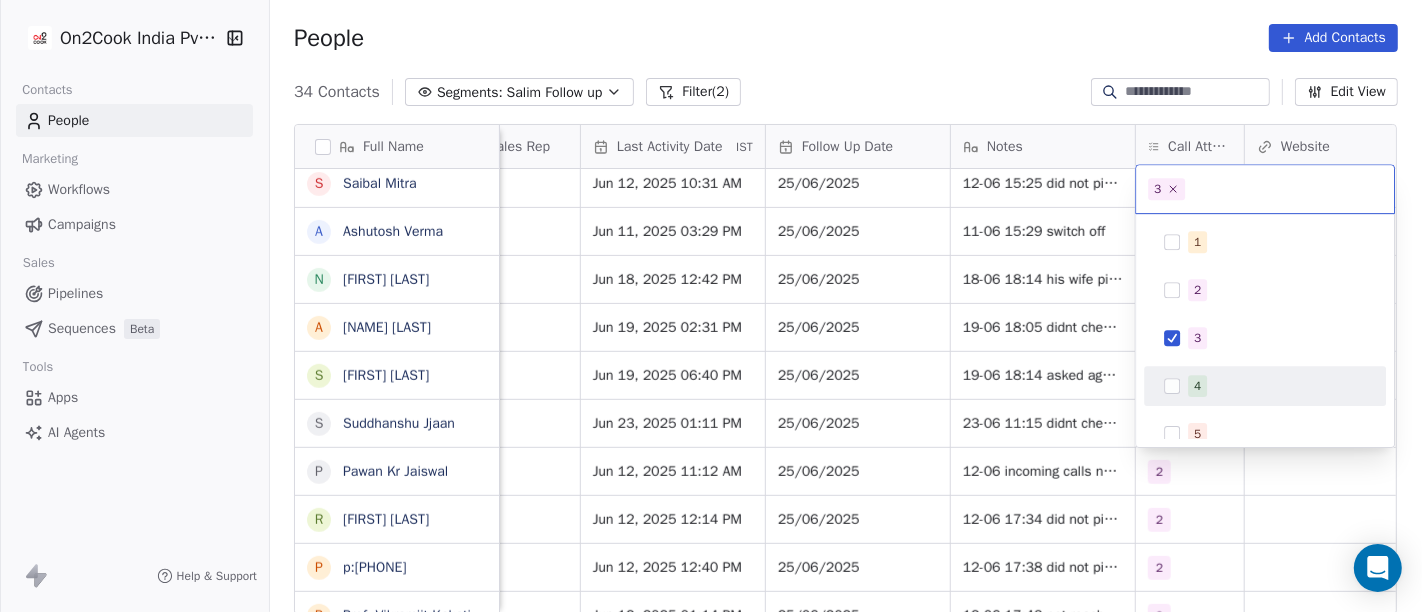 click on "4" at bounding box center (1197, 386) 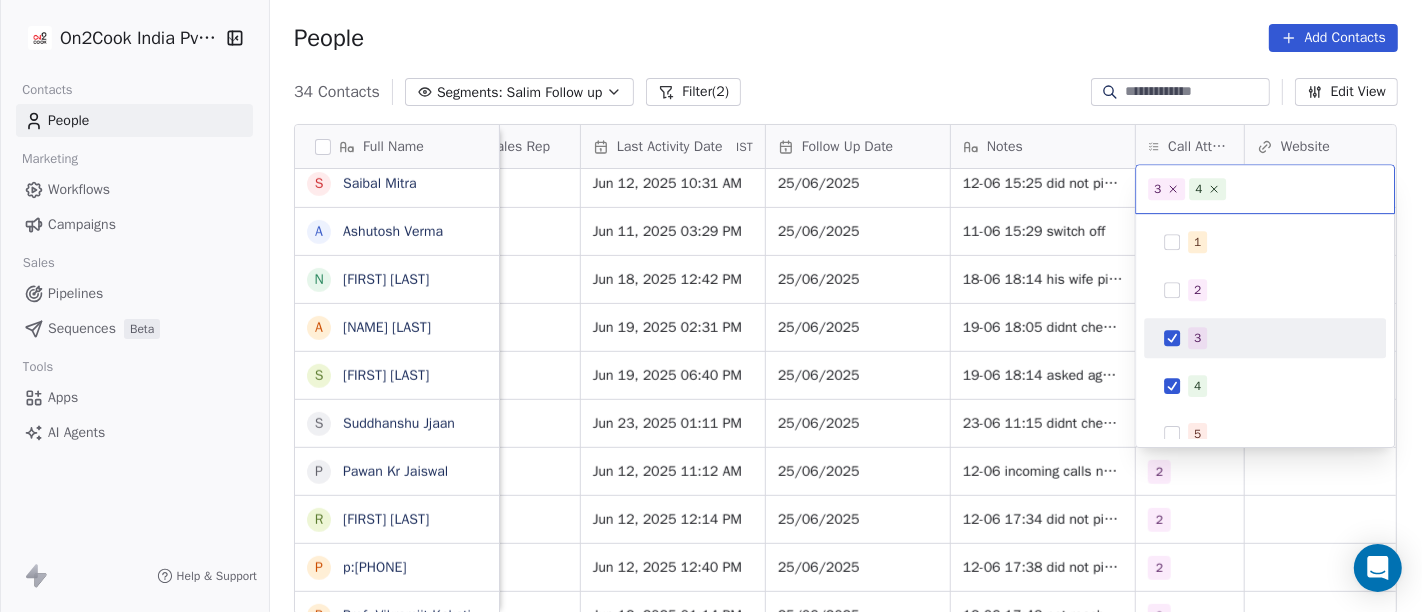 click on "3" at bounding box center (1197, 338) 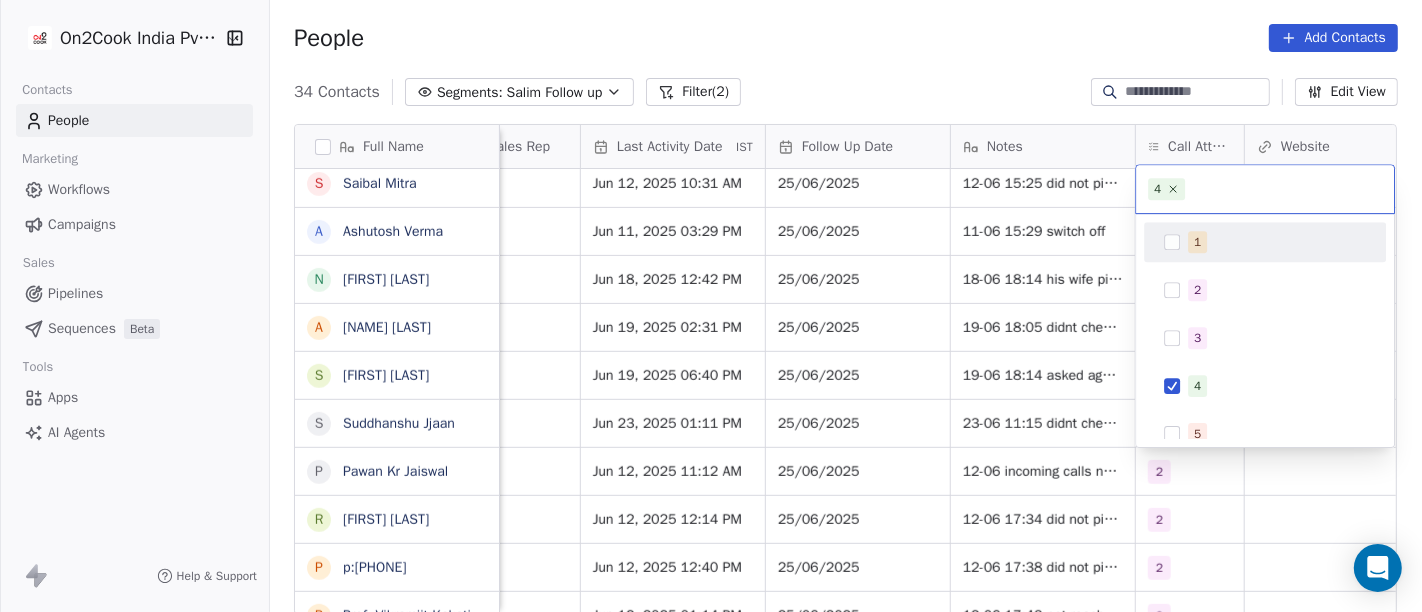 click on "On2Cook India Pvt. Ltd. Contacts People Marketing Workflows Campaigns Sales Pipelines Sequences Beta Tools Apps AI Agents Help & Support People  Add Contacts 34 Contacts Segments: Salim Follow up Filter  (2) Edit View Tag Add to Sequence Full Name S Satish Shende � 𝕊𝕙𝕖𝕝𝕝𝕪 ℕ𝕒𝕣𝕒𝕟𝕘 K Krishan Kumar R Ramesh Patel B Bhavin Patel u umashankar kukreti S Santosh Kumar Mishra N Noushad B Binaya kumar satapathy j janak Uchchat R Raj Chandani Y Yogesh Vadiya H Hari Kumar V Vishu Angel G G Sasikumar K Kiran Mahajan S Sanjay Khullar p p:+919434749794 V Vansh gopal patel K Kaleem Rehman S Saibal Mitra A Ashutosh Verma N Nilesh Shah A Anil Soni S Sushil Jain S Suddhanshu Jjaan P Pawan Kr Jaiswal R Roopender Singh Matharu p p:+919829161523 P Prof. Vikramjit Kakati J Jayendra Radhey Karki G Girish Joshi p p:+919729697269 Lead Status Tags Assignee Sales Rep Last Activity Date IST Follow Up Date Notes Call Attempts Website zomato link outlet type Location   No Response Salim 25/06/2025 1" at bounding box center (711, 306) 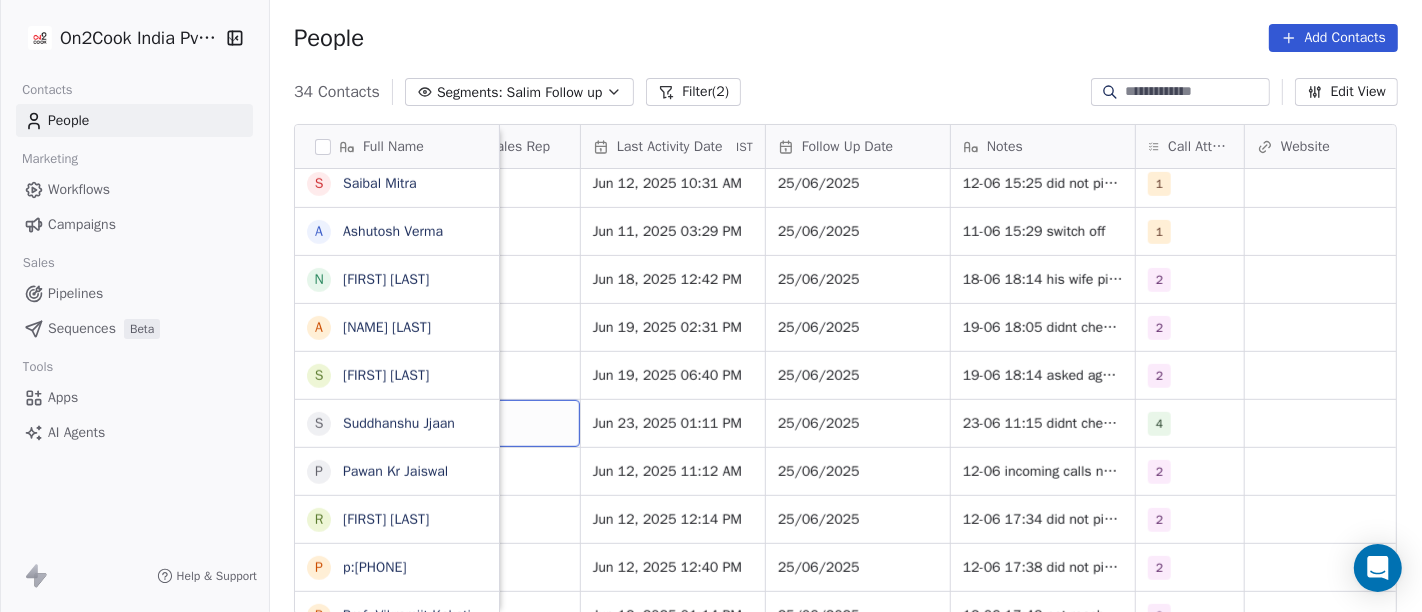 scroll, scrollTop: 0, scrollLeft: 1214, axis: horizontal 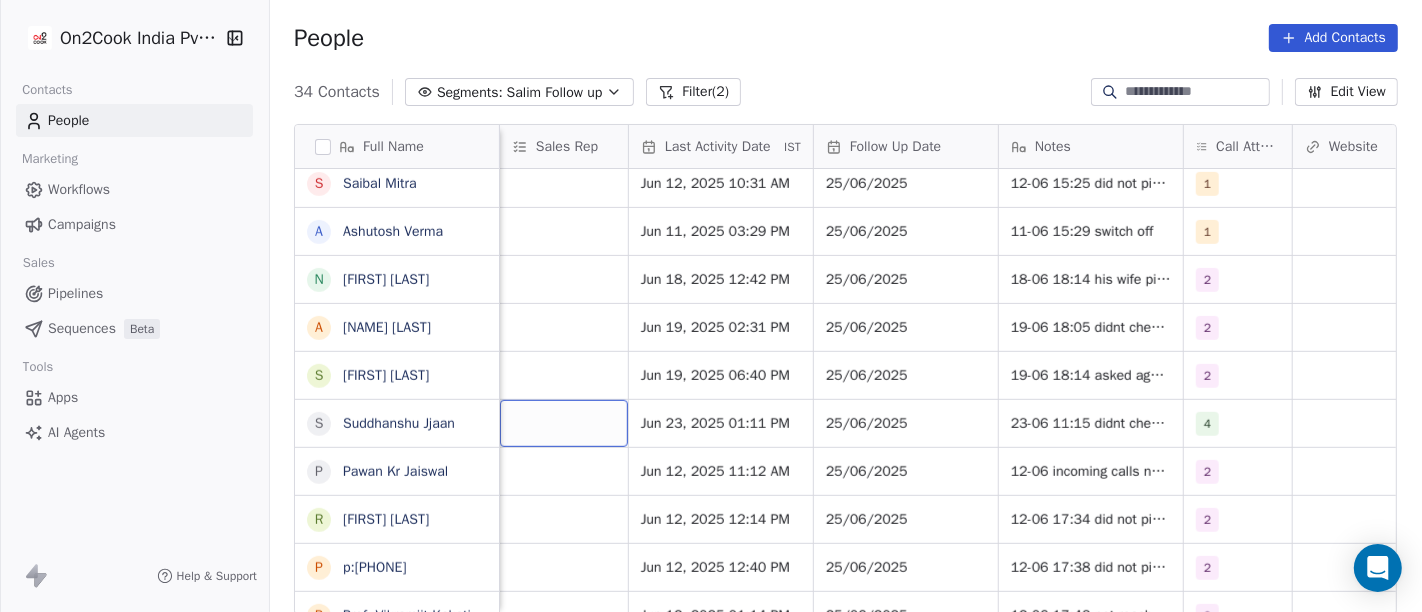 click at bounding box center [564, 423] 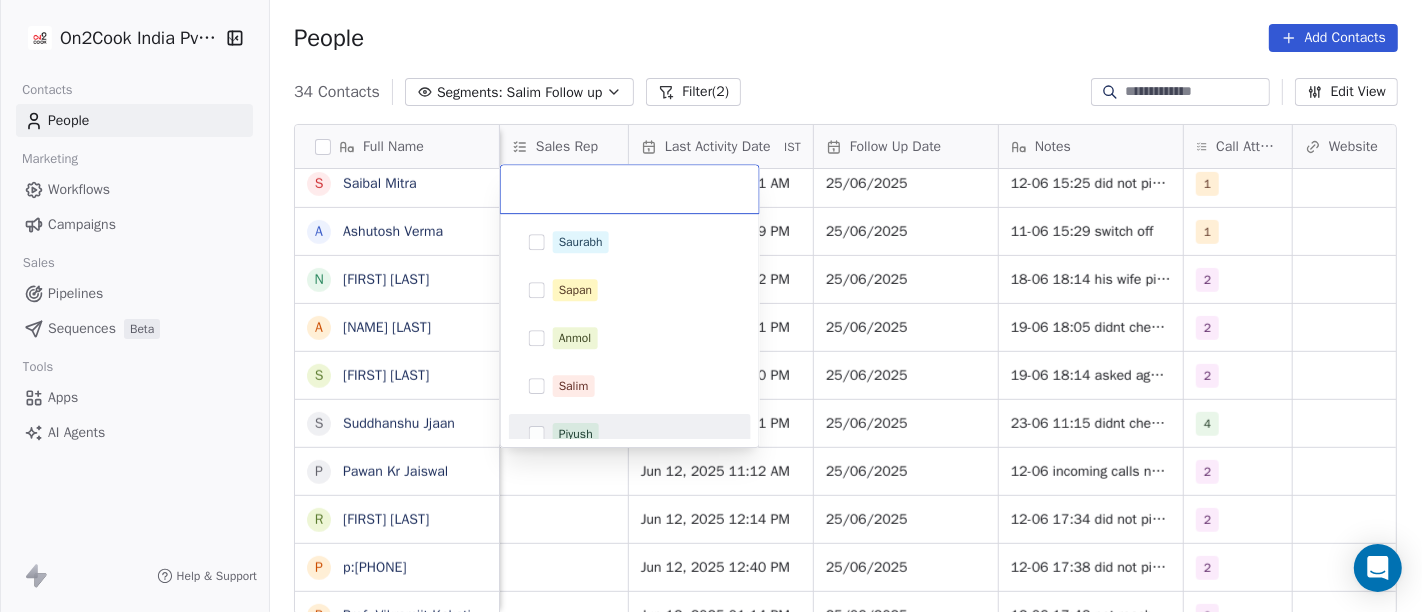 click on "Saurabh Sapan Anmol Salim Piyush Falguni Mary Ankit" at bounding box center (630, 330) 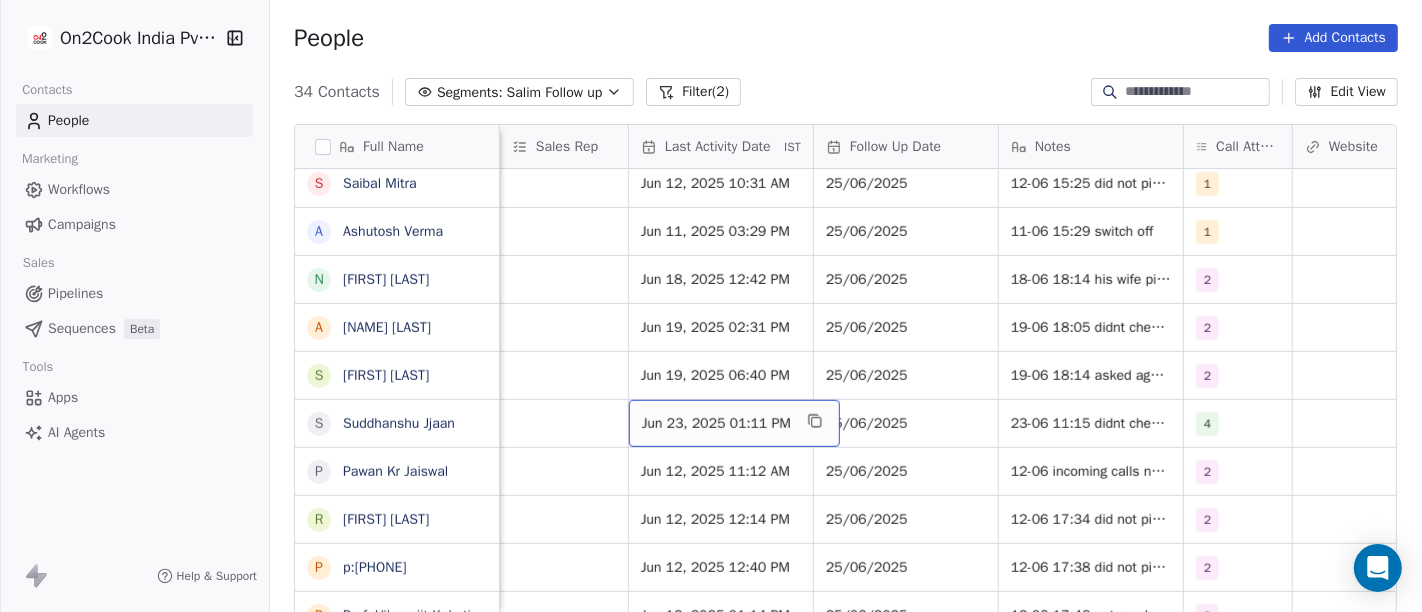 click on "Jun 23, 2025 01:11 PM" at bounding box center (716, 424) 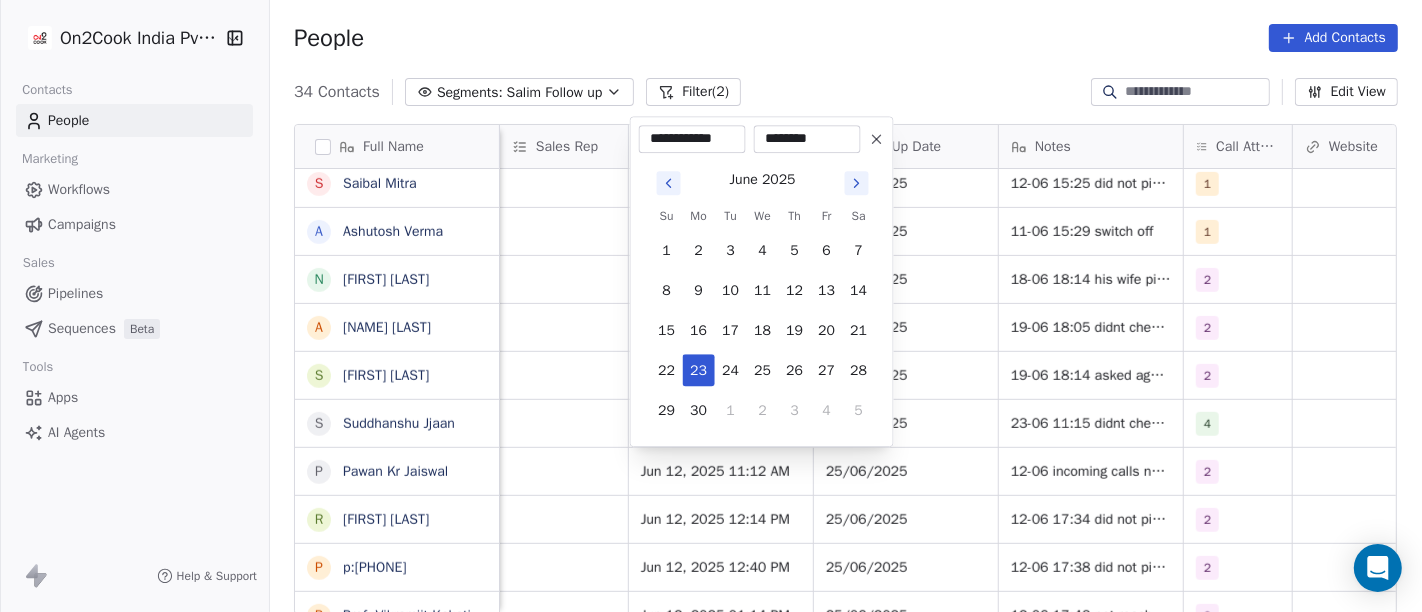 click 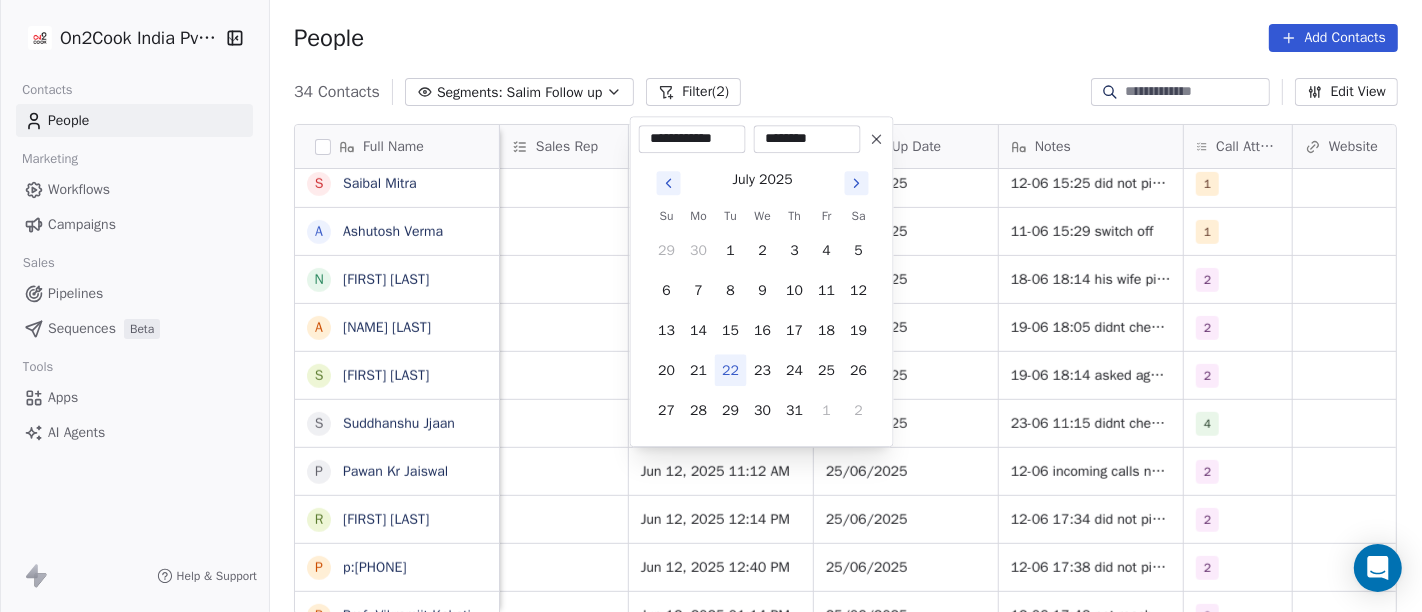 click on "22" at bounding box center (731, 370) 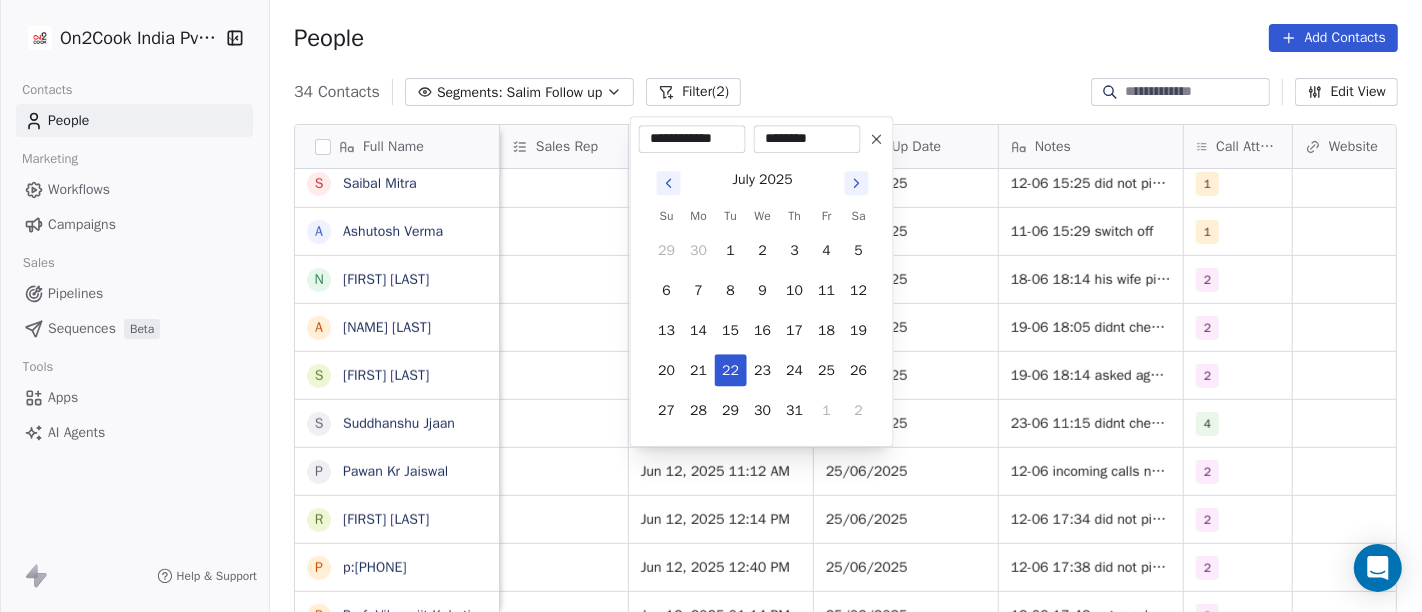 click on "On2Cook India Pvt. Ltd. Contacts People Marketing Workflows Campaigns Sales Pipelines Sequences Beta Tools Apps AI Agents Help & Support People  Add Contacts 34 Contacts Segments: Salim Follow up Filter  (2) Edit View Tag Add to Sequence Full Name S Satish Shende � 𝕊𝕙𝕖𝕝𝕝𝕪 ℕ𝕒𝕣𝕒𝕟𝕘 K Krishan Kumar R Ramesh Patel B Bhavin Patel u umashankar kukreti S Santosh Kumar Mishra N Noushad B Binaya kumar satapathy j janak Uchchat R Raj Chandani Y Yogesh Vadiya H Hari Kumar V Vishu Angel G G Sasikumar K Kiran Mahajan S Sanjay Khullar p p:+919434749794 V Vansh gopal patel K Kaleem Rehman S Saibal Mitra A Ashutosh Verma N Nilesh Shah A Anil Soni S Sushil Jain S Suddhanshu Jjaan P Pawan Kr Jaiswal R Roopender Singh Matharu p p:+919829161523 P Prof. Vikramjit Kakati J Jayendra Radhey Karki G Girish Joshi p p:+919729697269 Lead Status Tags Assignee Sales Rep Last Activity Date IST Follow Up Date Notes Call Attempts Website zomato link outlet type Location   No Response Salim 25/06/2025 1" at bounding box center (711, 306) 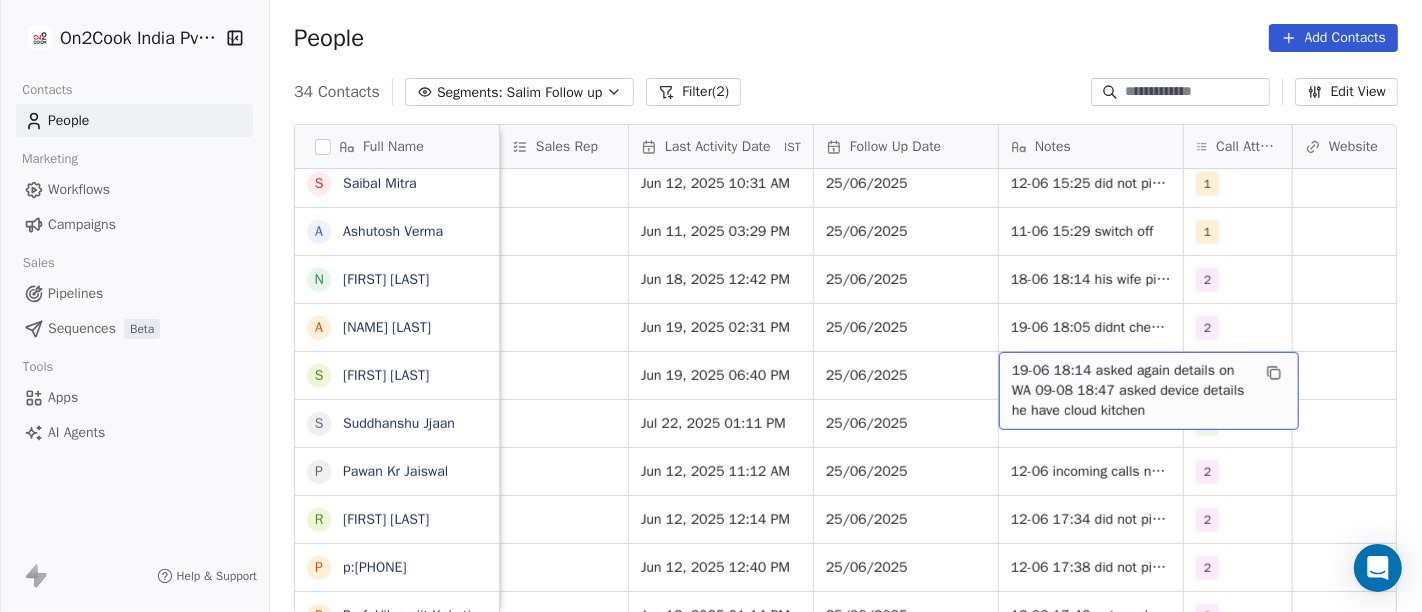 click on "19-06 18:14 asked again details on WA 09-08 18:47 asked device details he have cloud kitchen" at bounding box center (1131, 391) 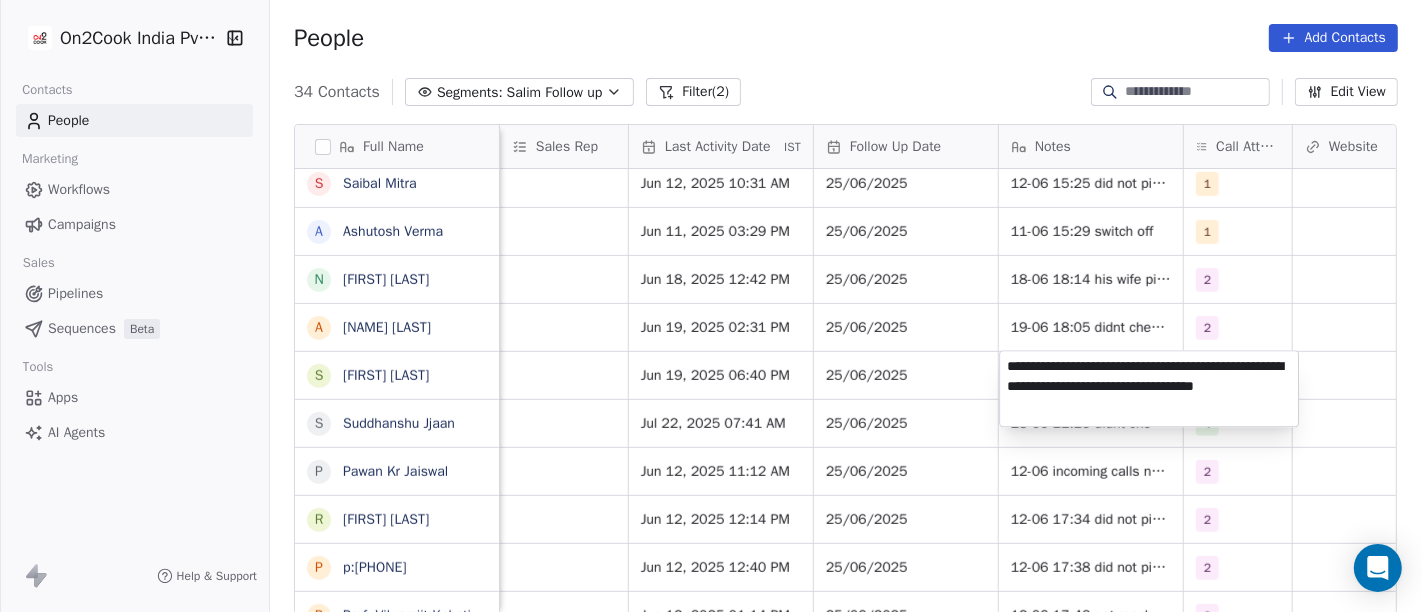 click on "On2Cook India Pvt. Ltd. Contacts People Marketing Workflows Campaigns Sales Pipelines Sequences Beta Tools Apps AI Agents Help & Support People  Add Contacts 34 Contacts Segments: Salim Follow up Filter  (2) Edit View Tag Add to Sequence Full Name S Satish Shende � 𝕊𝕙𝕖𝕝𝕝𝕪 ℕ𝕒𝕣𝕒𝕟𝕘 K Krishan Kumar R Ramesh Patel B Bhavin Patel u umashankar kukreti S Santosh Kumar Mishra N Noushad B Binaya kumar satapathy j janak Uchchat R Raj Chandani Y Yogesh Vadiya H Hari Kumar V Vishu Angel G G Sasikumar K Kiran Mahajan S Sanjay Khullar p p:+919434749794 V Vansh gopal patel K Kaleem Rehman S Saibal Mitra A Ashutosh Verma N Nilesh Shah A Anil Soni S Sushil Jain S Suddhanshu Jjaan P Pawan Kr Jaiswal R Roopender Singh Matharu p p:+919829161523 P Prof. Vikramjit Kakati J Jayendra Radhey Karki G Girish Joshi p p:+919729697269 Lead Status Tags Assignee Sales Rep Last Activity Date IST Follow Up Date Notes Call Attempts Website zomato link outlet type Location   No Response Salim 25/06/2025 1" at bounding box center [711, 306] 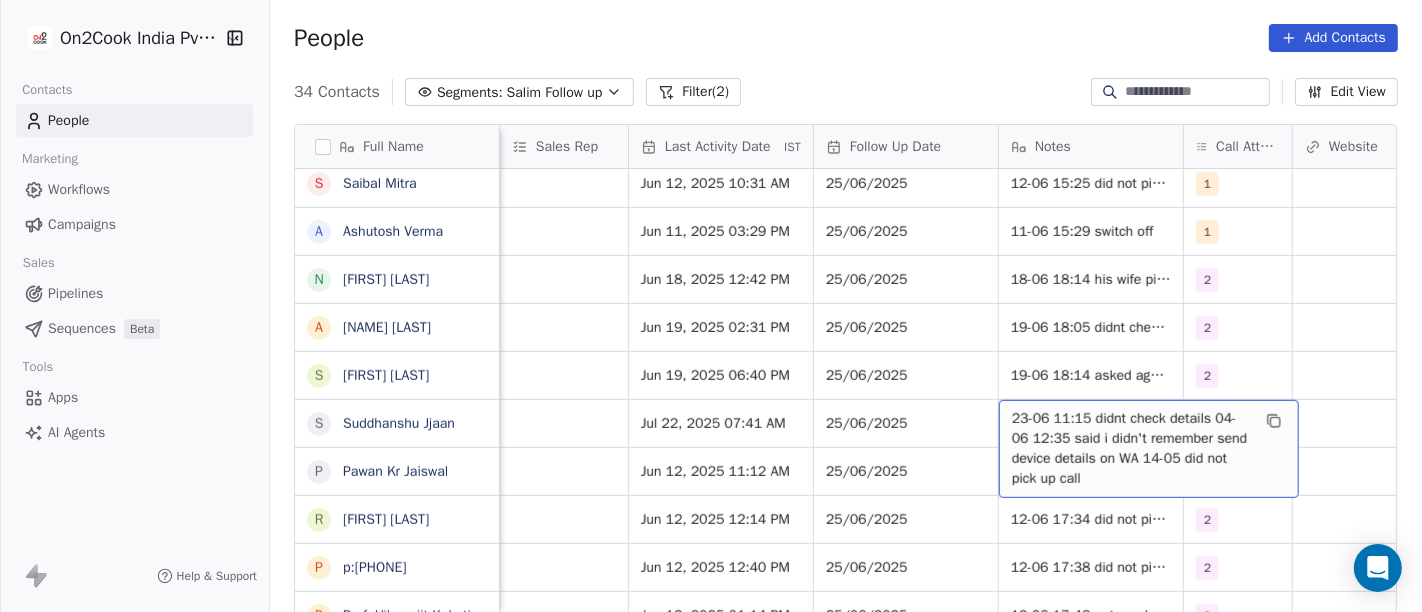 click on "23-06 11:15 didnt check details 04-06 12:35 said i didn't remember send device details on WA 14-05 did not pick up call" at bounding box center [1131, 449] 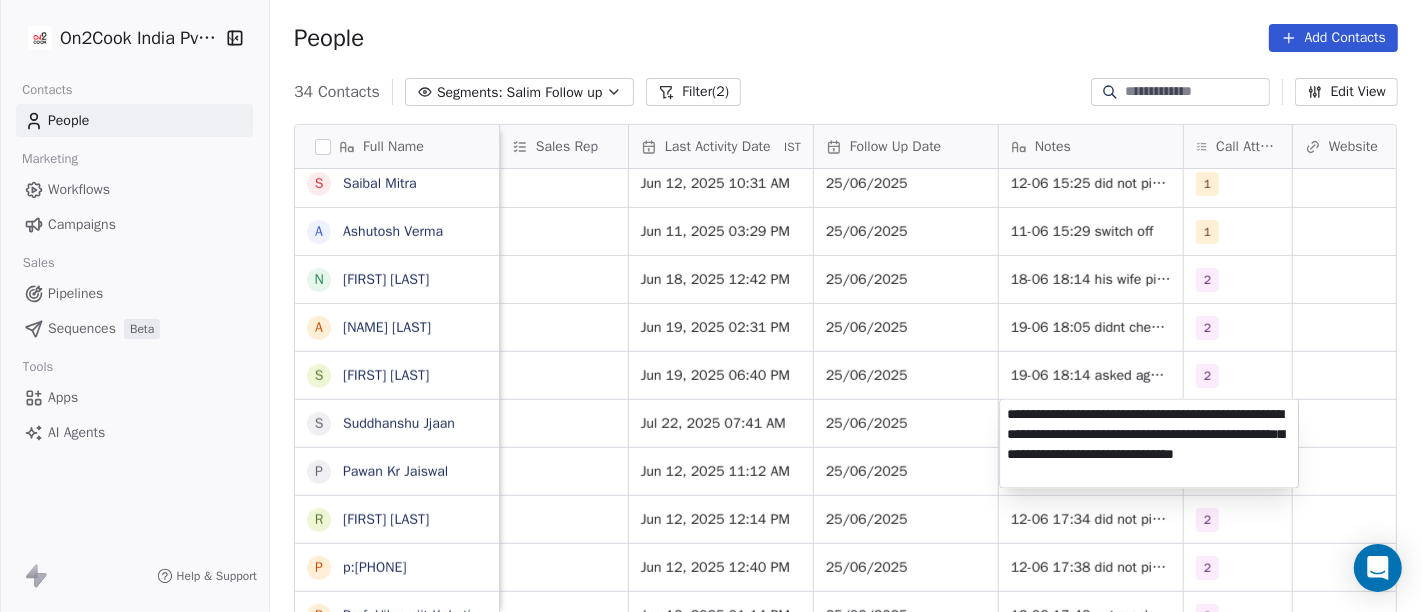 type on "**********" 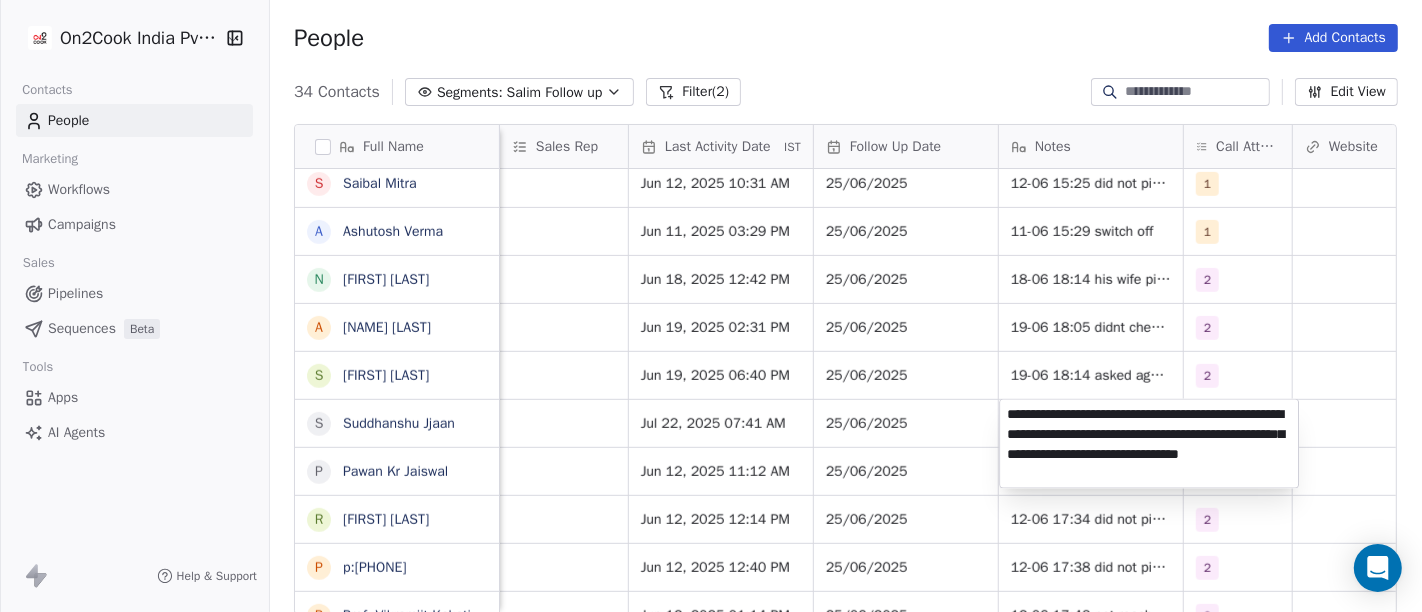 click on "On2Cook India Pvt. Ltd. Contacts People Marketing Workflows Campaigns Sales Pipelines Sequences Beta Tools Apps AI Agents Help & Support People  Add Contacts 34 Contacts Segments: Salim Follow up Filter  (2) Edit View Tag Add to Sequence Full Name S Satish Shende � 𝕊𝕙𝕖𝕝𝕝𝕪 ℕ𝕒𝕣𝕒𝕟𝕘 K Krishan Kumar R Ramesh Patel B Bhavin Patel u umashankar kukreti S Santosh Kumar Mishra N Noushad B Binaya kumar satapathy j janak Uchchat R Raj Chandani Y Yogesh Vadiya H Hari Kumar V Vishu Angel G G Sasikumar K Kiran Mahajan S Sanjay Khullar p p:+919434749794 V Vansh gopal patel K Kaleem Rehman S Saibal Mitra A Ashutosh Verma N Nilesh Shah A Anil Soni S Sushil Jain S Suddhanshu Jjaan P Pawan Kr Jaiswal R Roopender Singh Matharu p p:+919829161523 P Prof. Vikramjit Kakati J Jayendra Radhey Karki G Girish Joshi p p:+919729697269 Lead Status Tags Assignee Sales Rep Last Activity Date IST Follow Up Date Notes Call Attempts Website zomato link outlet type Location   No Response Salim 25/06/2025 1" at bounding box center [711, 306] 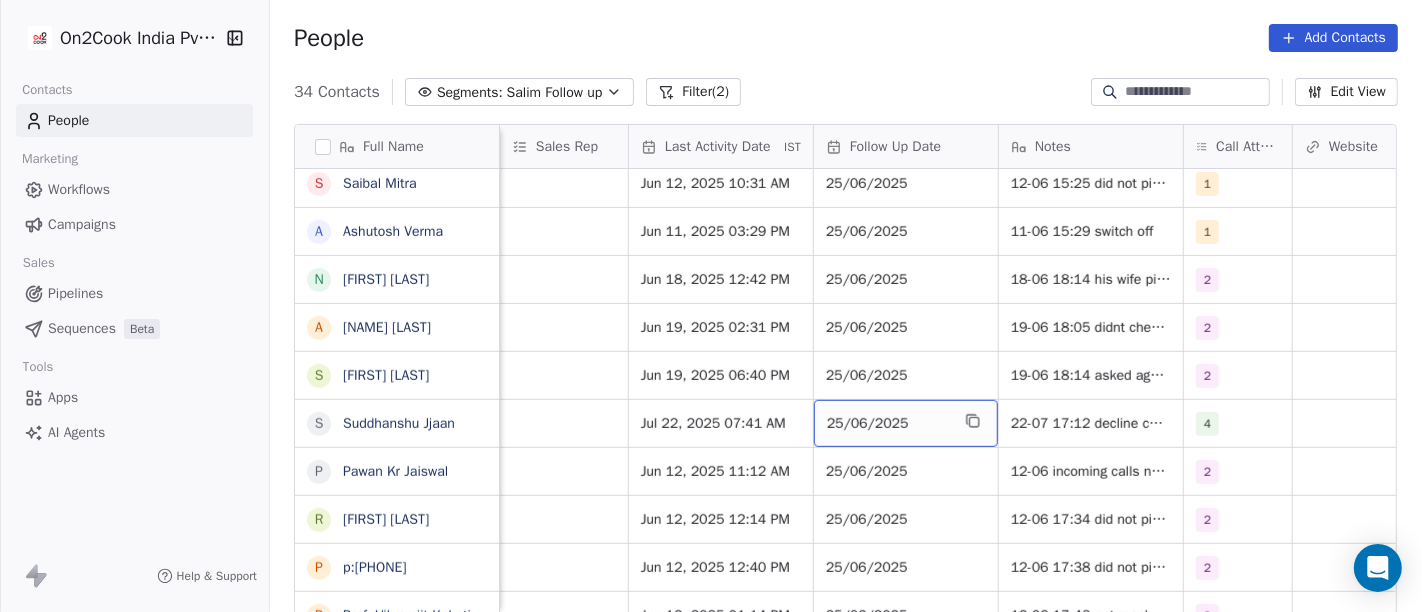 click on "25/06/2025" at bounding box center [888, 424] 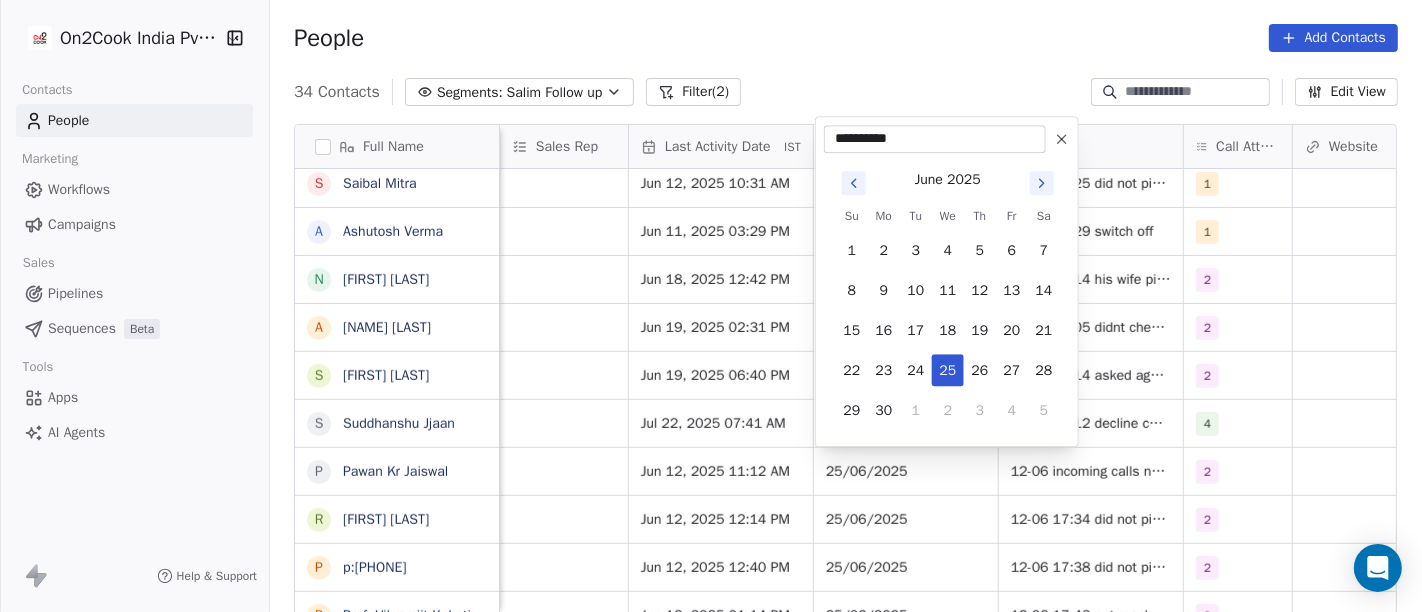 click 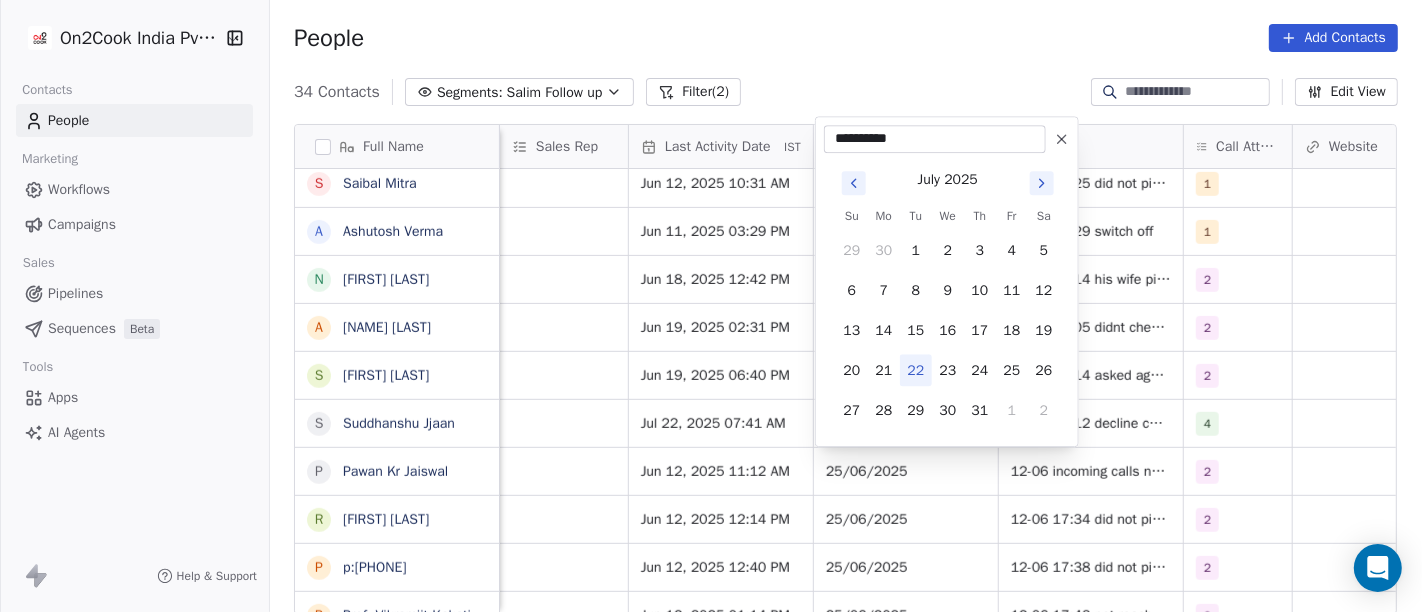 click on "On2Cook India Pvt. Ltd. Contacts People Marketing Workflows Campaigns Sales Pipelines Sequences Beta Tools Apps AI Agents Help & Support People  Add Contacts 34 Contacts Segments: Salim Follow up Filter  (2) Edit View Tag Add to Sequence Full Name S Satish Shende � 𝕊𝕙𝕖𝕝𝕝𝕪 ℕ𝕒𝕣𝕒𝕟𝕘 K Krishan Kumar R Ramesh Patel B Bhavin Patel u umashankar kukreti S Santosh Kumar Mishra N Noushad B Binaya kumar satapathy j janak Uchchat R Raj Chandani Y Yogesh Vadiya H Hari Kumar V Vishu Angel G G Sasikumar K Kiran Mahajan S Sanjay Khullar p p:+919434749794 V Vansh gopal patel K Kaleem Rehman S Saibal Mitra A Ashutosh Verma N Nilesh Shah A Anil Soni S Sushil Jain S Suddhanshu Jjaan P Pawan Kr Jaiswal R Roopender Singh Matharu p p:+919829161523 P Prof. Vikramjit Kakati J Jayendra Radhey Karki G Girish Joshi p p:+919729697269 Lead Status Tags Assignee Sales Rep Last Activity Date IST Follow Up Date Notes Call Attempts Website zomato link outlet type Location   No Response Salim 25/06/2025 1" at bounding box center (711, 306) 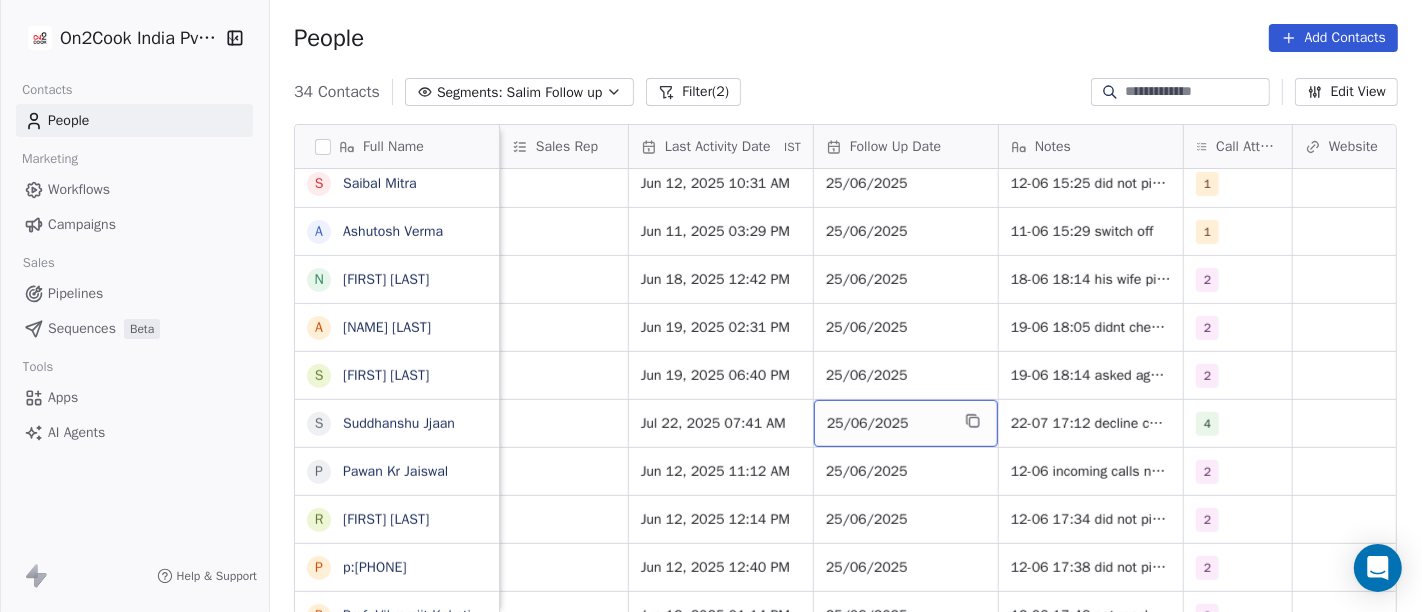 click on "25/06/2025" at bounding box center (888, 424) 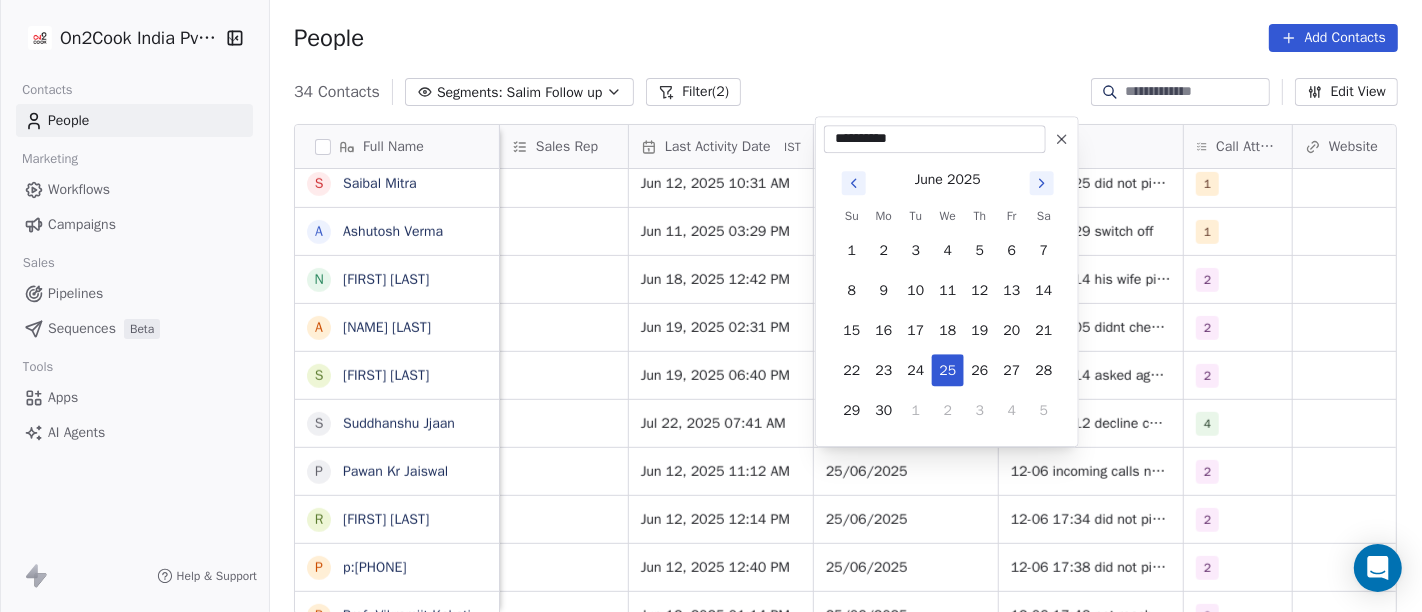 click 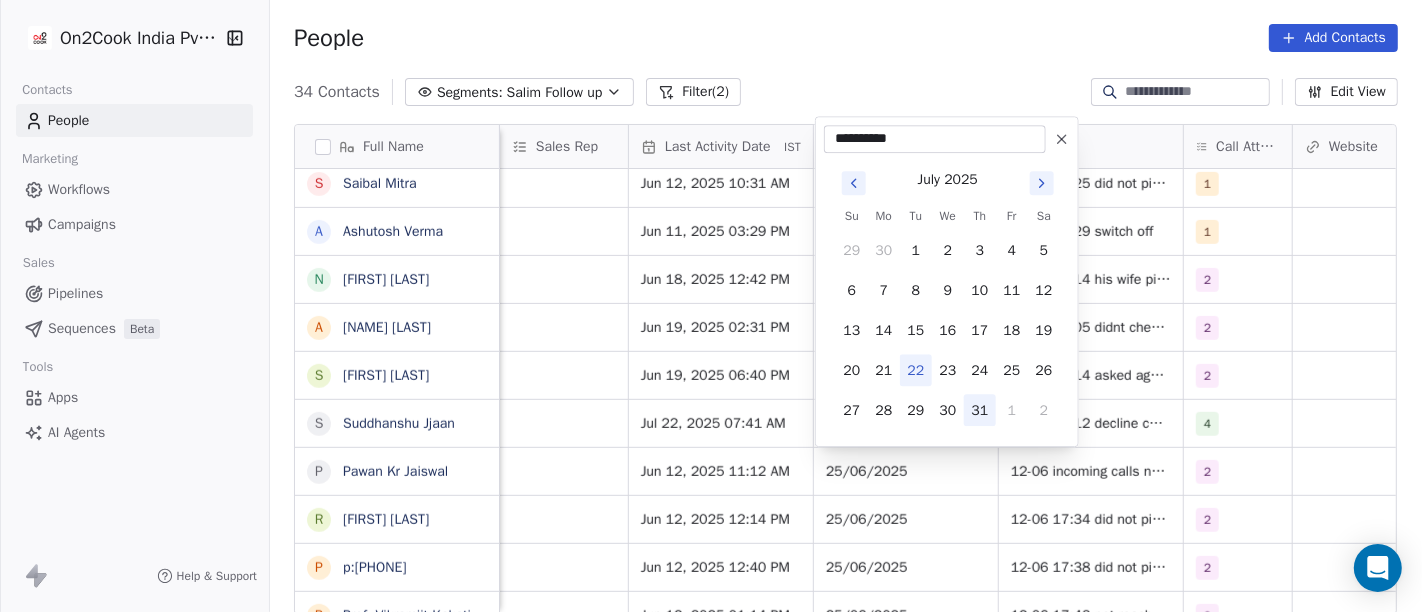 click on "31" at bounding box center [980, 410] 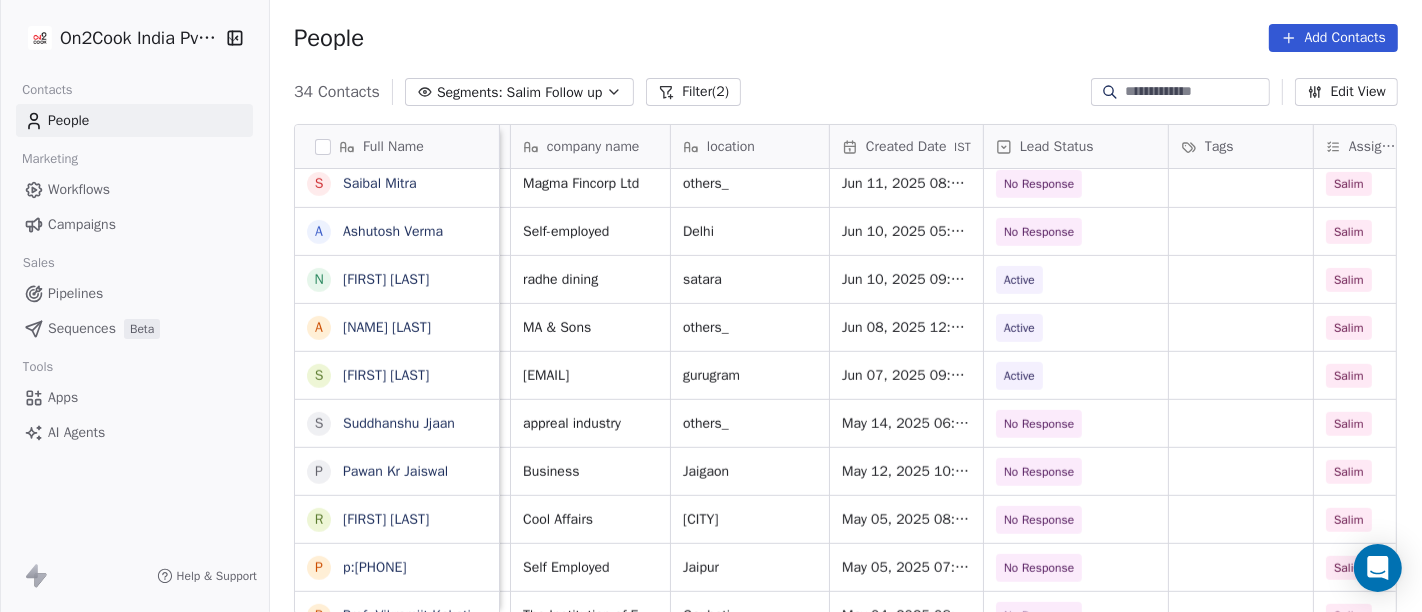 scroll, scrollTop: 0, scrollLeft: 280, axis: horizontal 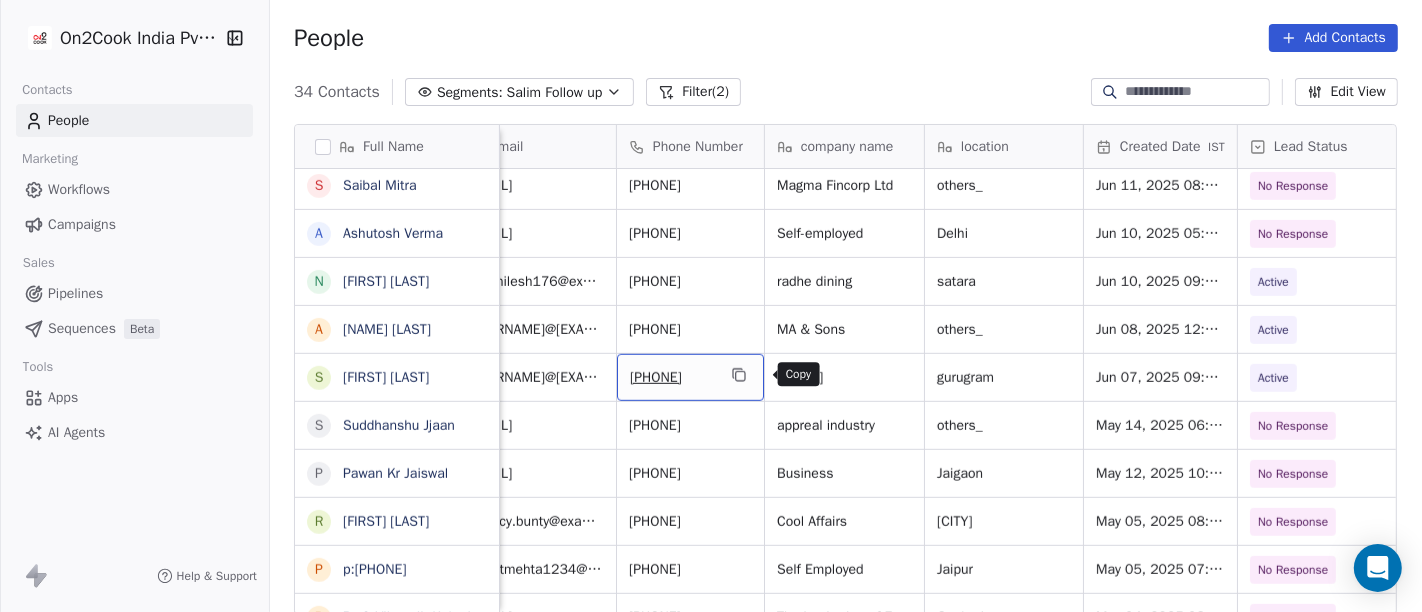 click 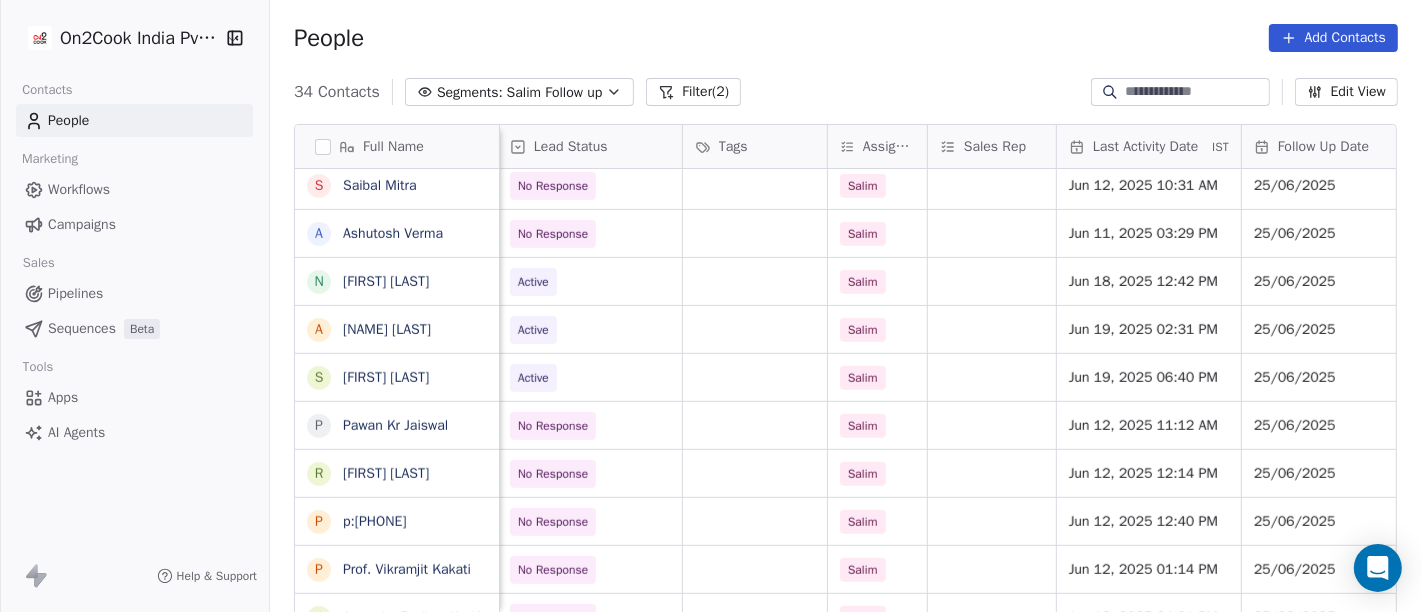 scroll, scrollTop: 0, scrollLeft: 840, axis: horizontal 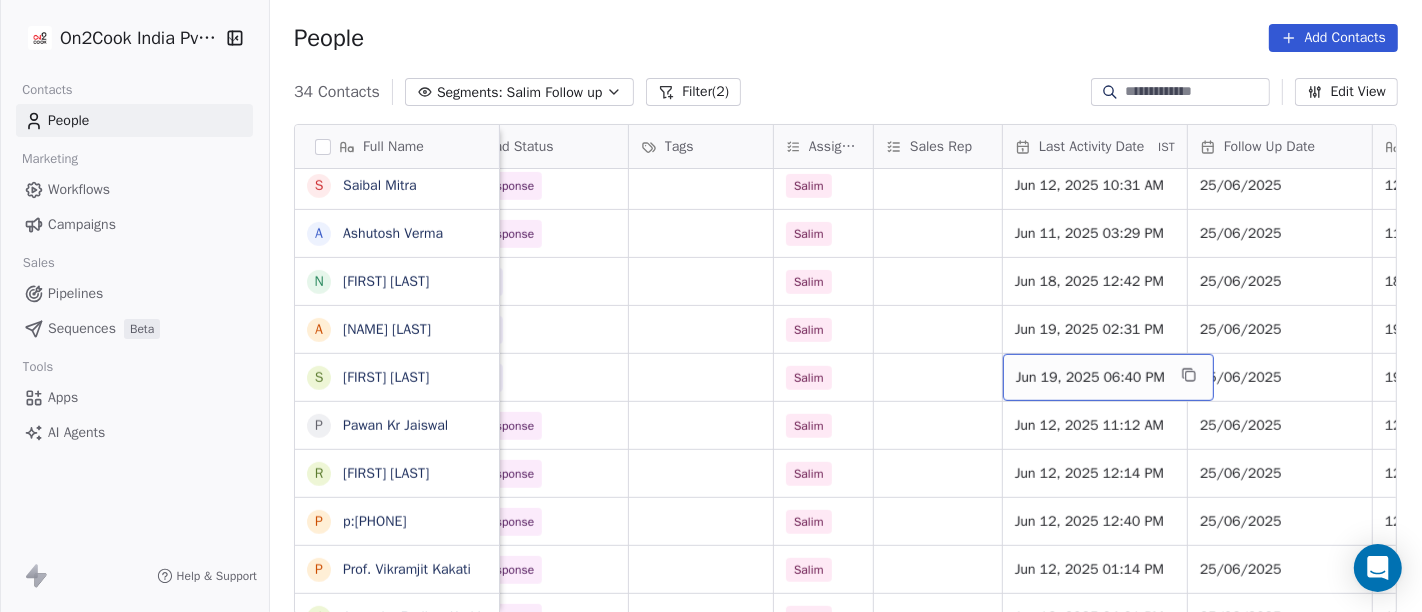 click on "Jun 19, 2025 06:40 PM" at bounding box center [1108, 377] 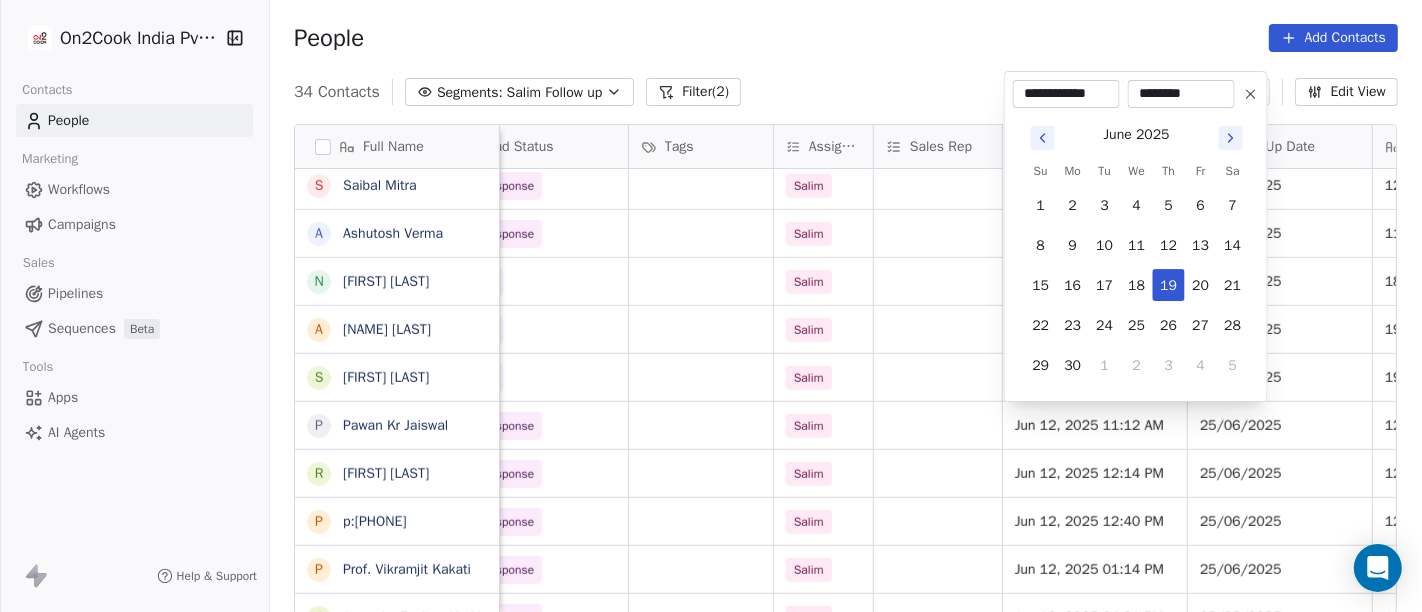 click 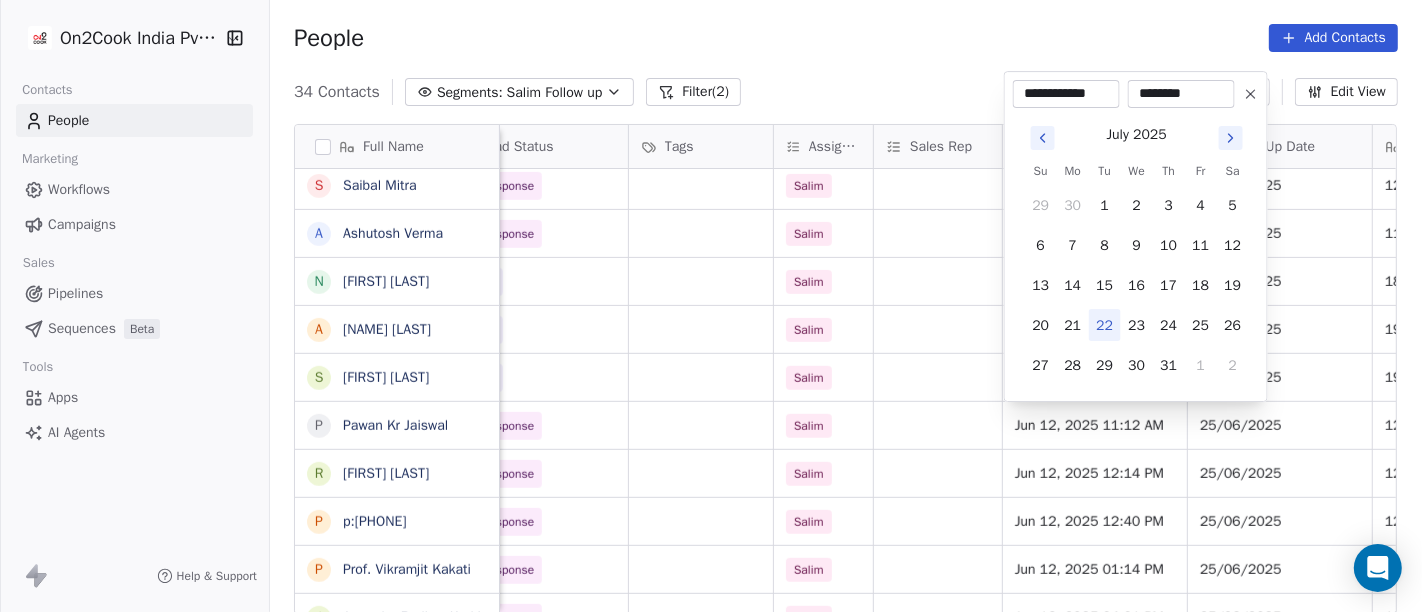 click on "22" at bounding box center (1105, 325) 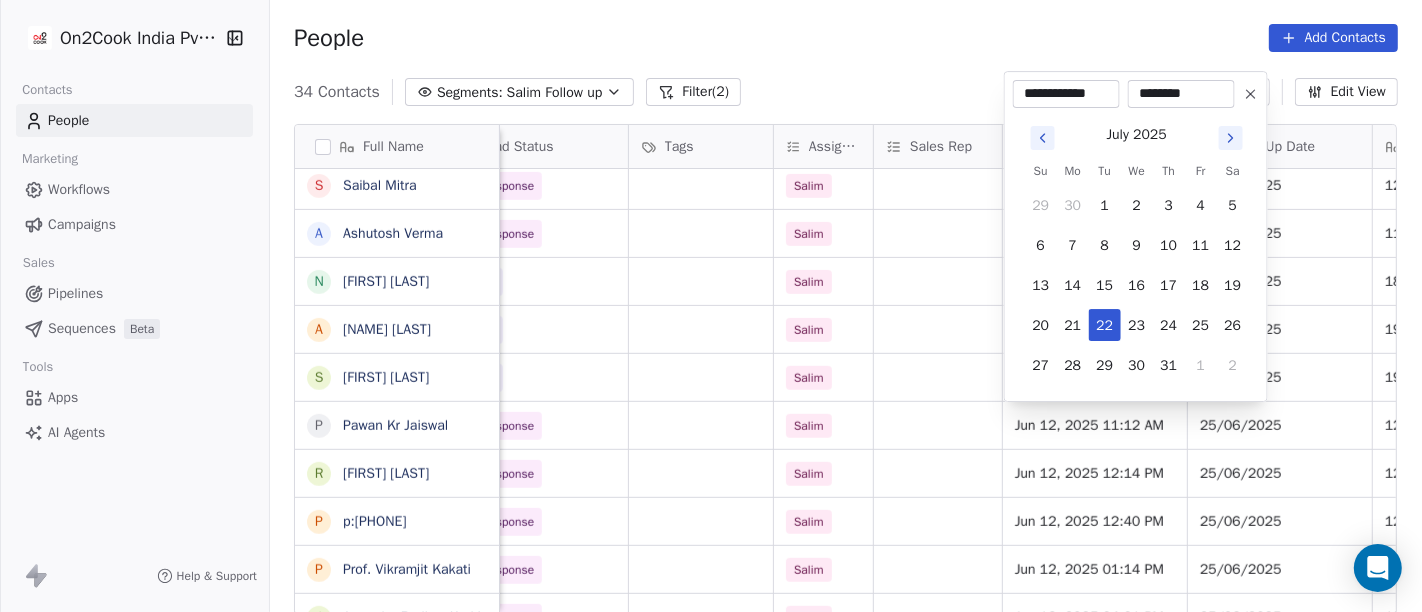 click on "On2Cook India Pvt. Ltd. Contacts People Marketing Workflows Campaigns Sales Pipelines Sequences Beta Tools Apps AI Agents Help & Support People  Add Contacts 34 Contacts Segments: Salim Follow up Filter  (2) Edit View Tag Add to Sequence Full Name S Satish Shende � 𝕊𝕙𝕖𝕝𝕝𝕪 ℕ𝕒𝕣𝕒𝕟𝕘 K Krishan Kumar R Ramesh Patel B Bhavin Patel u umashankar kukreti S Santosh Kumar Mishra N Noushad B Binaya kumar satapathy j janak Uchchat R Raj Chandani Y Yogesh Vadiya H Hari Kumar V Vishu Angel G G Sasikumar K Kiran Mahajan S Sanjay Khullar p p:+919434749794 V Vansh gopal patel K Kaleem Rehman S Saibal Mitra A Ashutosh Verma N Nilesh Shah A Anil Soni S Sushil Jain P Pawan Kr Jaiswal R Roopender Singh Matharu p p:+919829161523 P Prof. Vikramjit Kakati J Jayendra Radhey Karki G Girish Joshi p p:+919729697269 N Nazir Ahmad Shah company name location Created Date IST Lead Status Tags Assignee Sales Rep Last Activity Date IST Follow Up Date Notes Call Attempts Website zomato link   other Salim 1" at bounding box center [711, 306] 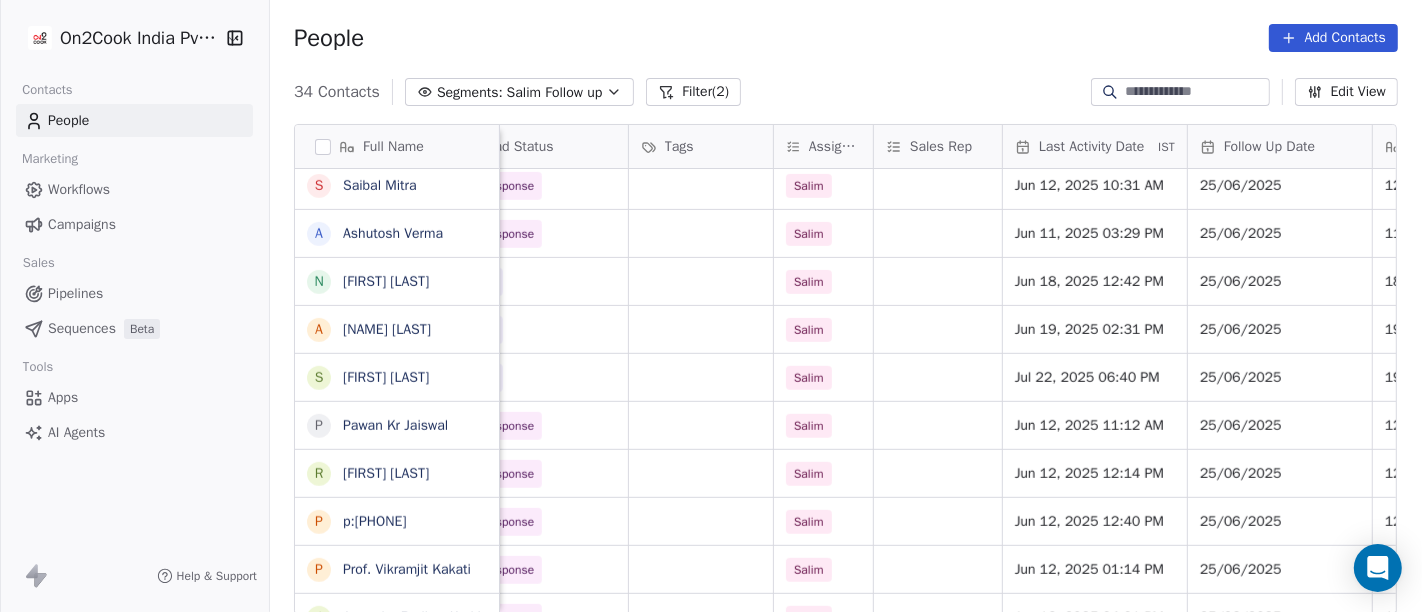 click on "People  Add Contacts" at bounding box center [846, 38] 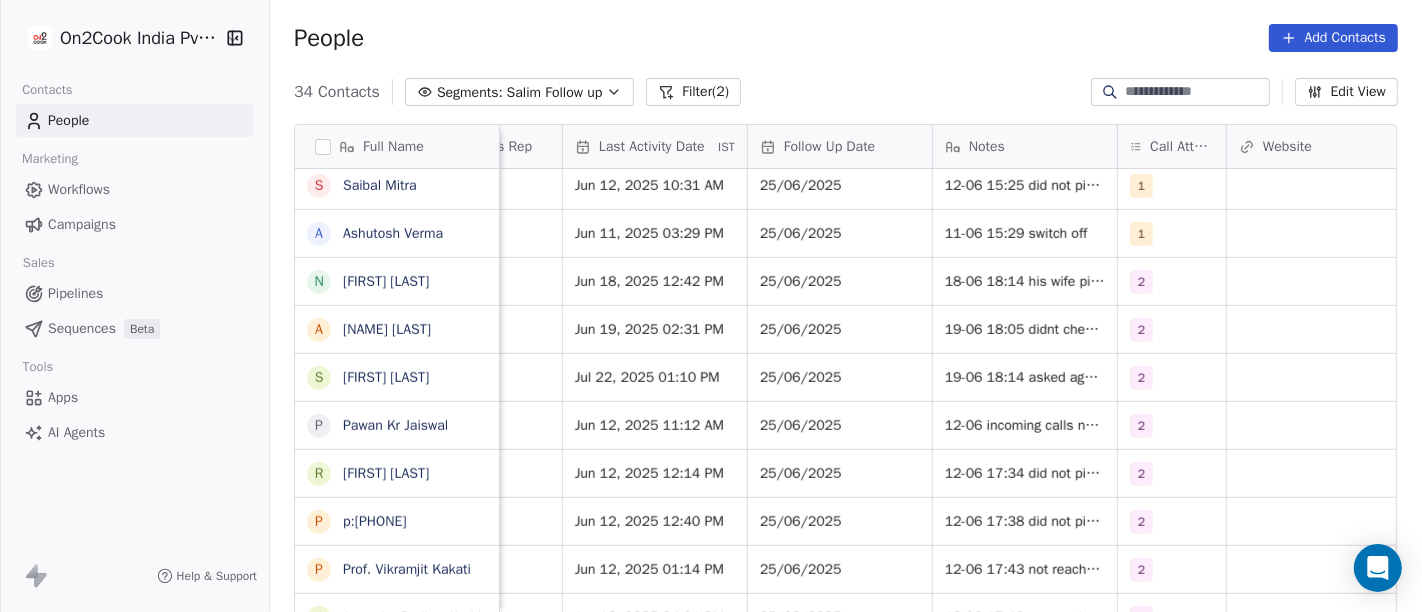 scroll, scrollTop: 0, scrollLeft: 1291, axis: horizontal 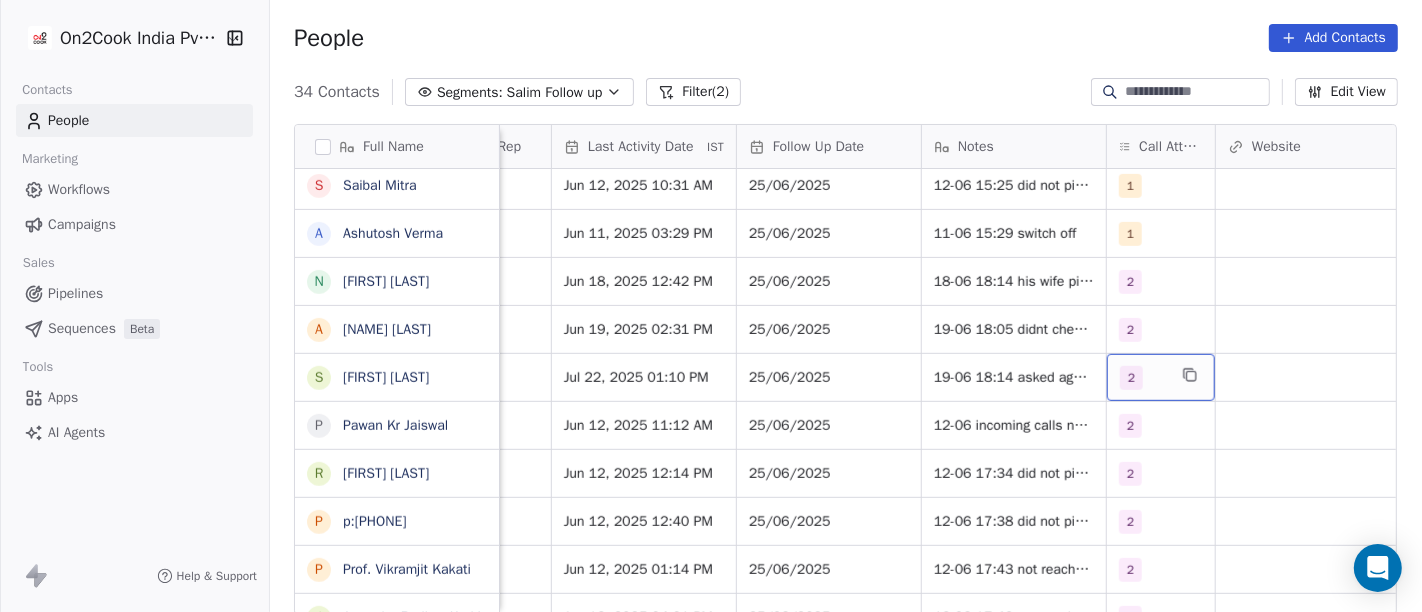 click on "2" at bounding box center [1143, 378] 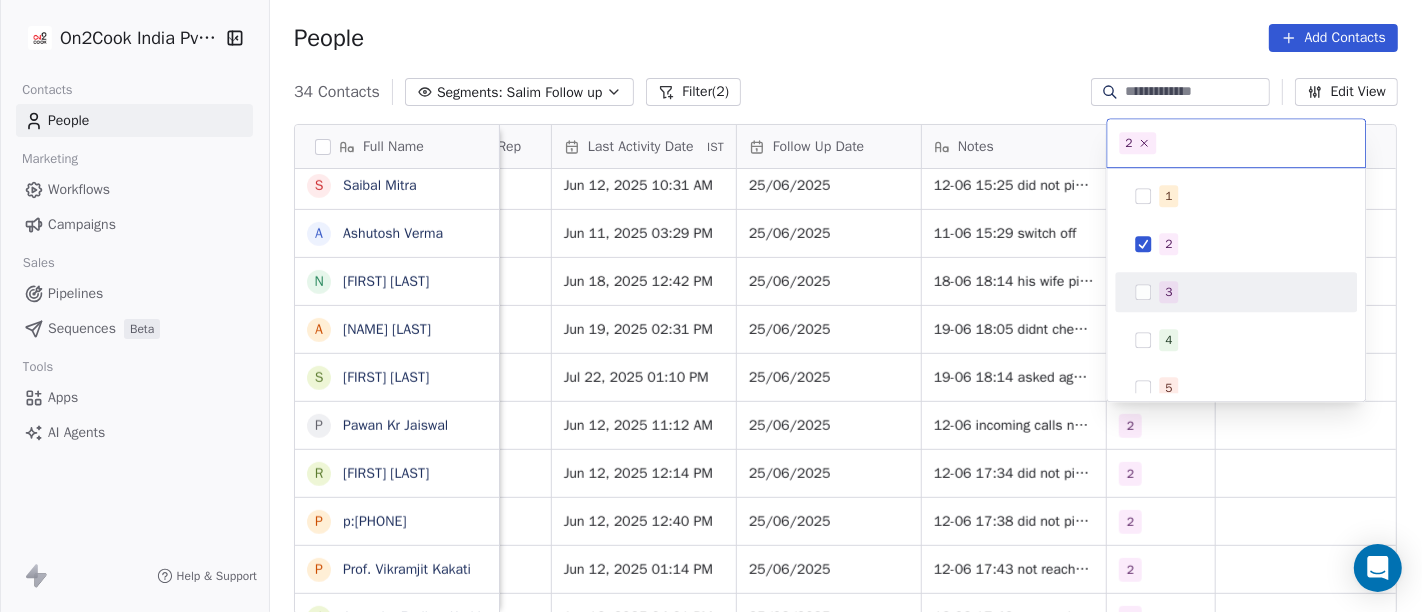 click on "3" at bounding box center (1236, 292) 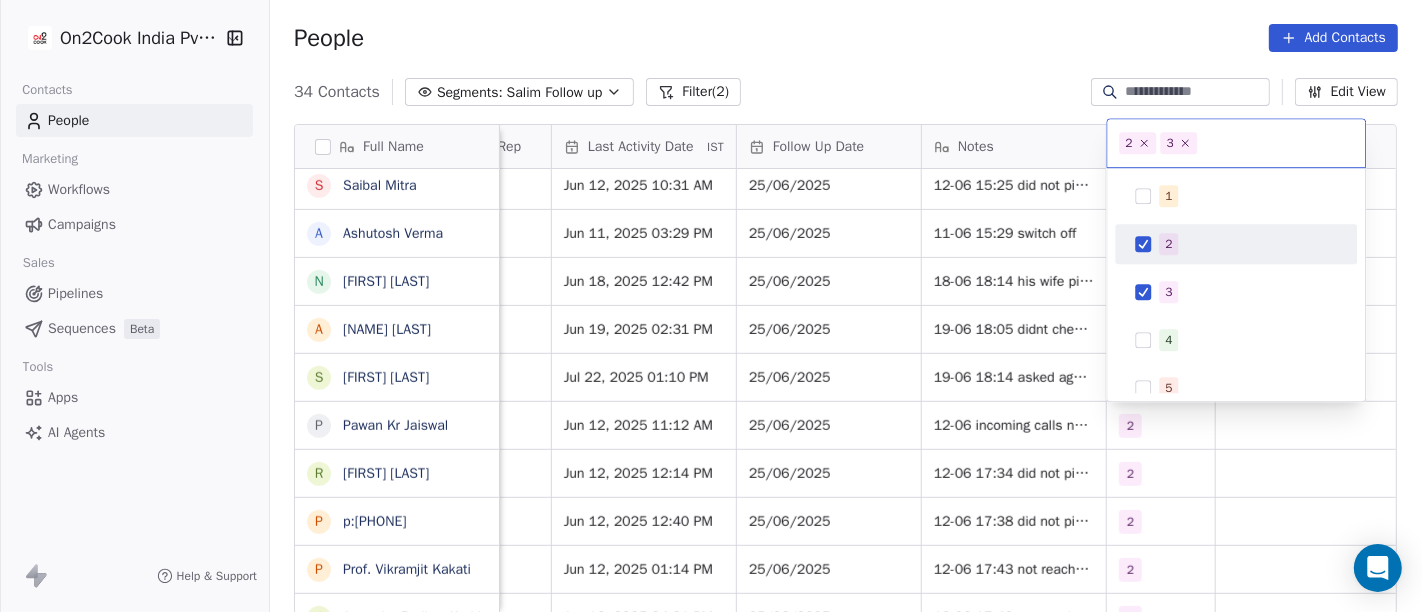 click on "2" at bounding box center (1236, 244) 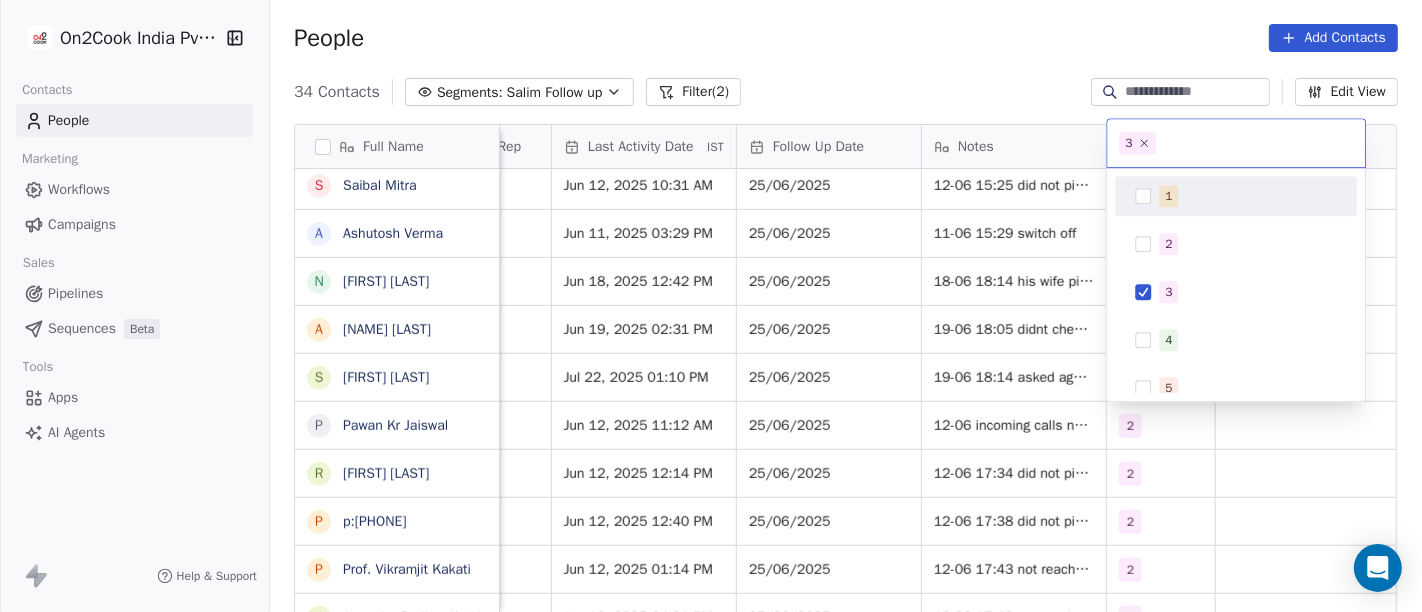 click on "On2Cook India Pvt. Ltd. Contacts People Marketing Workflows Campaigns Sales Pipelines Sequences Beta Tools Apps AI Agents Help & Support People  Add Contacts 34 Contacts Segments: Salim Follow up Filter  (2) Edit View Tag Add to Sequence Full Name S Satish Shende � 𝕊𝕙𝕖𝕝𝕝𝕪 ℕ𝕒𝕣𝕒𝕟𝕘 K Krishan Kumar R Ramesh Patel B Bhavin Patel u umashankar kukreti S Santosh Kumar Mishra N Noushad B Binaya kumar satapathy j janak Uchchat R Raj Chandani Y Yogesh Vadiya H Hari Kumar V Vishu Angel G G Sasikumar K Kiran Mahajan S Sanjay Khullar p p:+919434749794 V Vansh gopal patel K Kaleem Rehman S Saibal Mitra A Ashutosh Verma N Nilesh Shah A Anil Soni S Sushil Jain P Pawan Kr Jaiswal R Roopender Singh Matharu p p:+919829161523 P Prof. Vikramjit Kakati J Jayendra Radhey Karki G Girish Joshi p p:+919729697269 N Nazir Ahmad Shah Lead Status Tags Assignee Sales Rep Last Activity Date IST Follow Up Date Notes Call Attempts Website zomato link outlet type Location   No Response Salim 25/06/2025 1" at bounding box center [711, 306] 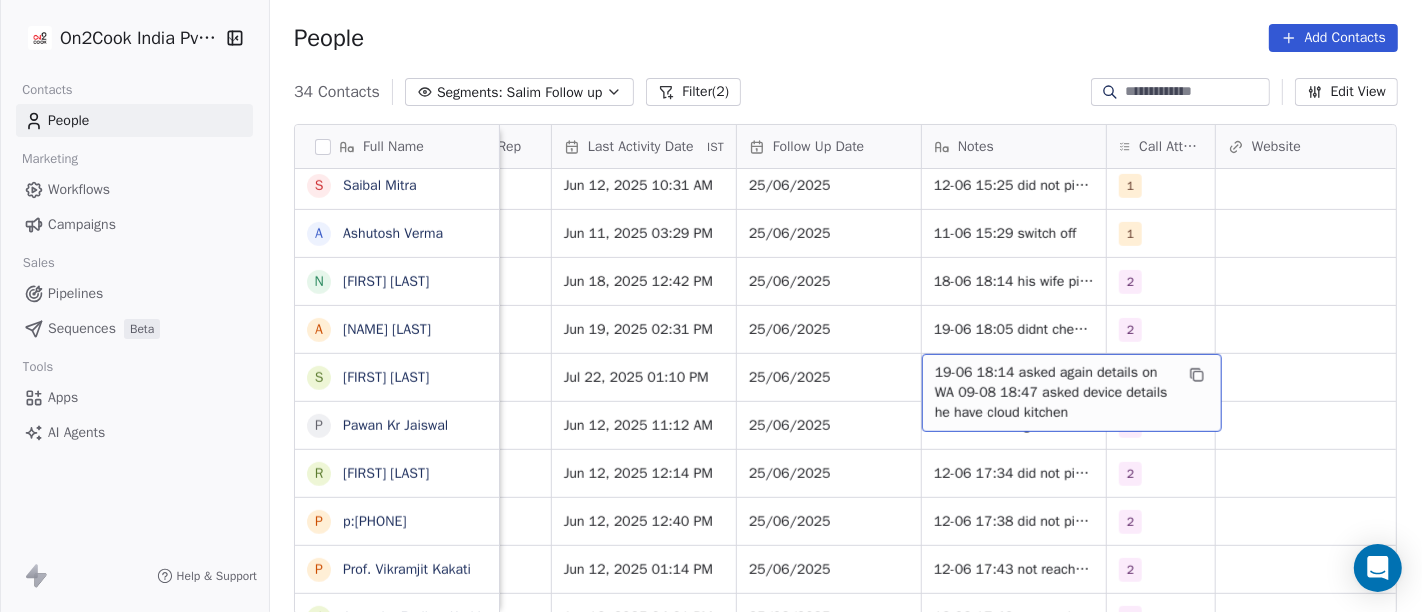click on "19-06 18:14 asked again details on WA 09-08 18:47 asked device details he have cloud kitchen" at bounding box center (1054, 393) 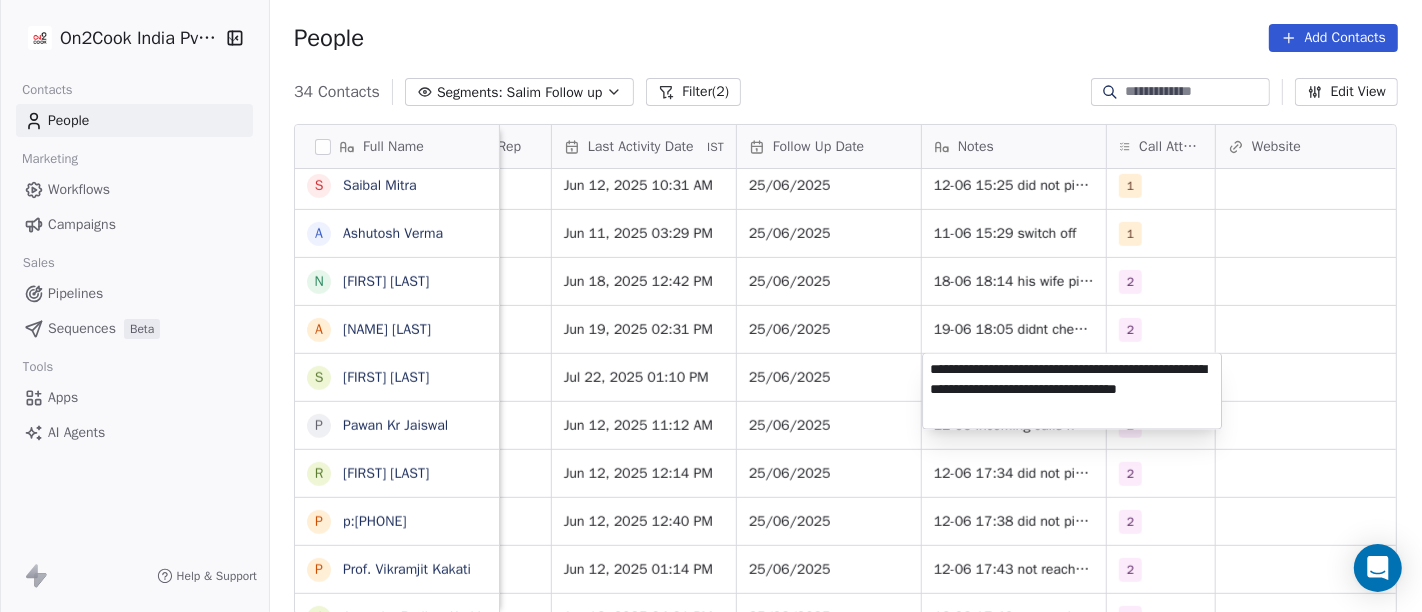 click on "**********" at bounding box center [1072, 391] 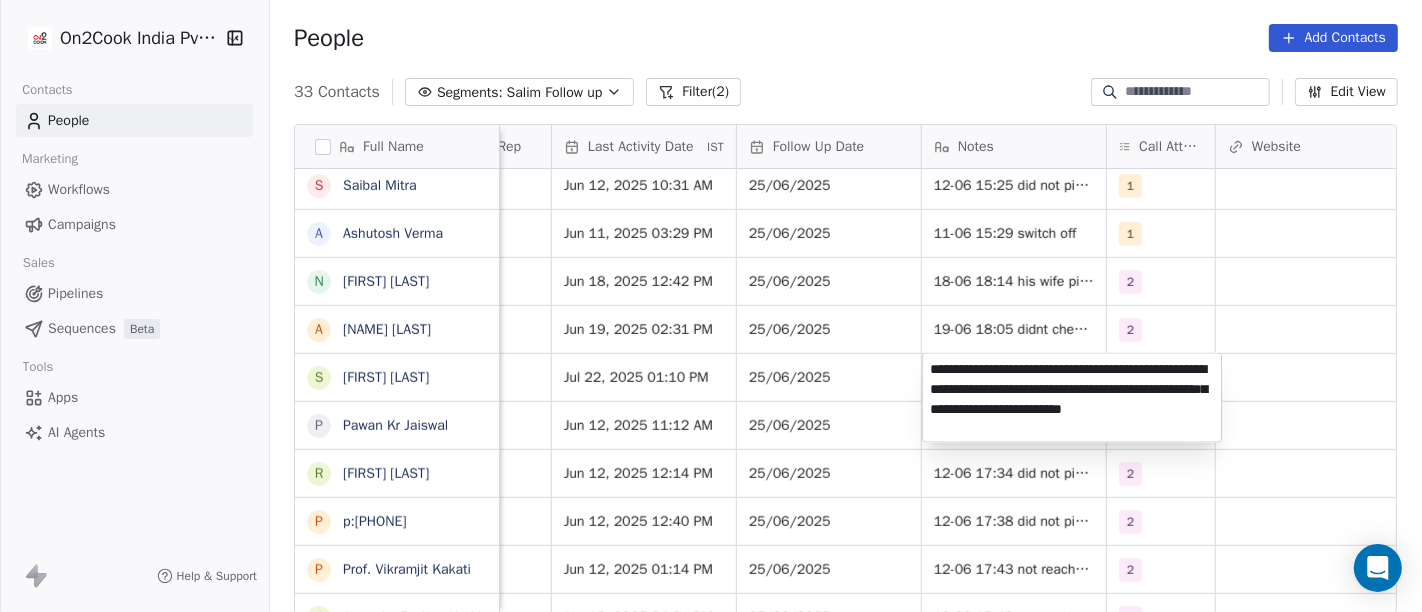 type on "**********" 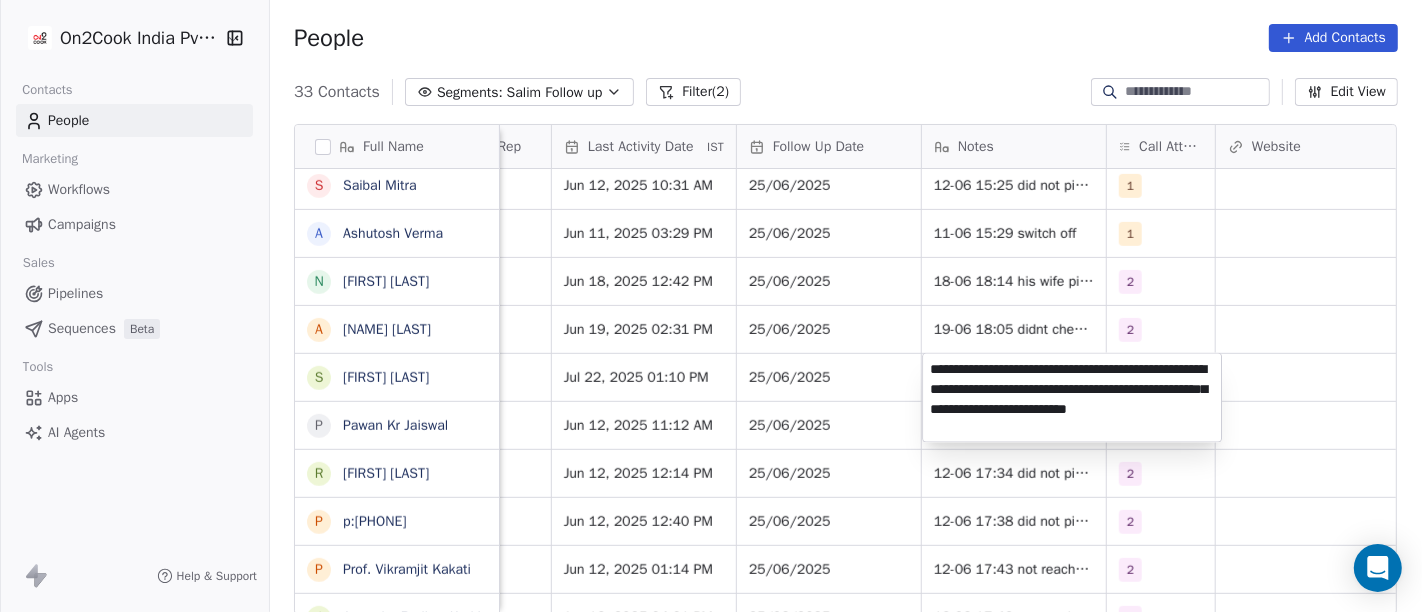 click on "On2Cook India Pvt. Ltd. Contacts People Marketing Workflows Campaigns Sales Pipelines Sequences Beta Tools Apps AI Agents Help & Support People  Add Contacts 33 Contacts Segments: Salim Follow up Filter  (2) Edit View Tag Add to Sequence Full Name S Satish Shende � 𝕊𝕙𝕖𝕝𝕝𝕪 ℕ𝕒𝕣𝕒𝕟𝕘 K Krishan Kumar R Ramesh Patel B Bhavin Patel u umashankar kukreti S Santosh Kumar Mishra N Noushad B Binaya kumar satapathy j janak Uchchat R Raj Chandani Y Yogesh Vadiya H Hari Kumar V Vishu Angel G G Sasikumar K Kiran Mahajan S Sanjay Khullar p p:+919434749794 V Vansh gopal patel K Kaleem Rehman S Saibal Mitra A Ashutosh Verma N Nilesh Shah A Anil Soni S Sushil Jain P Pawan Kr Jaiswal R Roopender Singh Matharu p p:+919829161523 P Prof. Vikramjit Kakati J Jayendra Radhey Karki G Girish Joshi p p:+919729697269 Lead Status Tags Assignee Sales Rep Last Activity Date IST Follow Up Date Notes Call Attempts Website zomato link outlet type Location   No Response Salim Jun 18, 2025 03:40 PM 25/06/2025" at bounding box center (711, 306) 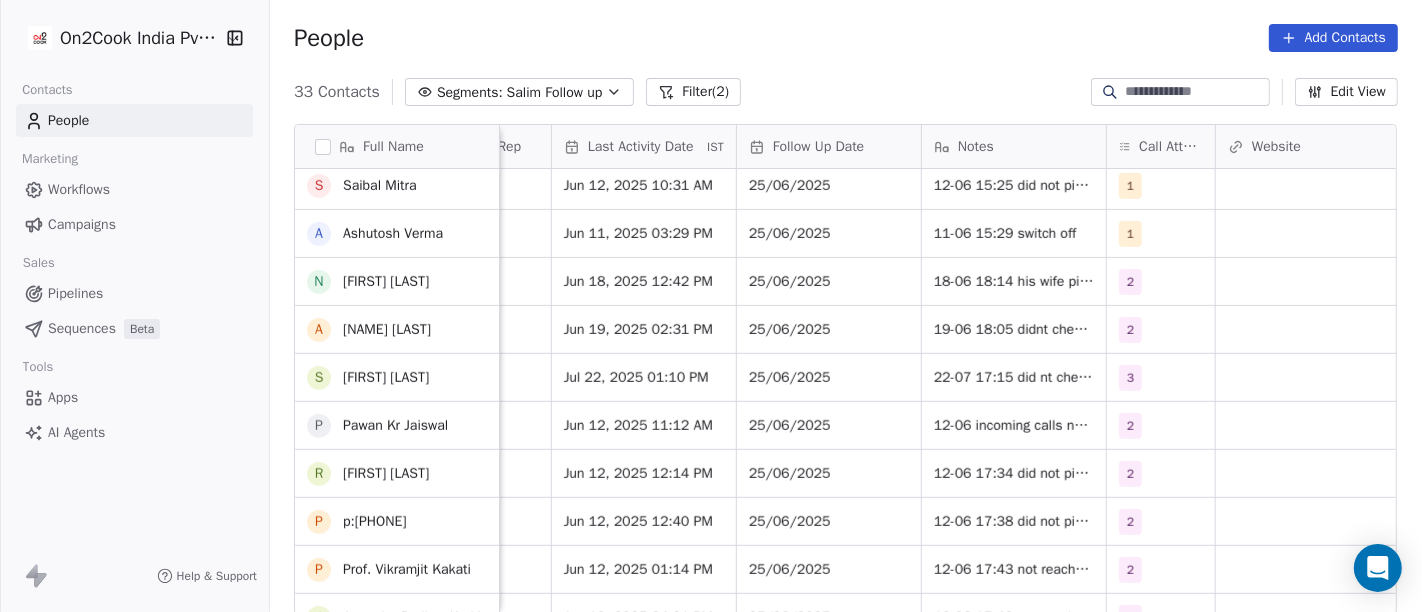 scroll, scrollTop: 1034, scrollLeft: 0, axis: vertical 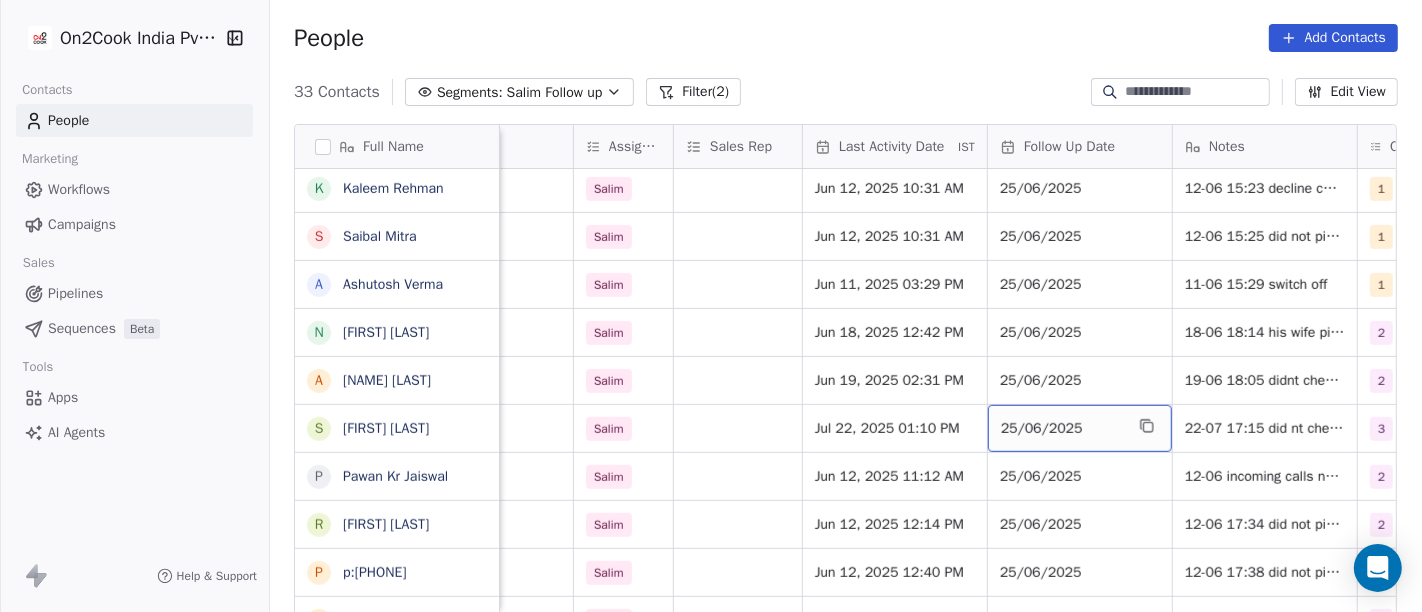 click on "25/06/2025" at bounding box center (1062, 429) 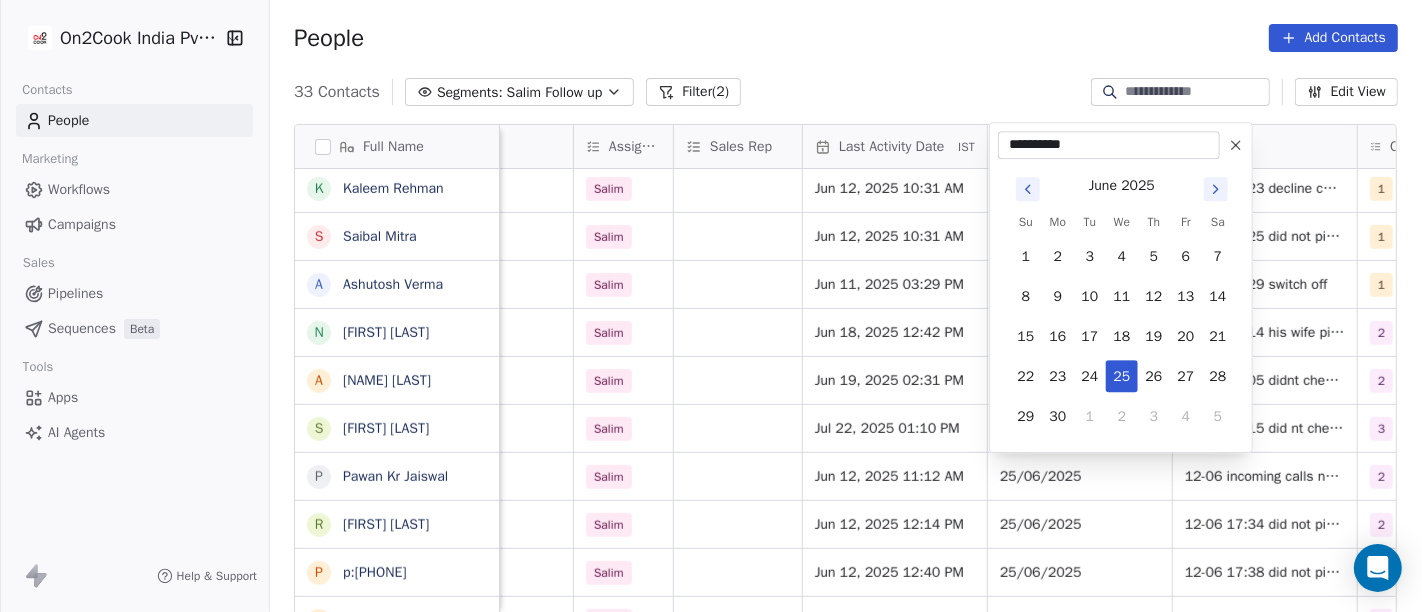 click 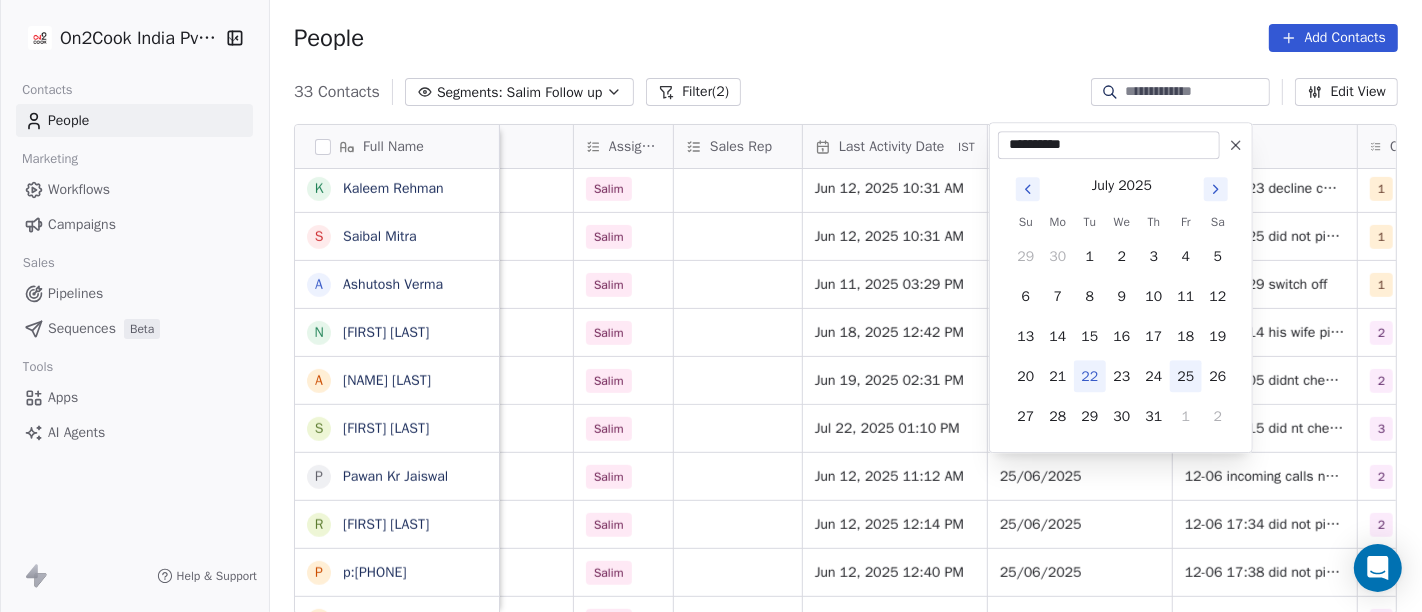 click on "25" at bounding box center (1186, 376) 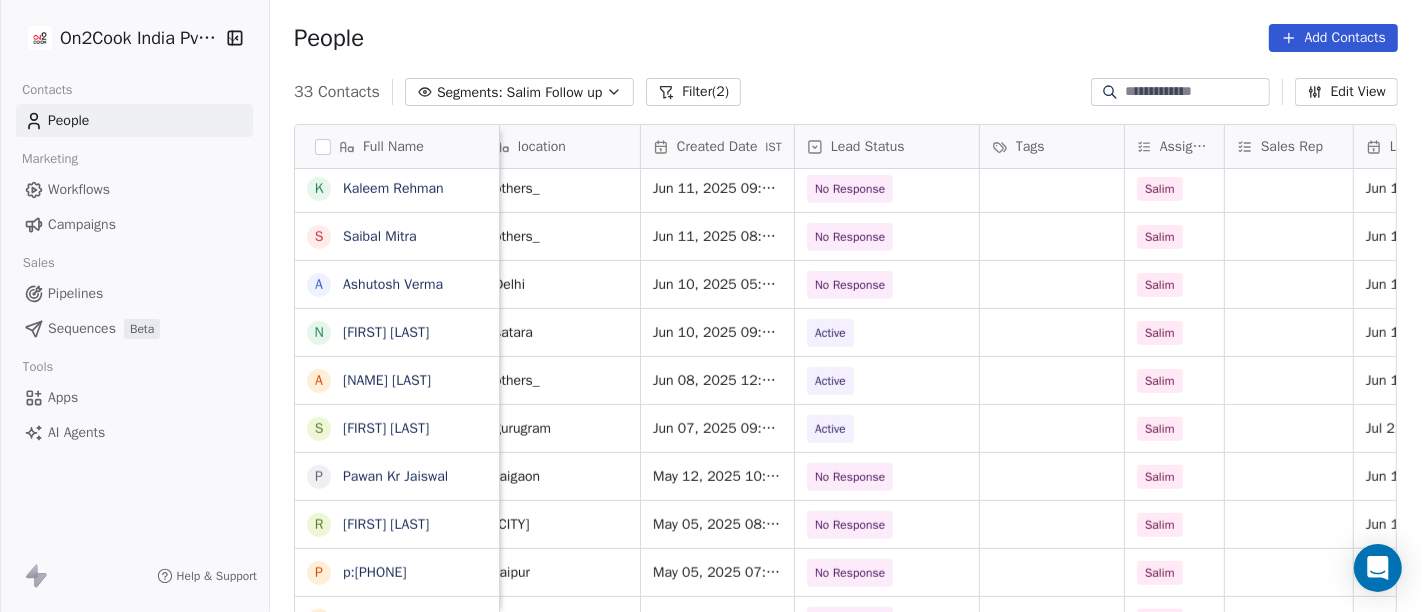 scroll, scrollTop: 0, scrollLeft: 487, axis: horizontal 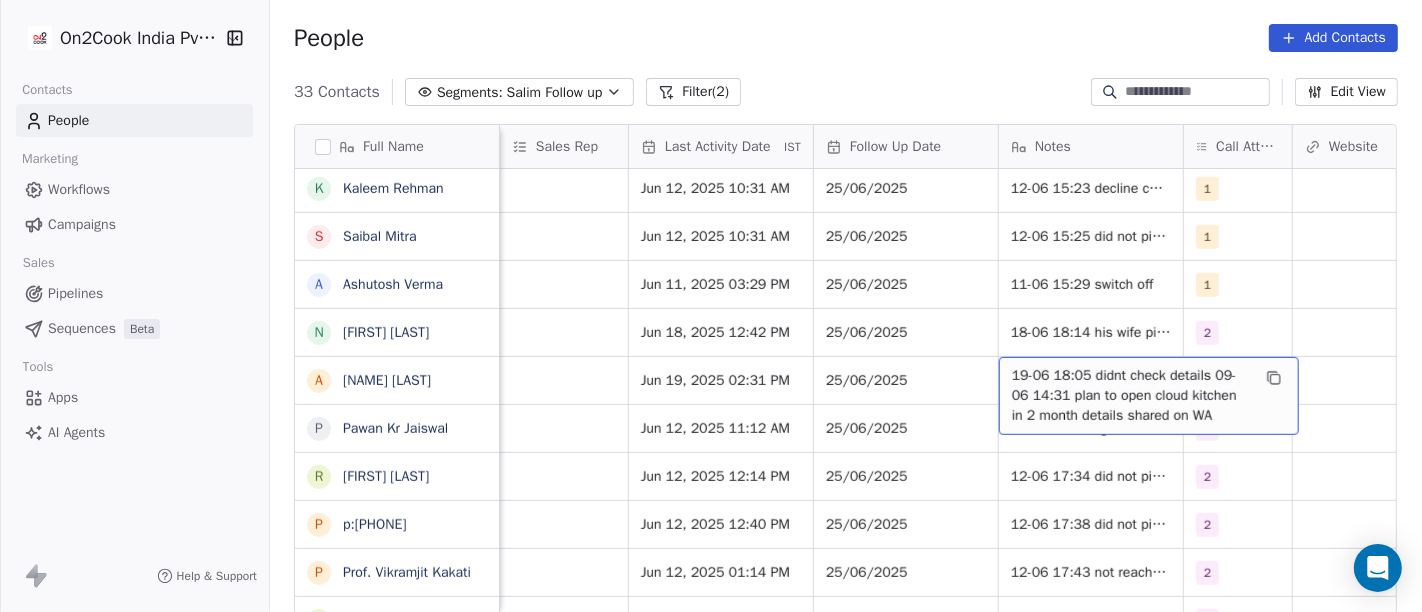 click on "[DATE] didnt check details  [DATE] plan to open cloud kitchen in 2 month details shared on WA" at bounding box center (1131, 396) 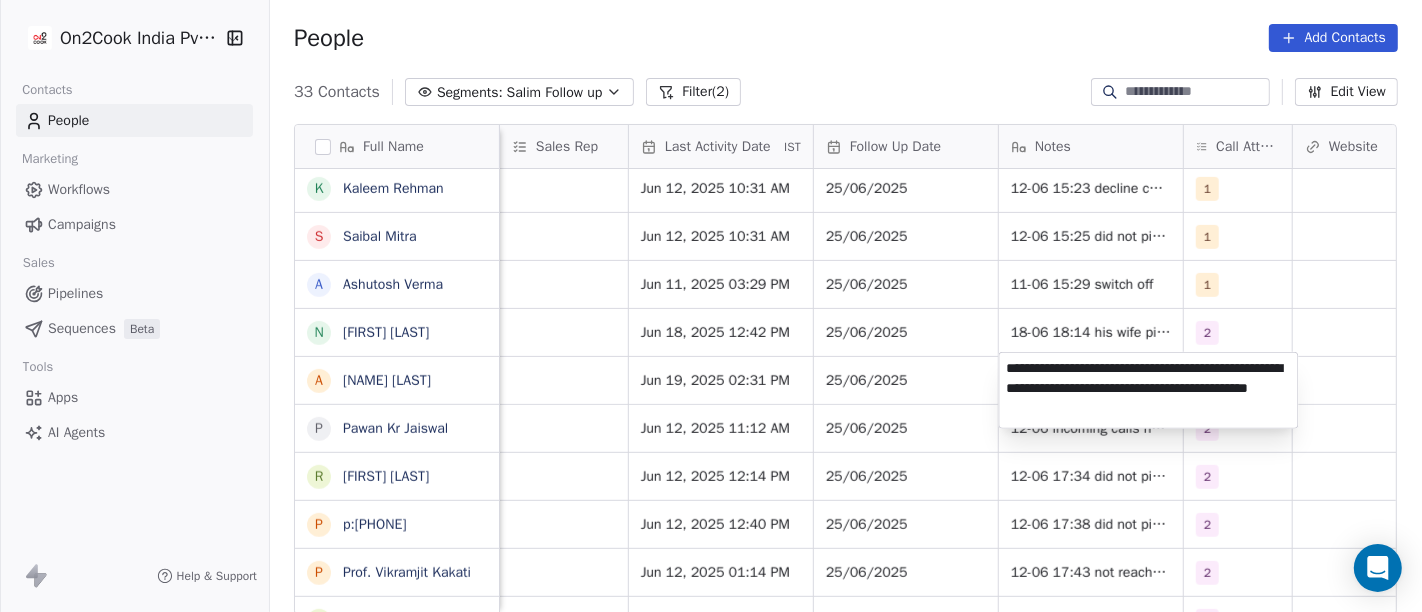 click on "**********" at bounding box center (1149, 390) 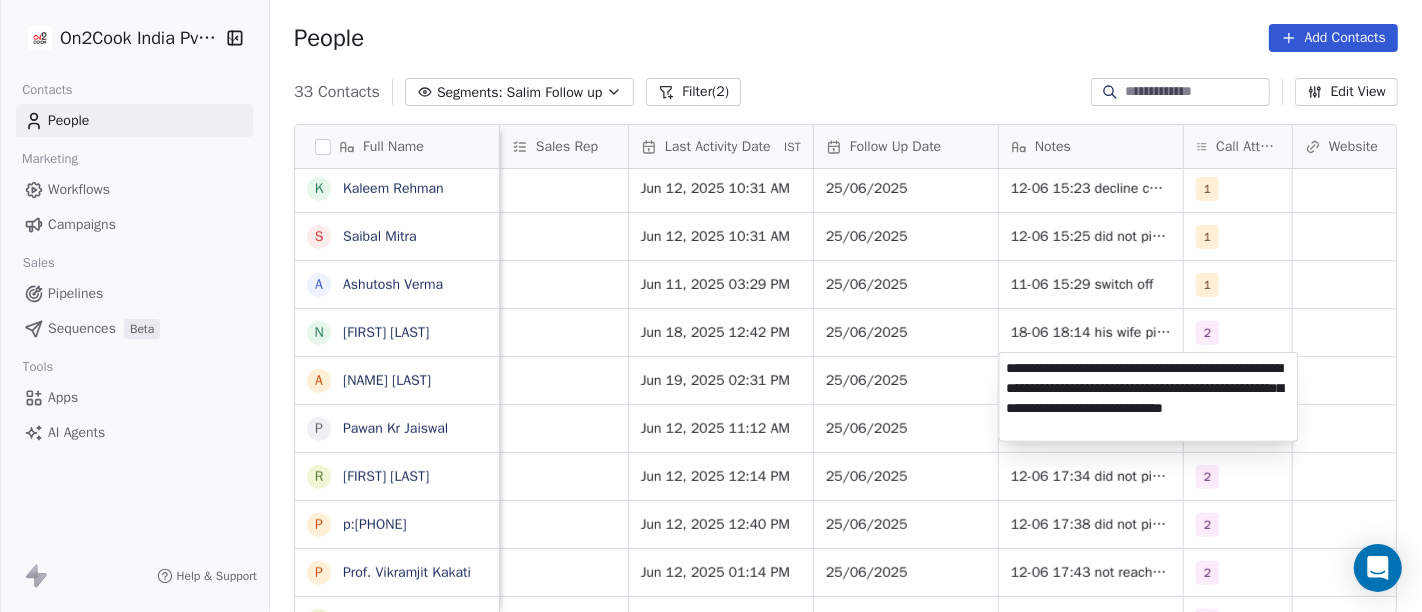 type on "**********" 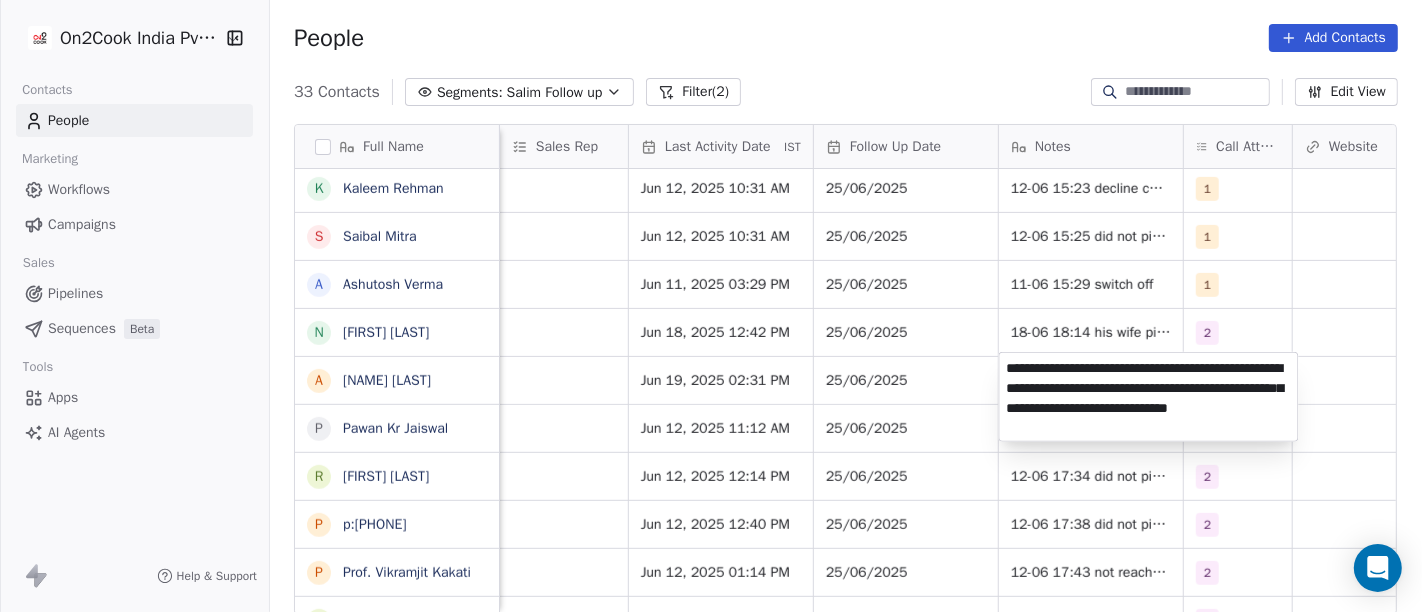 click on "On2Cook India Pvt. Ltd. Contacts People Marketing Workflows Campaigns Sales Pipelines Sequences Beta Tools Apps AI Agents Help & Support People  Add Contacts 33 Contacts Segments: Salim Follow up Filter  (2) Edit View Tag Add to Sequence Full Name N Nazir Ahmad Shah S Satish Shende � 𝕊𝕙𝕖𝕝𝕝𝕪 ℕ𝕒𝕣𝕒𝕟𝕘 K Krishan Kumar R Ramesh Patel B Bhavin Patel u umashankar kukreti S Santosh Kumar Mishra N Noushad B Binaya kumar satapathy j janak Uchchat R Raj Chandani Y Yogesh Vadiya H Hari Kumar V Vishu Angel G G Sasikumar K Kiran Mahajan S Sanjay Khullar p p:+919434749794 V Vansh gopal patel K Kaleem Rehman S Saibal Mitra A Ashutosh Verma N Nilesh Shah A Anil Soni P Pawan Kr Jaiswal R Roopender Singh Matharu p p:+919829161523 P Prof. Vikramjit Kakati J Jayendra Radhey Karki G Girish Joshi p p:+919729697269 N Nazir Ahmad Shah Lead Status Tags Assignee Sales Rep Last Activity Date IST Follow Up Date Notes Call Attempts Website zomato link outlet type Location   No Response Salim 1   Salim" at bounding box center (711, 306) 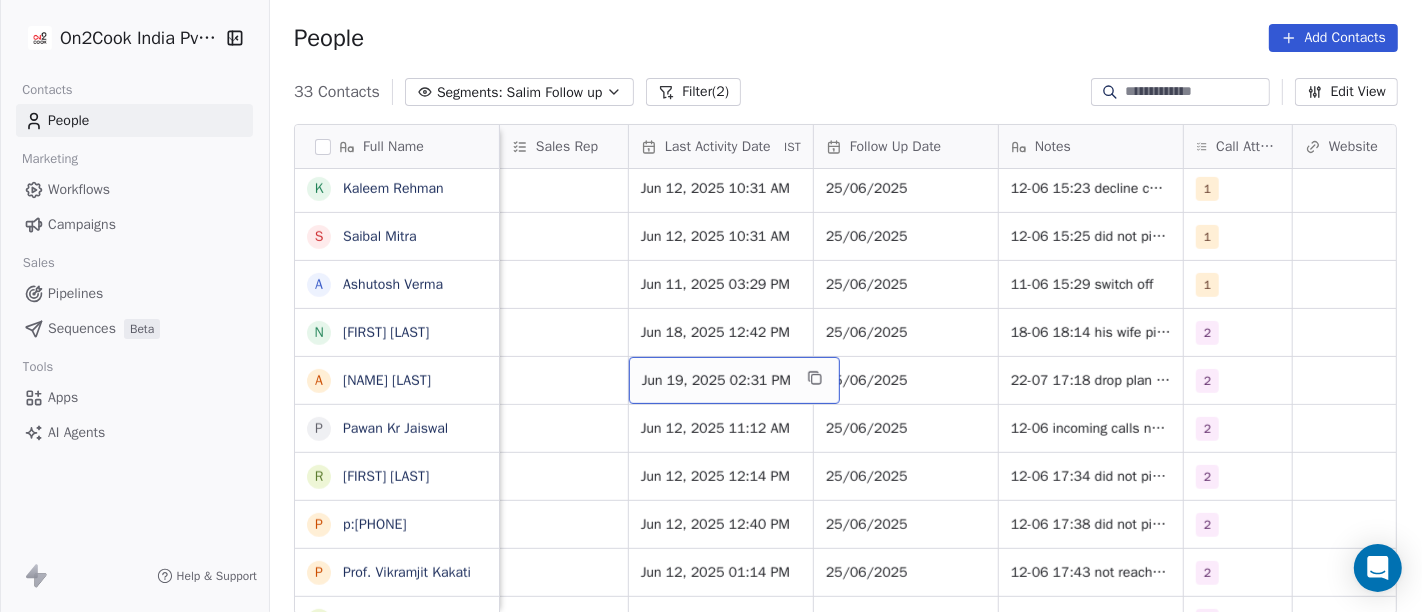 click on "Jun 19, 2025 02:31 PM" at bounding box center [734, 381] 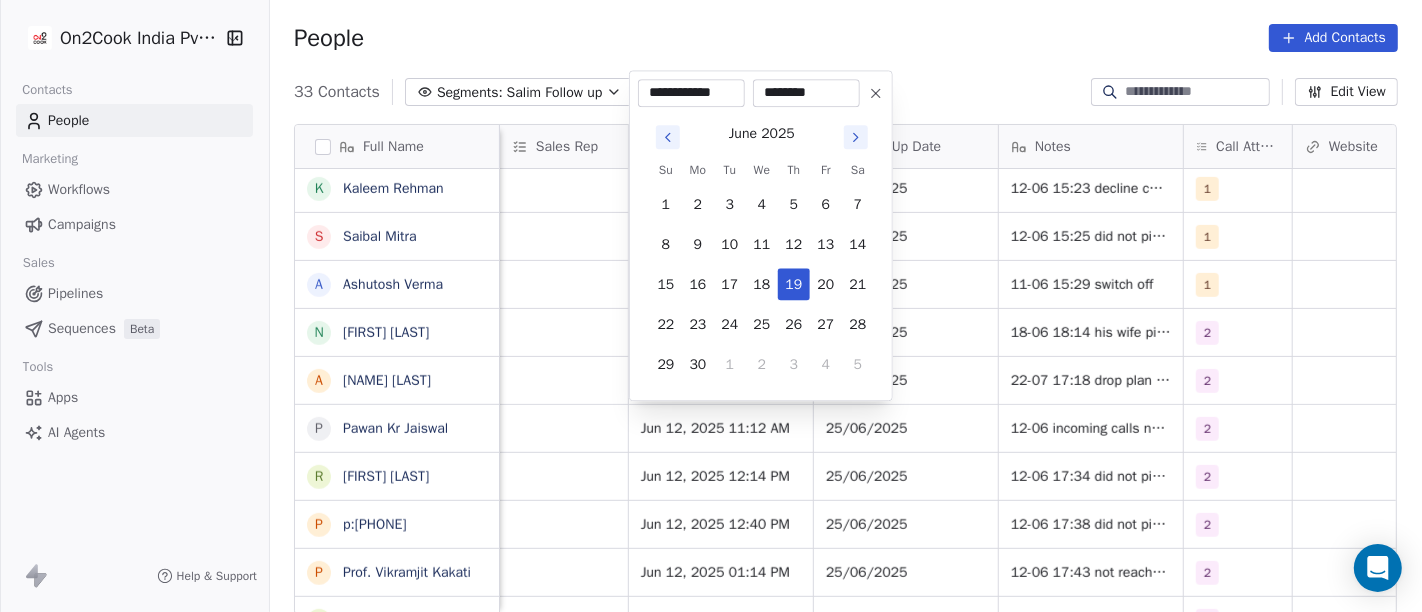click 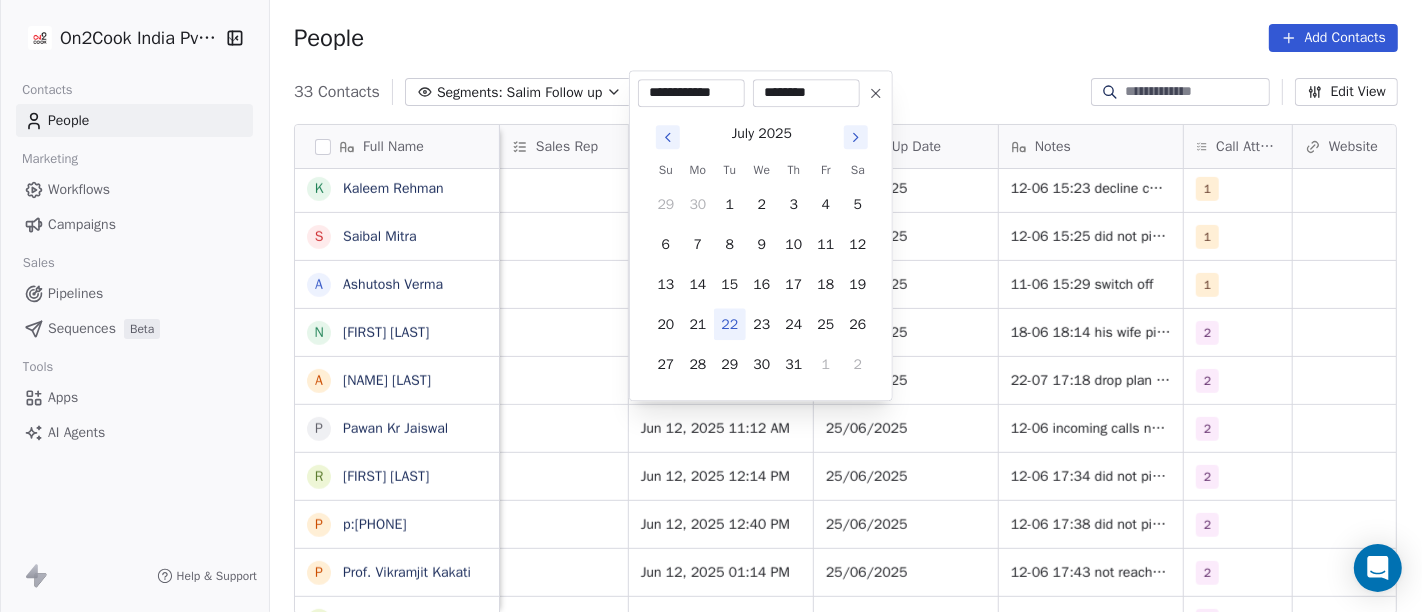 click on "22" at bounding box center [730, 324] 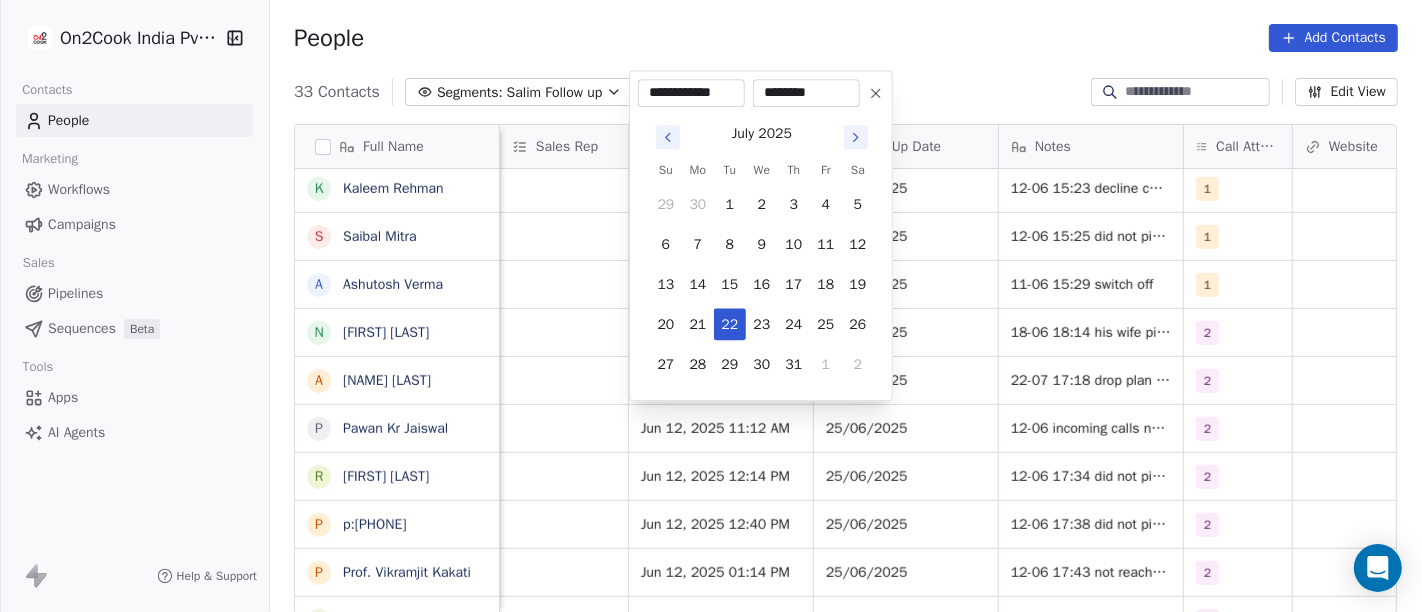 click on "On2Cook India Pvt. Ltd. Contacts People Marketing Workflows Campaigns Sales Pipelines Sequences Beta Tools Apps AI Agents Help & Support People  Add Contacts 33 Contacts Segments: Salim Follow up Filter  (2) Edit View Tag Add to Sequence Full Name N Nazir Ahmad Shah S Satish Shende � 𝕊𝕙𝕖𝕝𝕝𝕪 ℕ𝕒𝕣𝕒𝕟𝕘 K Krishan Kumar R Ramesh Patel B Bhavin Patel u umashankar kukreti S Santosh Kumar Mishra N Noushad B Binaya kumar satapathy j janak Uchchat R Raj Chandani Y Yogesh Vadiya H Hari Kumar V Vishu Angel G G Sasikumar K Kiran Mahajan S Sanjay Khullar p p:+919434749794 V Vansh gopal patel K Kaleem Rehman S Saibal Mitra A Ashutosh Verma N Nilesh Shah A Anil Soni P Pawan Kr Jaiswal R Roopender Singh Matharu p p:+919829161523 P Prof. Vikramjit Kakati J Jayendra Radhey Karki G Girish Joshi p p:+919729697269 N Nazir Ahmad Shah Lead Status Tags Assignee Sales Rep Last Activity Date IST Follow Up Date Notes Call Attempts Website zomato link outlet type Location   No Response Salim 1   Salim" at bounding box center [711, 306] 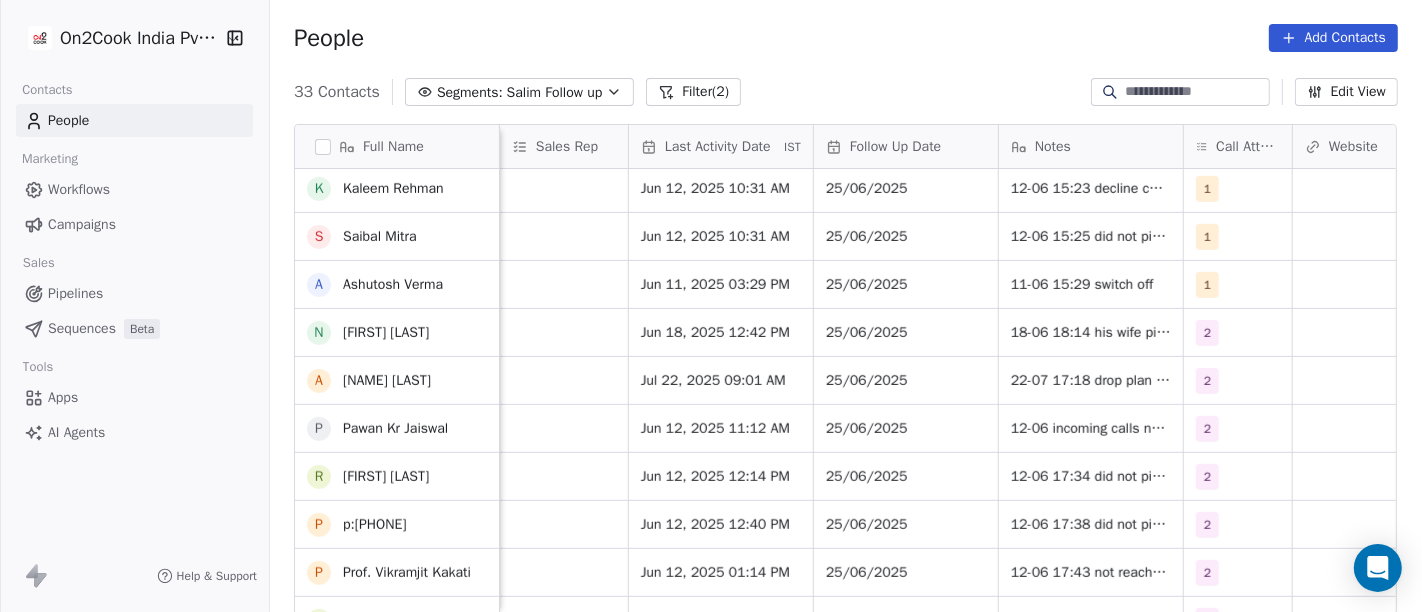 scroll, scrollTop: 1137, scrollLeft: 0, axis: vertical 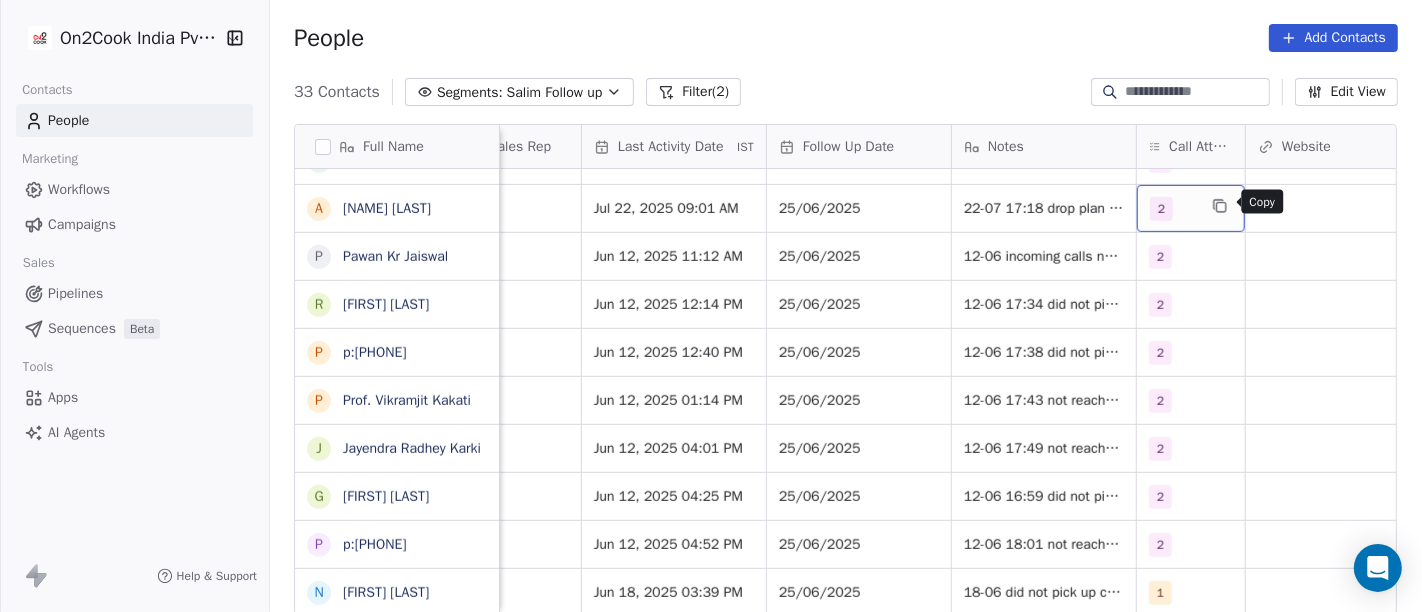 click at bounding box center (1220, 206) 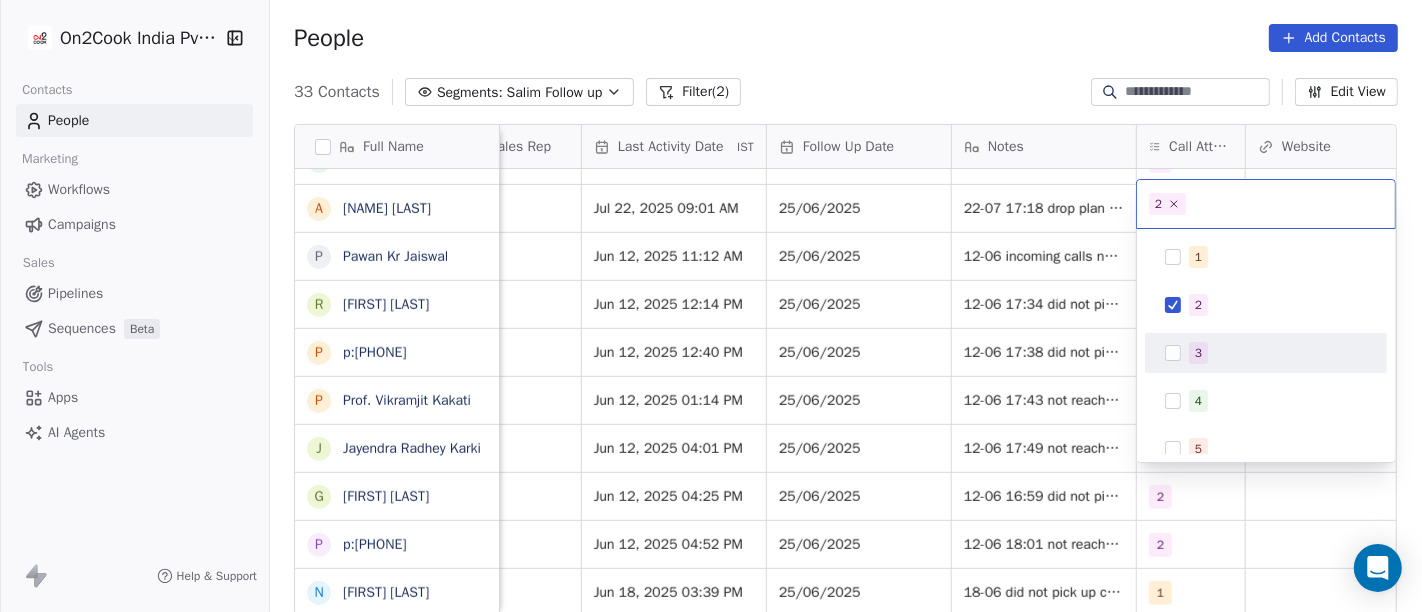click on "3" at bounding box center (1266, 353) 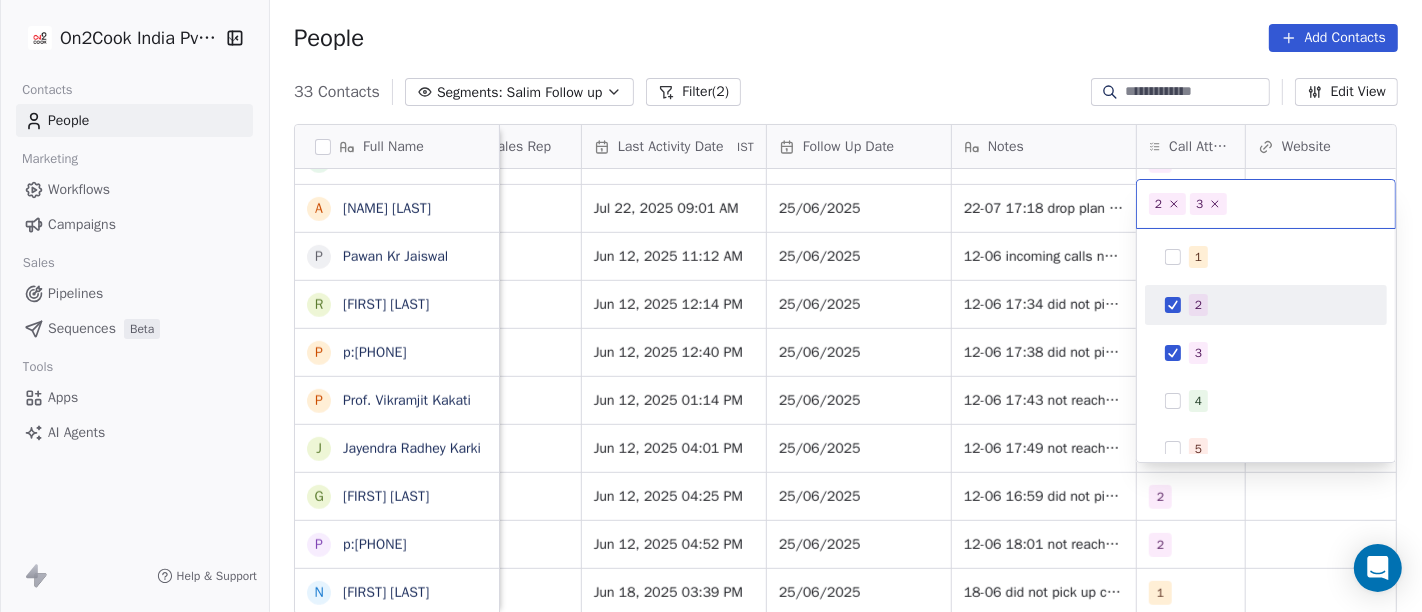click on "2" at bounding box center [1198, 305] 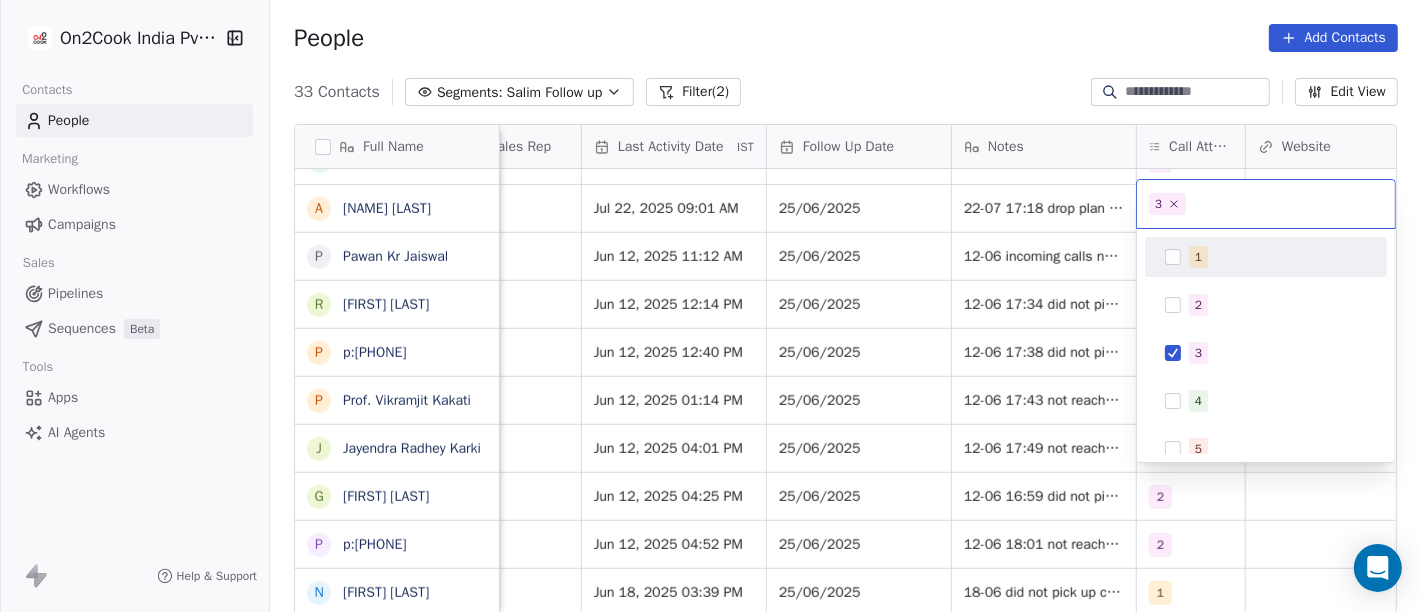 click on "On2Cook India Pvt. Ltd. Contacts People Marketing Workflows Campaigns Sales Pipelines Sequences Beta Tools Apps AI Agents Help & Support People  Add Contacts 33 Contacts Segments: Salim Follow up Filter  (2) Edit View Tag Add to Sequence Full Name K Krishan Kumar R Ramesh Patel B Bhavin Patel u umashankar kukreti S Santosh Kumar Mishra N Noushad B Binaya kumar satapathy j janak Uchchat R Raj Chandani Y Yogesh Vadiya H Hari Kumar V Vishu Angel G G Sasikumar K Kiran Mahajan S Sanjay Khullar p p:+919434749794 V Vansh gopal patel K Kaleem Rehman S Saibal Mitra A Ashutosh Verma N Nilesh Shah A Anil Soni P Pawan Kr Jaiswal R Roopender Singh Matharu p p:+919829161523 P Prof. Vikramjit Kakati J Jayendra Radhey Karki G Girish Joshi p p:+919729697269 N Nazir Ahmad Shah Lead Status Tags Assignee Sales Rep Last Activity Date IST Follow Up Date Notes Call Attempts Website zomato link outlet type Location   No Response Salim Jun 18, 2025 12:48 PM 25/06/2025 18-06 12:49 did not pick up call WA msg sent 1 cloud_kitchen   1" at bounding box center (711, 306) 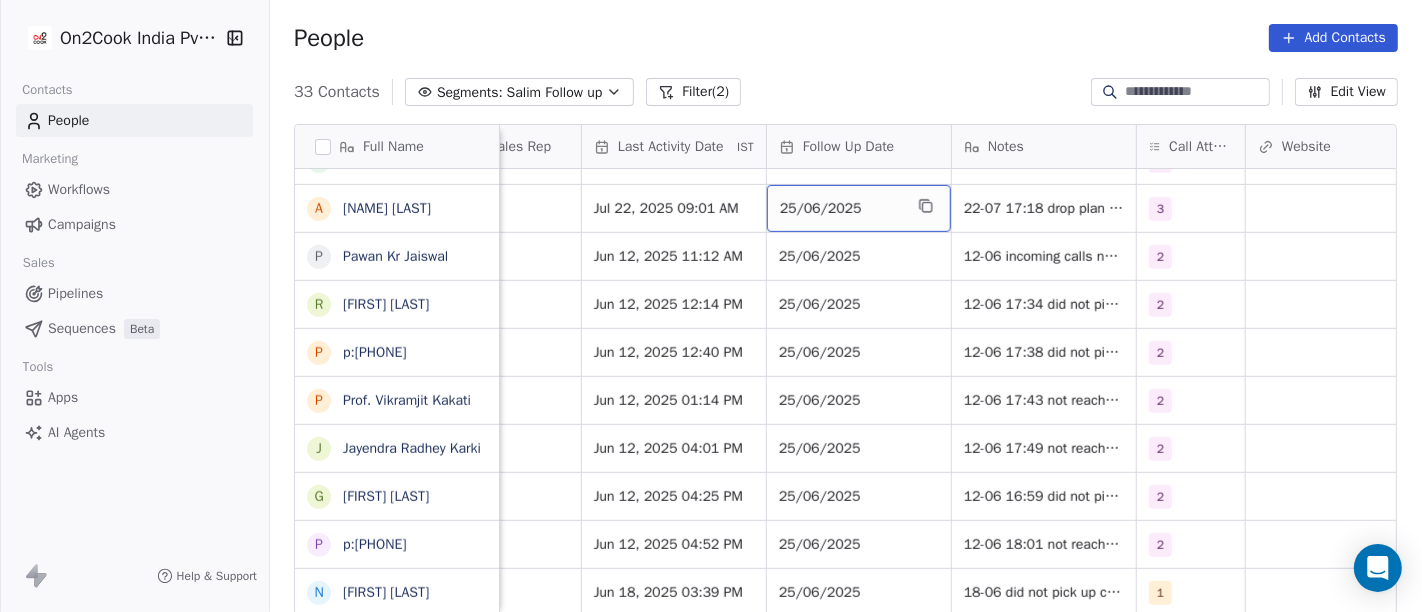 click on "25/06/2025" at bounding box center [841, 209] 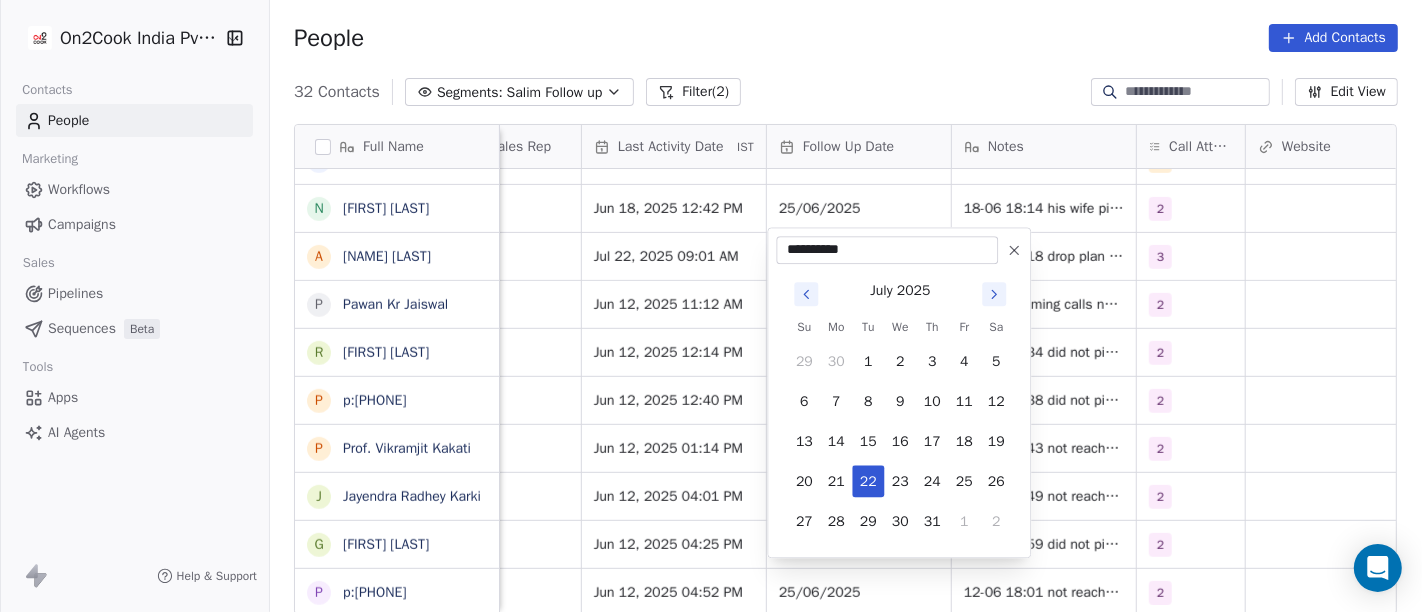 scroll, scrollTop: 1089, scrollLeft: 0, axis: vertical 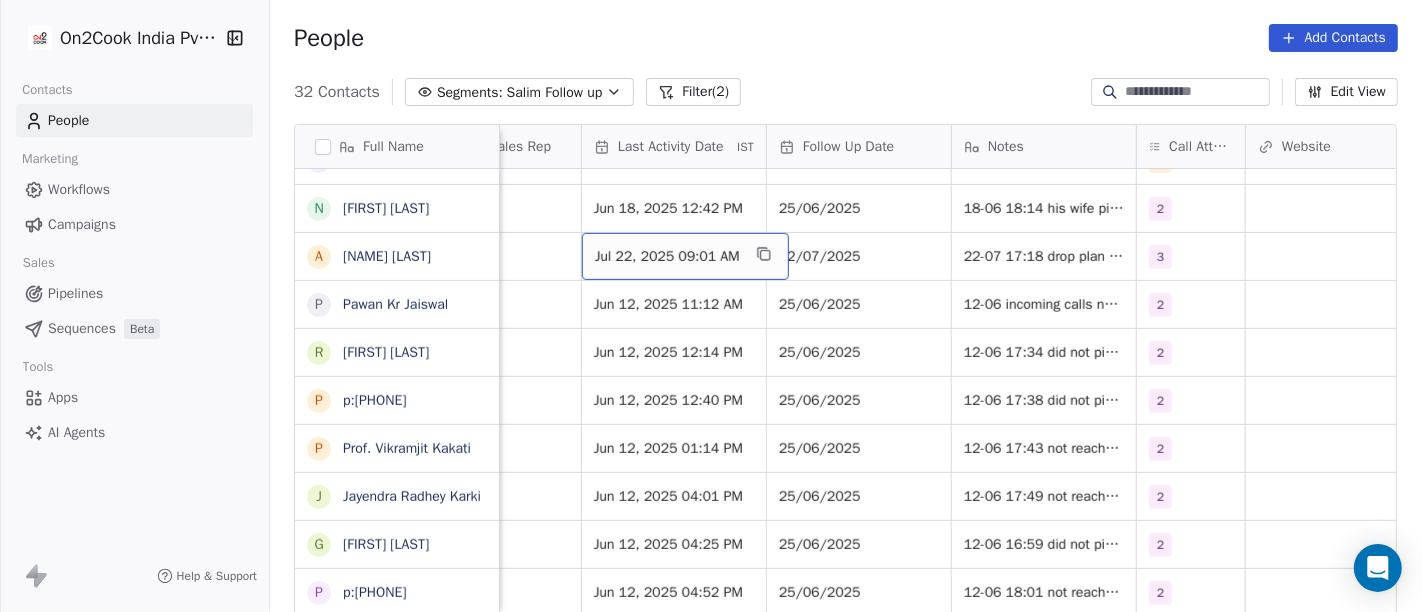 click on "Jul 22, 2025 09:01 AM" at bounding box center [667, 257] 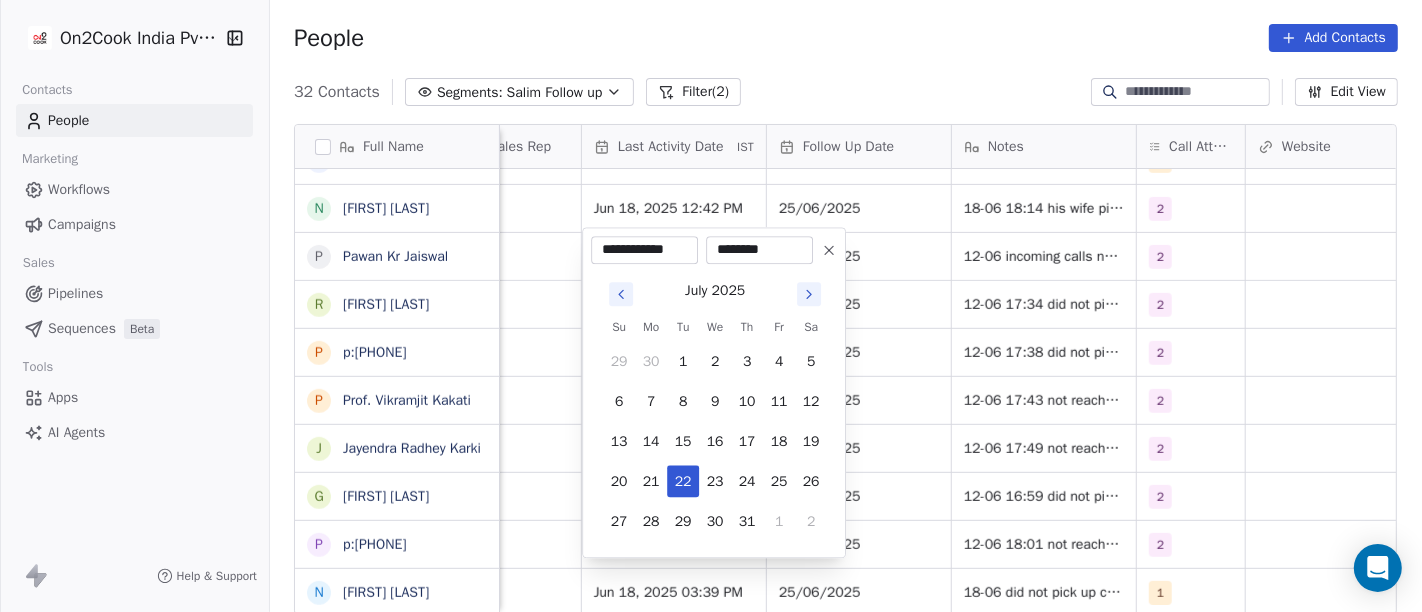 click on "On2Cook India Pvt. Ltd. Contacts People Marketing Workflows Campaigns Sales Pipelines Sequences Beta Tools Apps AI Agents Help & Support People  Add Contacts 32 Contacts Segments: Salim Follow up Filter  (2) Edit View Tag Add to Sequence Full Name � 𝕊𝕙𝕖𝕝𝕝𝕪 ℕ𝕒𝕣𝕒𝕟𝕘 K Krishan Kumar R Ramesh Patel B Bhavin Patel u umashankar kukreti S Santosh Kumar Mishra N Noushad B Binaya kumar satapathy j janak Uchchat R Raj Chandani Y Yogesh Vadiya H Hari Kumar V Vishu Angel G G Sasikumar K Kiran Mahajan S Sanjay Khullar p p:+919434749794 V Vansh gopal patel K Kaleem Rehman S Saibal Mitra A Ashutosh Verma N Nilesh Shah P Pawan Kr Jaiswal R Roopender Singh Matharu p p:+919829161523 P Prof. Vikramjit Kakati J Jayendra Radhey Karki G Girish Joshi p p:+919729697269 N Nazir Ahmad Shah Lead Status Tags Assignee Sales Rep Last Activity Date IST Follow Up Date Notes Call Attempts Website zomato link outlet type Location   No Response Salim Jun 18, 2025 05:29 PM 25/06/2025 1 cloud_kitchen   Salim" at bounding box center [711, 306] 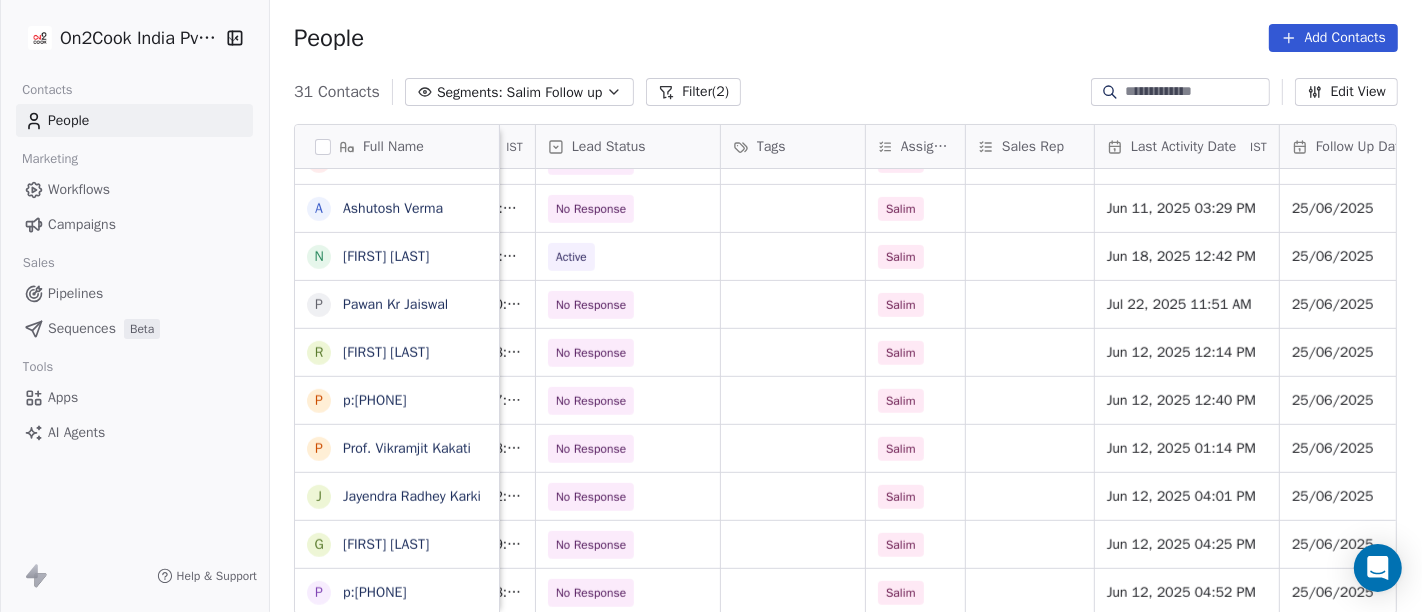 scroll, scrollTop: 3, scrollLeft: 517, axis: both 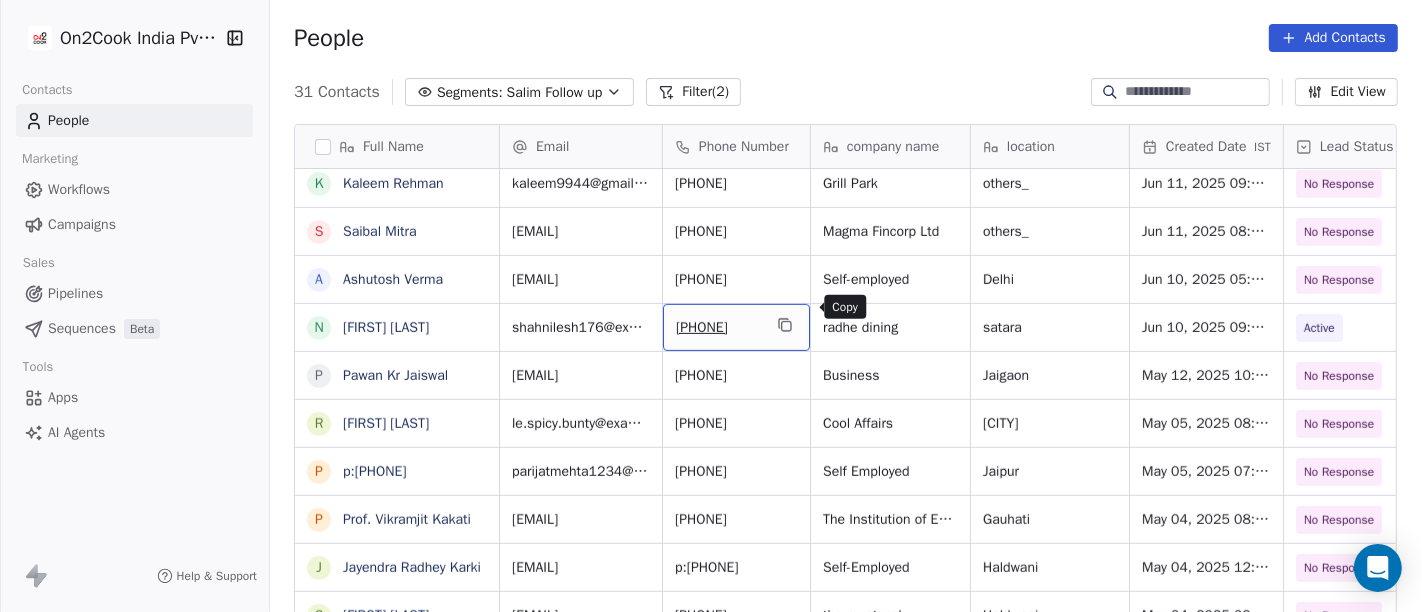 click 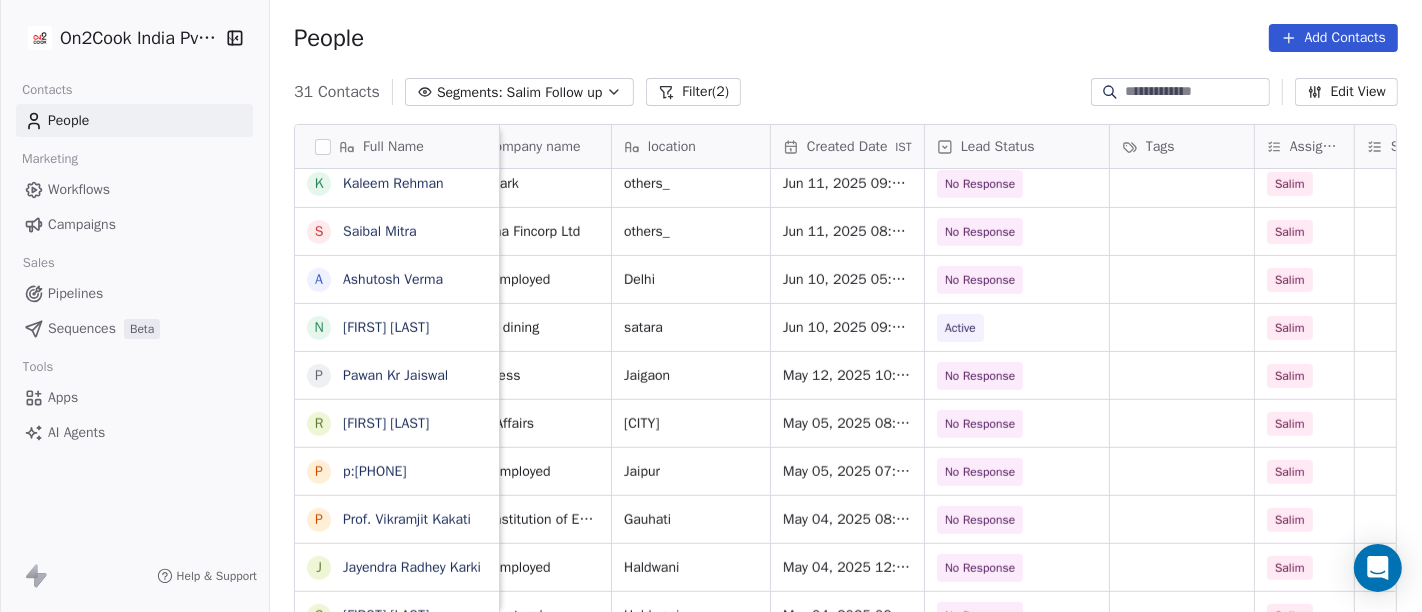 scroll, scrollTop: 17, scrollLeft: 357, axis: both 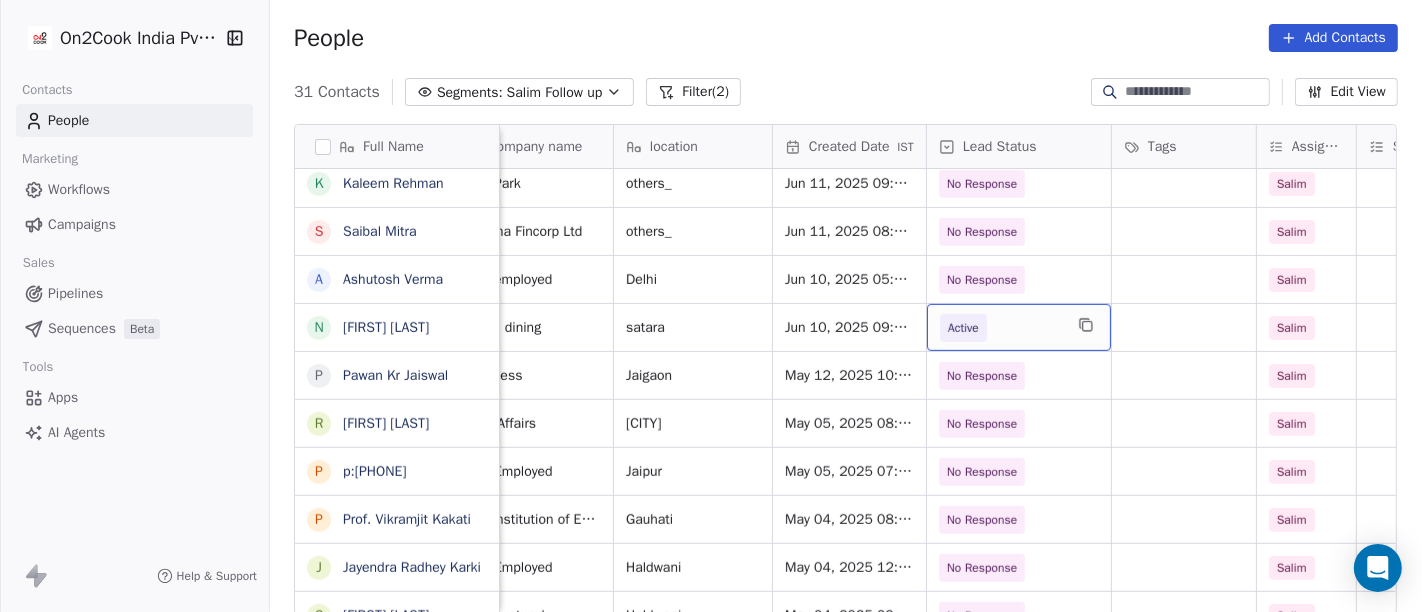 click on "Active" at bounding box center [1019, 327] 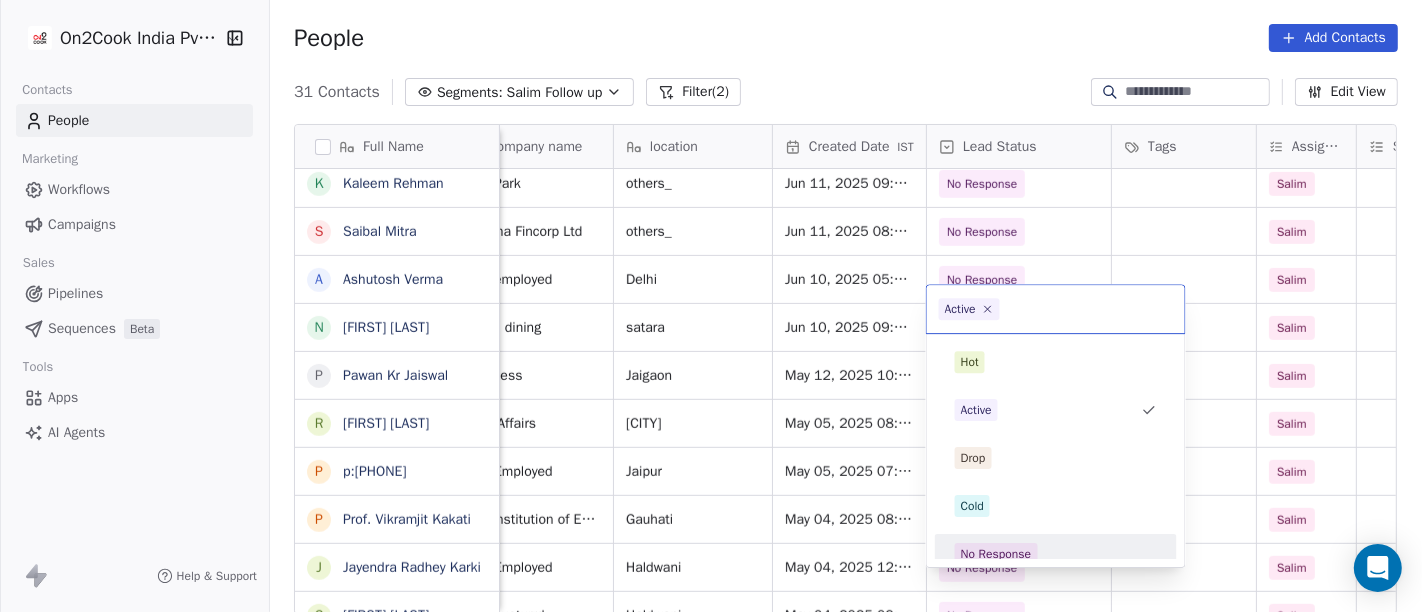 click on "No Response" at bounding box center [1056, 554] 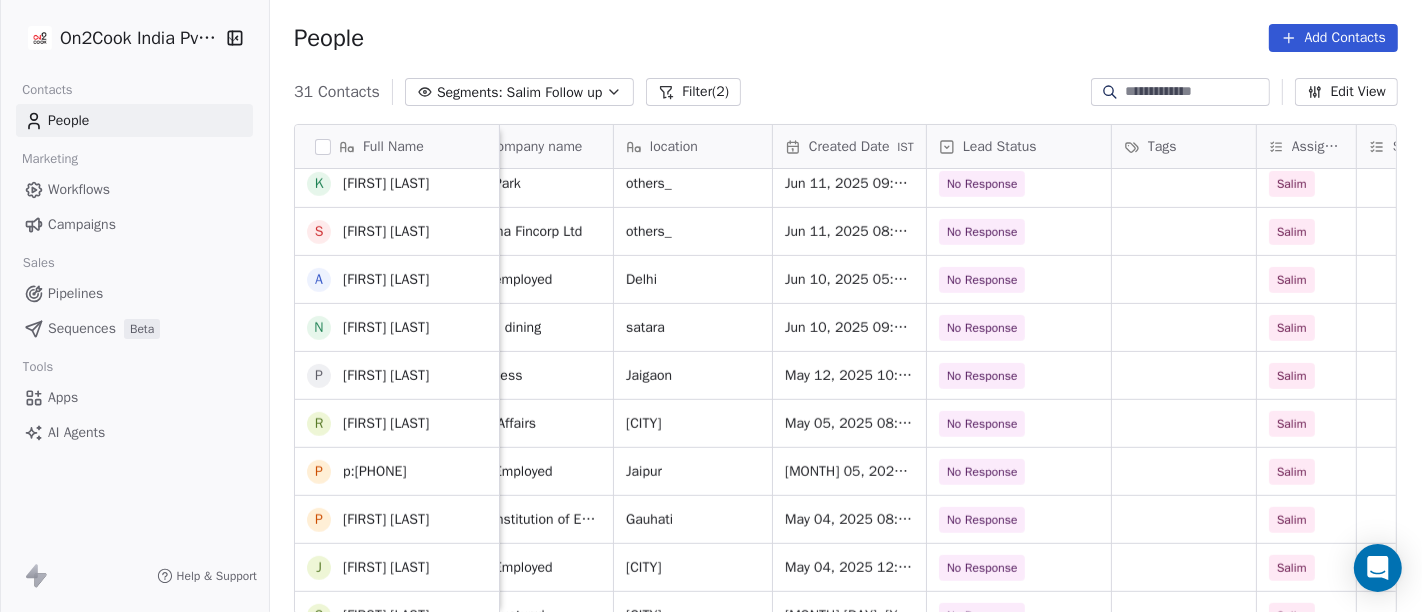 scroll, scrollTop: 965, scrollLeft: 0, axis: vertical 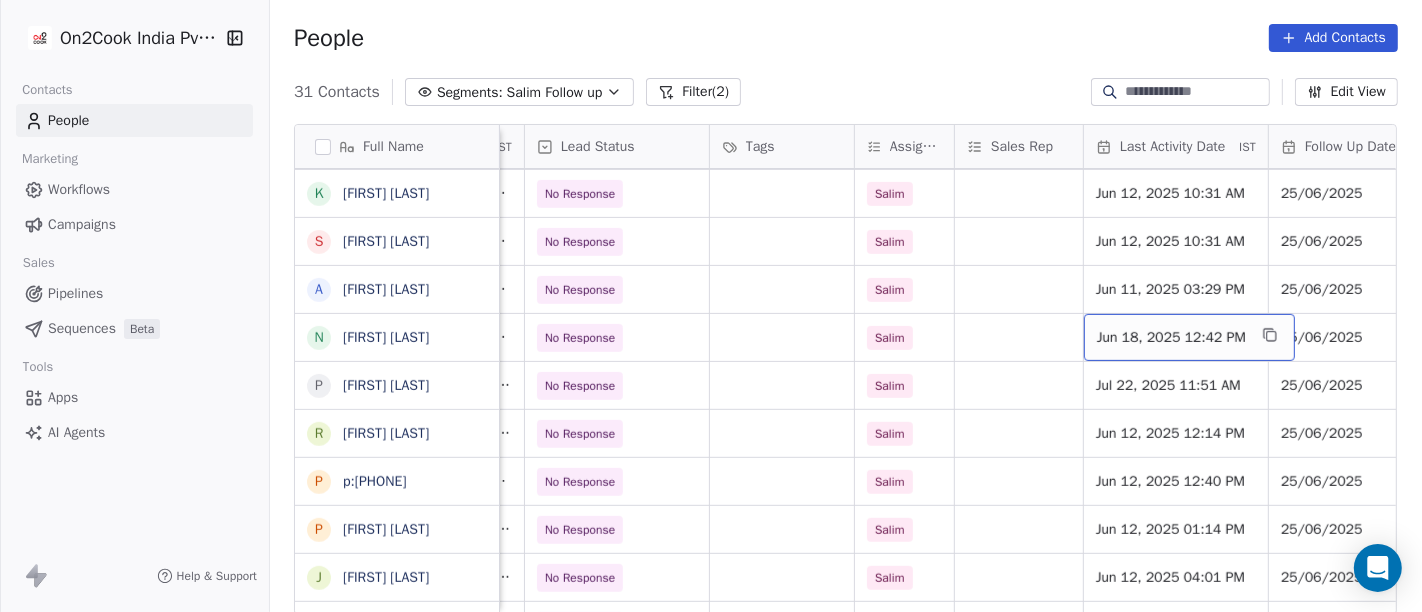 click on "Jun 18, 2025 12:42 PM" at bounding box center (1171, 338) 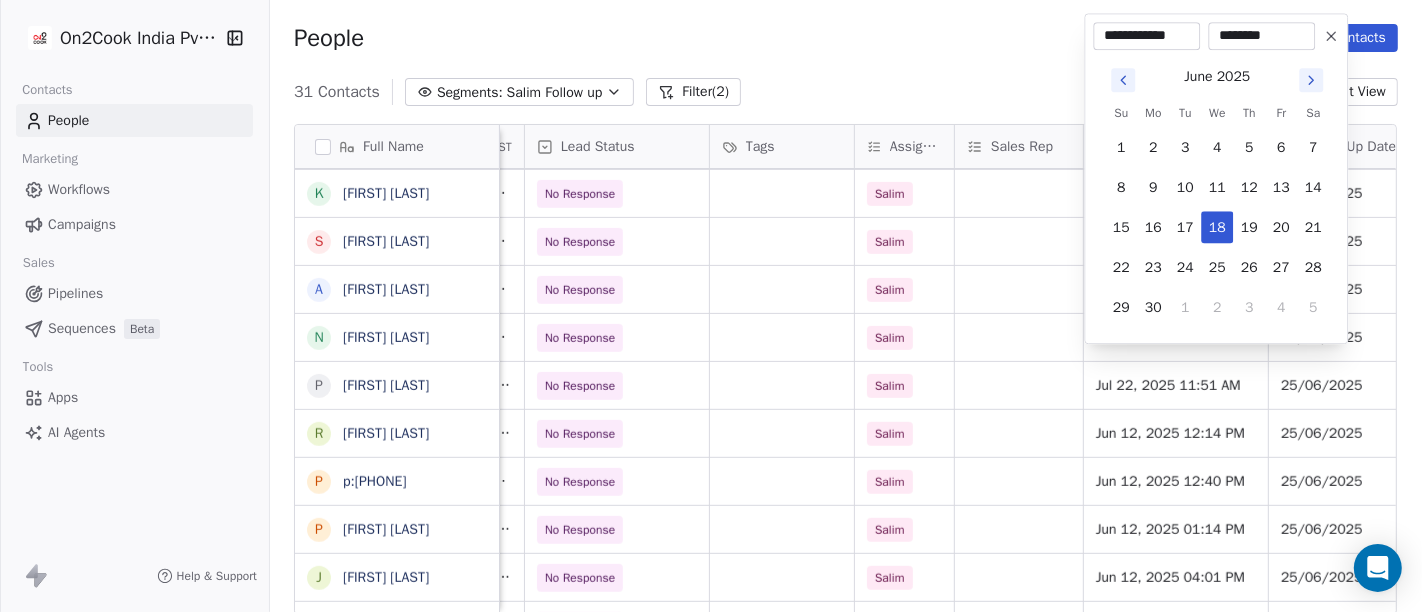 click 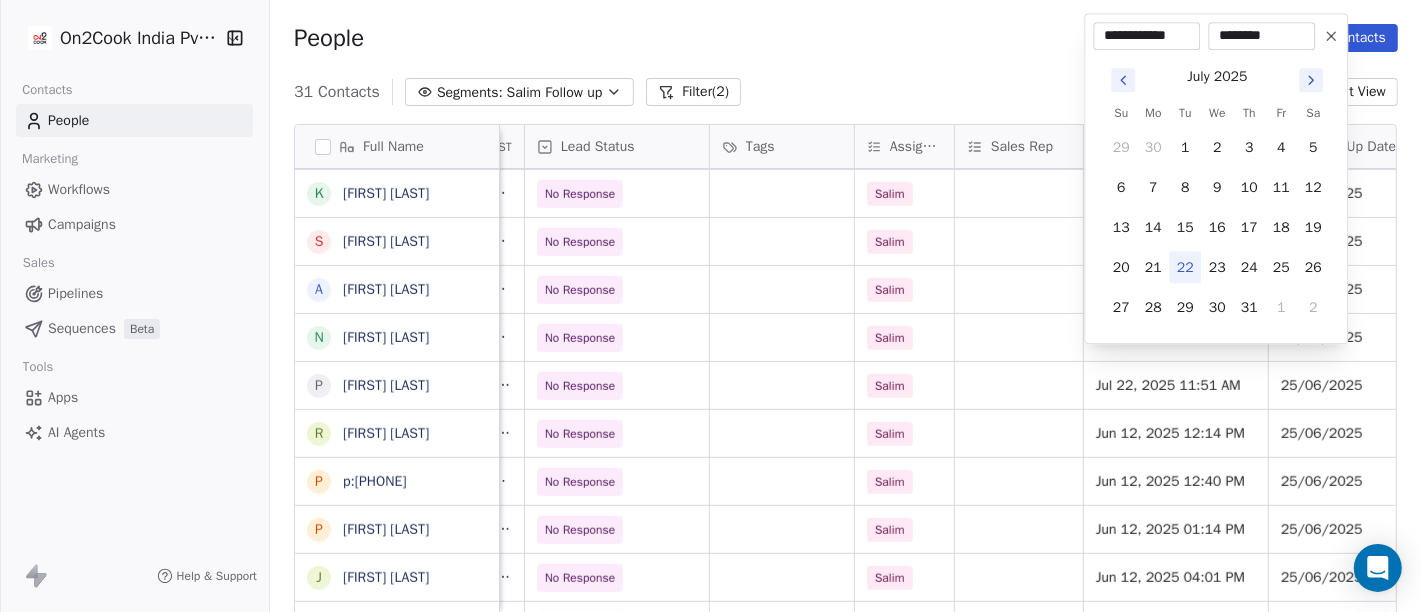 click on "22" at bounding box center (1185, 267) 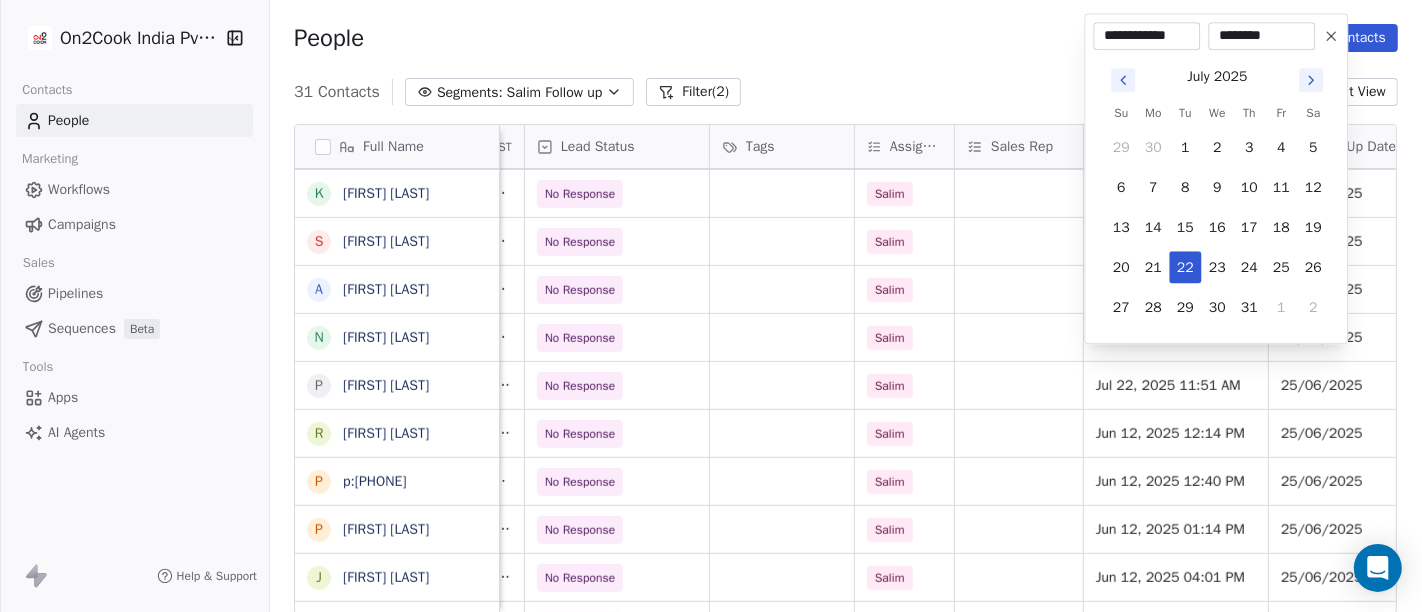 click on "On2Cook India Pvt. Ltd. Contacts People Marketing Workflows Campaigns Sales Pipelines Sequences Beta Tools Apps AI Agents Help & Support People  Add Contacts 31 Contacts Segments: Salim Follow up Filter  (2) Edit View Tag Add to Sequence Full Name N Nazir Ahmad Shah S Satish Shende � 𝕊𝕙𝕖𝕝𝕝𝕪 ℕ𝕒𝕣𝕒𝕟𝕘 K Krishan Kumar R Ramesh Patel B Bhavin Patel u umashankar kukreti S Santosh Kumar Mishra N Noushad B Binaya kumar satapathy j janak Uchchat R Raj Chandani Y Yogesh Vadiya H Hari Kumar V Vishu Angel G G Sasikumar K Kiran Mahajan S Sanjay Khullar p p:+919434749794 V Vansh gopal patel K Kaleem Rehman S Saibal Mitra A Ashutosh Verma N Nilesh Shah P Pawan Kr Jaiswal R Roopender Singh Matharu p p:+919829161523 P Prof. Vikramjit Kakati J Jayendra Radhey Karki G Girish Joshi p p:+919729697269 Phone Number company name location Created Date IST Lead Status Tags Assignee Sales Rep Last Activity Date IST Follow Up Date Notes Call Attempts Website   +919797952036 others_ No Response Salim" at bounding box center (711, 306) 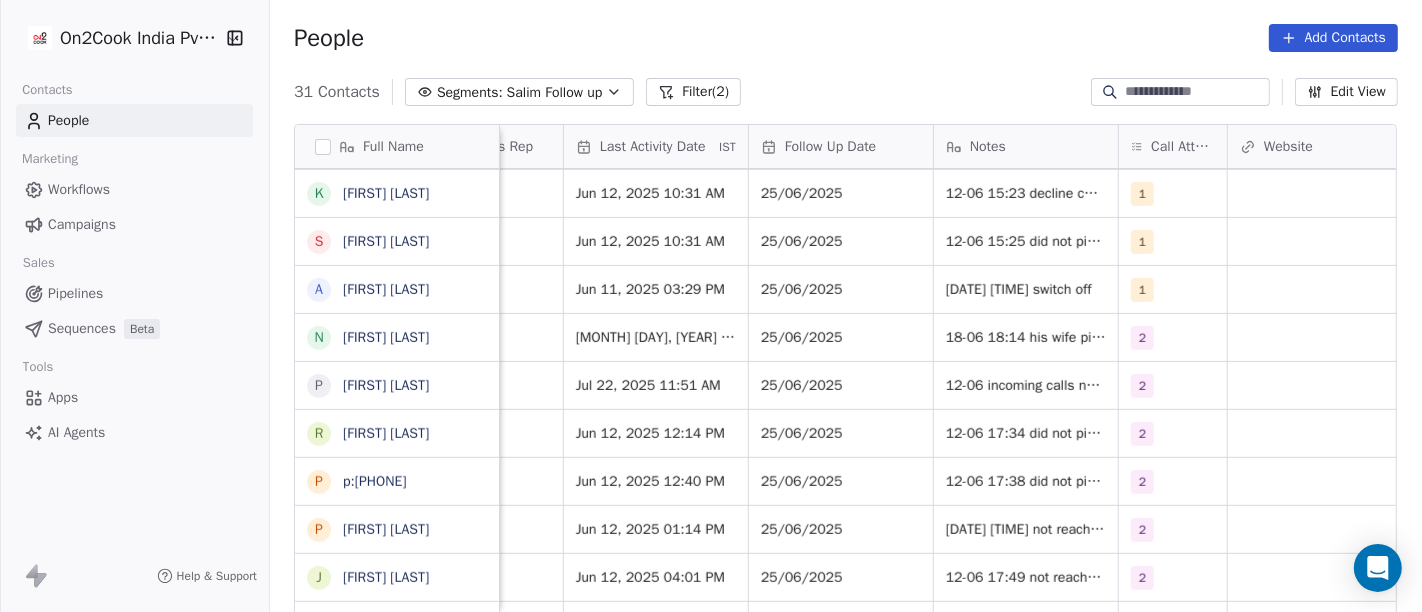 scroll, scrollTop: 17, scrollLeft: 1281, axis: both 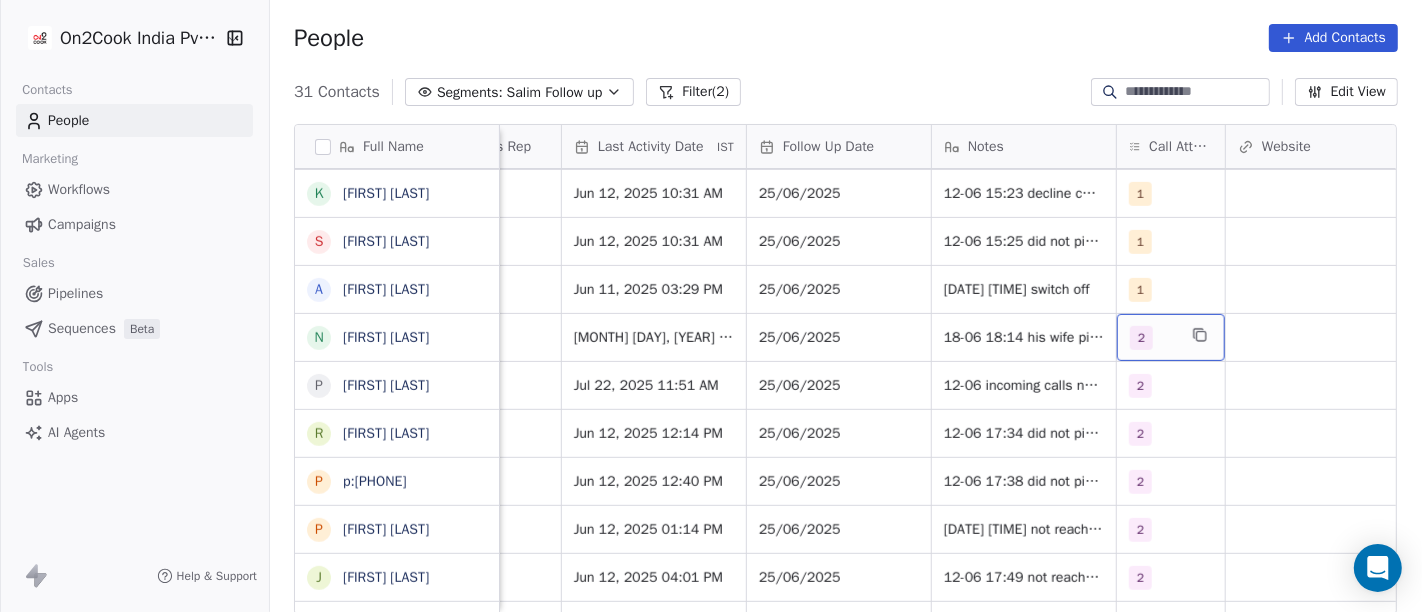 click on "2" at bounding box center (1171, 337) 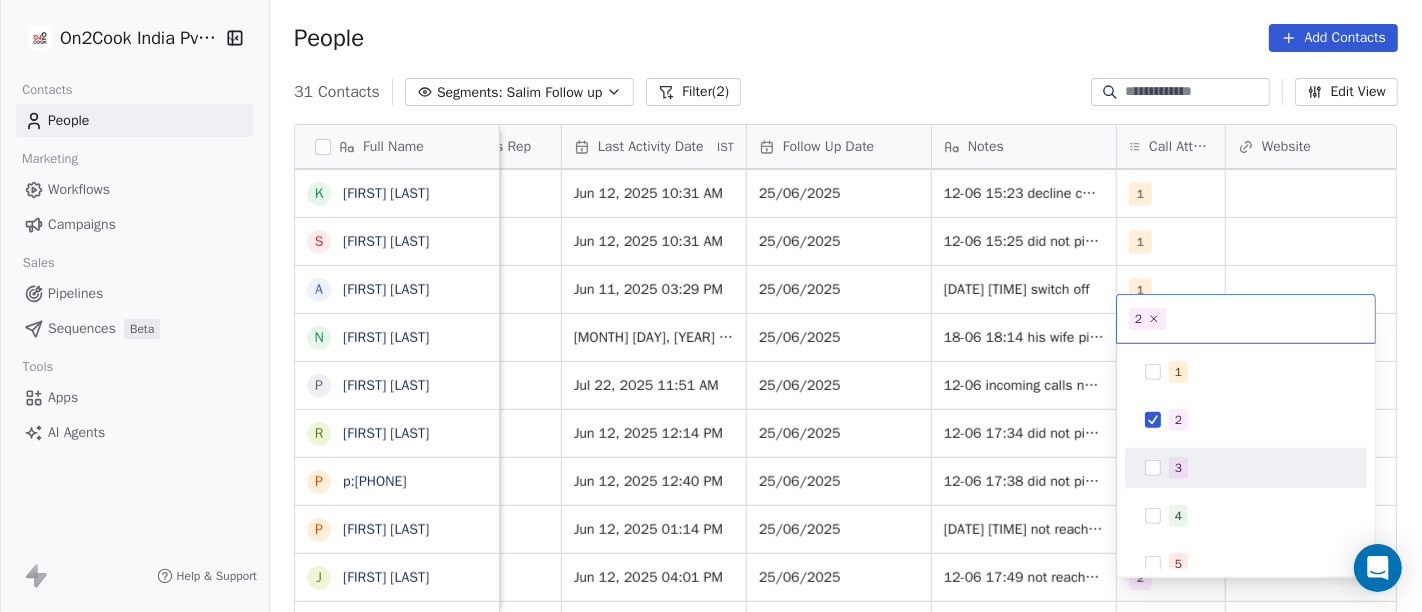 click on "3" at bounding box center (1246, 468) 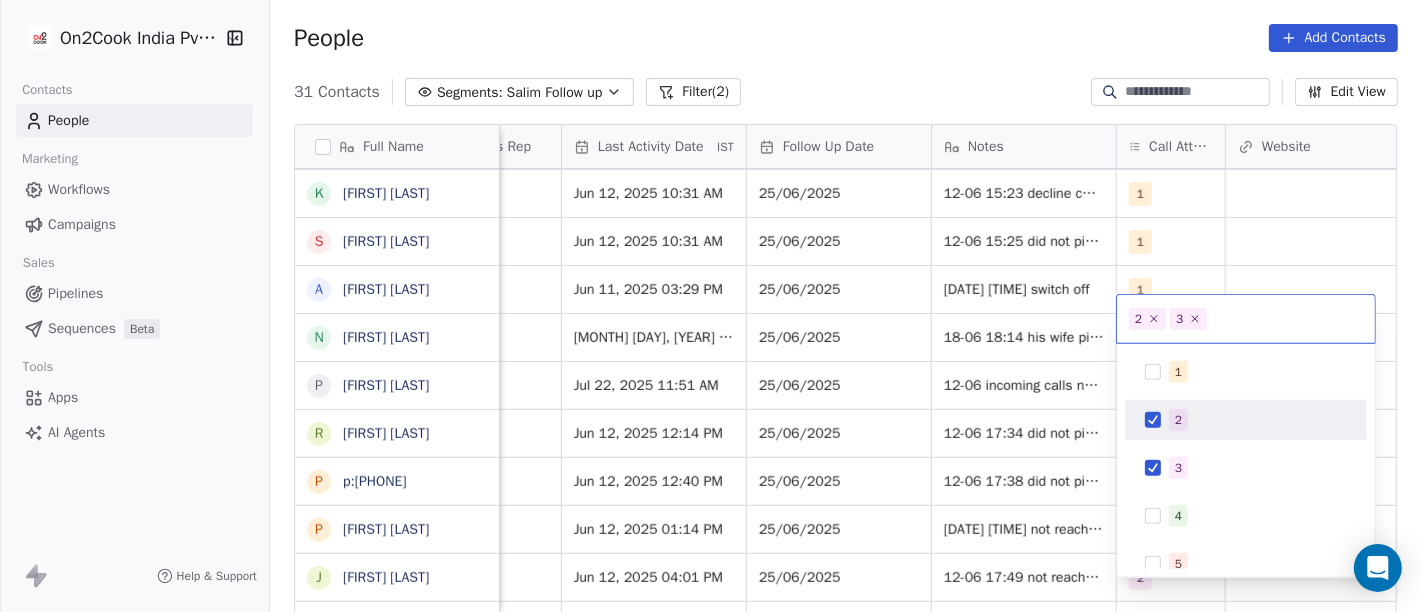 click at bounding box center [1153, 420] 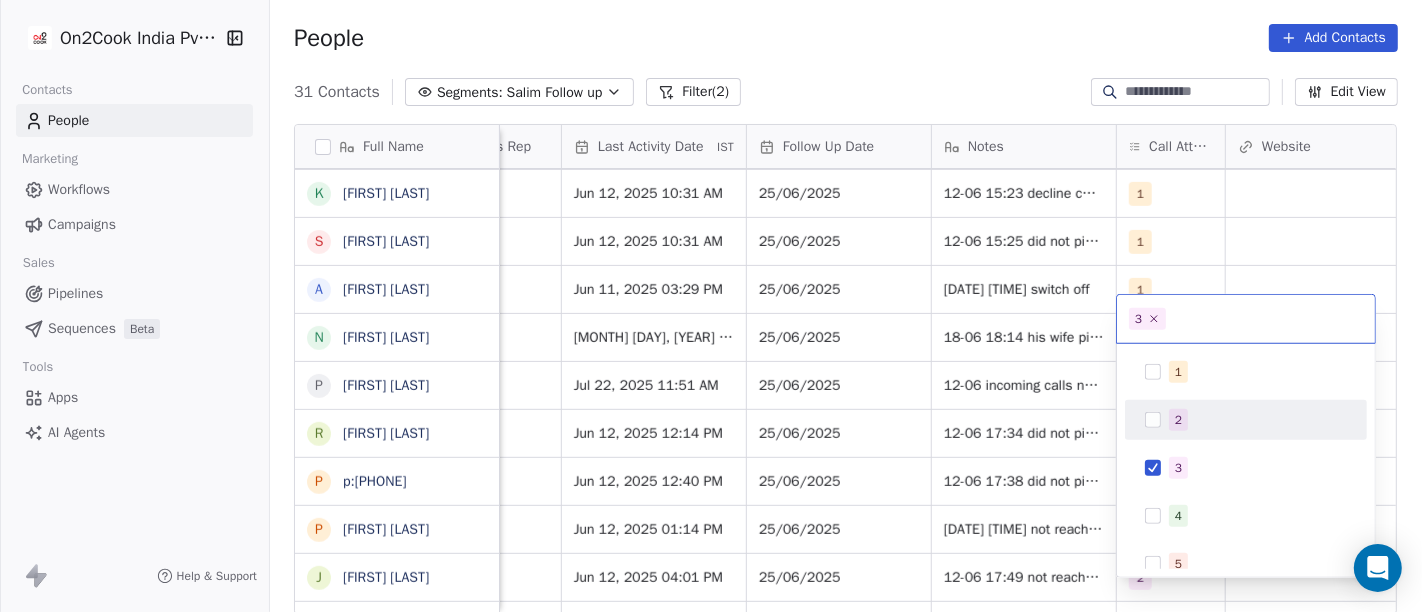 click on "On2Cook India Pvt. Ltd. Contacts People Marketing Workflows Campaigns Sales Pipelines Sequences Beta Tools Apps AI Agents Help & Support People  Add Contacts 31 Contacts Segments: Salim Follow up Filter  (2) Edit View Tag Add to Sequence Full Name N Nazir Ahmad Shah S Satish Shende � 𝕊𝕙𝕖𝕝𝕝𝕪 ℕ𝕒𝕣𝕒𝕟𝕘 K Krishan Kumar R Ramesh Patel B Bhavin Patel u umashankar kukreti S Santosh Kumar Mishra N Noushad B Binaya kumar satapathy j janak Uchchat R Raj Chandani Y Yogesh Vadiya H Hari Kumar V Vishu Angel G G Sasikumar K Kiran Mahajan S Sanjay Khullar p p:+919434749794 V Vansh gopal patel K Kaleem Rehman S Saibal Mitra A Ashutosh Verma N Nilesh Shah P Pawan Kr Jaiswal R Roopender Singh Matharu p p:+919829161523 P Prof. Vikramjit Kakati J Jayendra Radhey Karki G Girish Joshi p p:+919729697269 Lead Status Tags Assignee Sales Rep Last Activity Date IST Follow Up Date Notes Call Attempts Website zomato link outlet type Location   No Response Salim Jun 18, 2025 03:39 PM 25/06/2025 1   1" at bounding box center (711, 306) 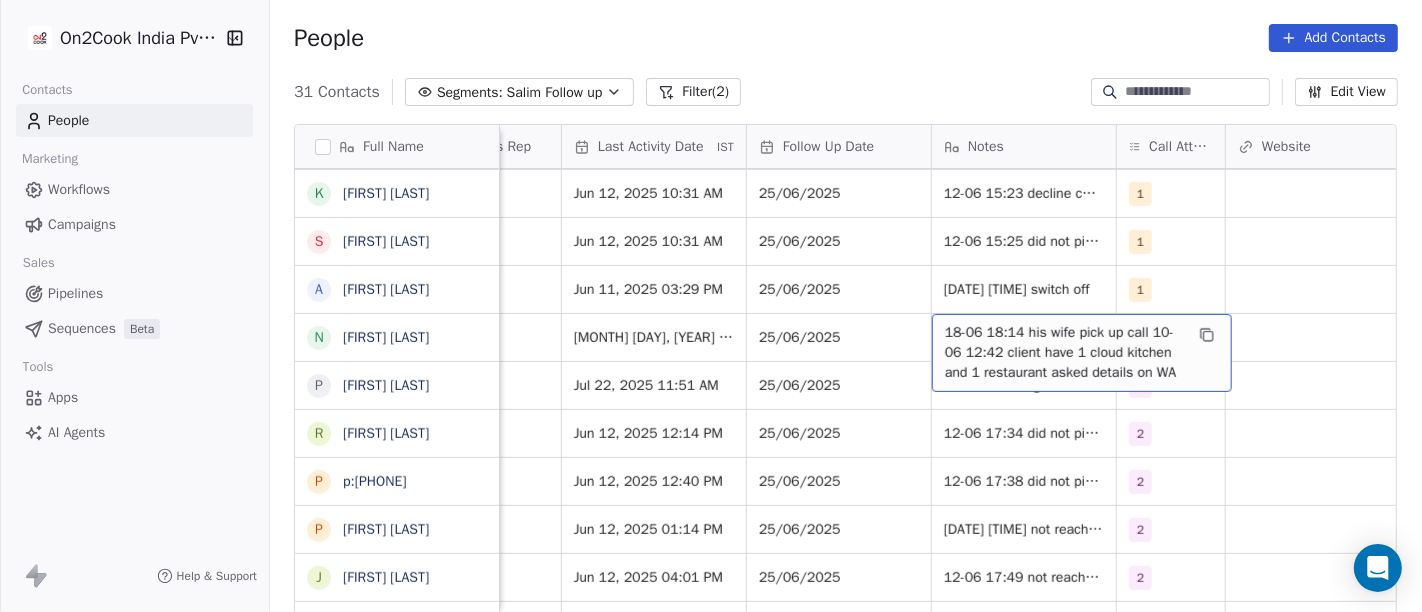 click on "18-06 18:14 his wife pick up call 10-06 12:42 client have 1 cloud kitchen and 1 restaurant asked details on WA" at bounding box center [1064, 353] 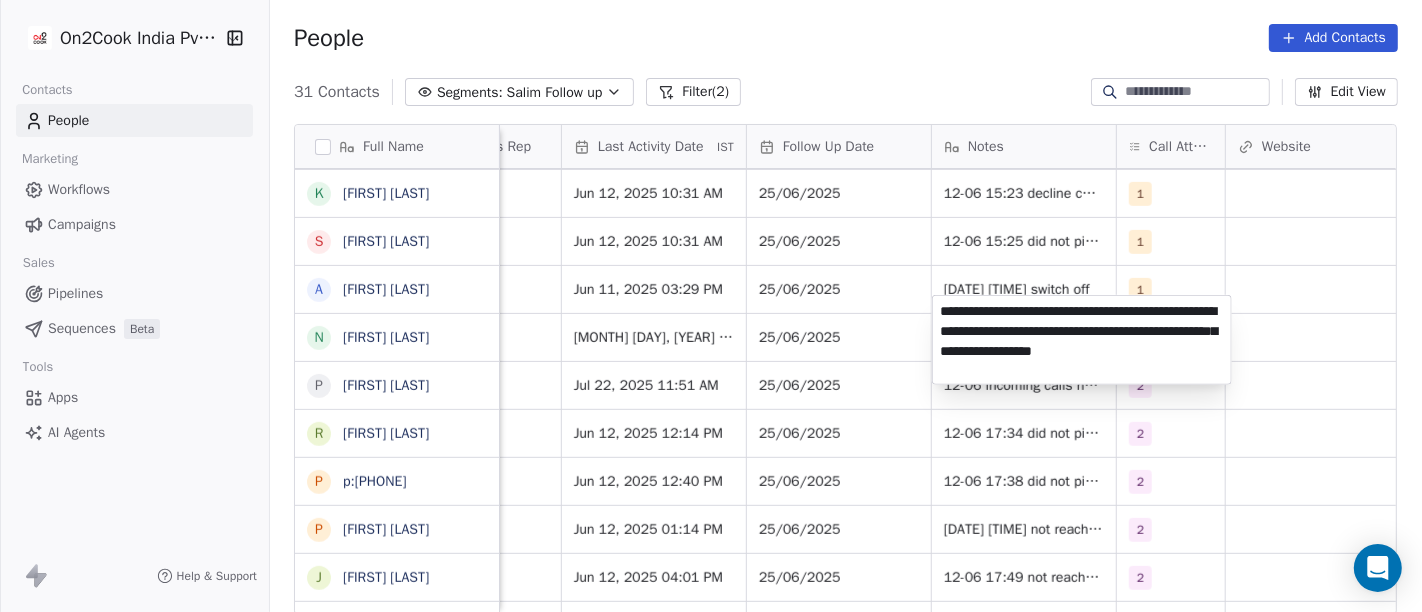 type on "**********" 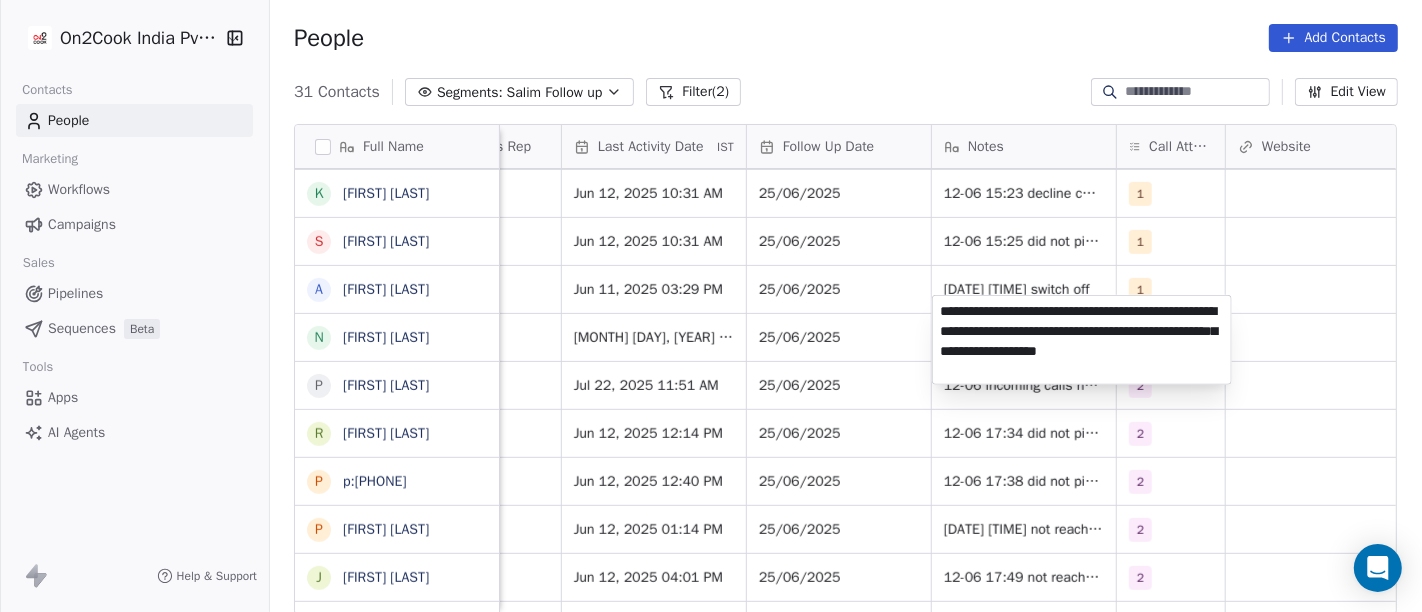click on "On2Cook India Pvt. Ltd. Contacts People Marketing Workflows Campaigns Sales Pipelines Sequences Beta Tools Apps AI Agents Help & Support People  Add Contacts 31 Contacts Segments: Salim Follow up Filter  (2) Edit View Tag Add to Sequence Full Name N Nazir Ahmad Shah S Satish Shende � 𝕊𝕙𝕖𝕝𝕝𝕪 ℕ𝕒𝕣𝕒𝕟𝕘 K Krishan Kumar R Ramesh Patel B Bhavin Patel u umashankar kukreti S Santosh Kumar Mishra N Noushad B Binaya kumar satapathy j janak Uchchat R Raj Chandani Y Yogesh Vadiya H Hari Kumar V Vishu Angel G G Sasikumar K Kiran Mahajan S Sanjay Khullar p p:+919434749794 V Vansh gopal patel K Kaleem Rehman S Saibal Mitra A Ashutosh Verma N Nilesh Shah P Pawan Kr Jaiswal R Roopender Singh Matharu p p:+919829161523 P Prof. Vikramjit Kakati J Jayendra Radhey Karki G Girish Joshi p p:+919729697269 Lead Status Tags Assignee Sales Rep Last Activity Date IST Follow Up Date Notes Call Attempts Website zomato link outlet type Location   No Response Salim Jun 18, 2025 03:39 PM 25/06/2025 1   1" at bounding box center (711, 306) 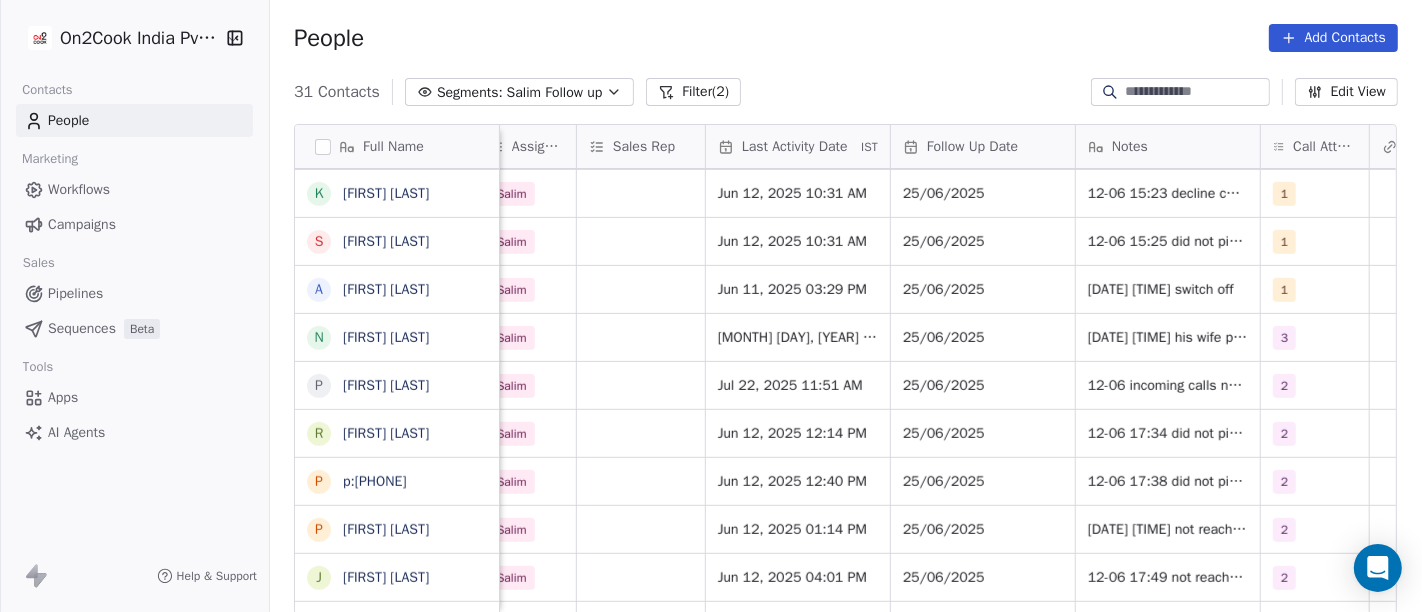 scroll, scrollTop: 17, scrollLeft: 1132, axis: both 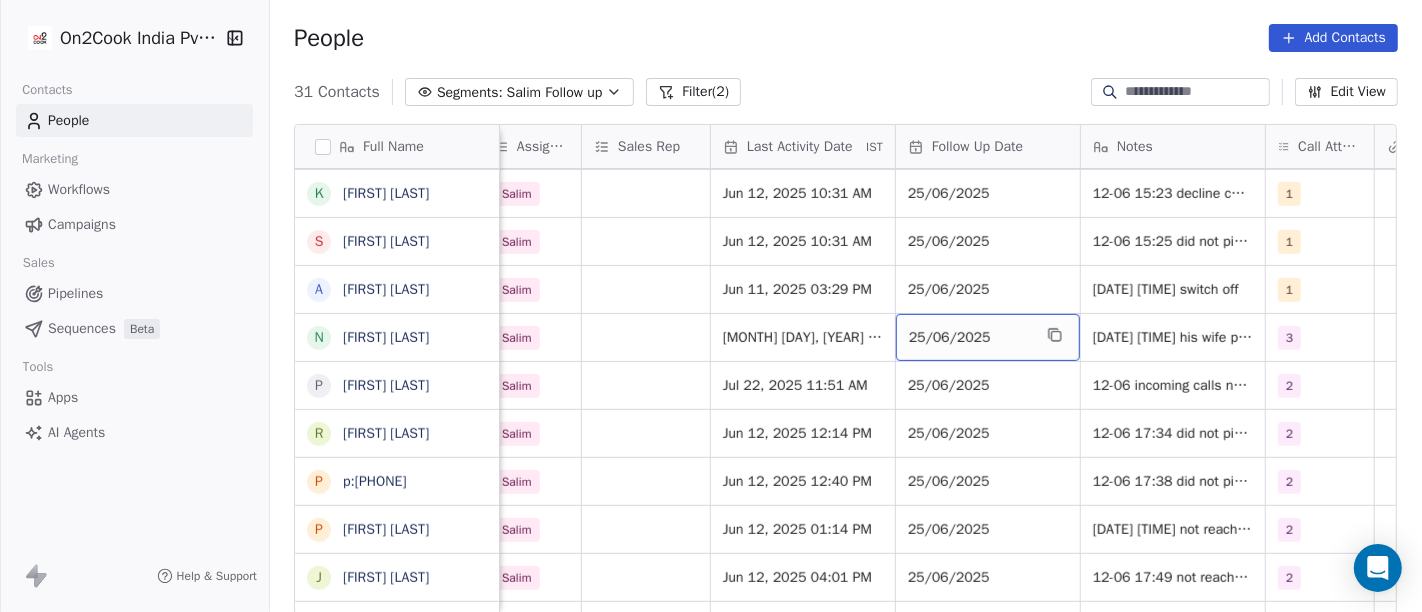 click on "25/06/2025" at bounding box center (970, 338) 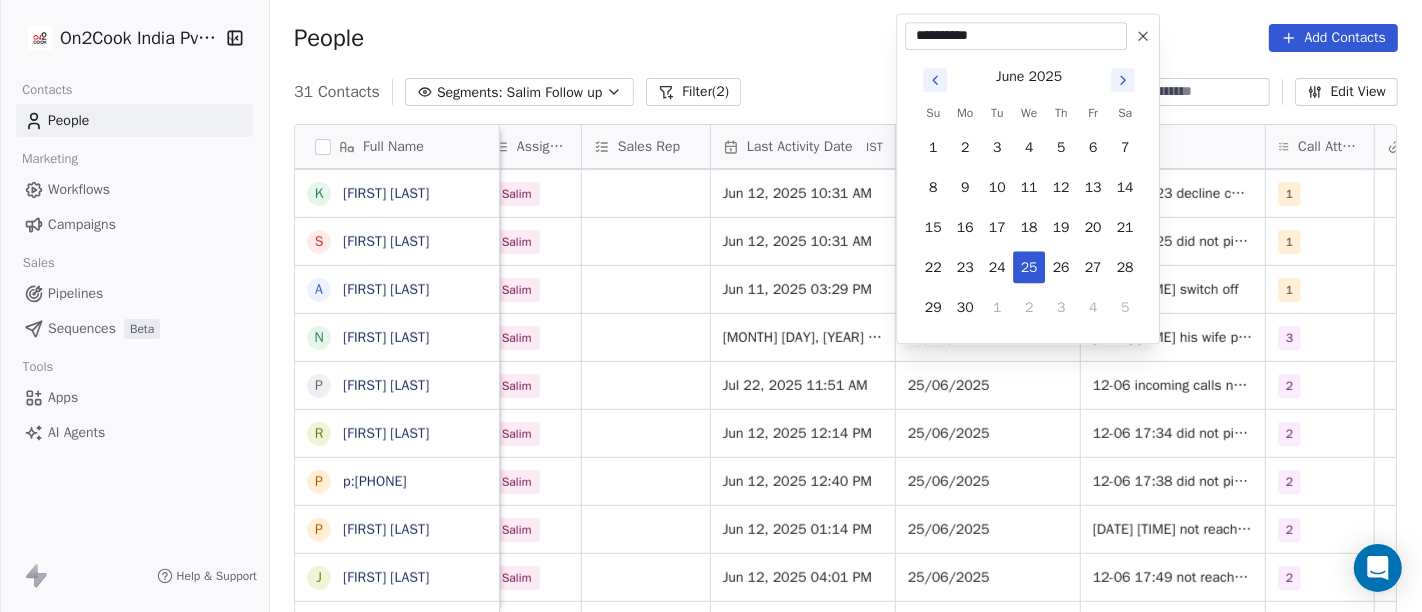 click 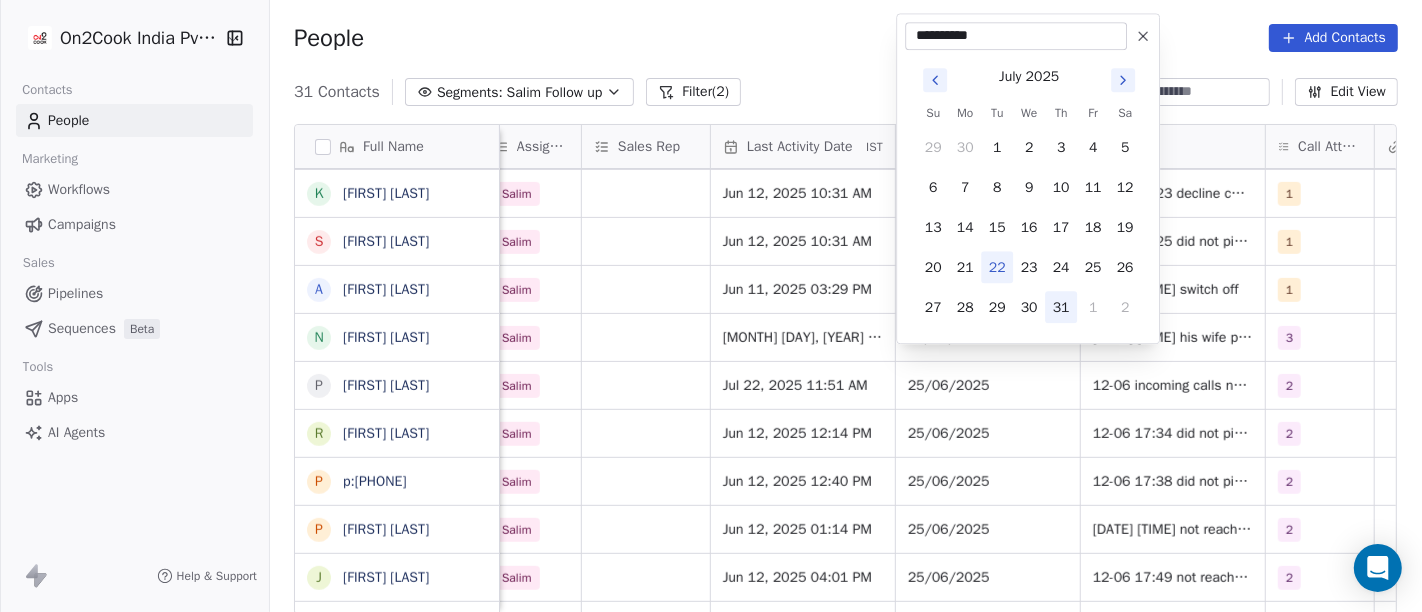 click on "31" at bounding box center [1061, 307] 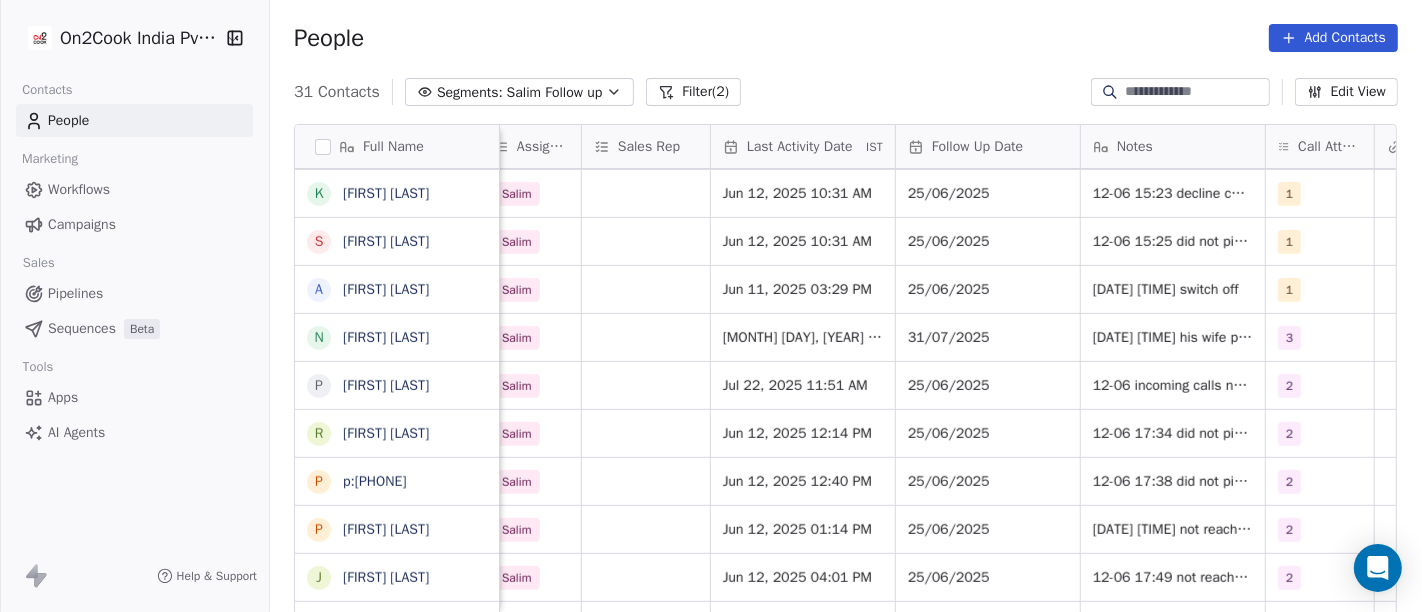 click on "People  Add Contacts" at bounding box center (846, 38) 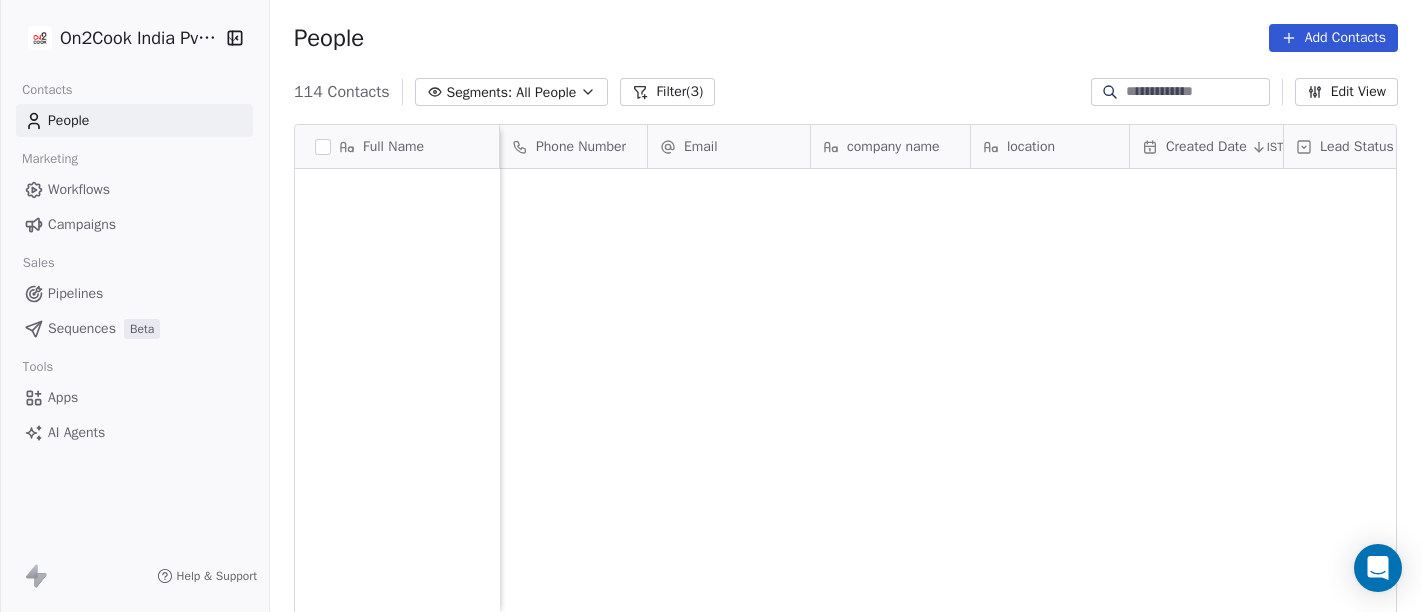 scroll, scrollTop: 0, scrollLeft: 0, axis: both 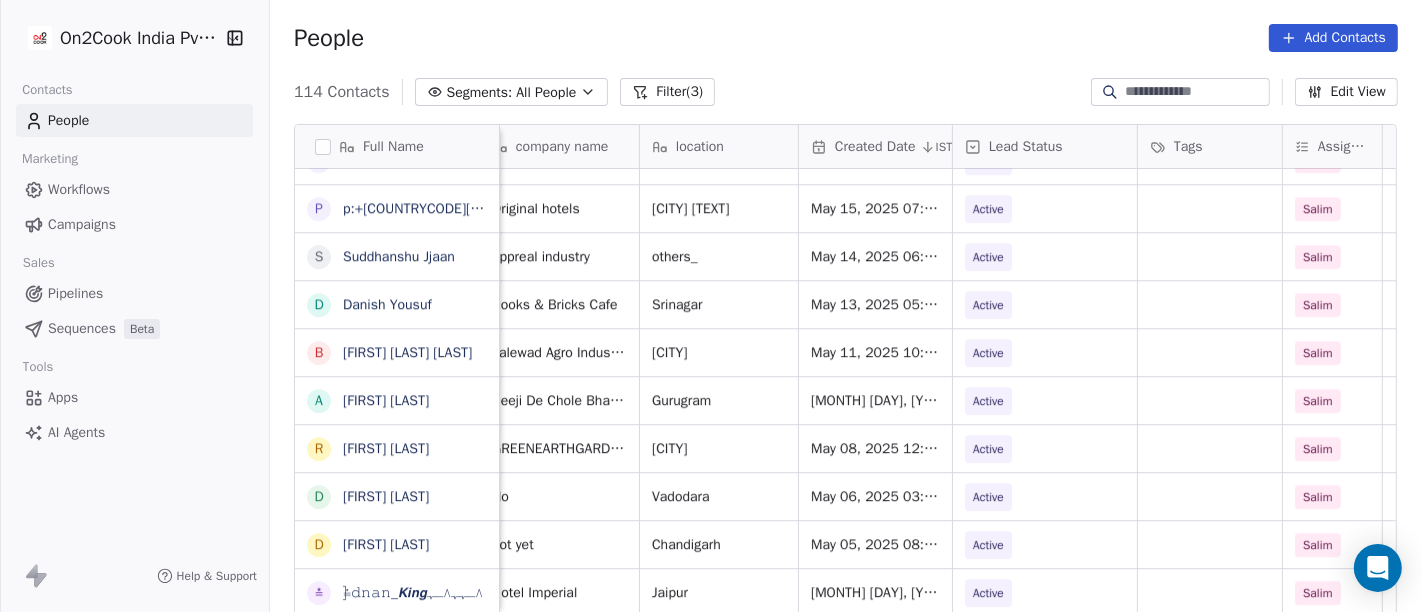 click at bounding box center [1196, 92] 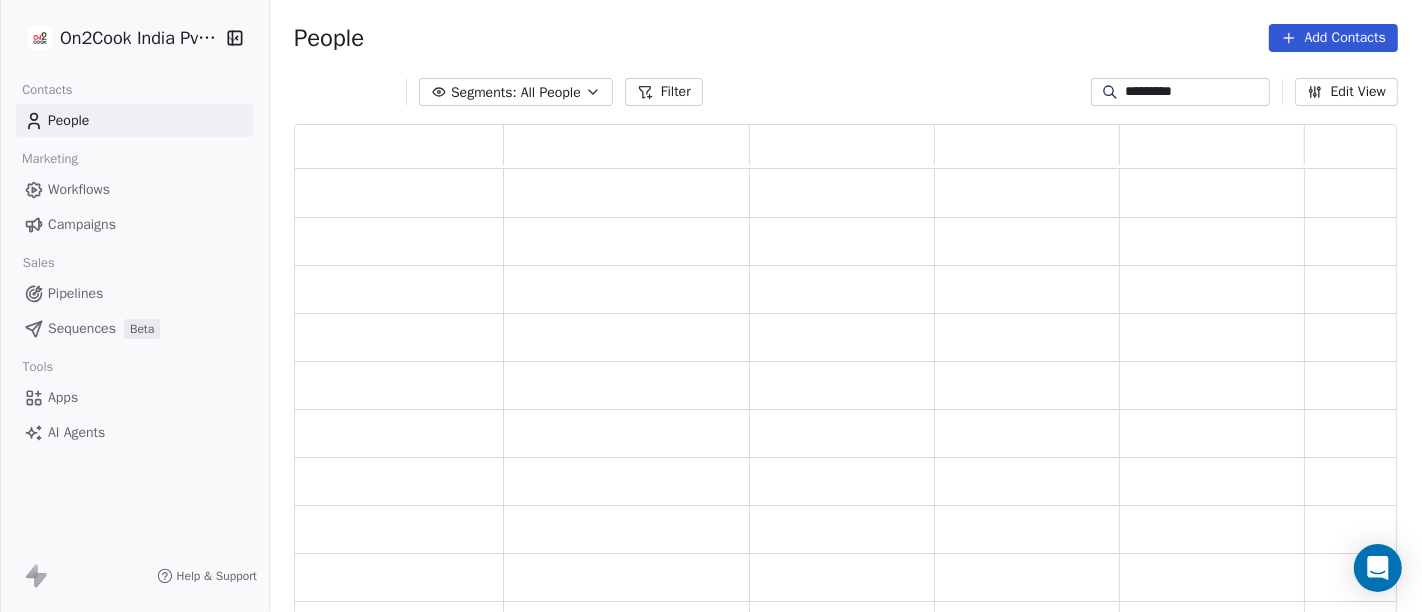 scroll, scrollTop: 17, scrollLeft: 17, axis: both 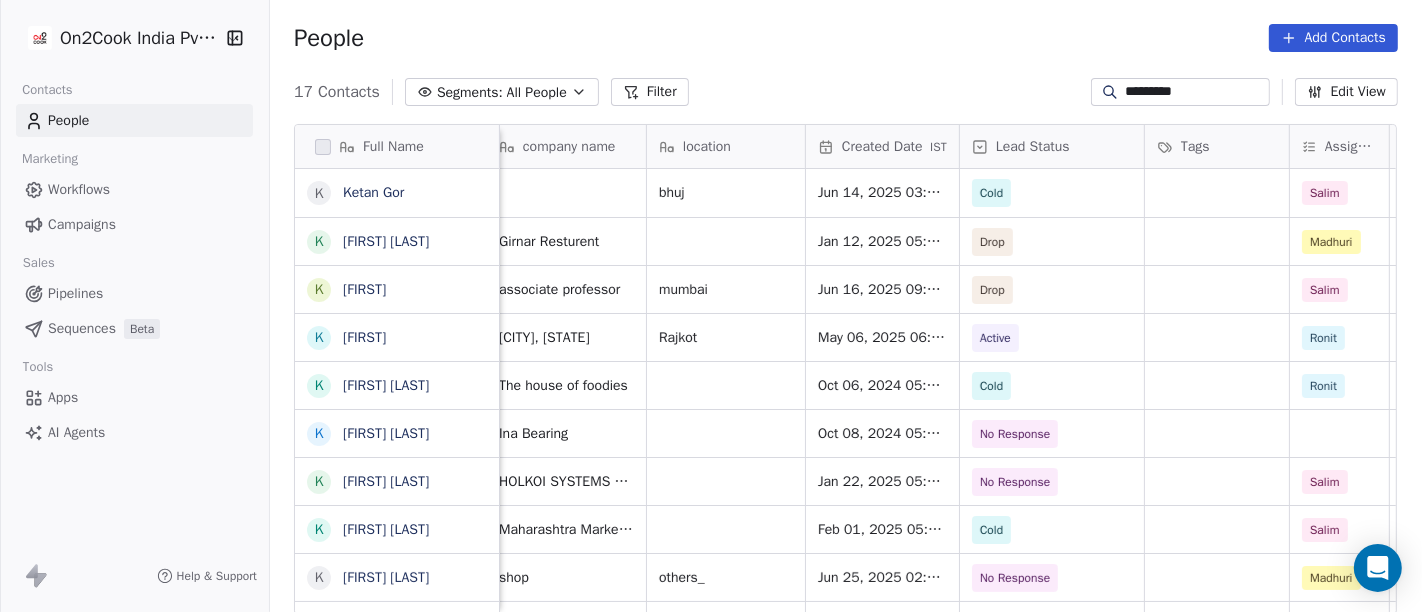 click on "*********" at bounding box center (1180, 92) 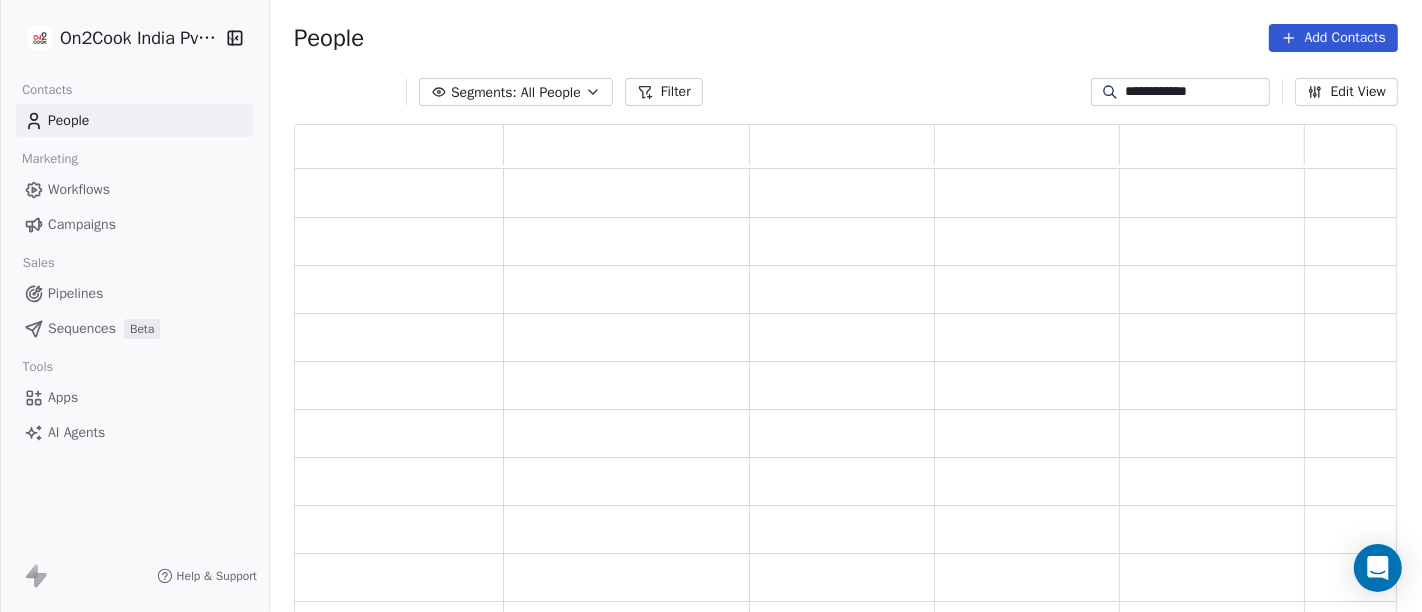 scroll, scrollTop: 17, scrollLeft: 17, axis: both 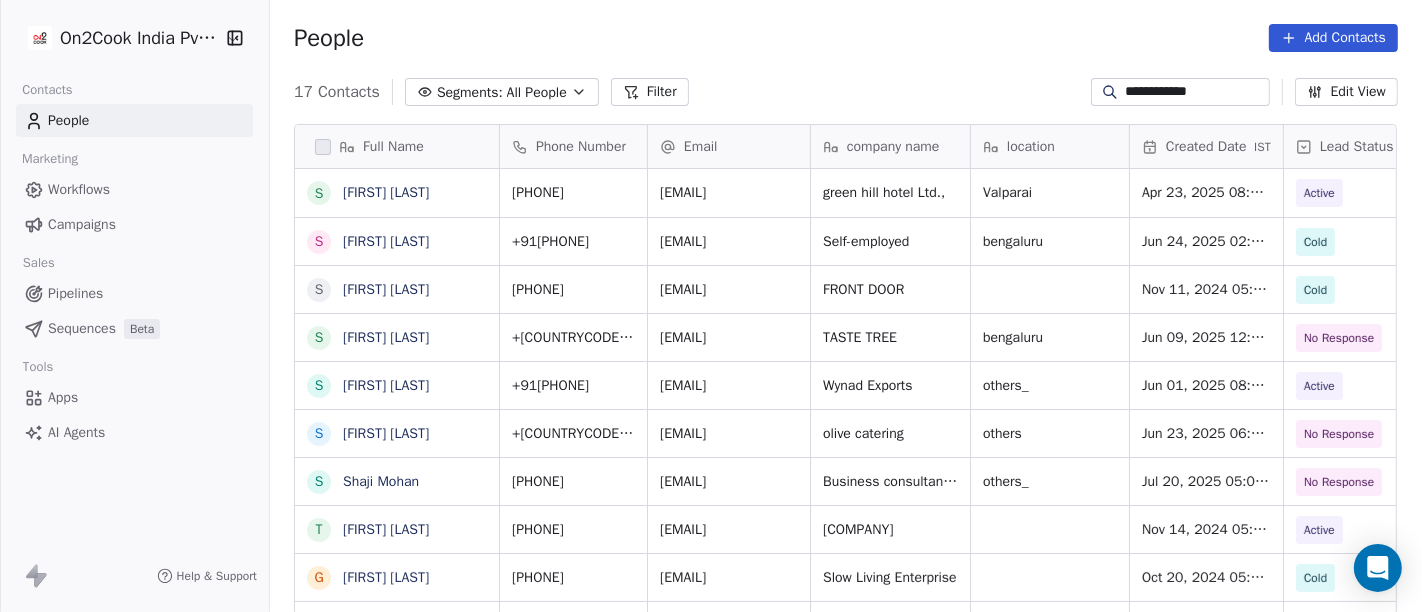 type on "**********" 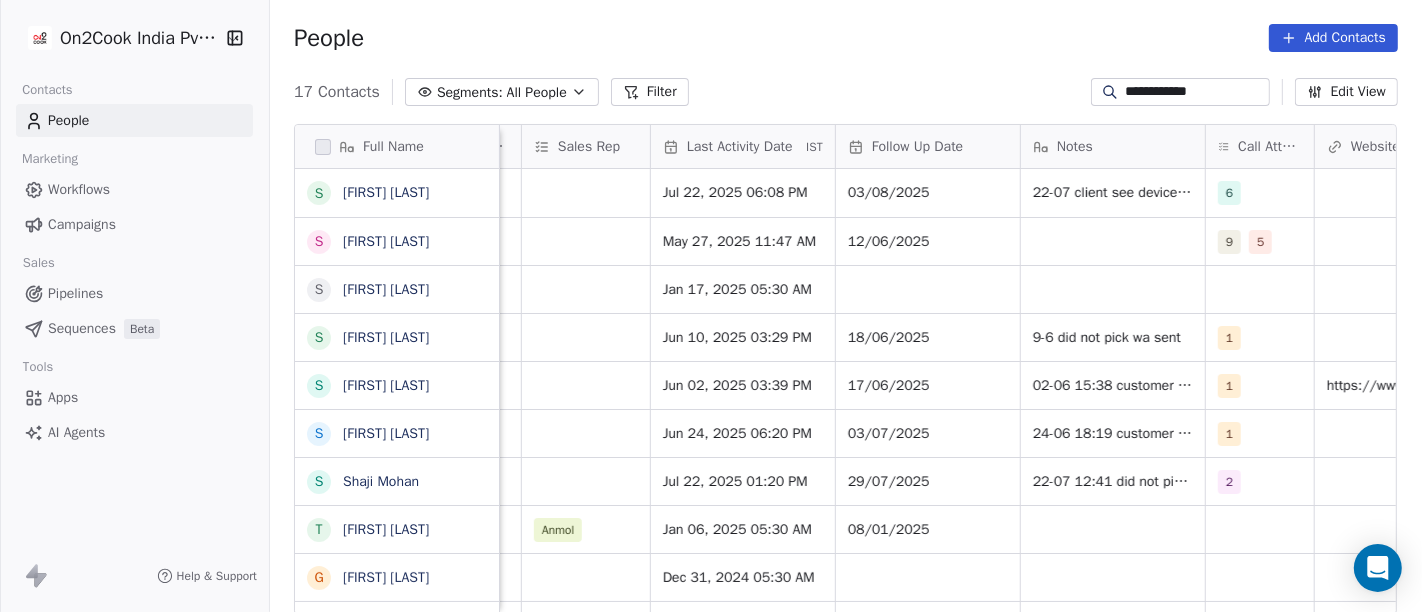 scroll, scrollTop: 0, scrollLeft: 1251, axis: horizontal 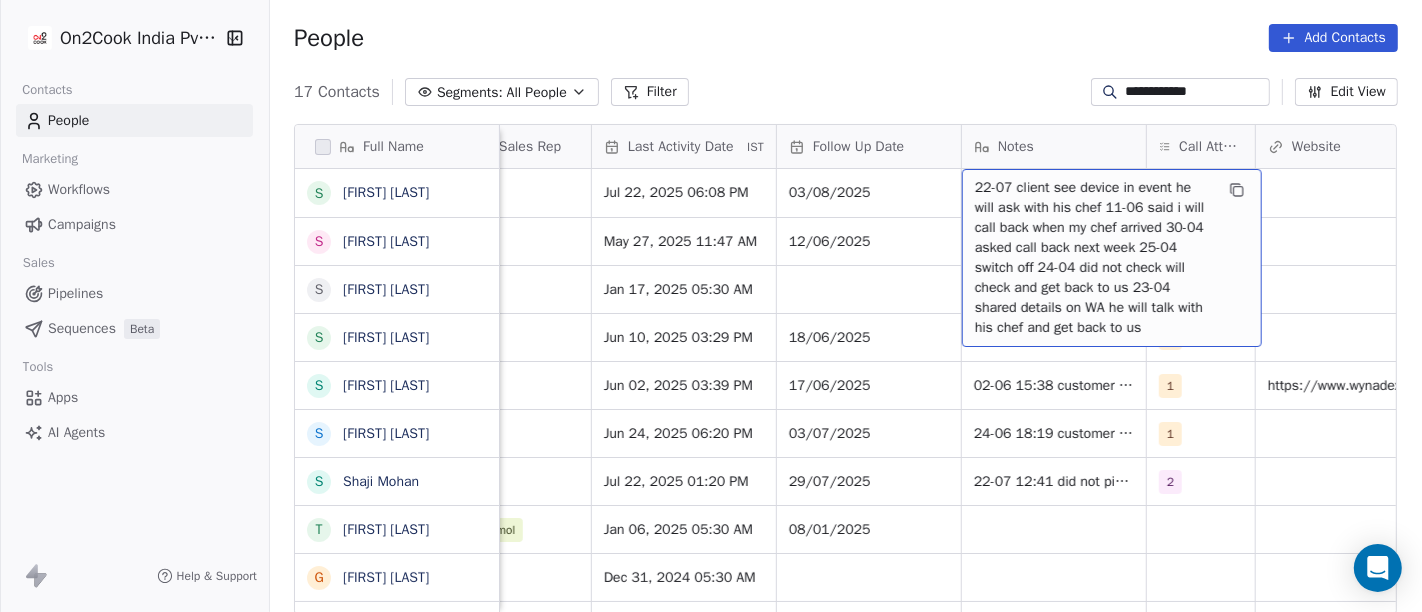 click on "[DATE] client see device in event he will ask with his chef [DATE] said i will call back when my chef arrived [DATE] asked call back next week
[DATE] switch off
[DATE] did not check will check and get back to us
[DATE] shared details on WA he will talk with his chef and get back to us" at bounding box center [1094, 258] 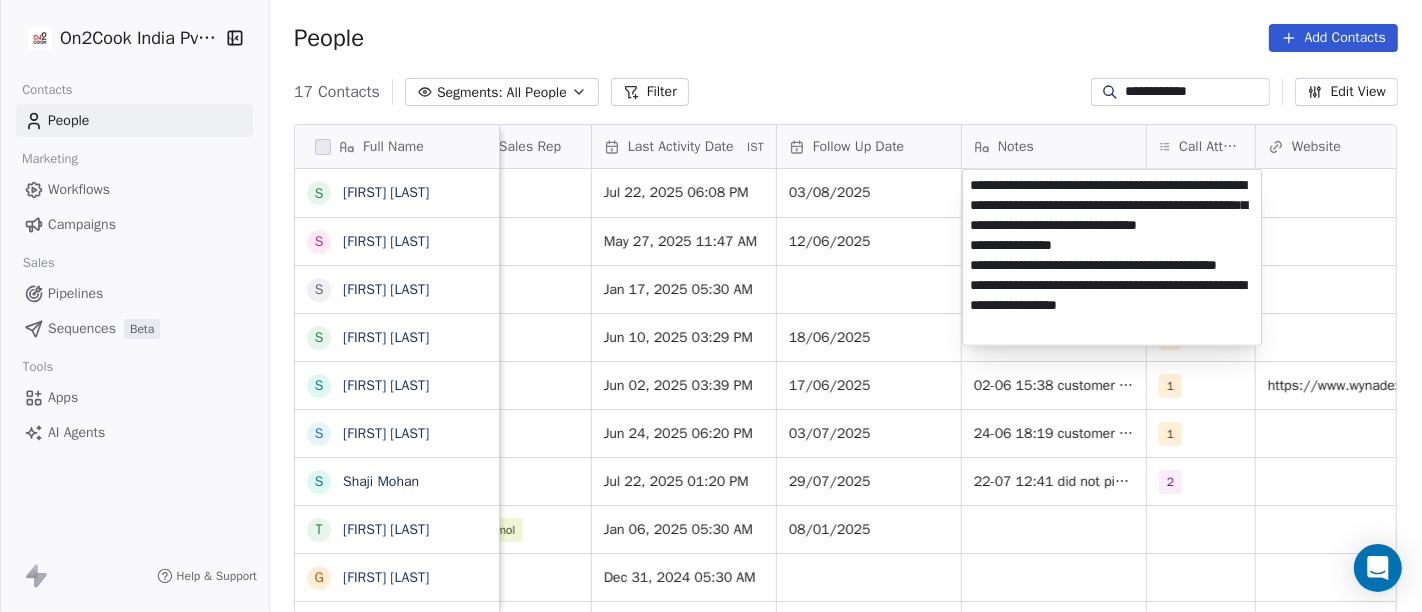 scroll, scrollTop: 0, scrollLeft: 0, axis: both 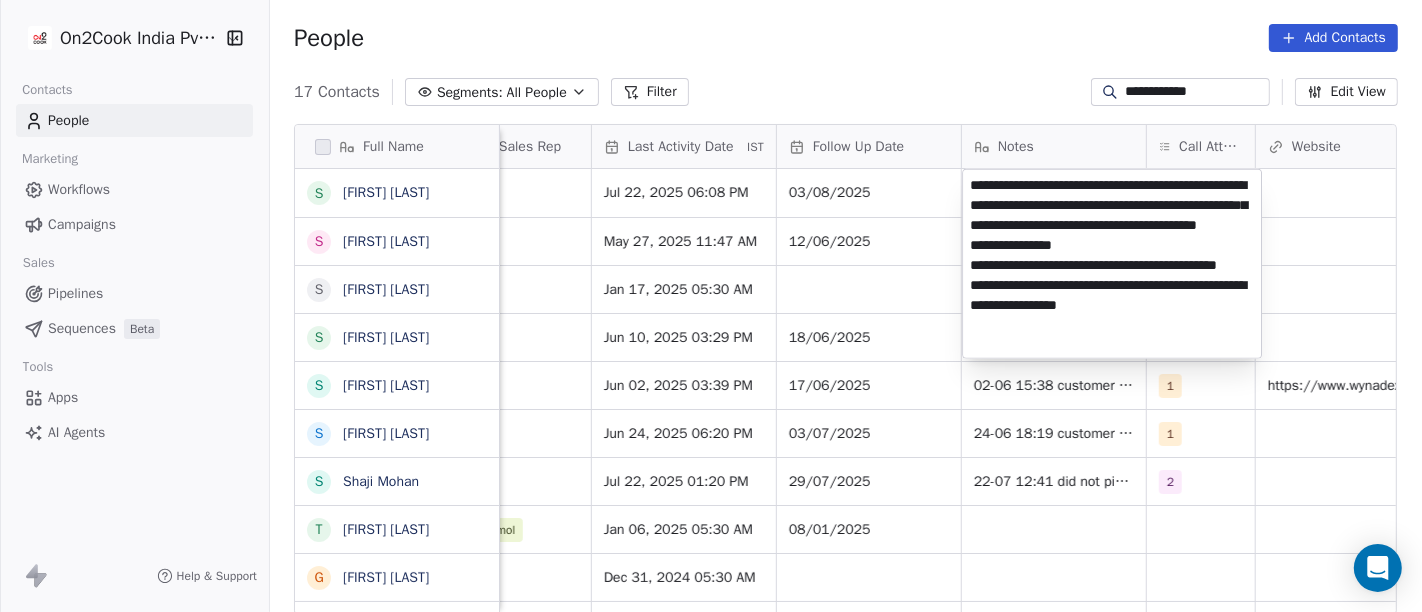 type on "**********" 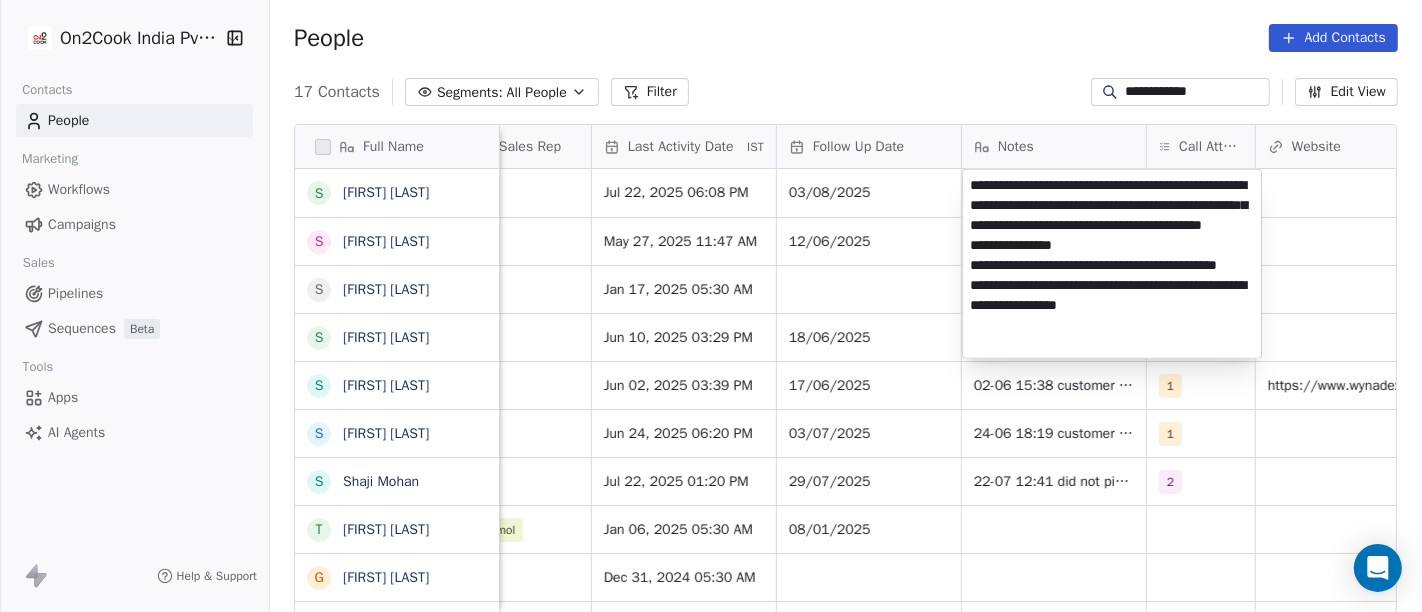 click on "On2Cook India Pvt. Ltd. Contacts People Marketing Workflows Campaigns Sales Pipelines Sequences Beta Tools Apps AI Agents Help & Support People Add Contacts 17 Contacts Segments: All People Filter ********* Edit View Tag Add to Sequence Full Name S [FIRST] S [FIRST] S [FIRST] S [FIRST] S [FIRST] S [FIRST] T [FIRST] G [FIRST] D [FIRST] A [FIRST] G [FIRST] G [FIRST] G [FIRST] G [FIRST] G [FIRST] [FIRST] [LAST] R [FIRST] [LAST] G [FIRST] [LAST] V [FIRST] [LAST] J [FIRST] [LAST] G [FIRST] [LAST] G [FIRST] [LAST] [LAST] Lead Status Tags Assignee Sales Rep Last Activity Date IST Follow Up Date Notes Call Attempts Website zomato link outlet type Location Active [NAME] [DATE] [TIME] [DATE] [DATE] client see device in event he will ask with his chef [DATE] said i will call back when my chef arrived [DATE] asked call back next week [DATE] switch off [DATE] did not check will check and get back to us [DATE] shared details on WA he will talk with his chef and get back to us restaurants 9" at bounding box center [711, 306] 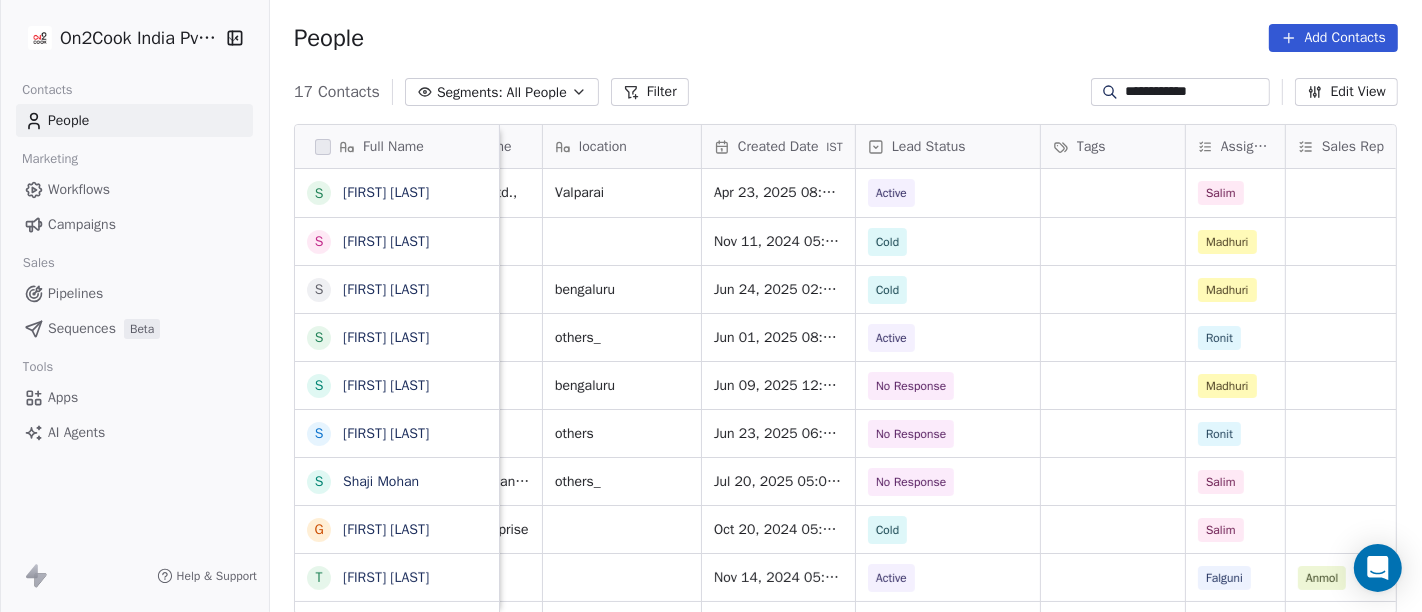 scroll, scrollTop: 0, scrollLeft: 430, axis: horizontal 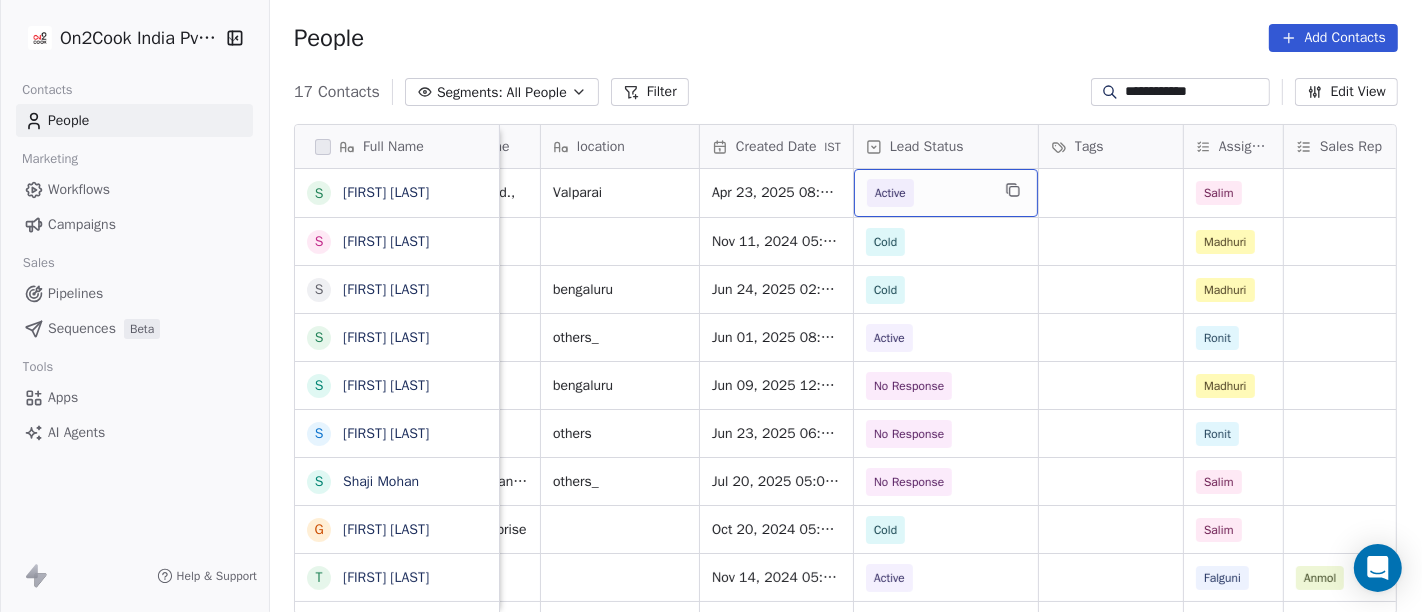 click on "Active" at bounding box center [928, 193] 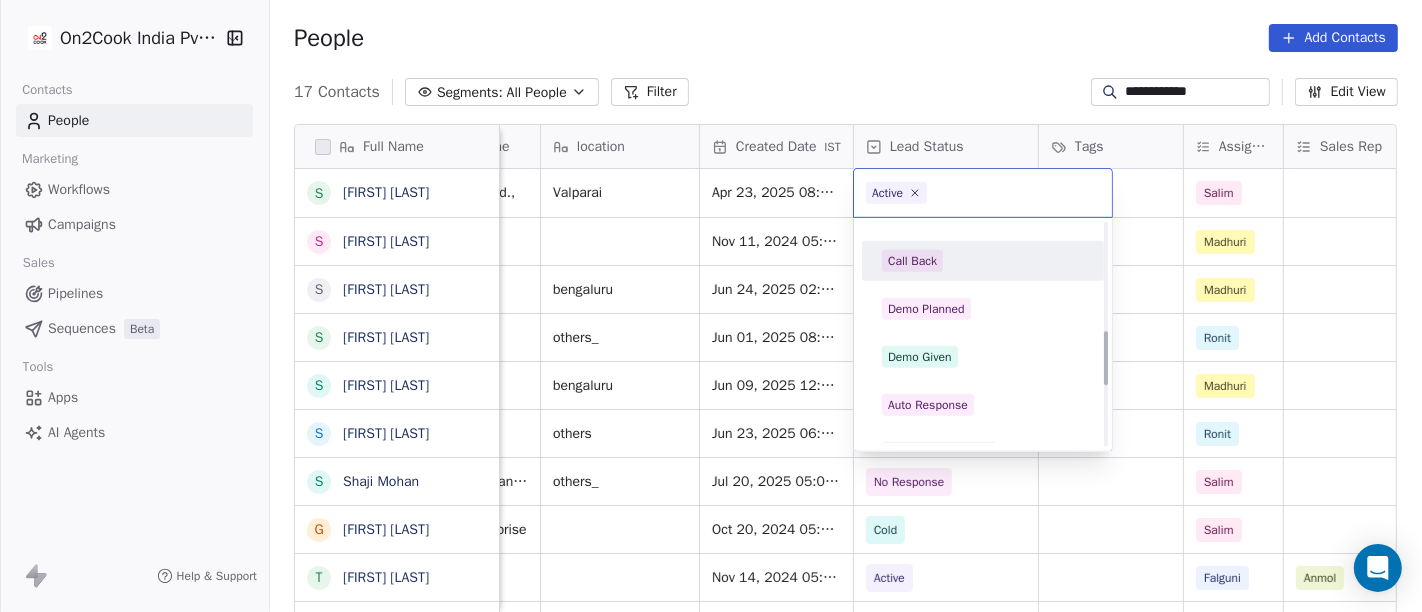 scroll, scrollTop: 444, scrollLeft: 0, axis: vertical 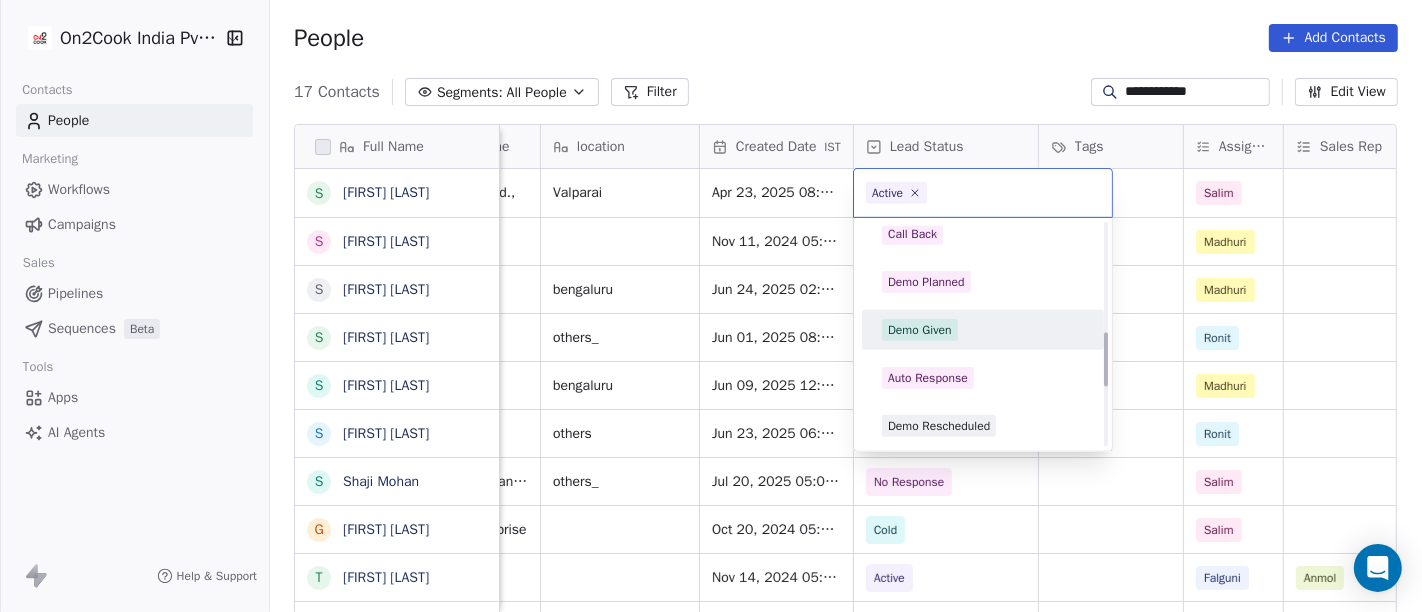 click on "Demo Given" at bounding box center (920, 330) 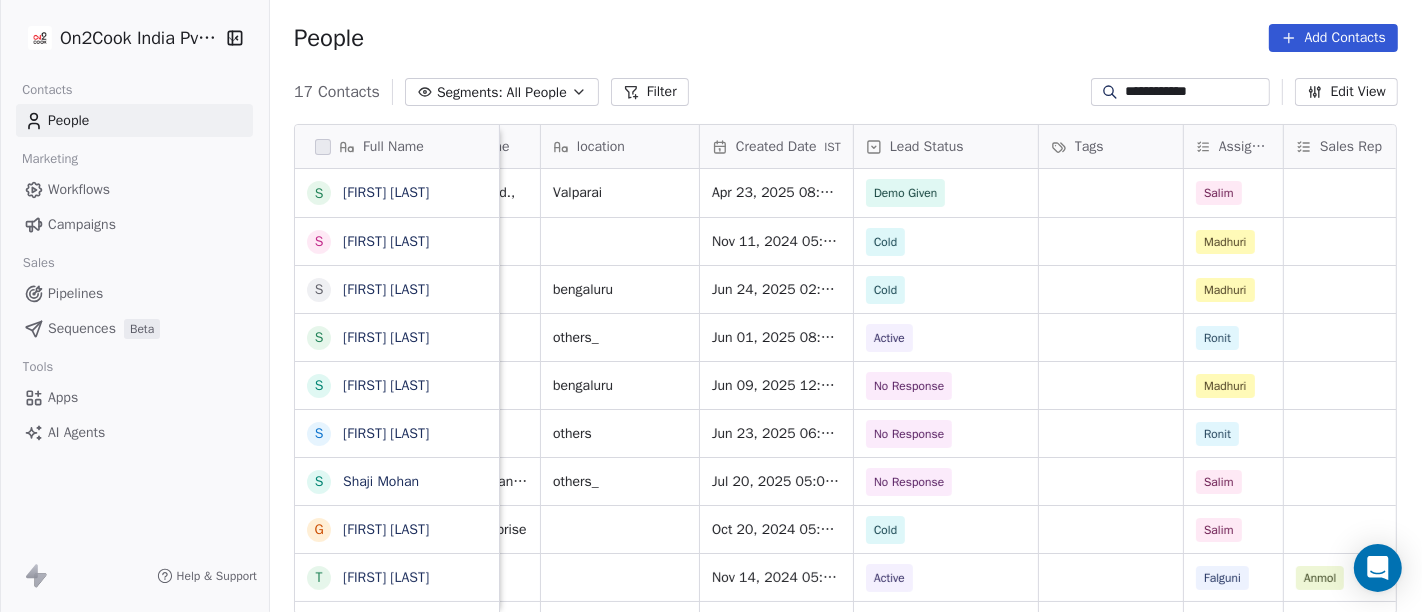 click on "People  Add Contacts" at bounding box center [846, 38] 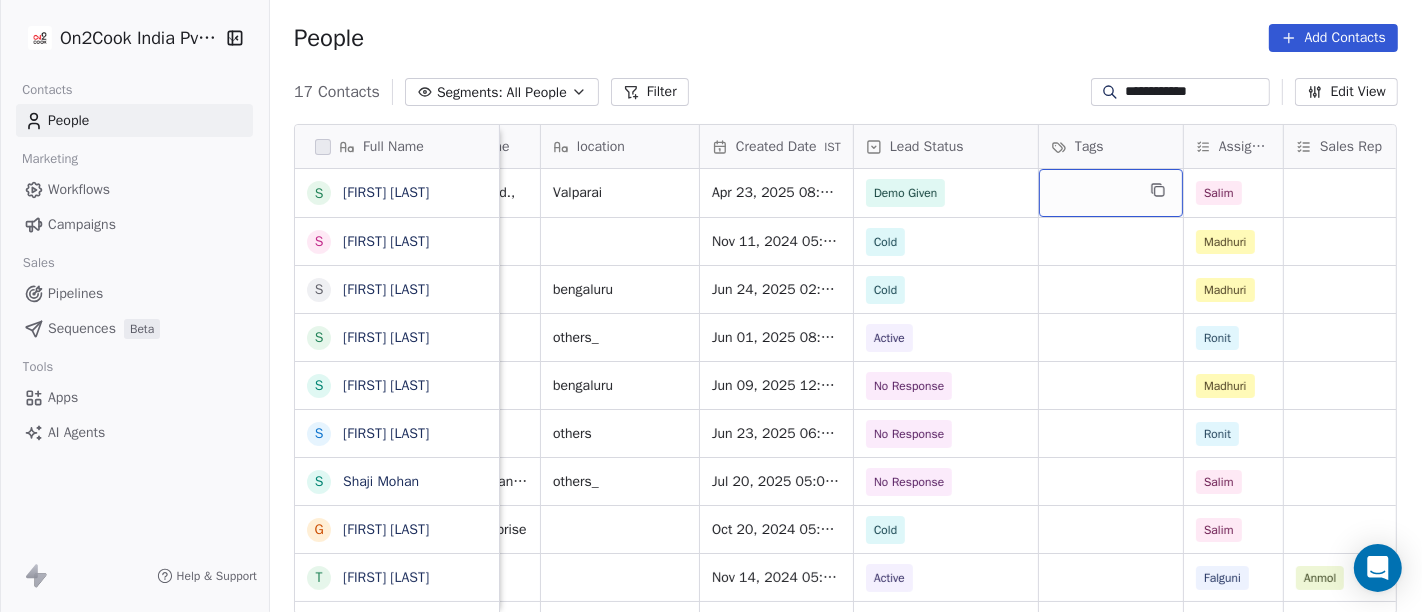 click at bounding box center (1111, 193) 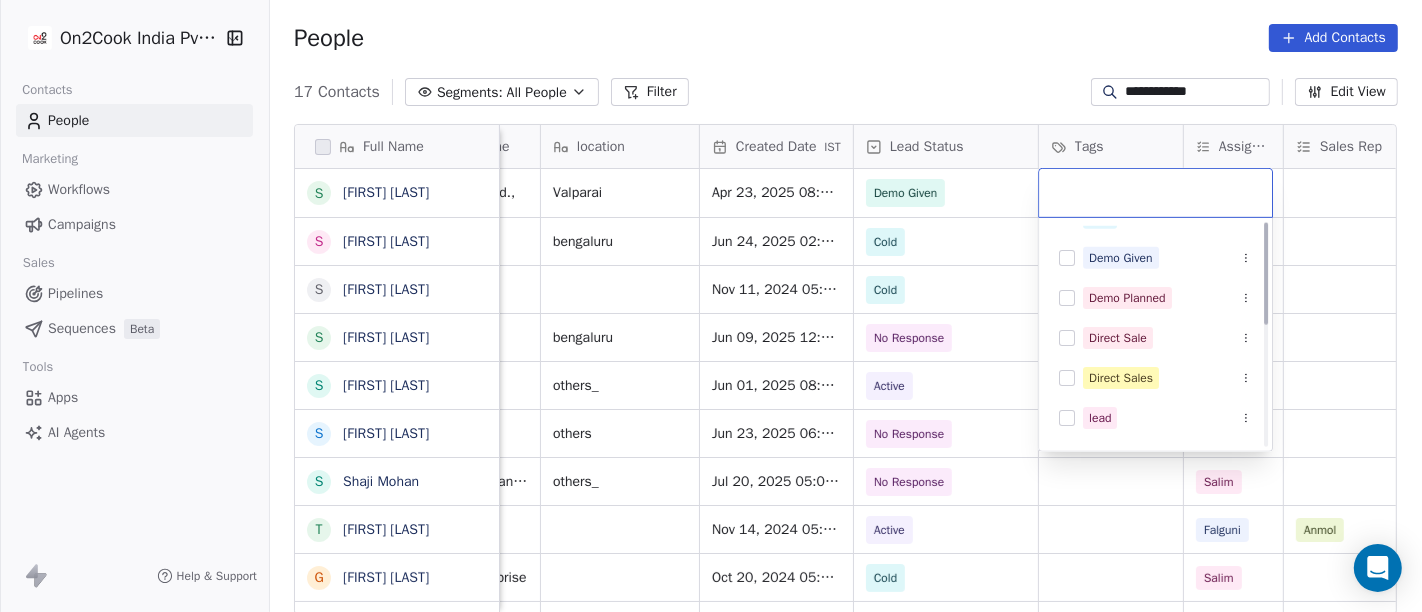 scroll, scrollTop: 0, scrollLeft: 0, axis: both 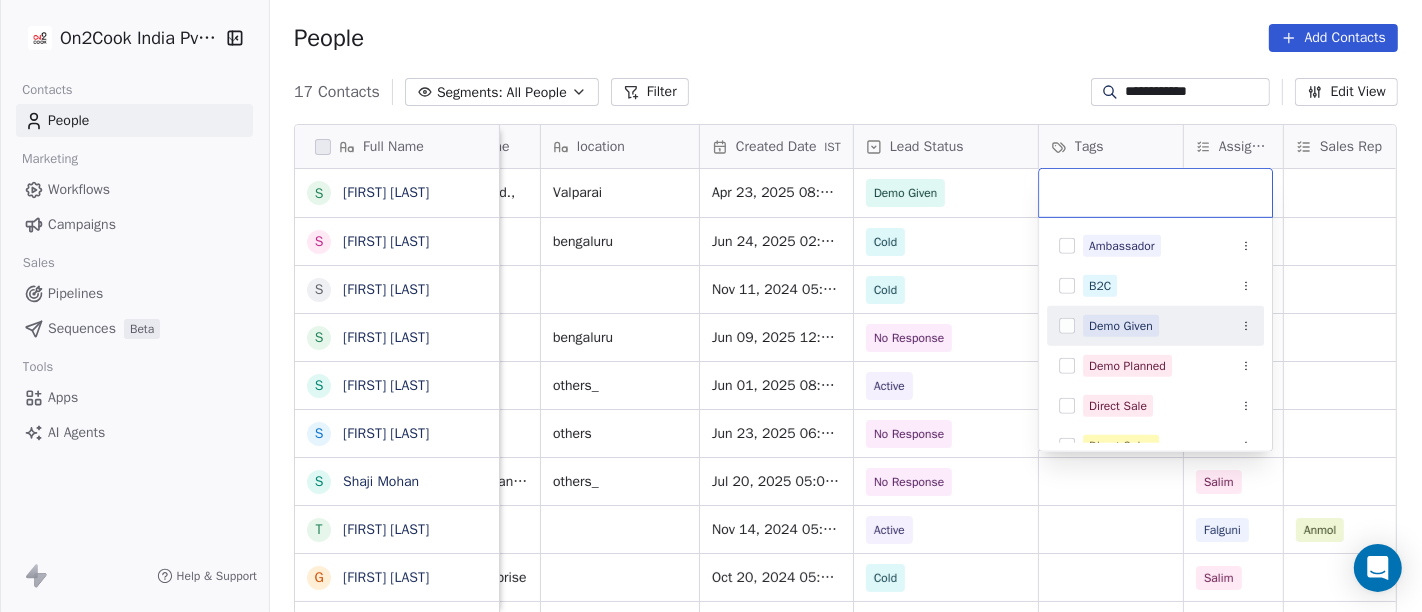 click on "Demo Given" at bounding box center (1121, 326) 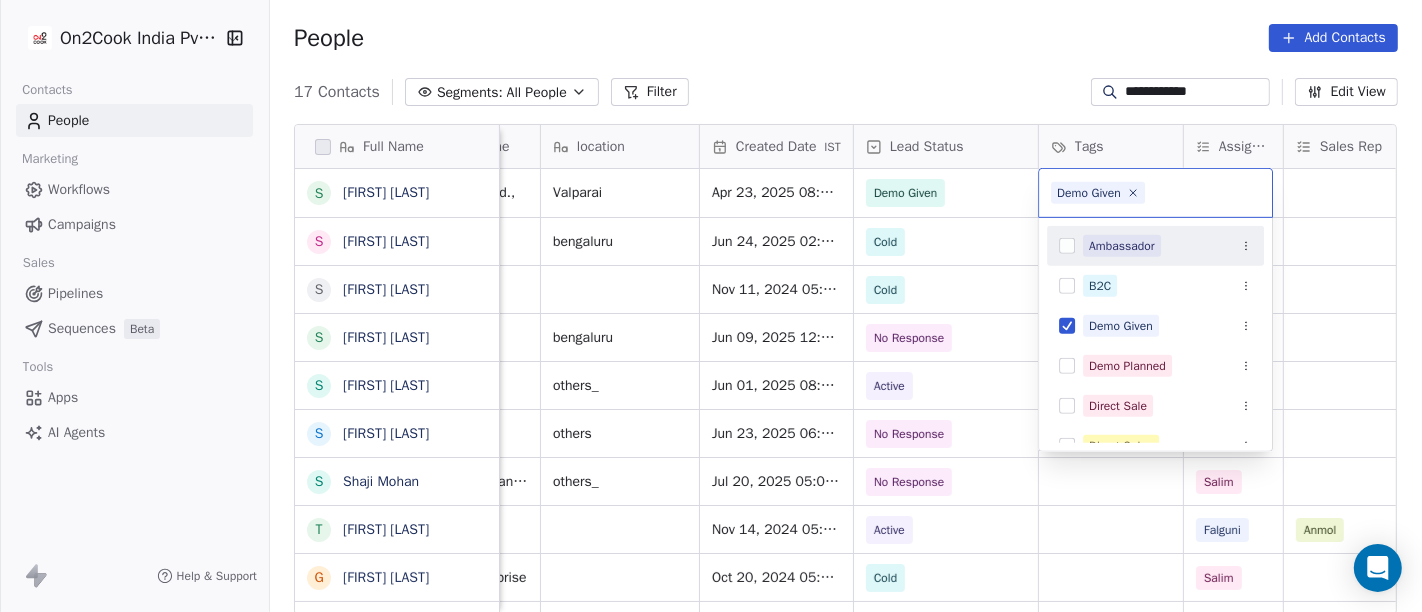 click on "**********" at bounding box center [711, 306] 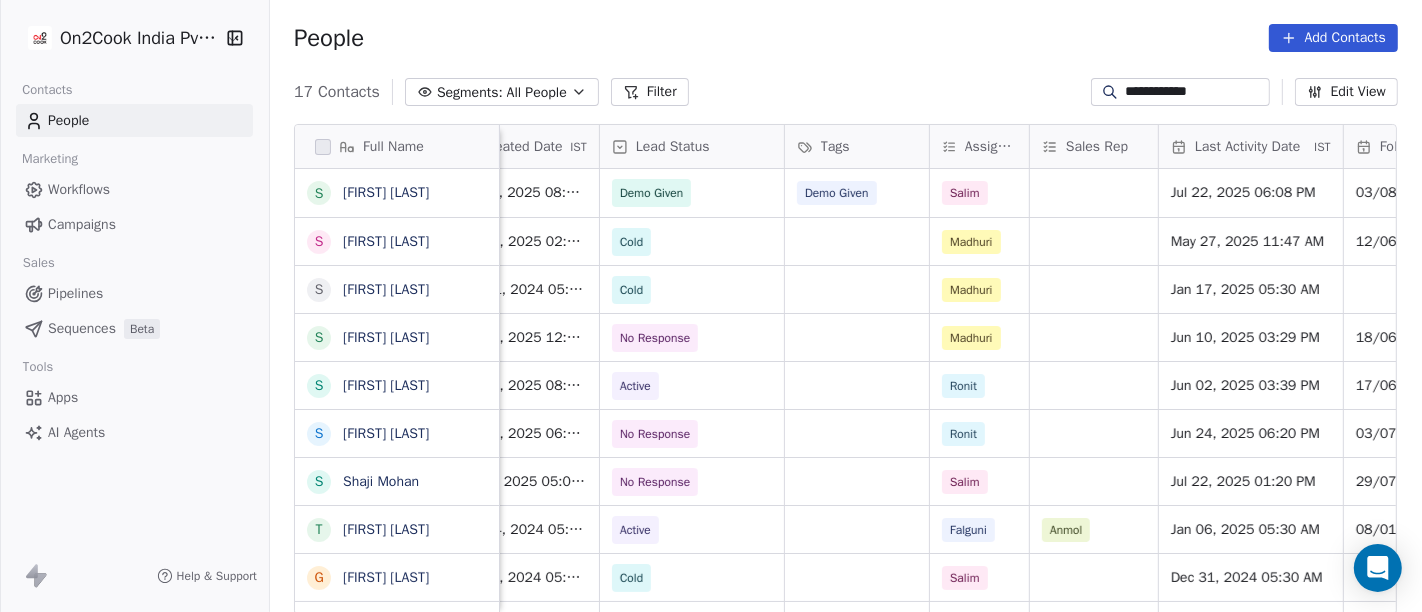 scroll, scrollTop: 0, scrollLeft: 685, axis: horizontal 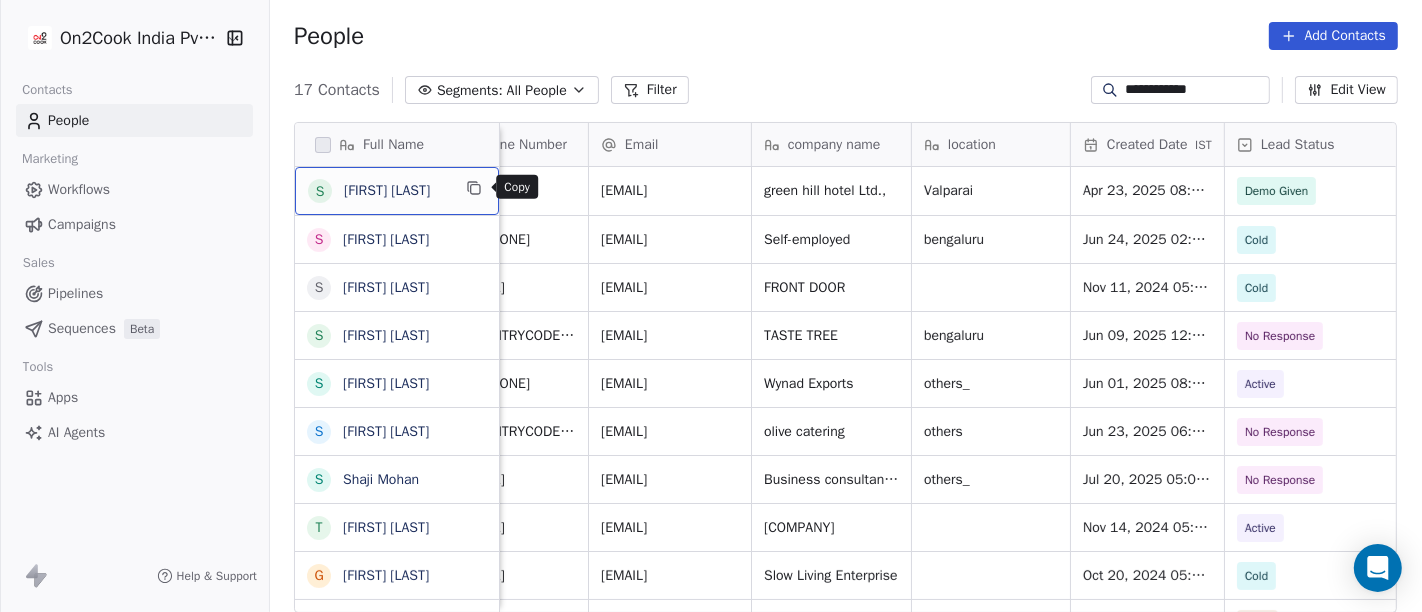 click at bounding box center [474, 188] 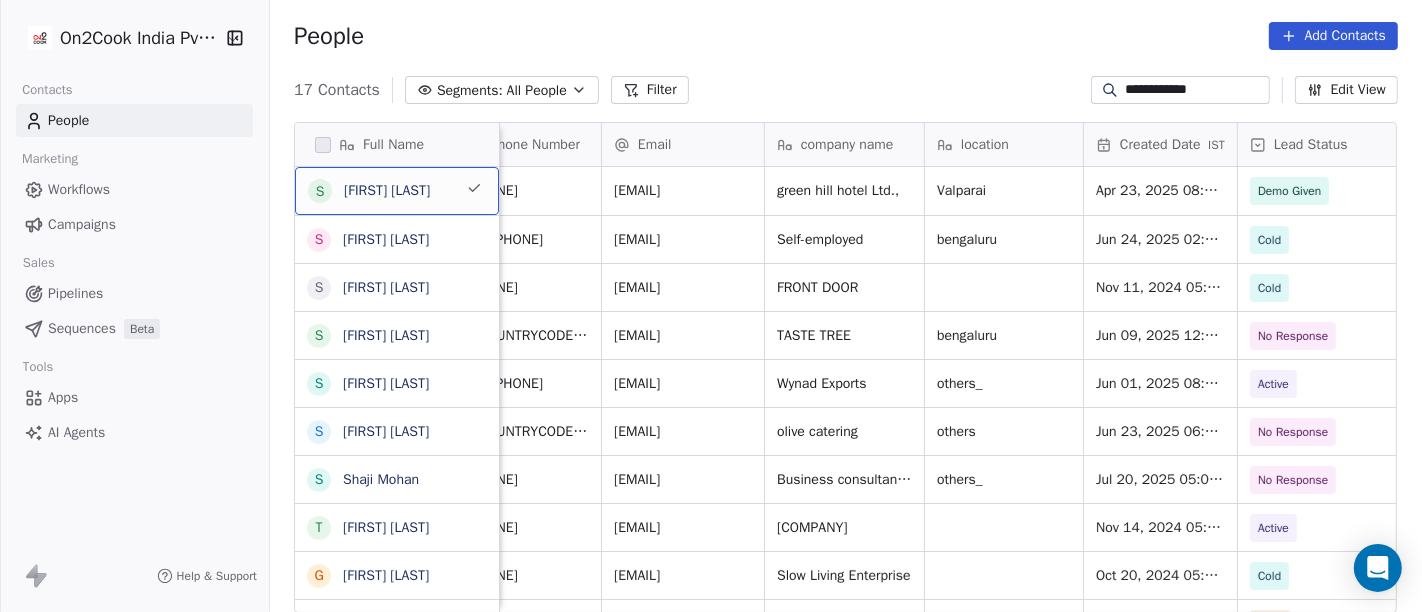 scroll, scrollTop: 0, scrollLeft: 44, axis: horizontal 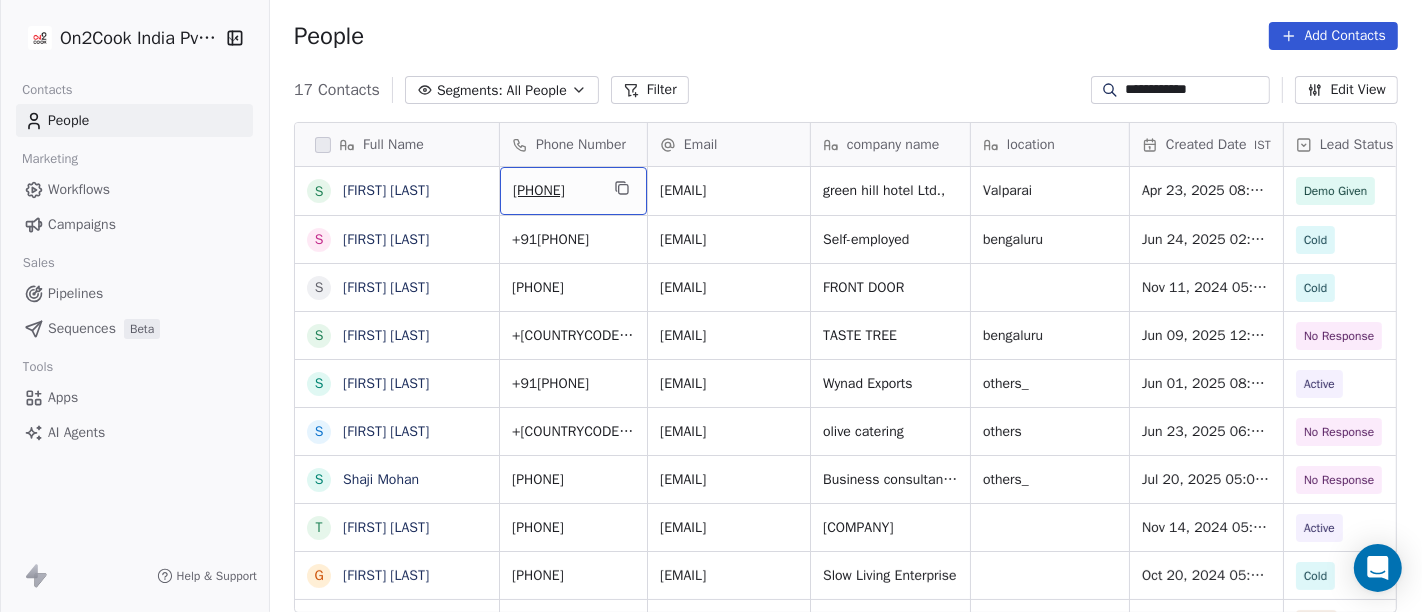 click on "+[COUNTRY_CODE] [PHONE]" at bounding box center [600, 191] 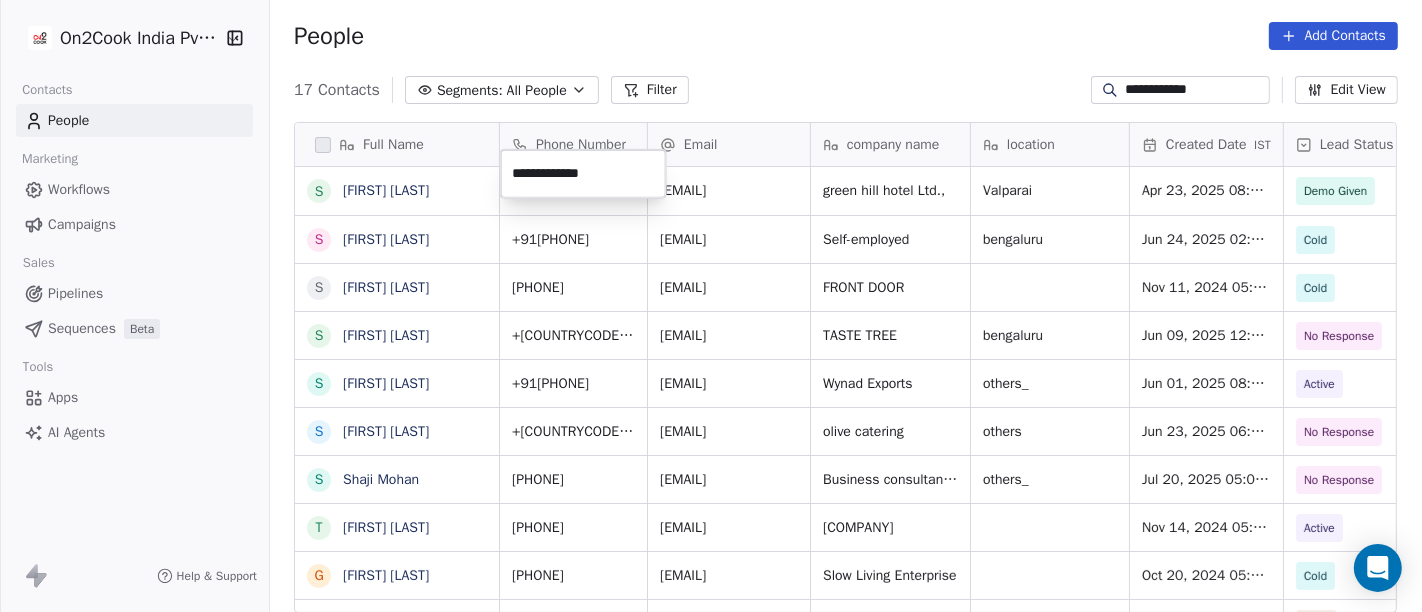 click on "**********" at bounding box center [583, 174] 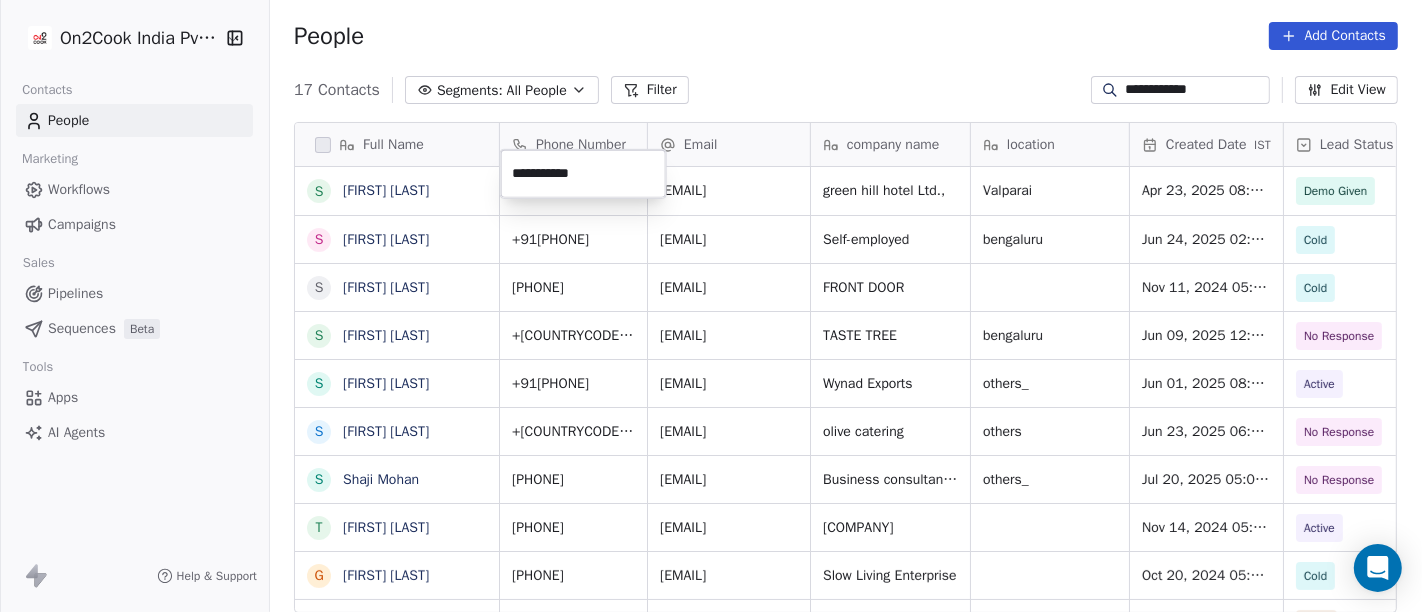 type on "**********" 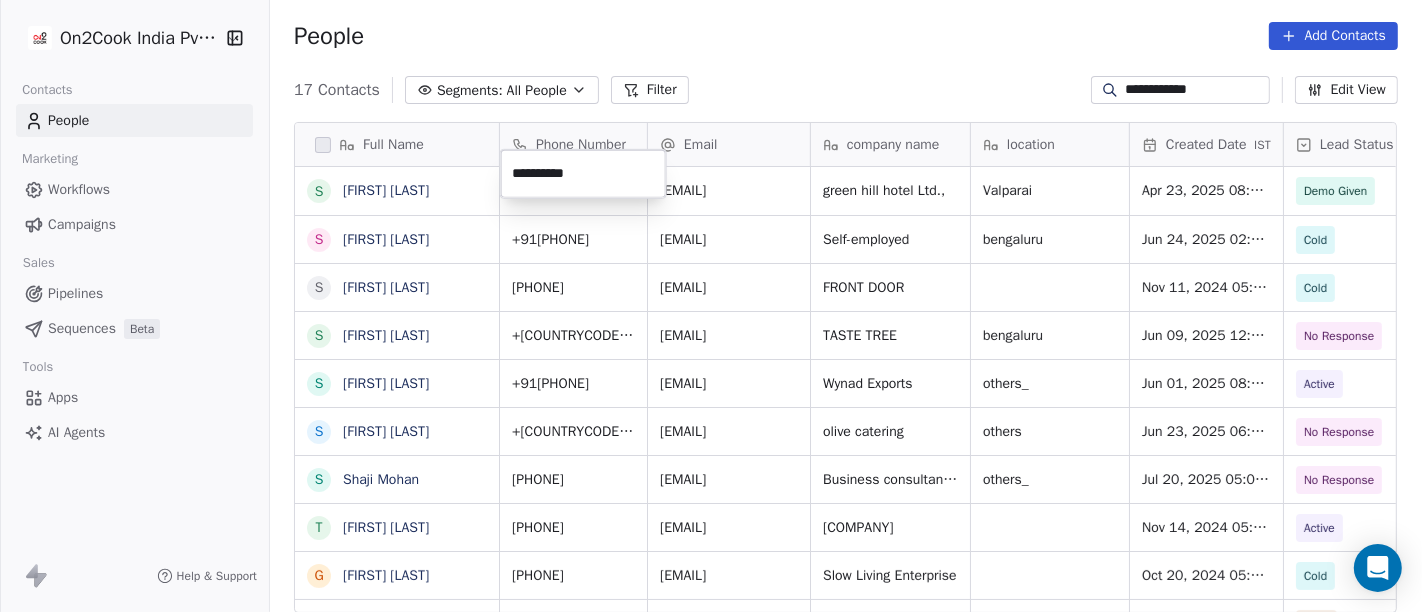 click on "**********" at bounding box center (711, 306) 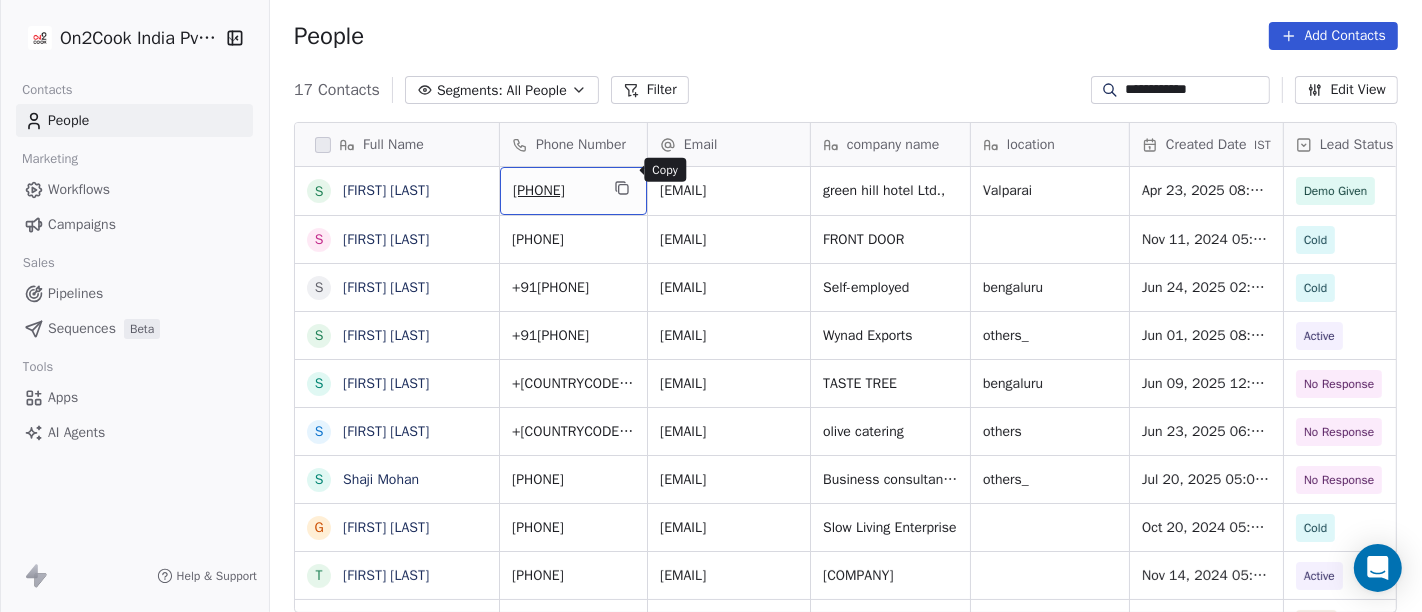 click 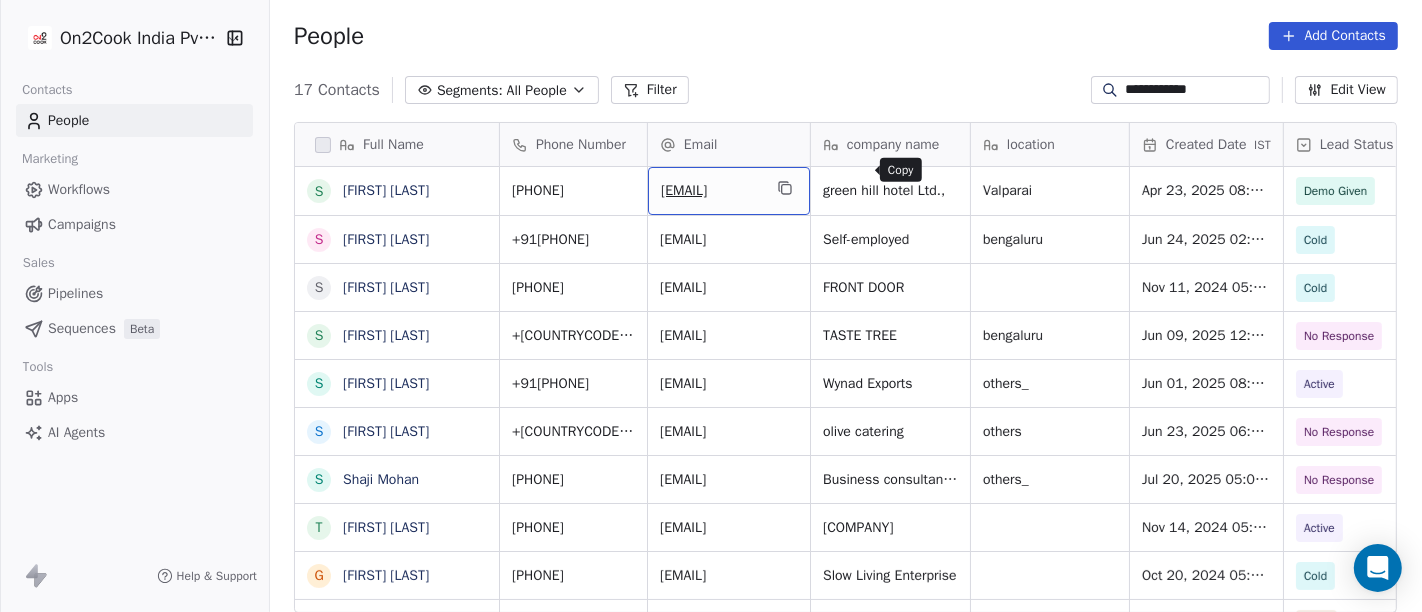 click 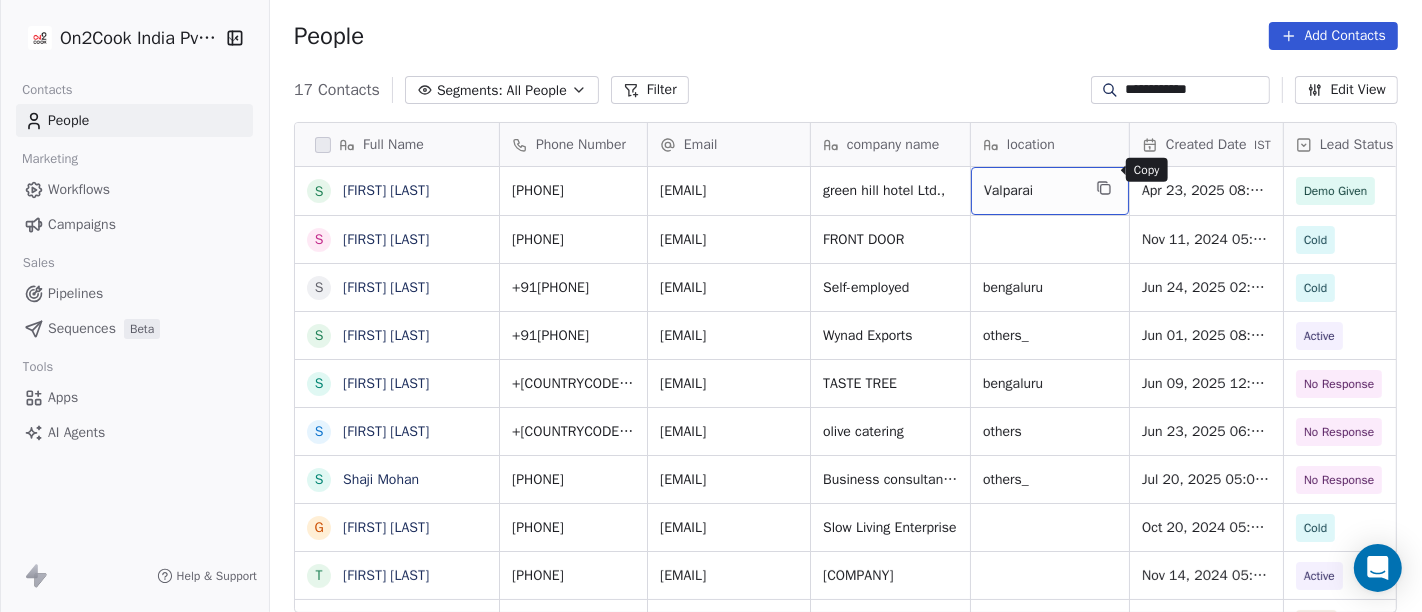 click 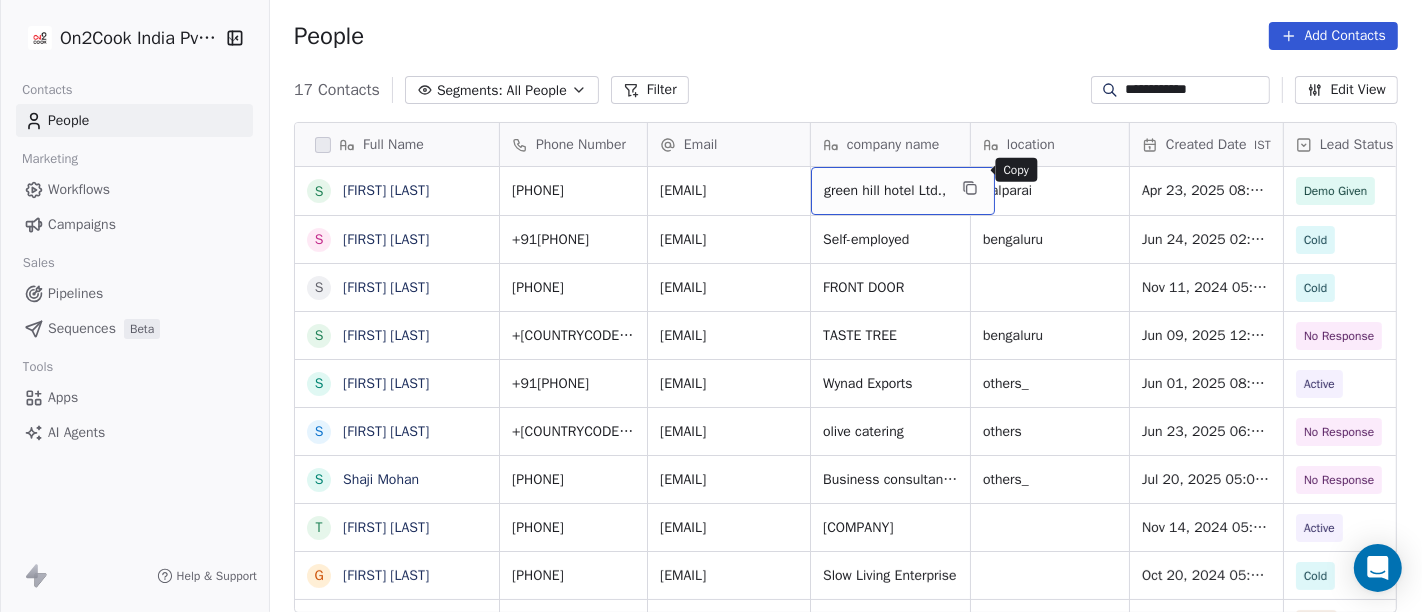 click 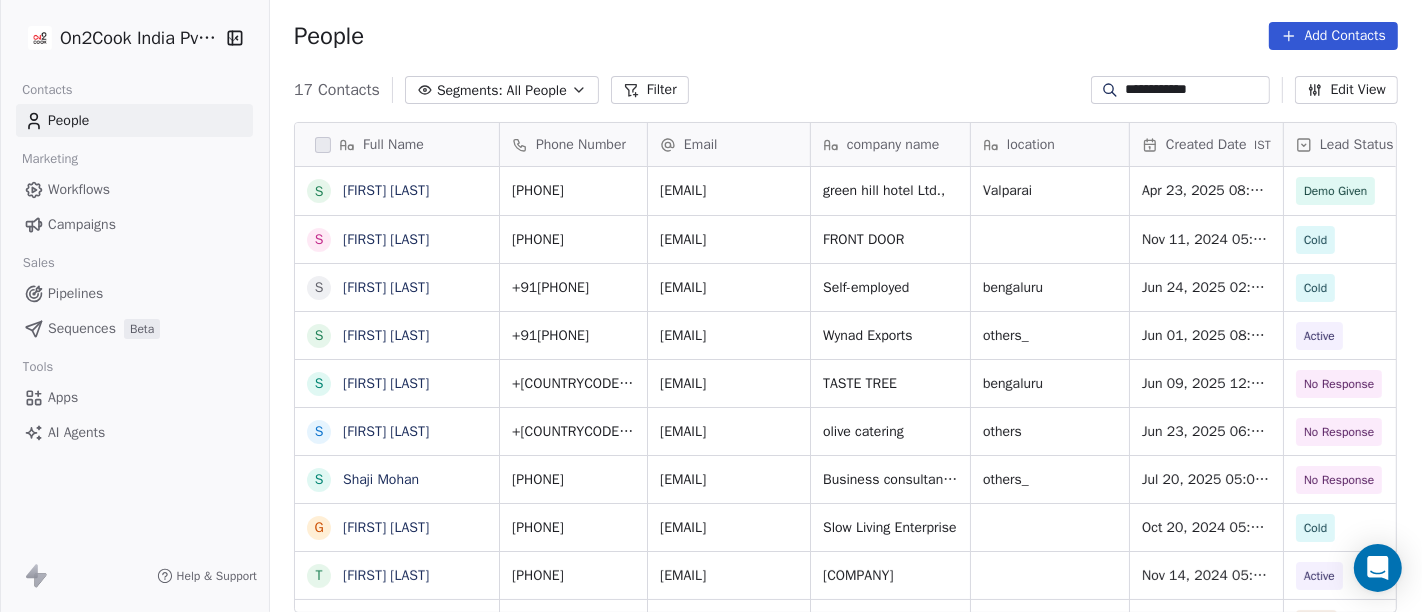 scroll, scrollTop: 0, scrollLeft: 0, axis: both 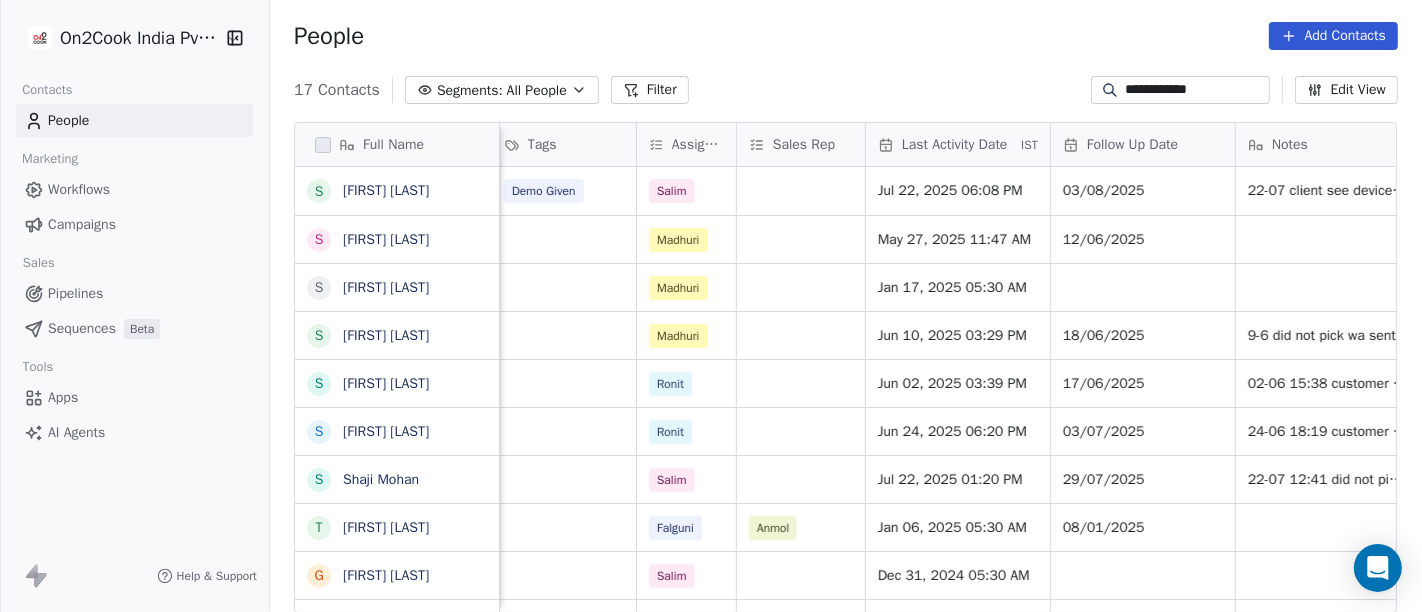 click on "**********" at bounding box center (1196, 90) 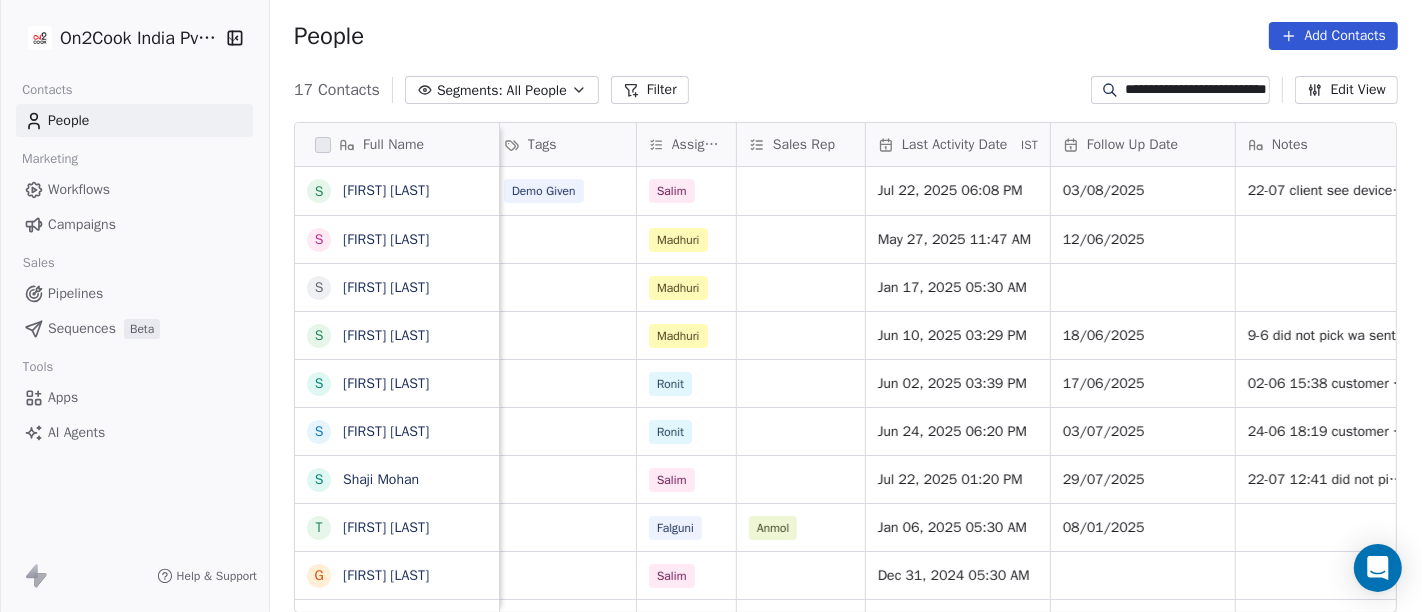 scroll, scrollTop: 0, scrollLeft: 22, axis: horizontal 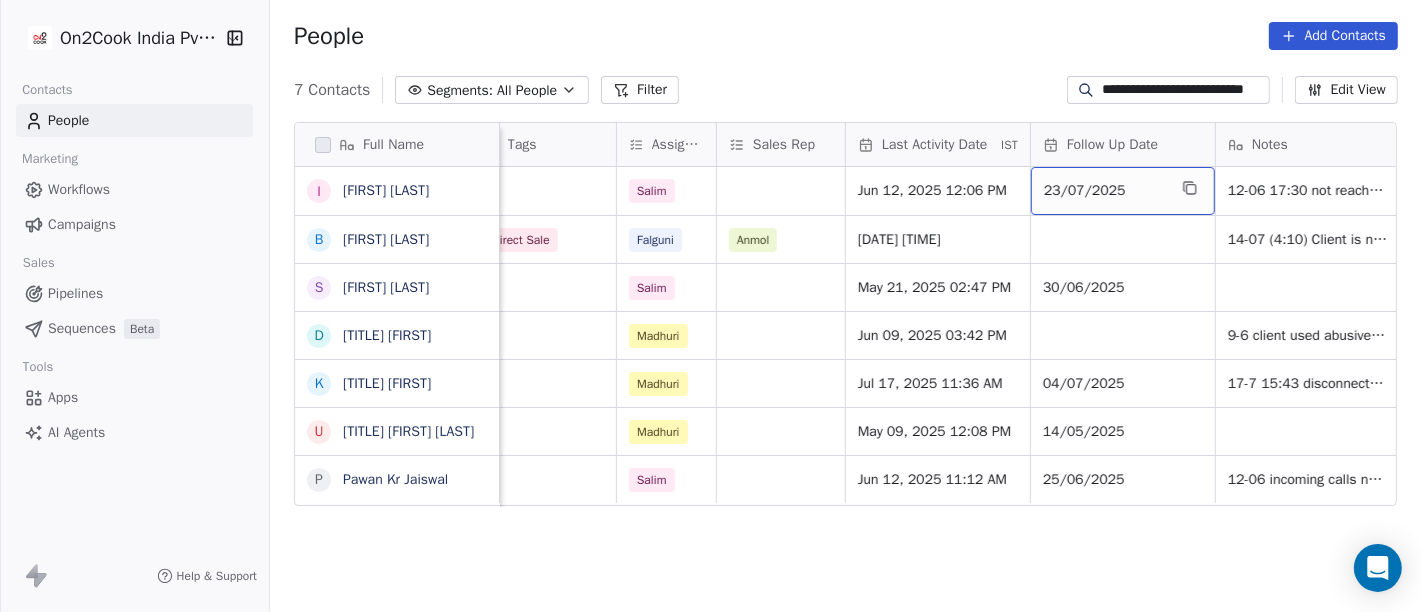 click on "23/07/2025" at bounding box center (1105, 191) 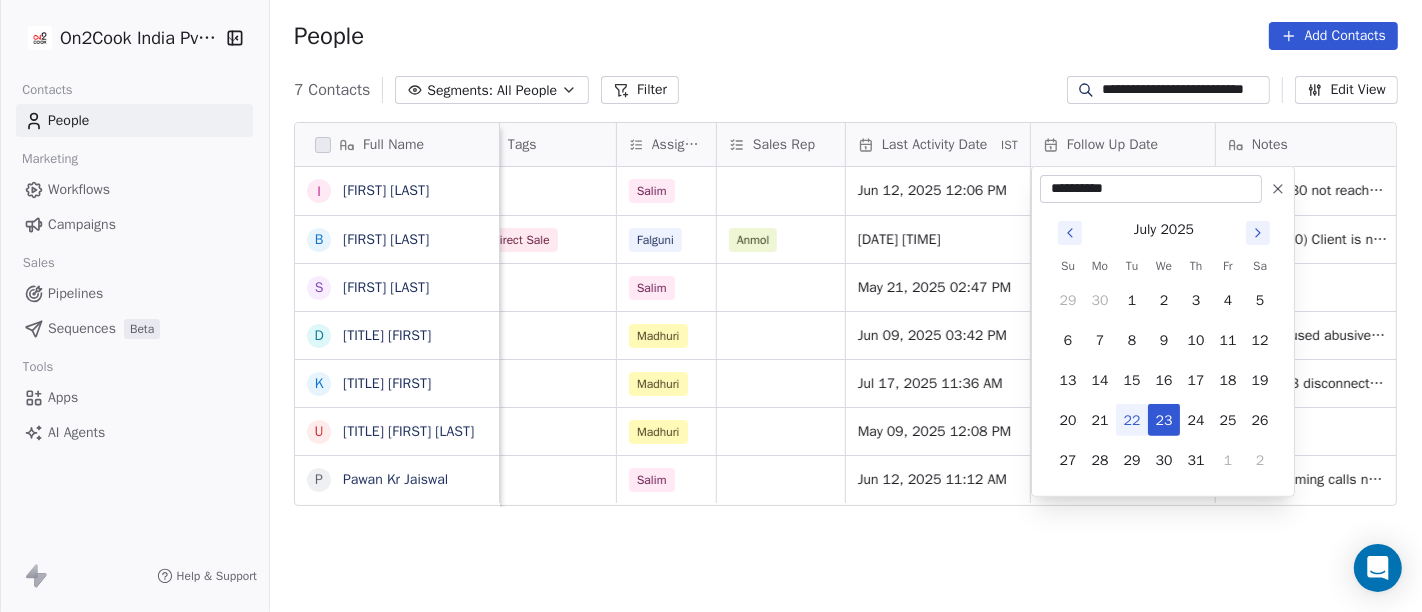 click on "**********" at bounding box center (711, 306) 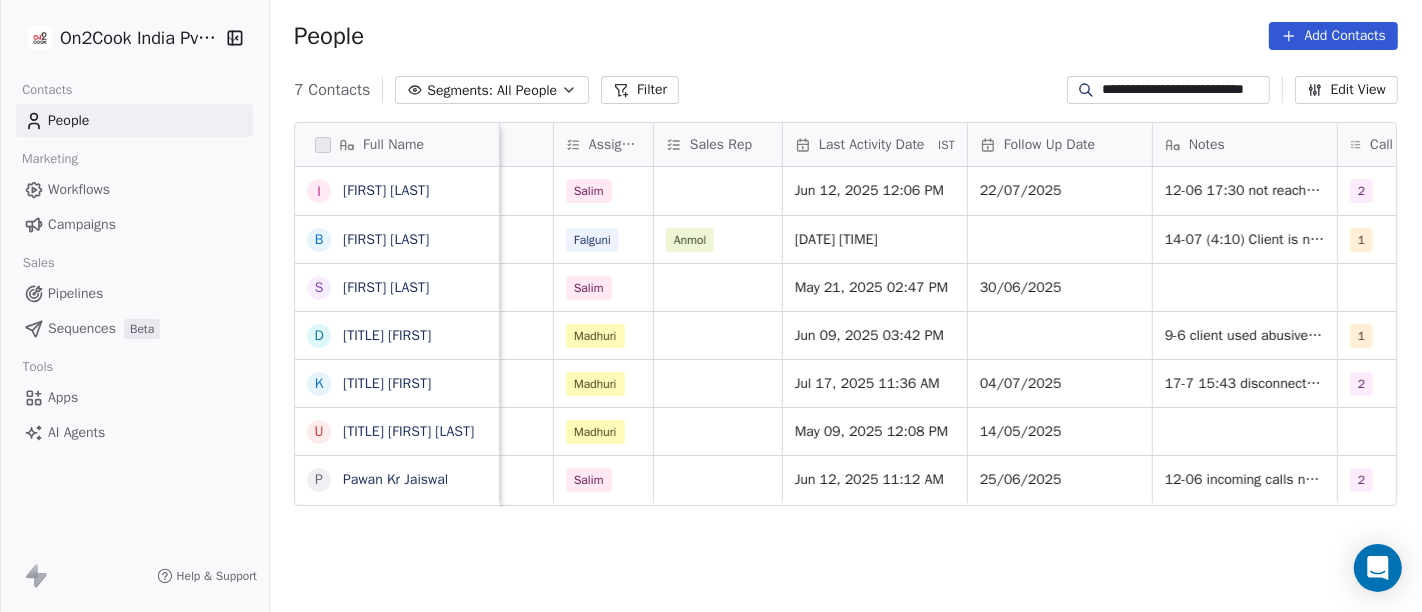scroll, scrollTop: 0, scrollLeft: 1061, axis: horizontal 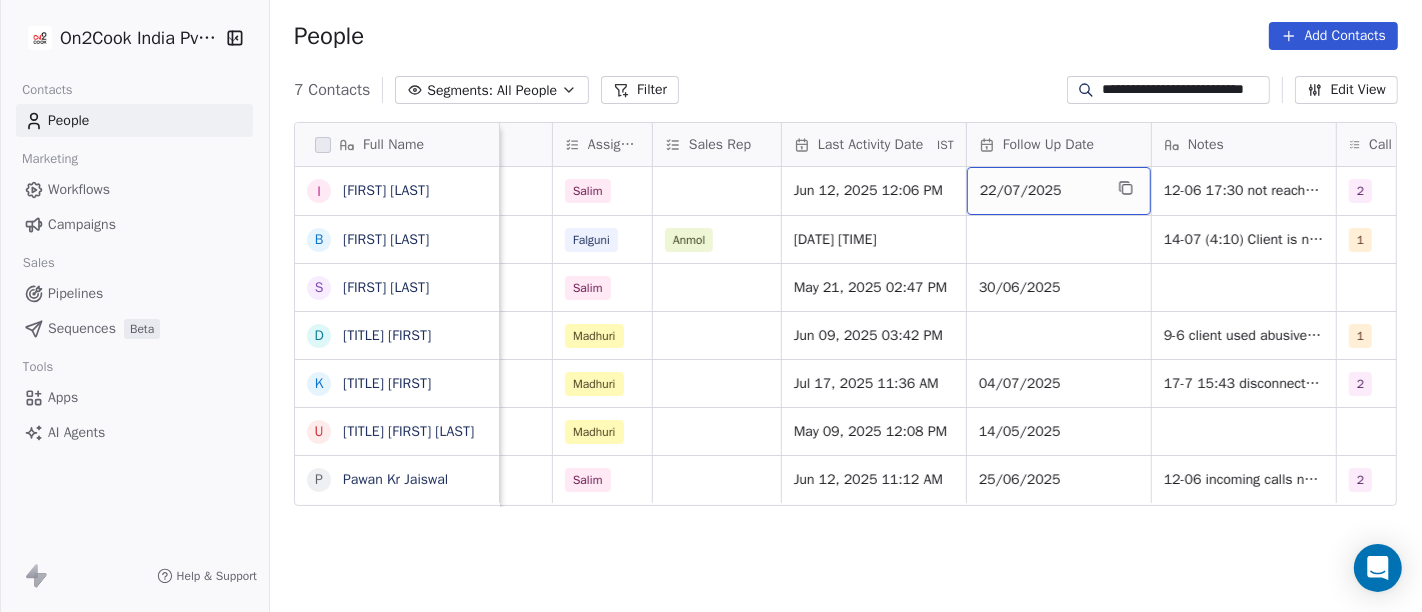 click on "22/07/2025" at bounding box center [1041, 191] 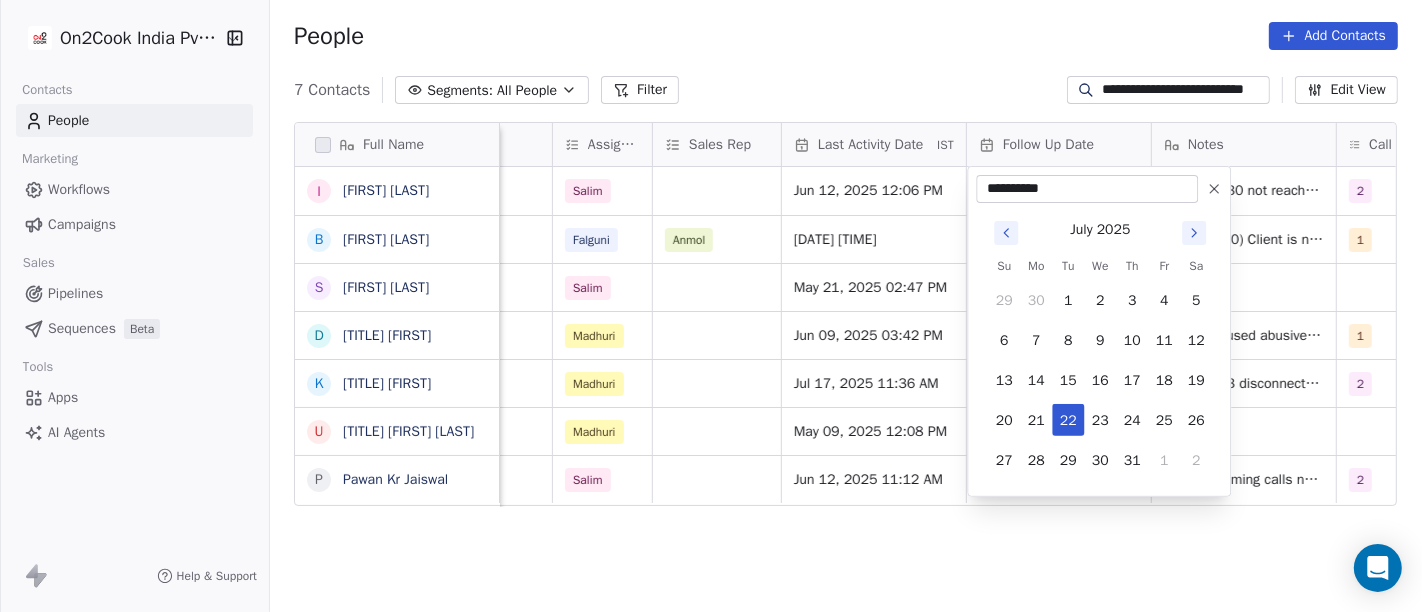 click on "**********" at bounding box center [711, 306] 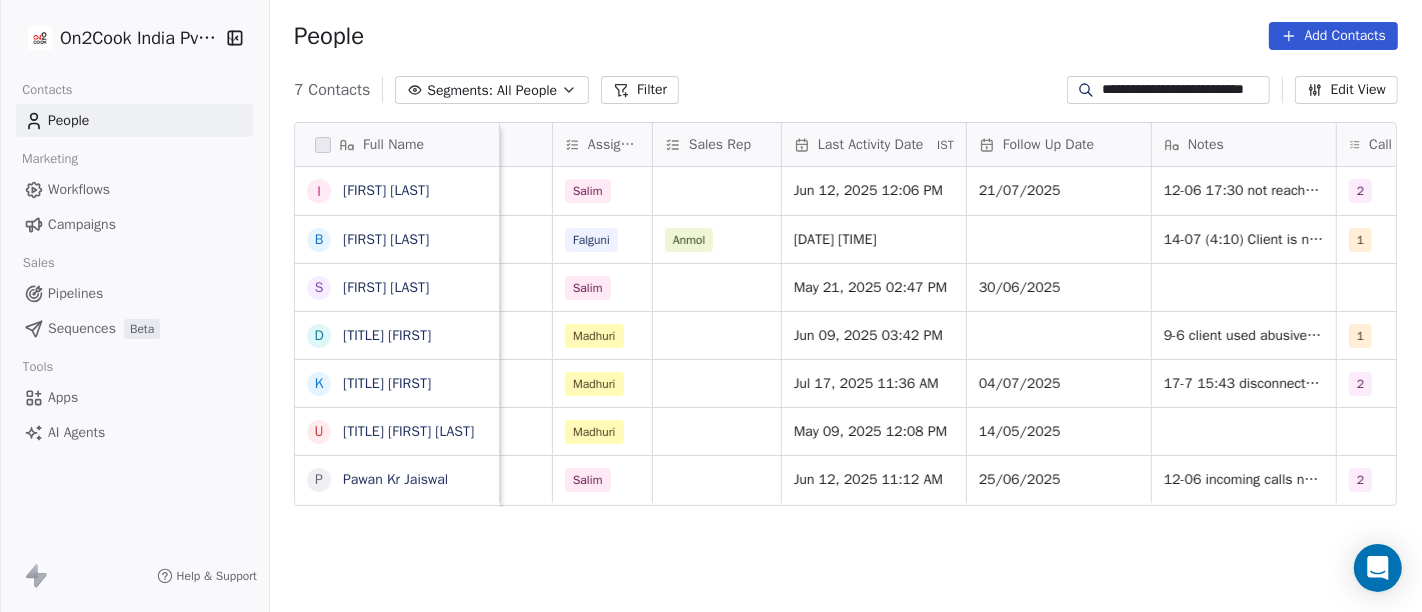 click on "**********" at bounding box center [1184, 90] 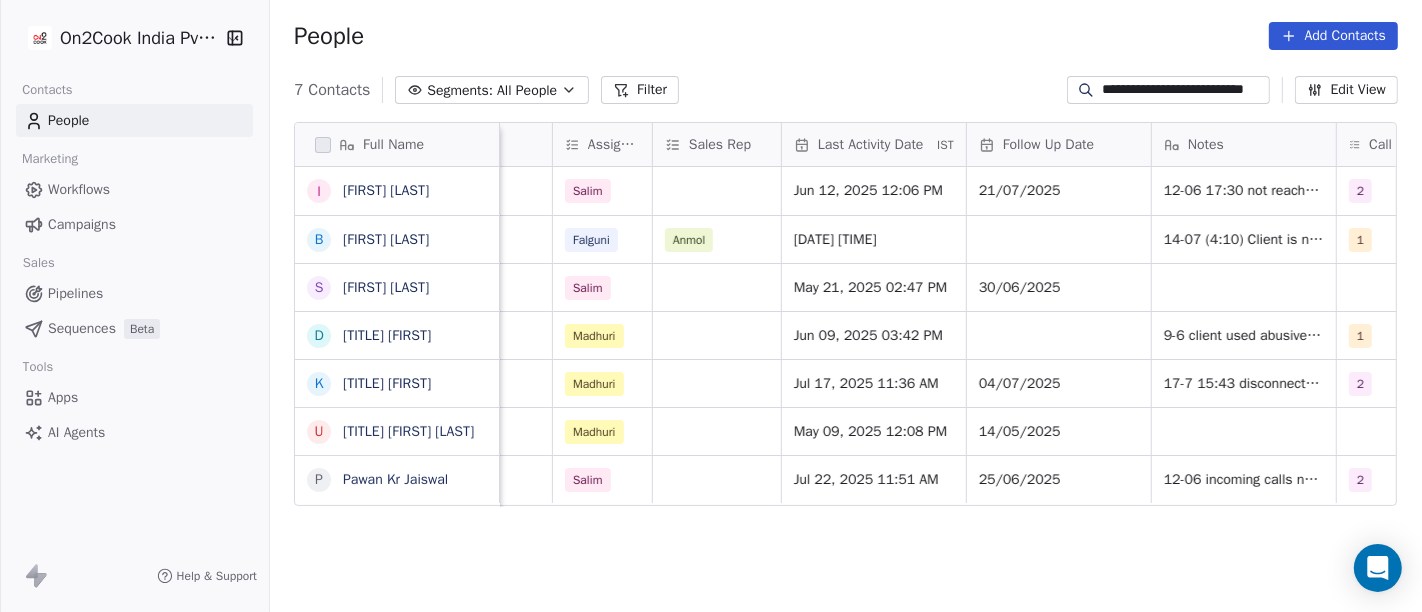click on "**********" at bounding box center (1184, 90) 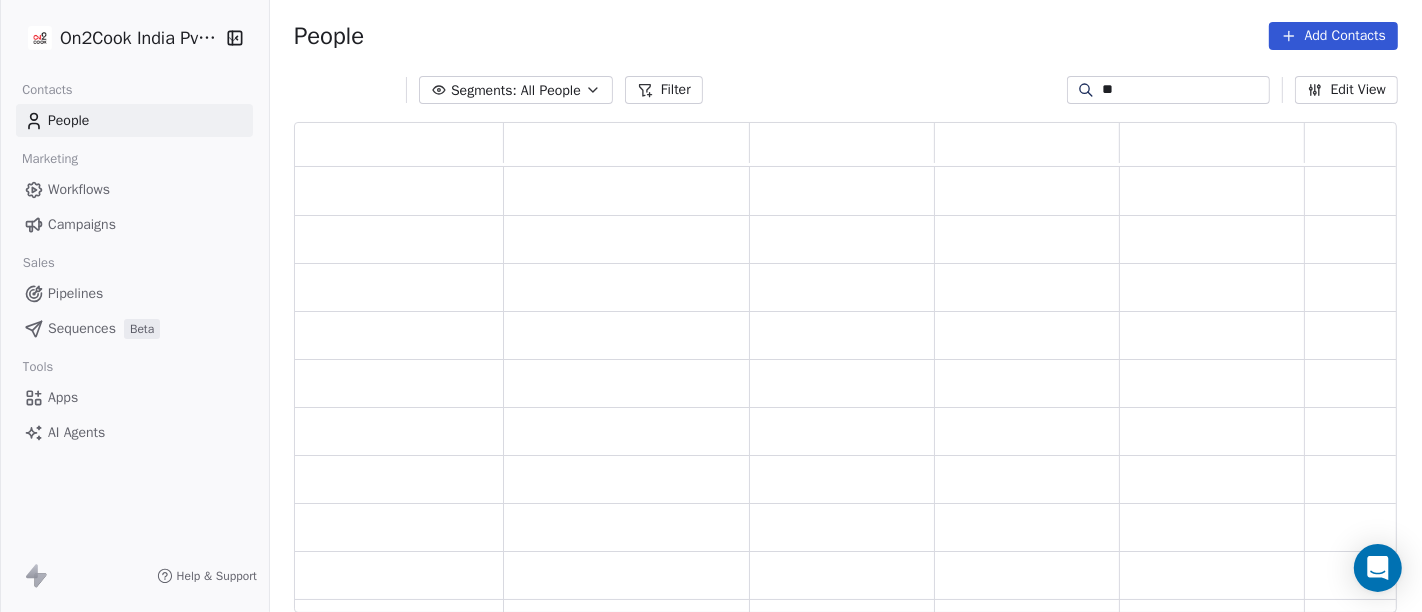 scroll, scrollTop: 17, scrollLeft: 17, axis: both 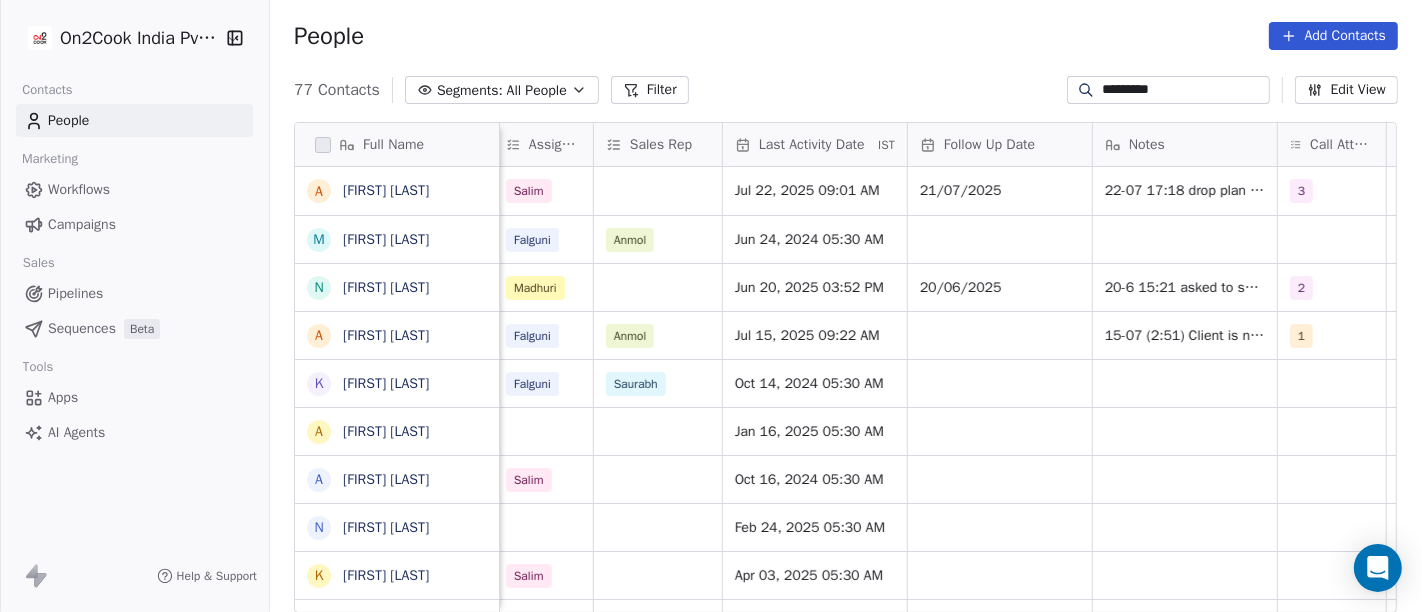 type on "*********" 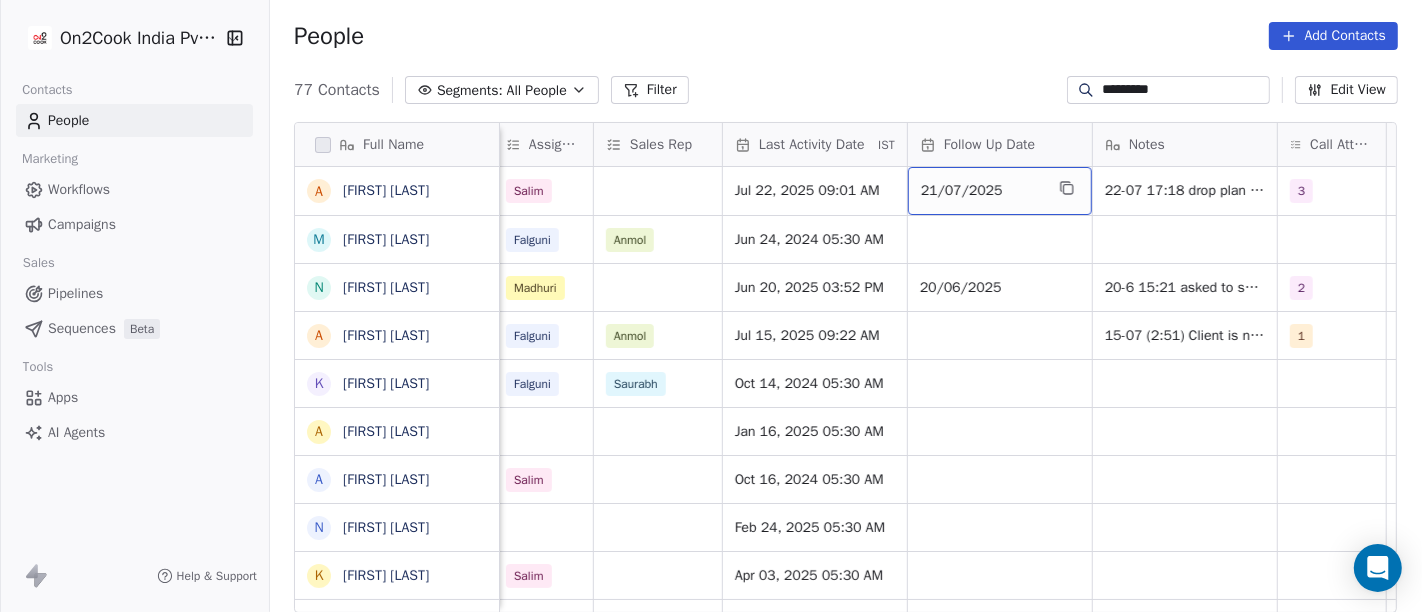 click on "21/07/2025" at bounding box center [982, 191] 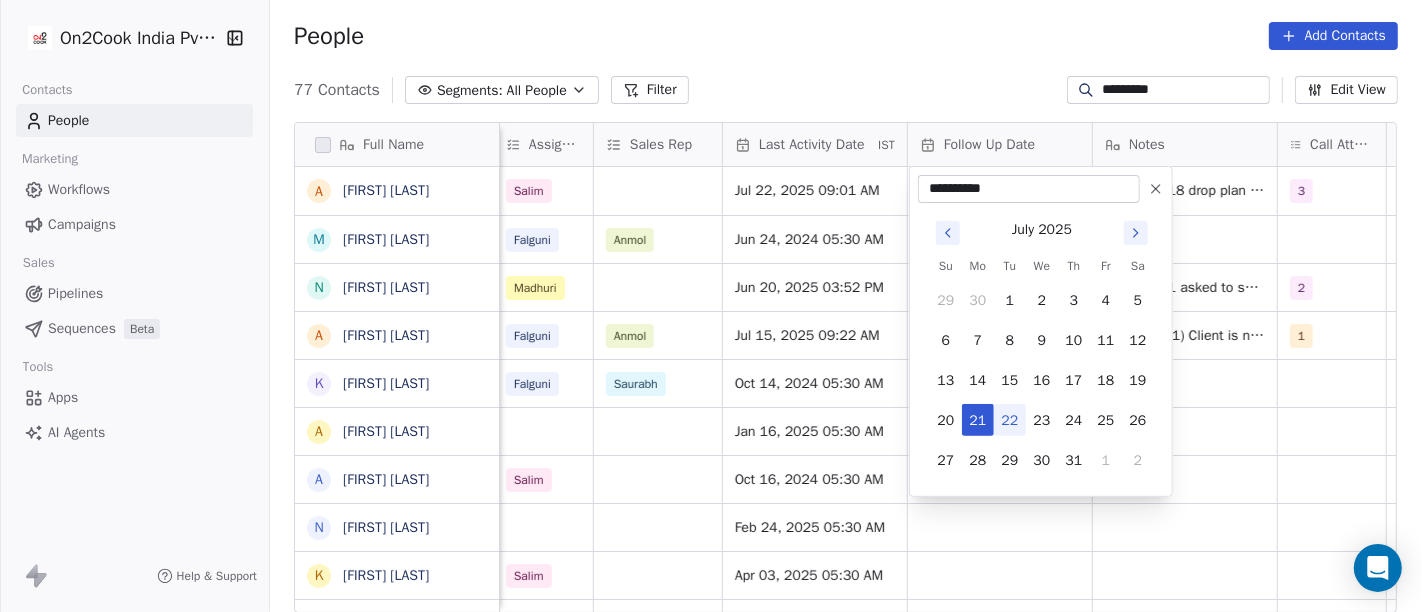 click 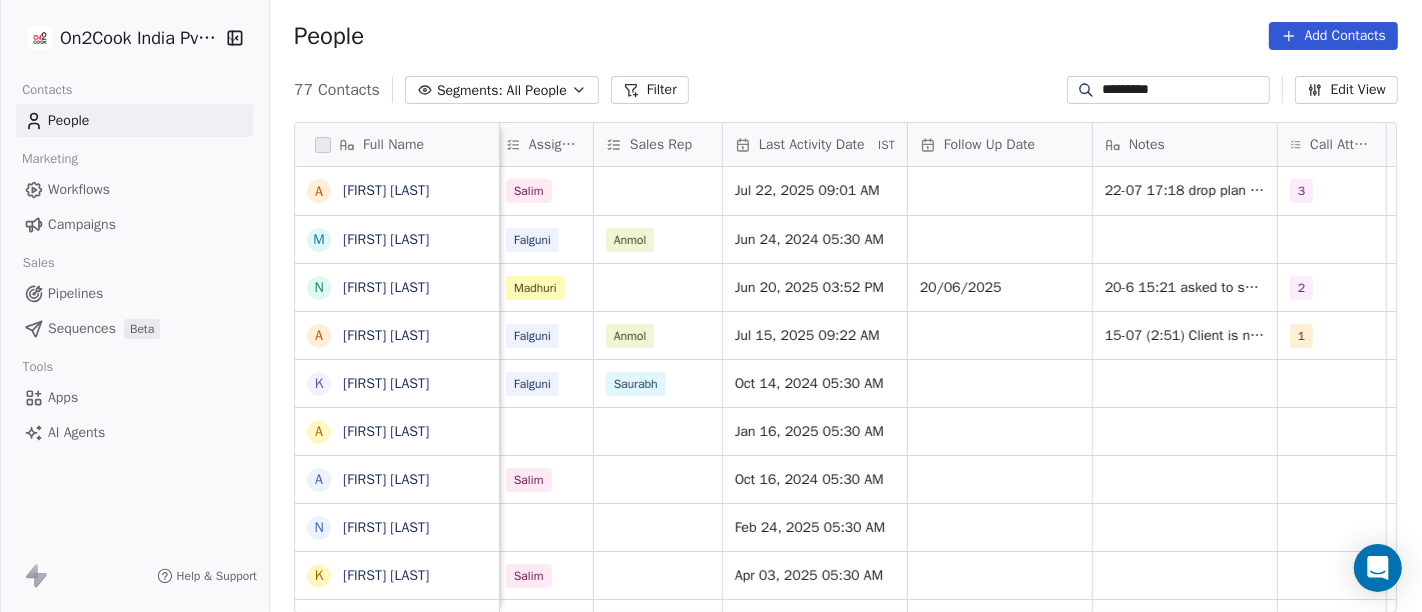click on "Contacts Segments: All People Filter ********* Edit View" at bounding box center [846, 90] 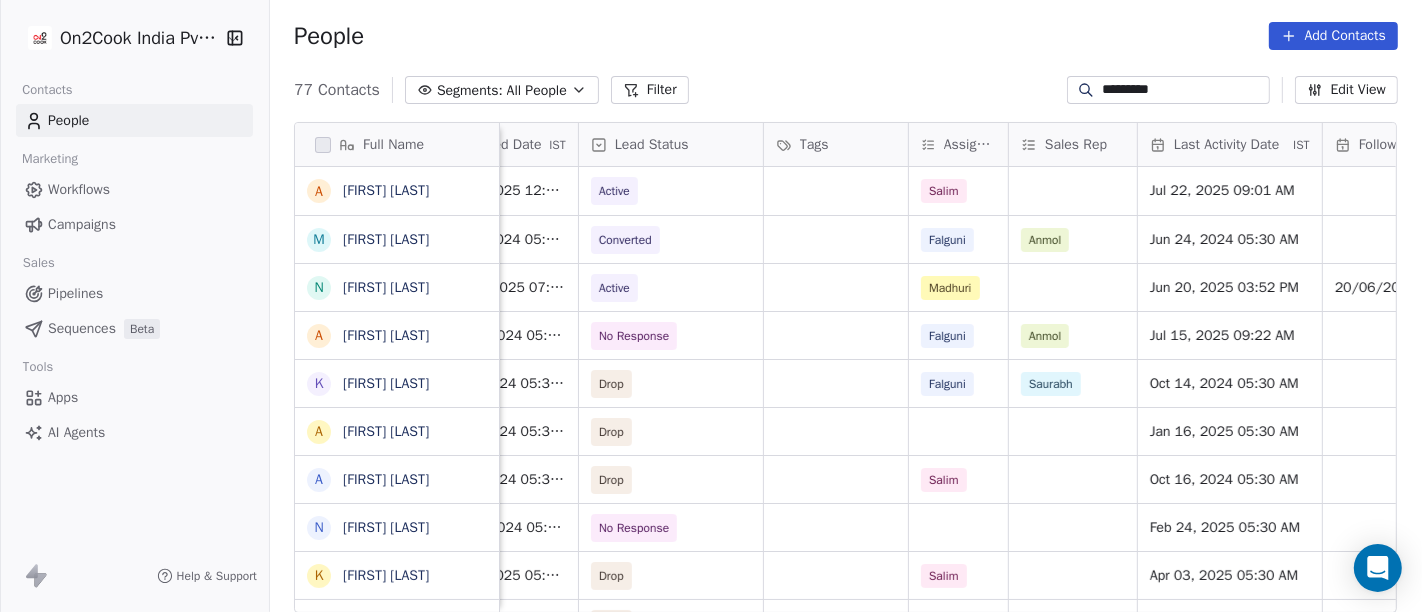 scroll, scrollTop: 0, scrollLeft: 704, axis: horizontal 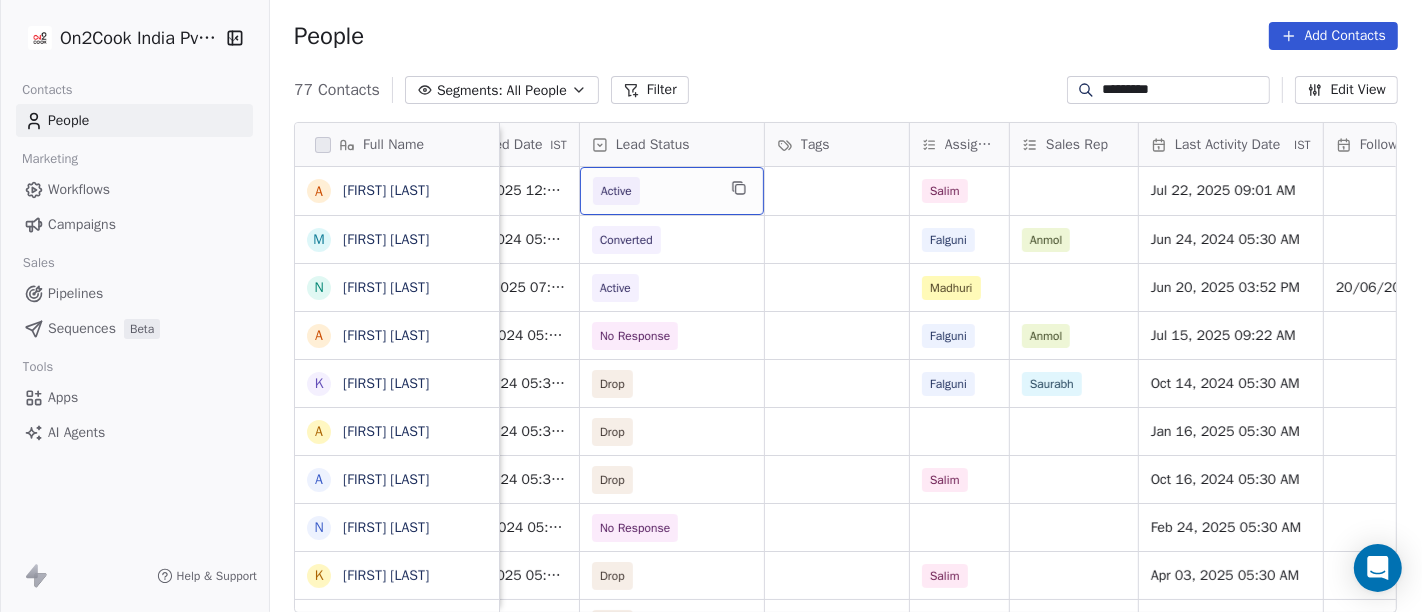 click on "Active" at bounding box center (654, 191) 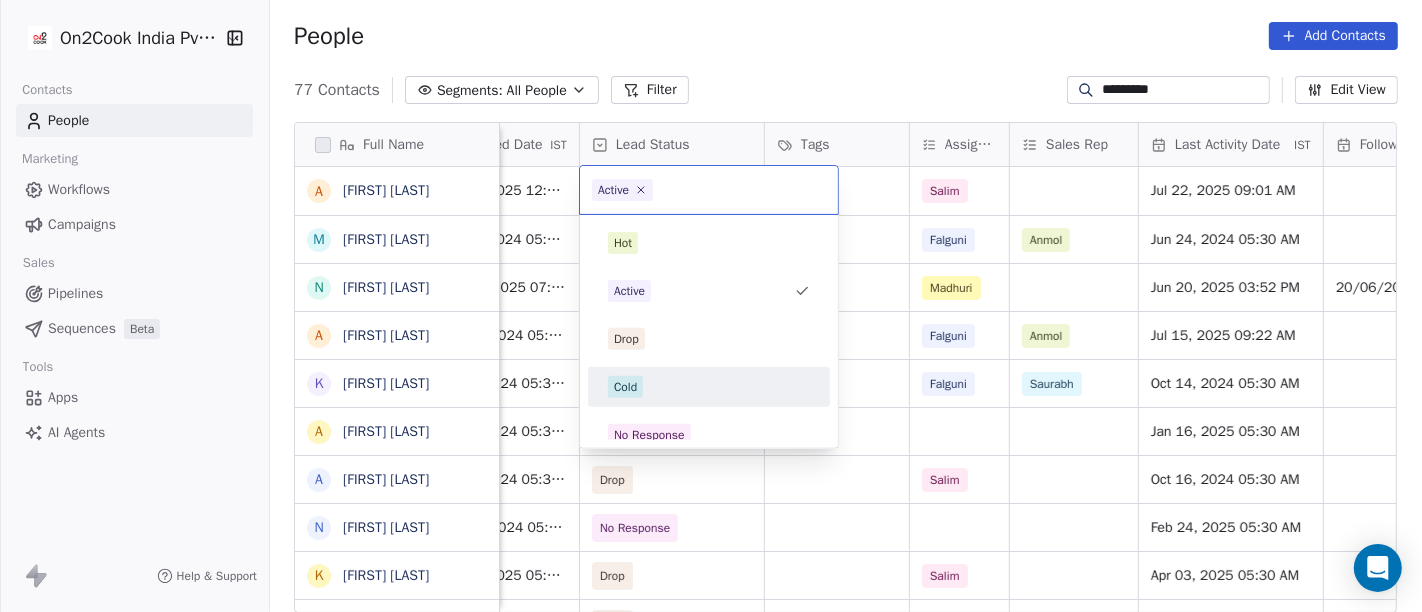 drag, startPoint x: 671, startPoint y: 405, endPoint x: 856, endPoint y: 100, distance: 356.7212 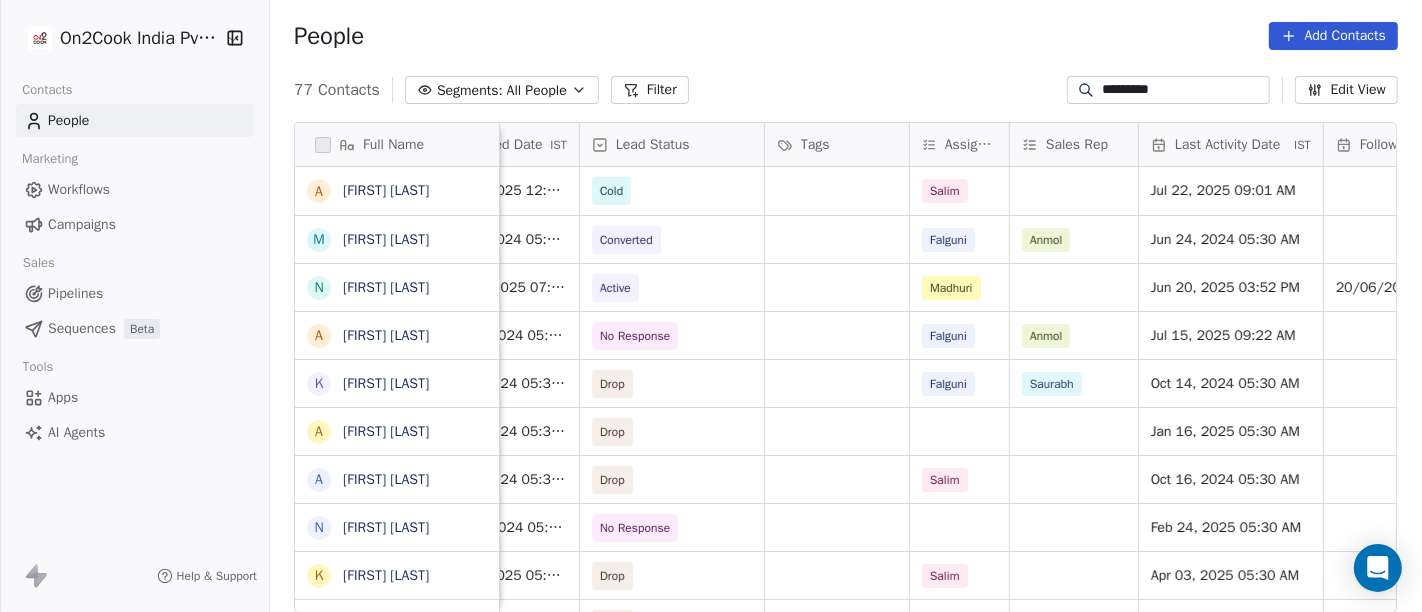click on "People  Add Contacts" at bounding box center (846, 36) 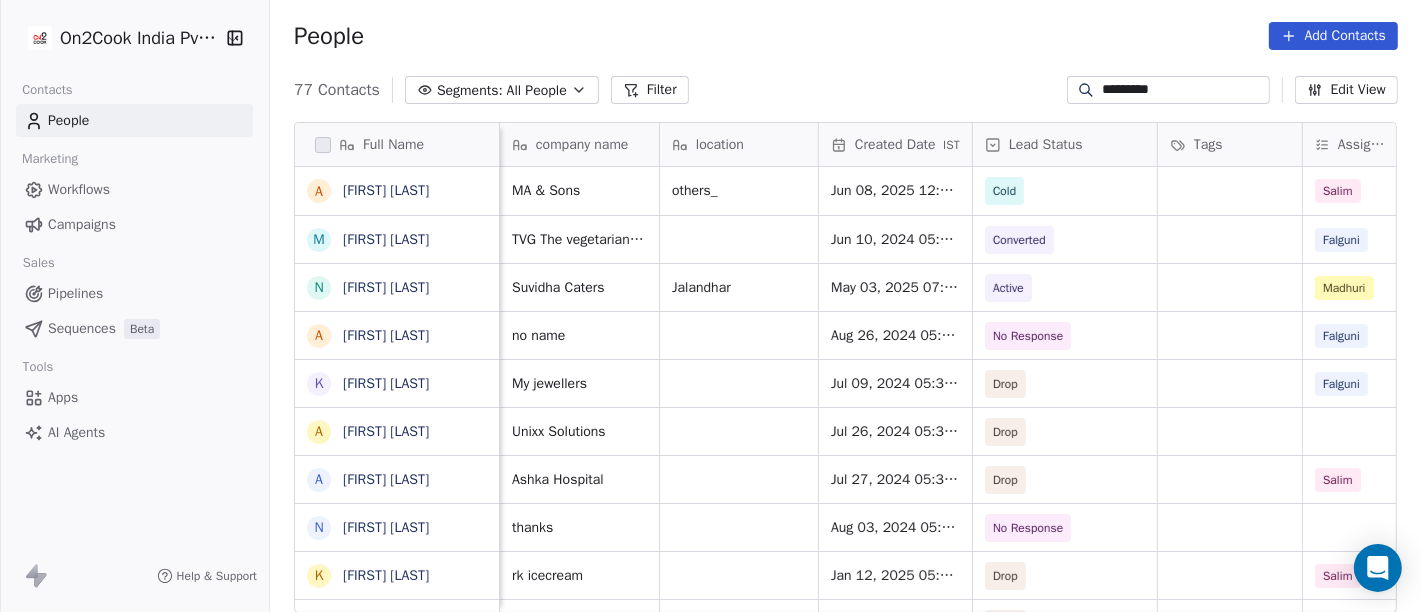 scroll, scrollTop: 0, scrollLeft: 308, axis: horizontal 